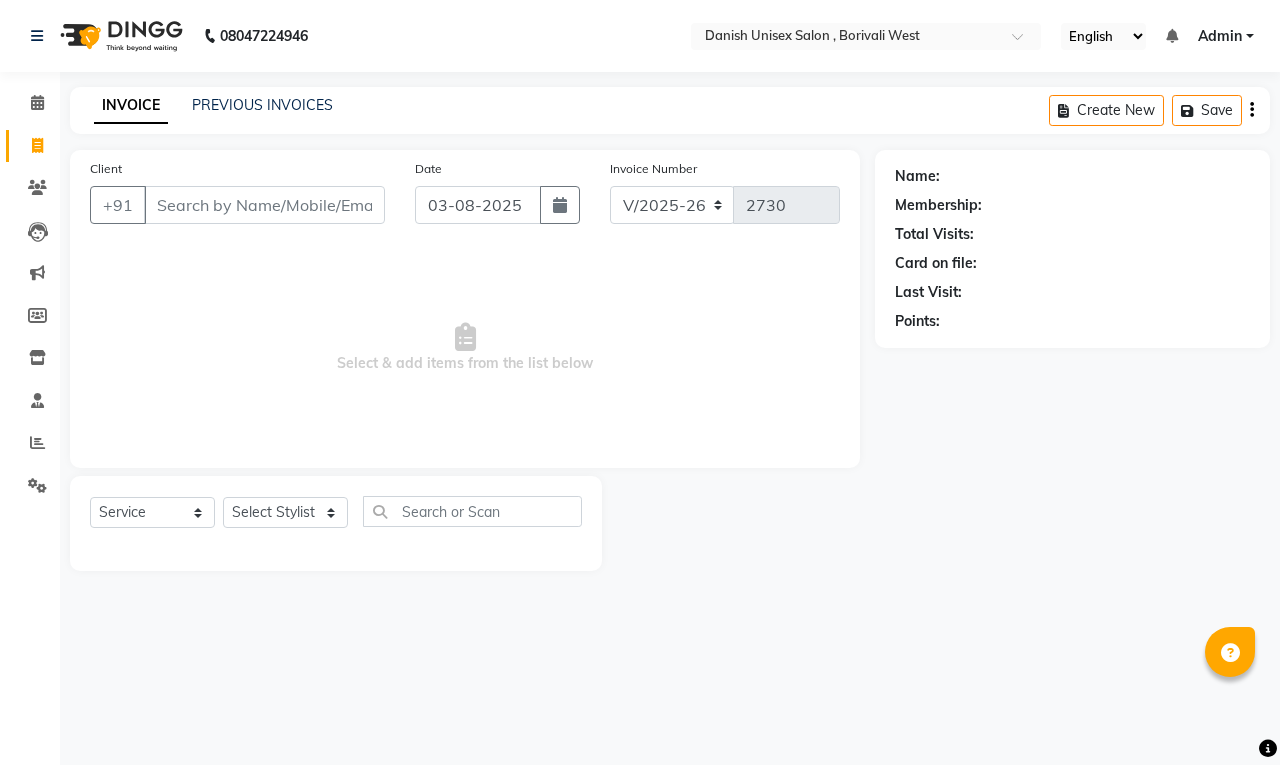 select on "6929" 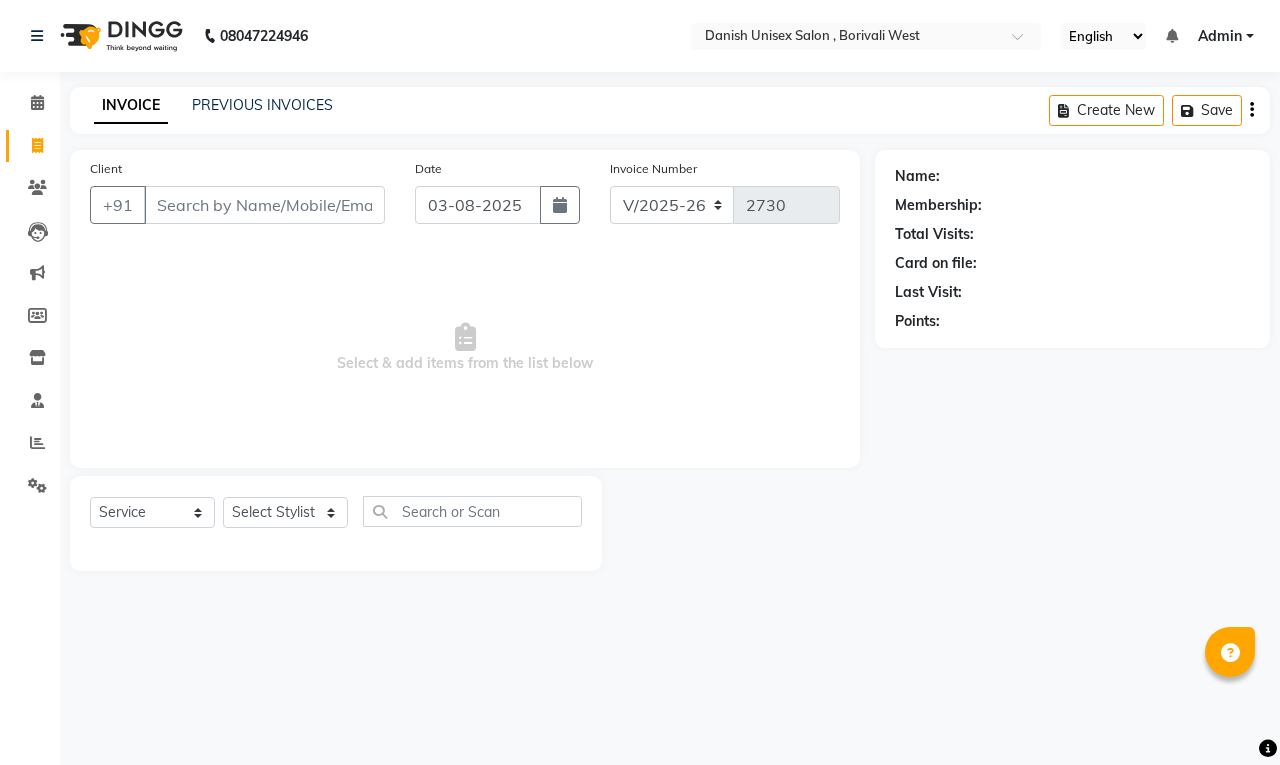 scroll, scrollTop: 0, scrollLeft: 0, axis: both 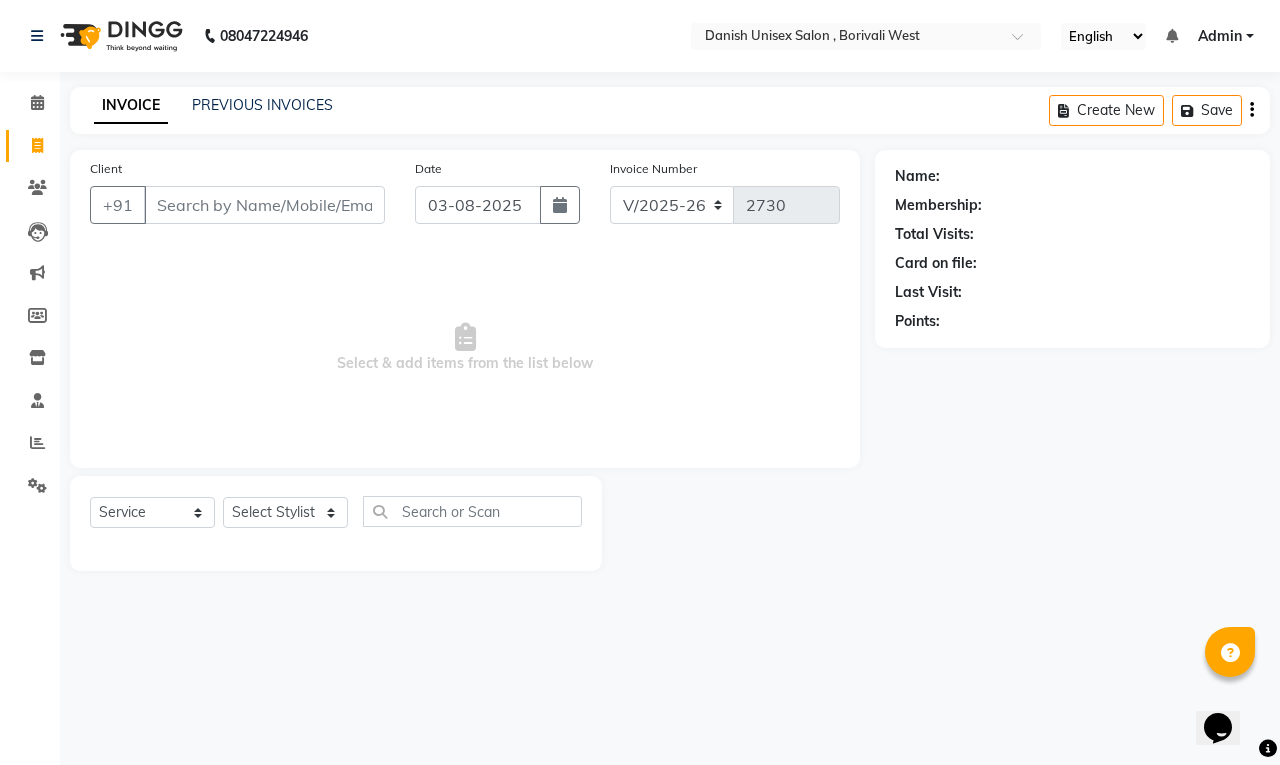 click on "Client" at bounding box center [264, 205] 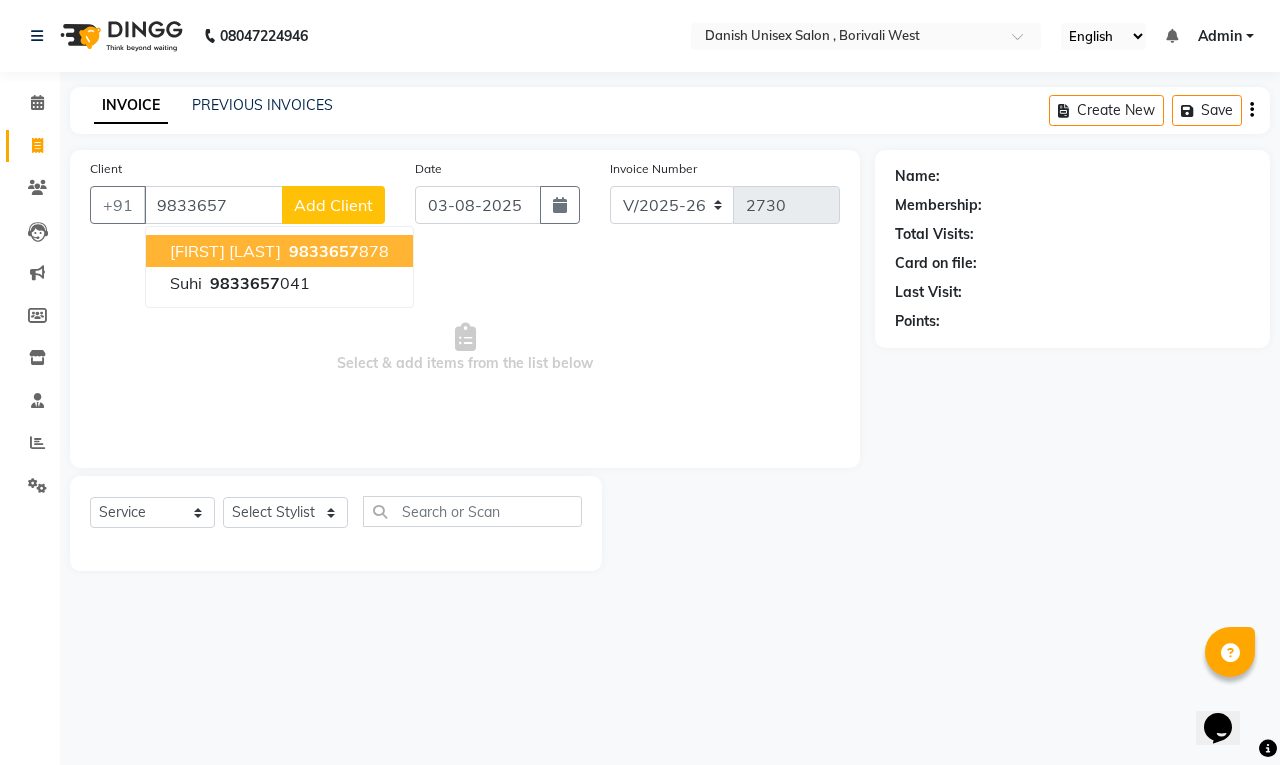 click on "[FIRST] [LAST]" at bounding box center (225, 251) 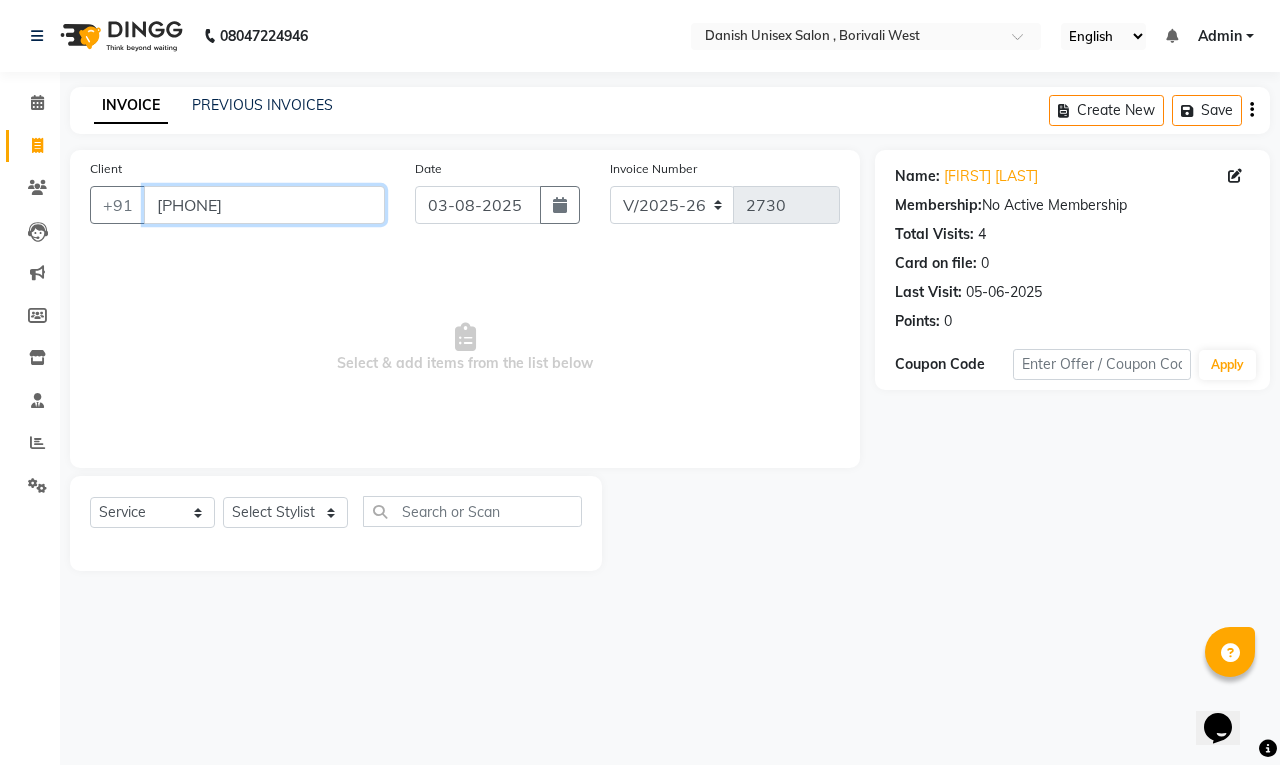 click on "[PHONE]" at bounding box center (264, 205) 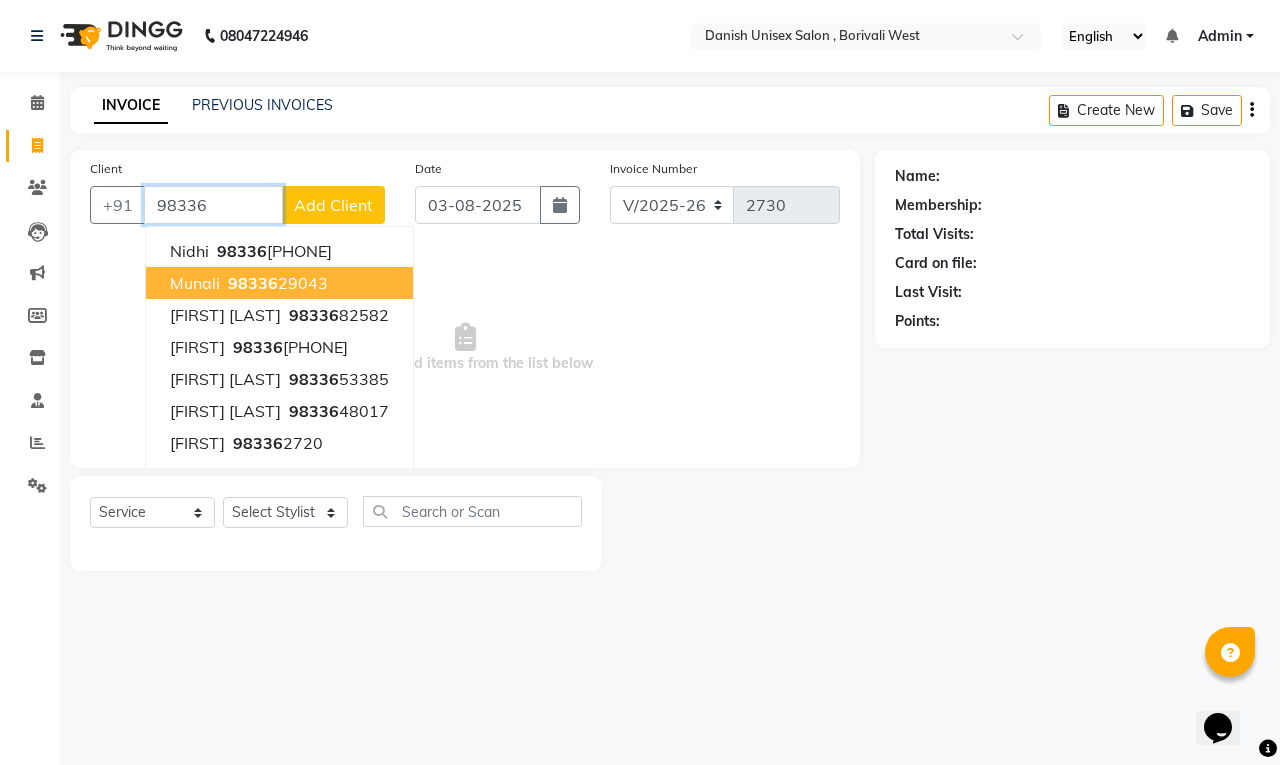 click on "Munali" at bounding box center (195, 283) 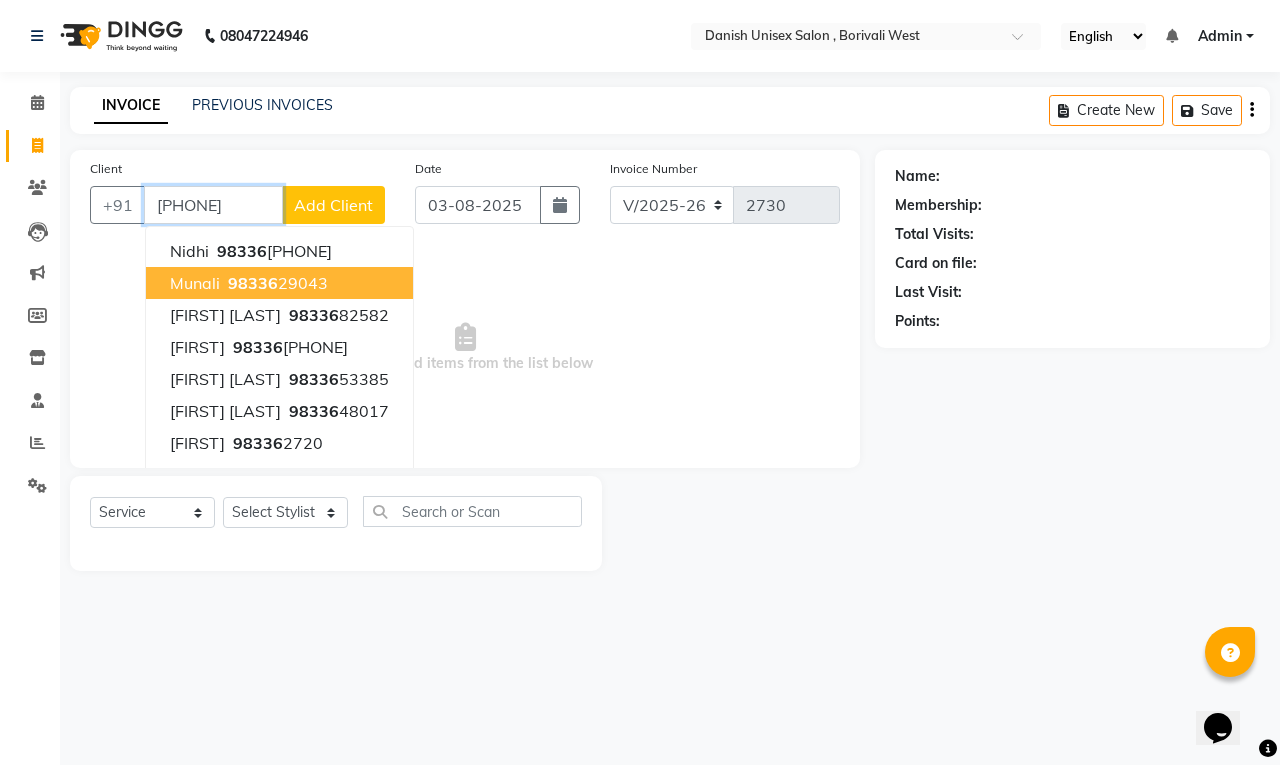 type on "[PHONE]" 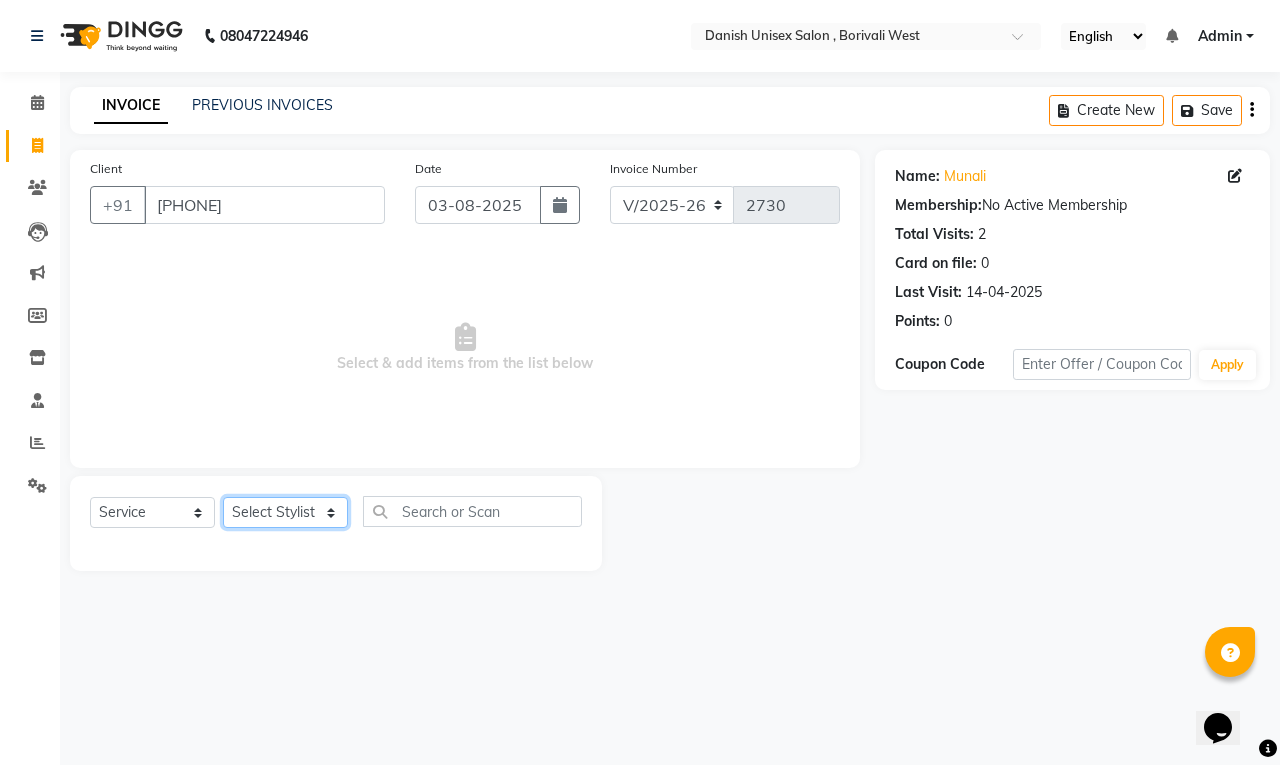 drag, startPoint x: 261, startPoint y: 508, endPoint x: 260, endPoint y: 498, distance: 10.049875 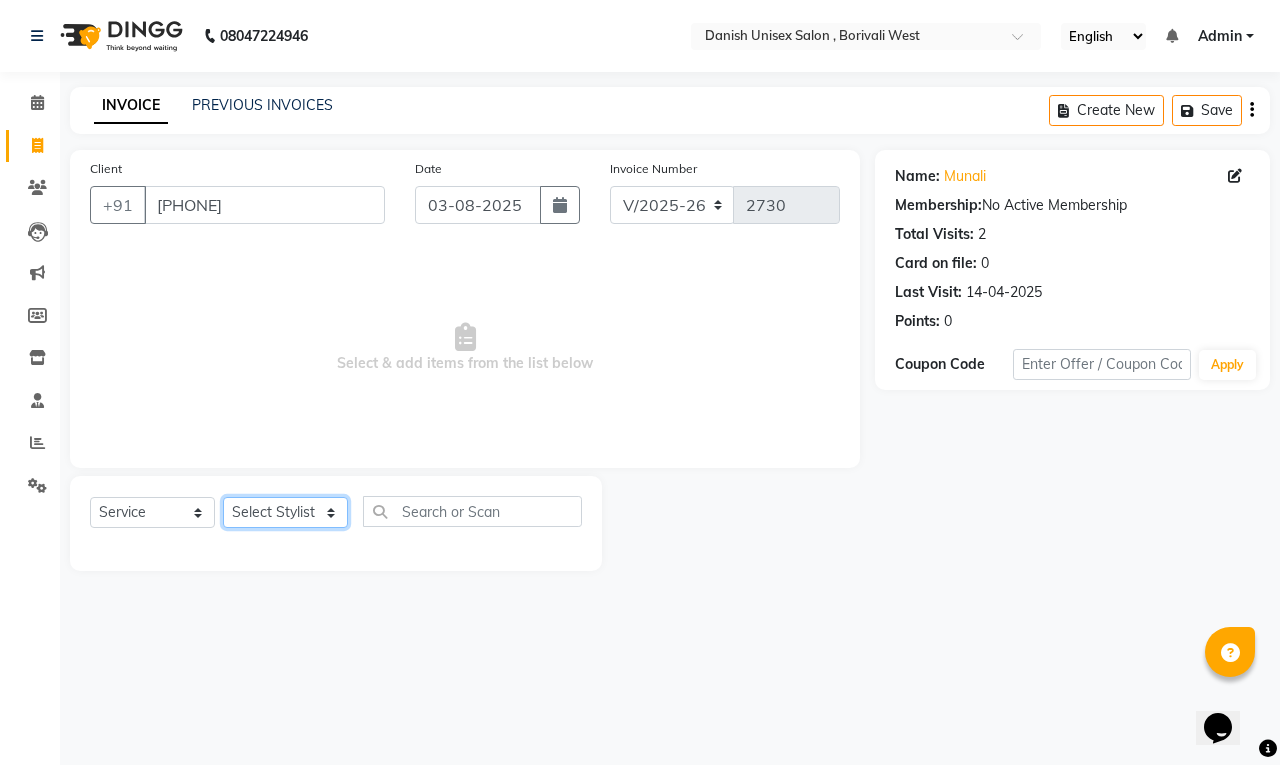 select on "63506" 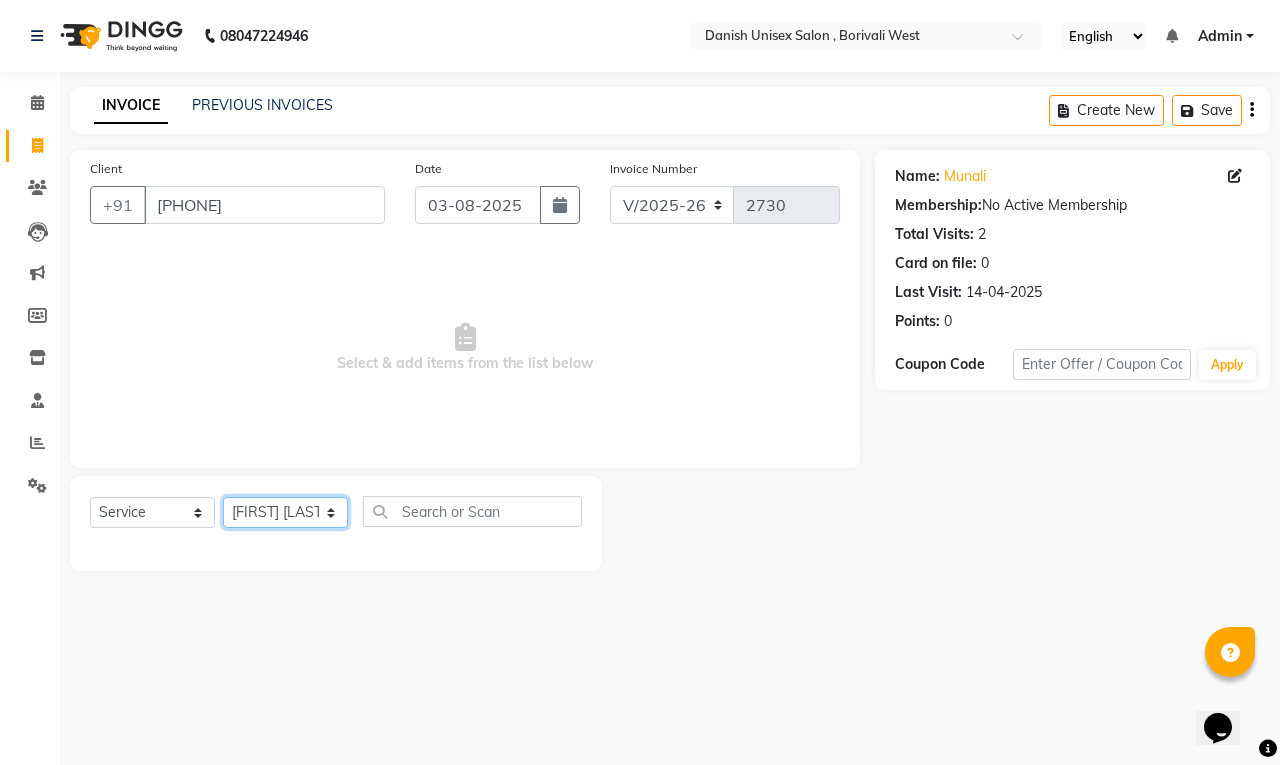 click on "Select Stylist [NAME] [LAST], [NAME], [NAME], [NAME], [NAME], [NAME], [NAME], [NAME], [NAME], [NAME], [NAME], [NAME], [NAME]" 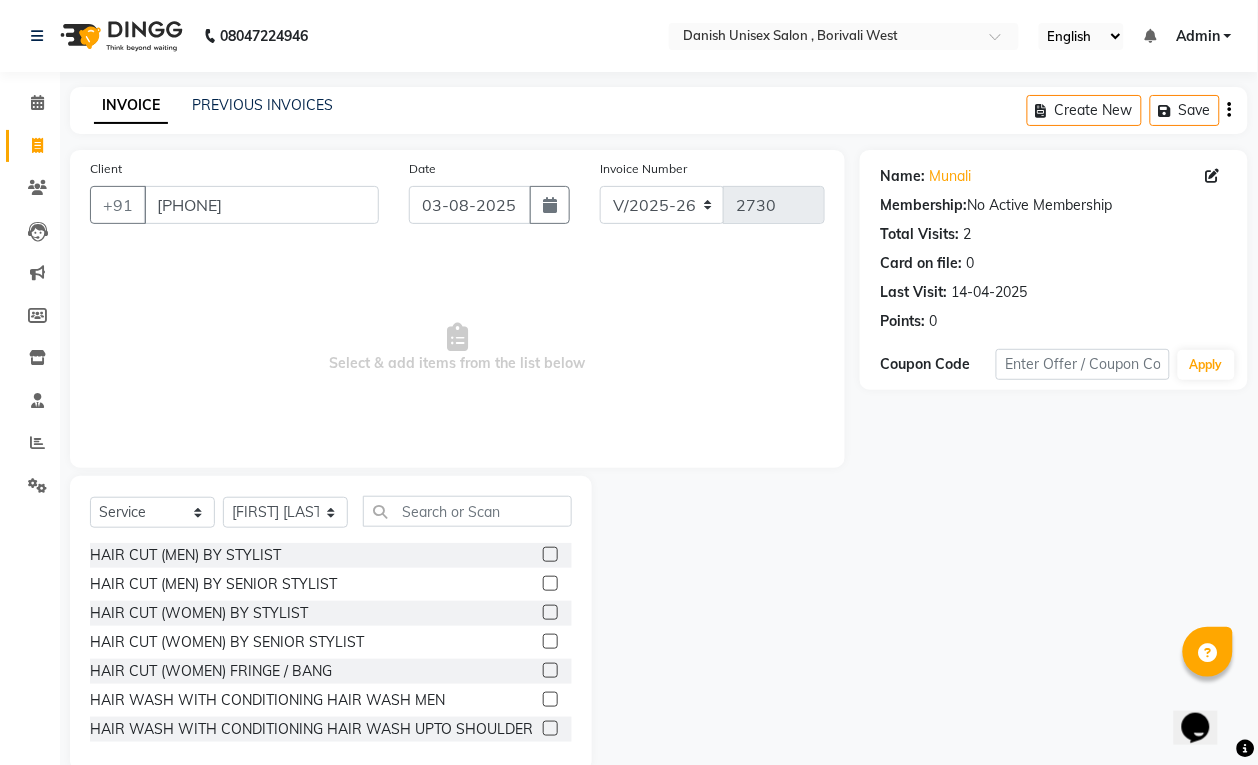 click 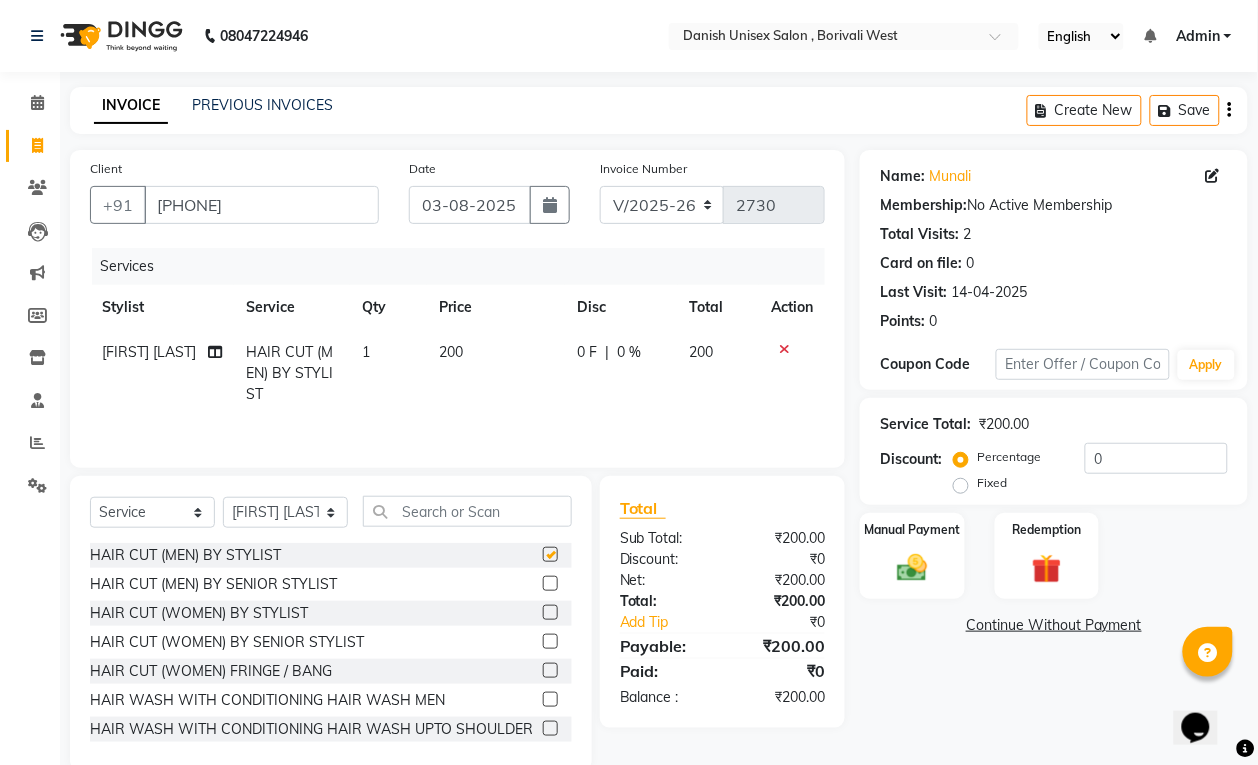 checkbox on "false" 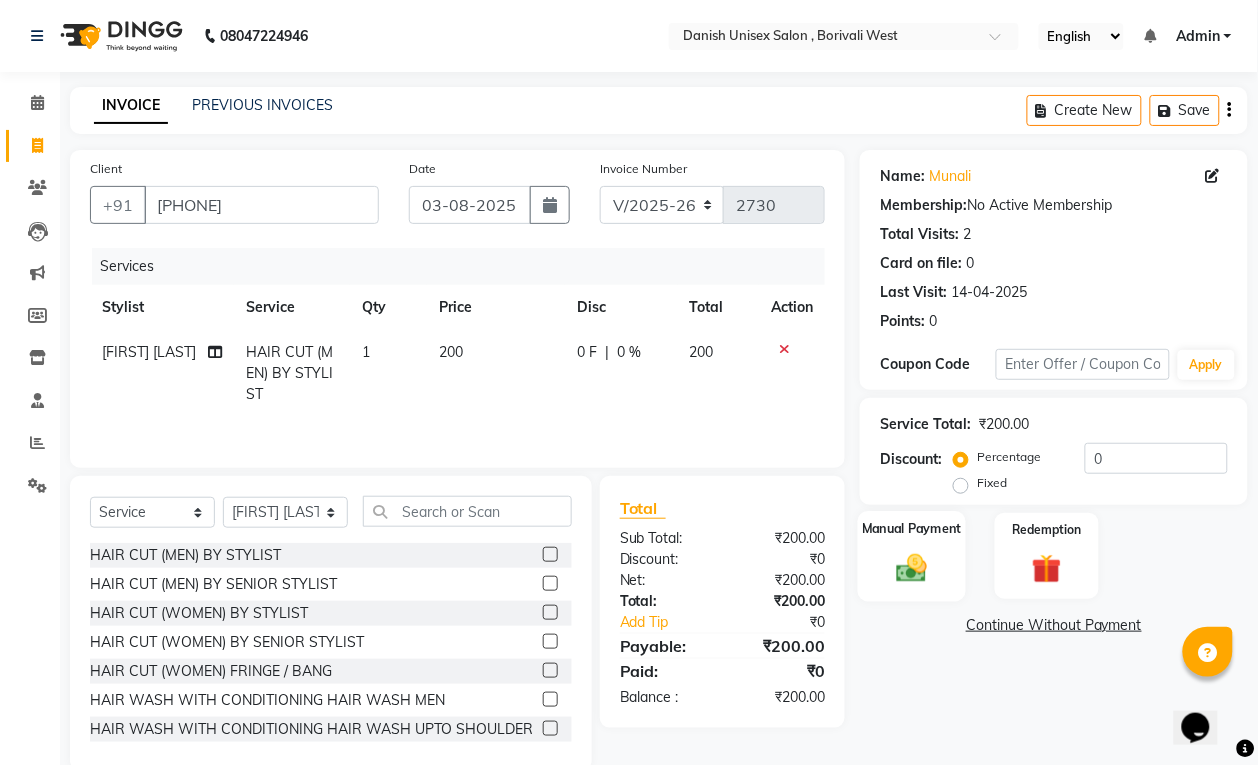 click on "Manual Payment" 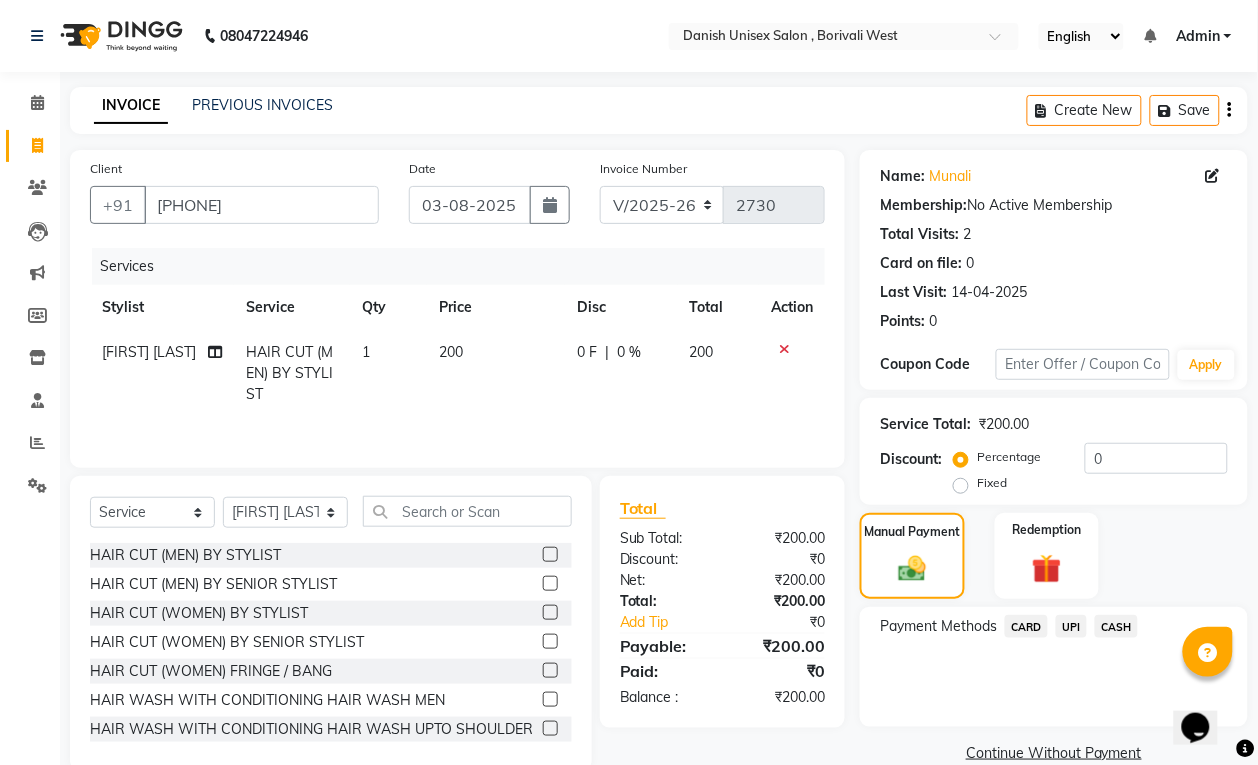 click 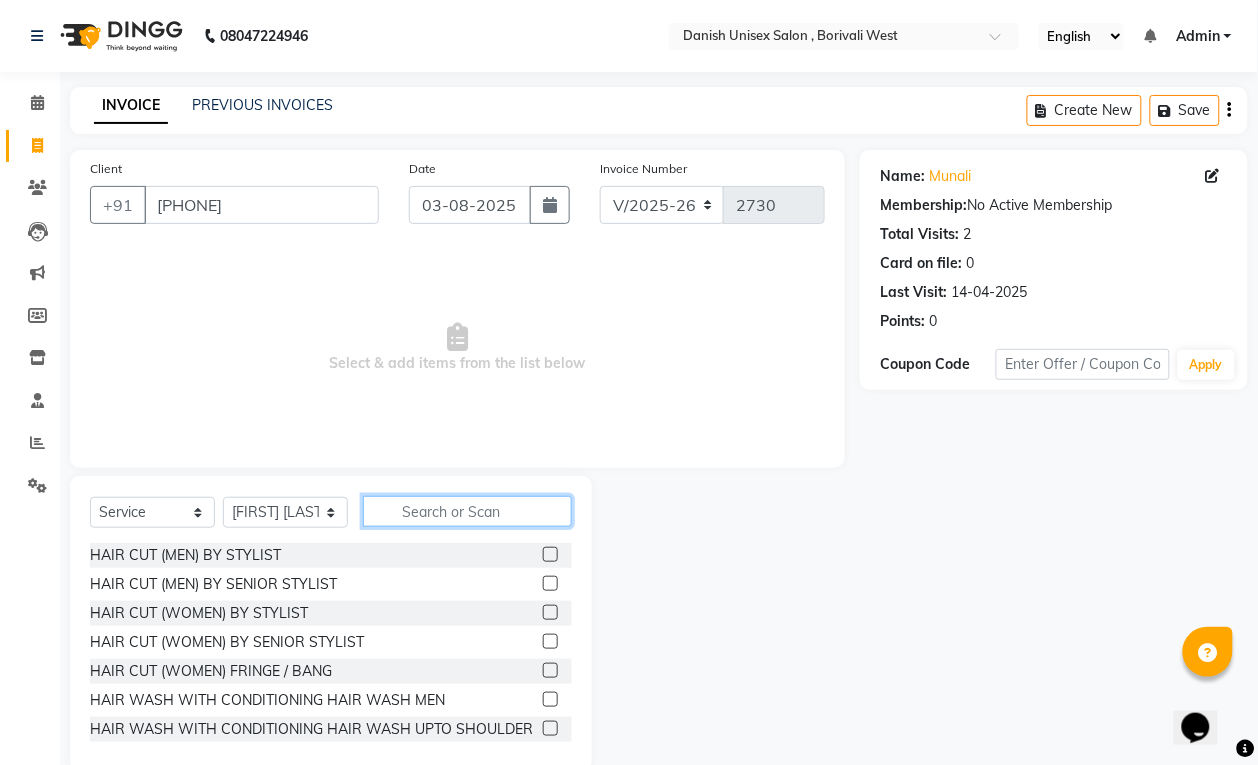 click 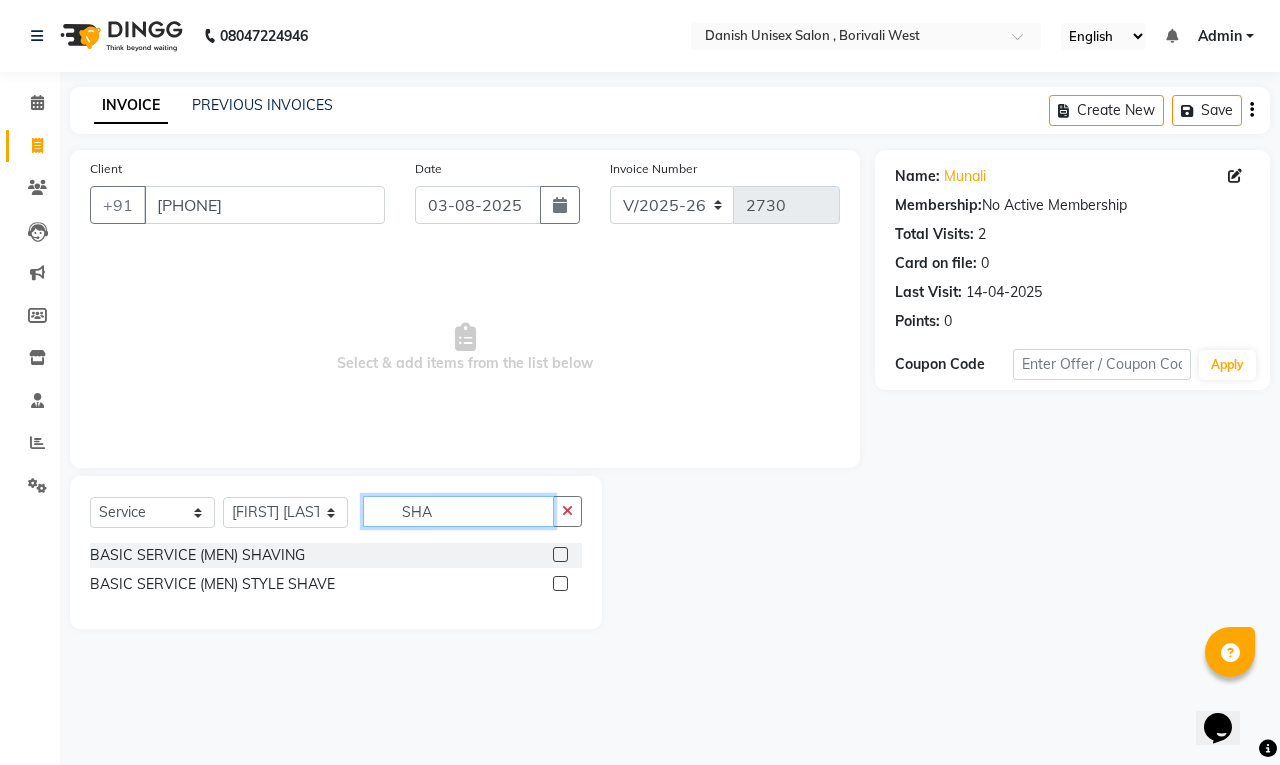 type on "SHA" 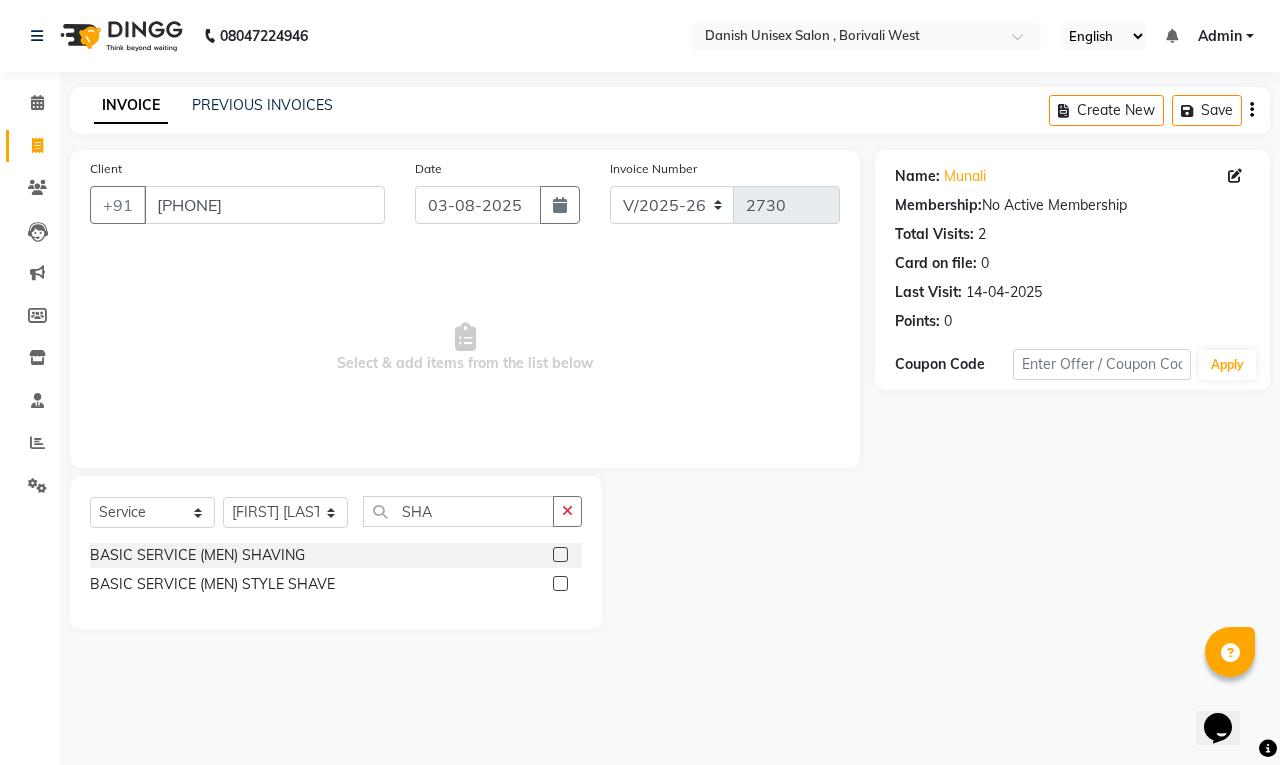 click 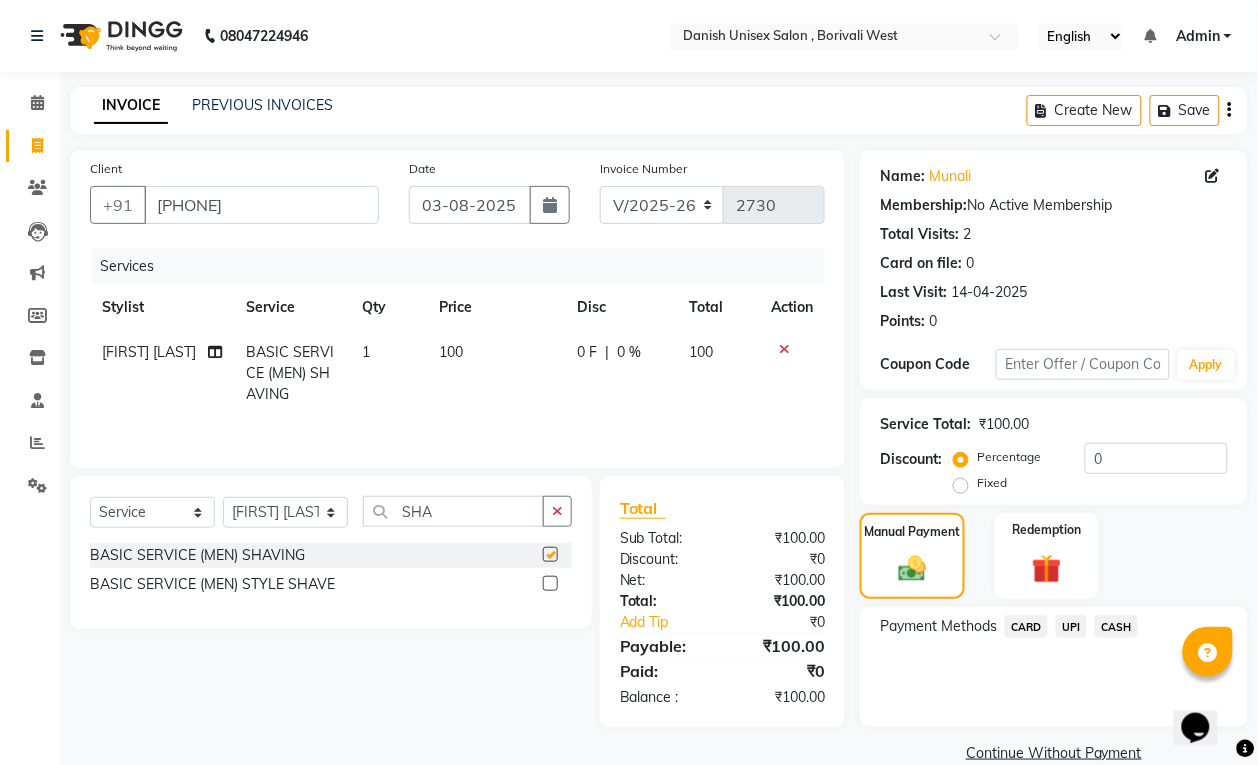 checkbox on "false" 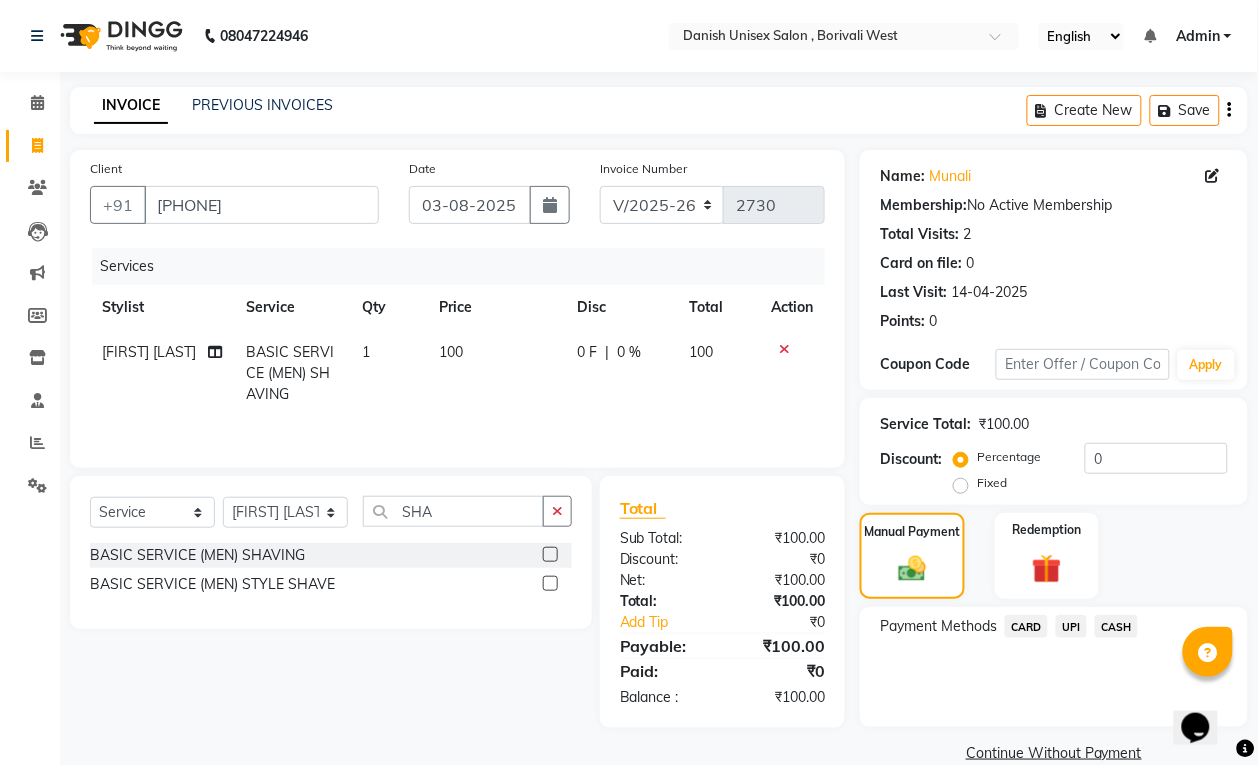 click on "CASH" 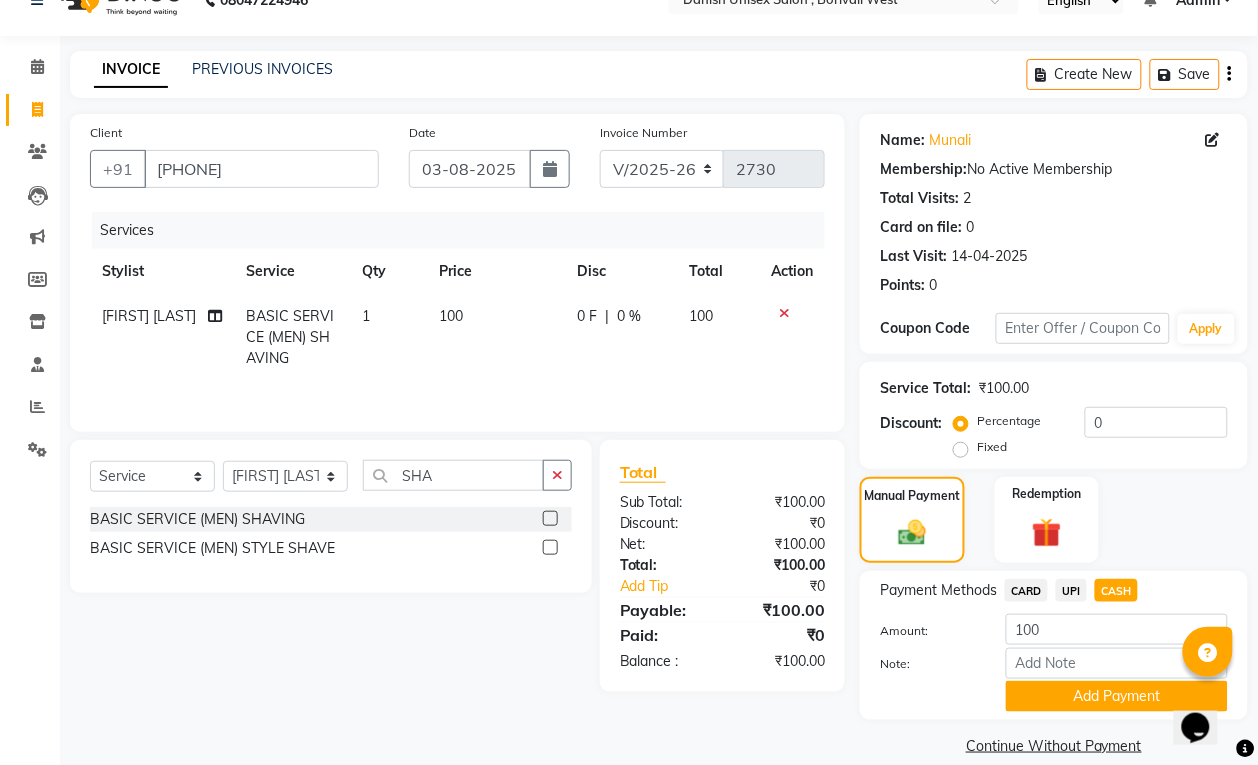 scroll, scrollTop: 61, scrollLeft: 0, axis: vertical 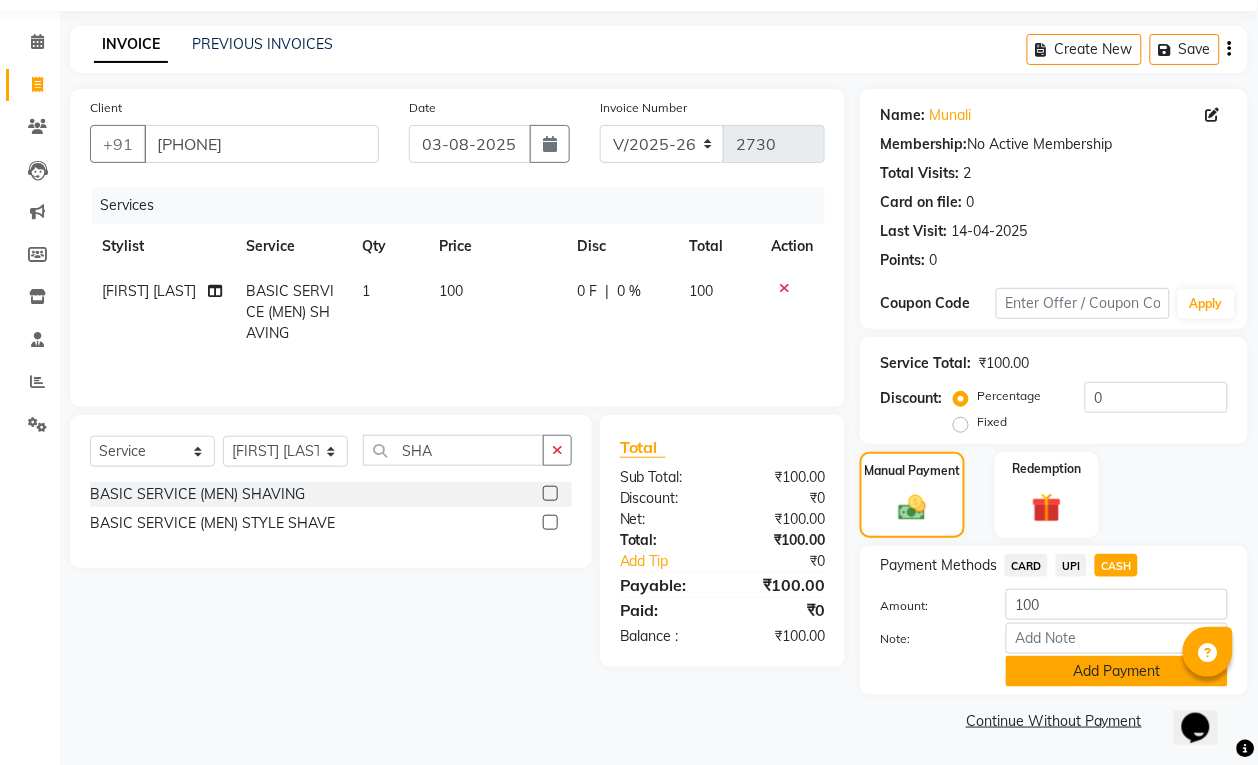 click on "Add Payment" 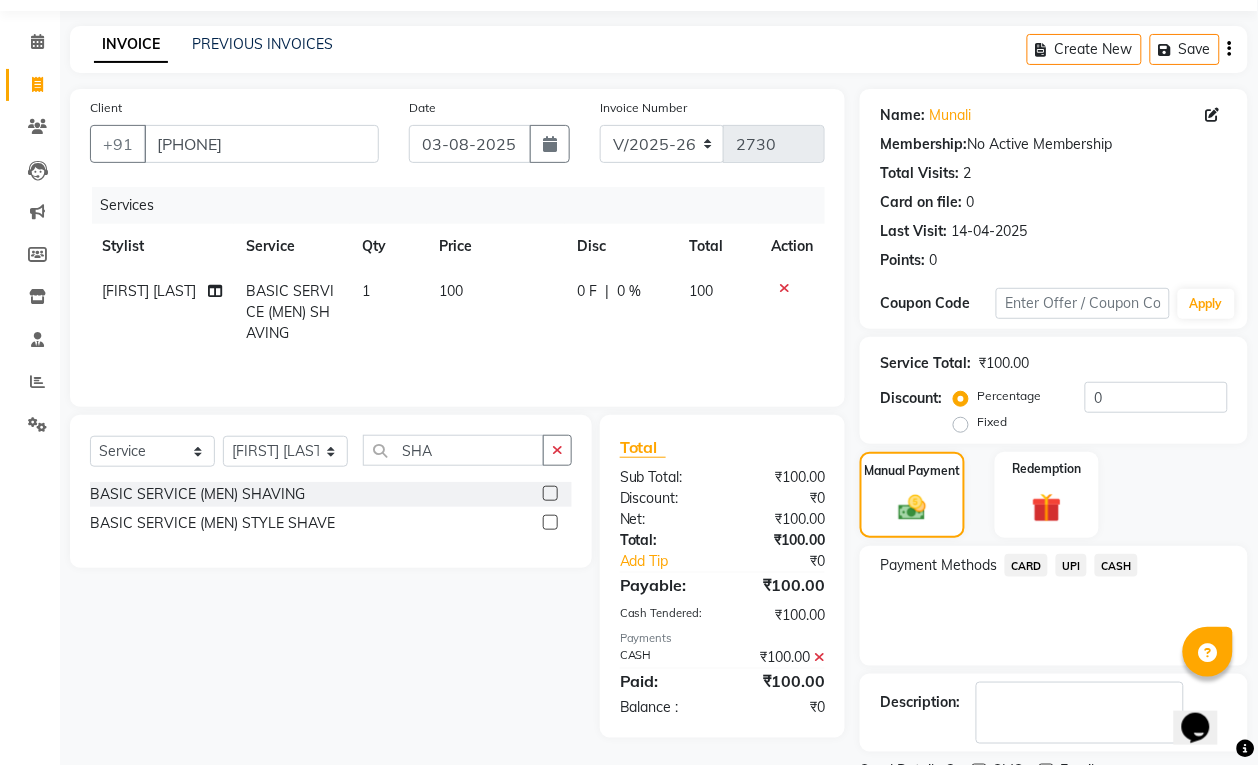 scroll, scrollTop: 147, scrollLeft: 0, axis: vertical 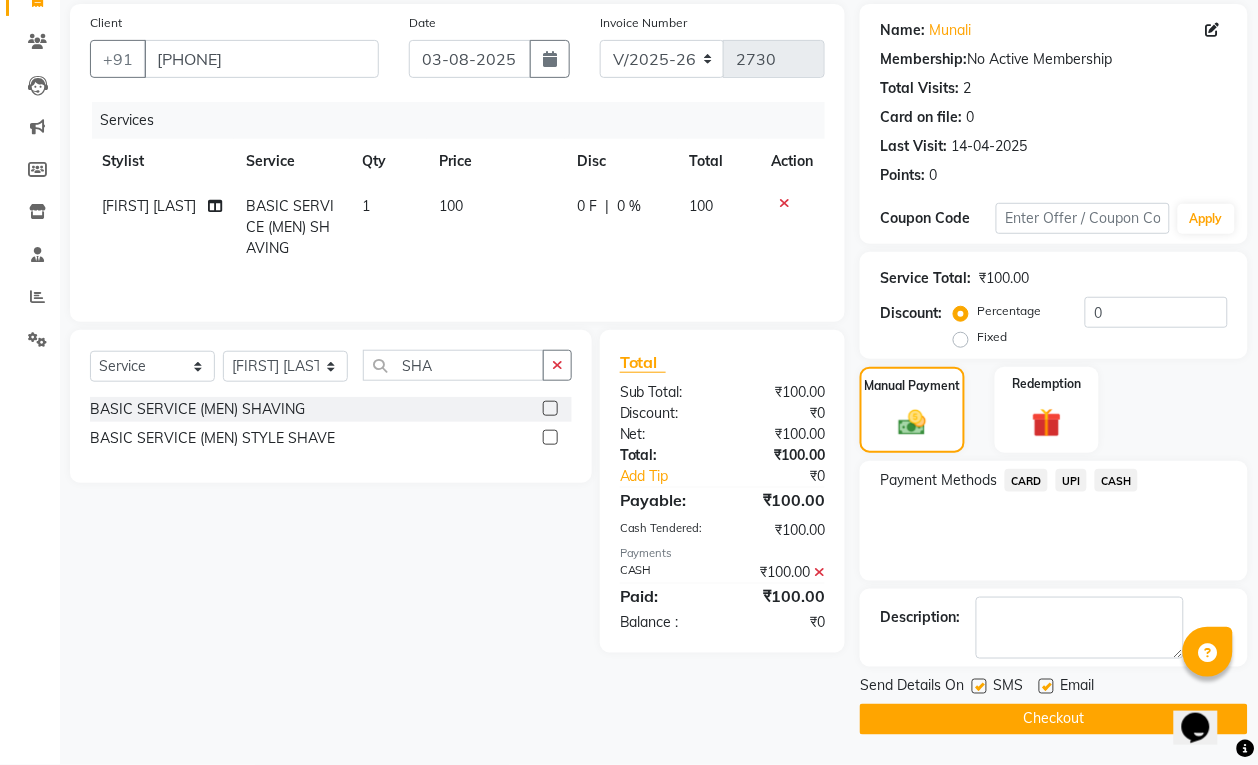 click on "Checkout" 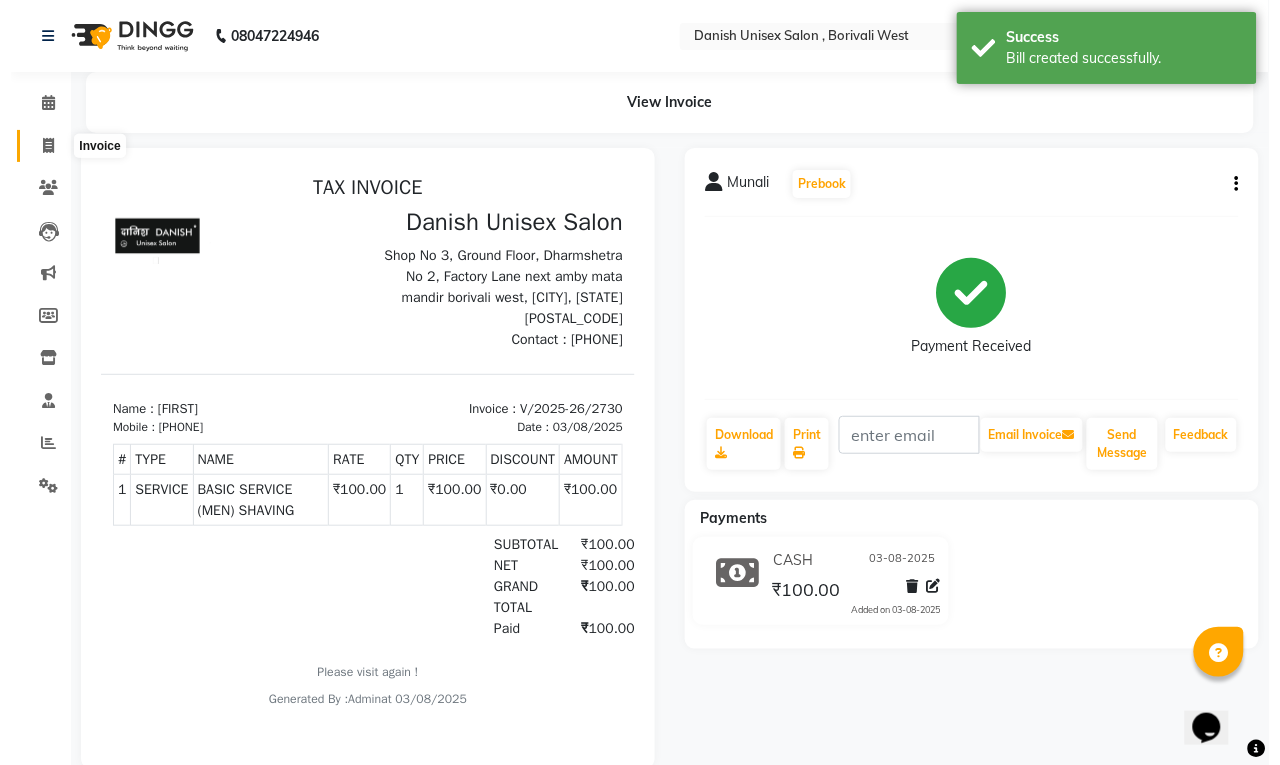 scroll, scrollTop: 0, scrollLeft: 0, axis: both 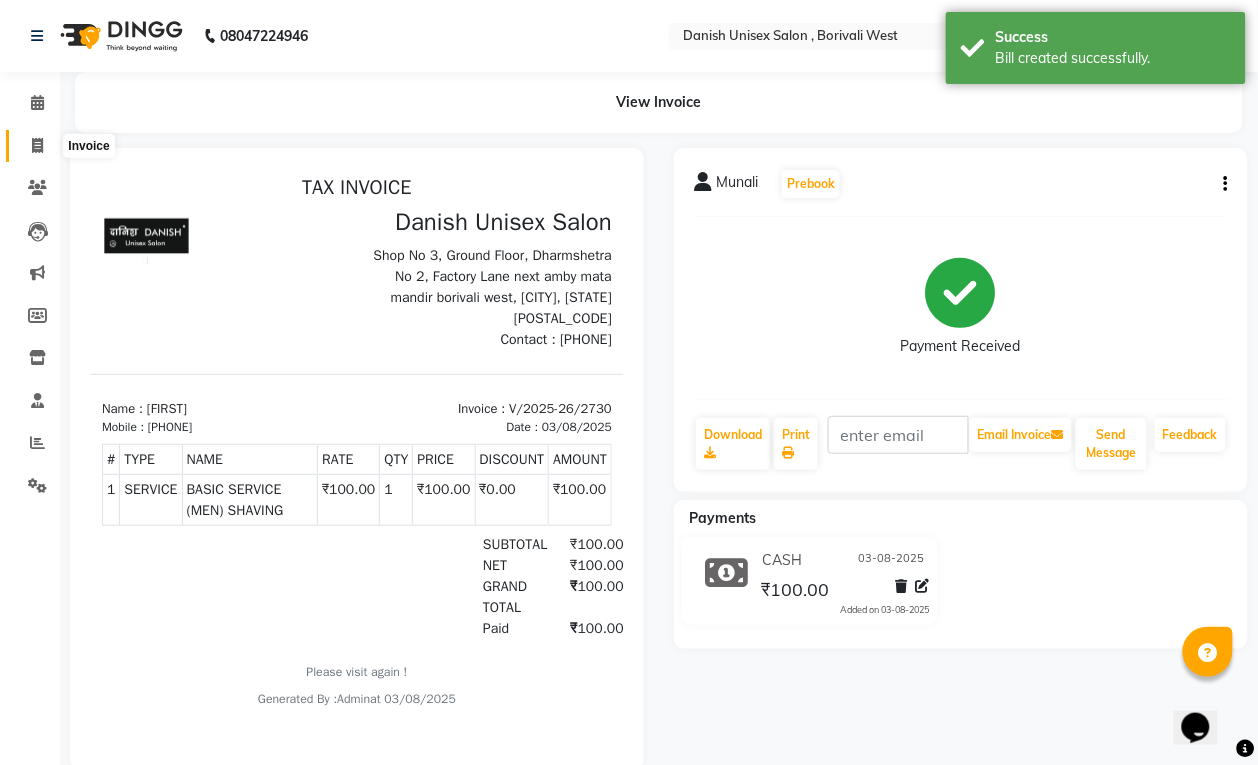 click 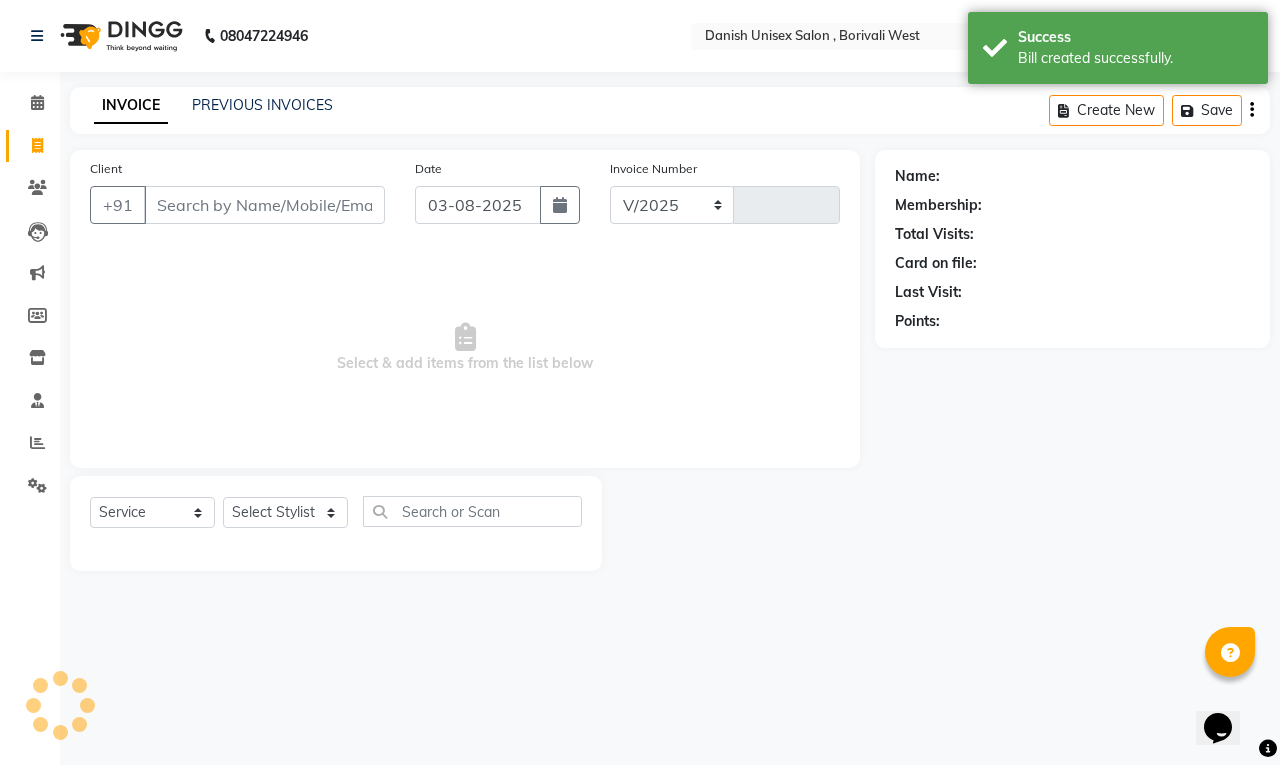 select on "6929" 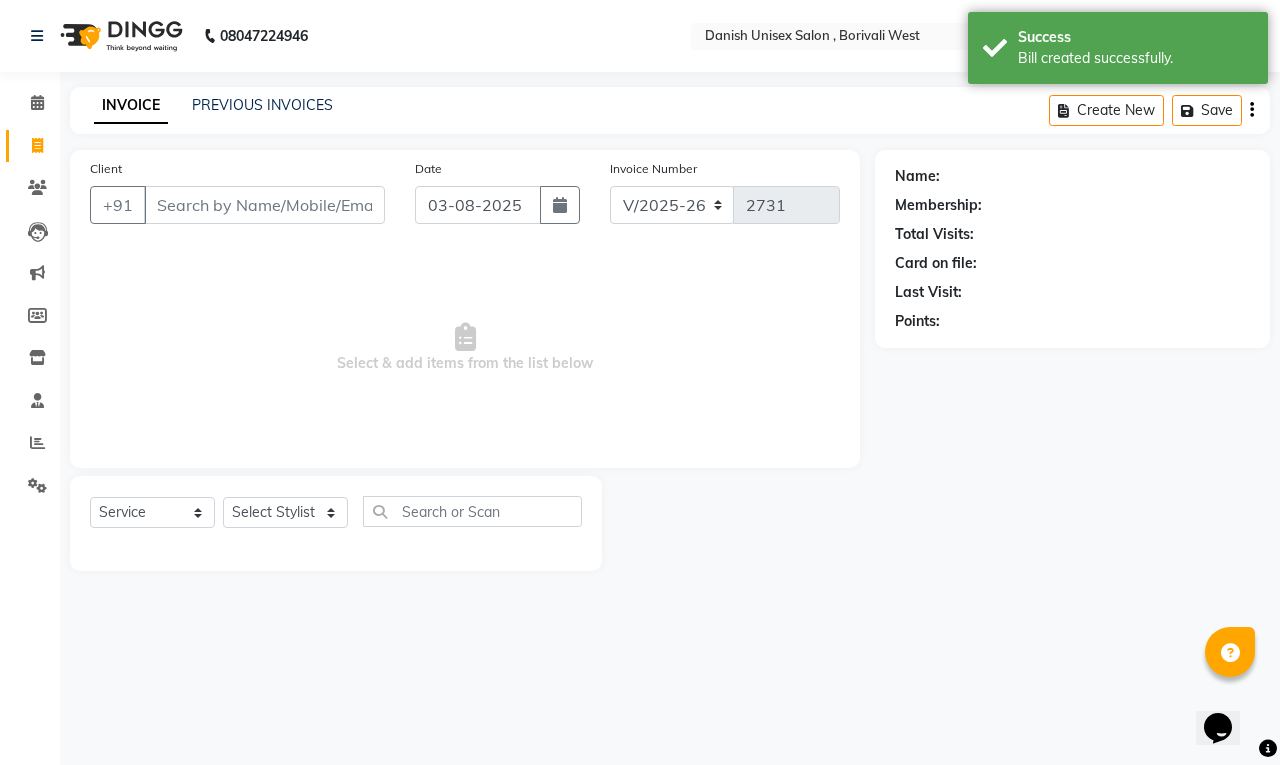 click on "Client" at bounding box center (264, 205) 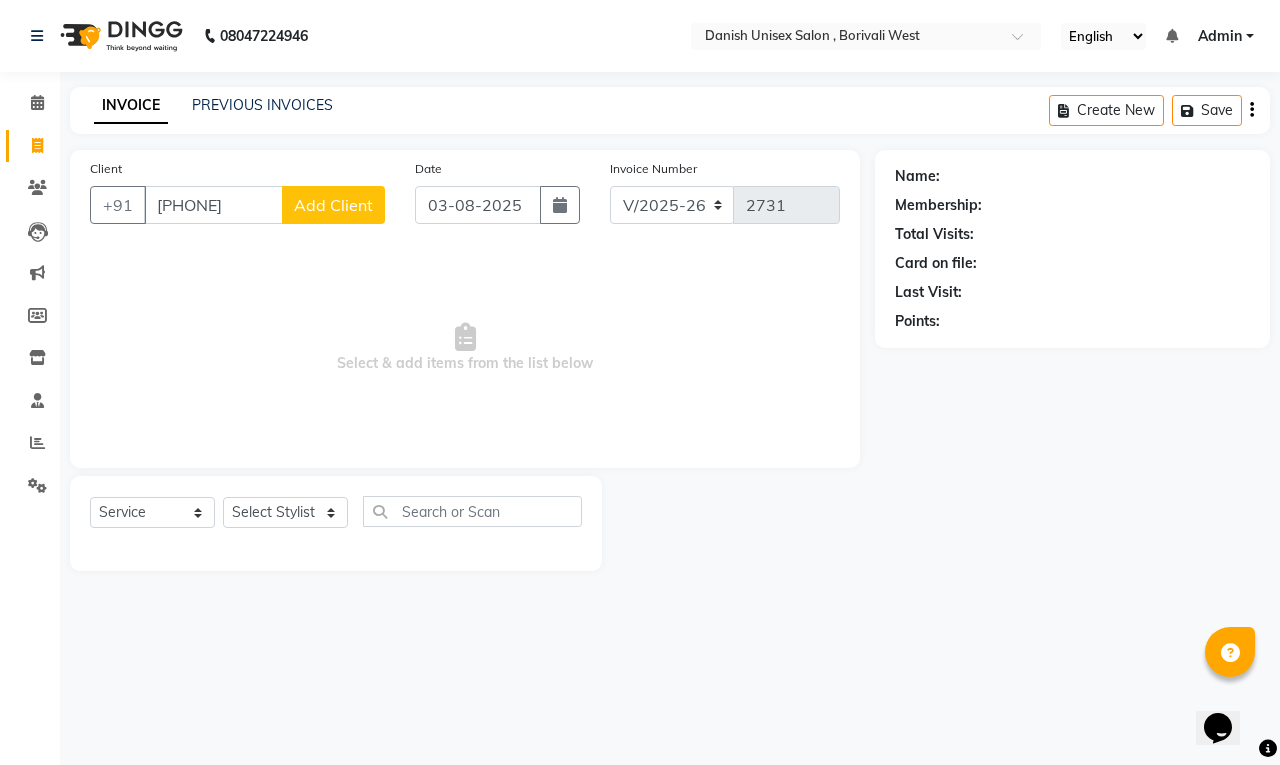 type on "[PHONE]" 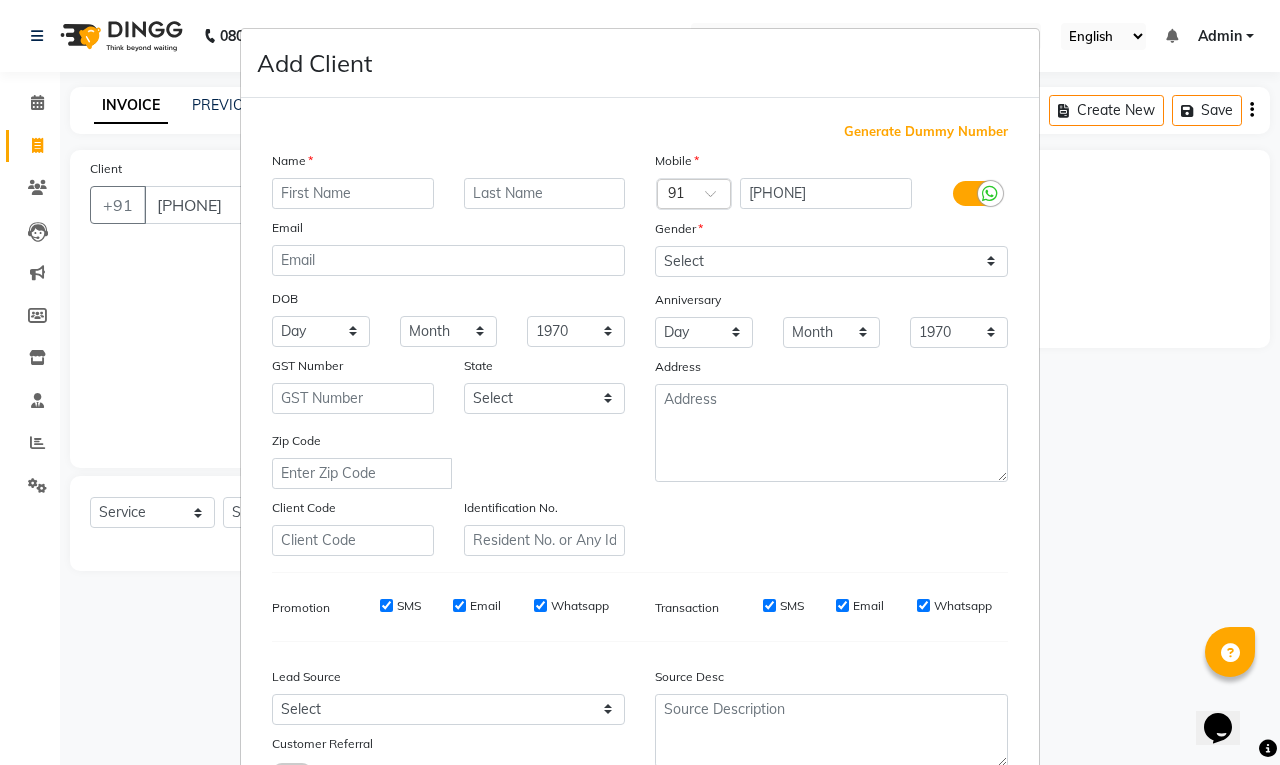 click at bounding box center [353, 193] 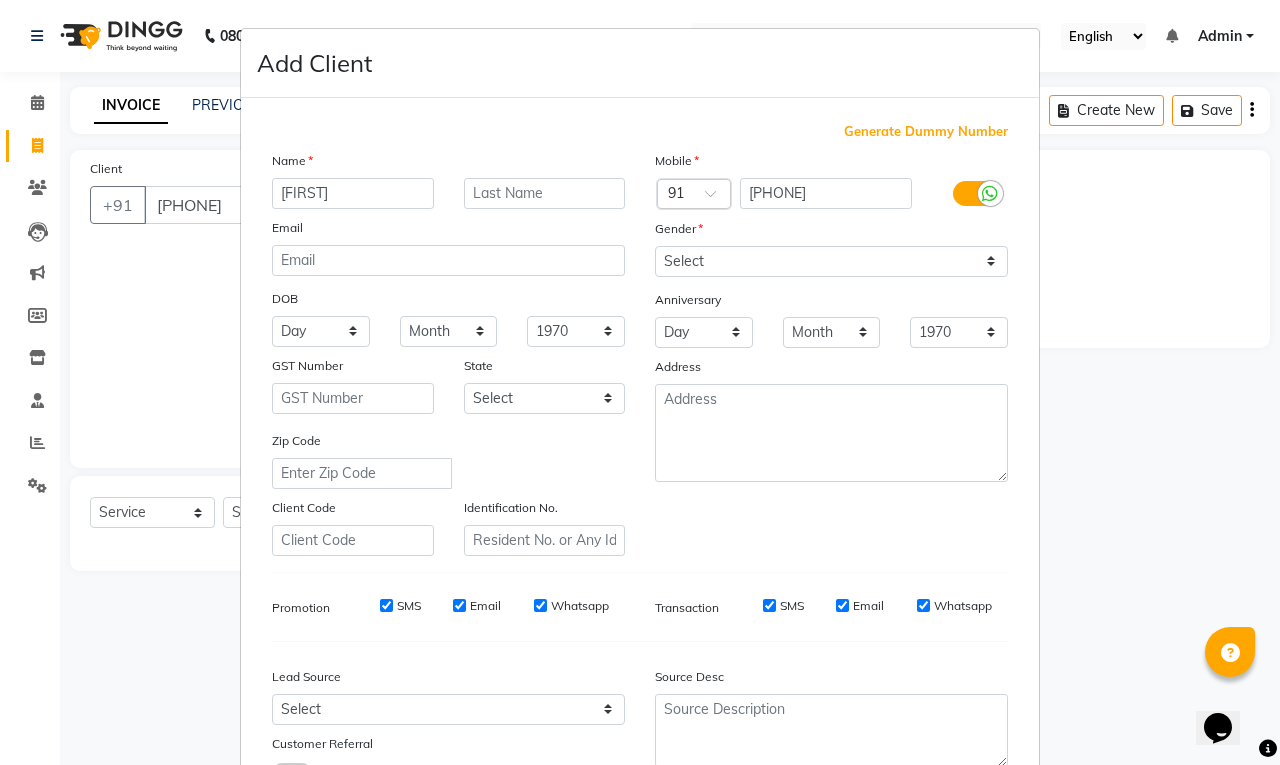 type on "[FIRST]" 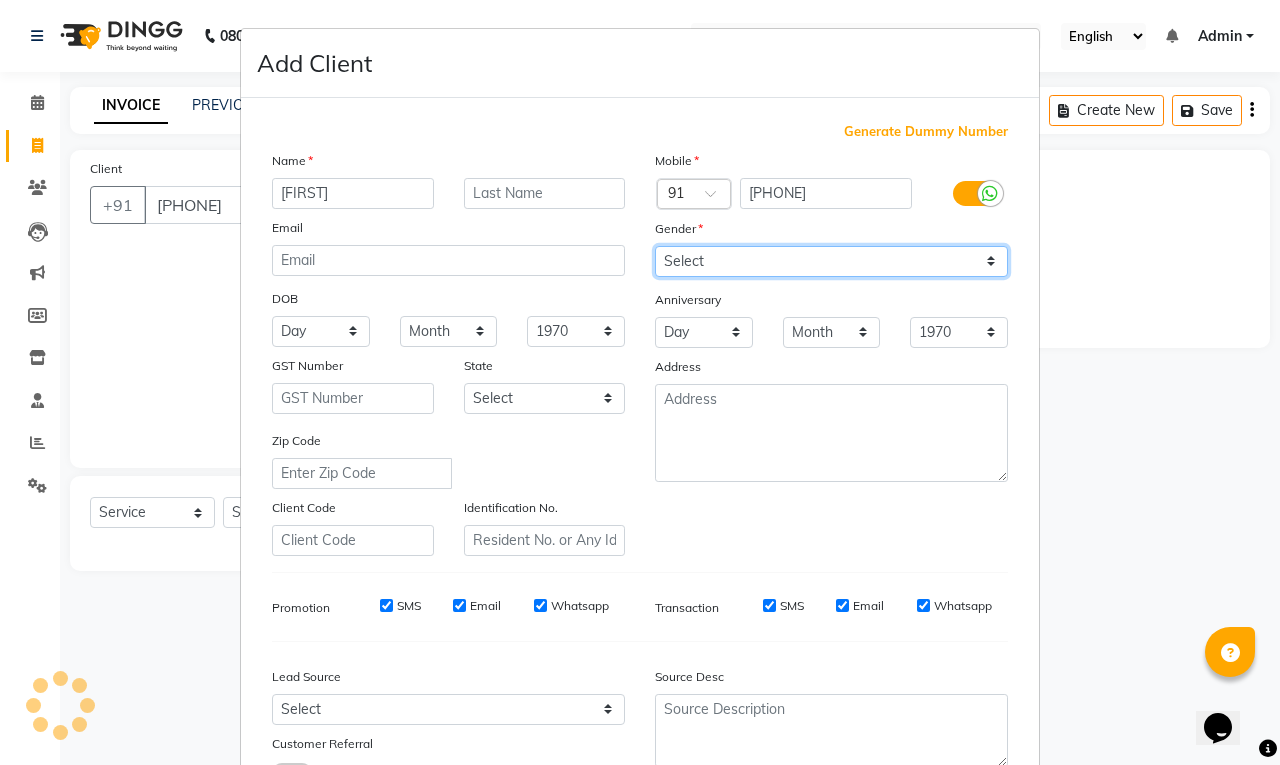 click on "Select Male Female Other Prefer Not To Say" at bounding box center [831, 261] 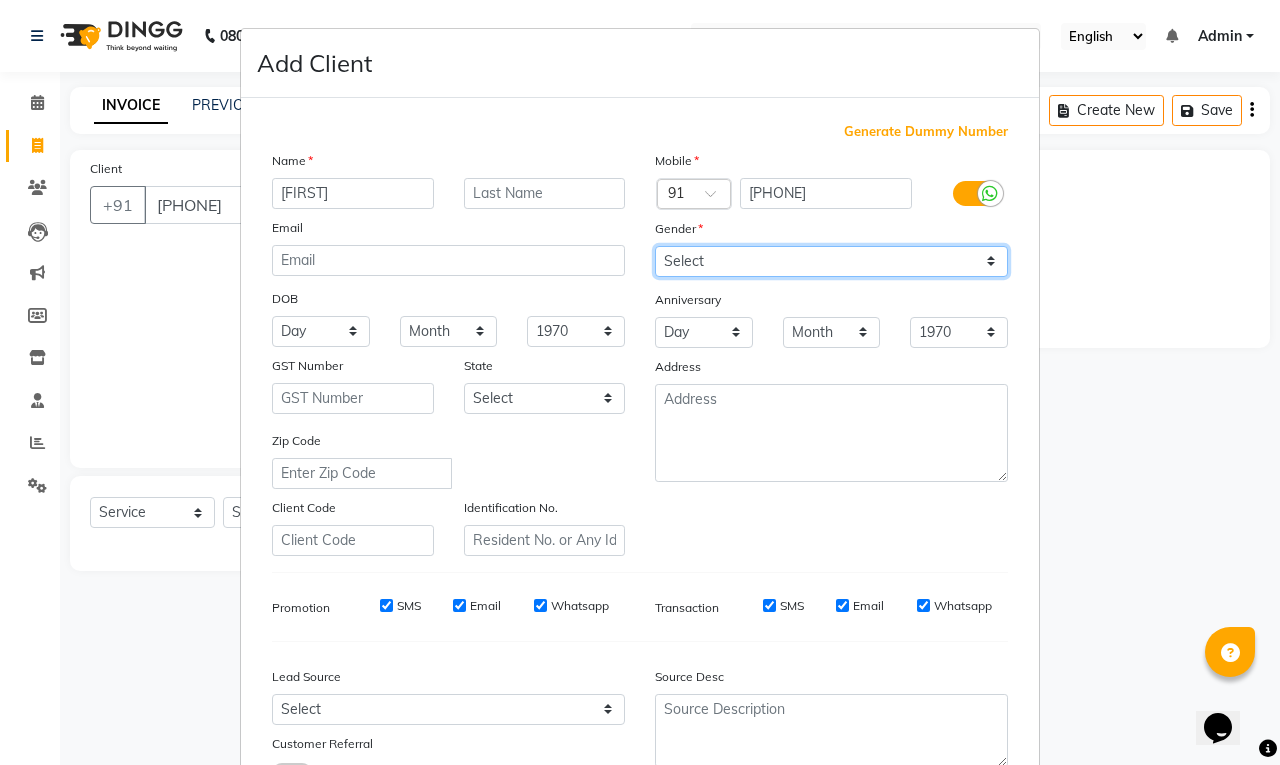 select on "female" 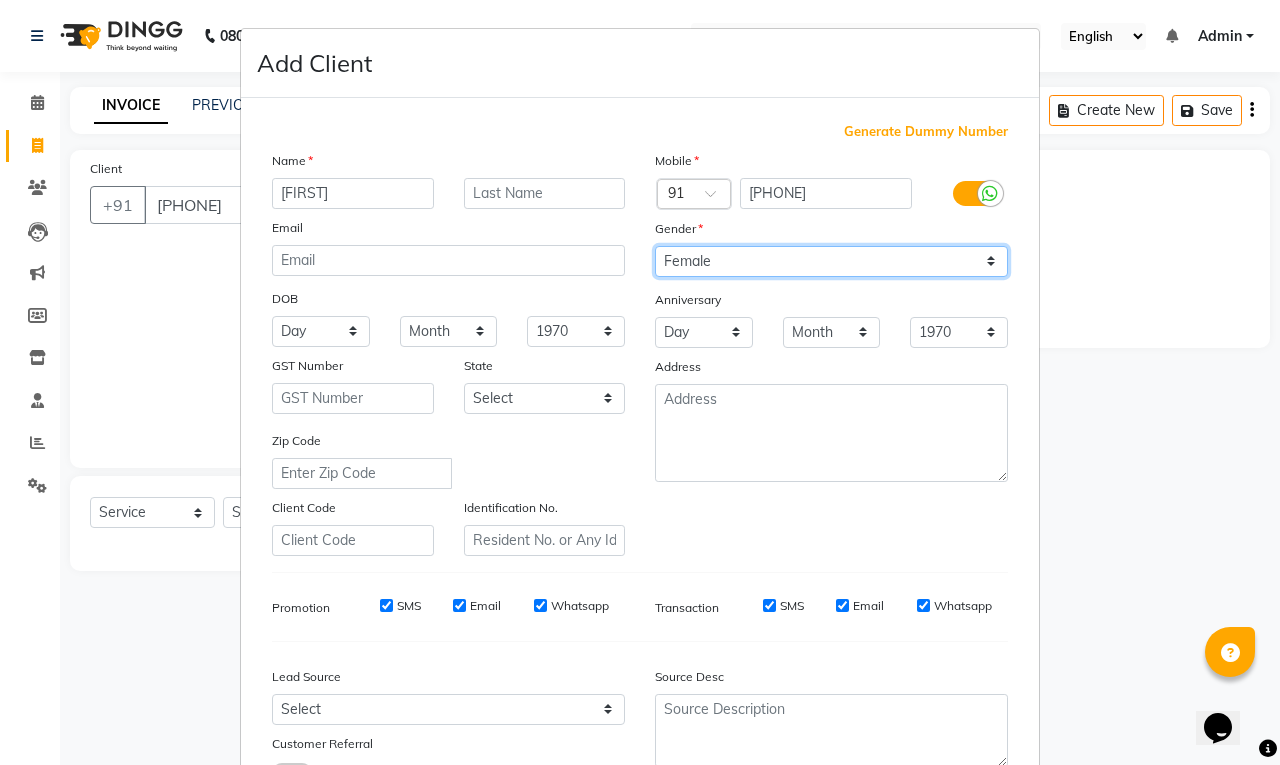 click on "Select Male Female Other Prefer Not To Say" at bounding box center [831, 261] 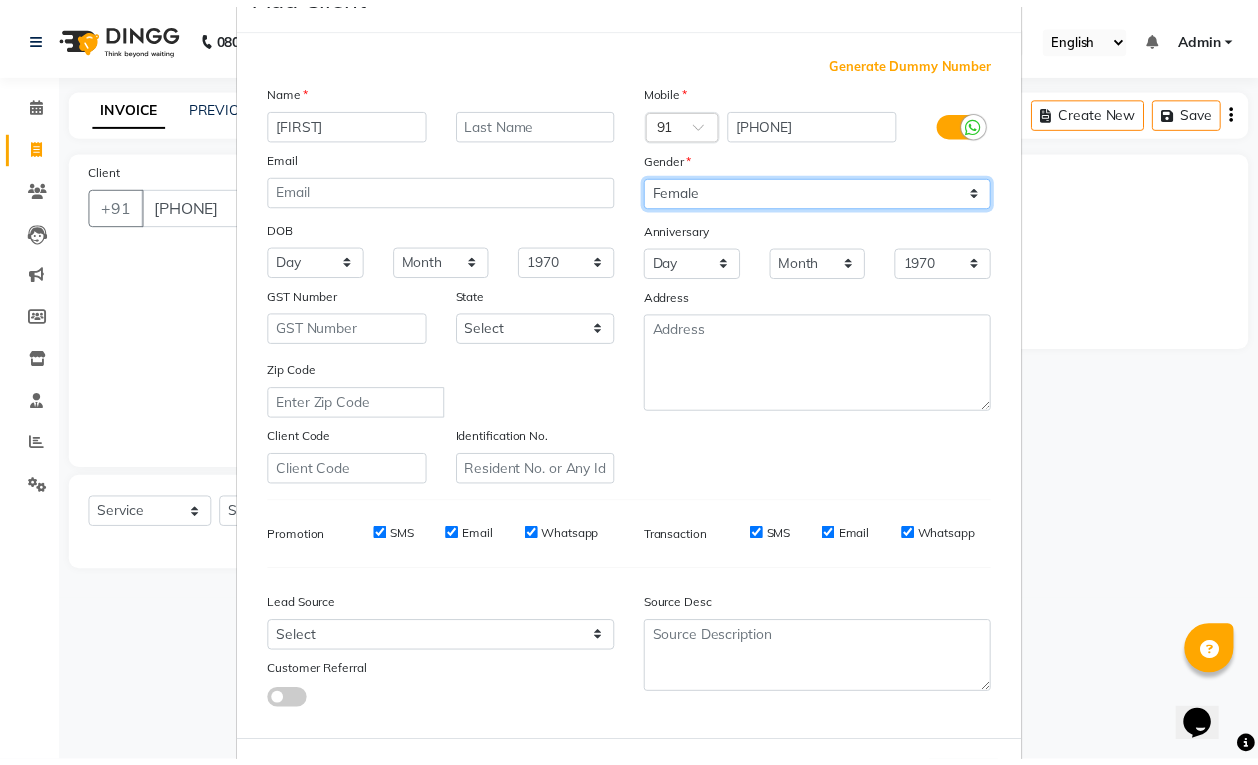 scroll, scrollTop: 151, scrollLeft: 0, axis: vertical 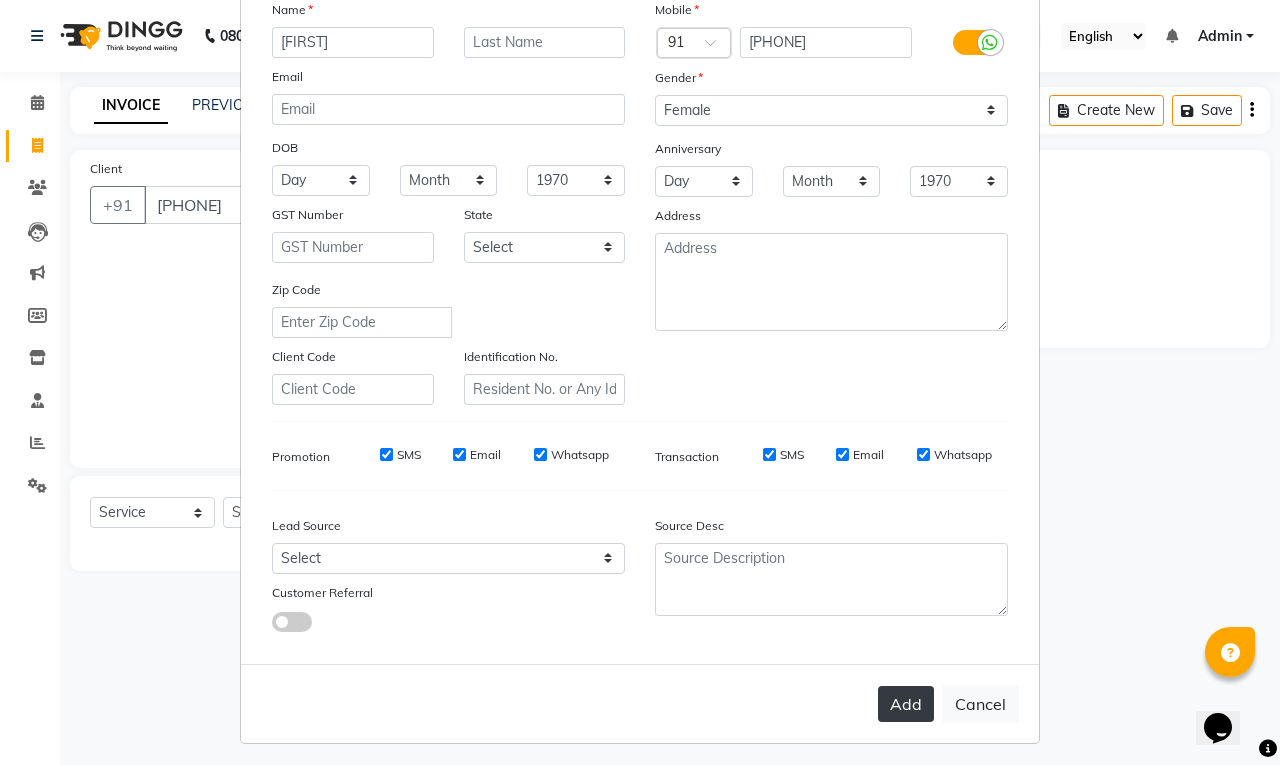 click on "Add" at bounding box center (906, 704) 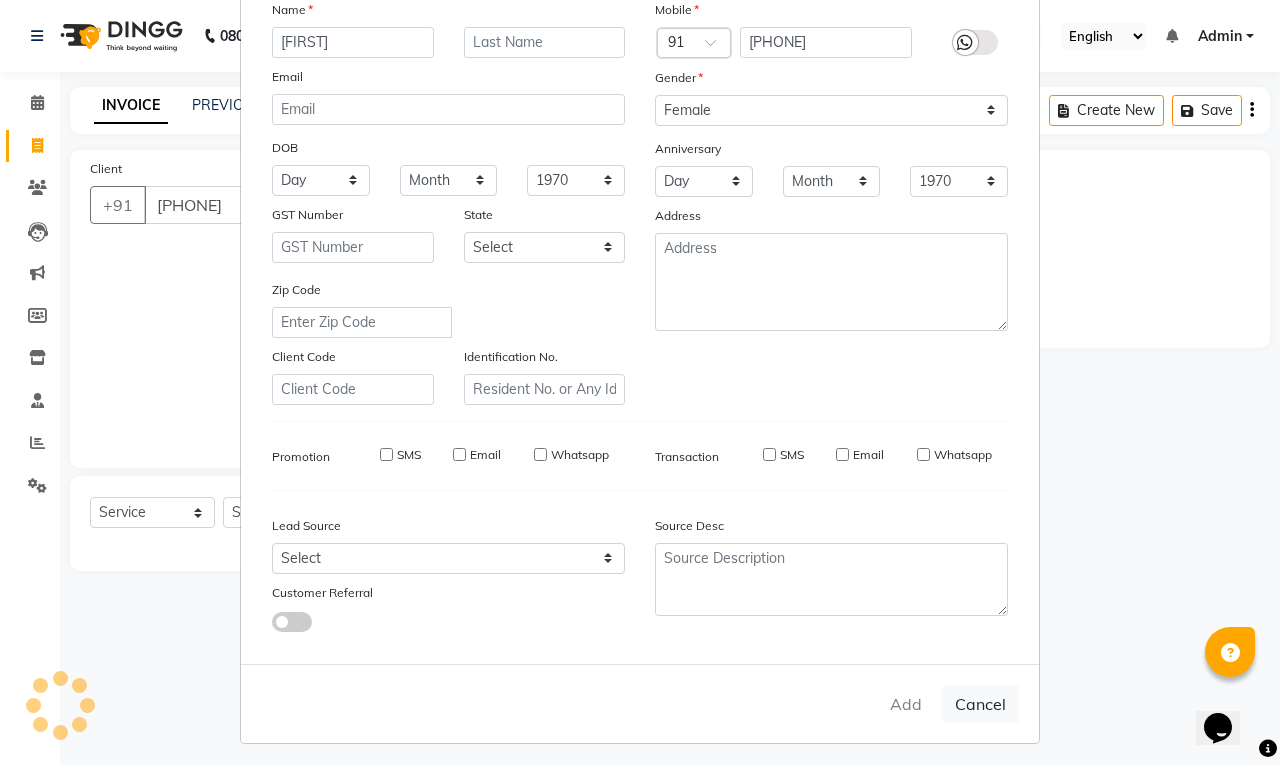 type 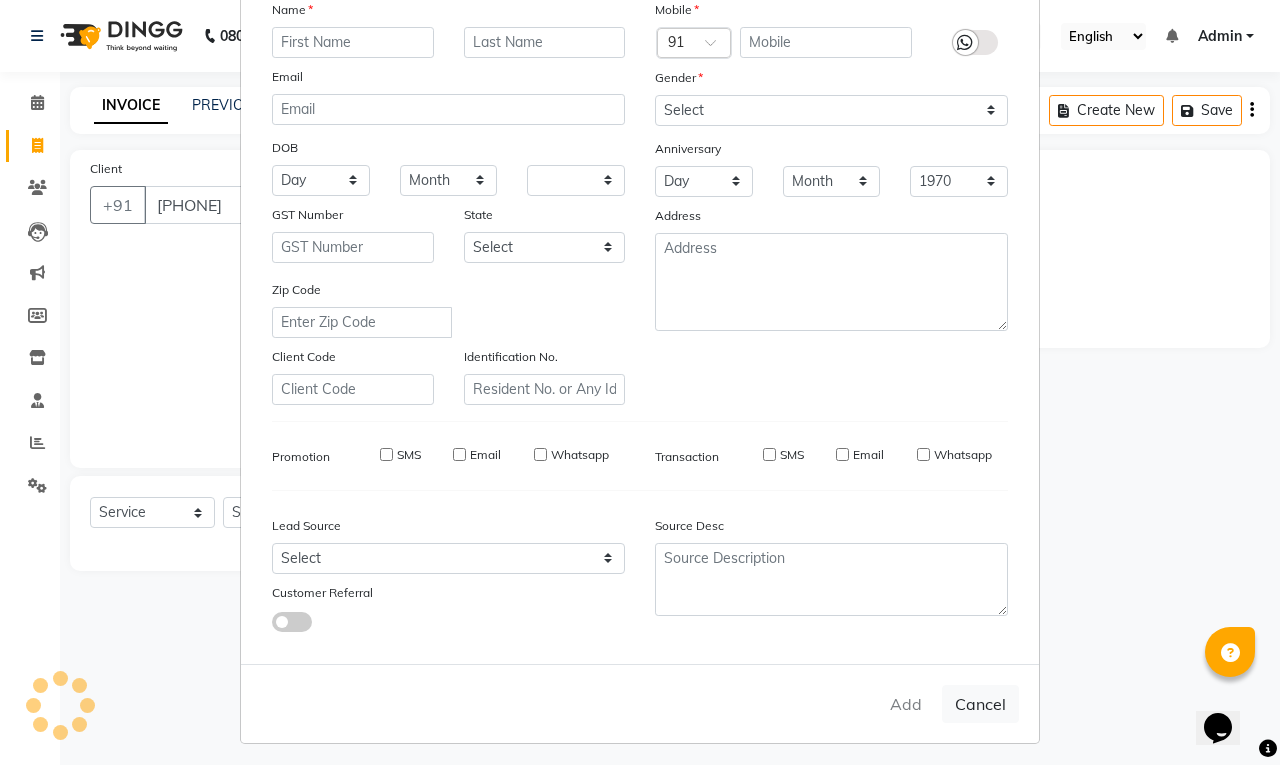 select 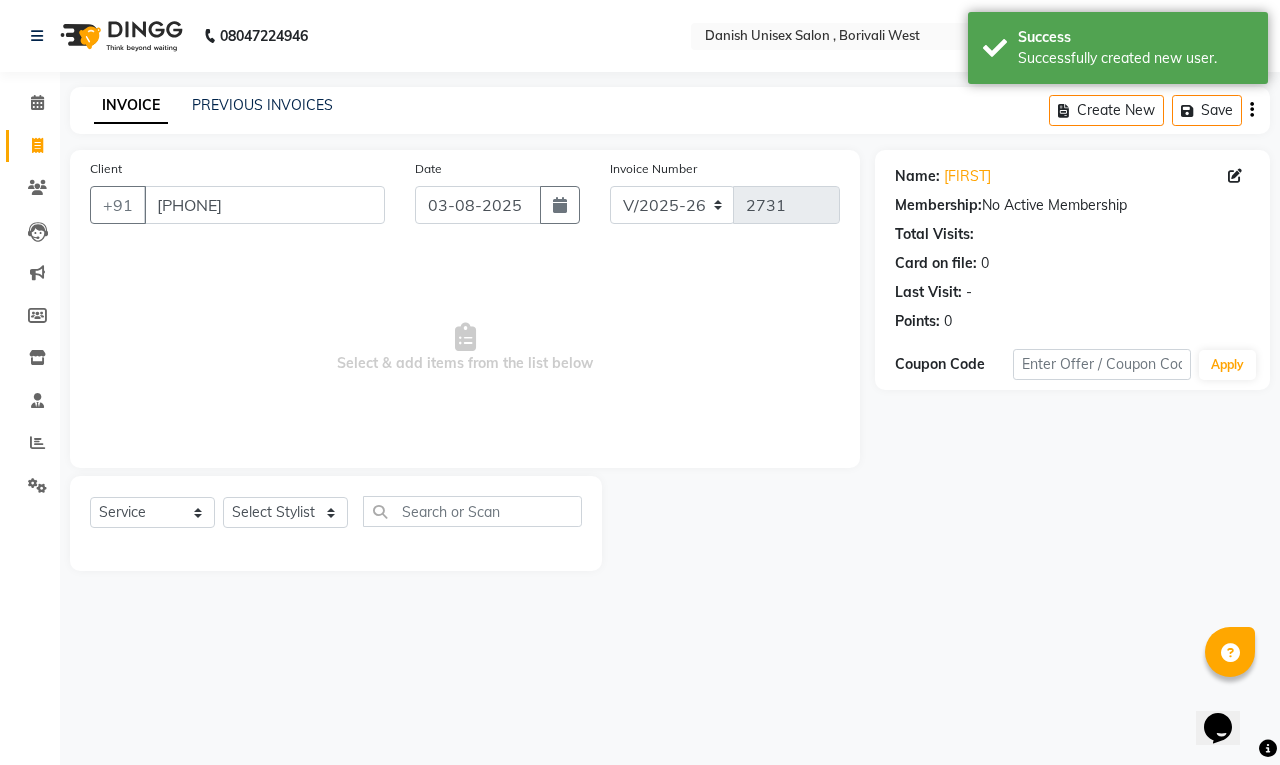 click on "Select  Service  Product  Membership  Package Voucher Prepaid Gift Card  Select Stylist [NAME] [LAST], [NAME], [NAME], [NAME], [NAME], [NAME], [NAME], [NAME], [NAME], [NAME], [NAME], [NAME], [NAME]" 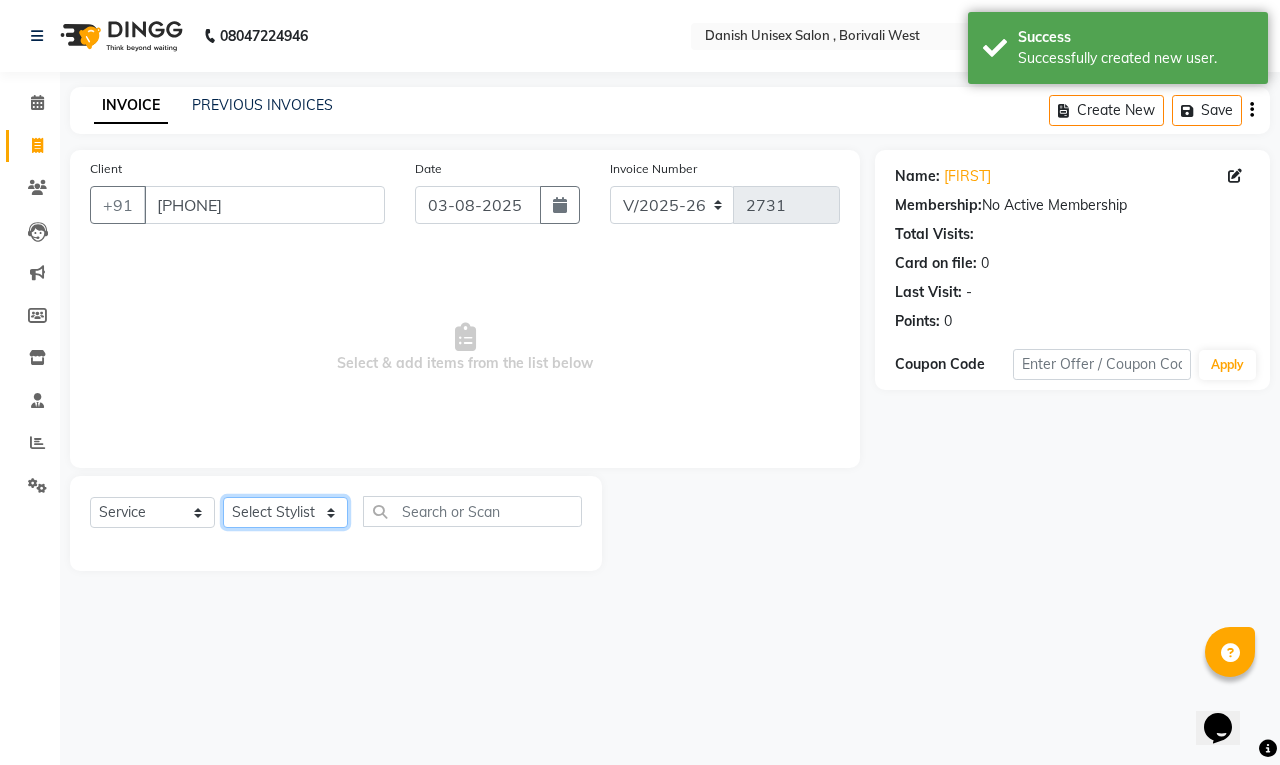 click on "Select Stylist [NAME] [LAST], [NAME], [NAME], [NAME], [NAME], [NAME], [NAME], [NAME], [NAME], [NAME], [NAME], [NAME], [NAME]" 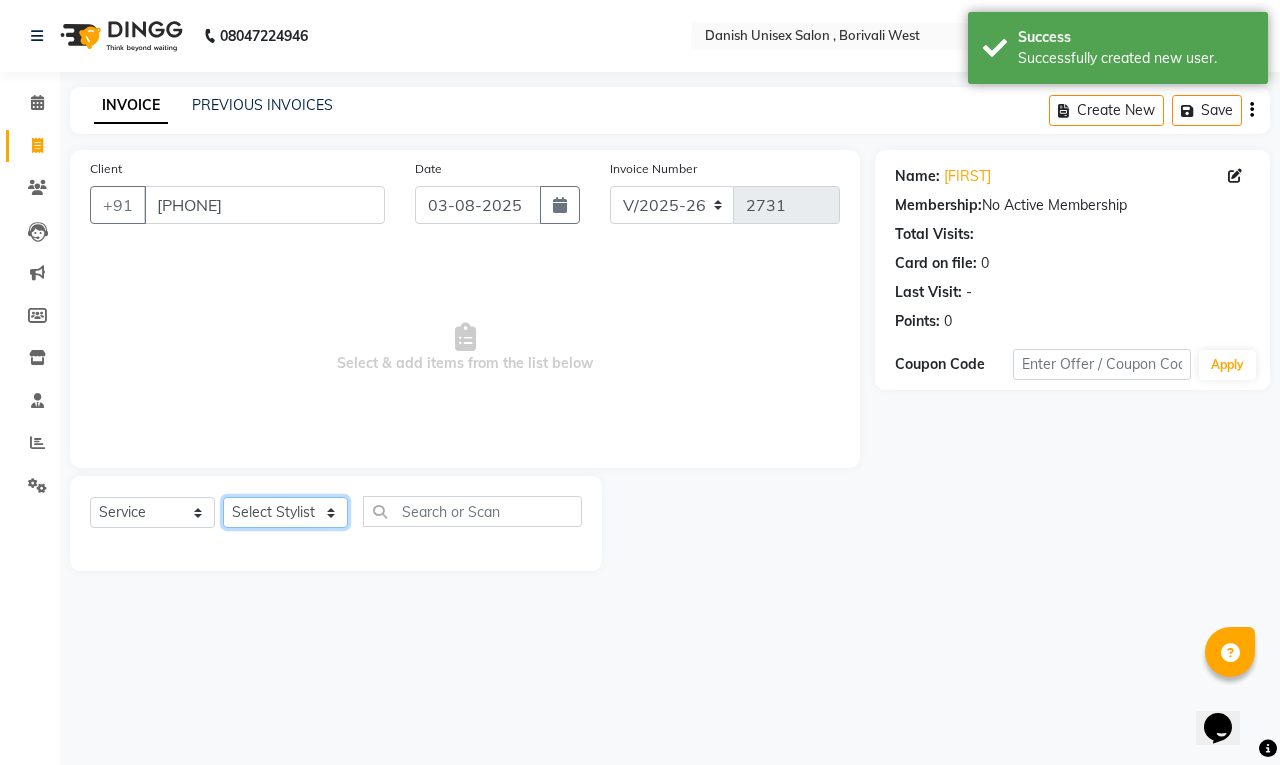 select on "54585" 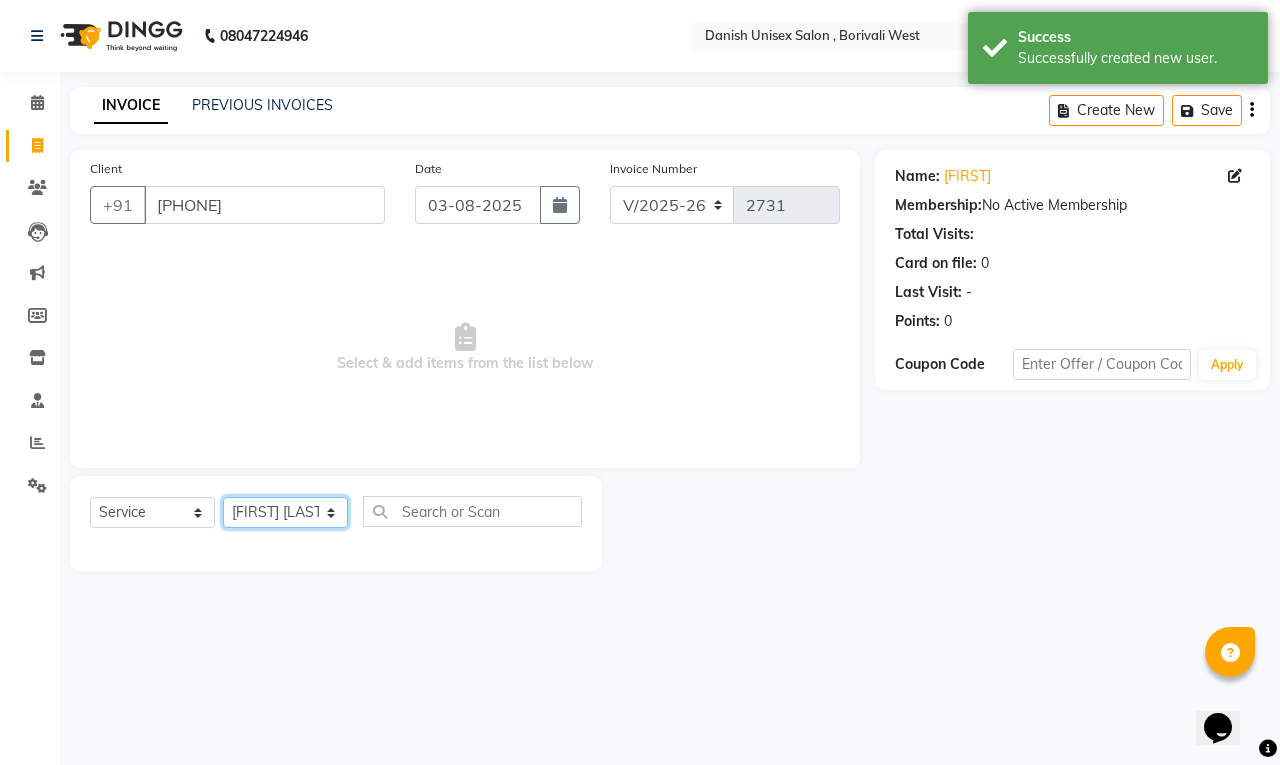click on "Select Stylist [NAME] [LAST], [NAME], [NAME], [NAME], [NAME], [NAME], [NAME], [NAME], [NAME], [NAME], [NAME], [NAME], [NAME]" 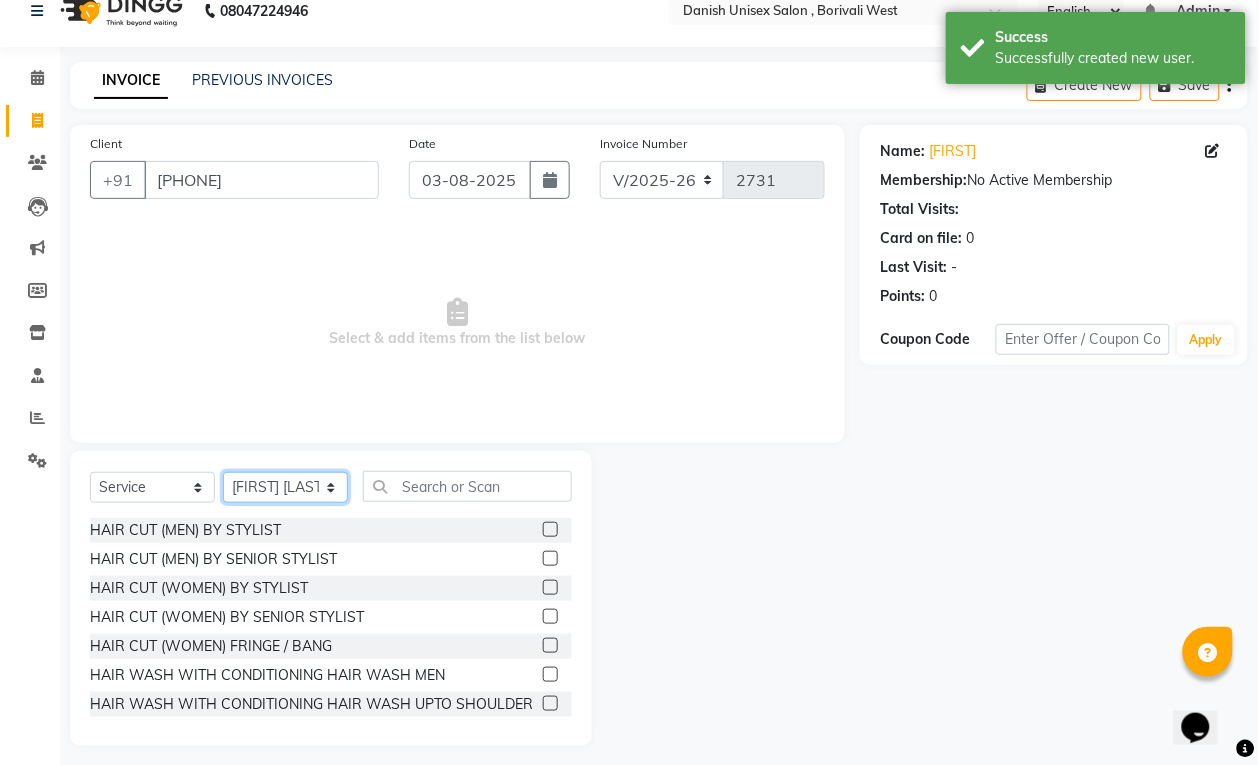 scroll, scrollTop: 35, scrollLeft: 0, axis: vertical 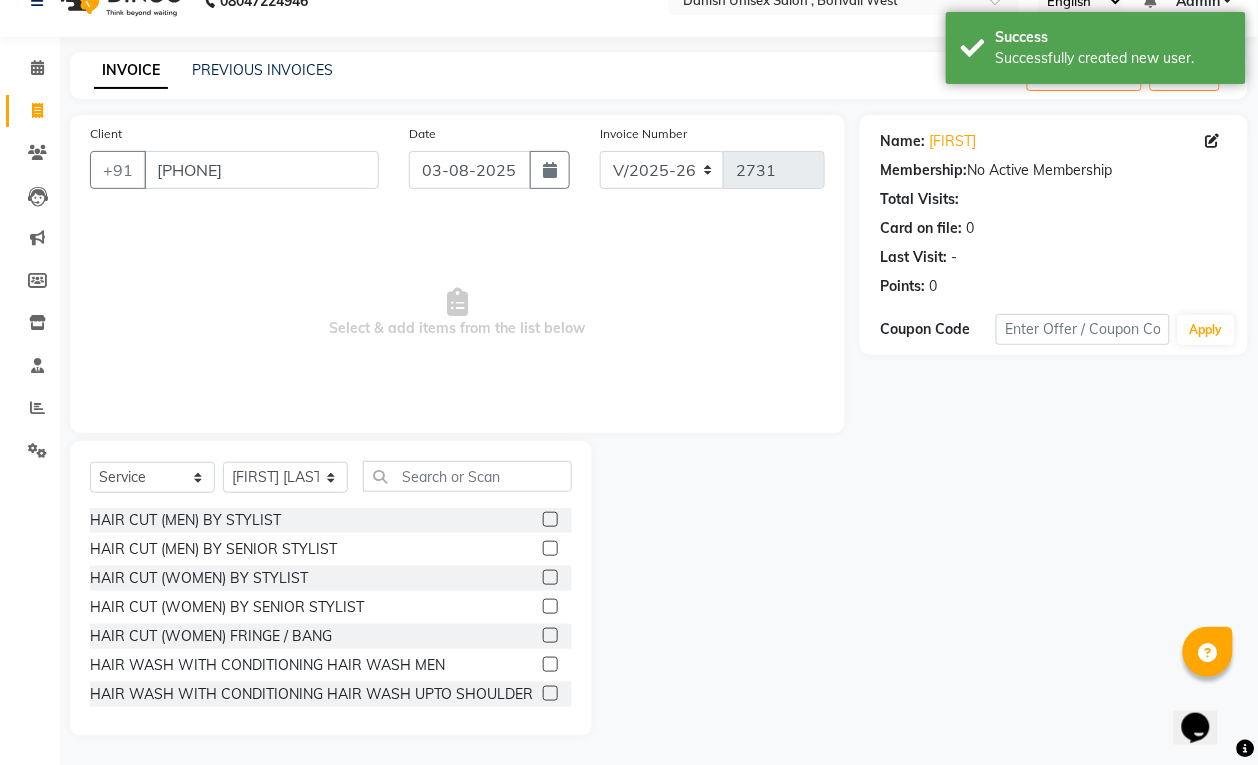 click 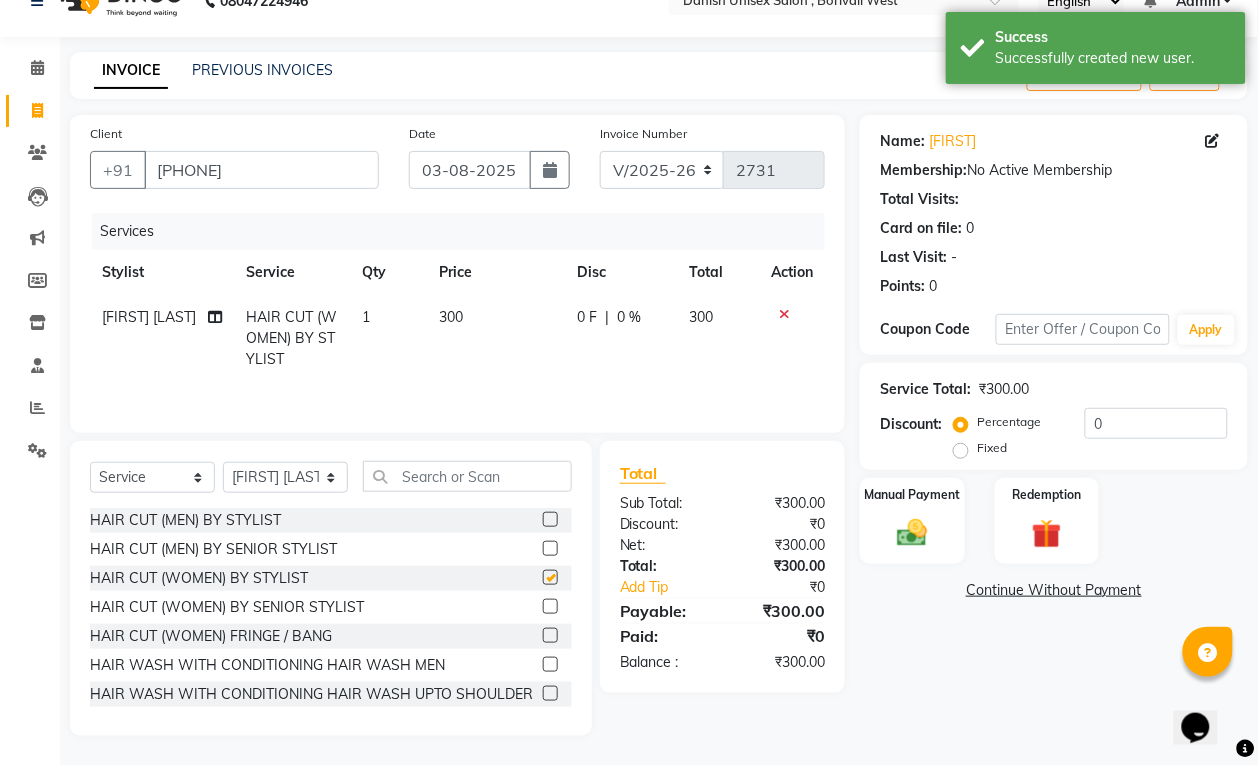checkbox on "false" 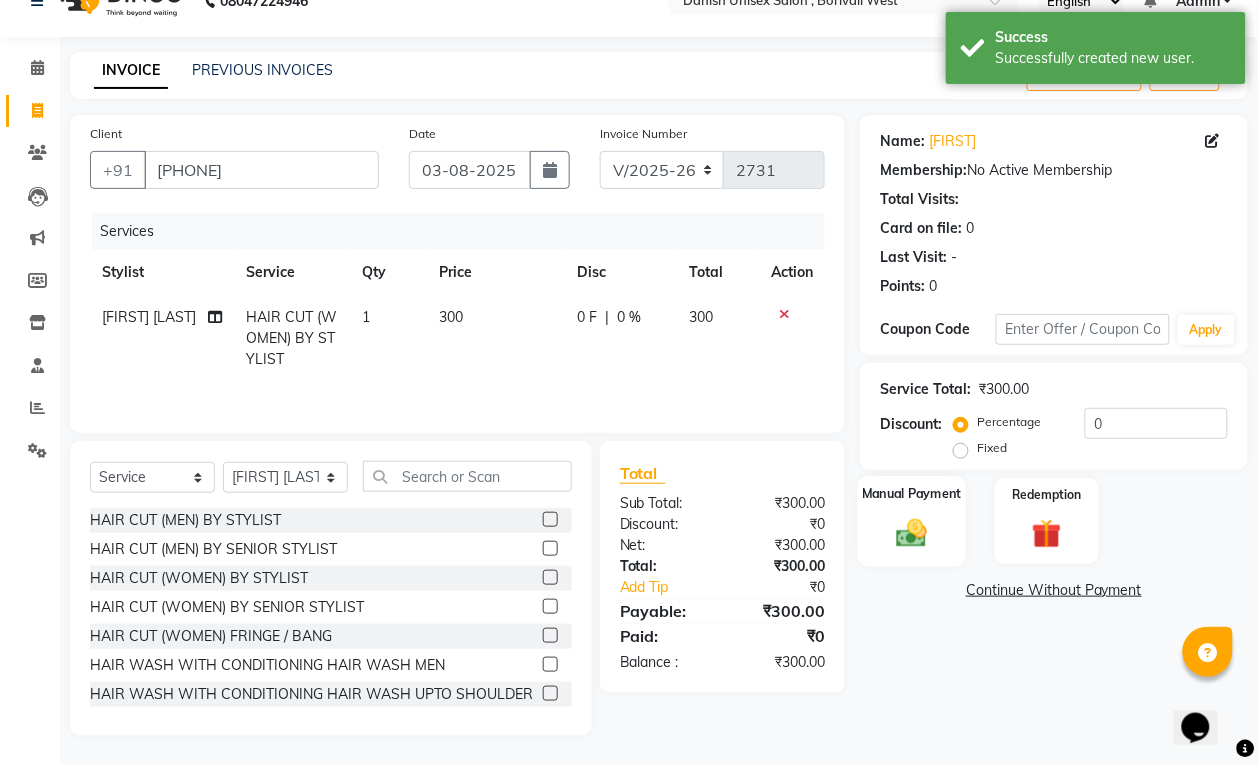 click 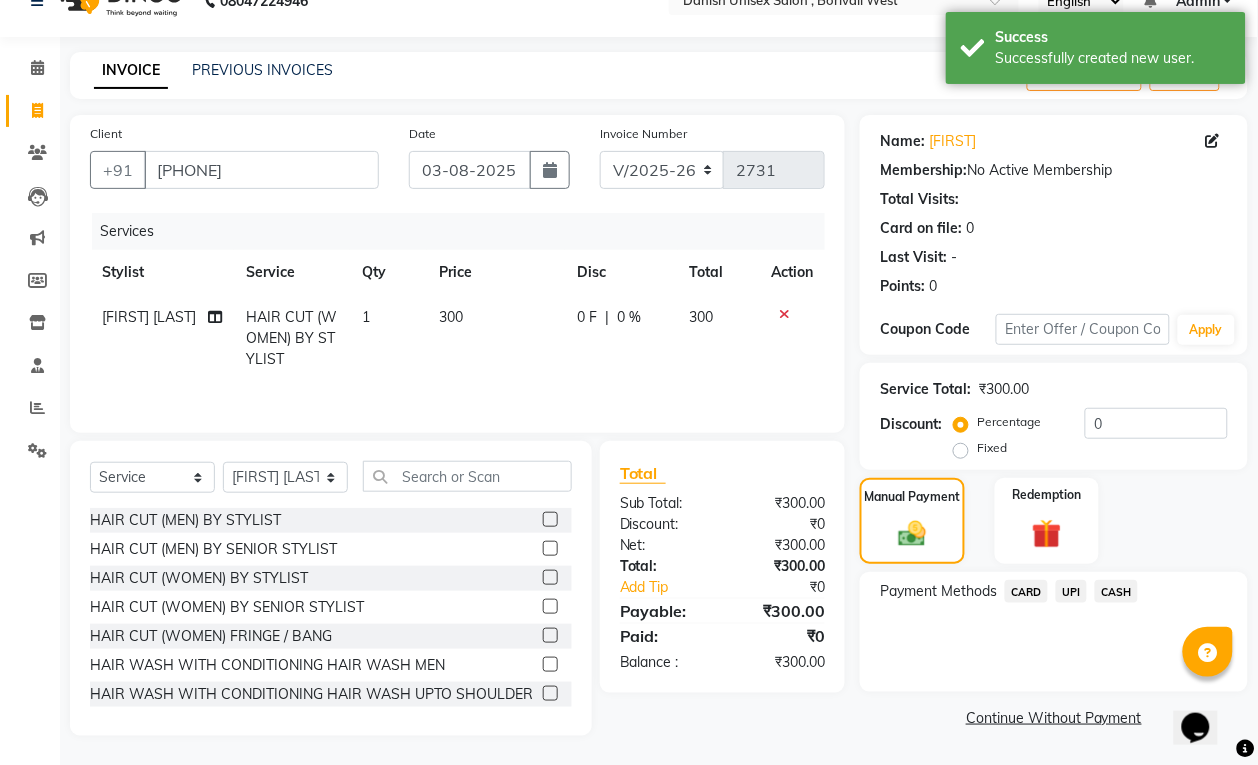 click on "CASH" 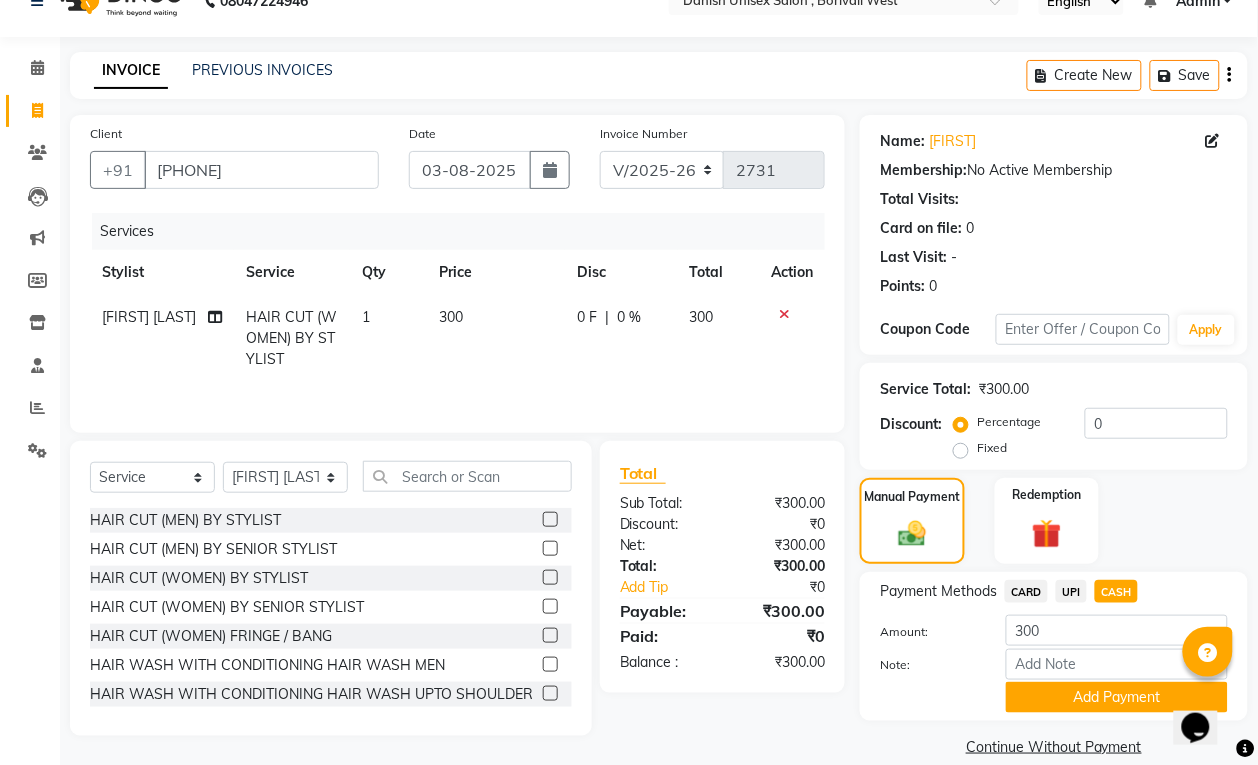 scroll, scrollTop: 61, scrollLeft: 0, axis: vertical 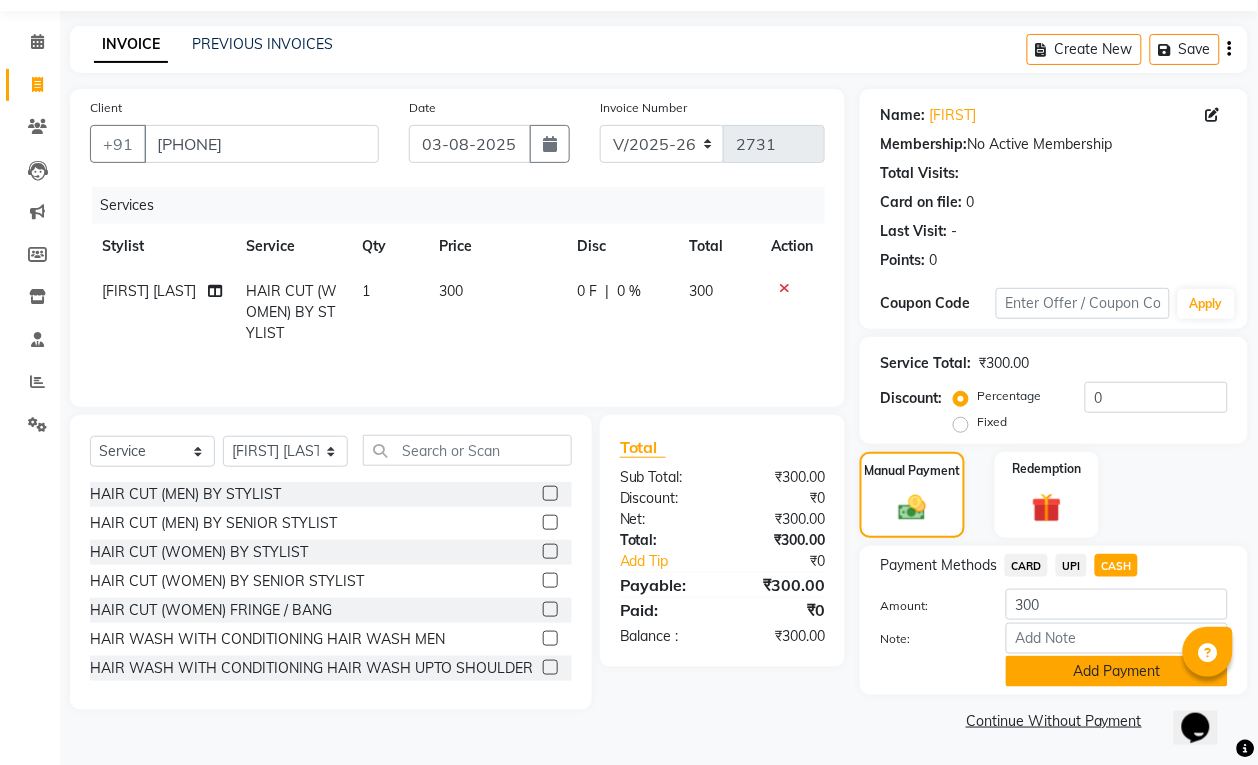 click on "Add Payment" 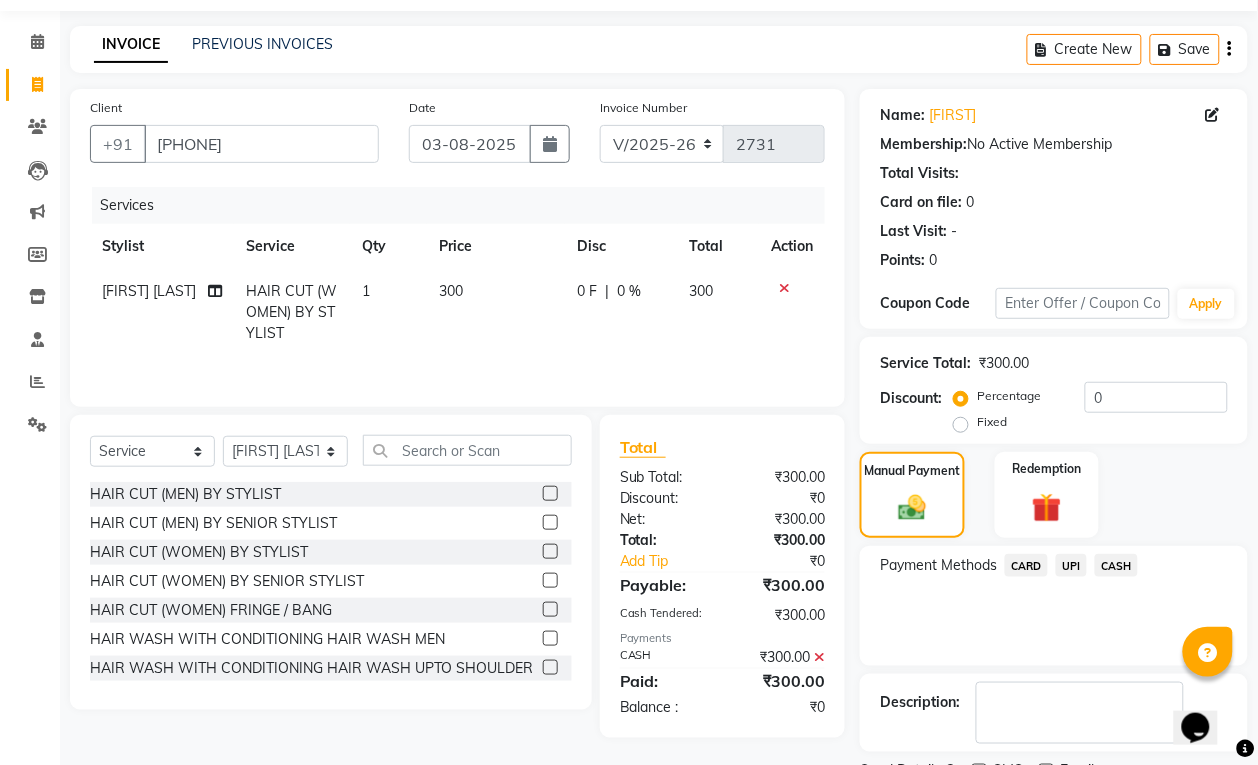 scroll, scrollTop: 147, scrollLeft: 0, axis: vertical 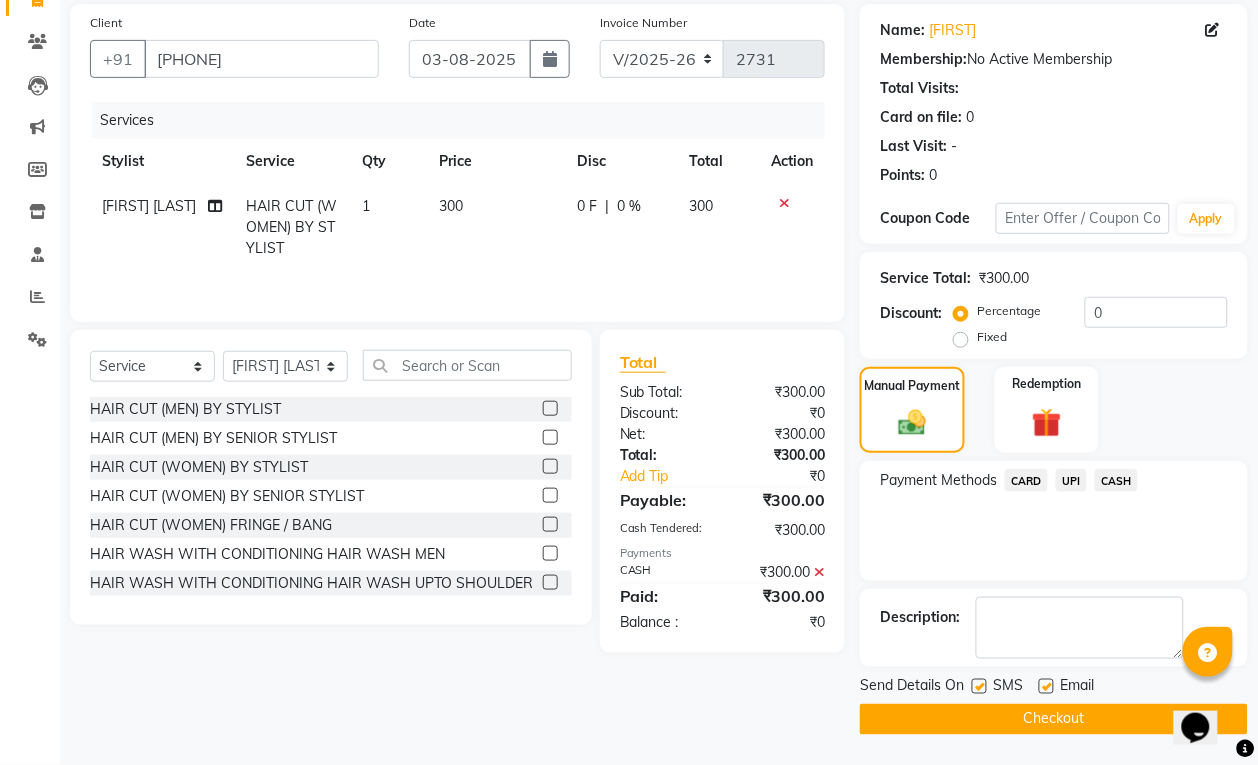 click on "Checkout" 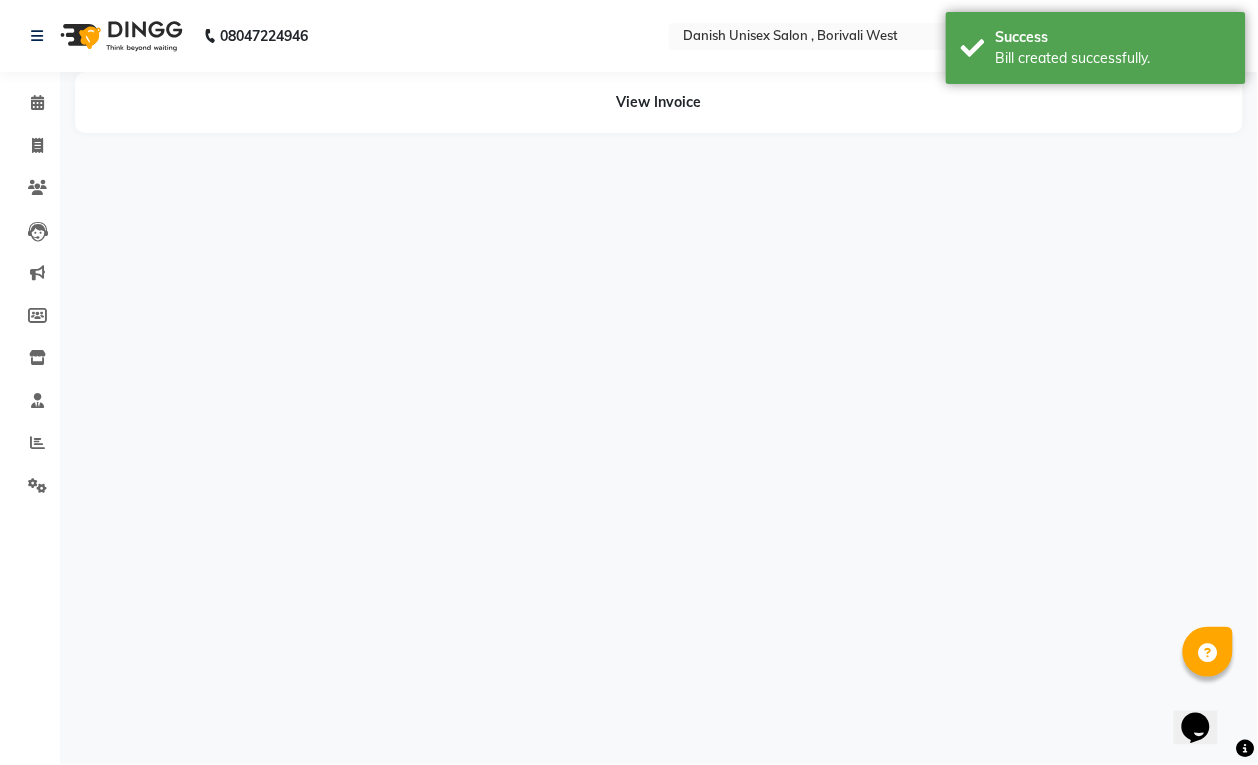 scroll, scrollTop: 0, scrollLeft: 0, axis: both 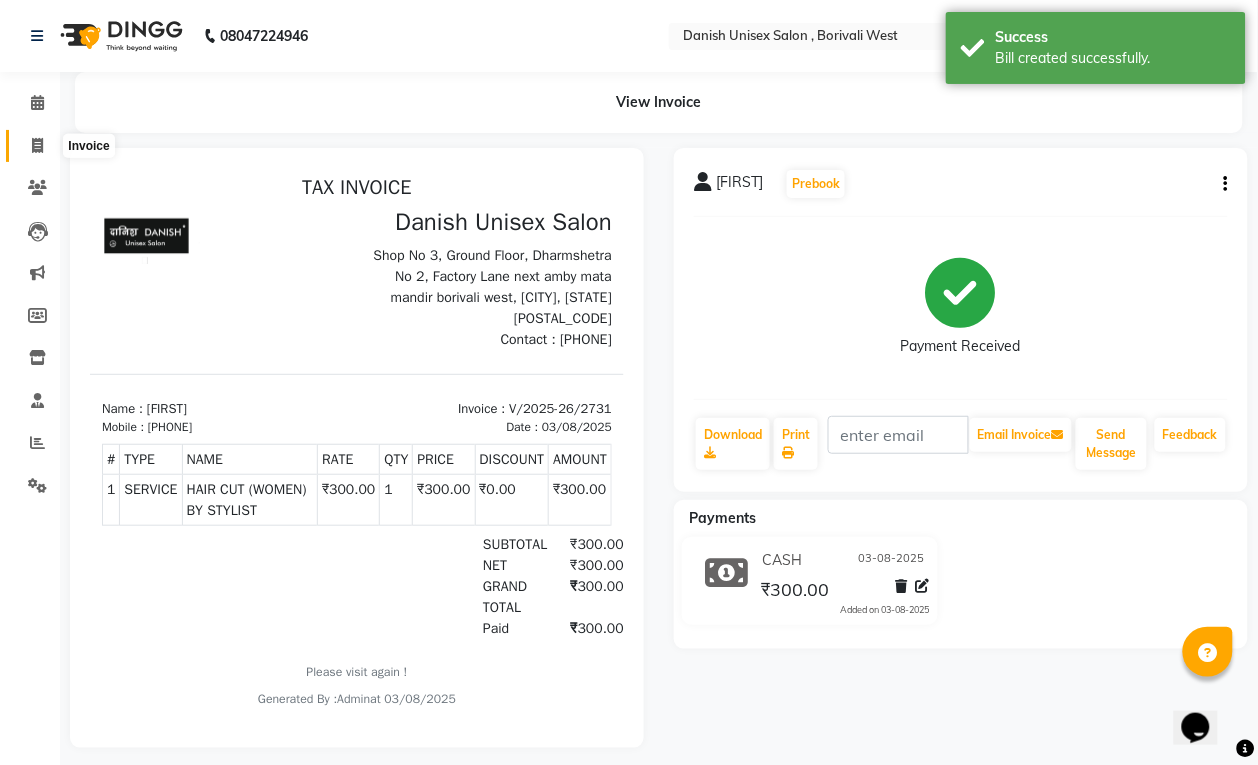 click 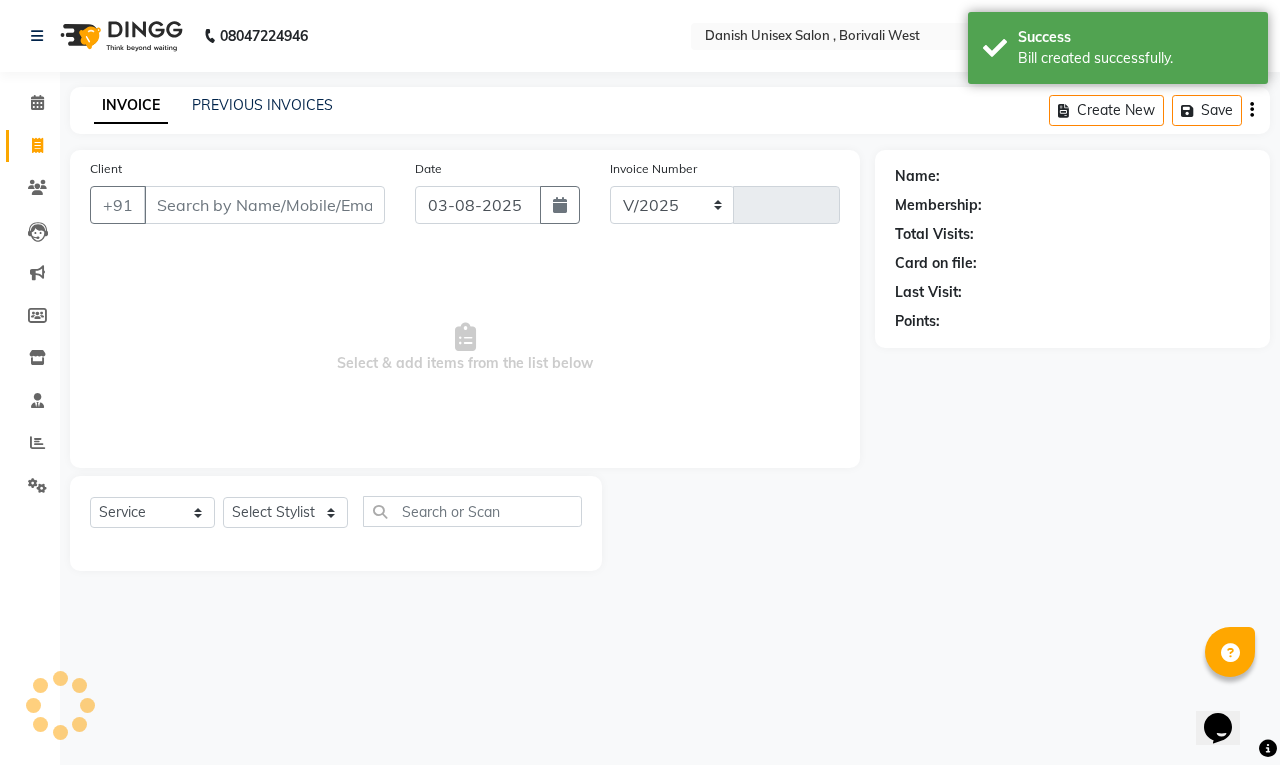 select on "6929" 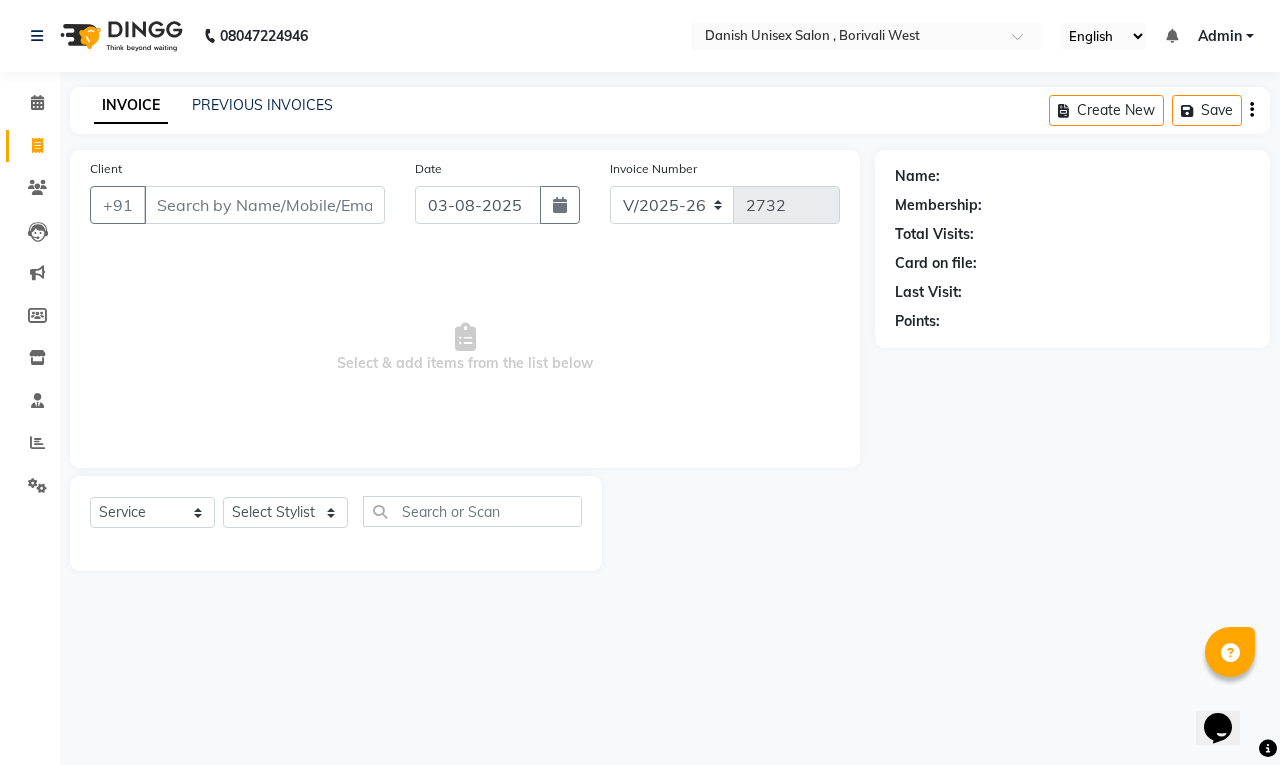 click on "Client" at bounding box center [264, 205] 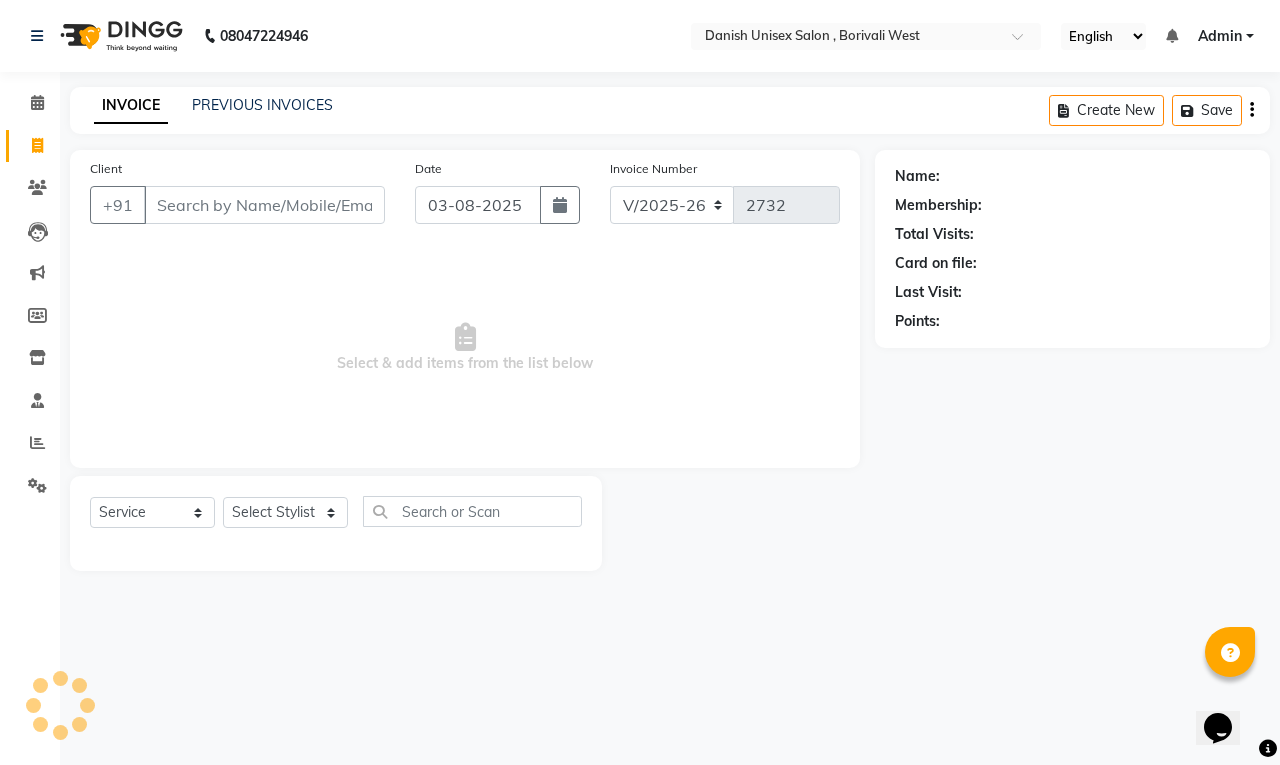 click on "Client" at bounding box center (264, 205) 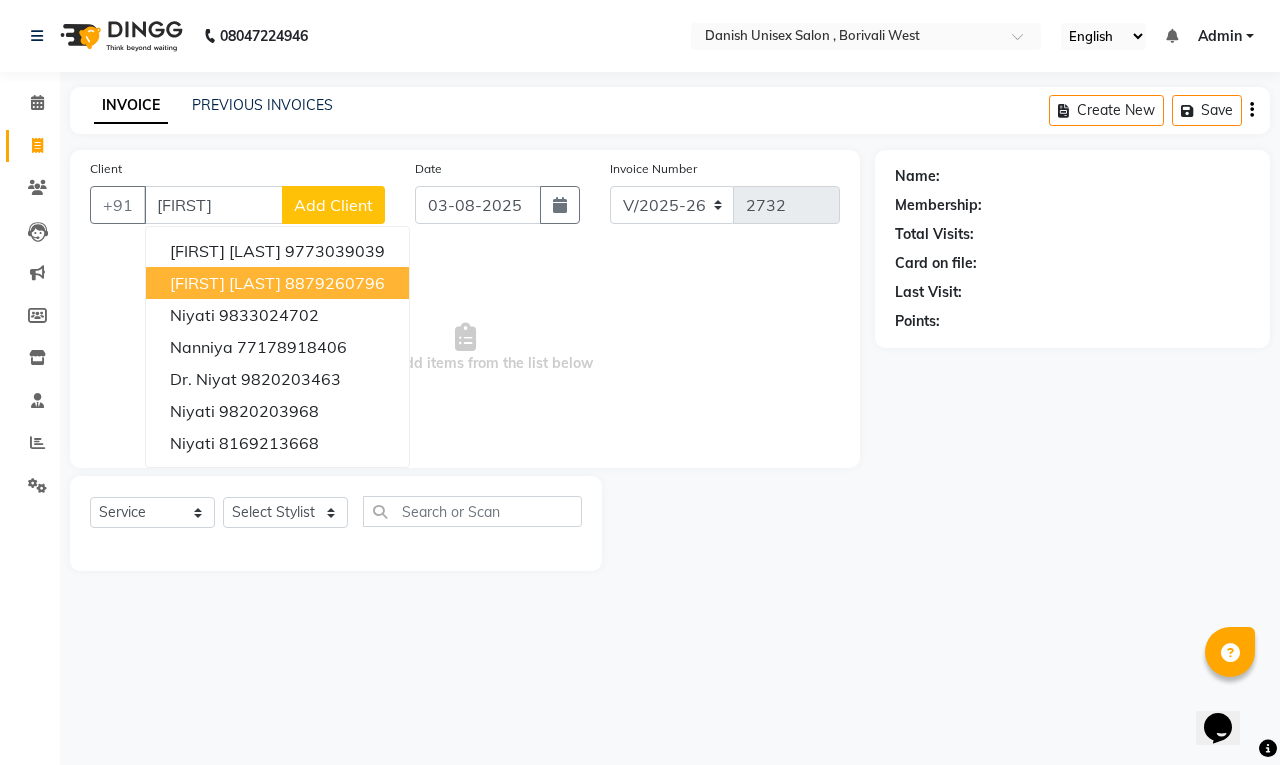 click on "8879260796" at bounding box center (335, 283) 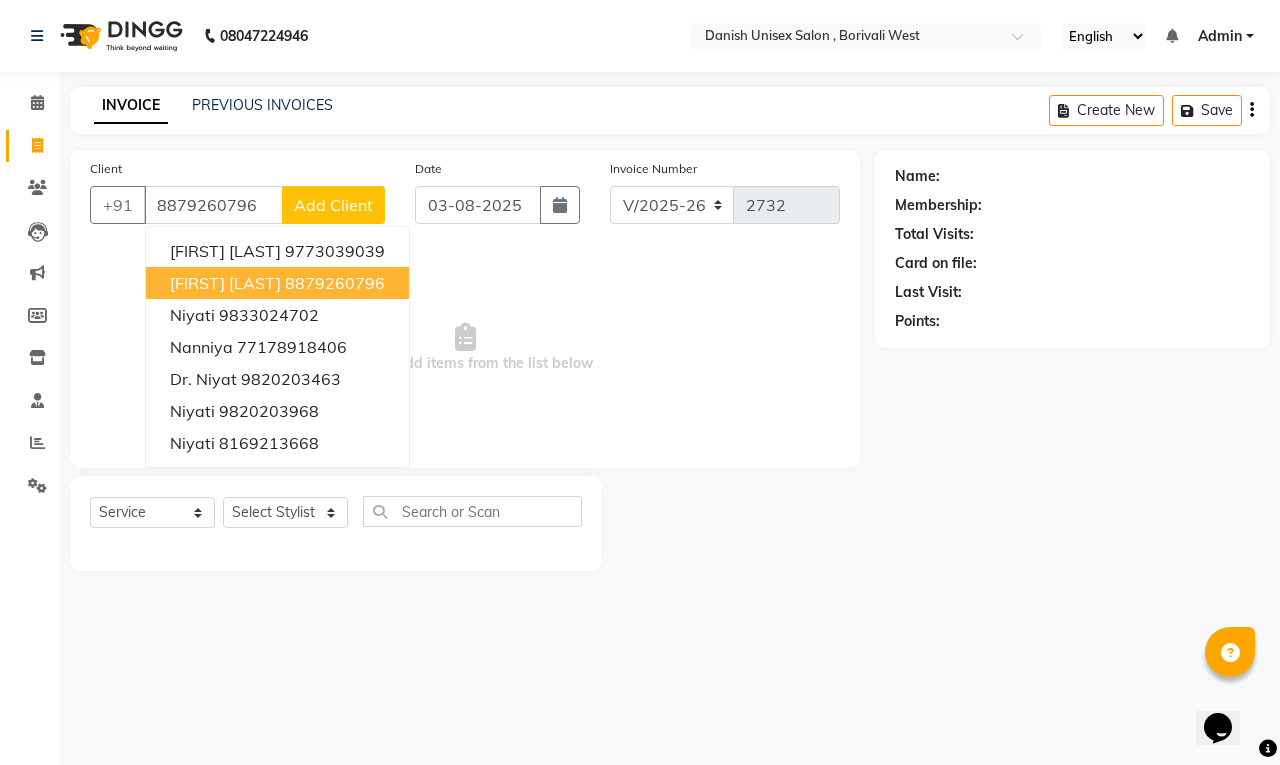 type on "8879260796" 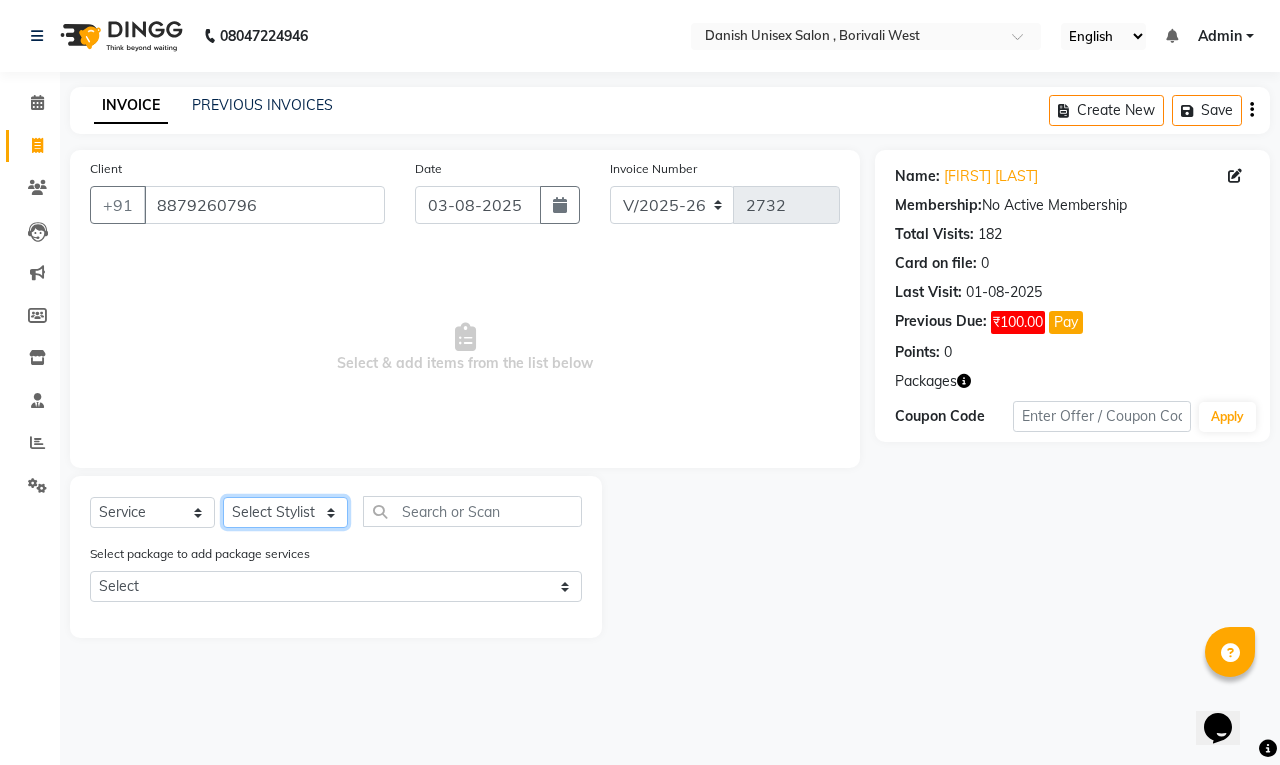 click on "Select Stylist [NAME] [LAST], [NAME], [NAME], [NAME], [NAME], [NAME], [NAME], [NAME], [NAME], [NAME], [NAME], [NAME], [NAME]" 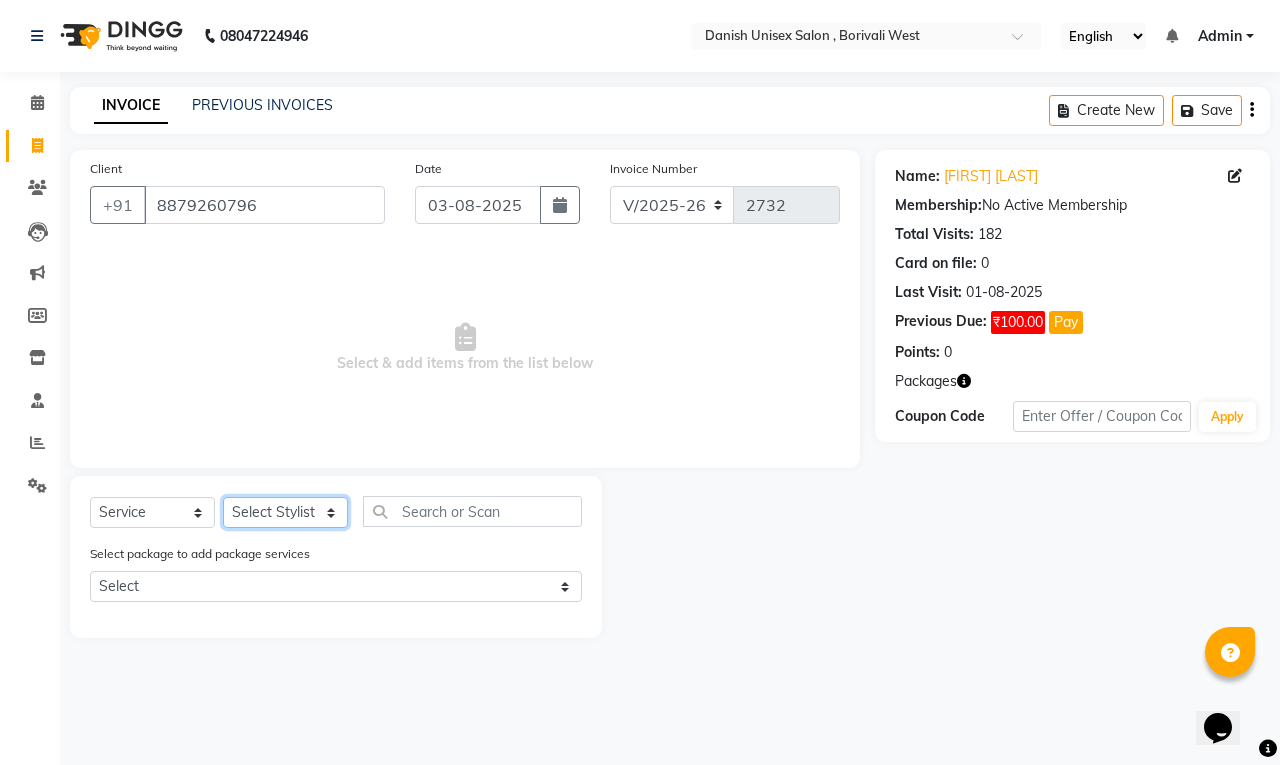 select on "54585" 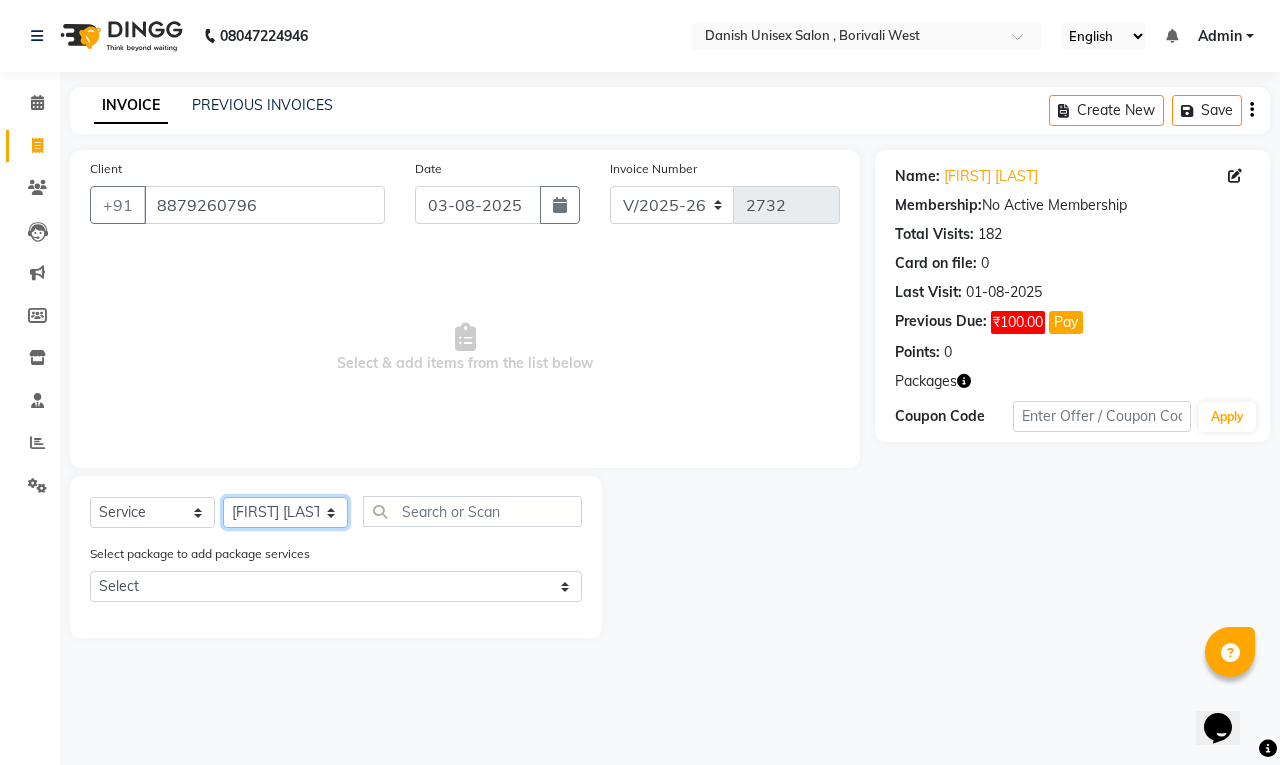 click on "Select Stylist [NAME] [LAST], [NAME], [NAME], [NAME], [NAME], [NAME], [NAME], [NAME], [NAME], [NAME], [NAME], [NAME], [NAME]" 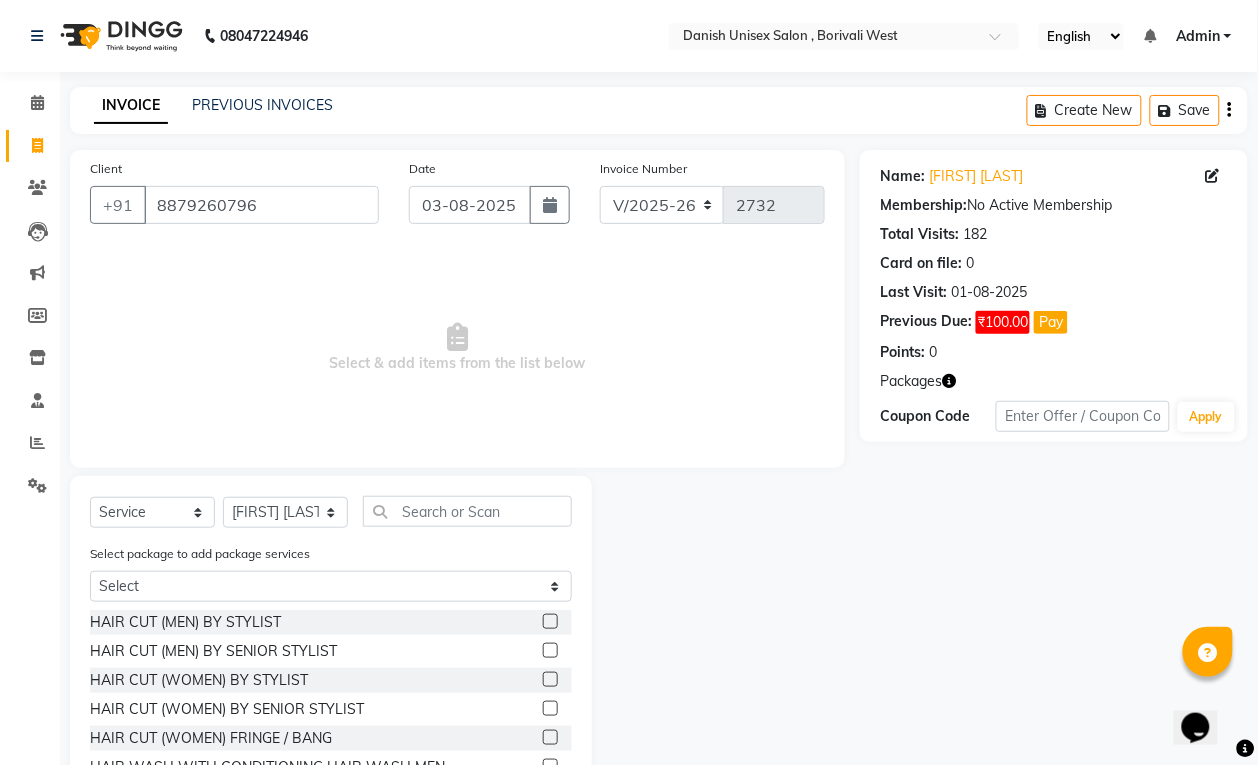 click 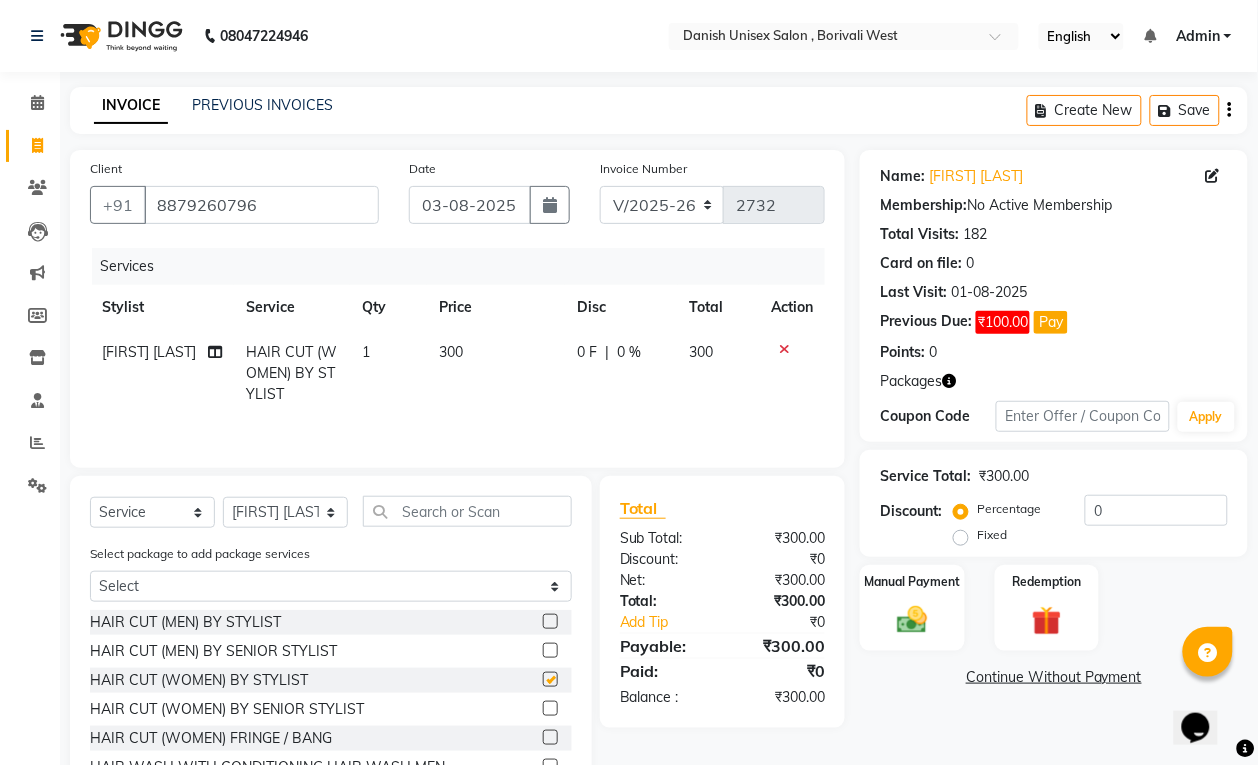 checkbox on "false" 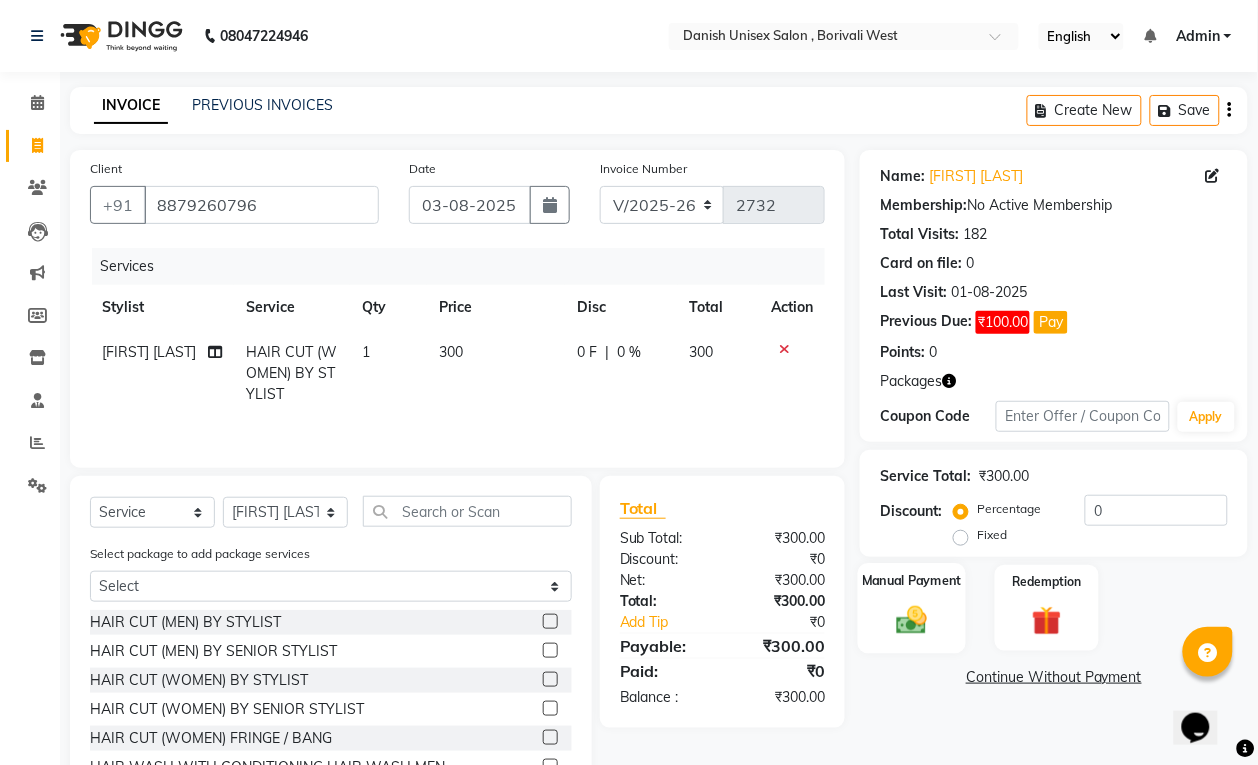 click on "Manual Payment" 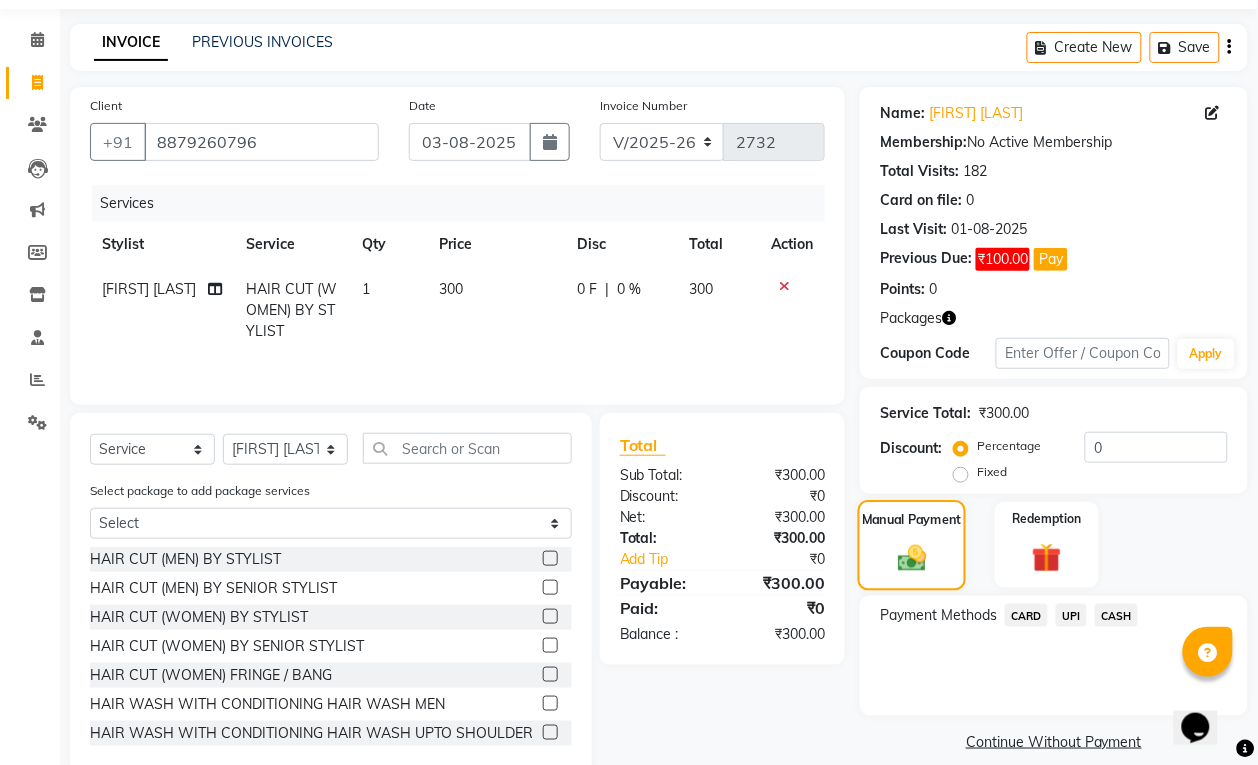 scroll, scrollTop: 107, scrollLeft: 0, axis: vertical 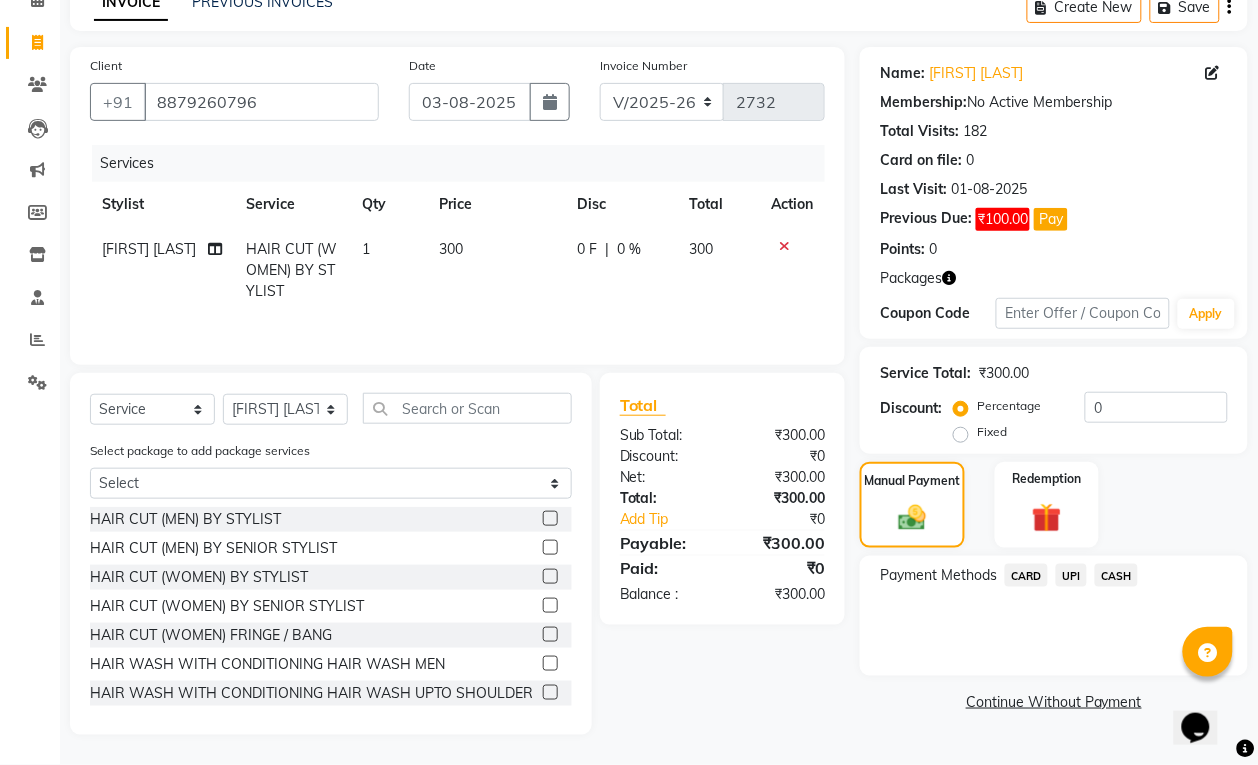 click on "CASH" 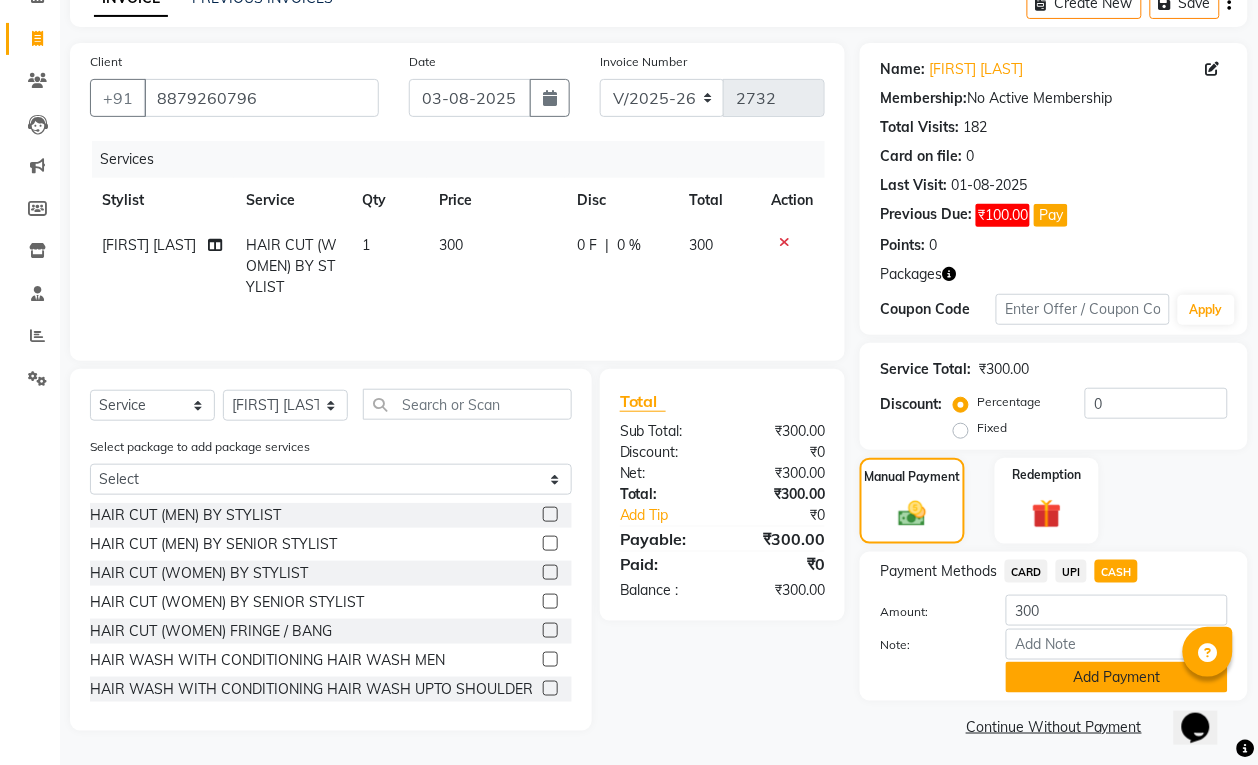 click on "Add Payment" 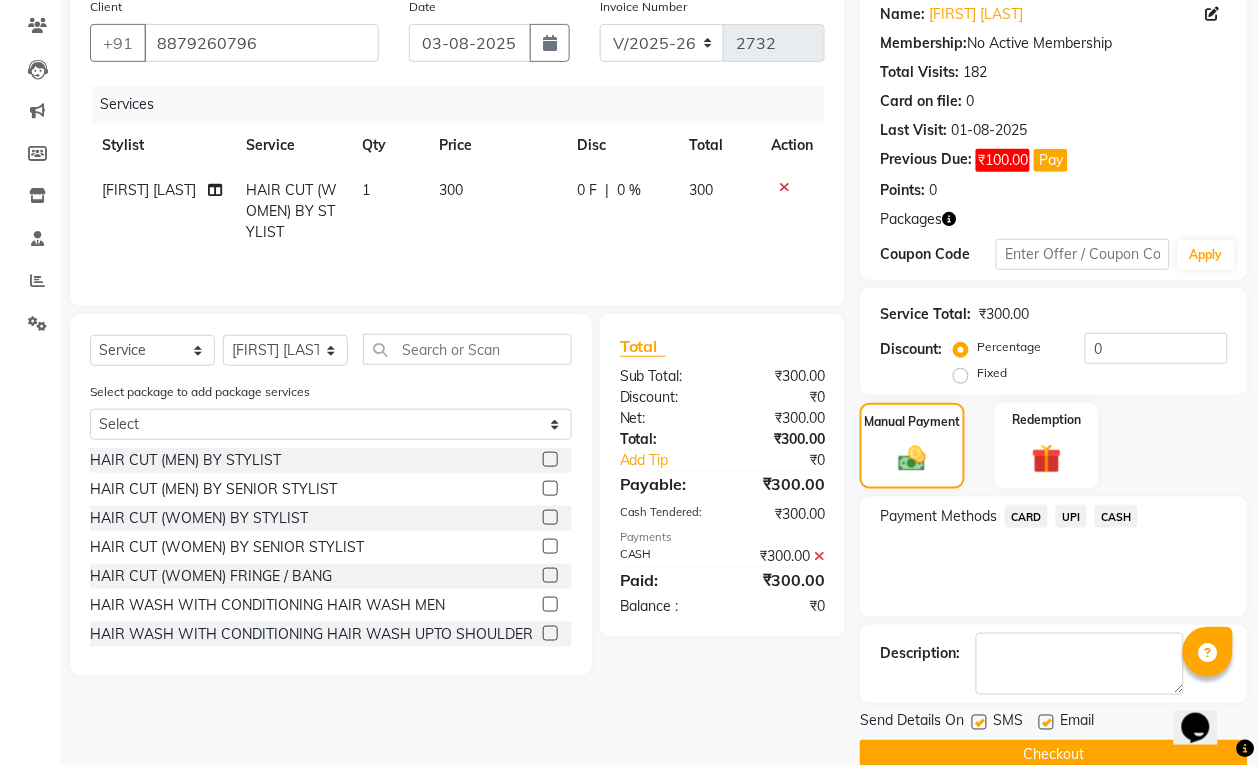 scroll, scrollTop: 200, scrollLeft: 0, axis: vertical 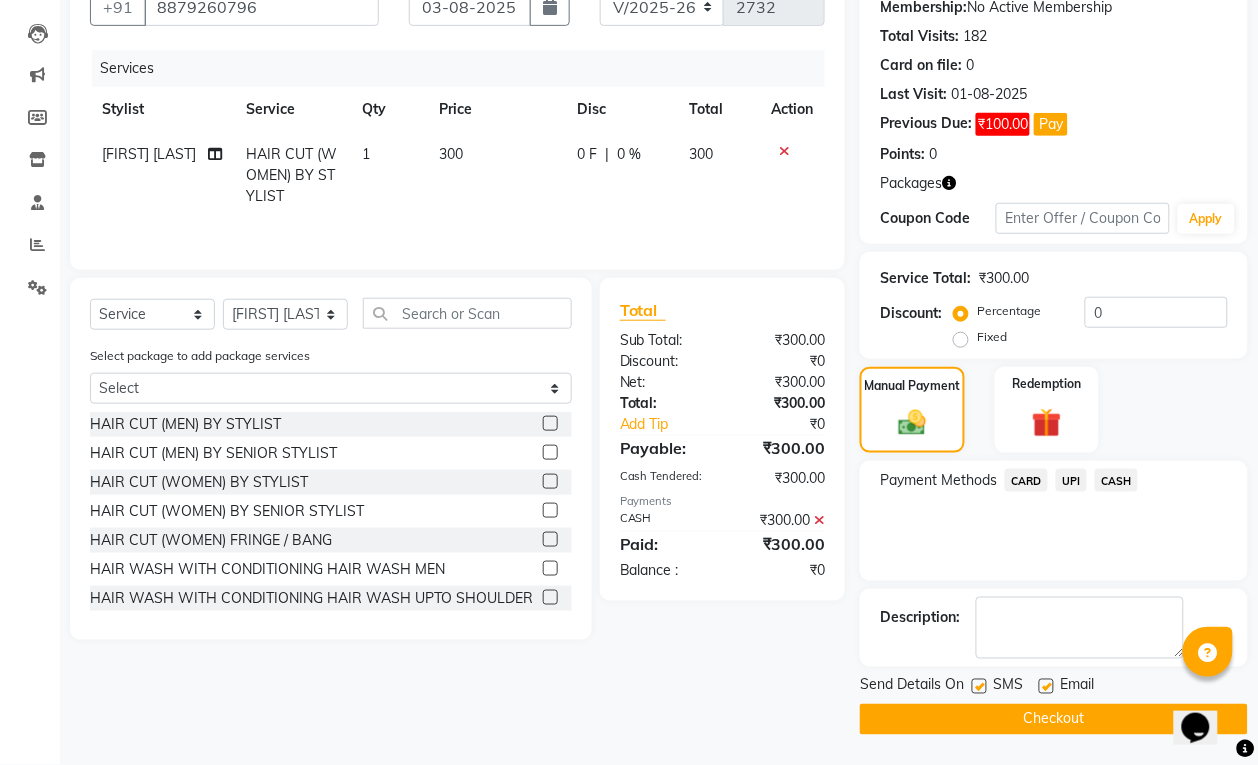 click on "Checkout" 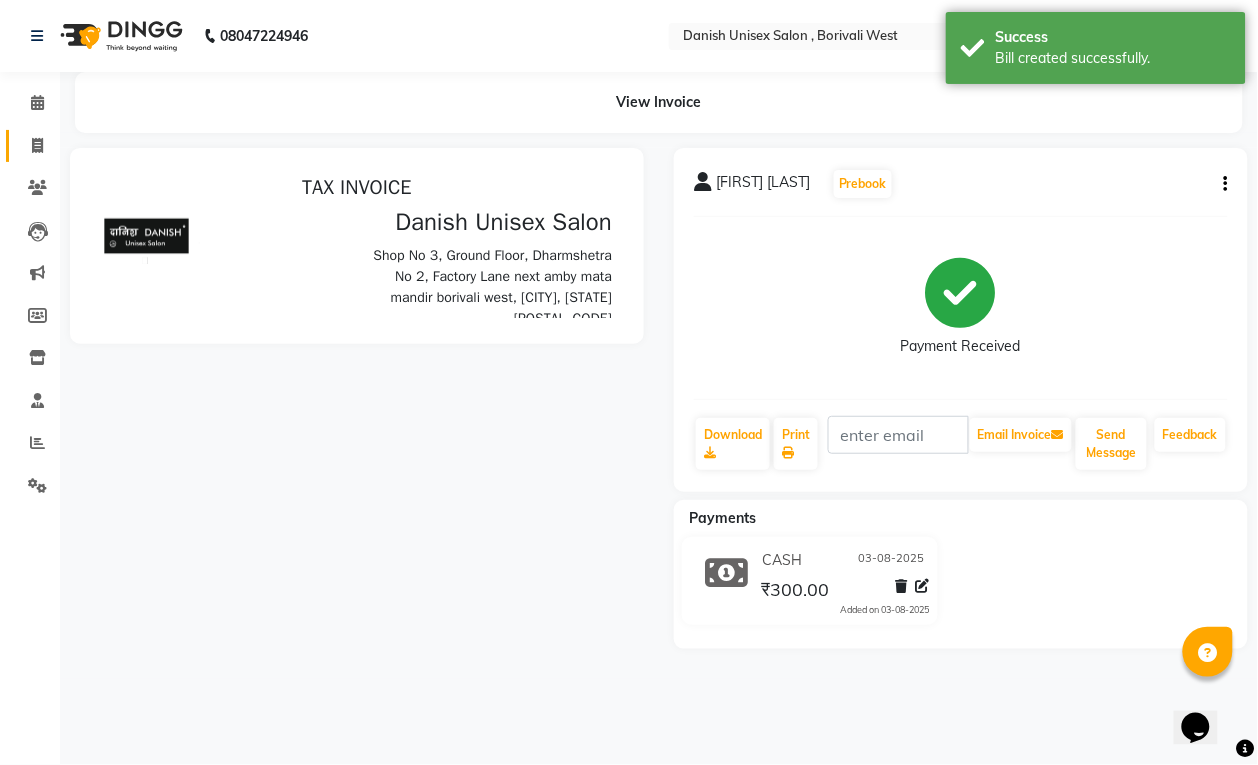 scroll, scrollTop: 0, scrollLeft: 0, axis: both 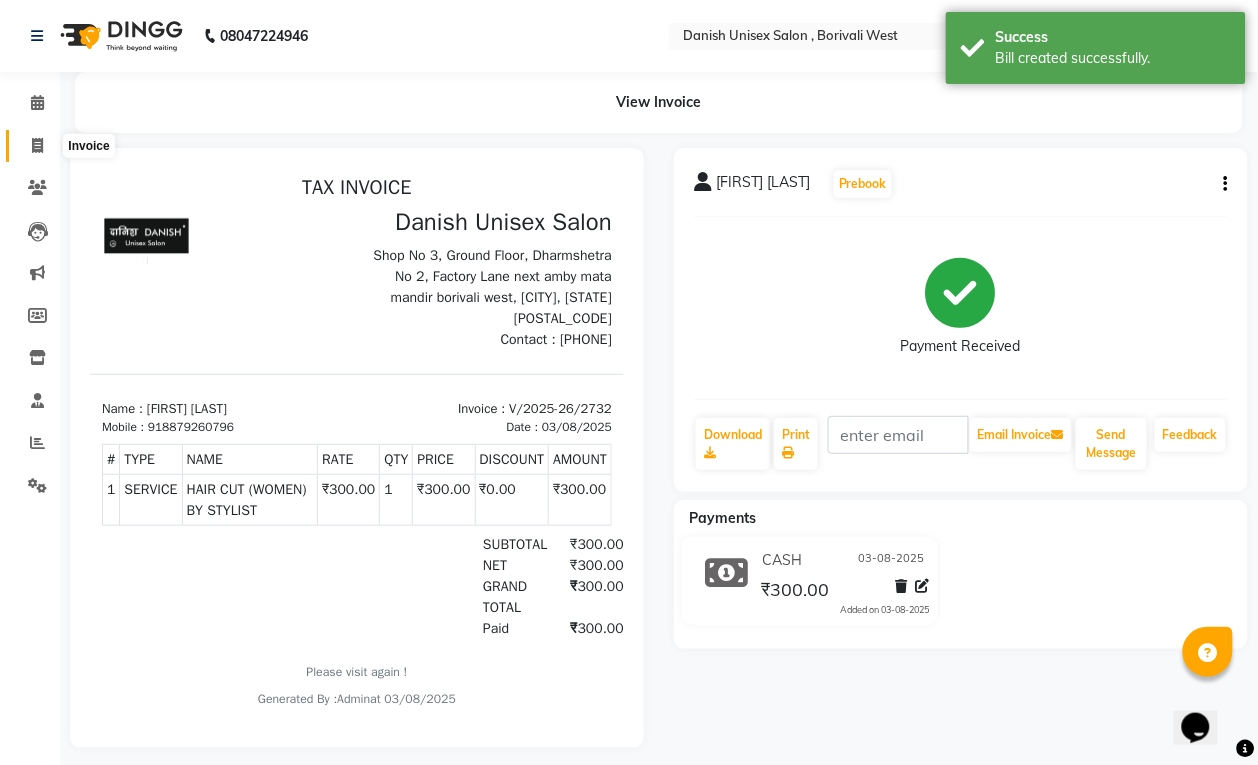 click 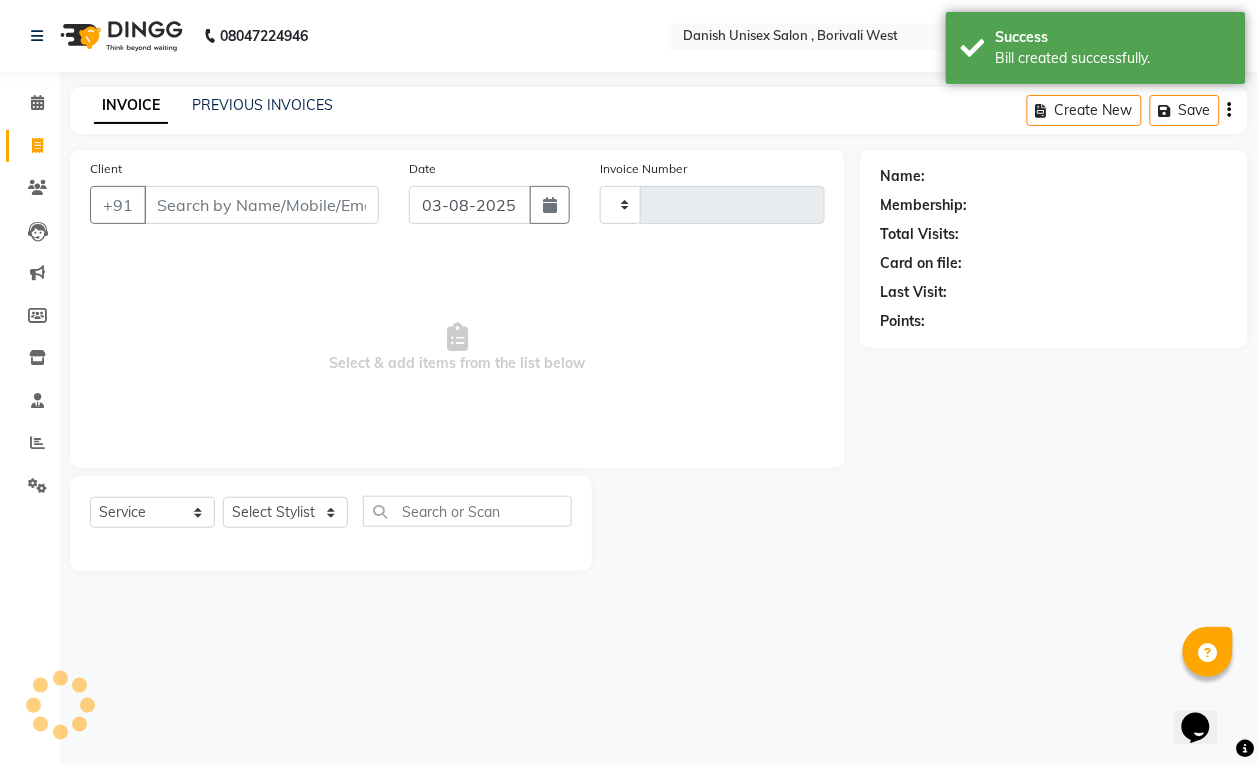 type on "2733" 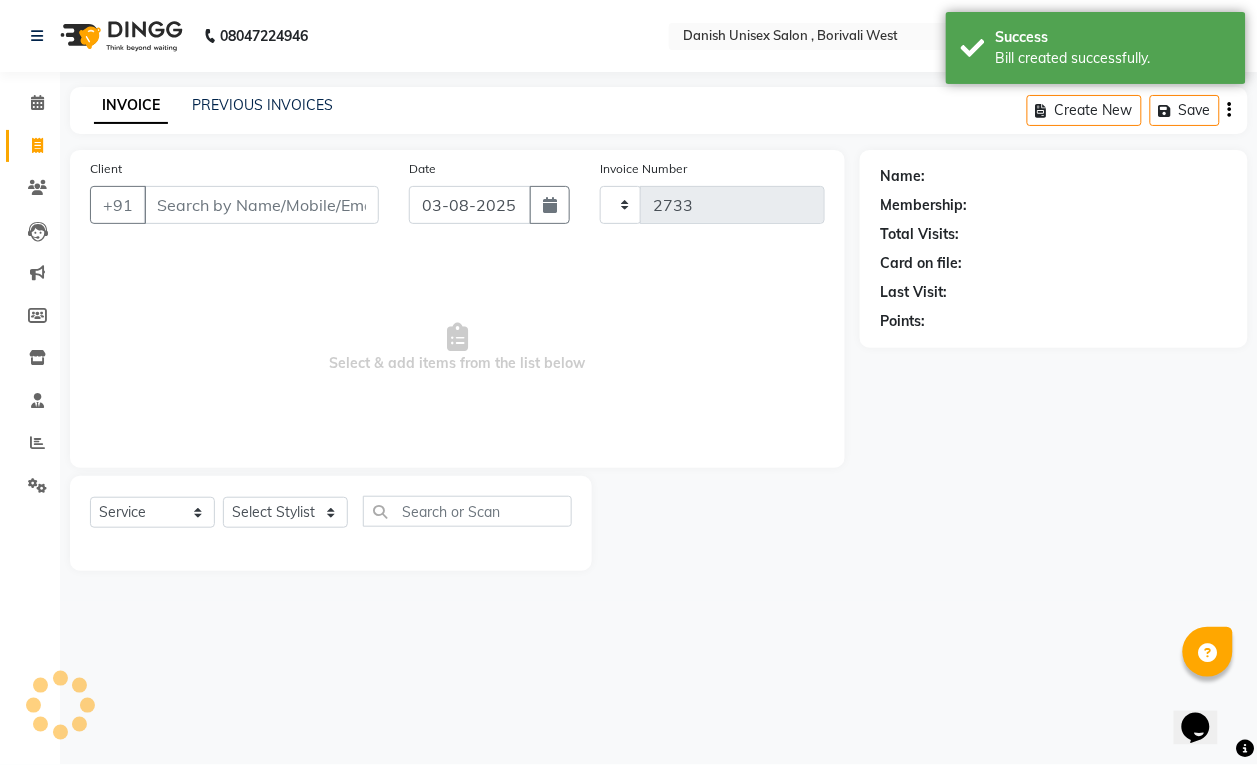 select on "6929" 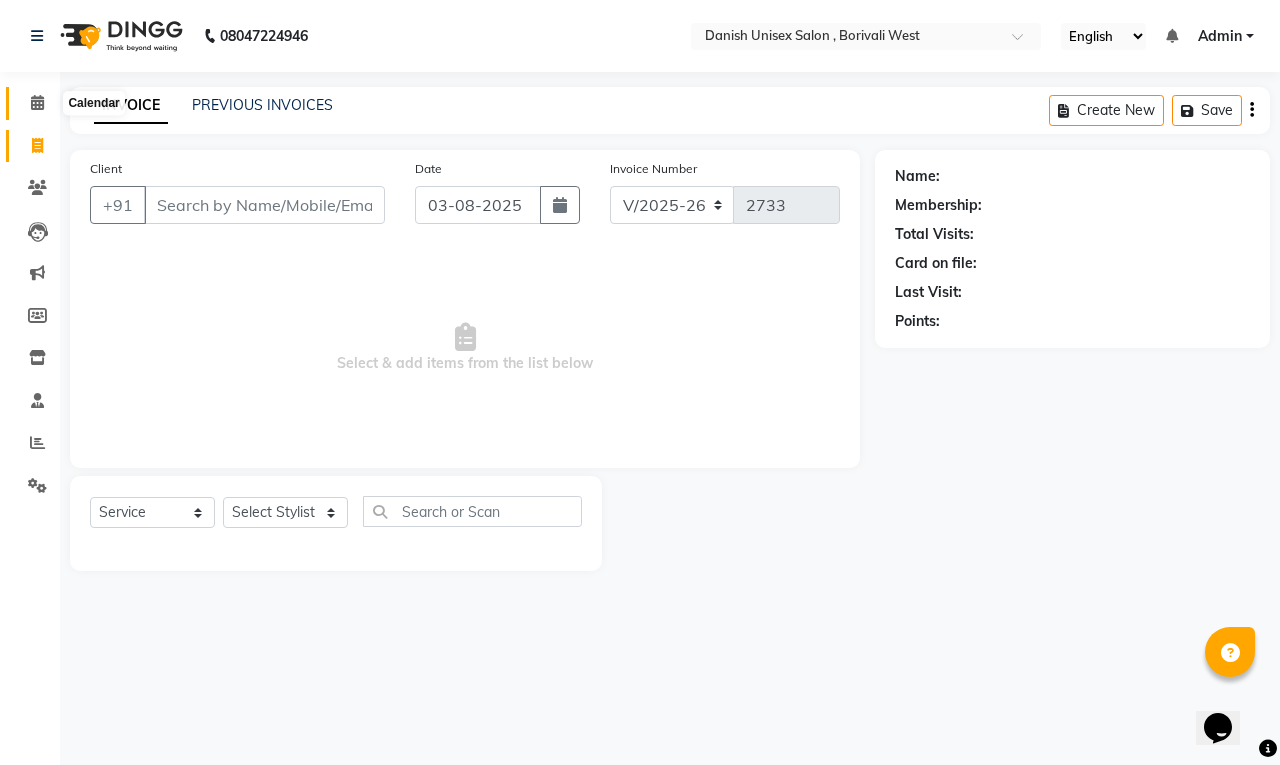 click 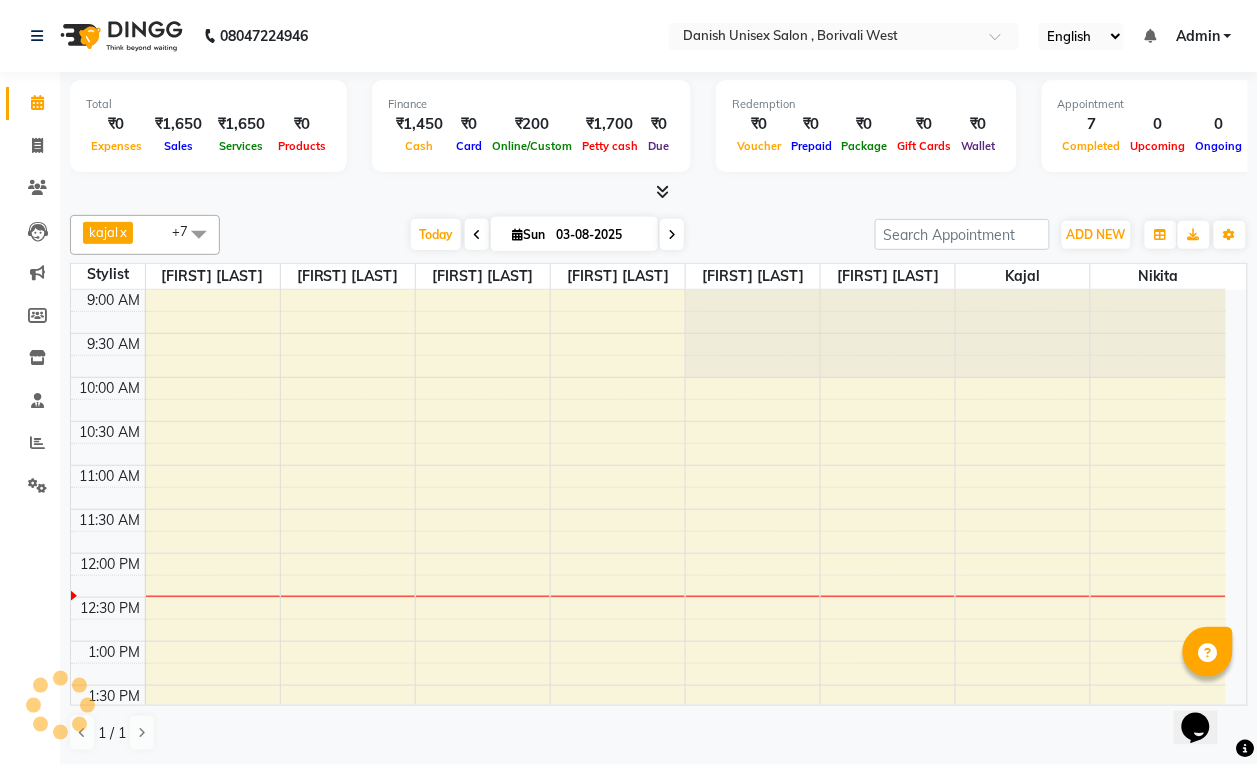 scroll, scrollTop: 0, scrollLeft: 0, axis: both 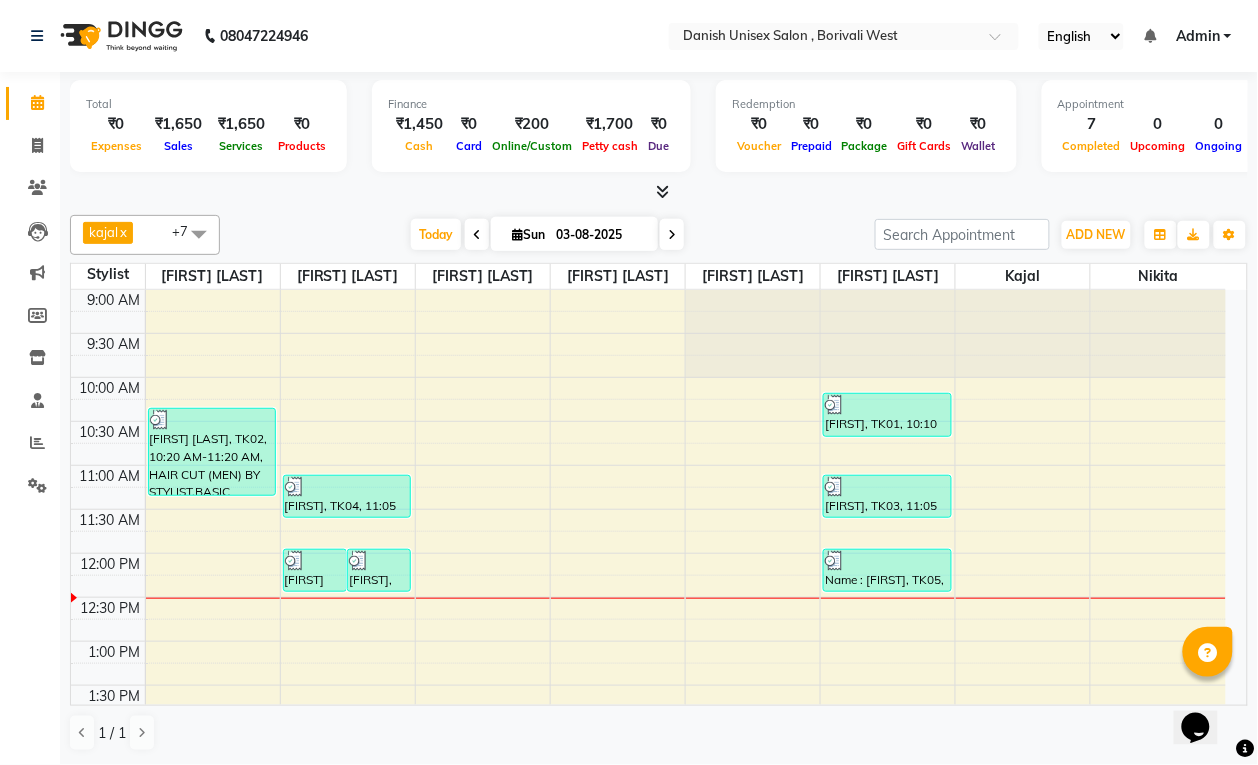 click at bounding box center [199, 234] 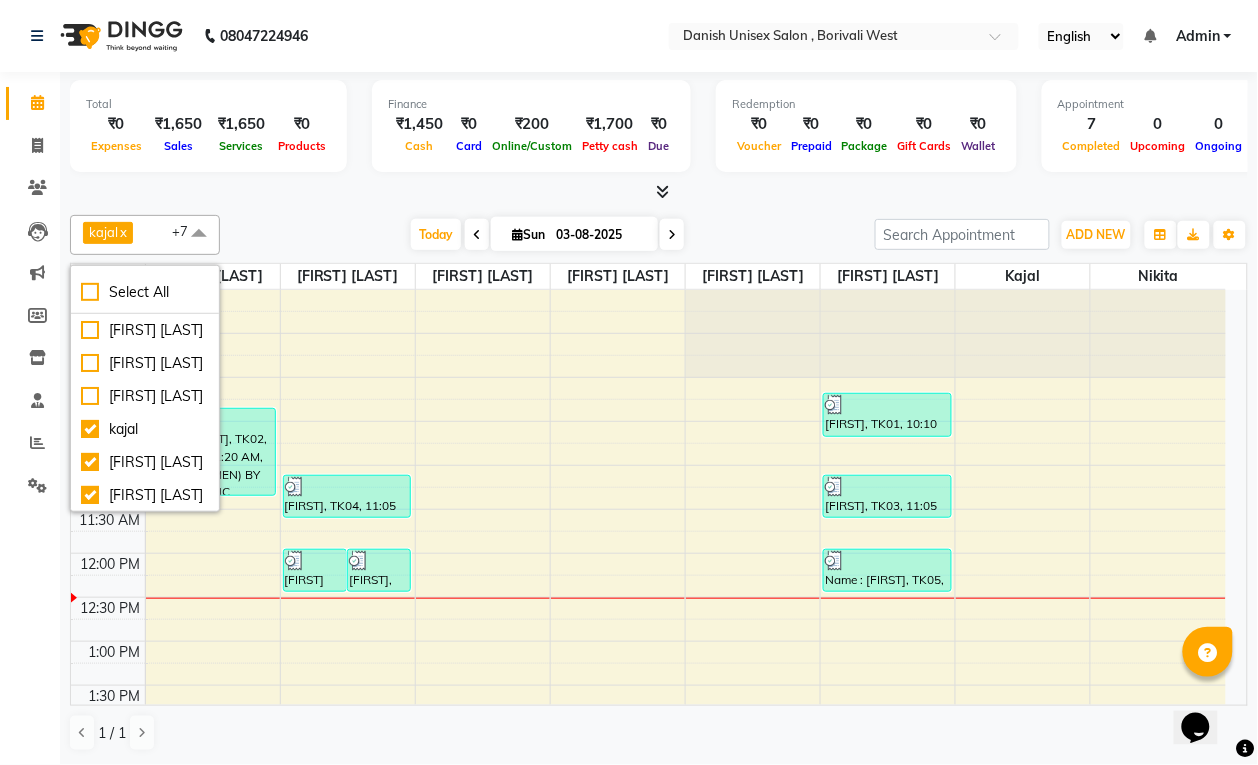 click at bounding box center [199, 234] 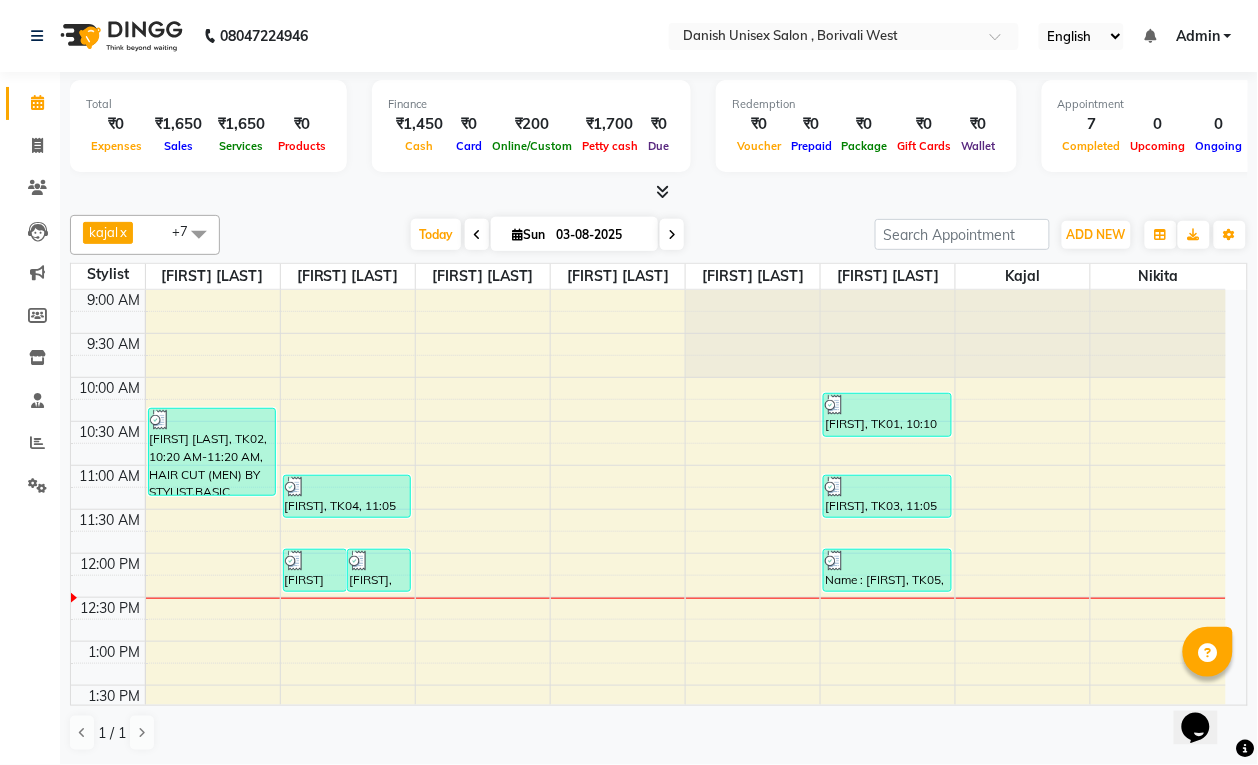 click at bounding box center [199, 234] 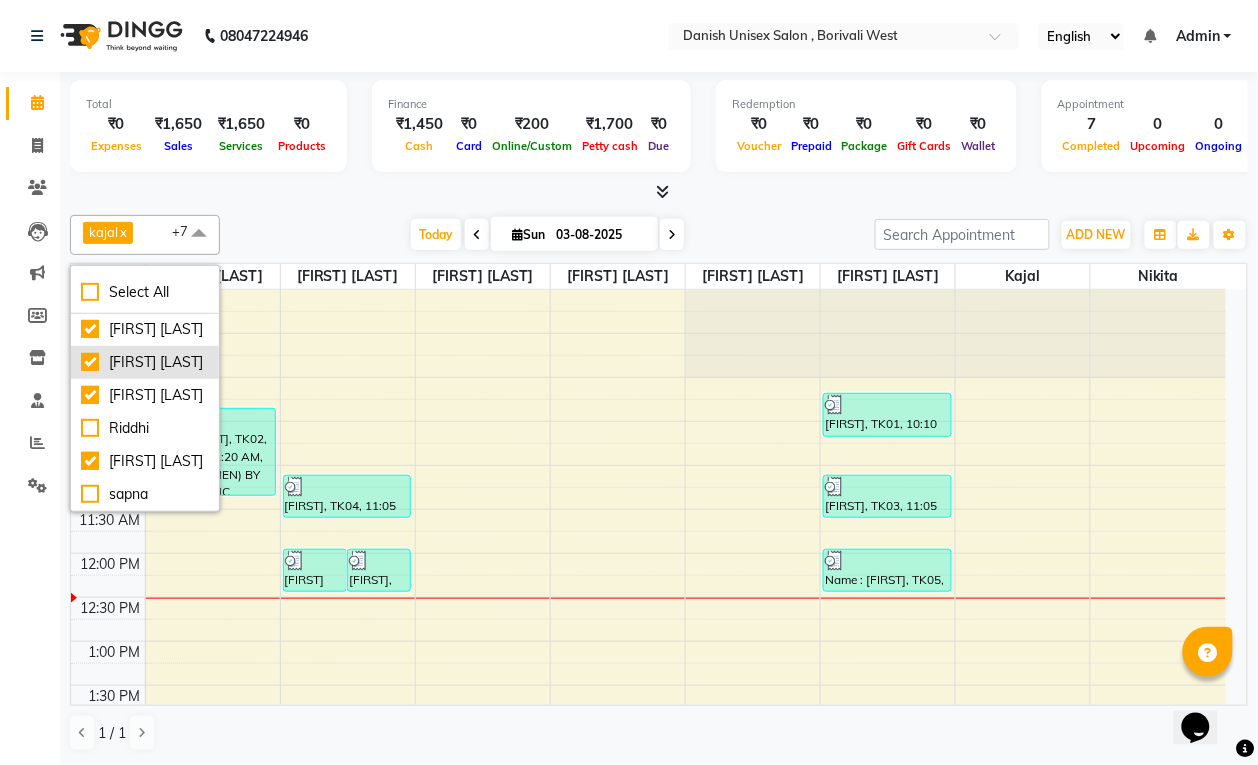 scroll, scrollTop: 378, scrollLeft: 0, axis: vertical 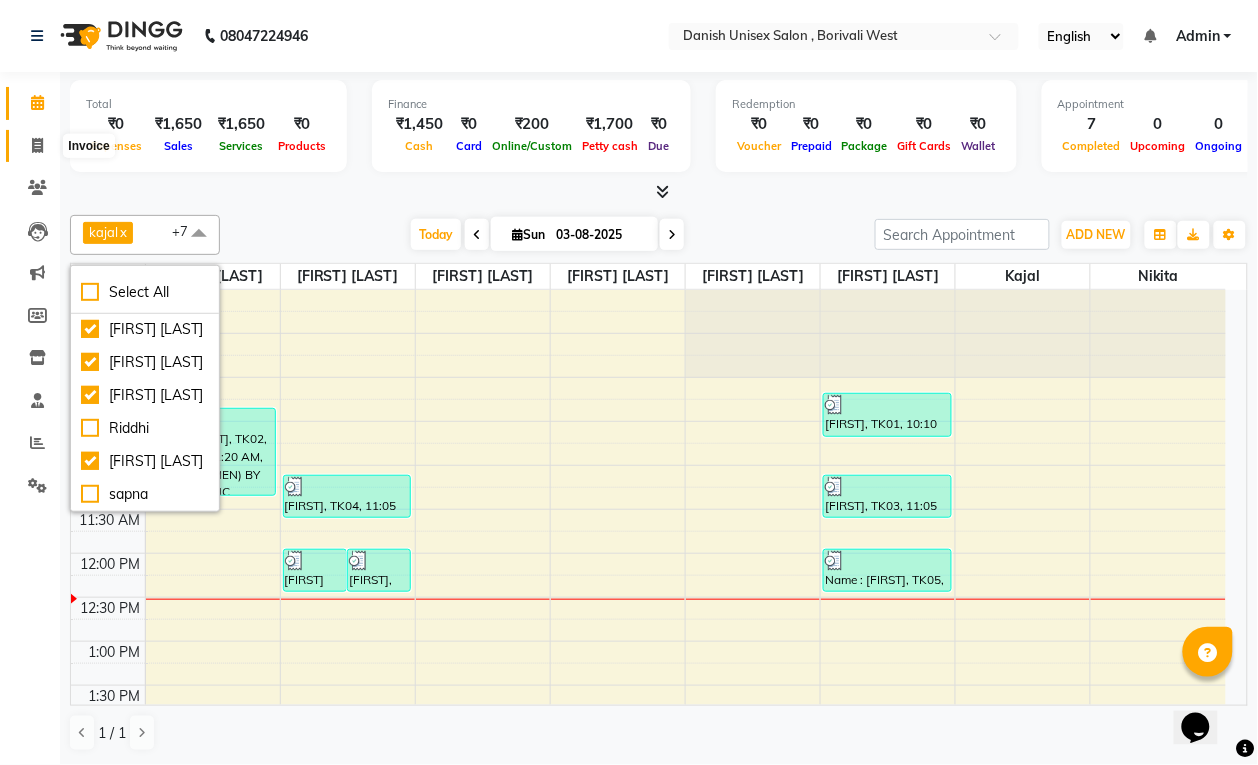 click 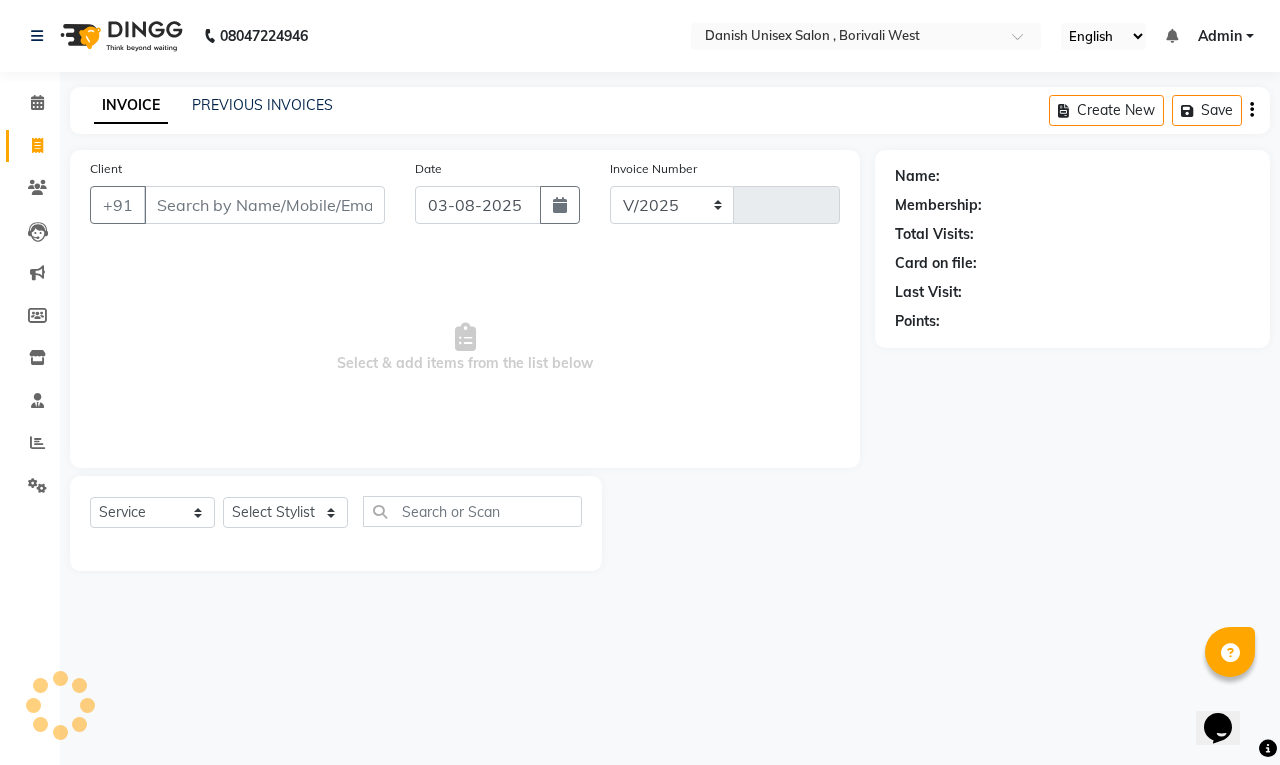 select on "6929" 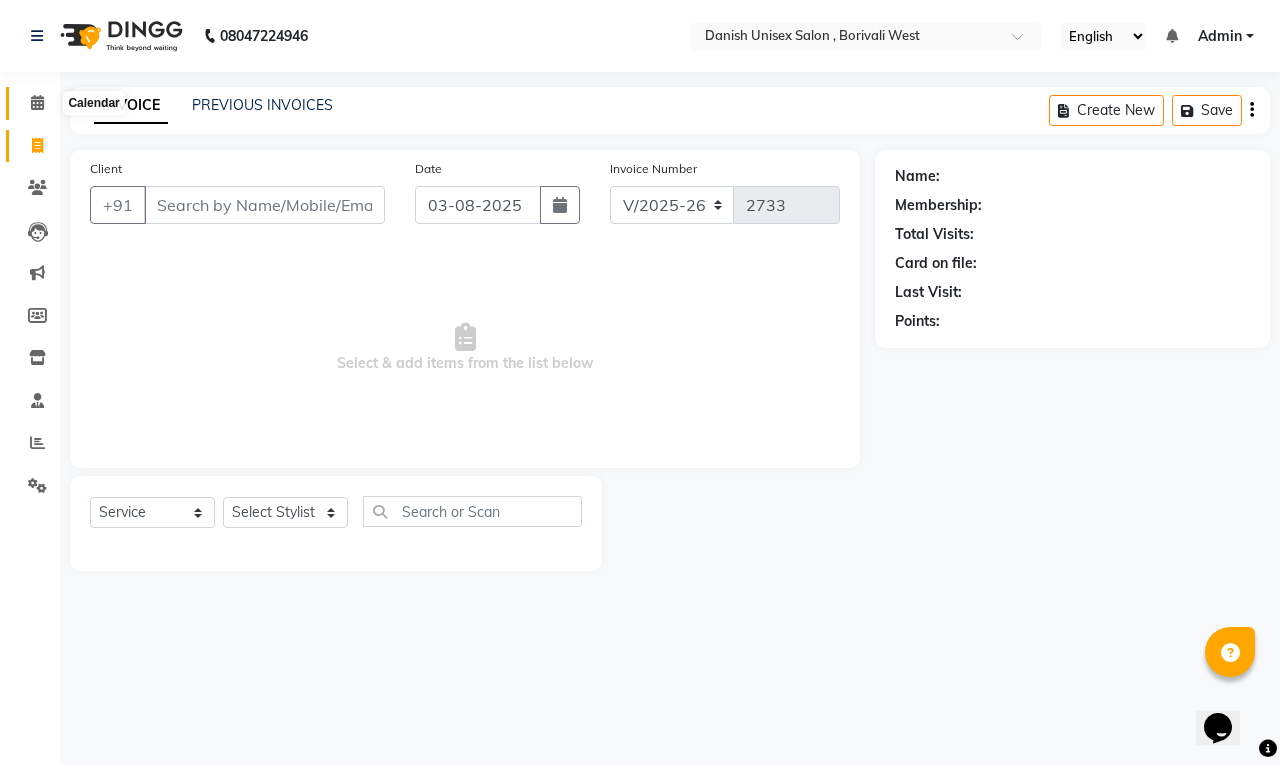 click 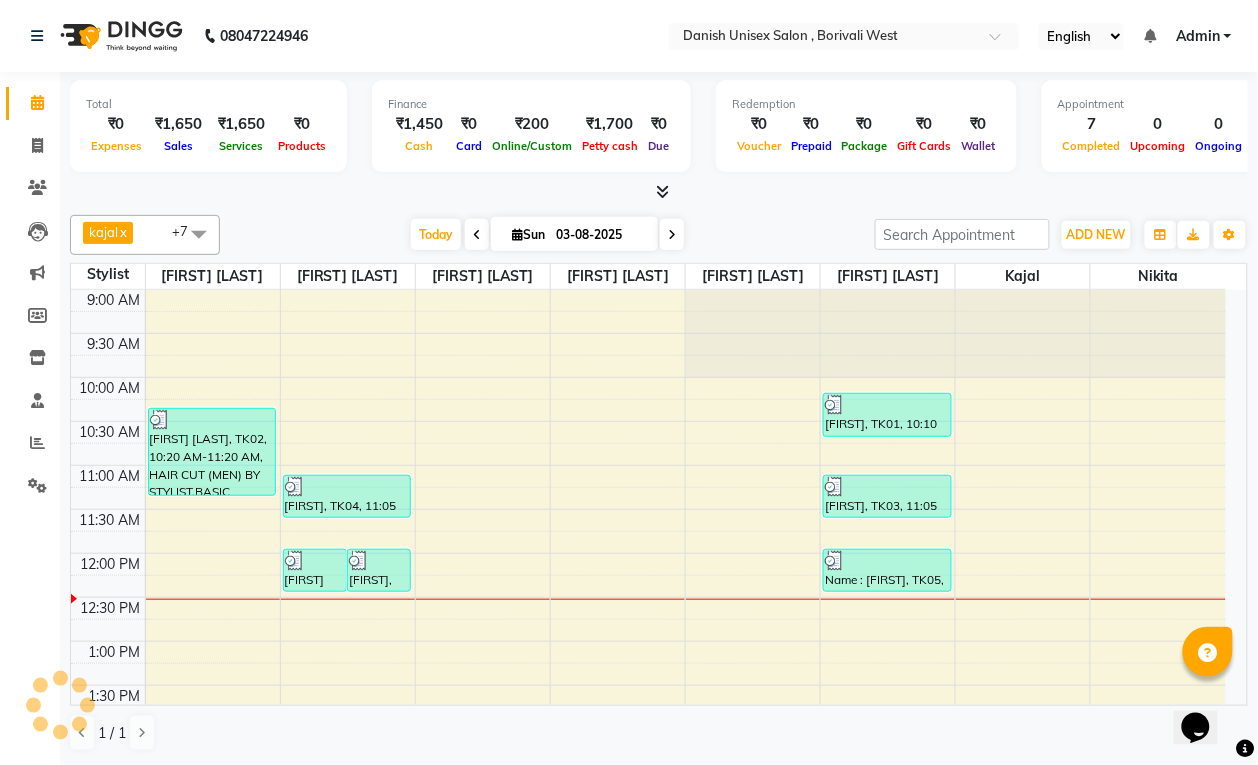 scroll, scrollTop: 0, scrollLeft: 0, axis: both 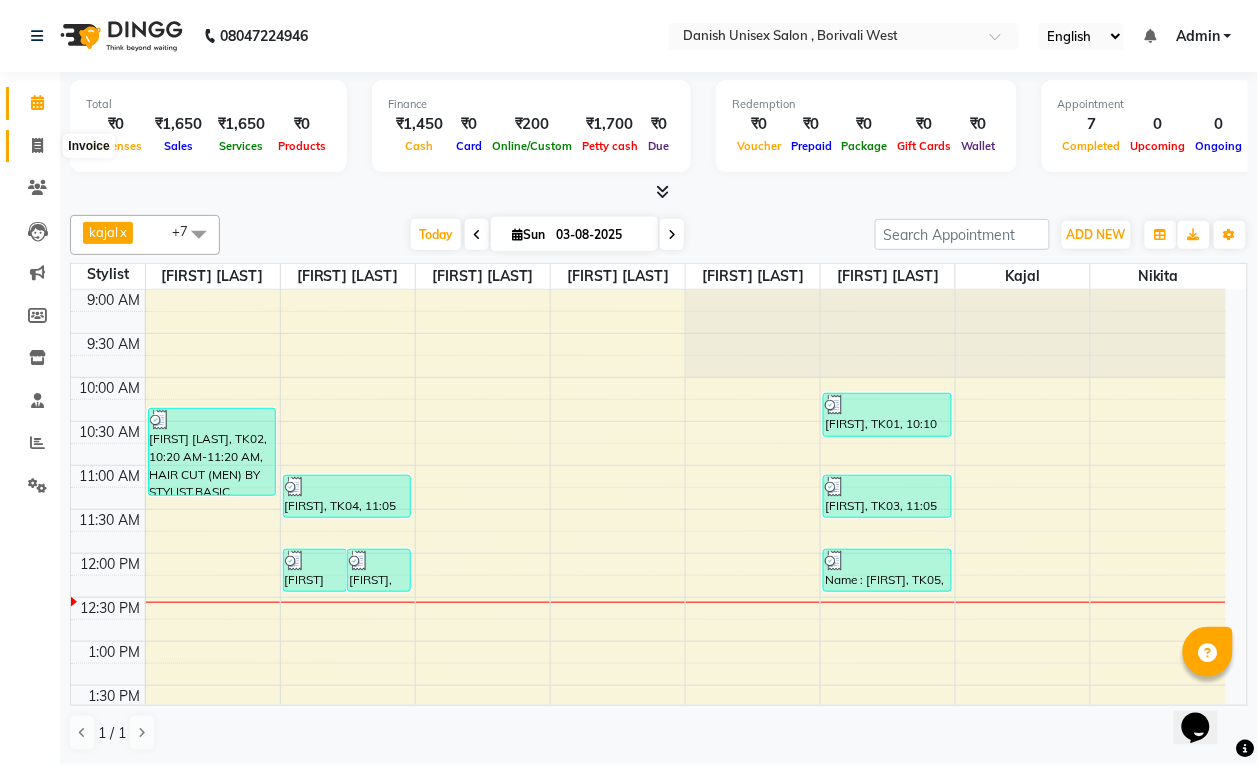 click 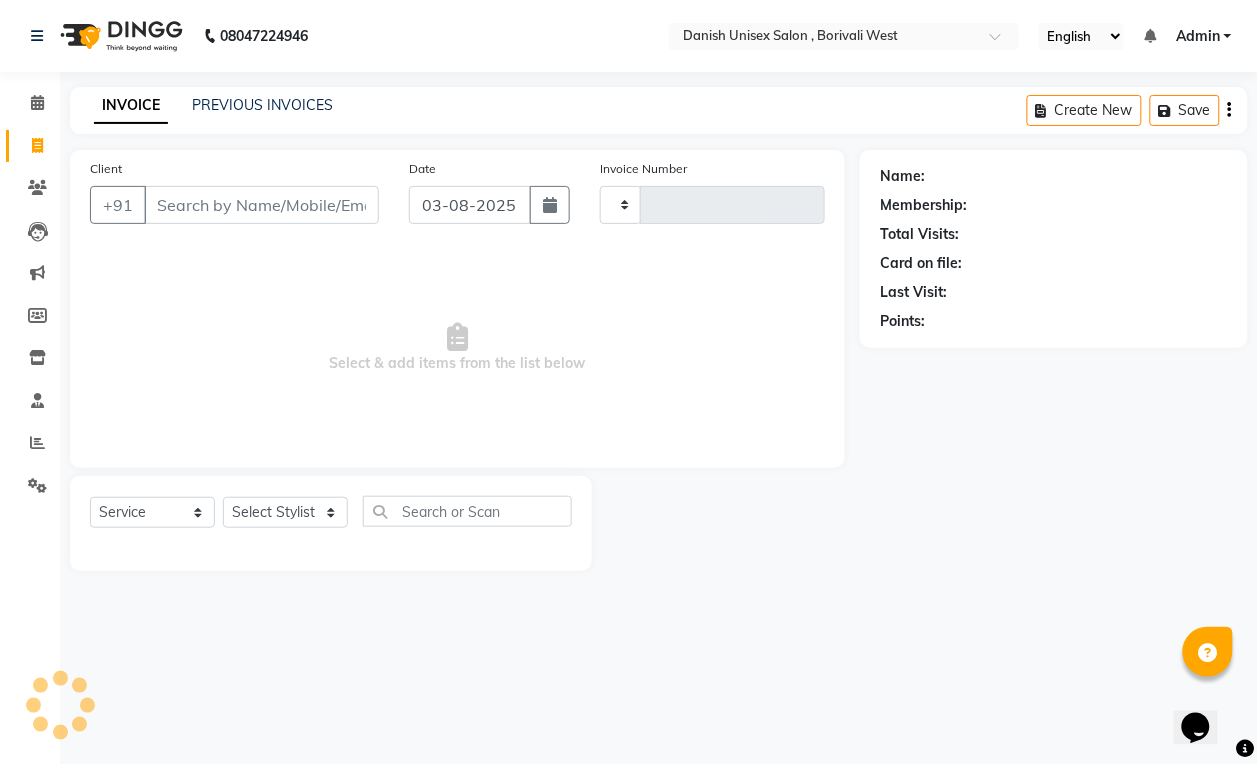 scroll, scrollTop: 0, scrollLeft: 0, axis: both 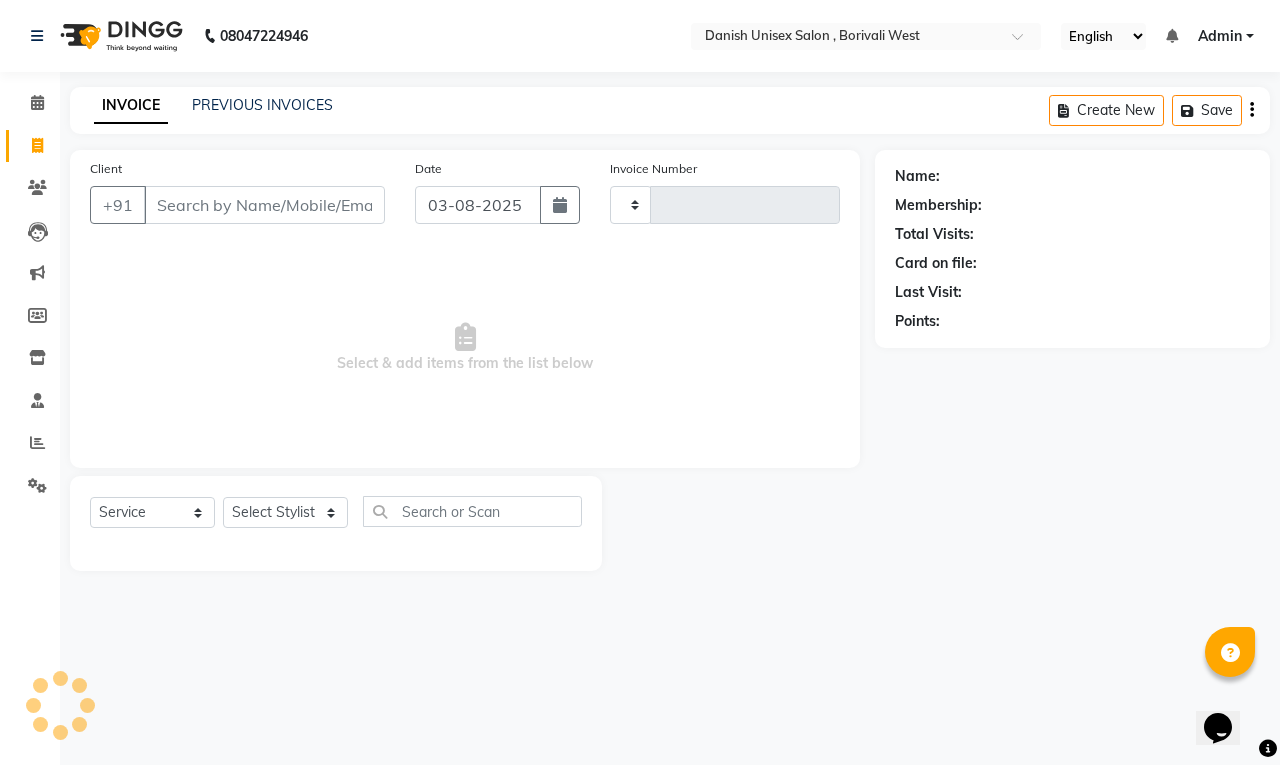 type on "2733" 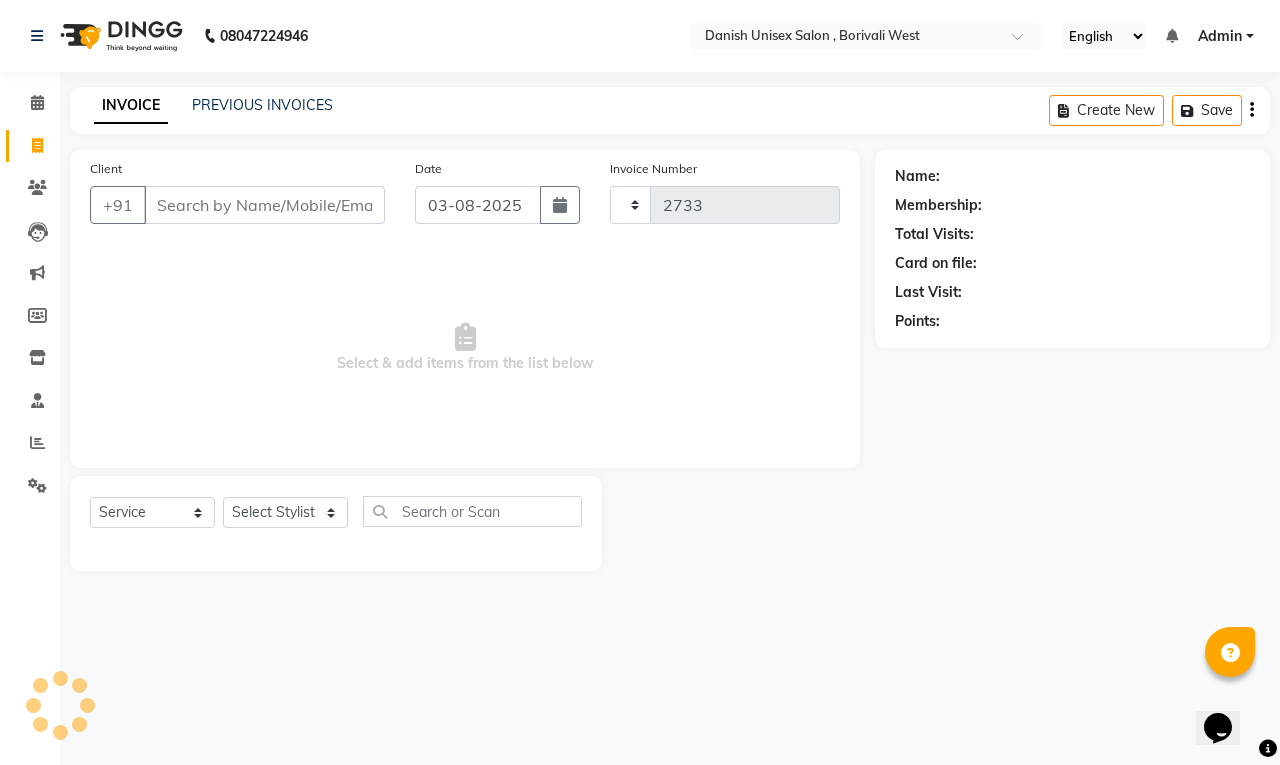 select on "6929" 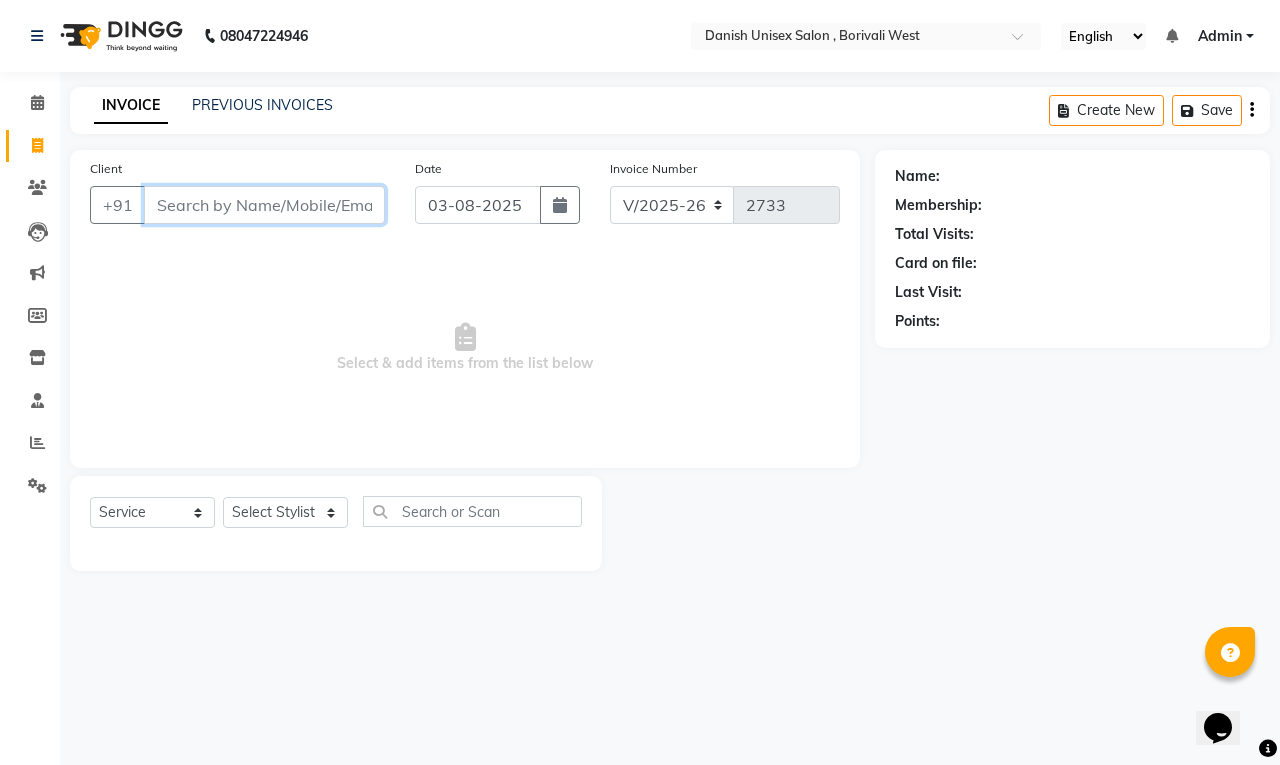 click on "Client" at bounding box center (264, 205) 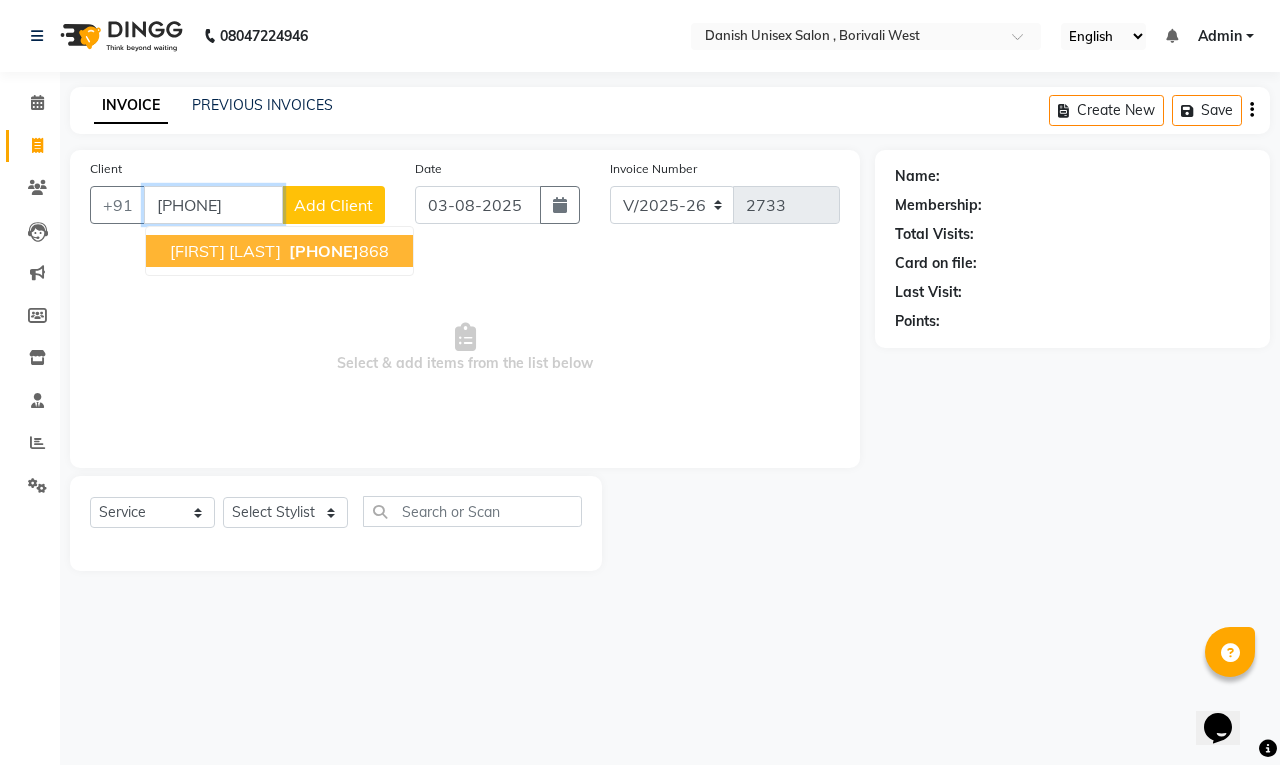 click on "[FIRST] [LAST]" at bounding box center (225, 251) 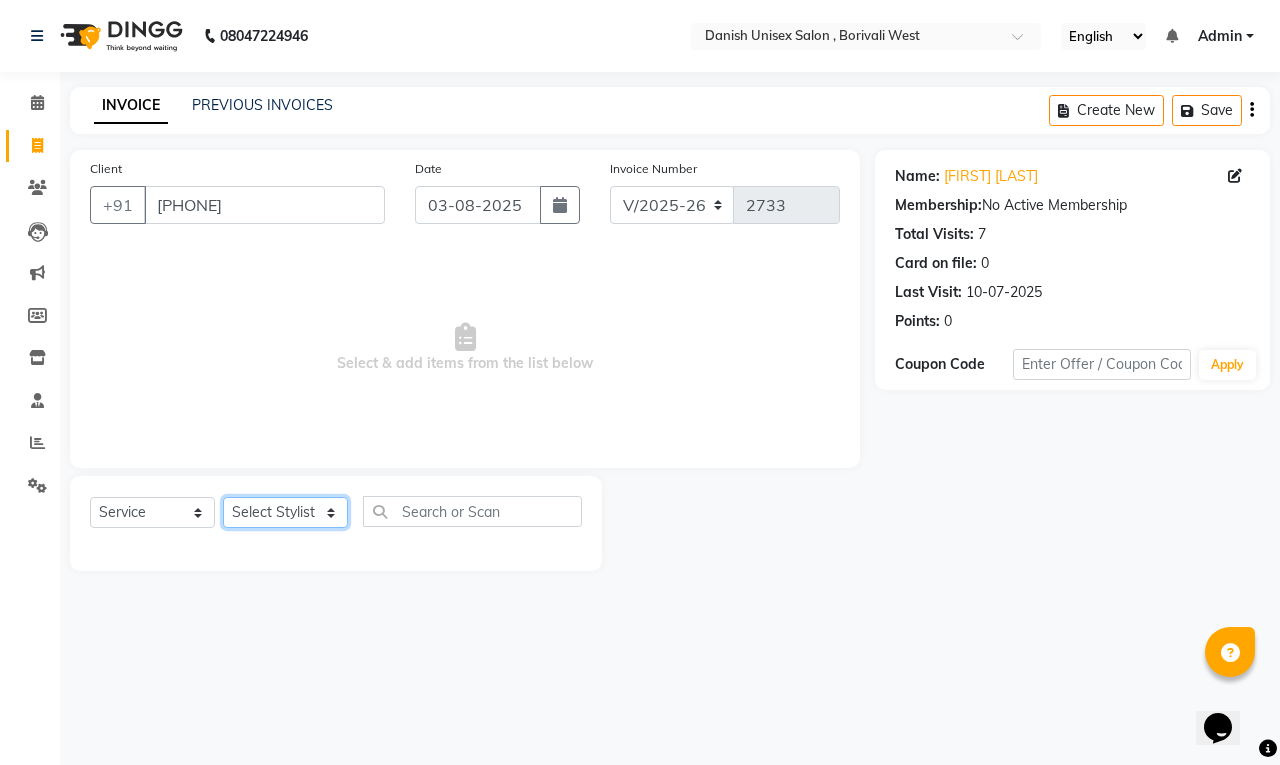 click on "Select Stylist [NAME] [LAST], [NAME], [NAME], [NAME], [NAME], [NAME], [NAME], [NAME], [NAME], [NAME], [NAME], [NAME], [NAME]" 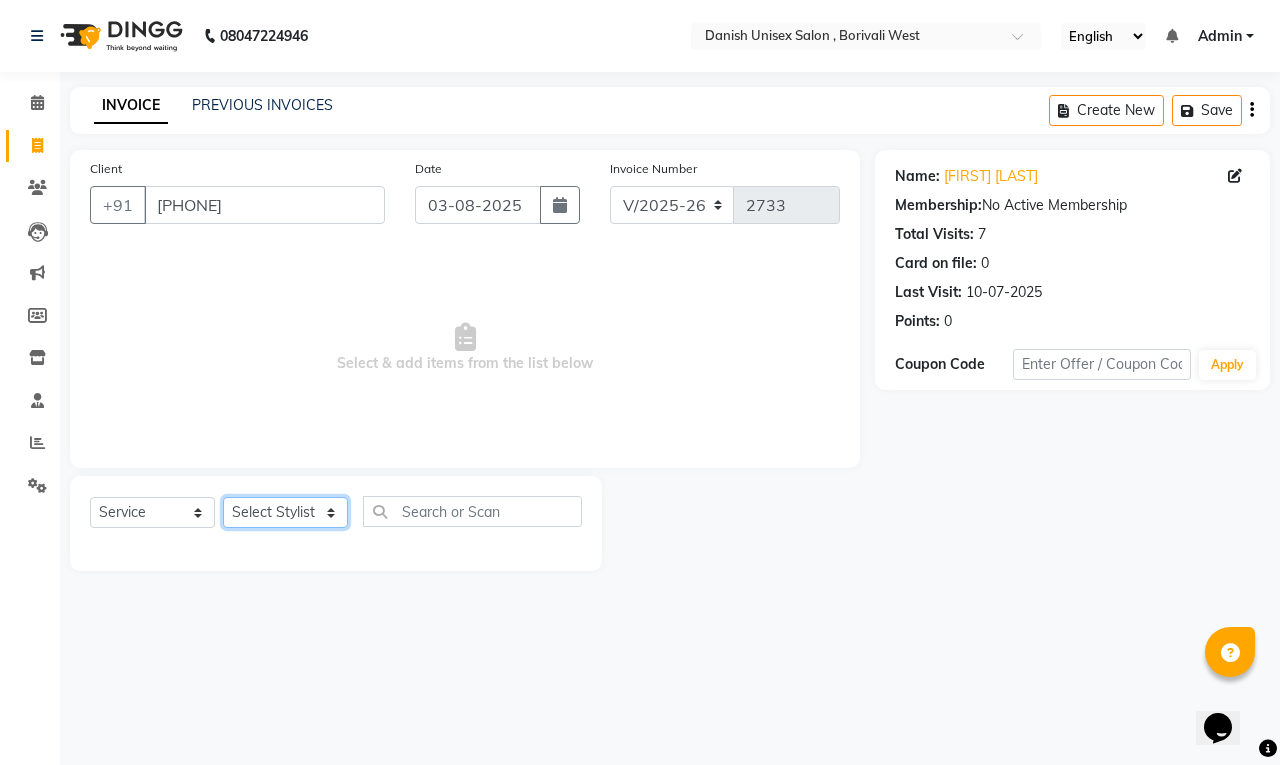 select on "54584" 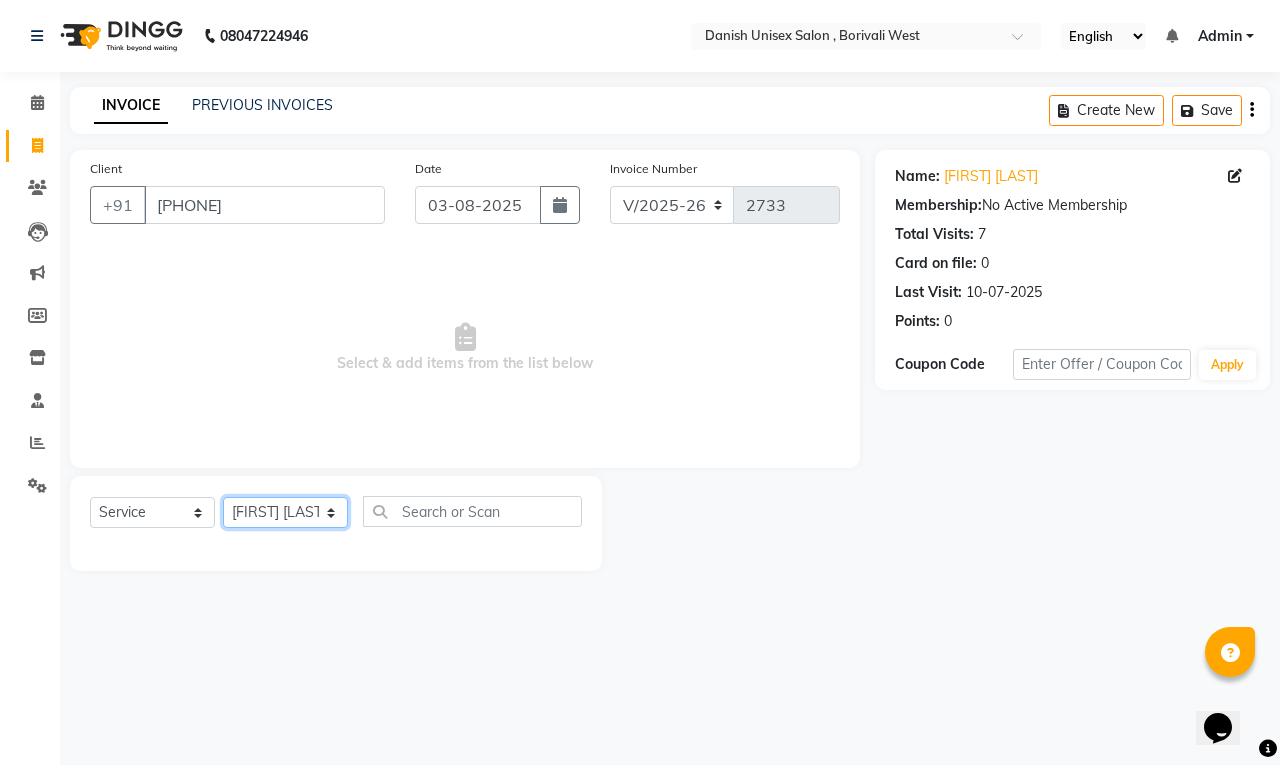 click on "Select Stylist [NAME] [LAST], [NAME], [NAME], [NAME], [NAME], [NAME], [NAME], [NAME], [NAME], [NAME], [NAME], [NAME], [NAME]" 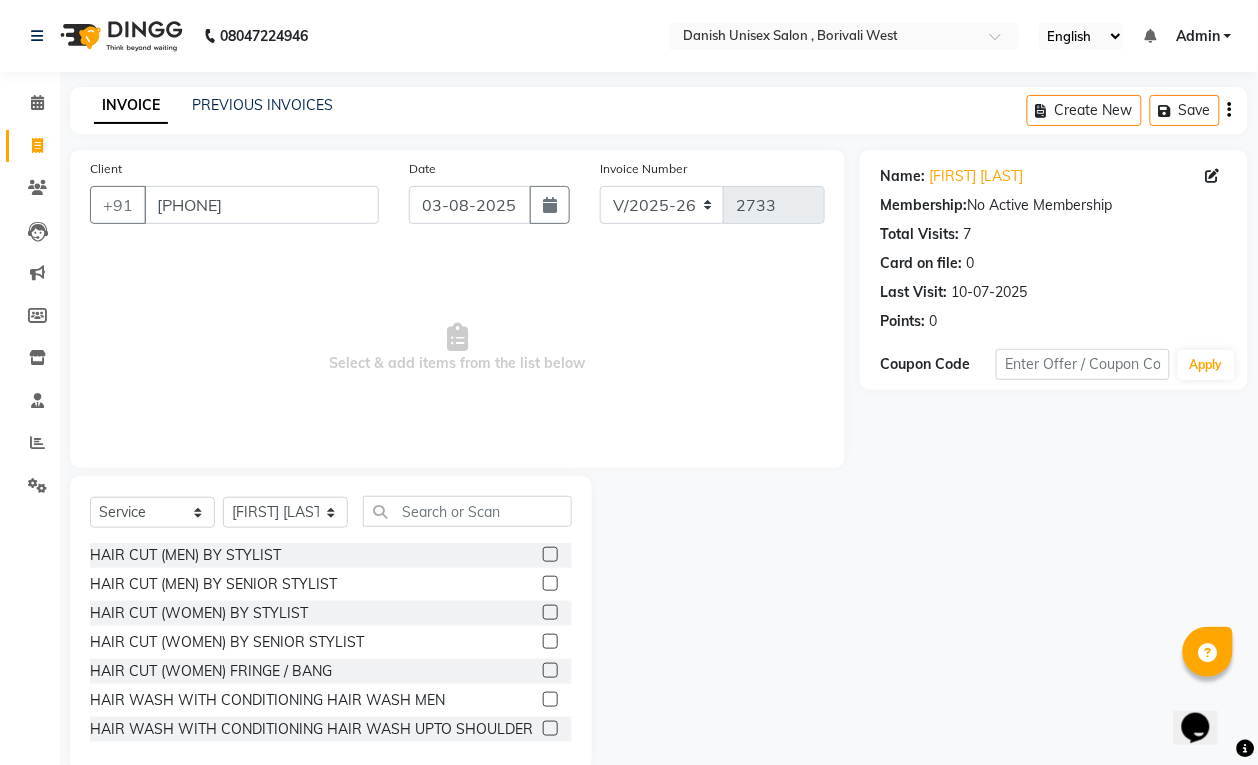 click 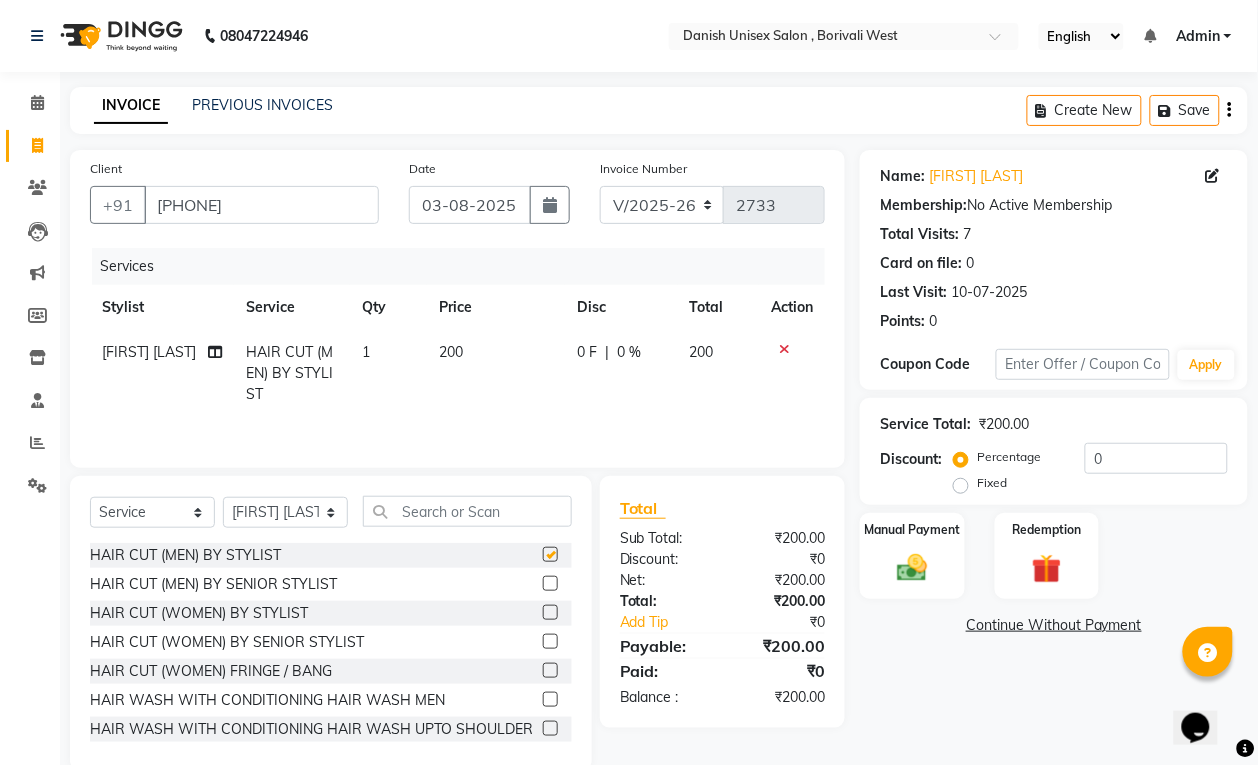 checkbox on "false" 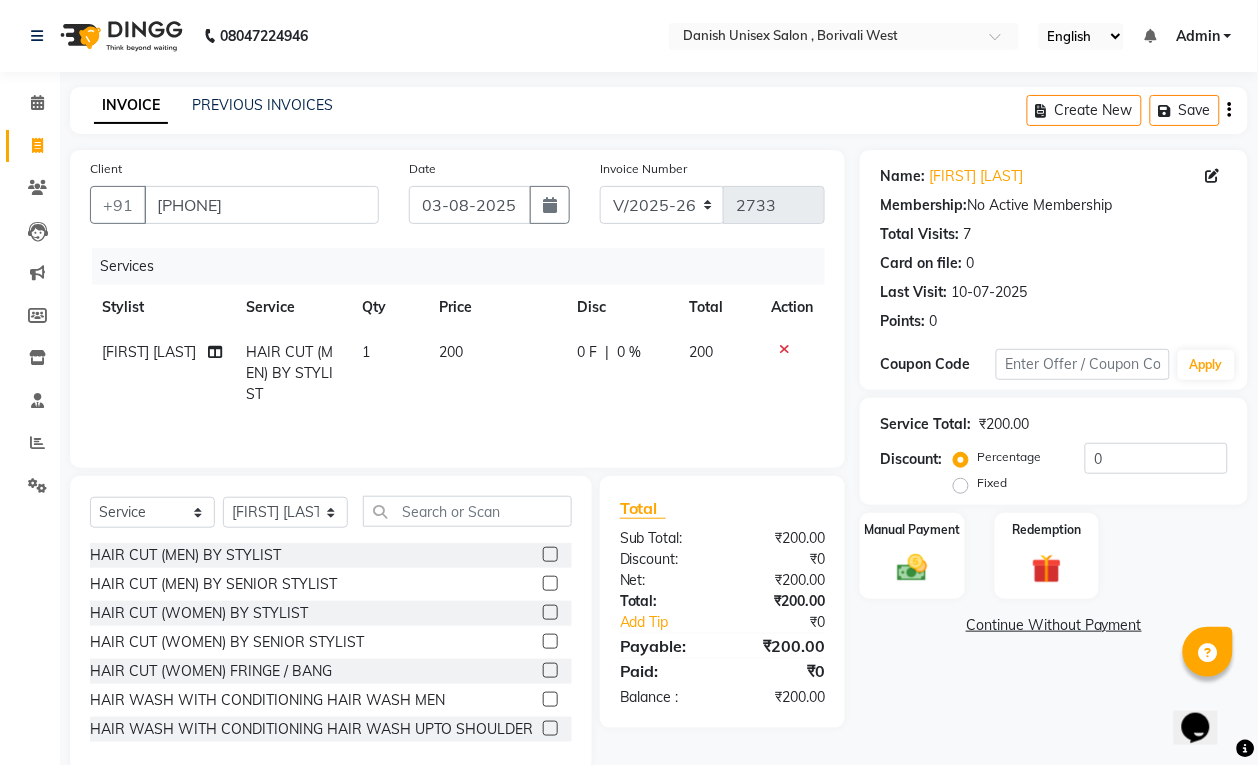 scroll, scrollTop: 41, scrollLeft: 0, axis: vertical 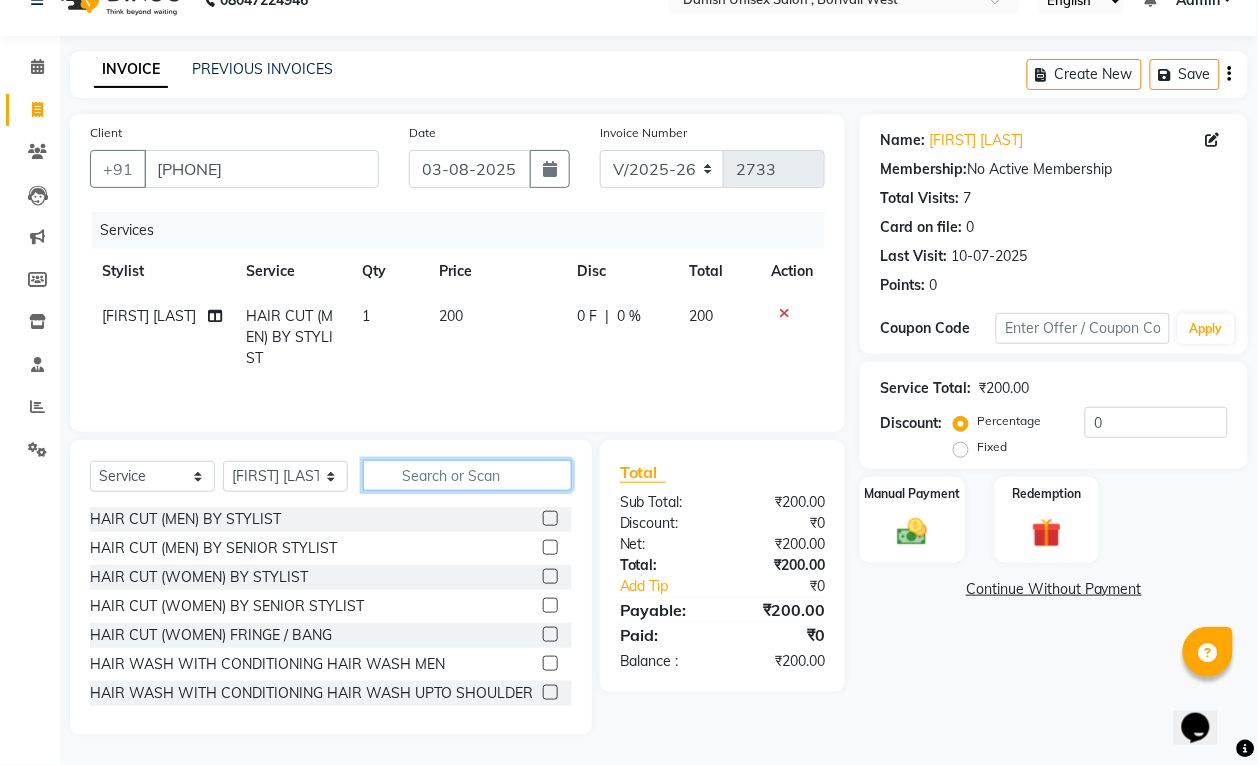 click 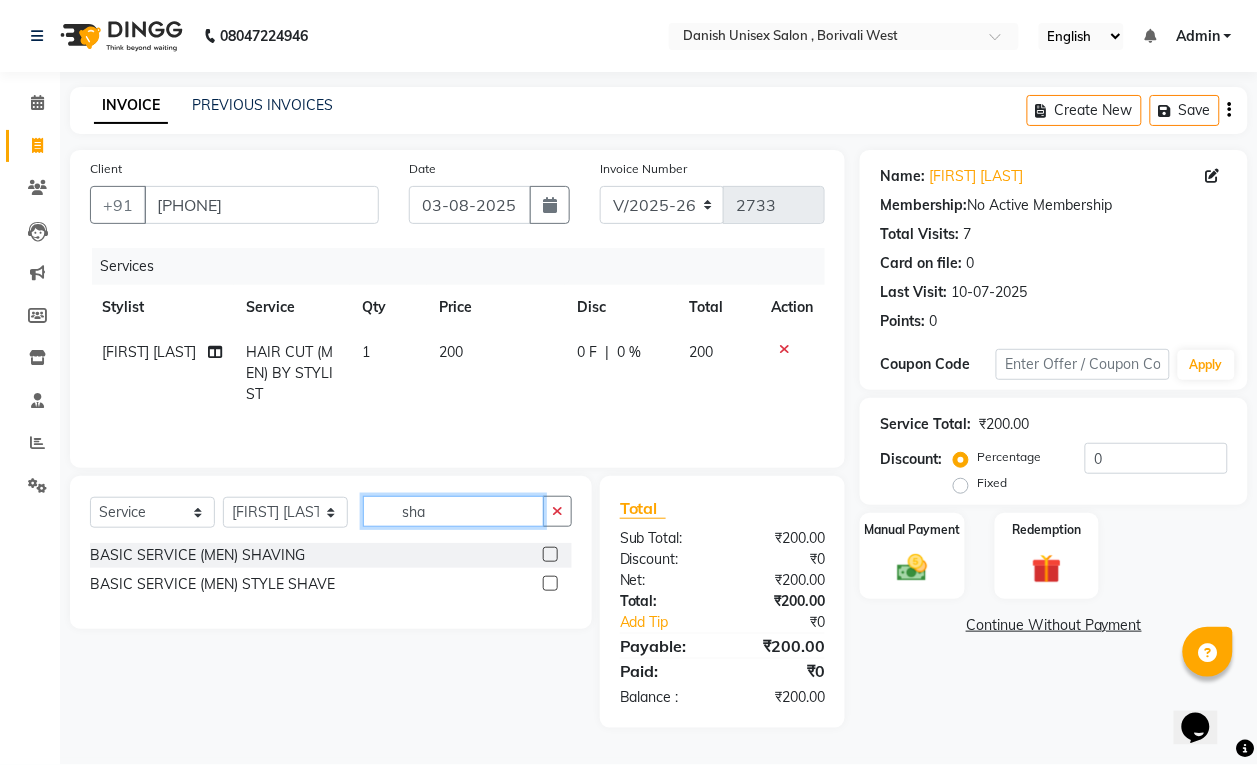scroll, scrollTop: 0, scrollLeft: 0, axis: both 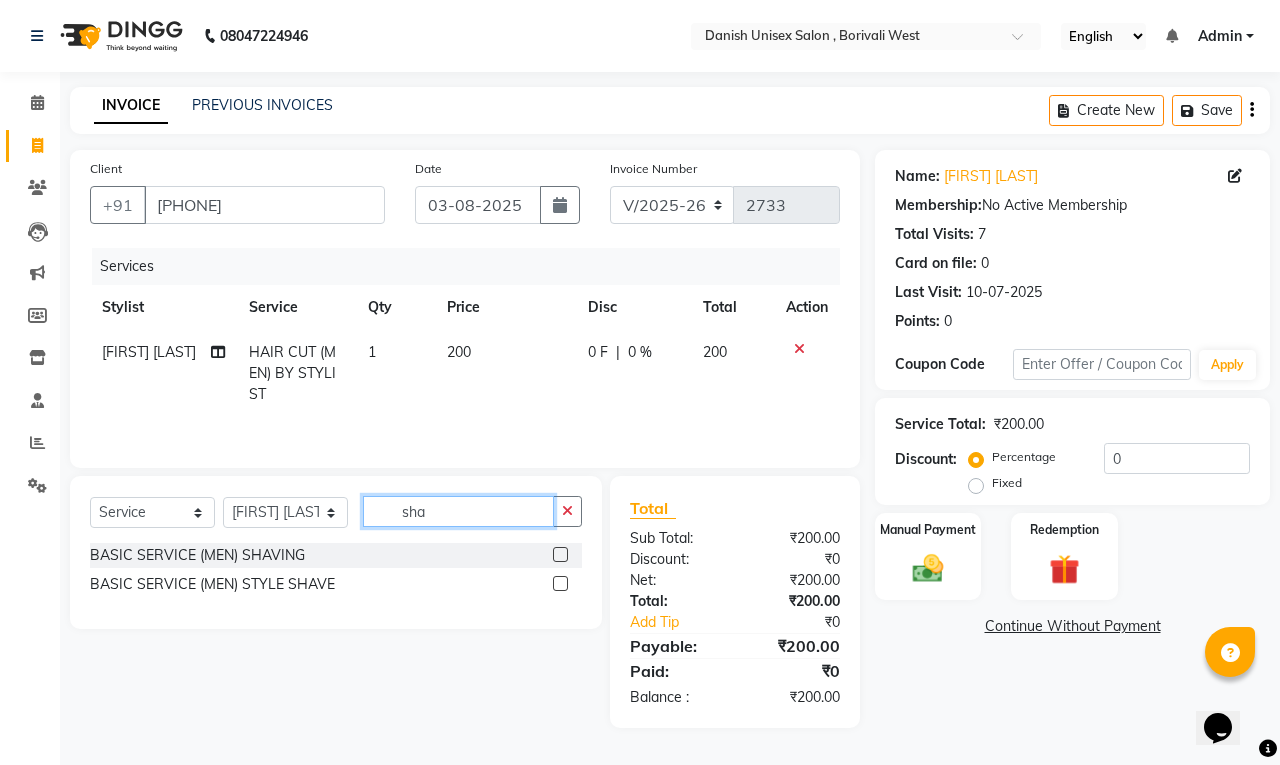 type on "sha" 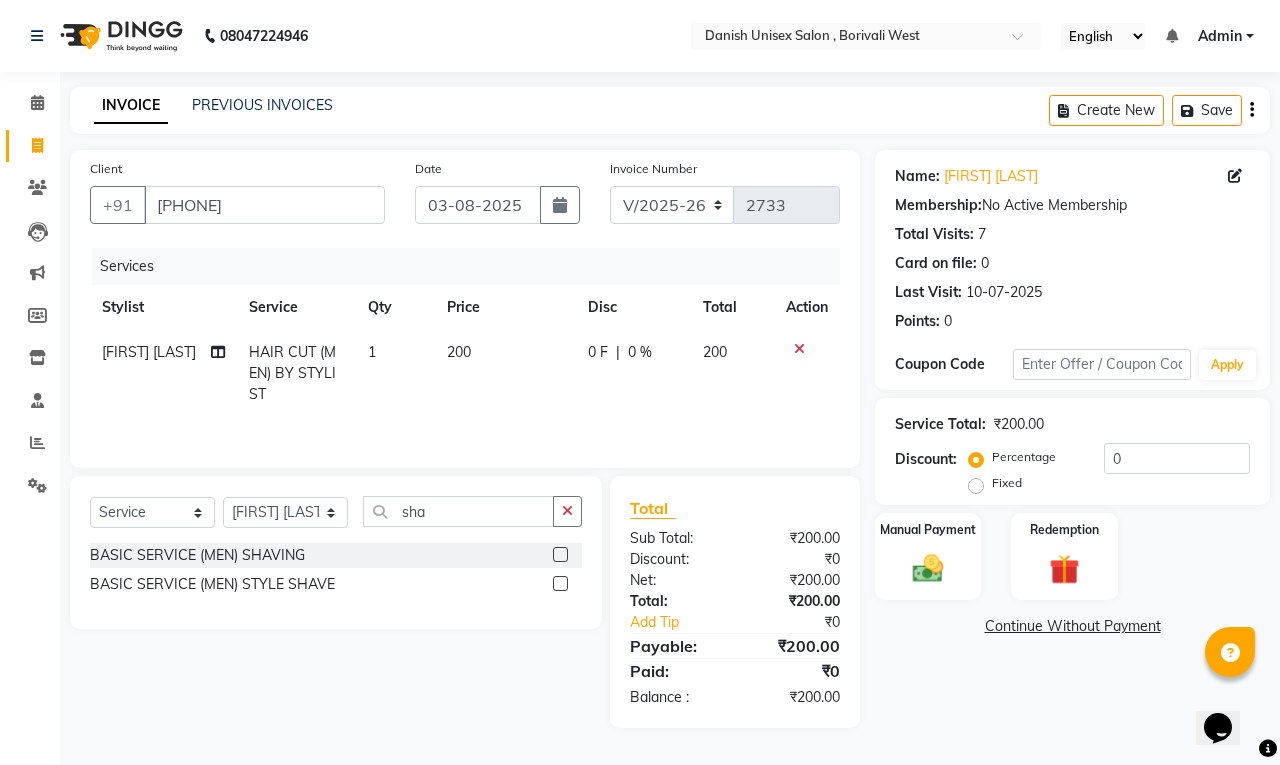 click 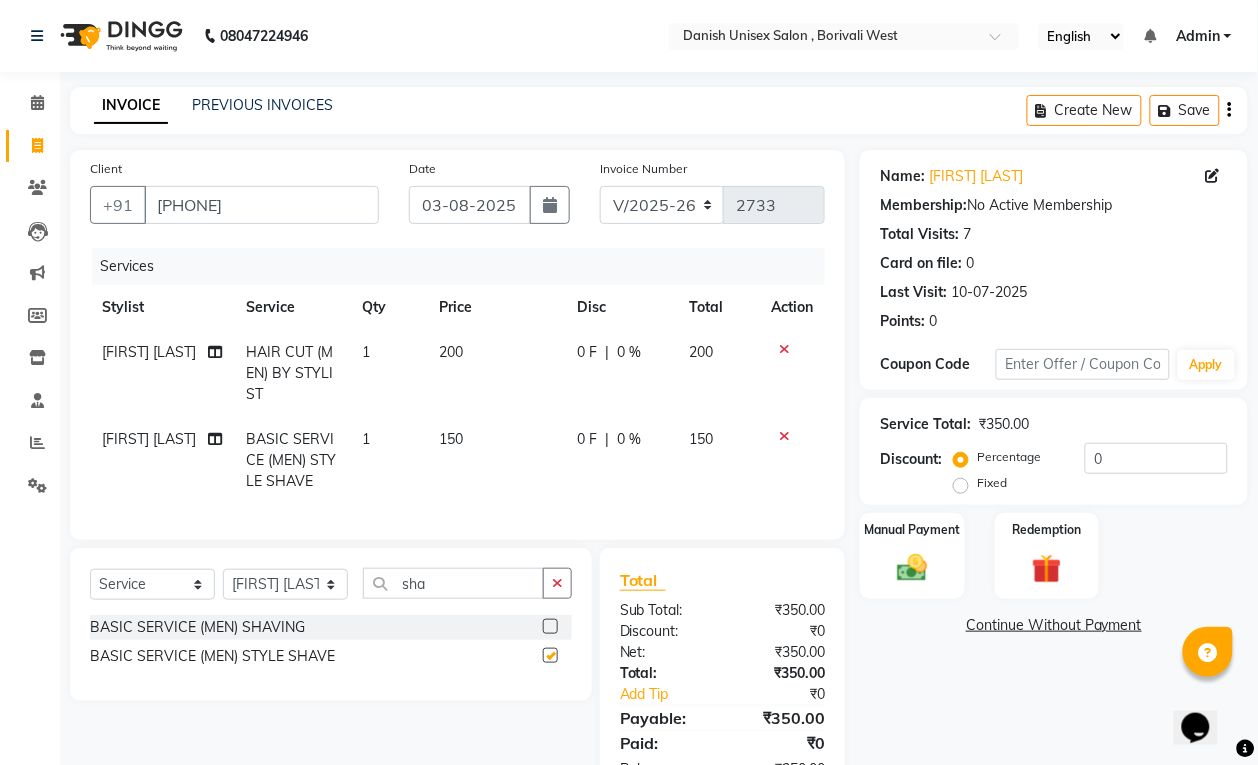 checkbox on "false" 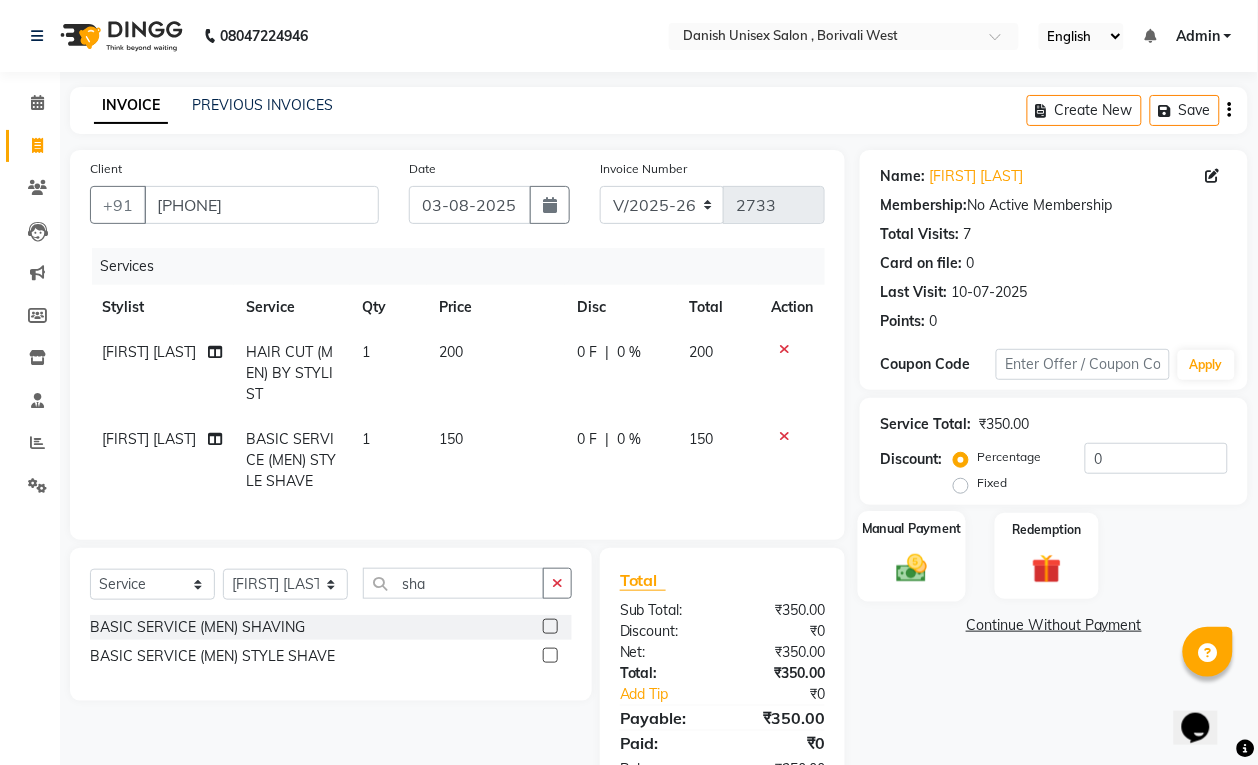 click 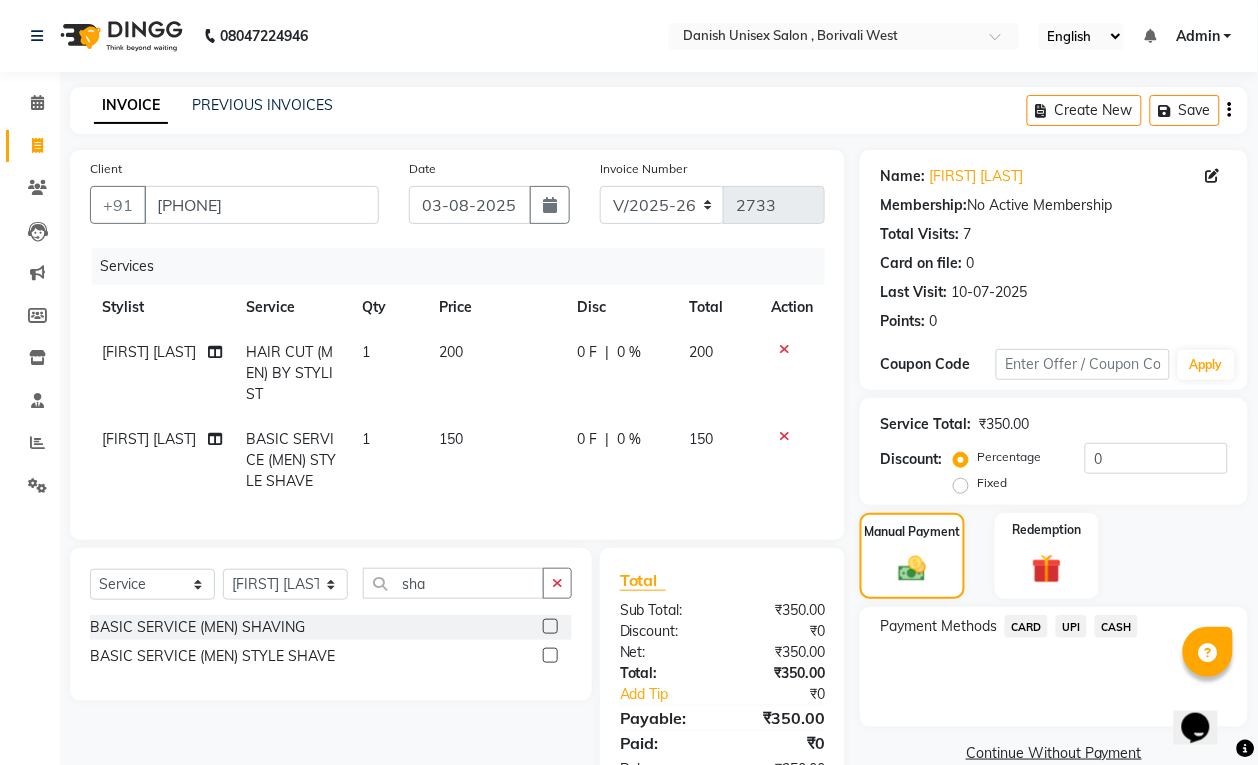 click on "UPI" 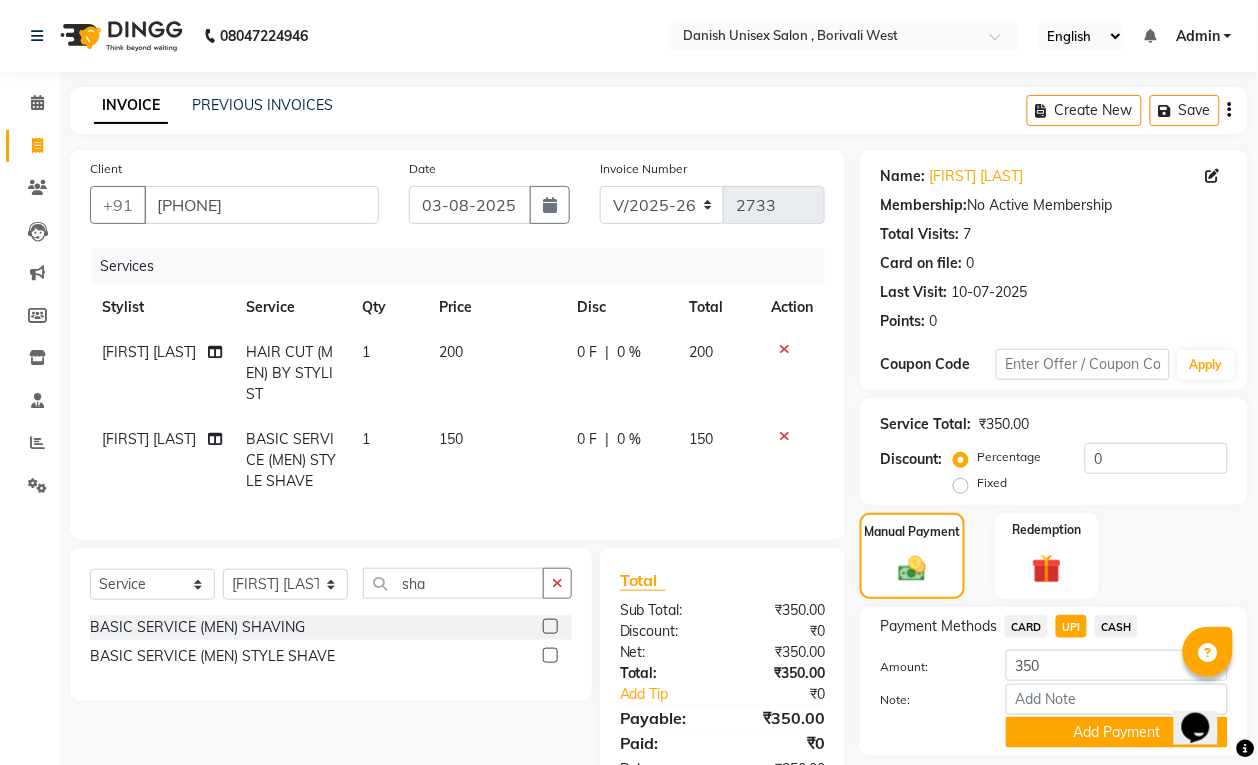 scroll, scrollTop: 86, scrollLeft: 0, axis: vertical 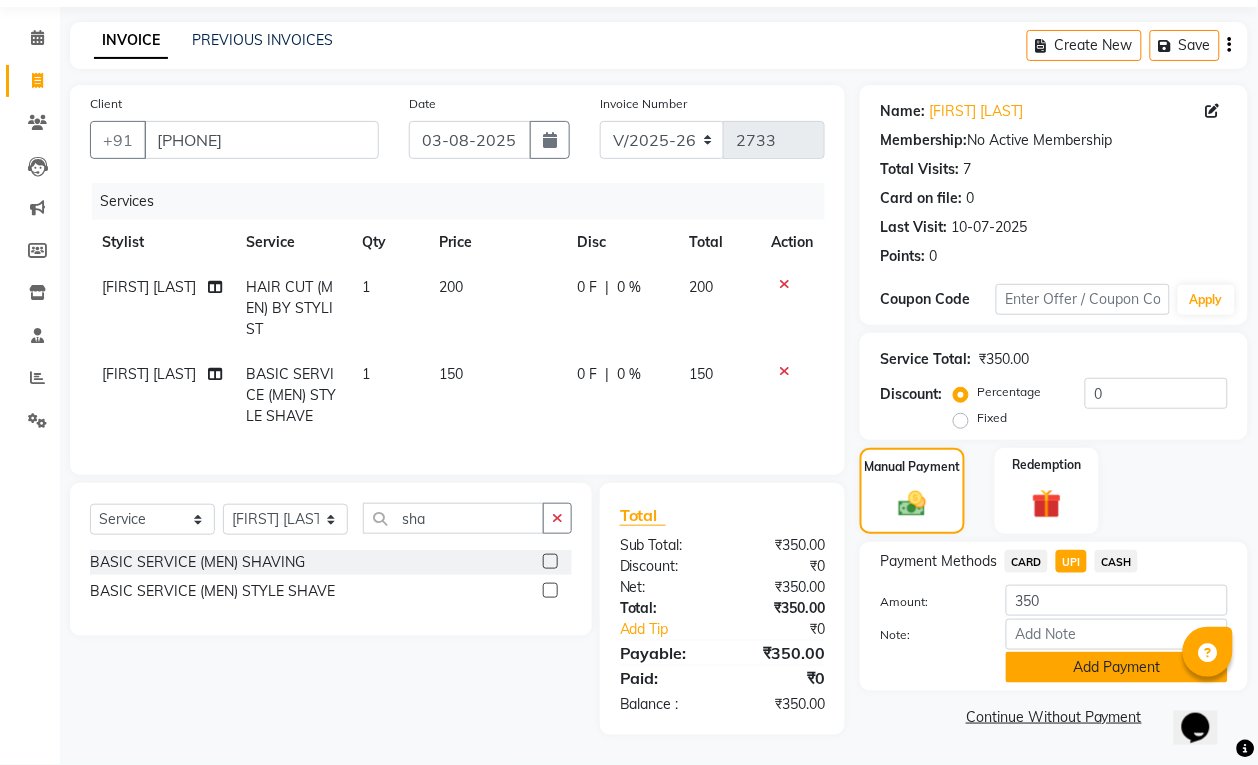 click on "Add Payment" 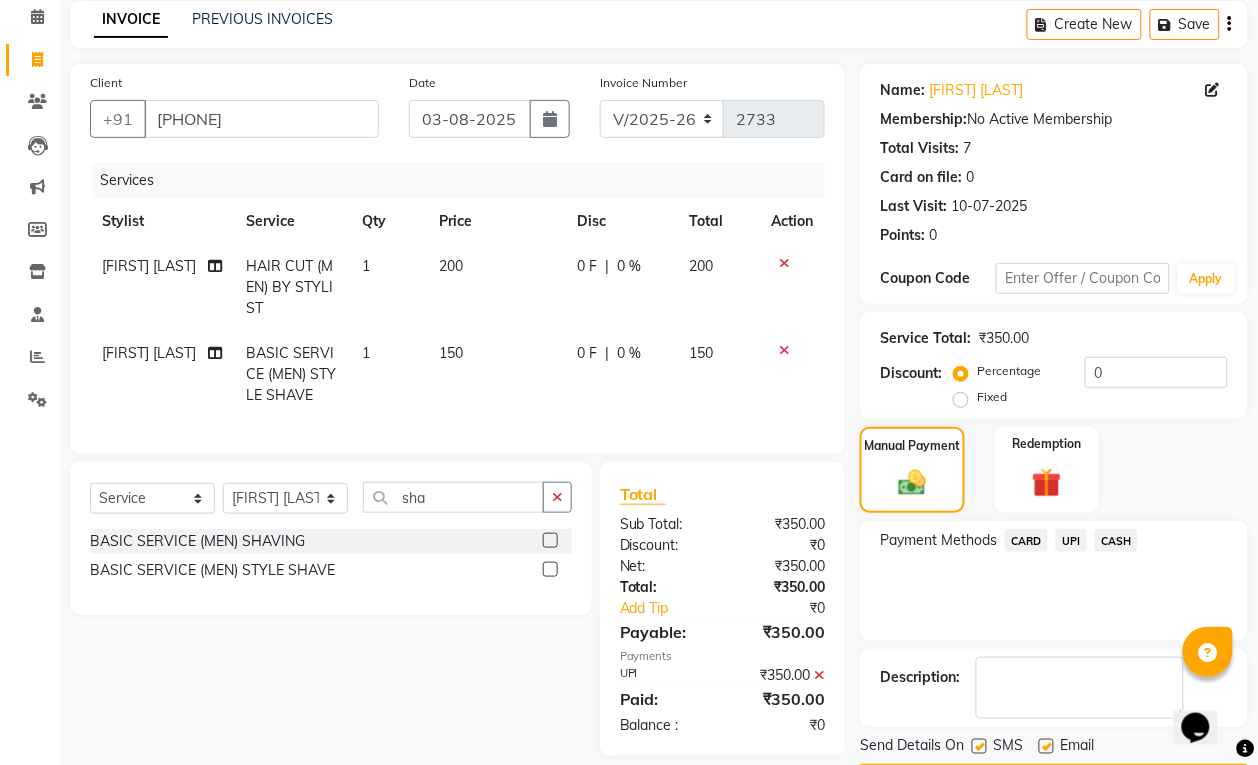 scroll, scrollTop: 147, scrollLeft: 0, axis: vertical 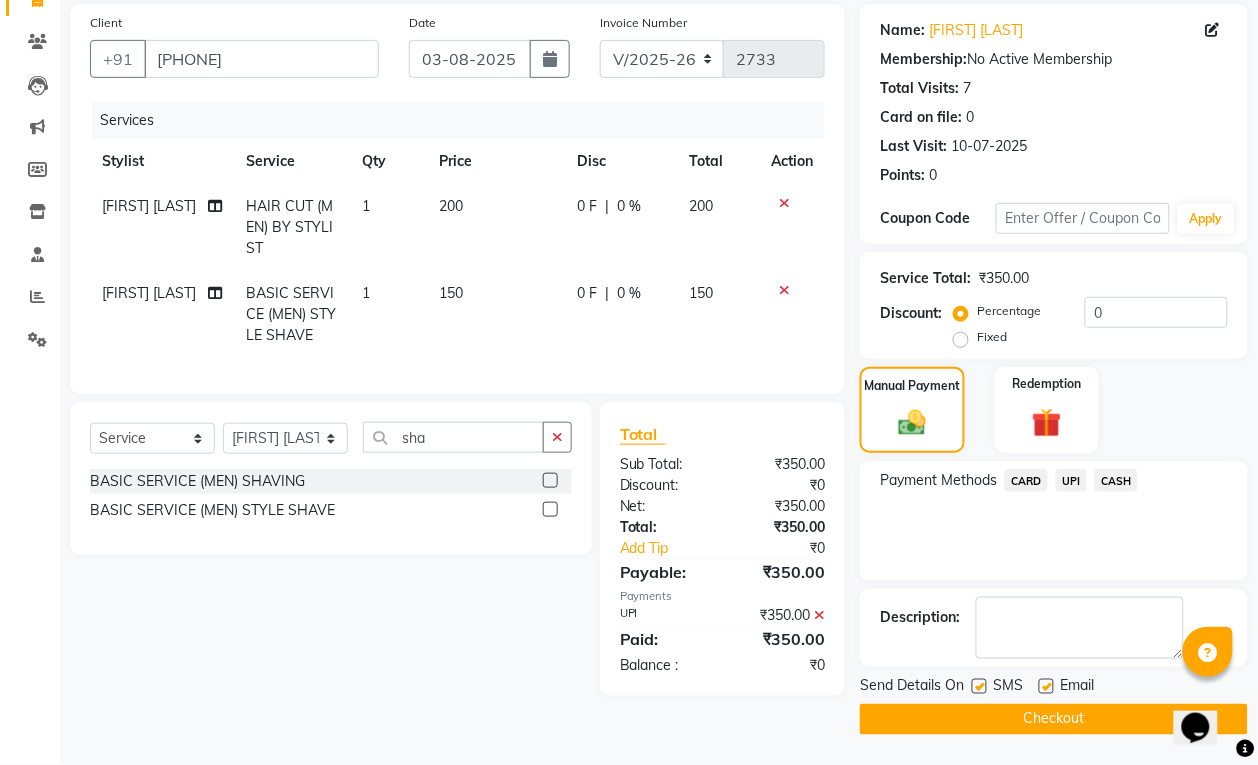 click on "Checkout" 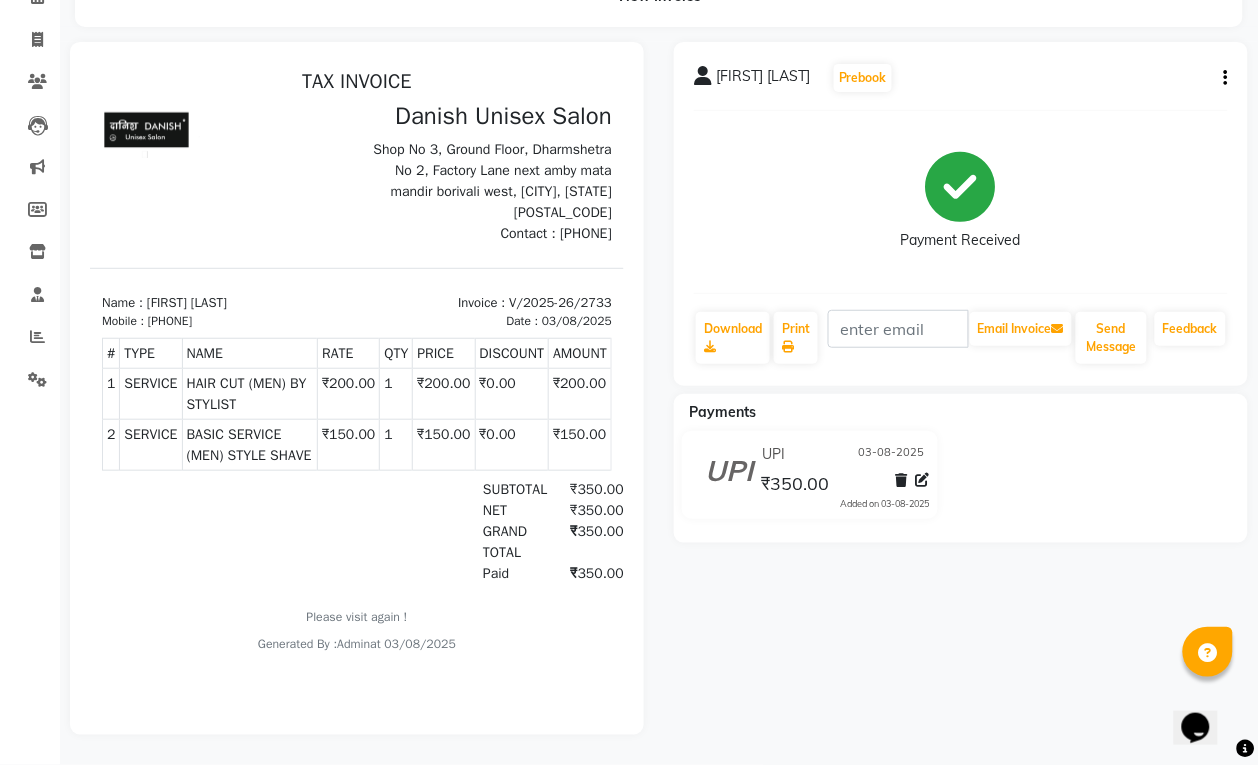 scroll, scrollTop: 0, scrollLeft: 0, axis: both 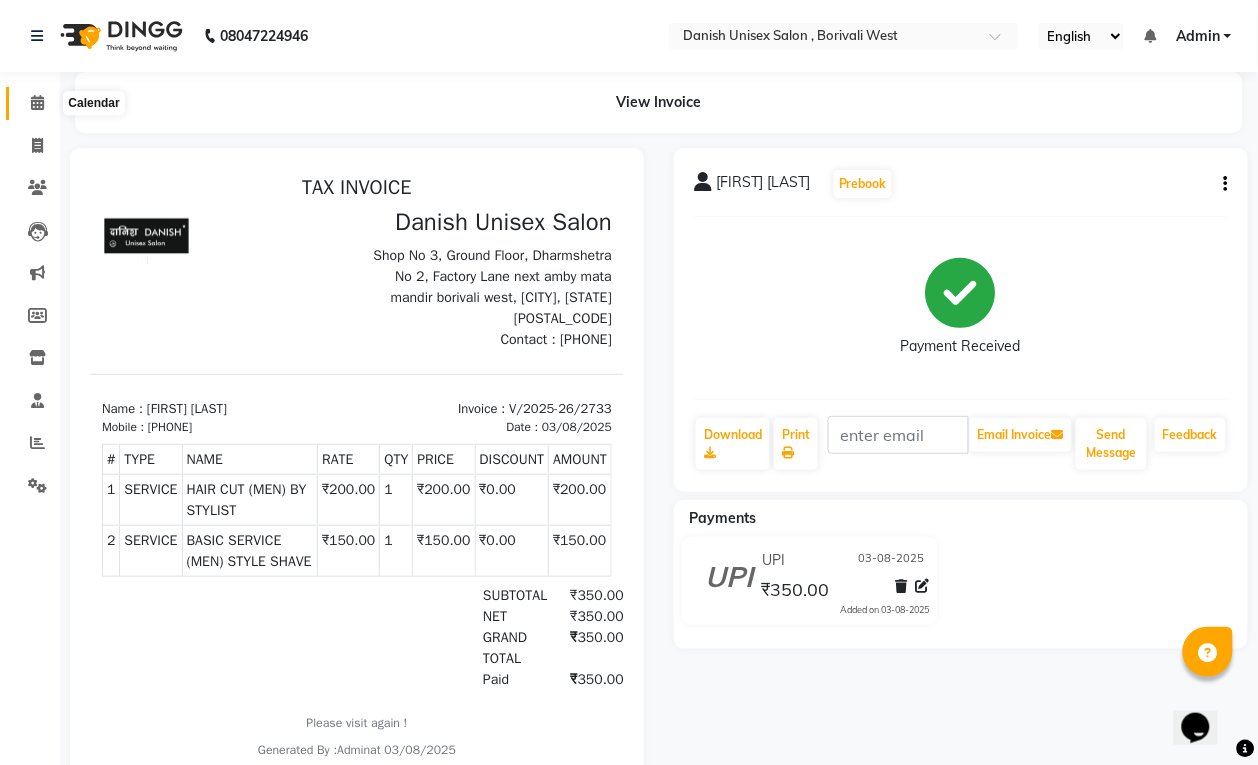 click 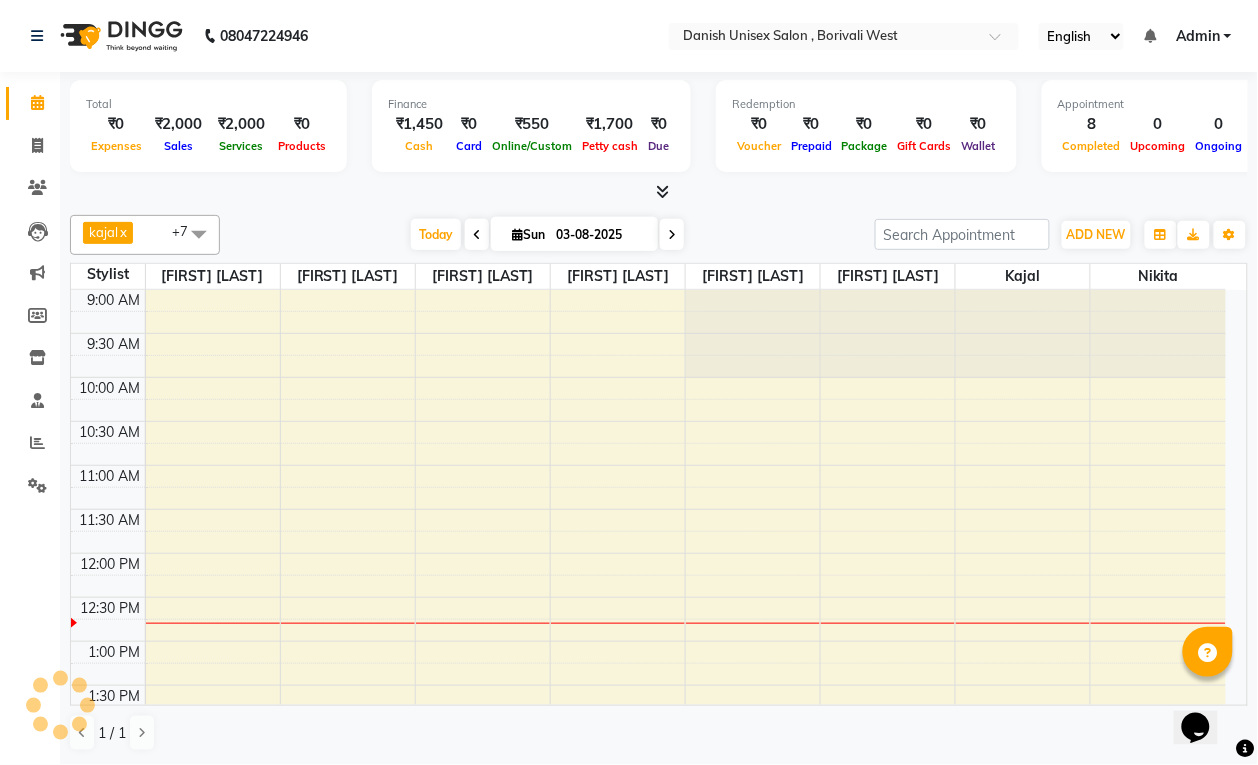 scroll, scrollTop: 0, scrollLeft: 0, axis: both 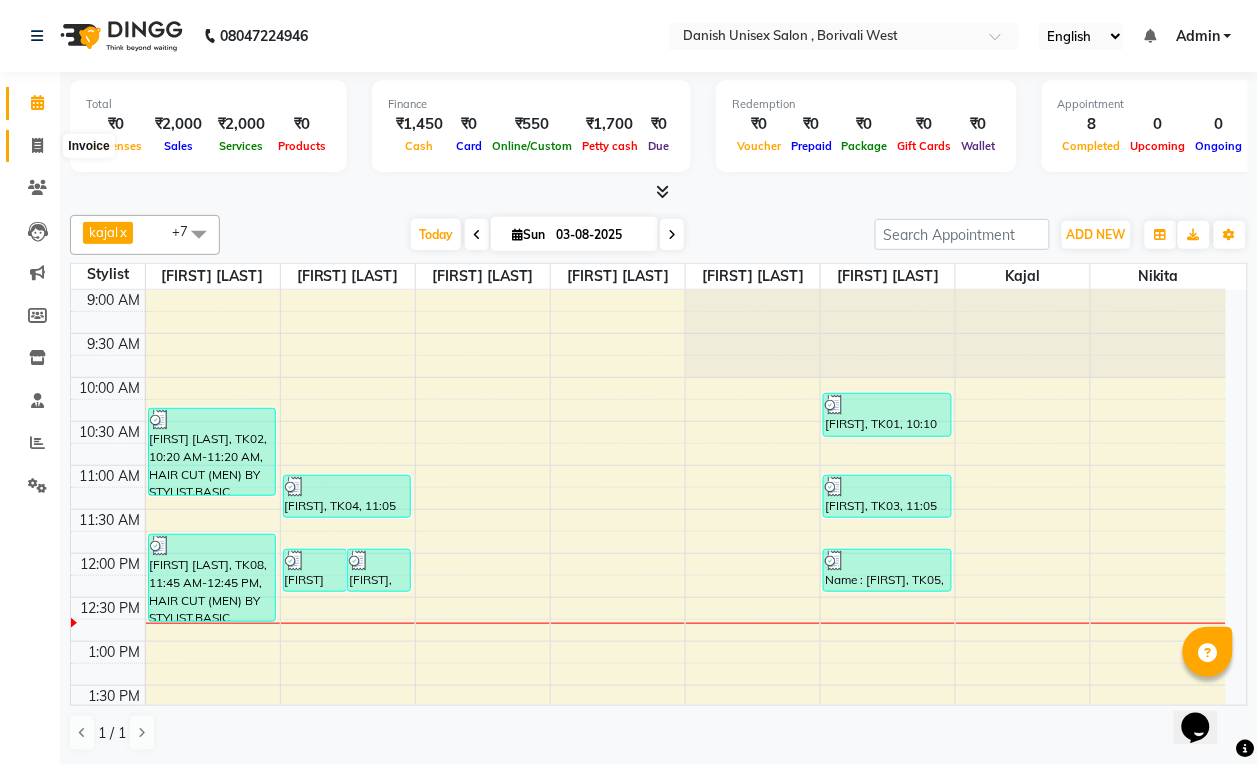 click 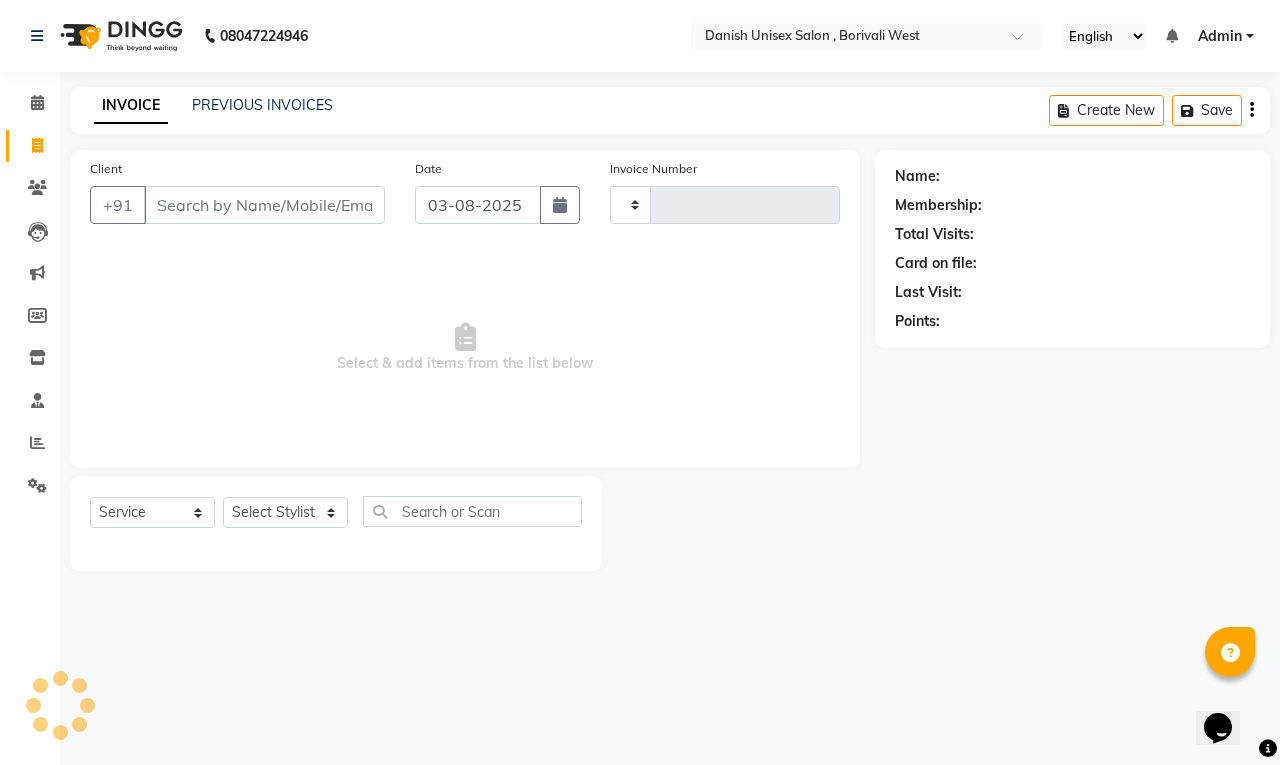 type on "2734" 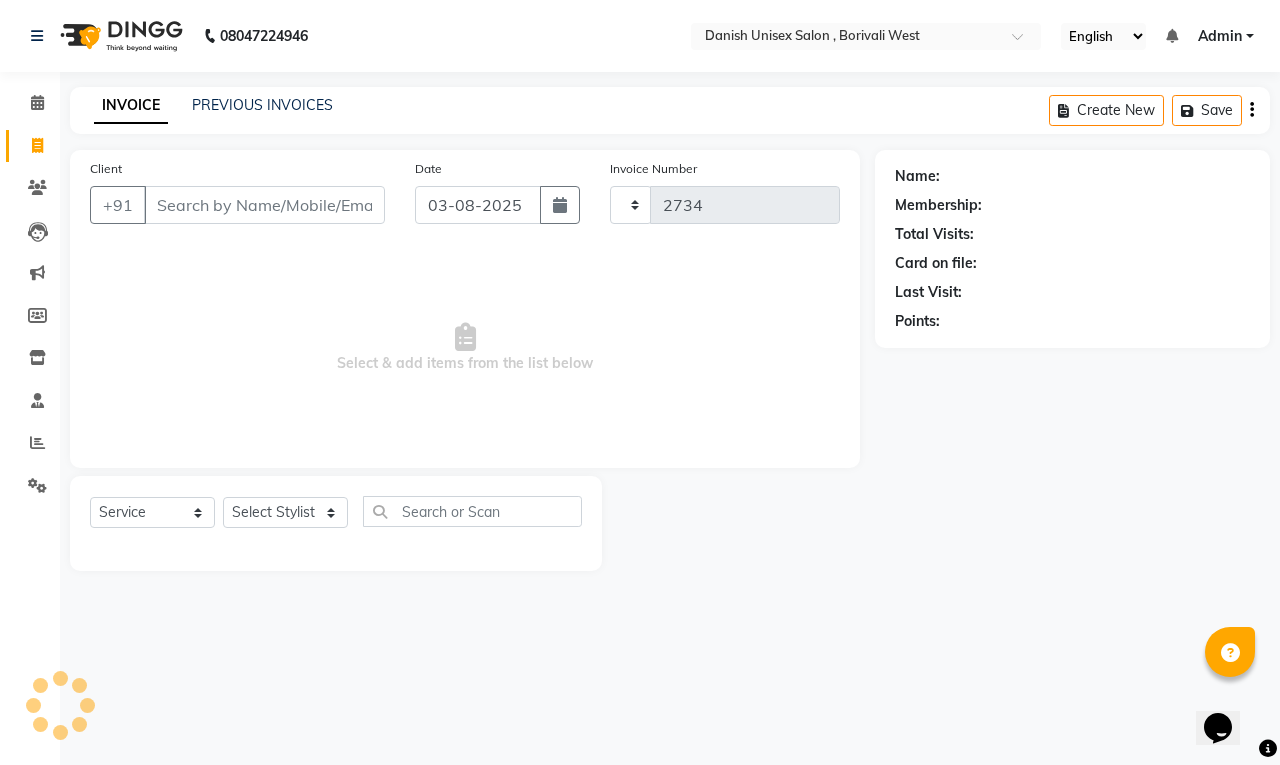 select on "6929" 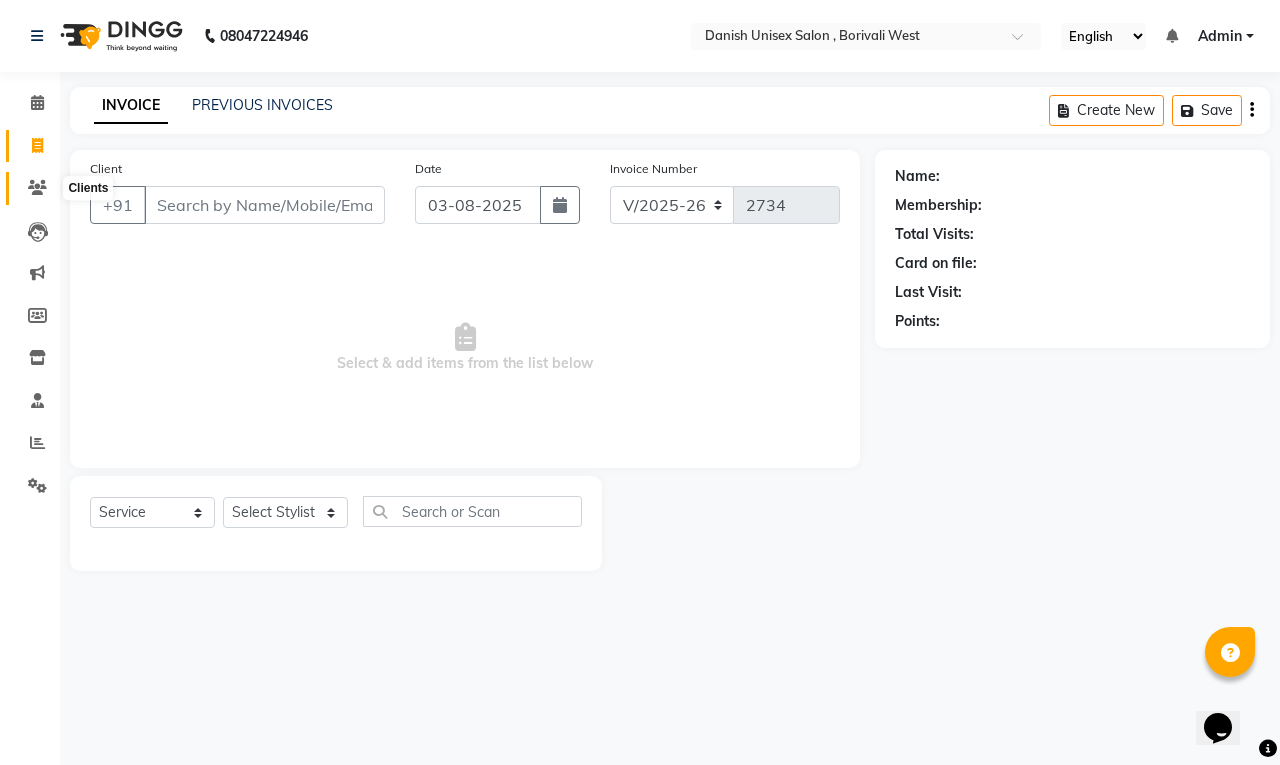 click 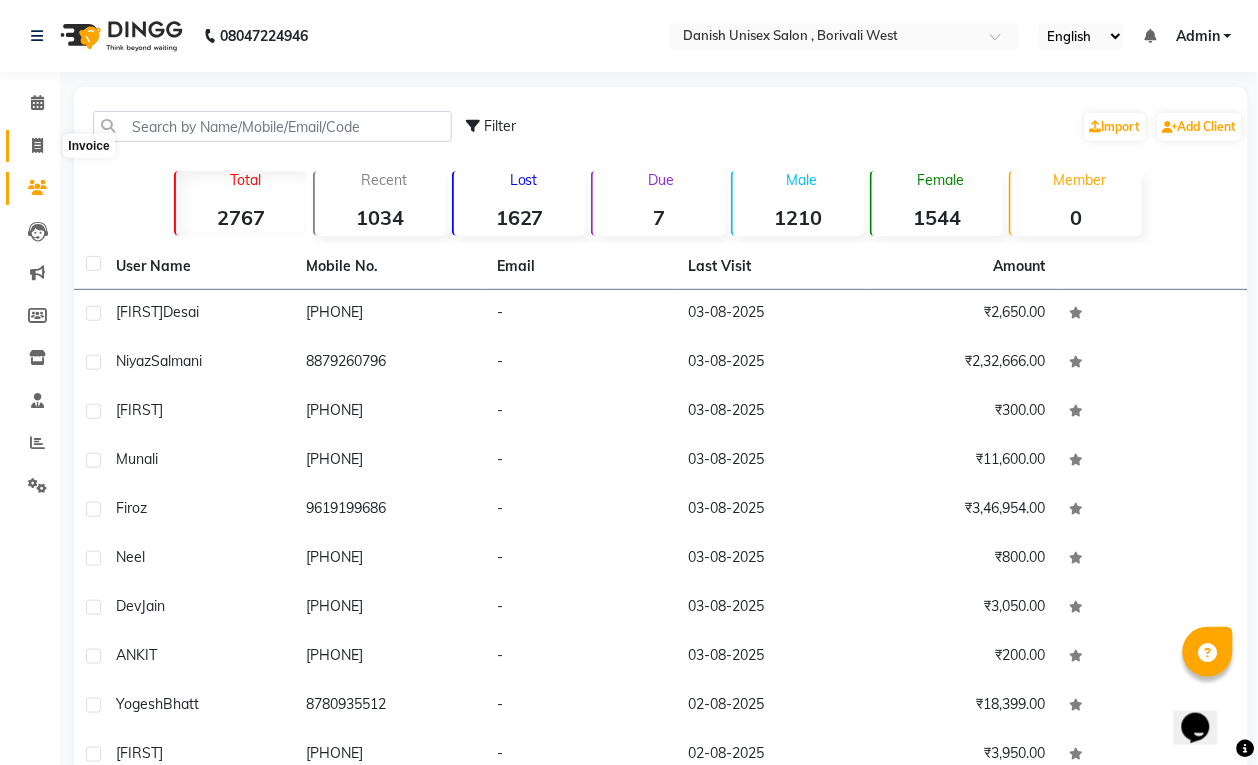 click 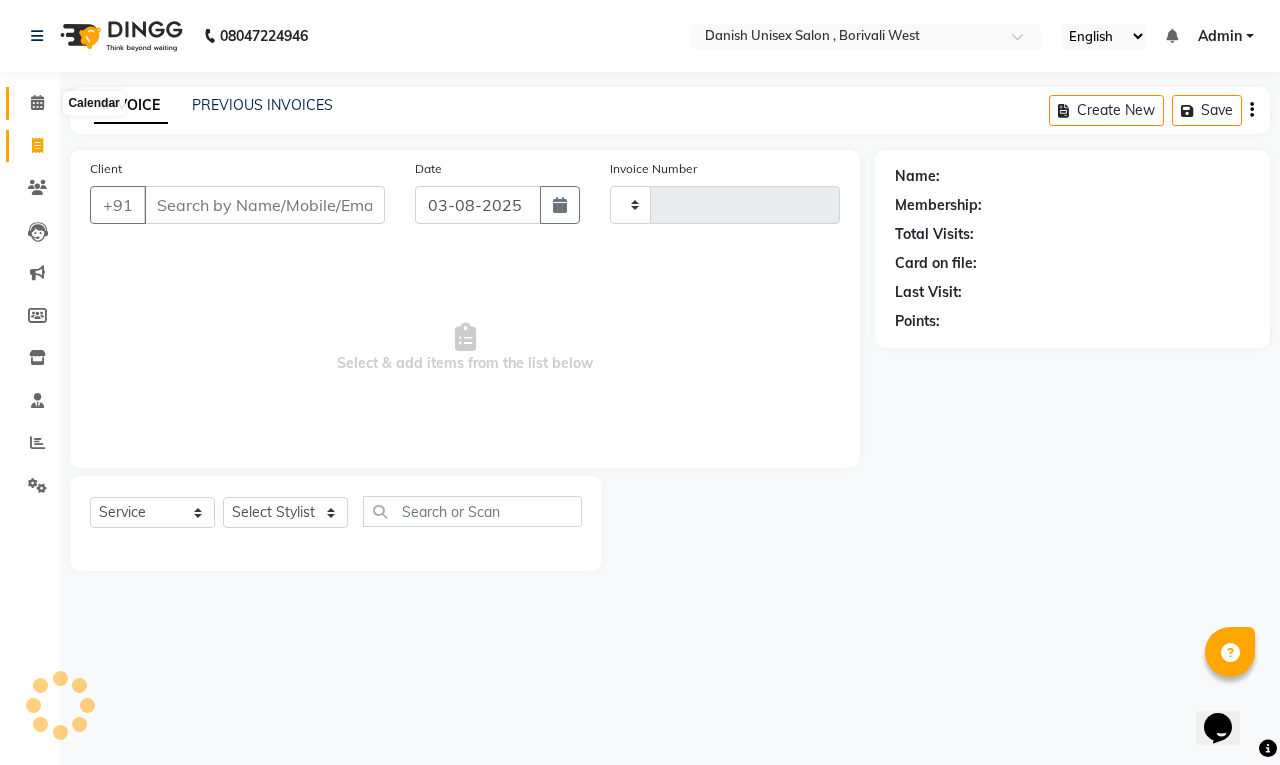 click 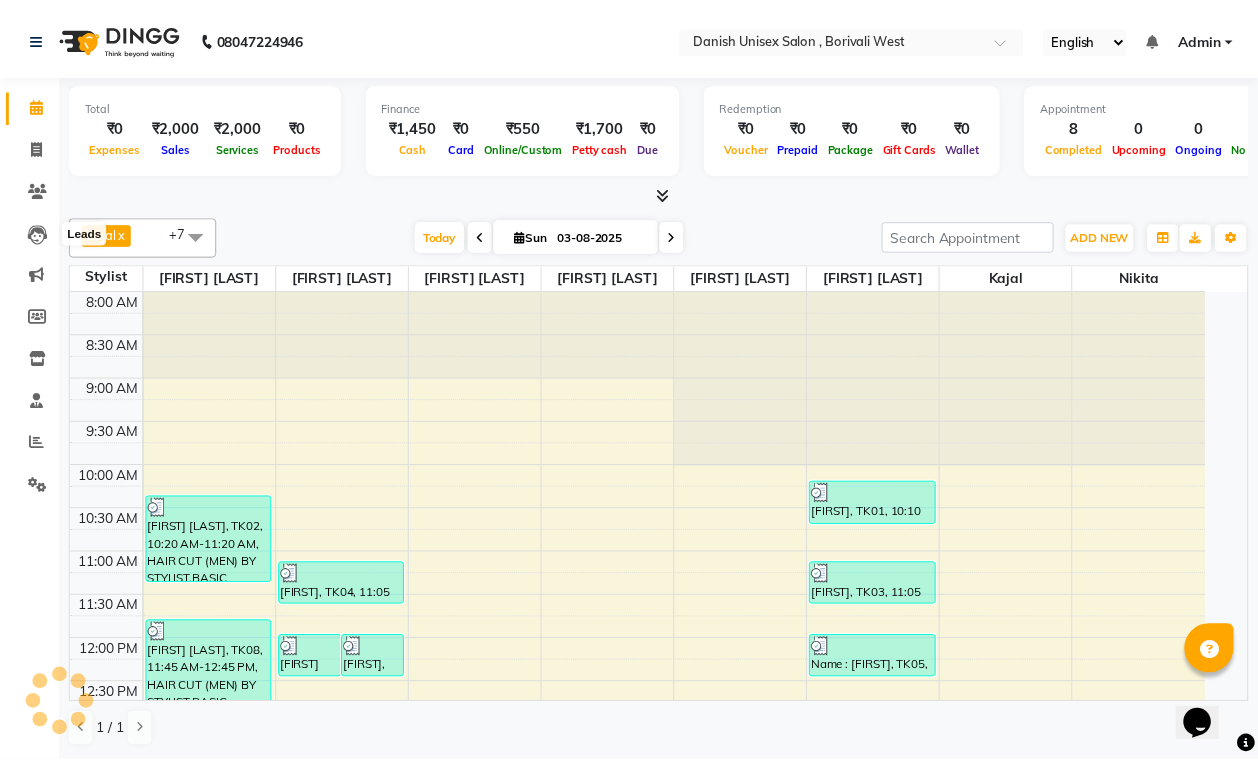 scroll, scrollTop: 0, scrollLeft: 0, axis: both 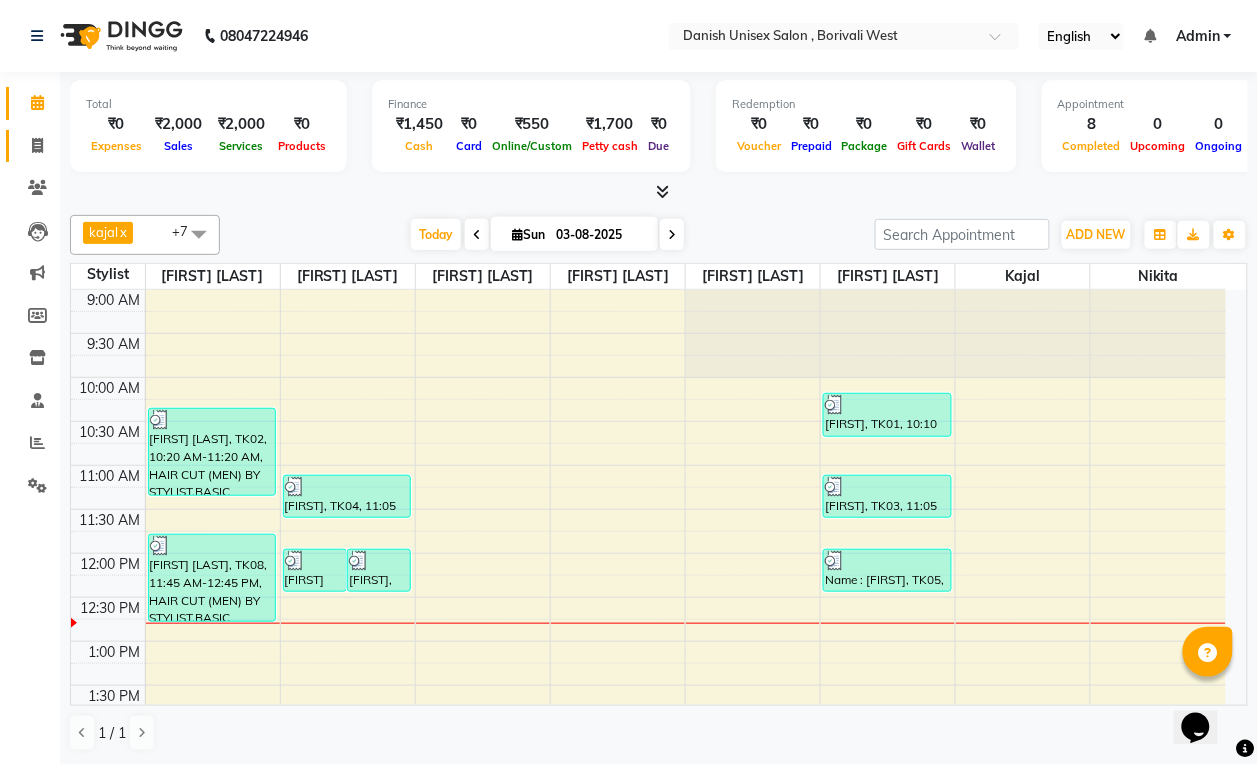 click 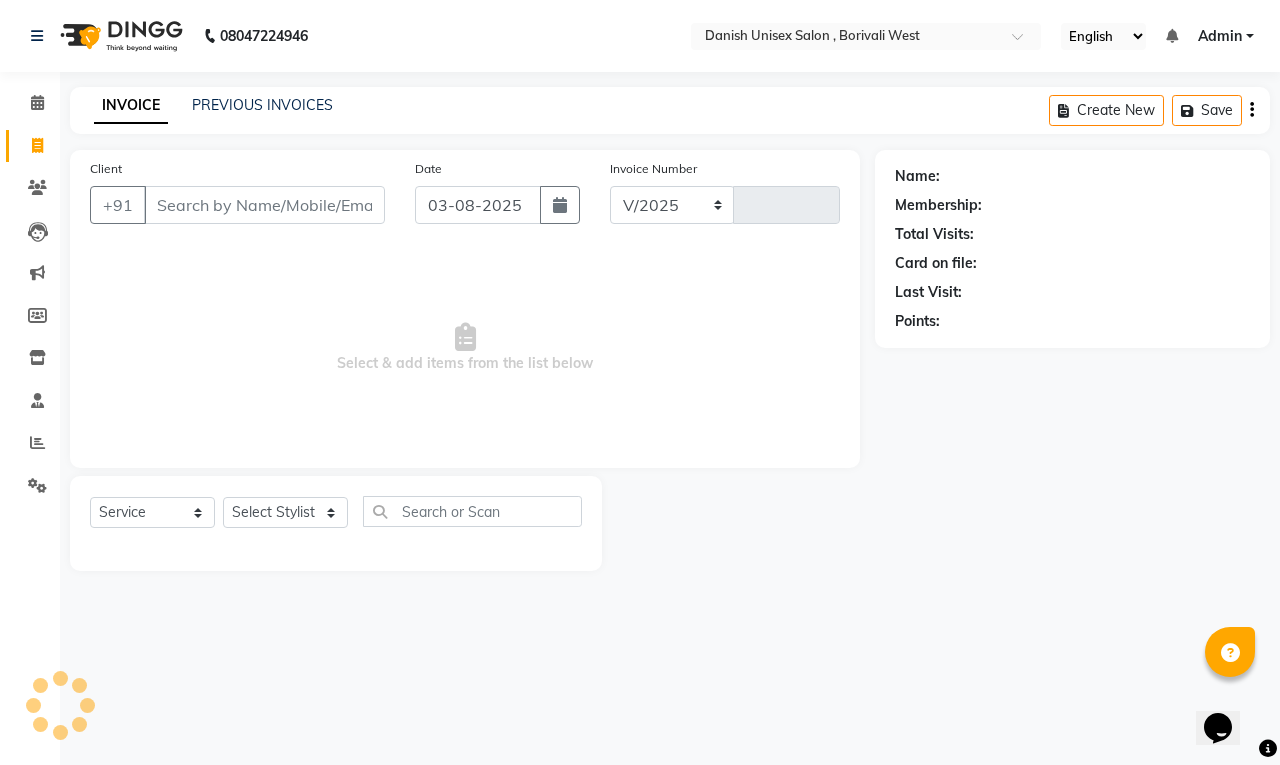 select on "6929" 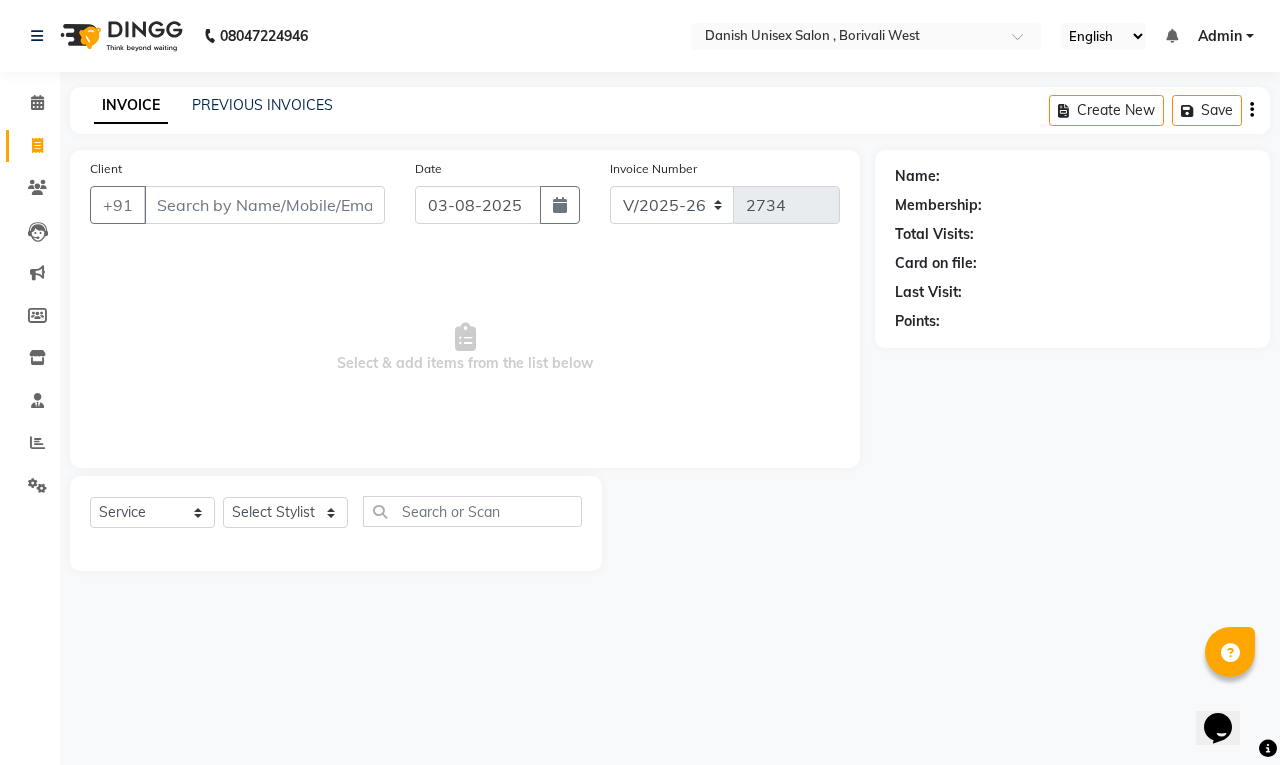 click on "Leads" 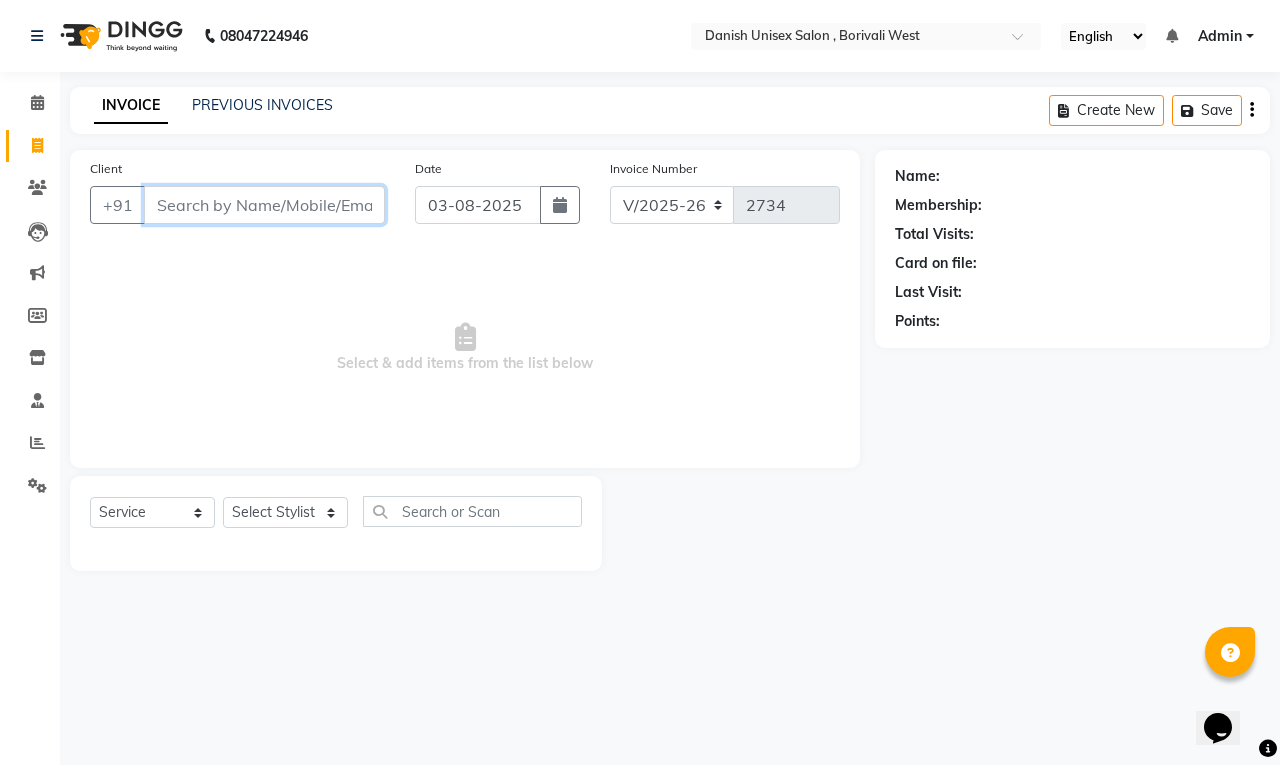 click on "Client" at bounding box center [264, 205] 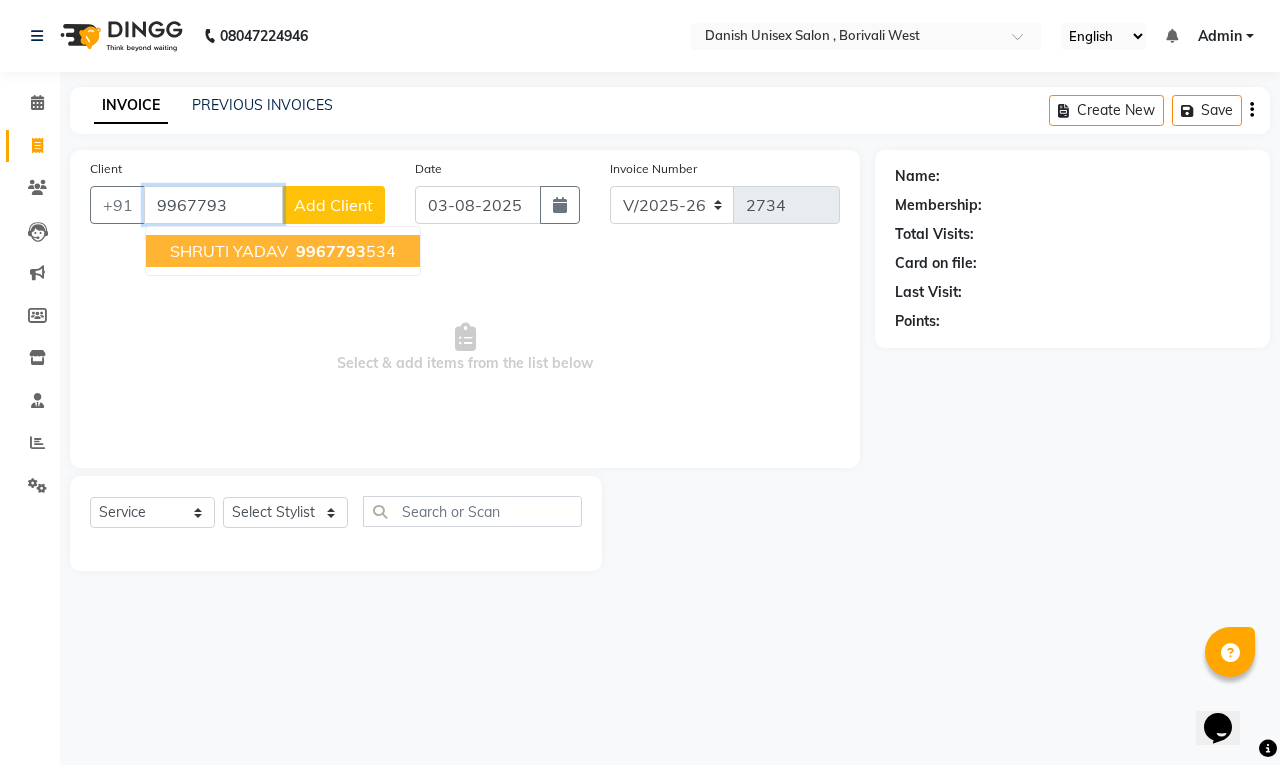 click on "SHRUTI YADAV" at bounding box center [229, 251] 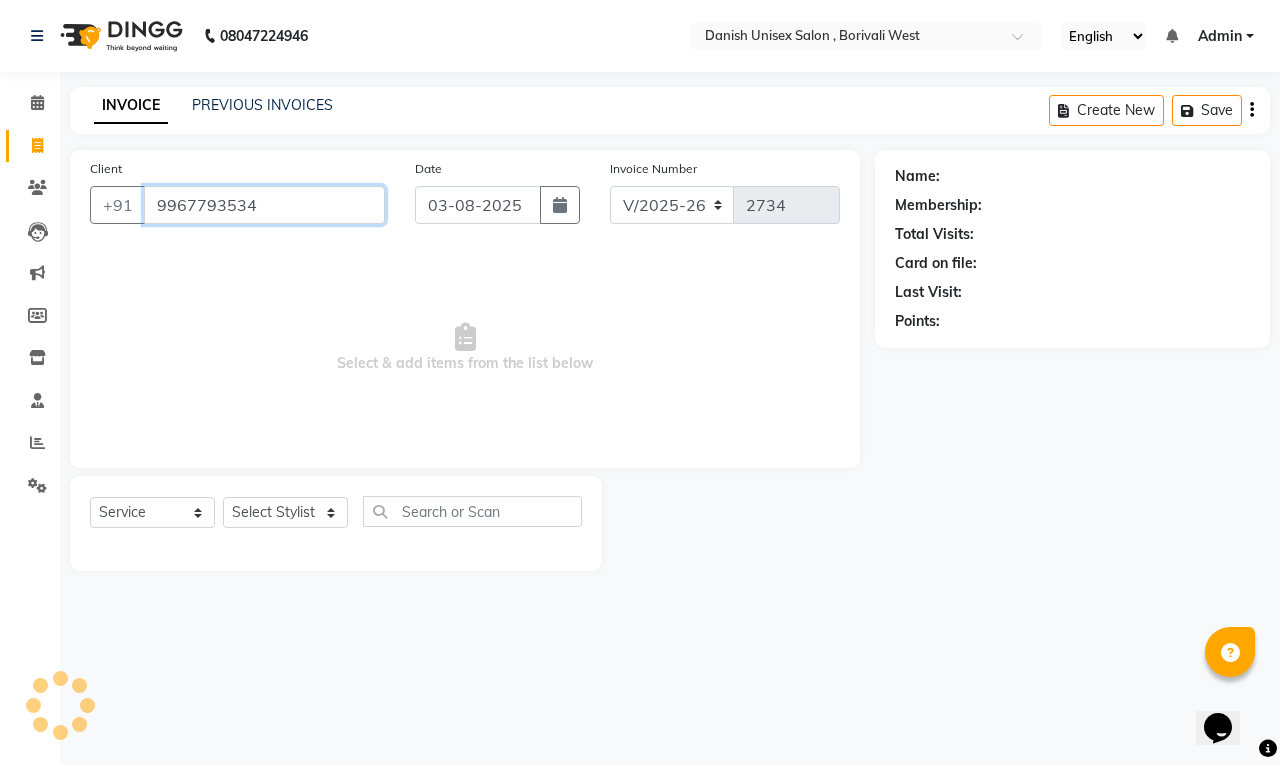 type on "9967793534" 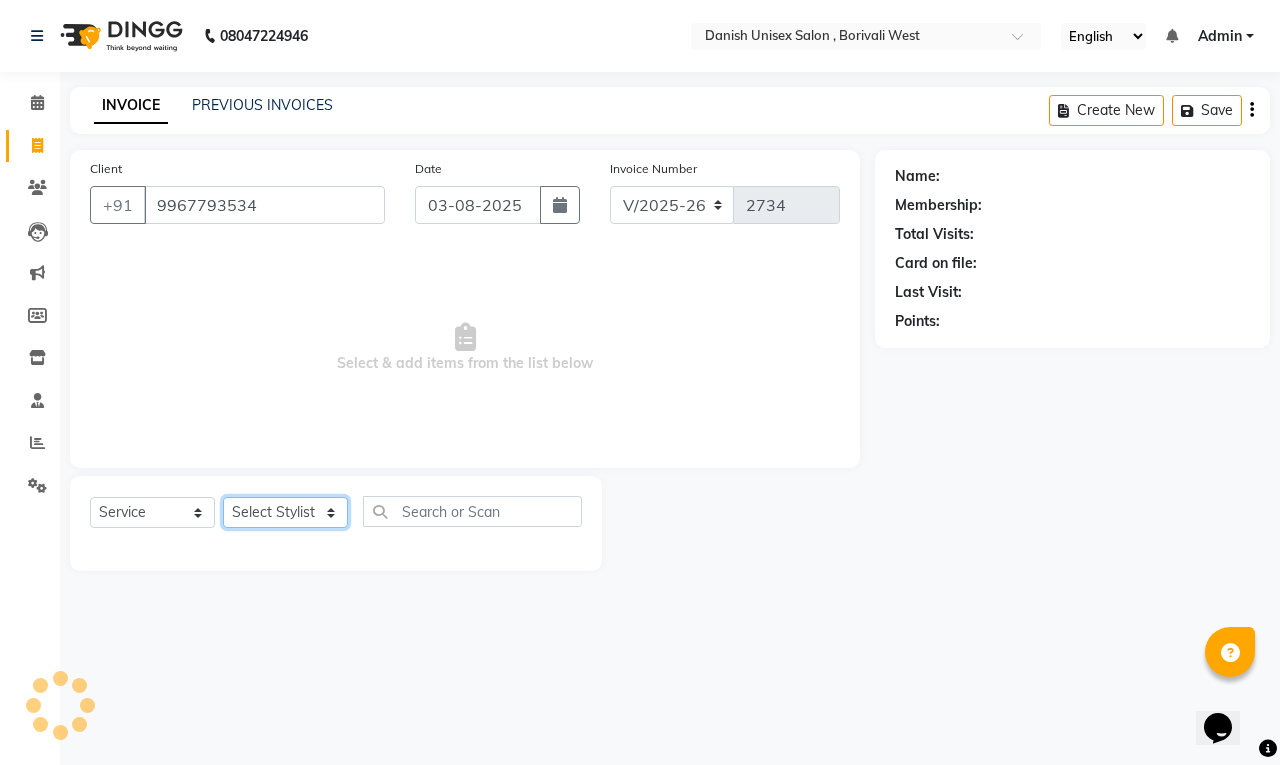 click on "Select Stylist [NAME] [LAST], [NAME], [NAME], [NAME], [NAME], [NAME], [NAME], [NAME], [NAME], [NAME], [NAME], [NAME], [NAME]" 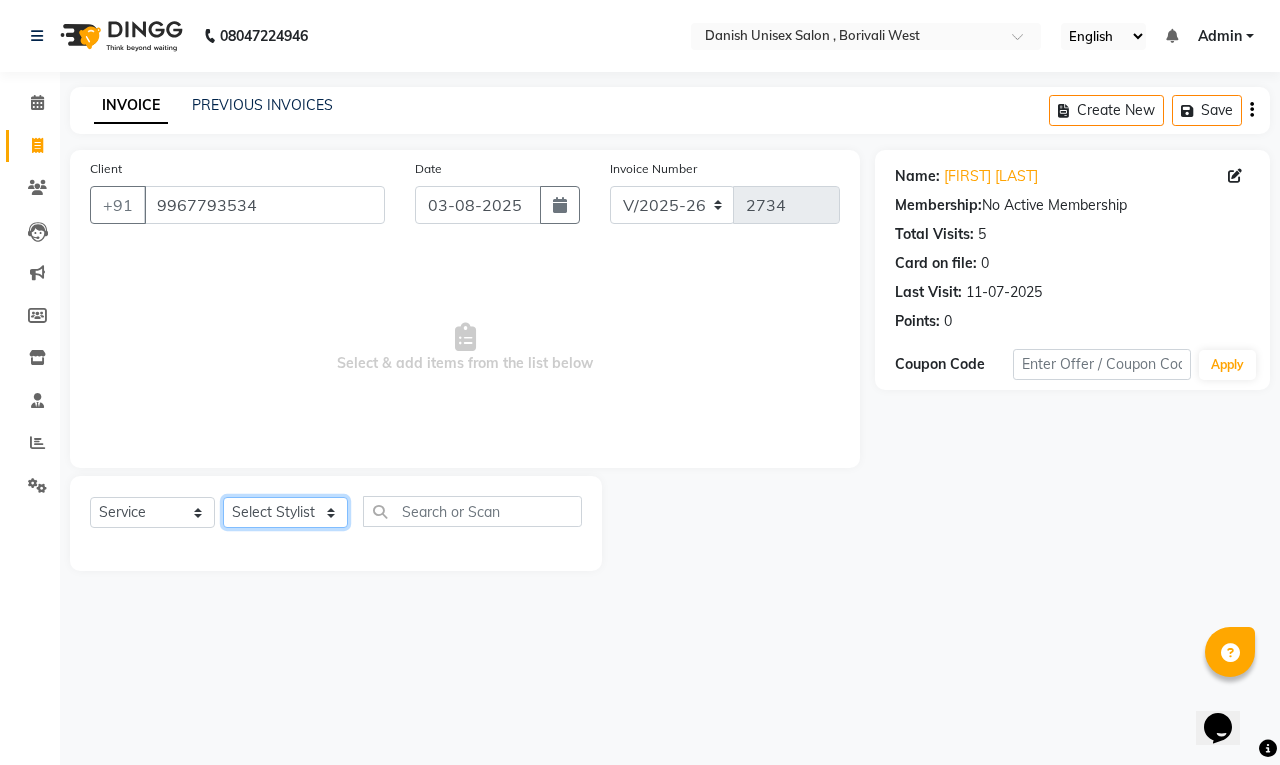select on "54591" 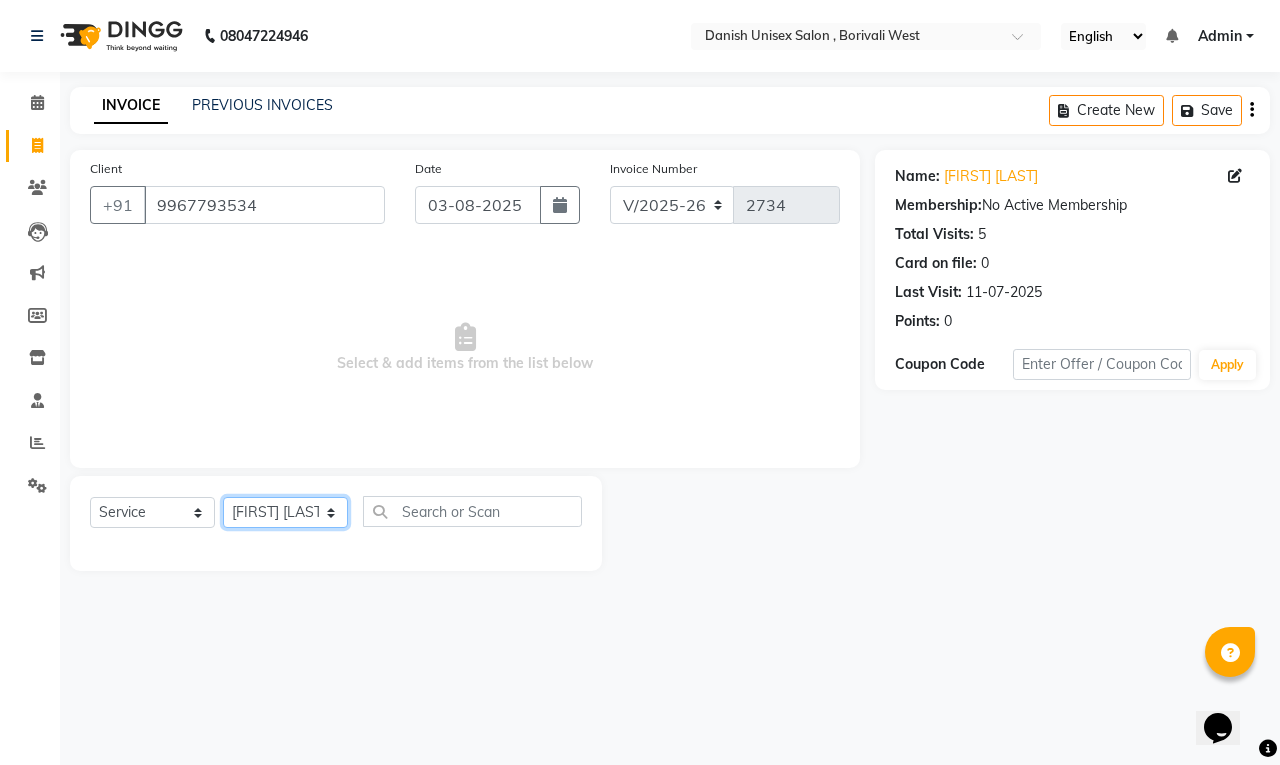 click on "Select Stylist [NAME] [LAST], [NAME], [NAME], [NAME], [NAME], [NAME], [NAME], [NAME], [NAME], [NAME], [NAME], [NAME], [NAME]" 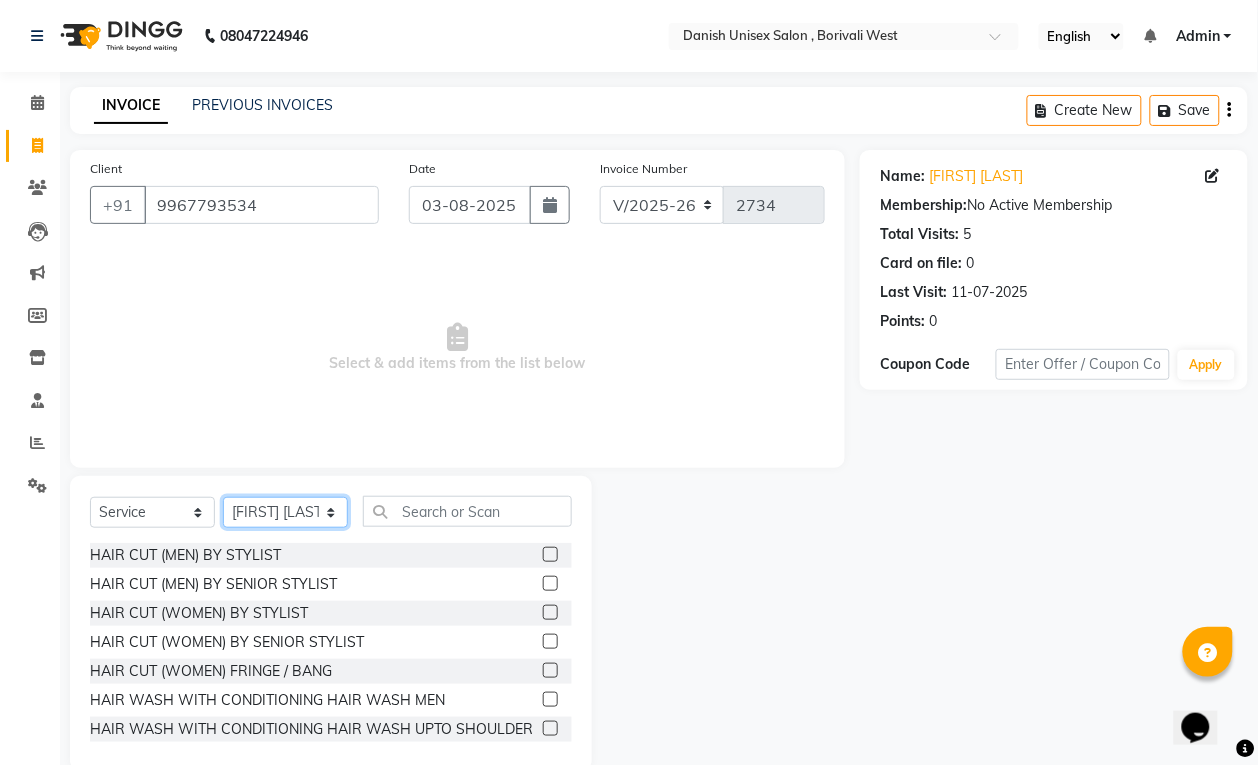 scroll, scrollTop: 35, scrollLeft: 0, axis: vertical 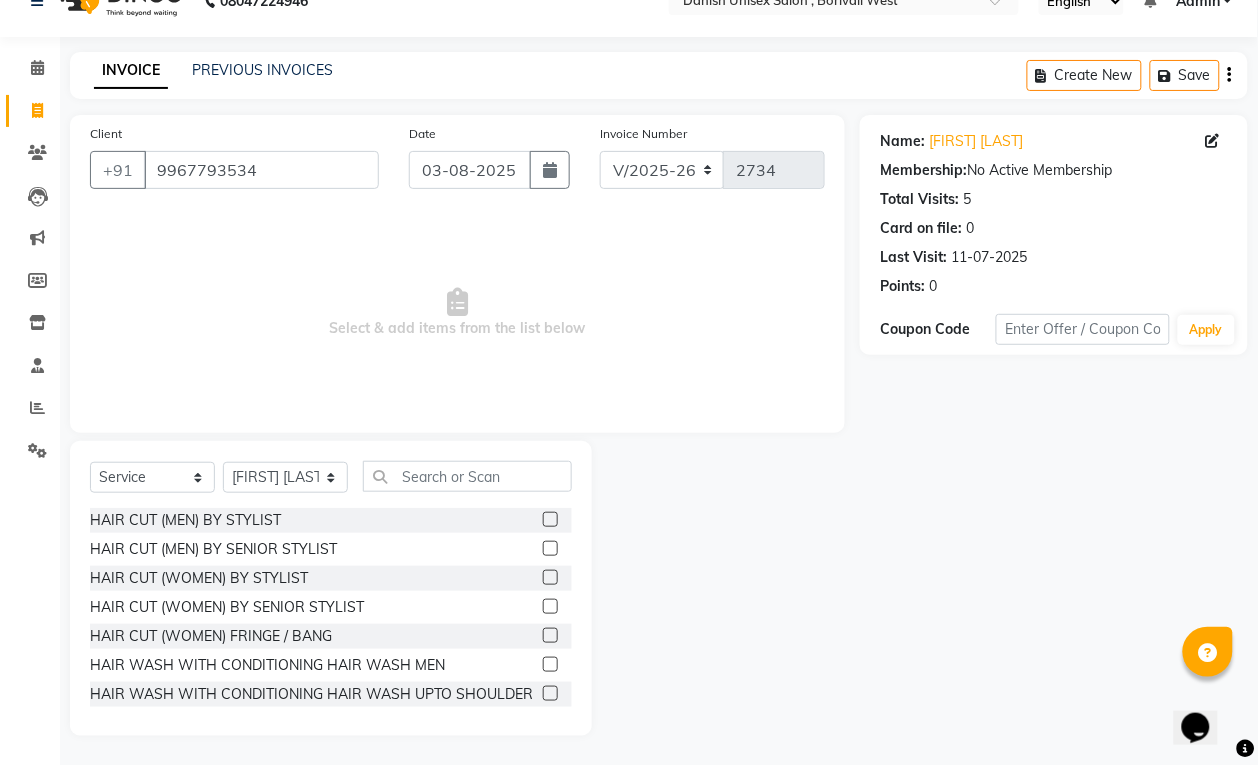 click 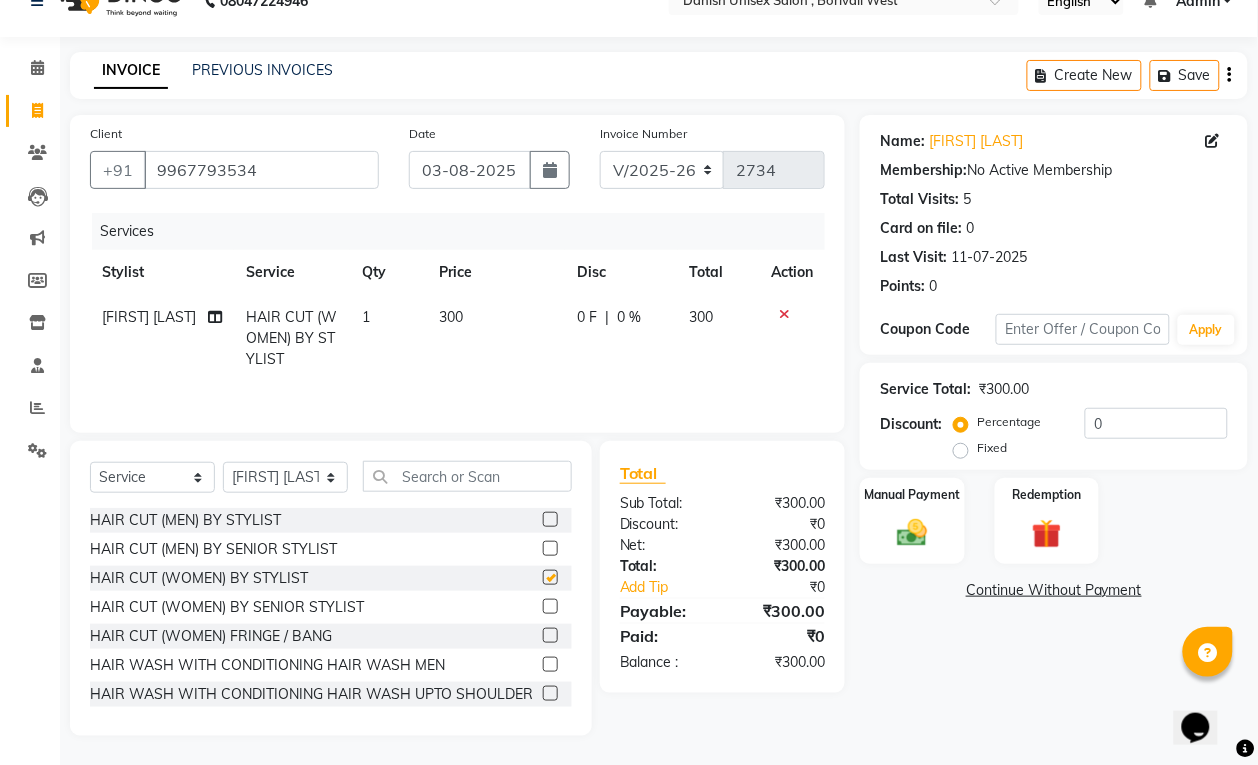 checkbox on "false" 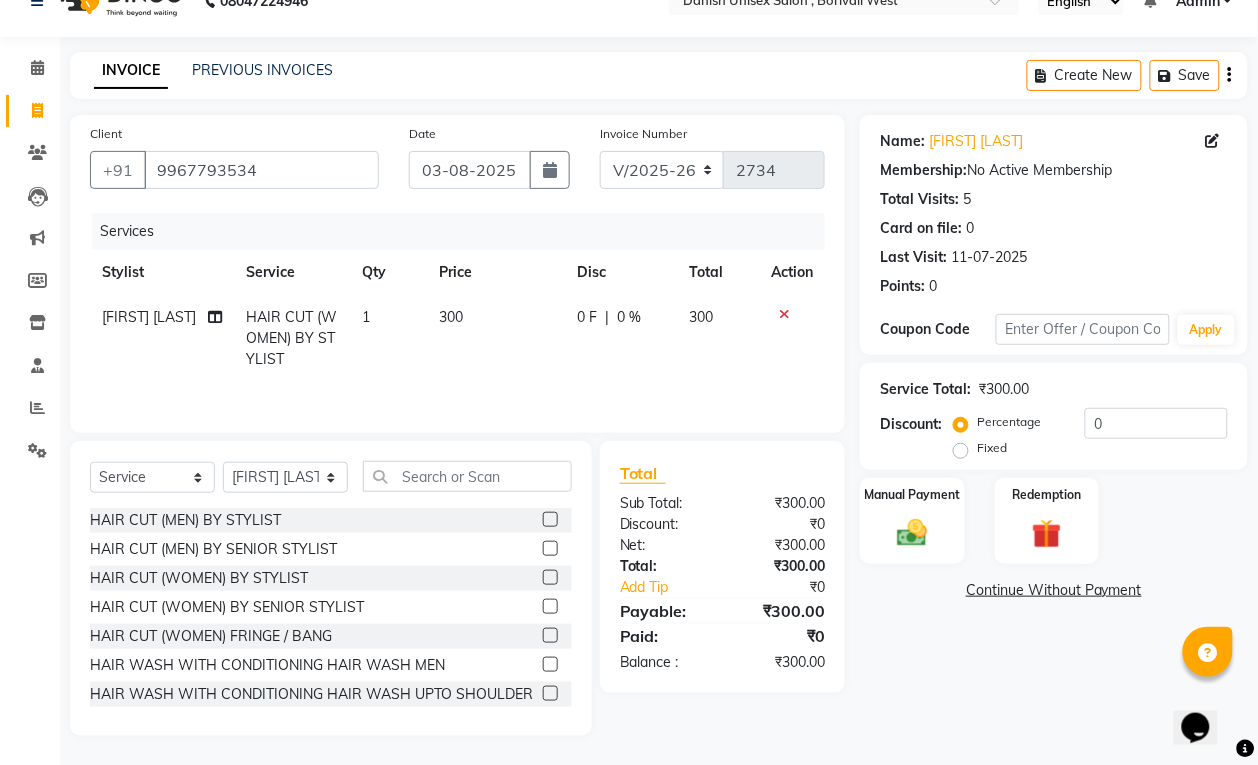 click 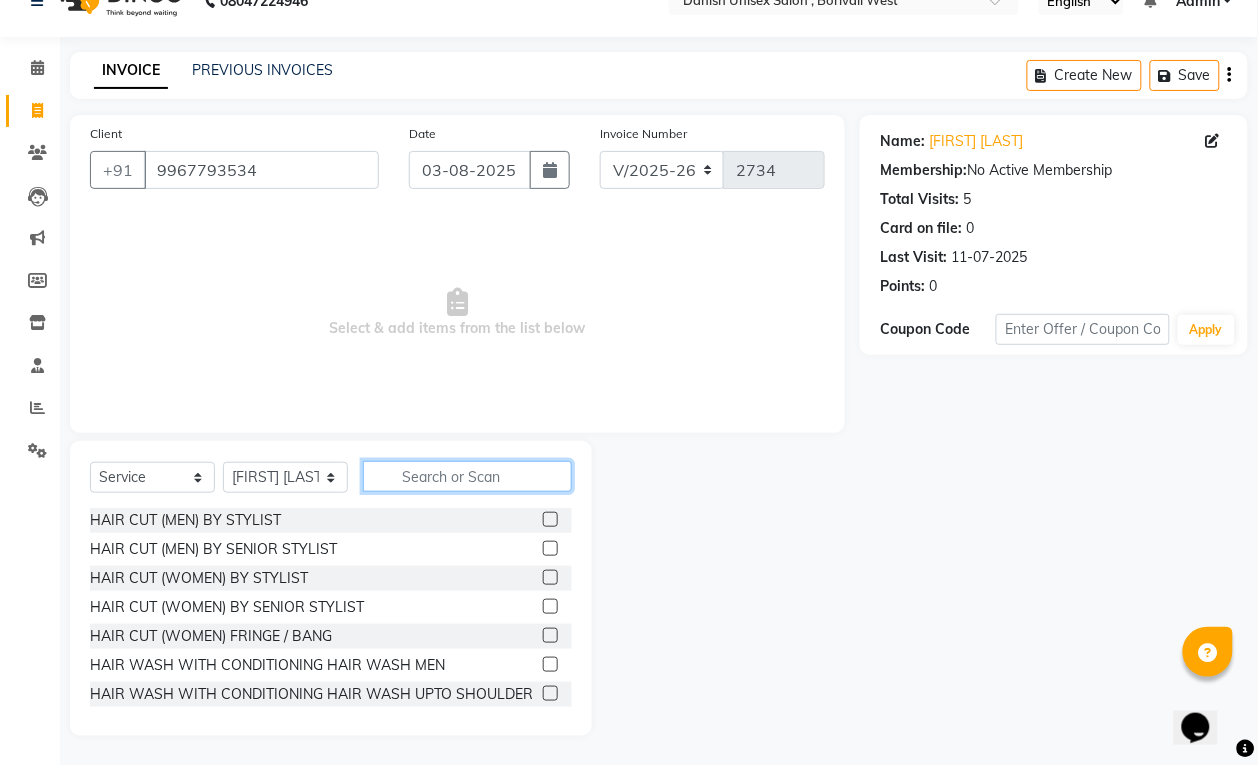 click 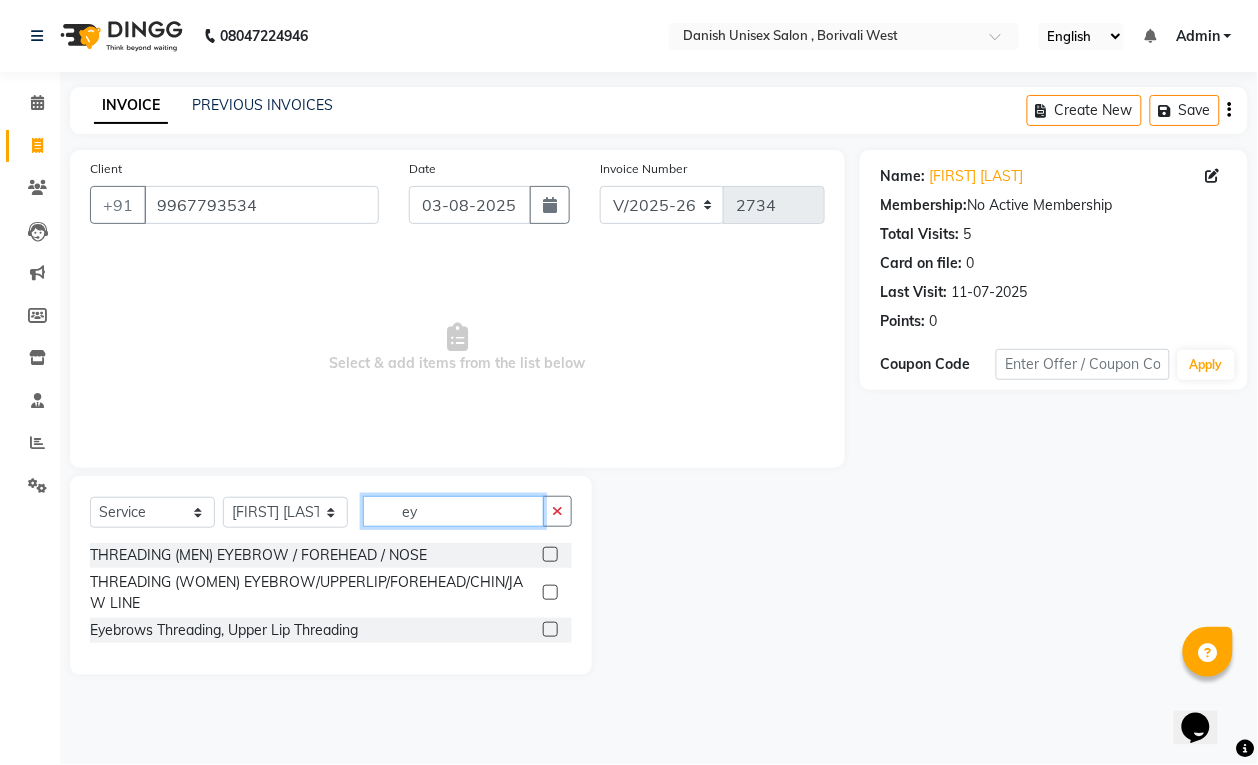 scroll, scrollTop: 0, scrollLeft: 0, axis: both 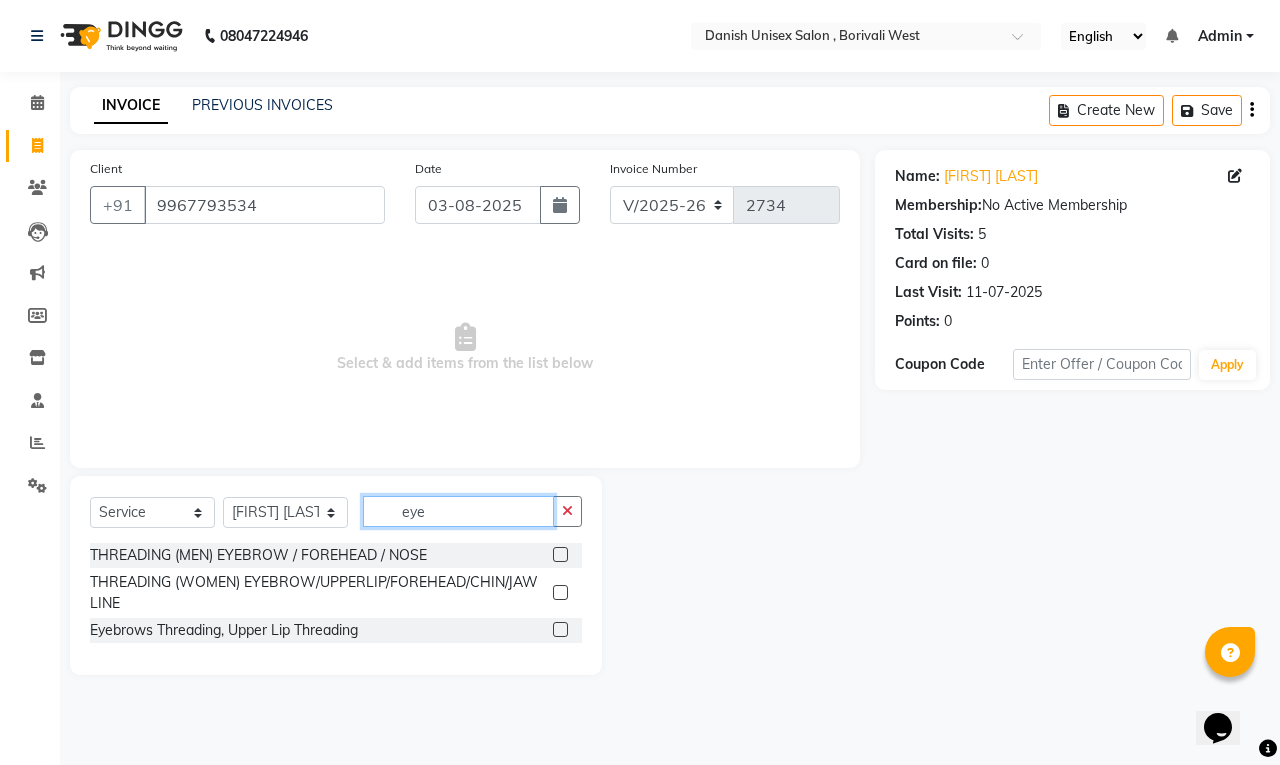 type on "eye" 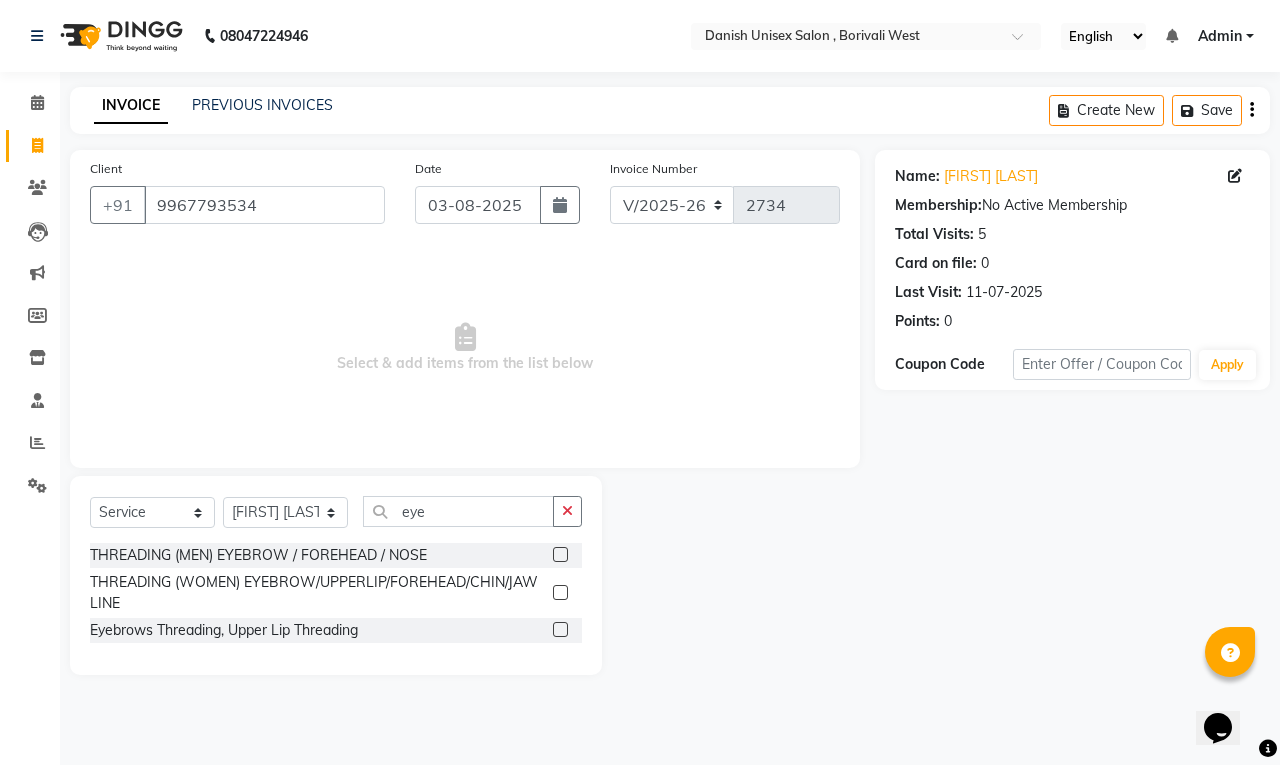 click 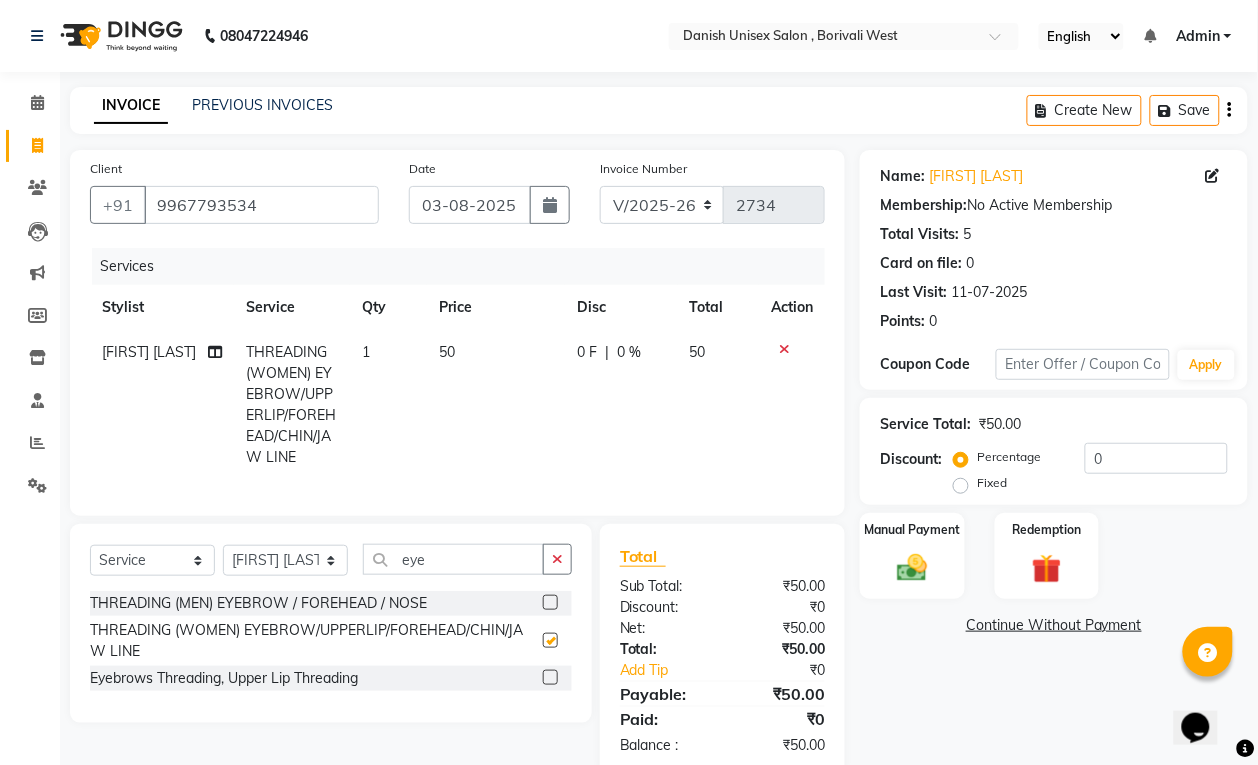 checkbox on "false" 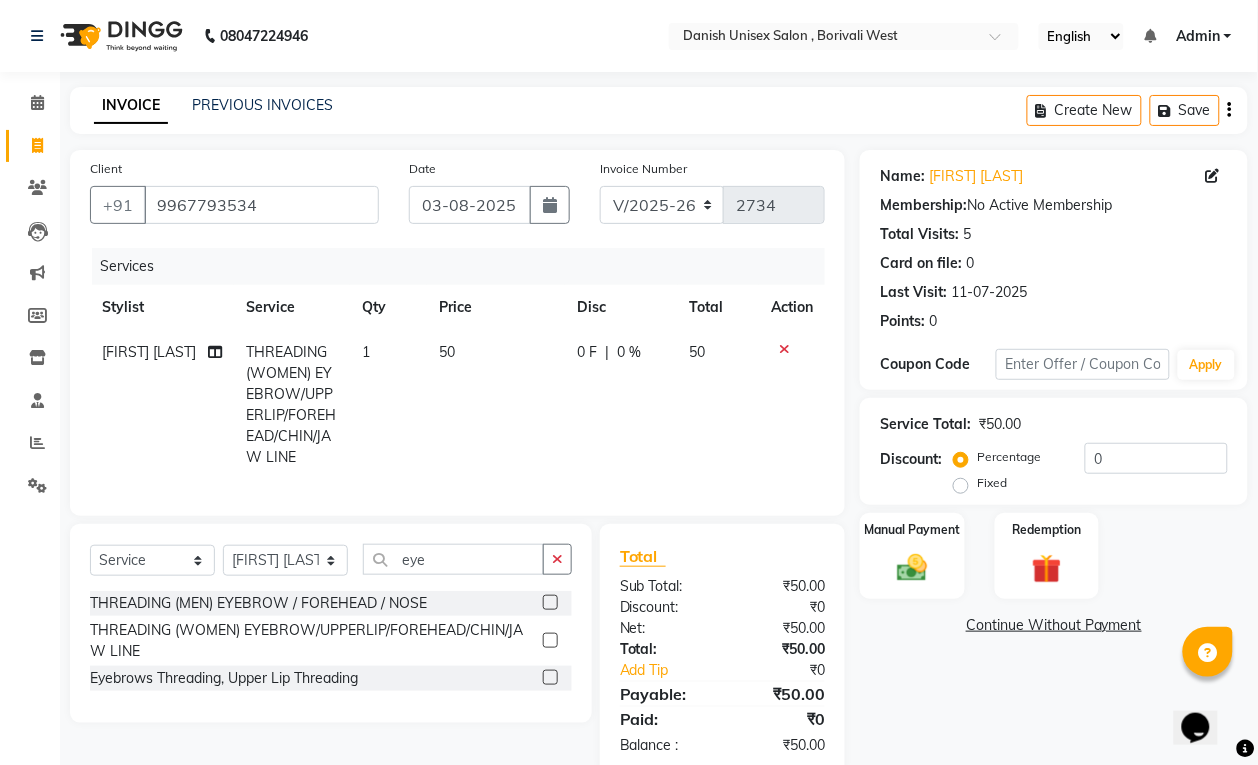 scroll, scrollTop: 62, scrollLeft: 0, axis: vertical 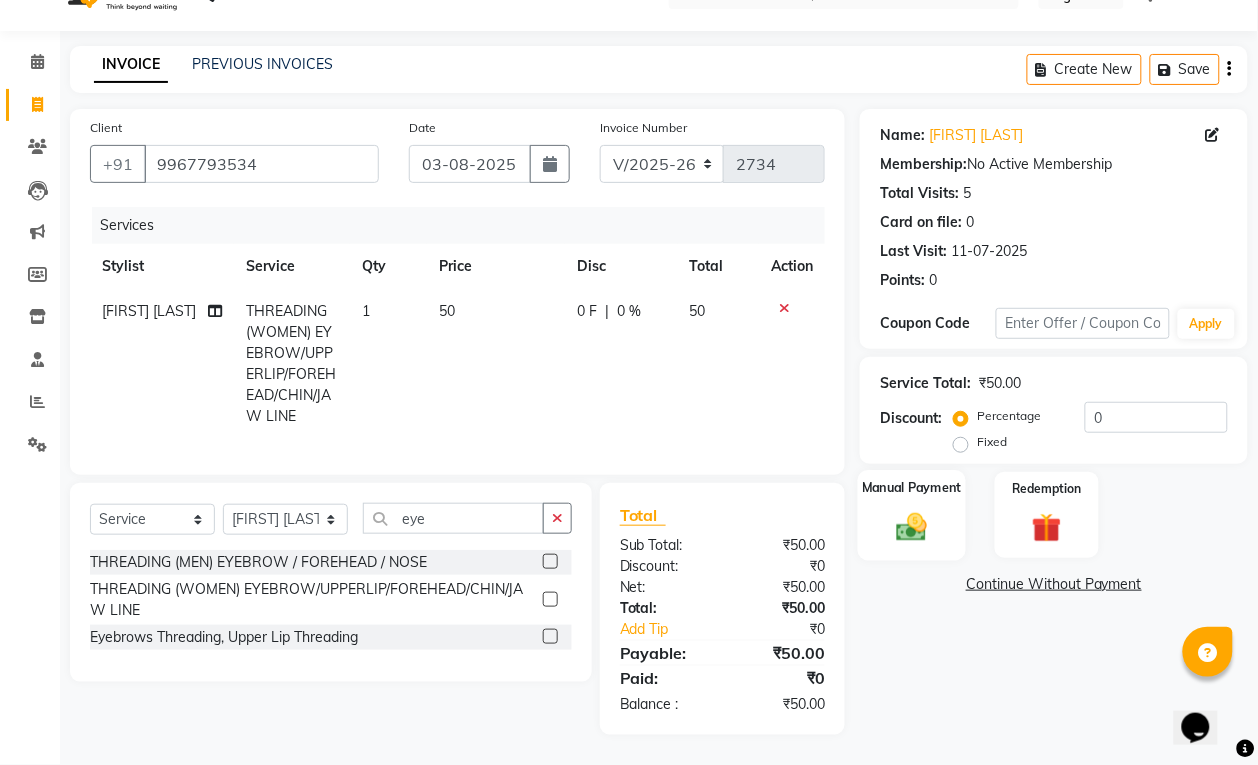 click 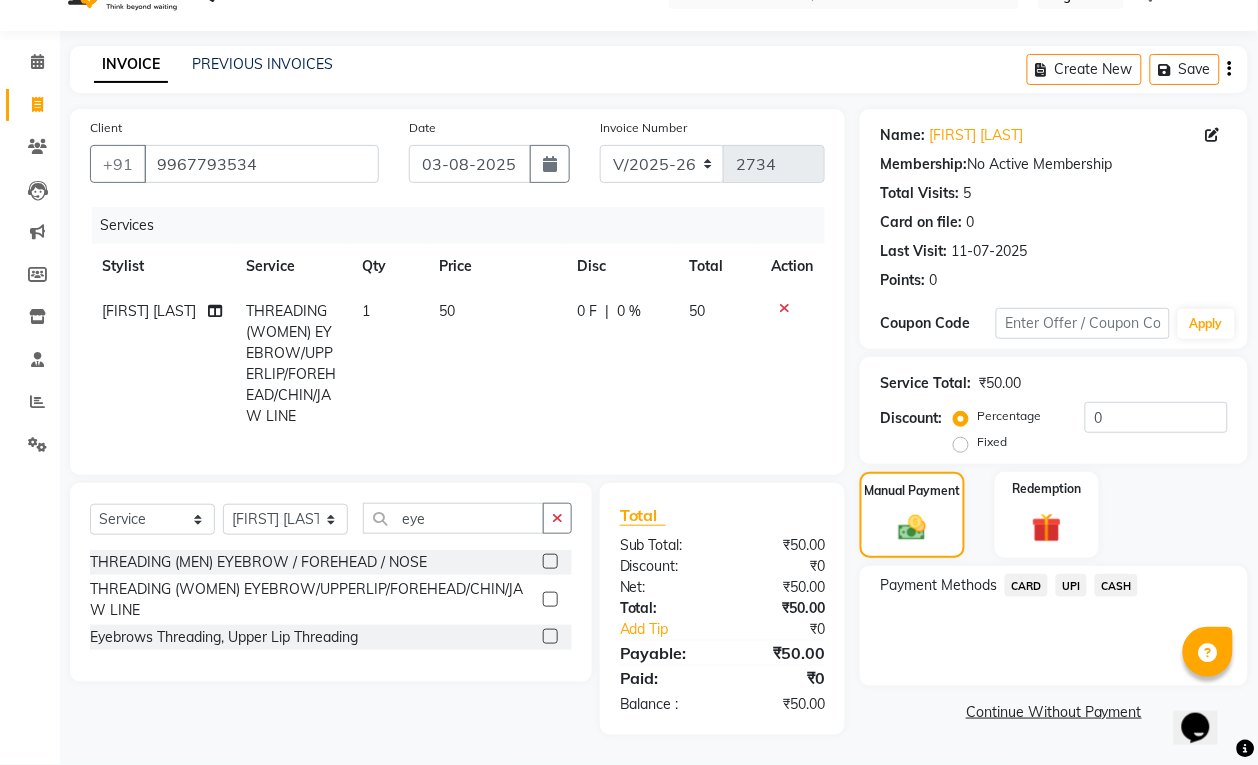 click on "CASH" 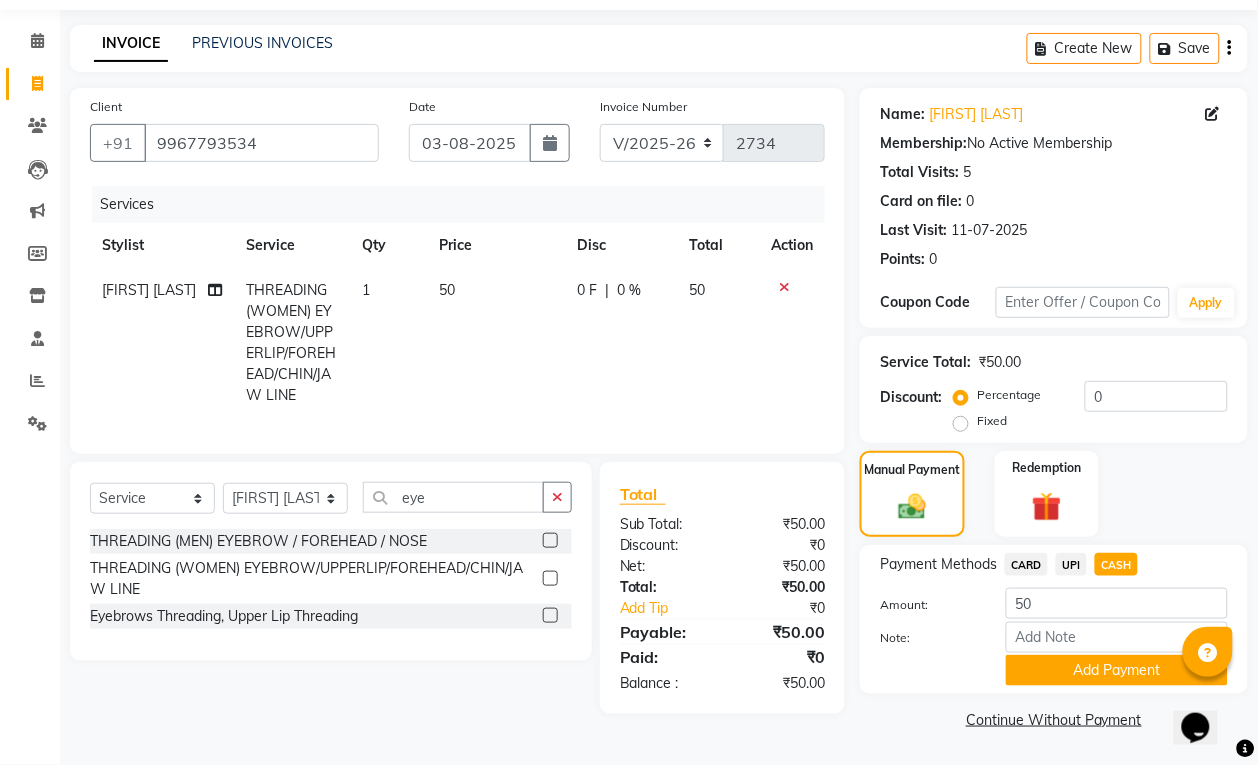 click on "Add Payment" 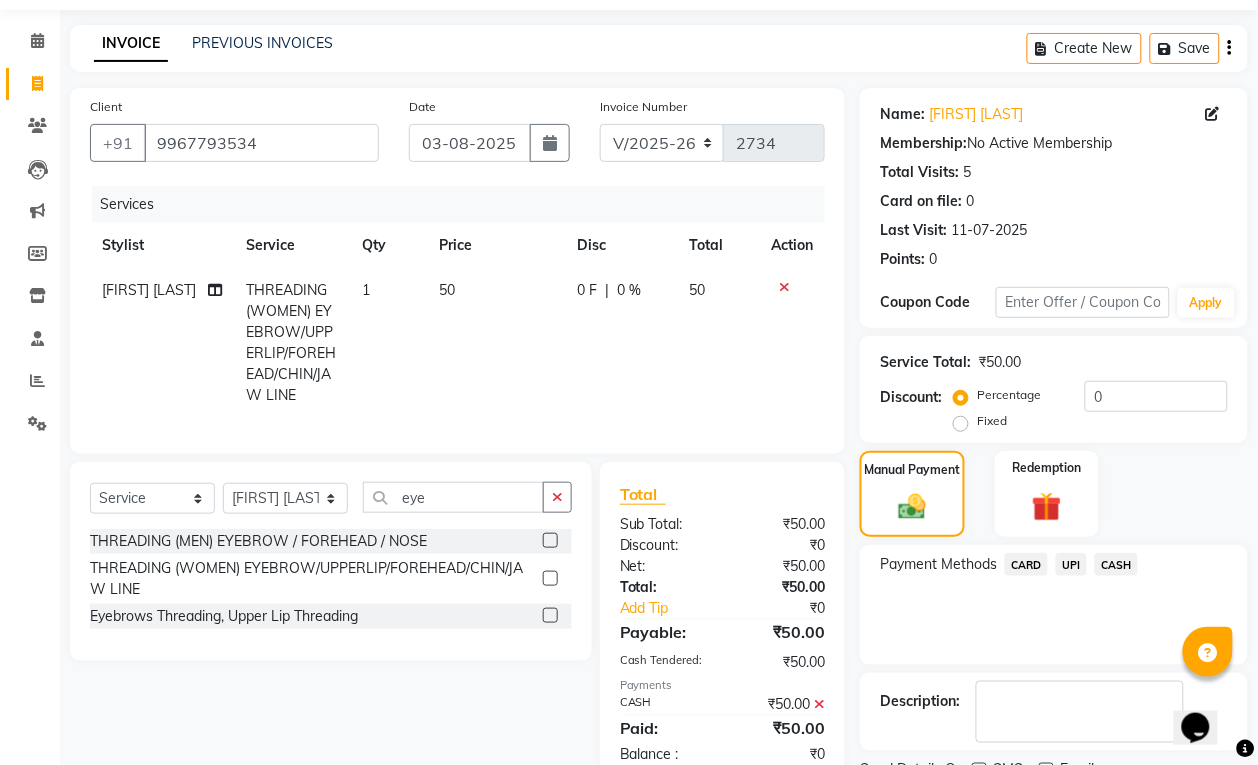 scroll, scrollTop: 147, scrollLeft: 0, axis: vertical 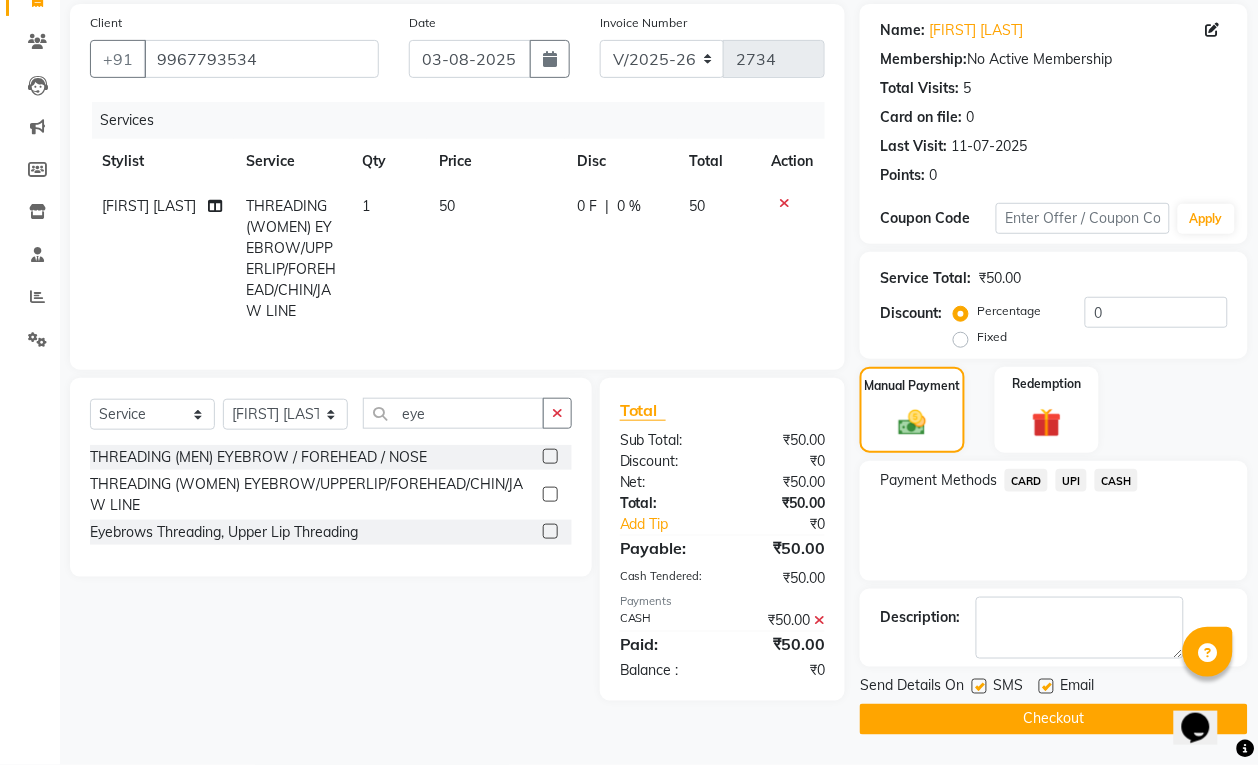 drag, startPoint x: 988, startPoint y: 727, endPoint x: 1002, endPoint y: 727, distance: 14 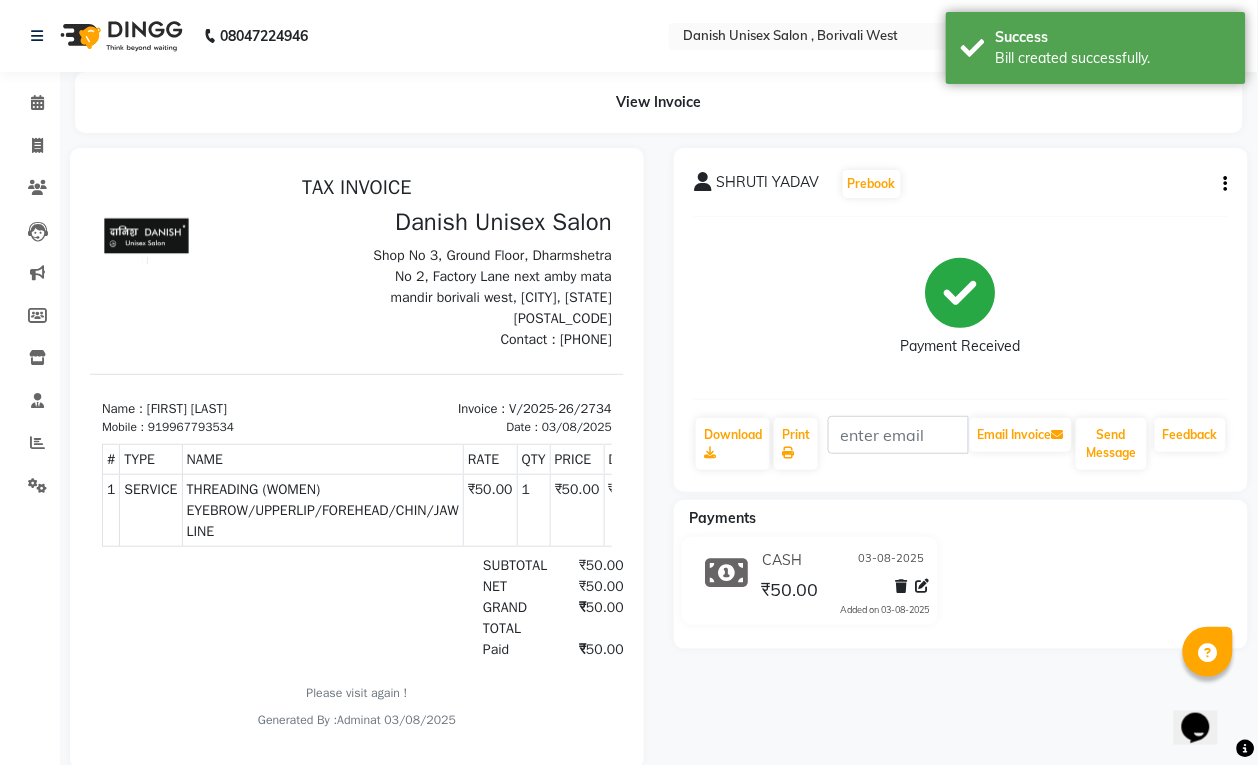 scroll, scrollTop: 0, scrollLeft: 0, axis: both 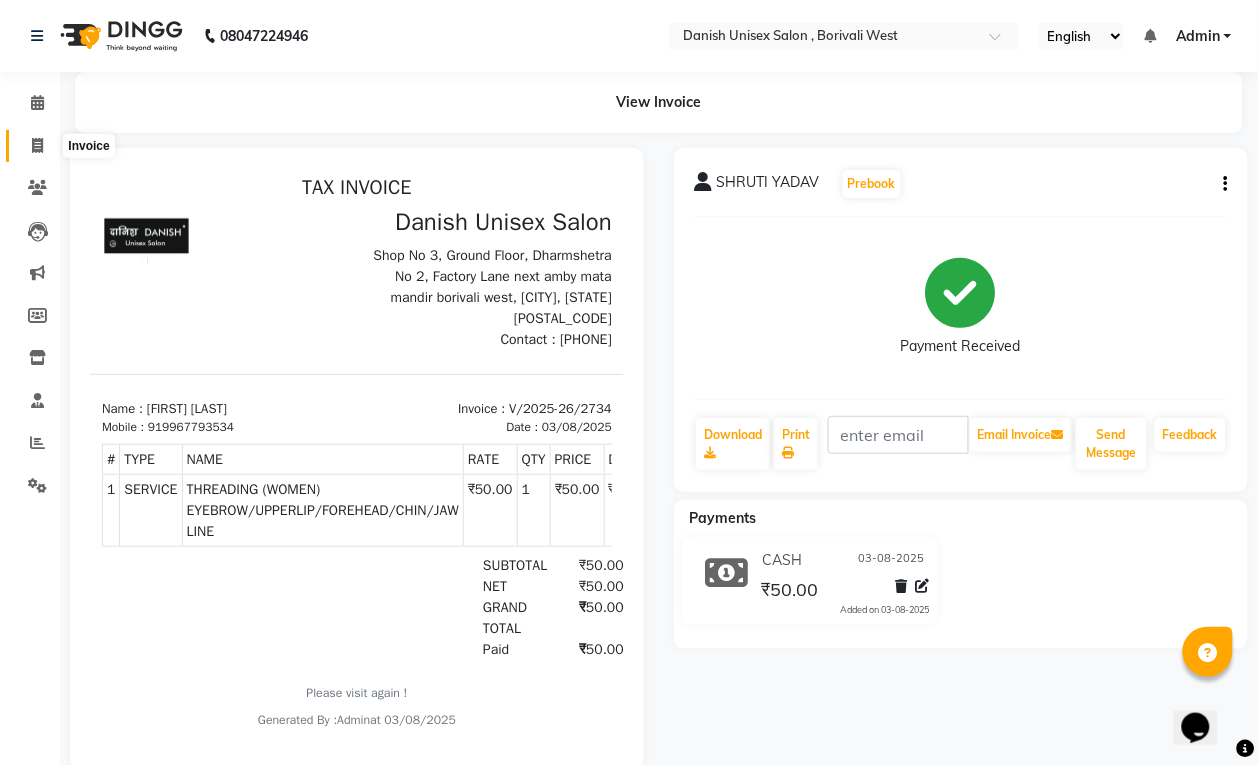 click 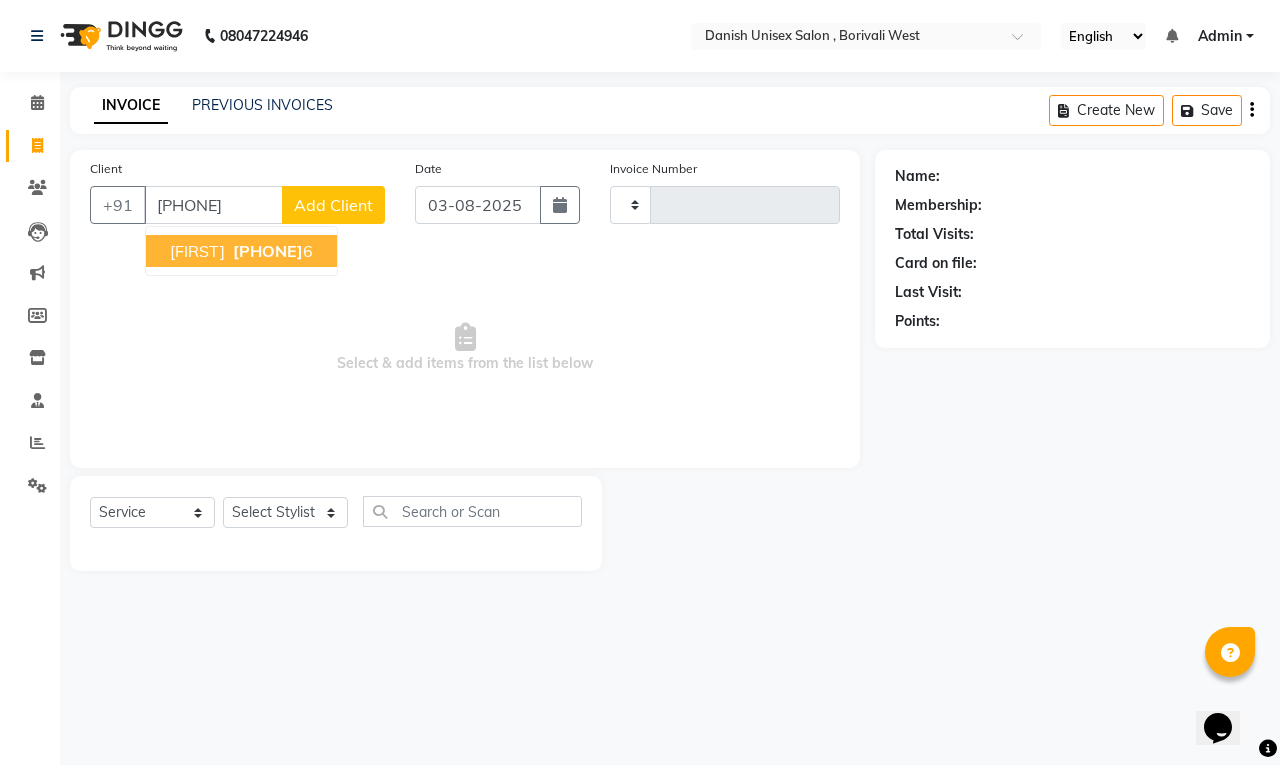 click on "[PHONE]" at bounding box center [268, 251] 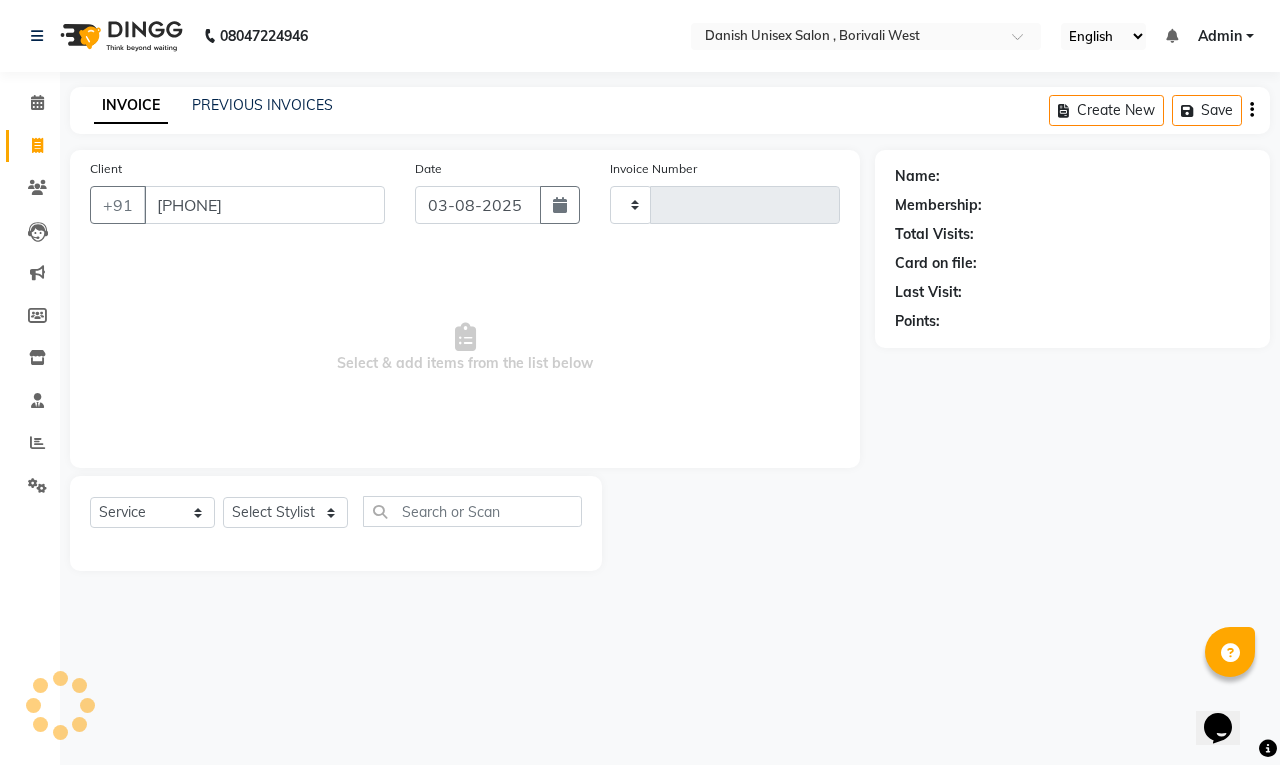 type on "[PHONE]" 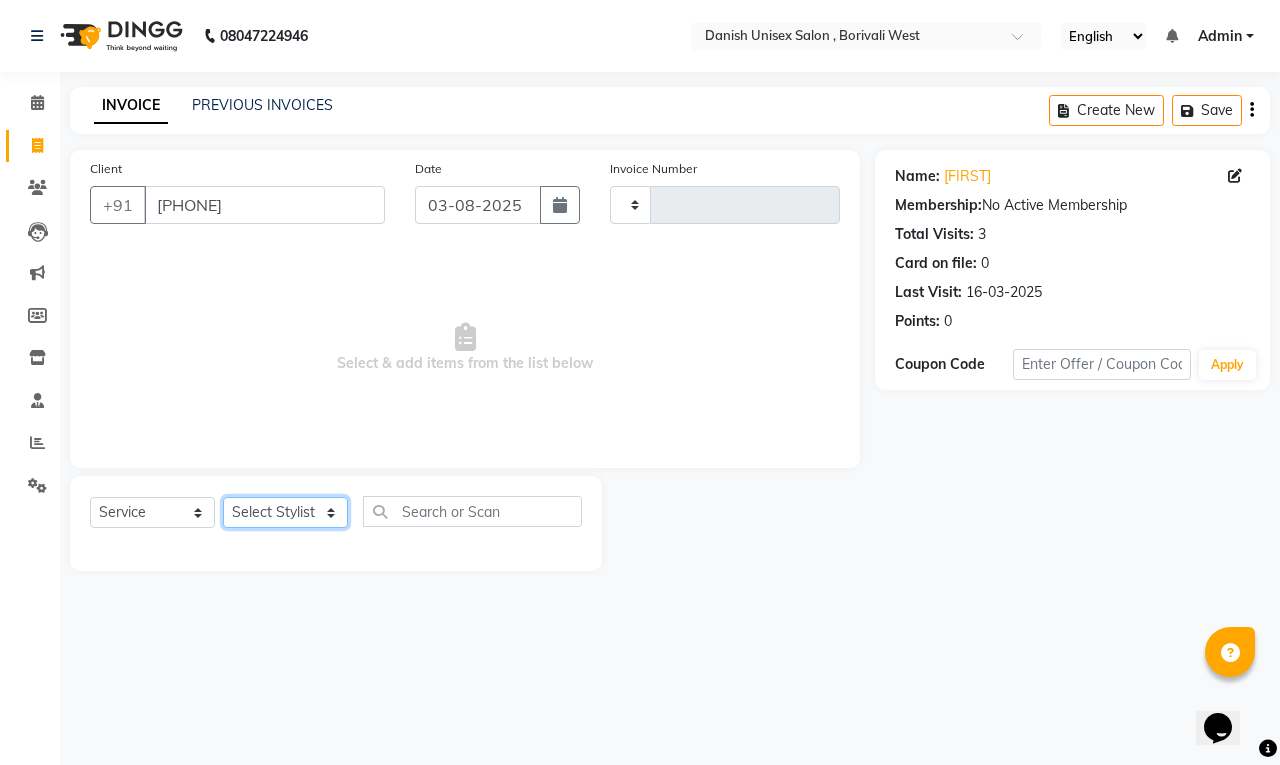 click on "Select Stylist [NAME] [LAST], [NAME], [NAME], [NAME], [NAME], [NAME], [NAME], [NAME], [NAME], [NAME], [NAME], [NAME], [NAME]" 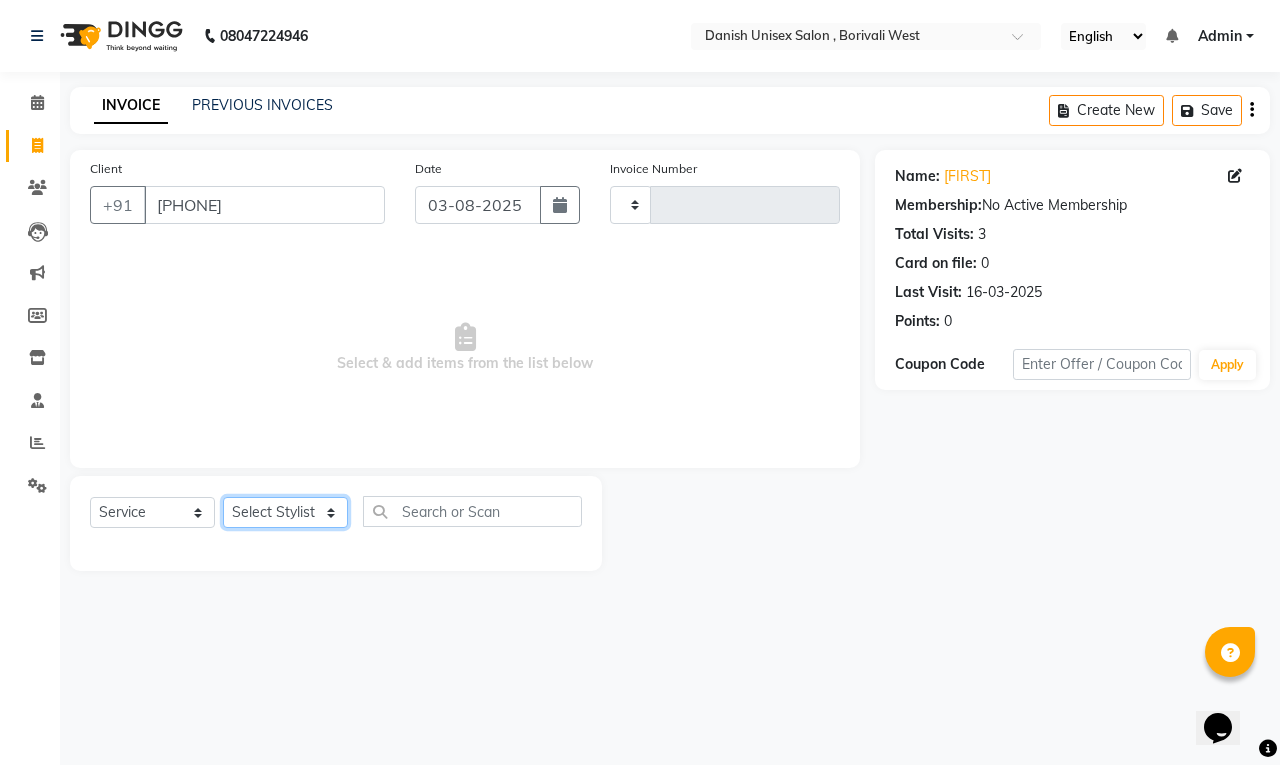 select on "54585" 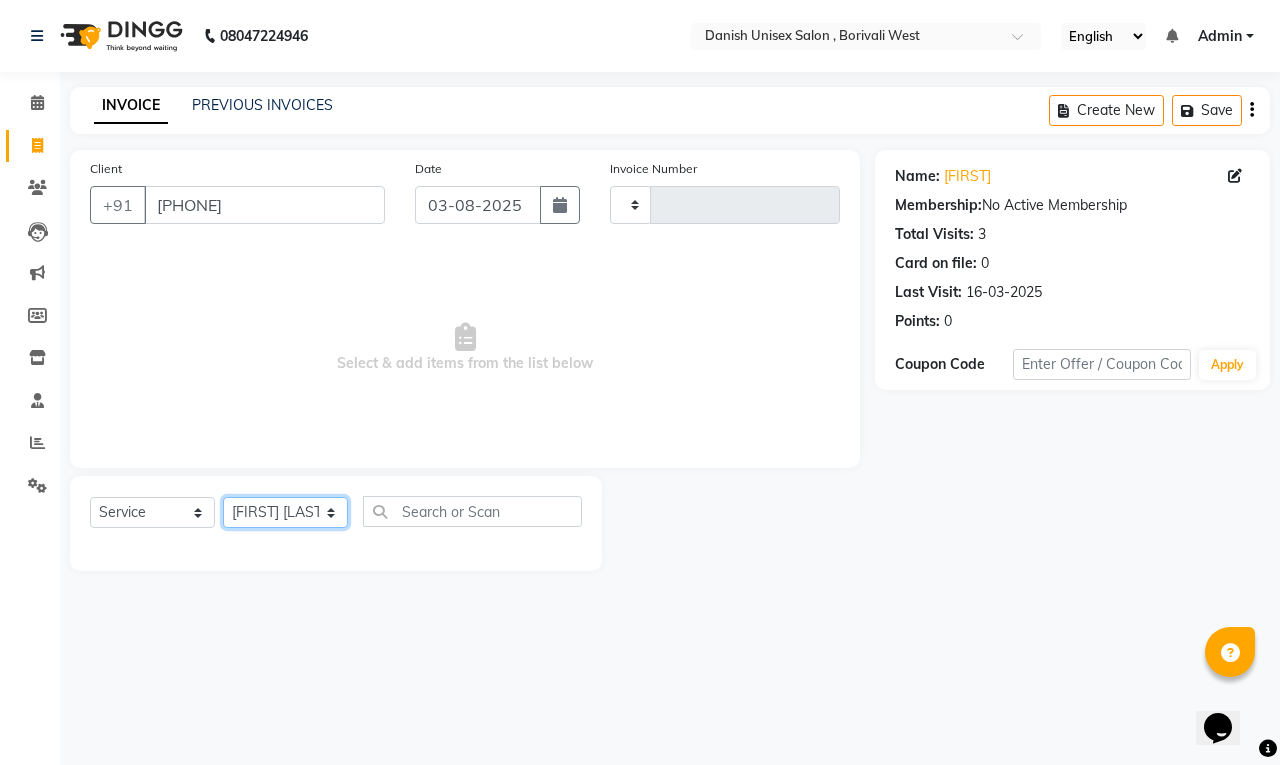 click on "Select Stylist [NAME] [LAST], [NAME], [NAME], [NAME], [NAME], [NAME], [NAME], [NAME], [NAME], [NAME], [NAME], [NAME], [NAME]" 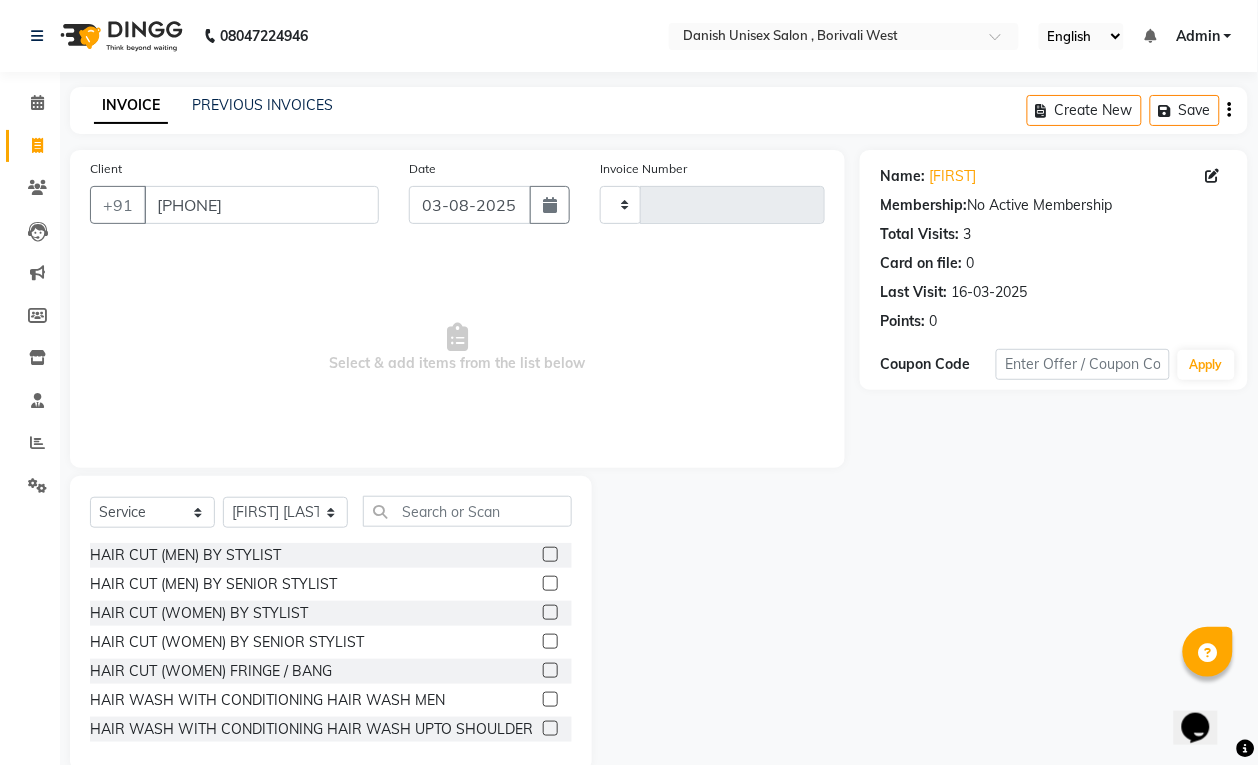 click 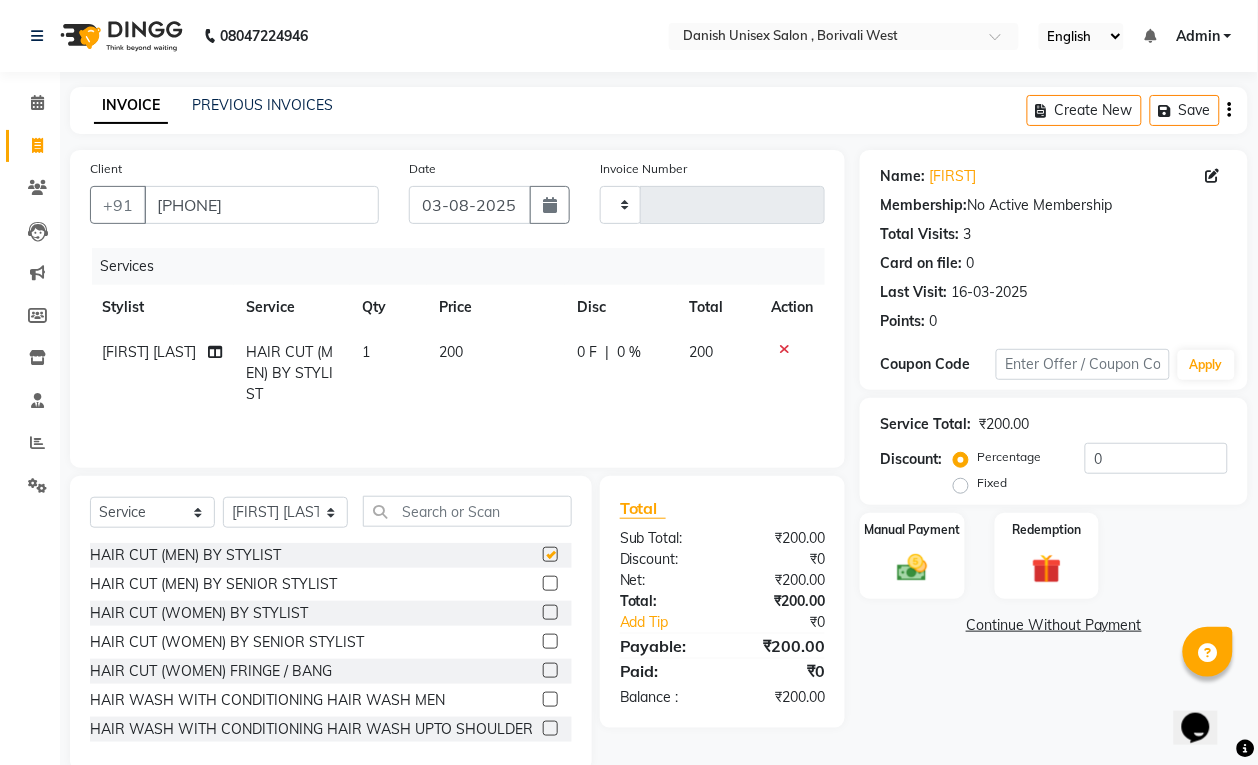 click 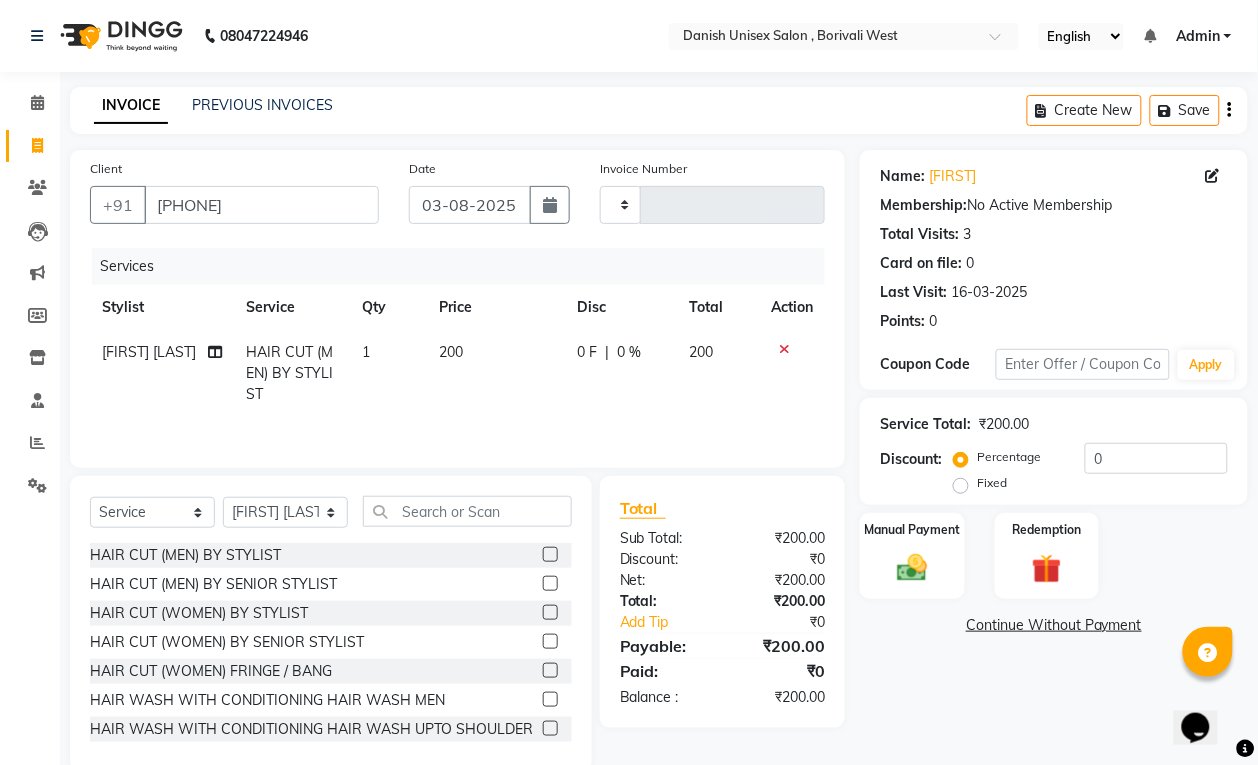 click 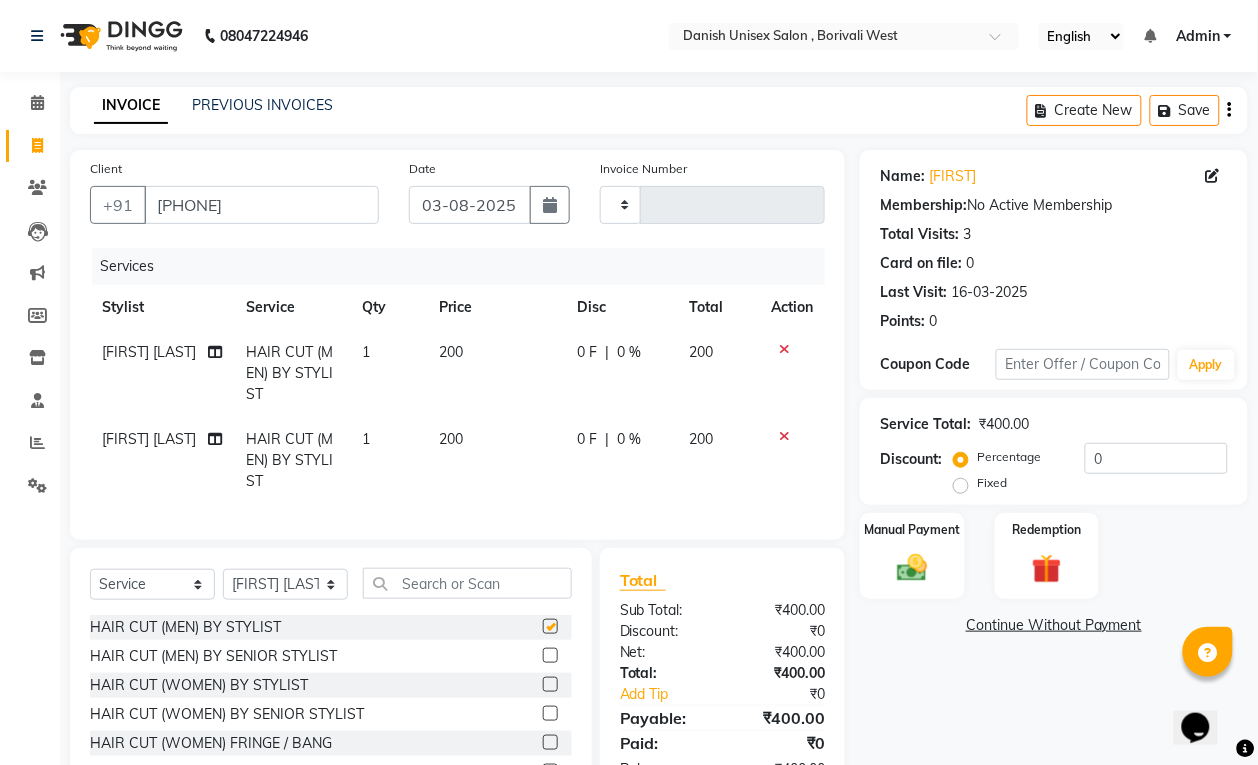 checkbox on "false" 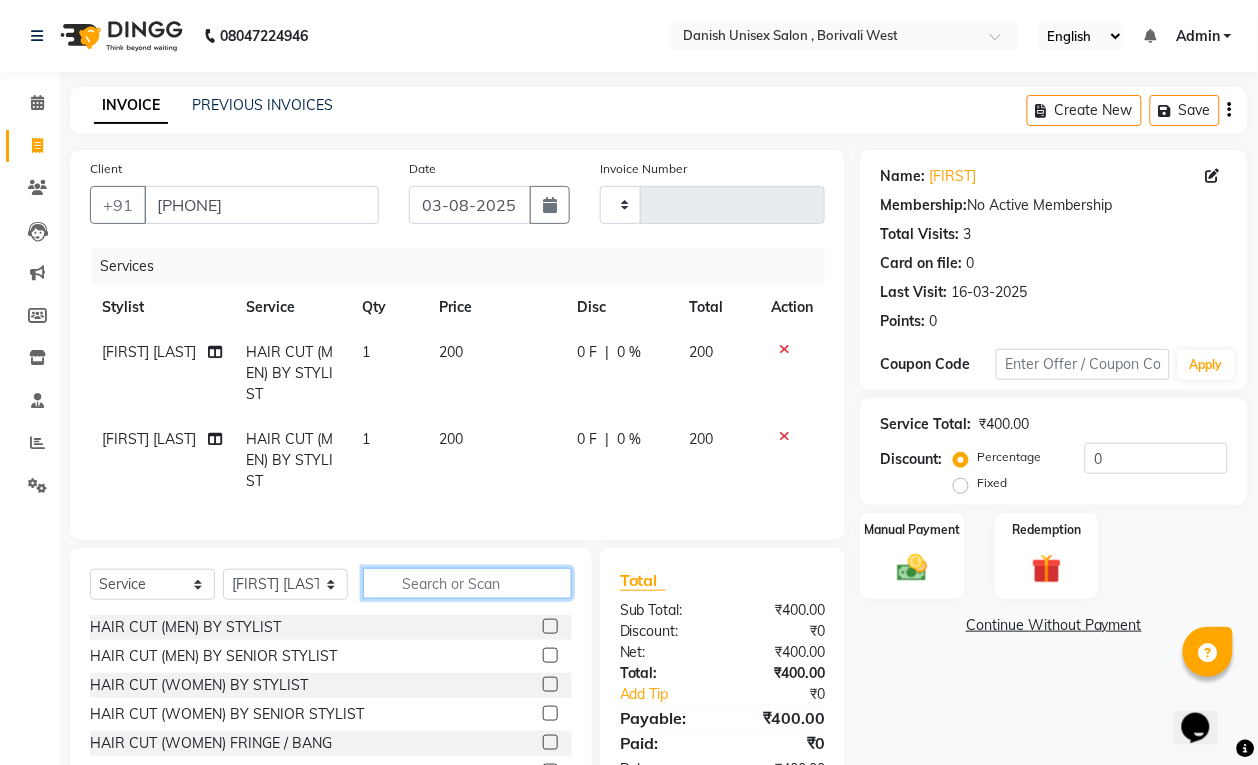 click 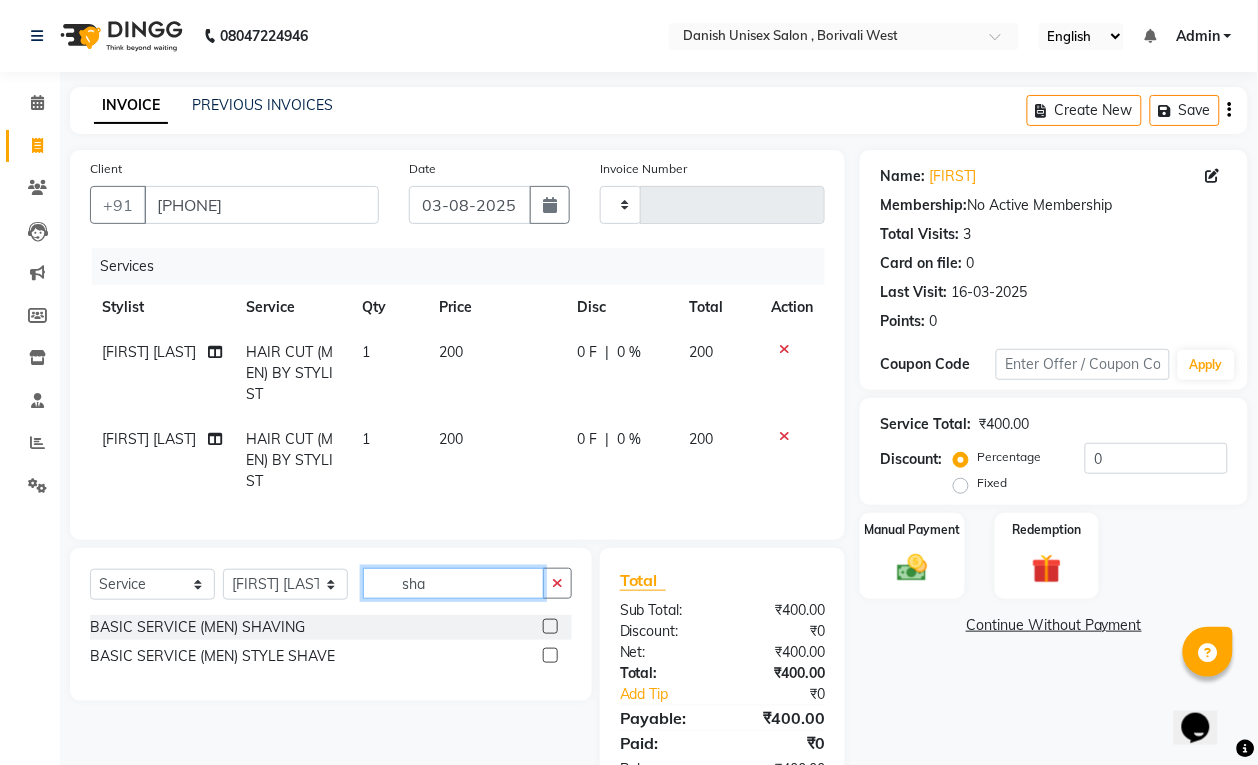 type on "sha" 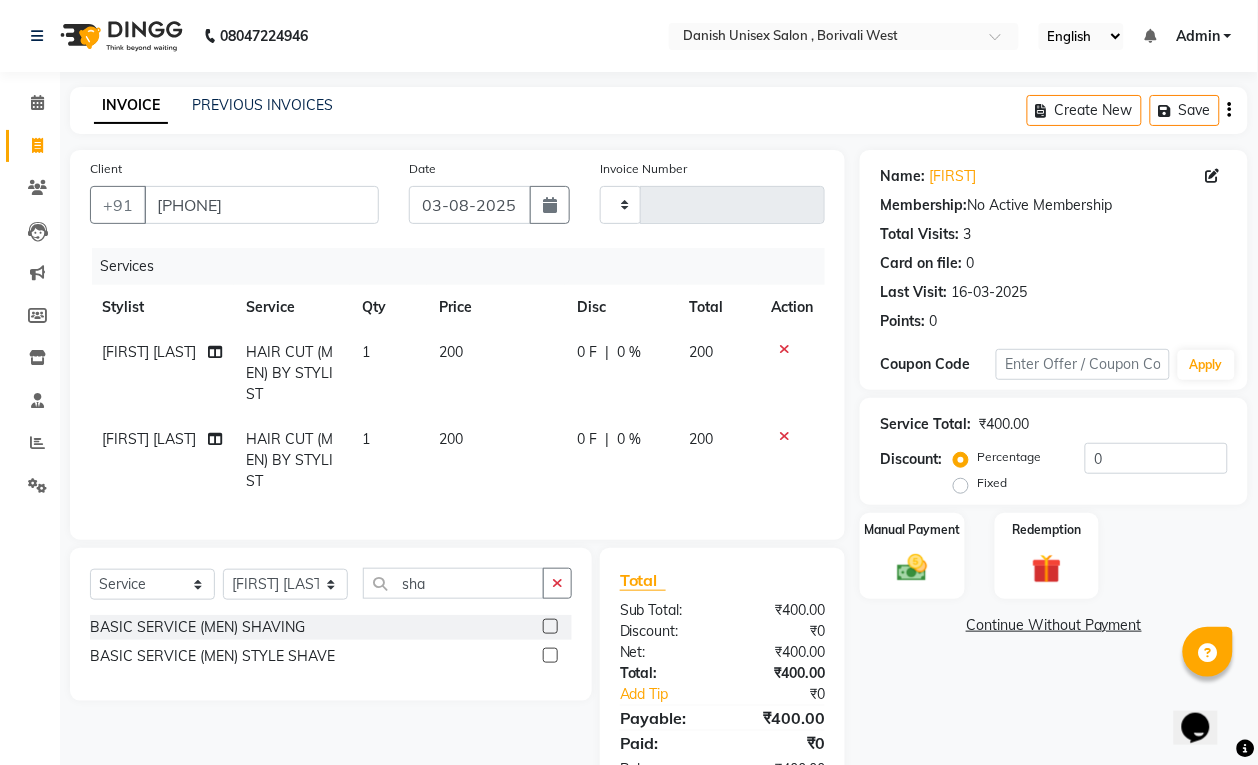 click 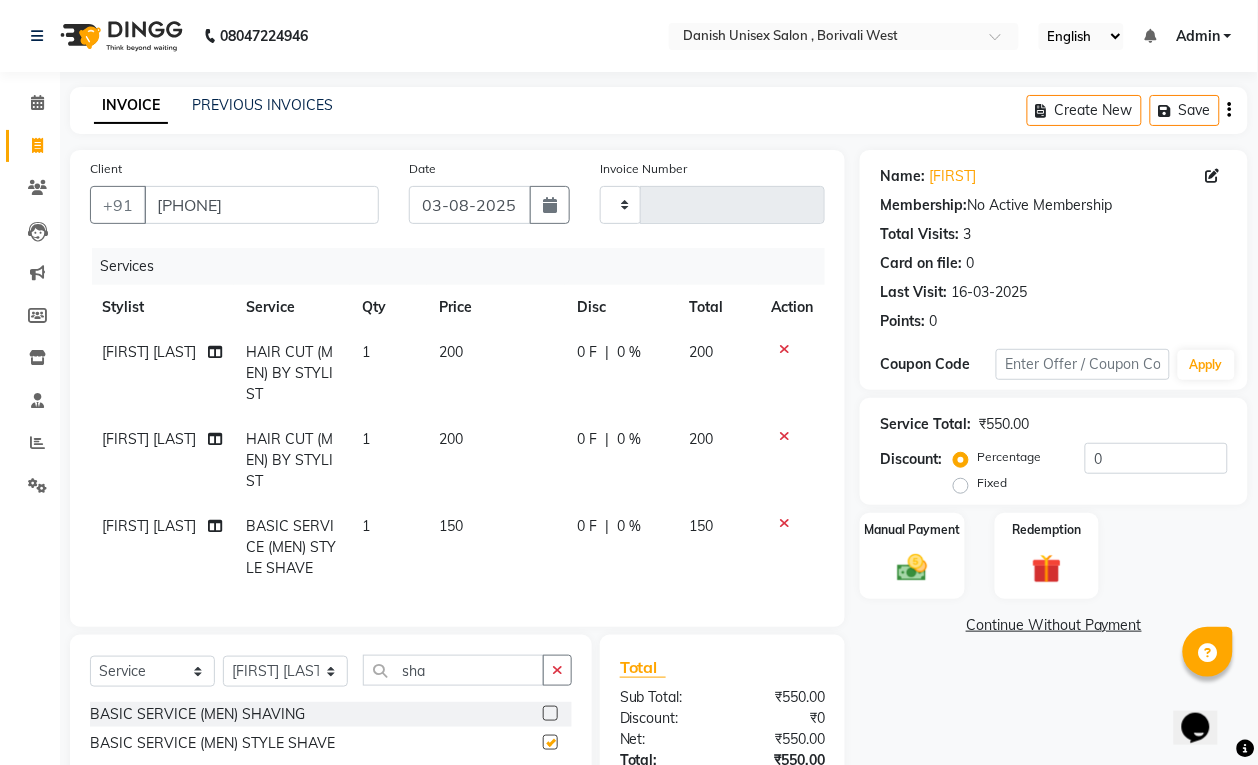 checkbox on "false" 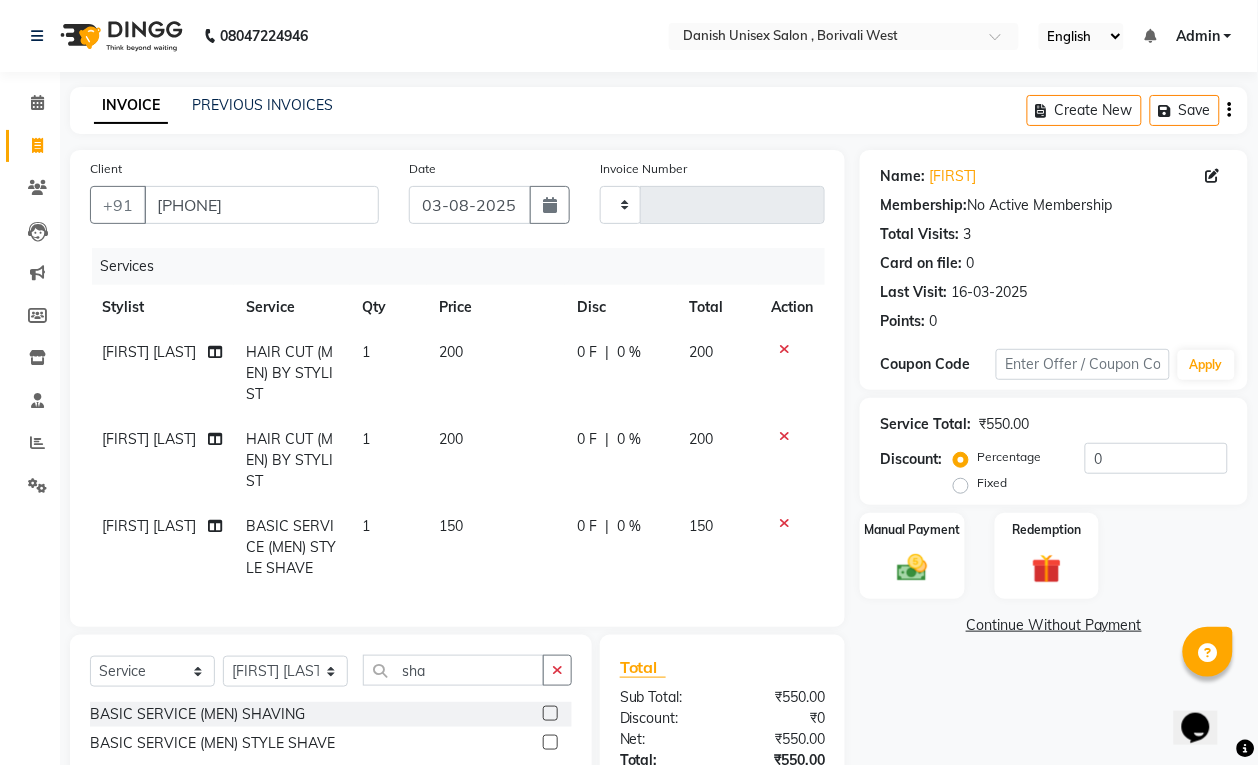 click on "[FIRST] [LAST]" 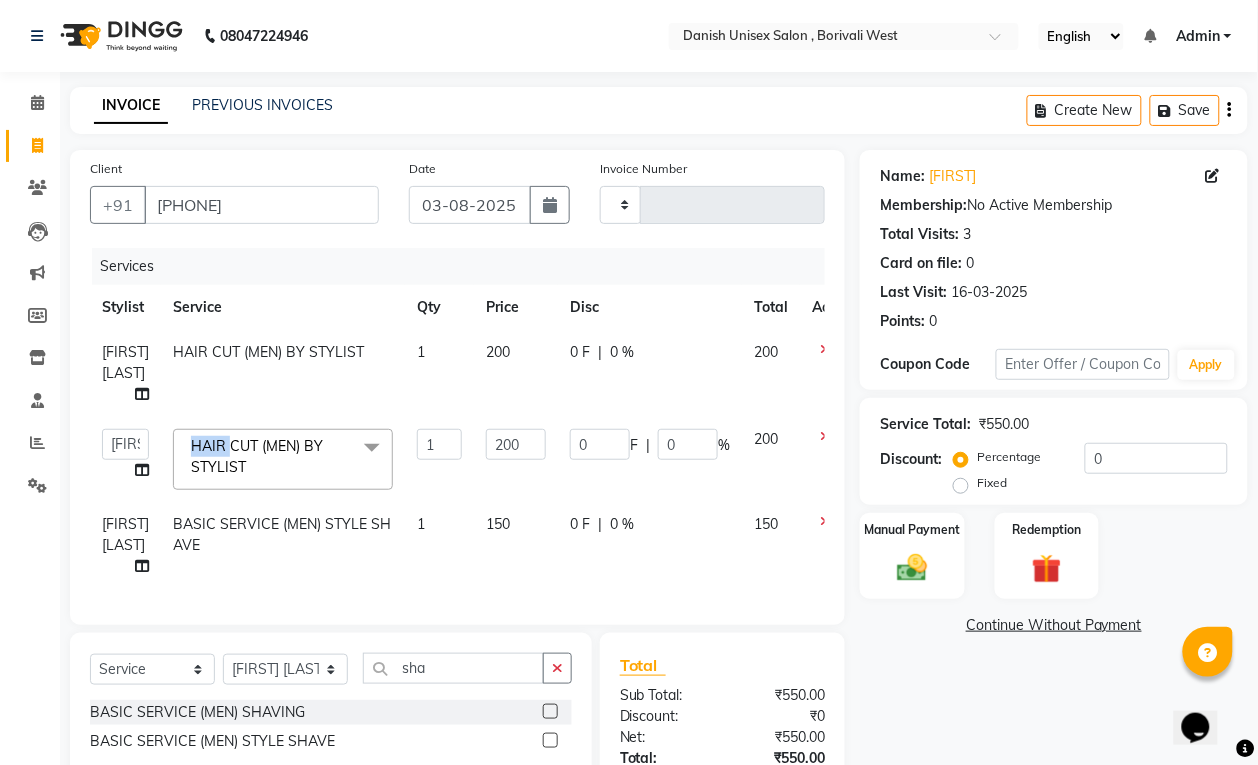 click on "HAIR CUT (MEN) BY STYLIST  x" 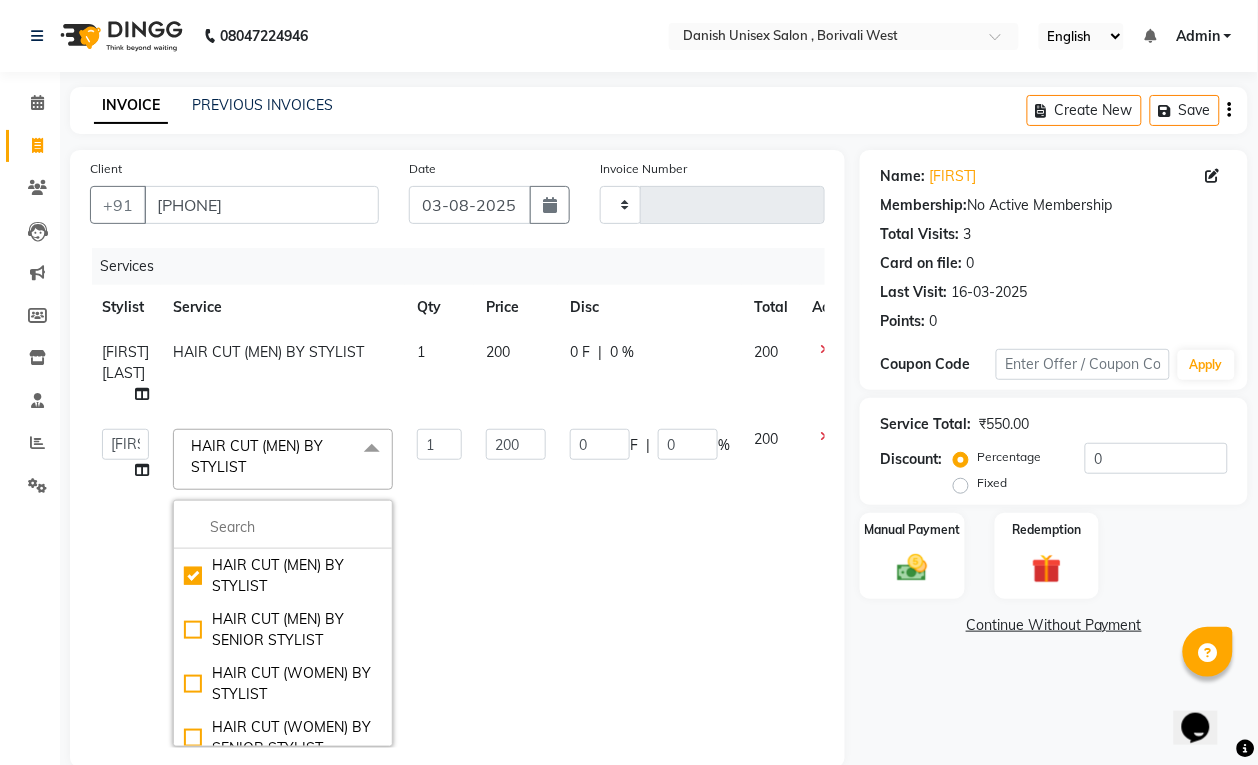 click on "[NAME]   [NAME]   [NAME]   [NAME]   [NAME]   [NAME]   [NAME]   [NAME]   [NAME]   [NAME]   [NAME]   [NAME]   [NAME]" 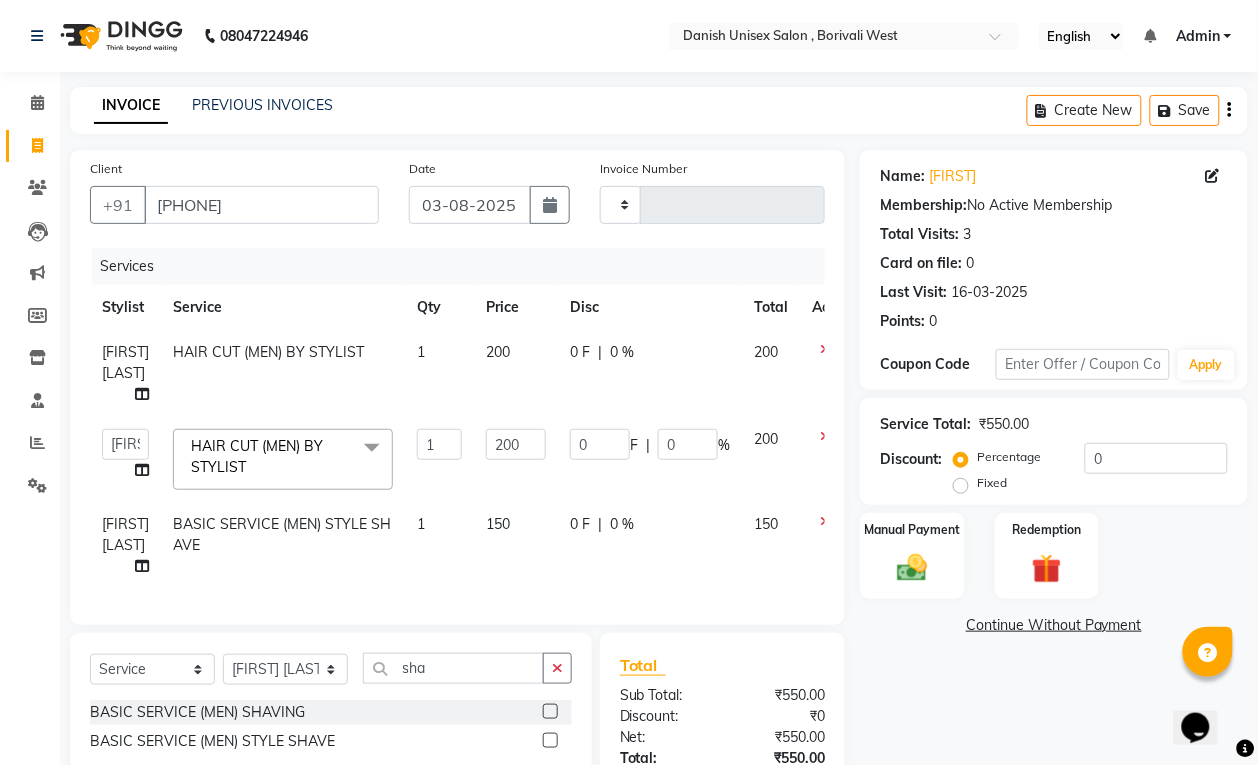 click on "[FIRST] [LAST]" 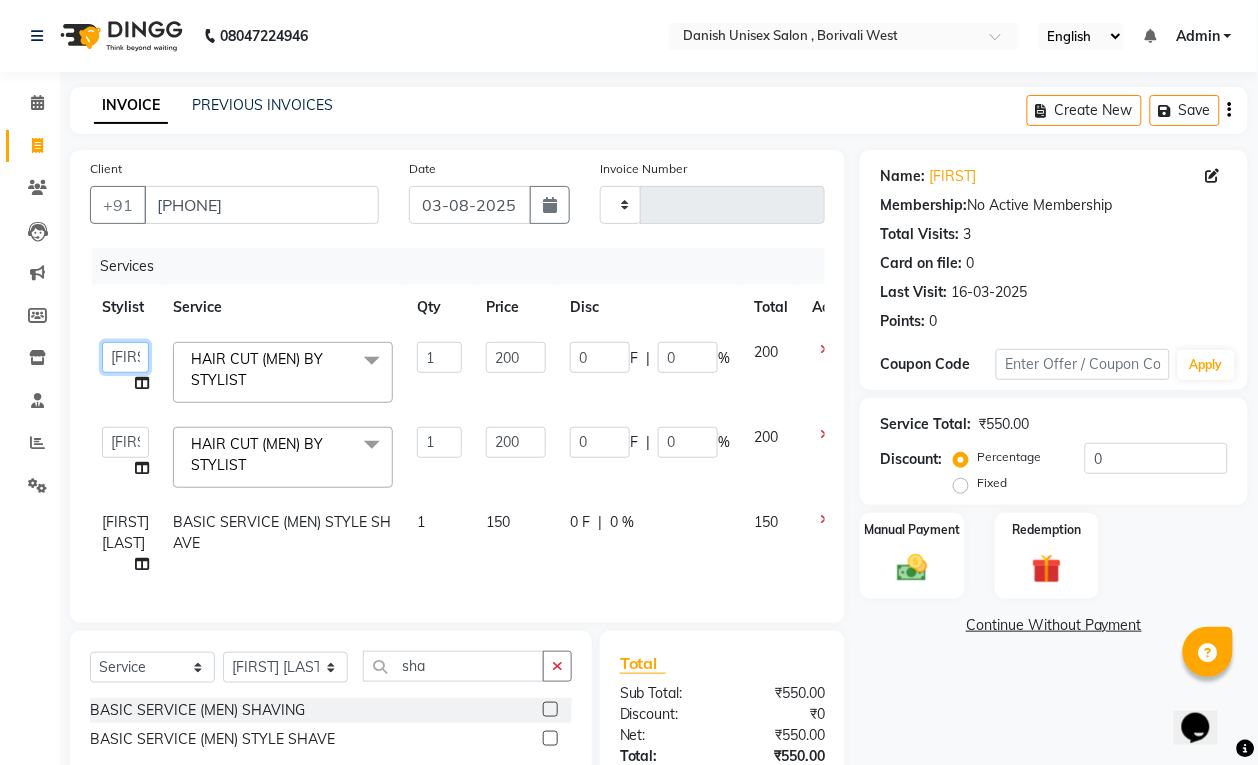 click on "[NAME]   [NAME]   [NAME]   [NAME]   [NAME]   [NAME]   [NAME]   [NAME]   [NAME]   [NAME]   [NAME]   [NAME]   [NAME]" 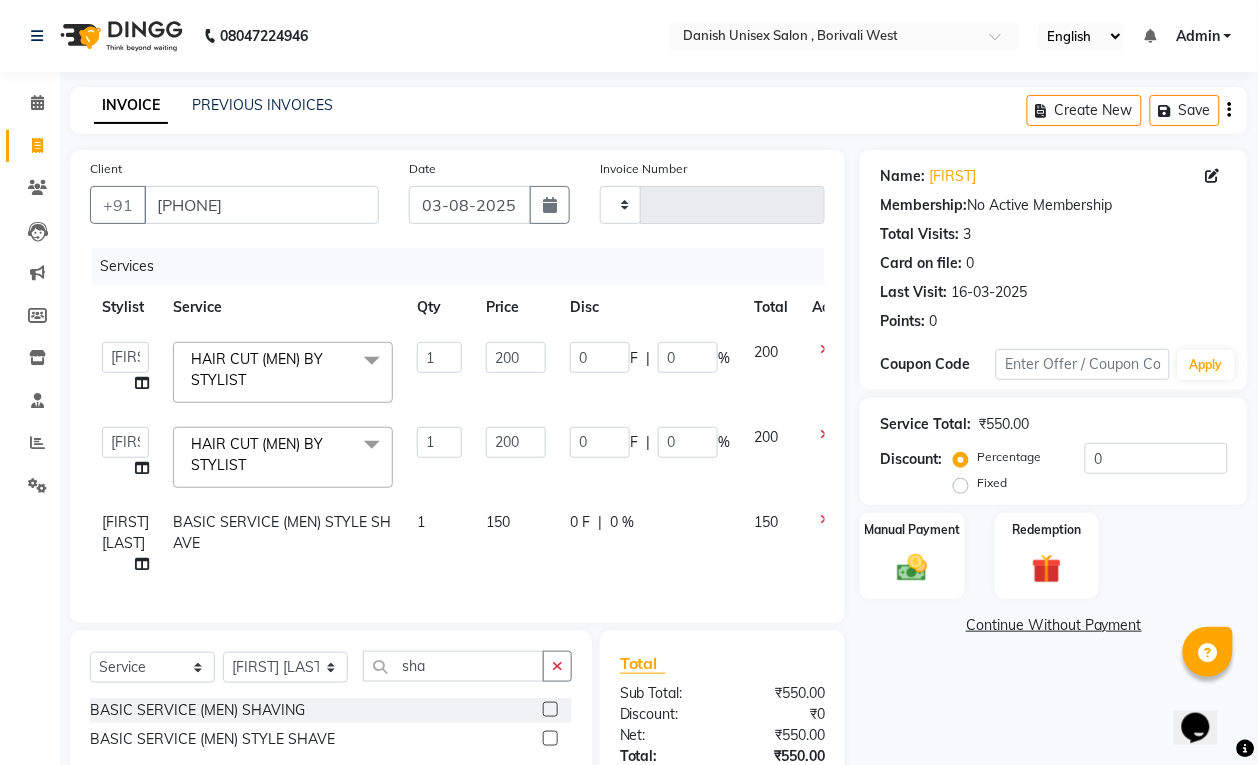 select on "63506" 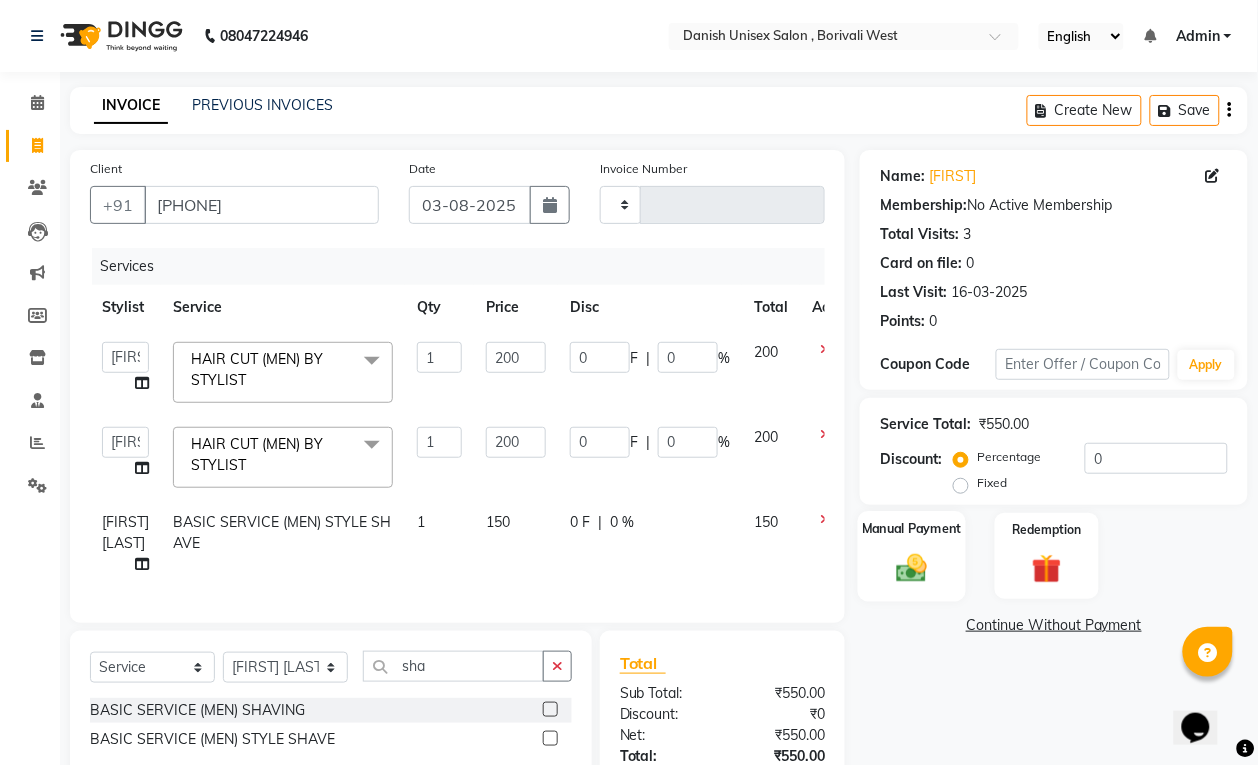 scroll, scrollTop: 170, scrollLeft: 0, axis: vertical 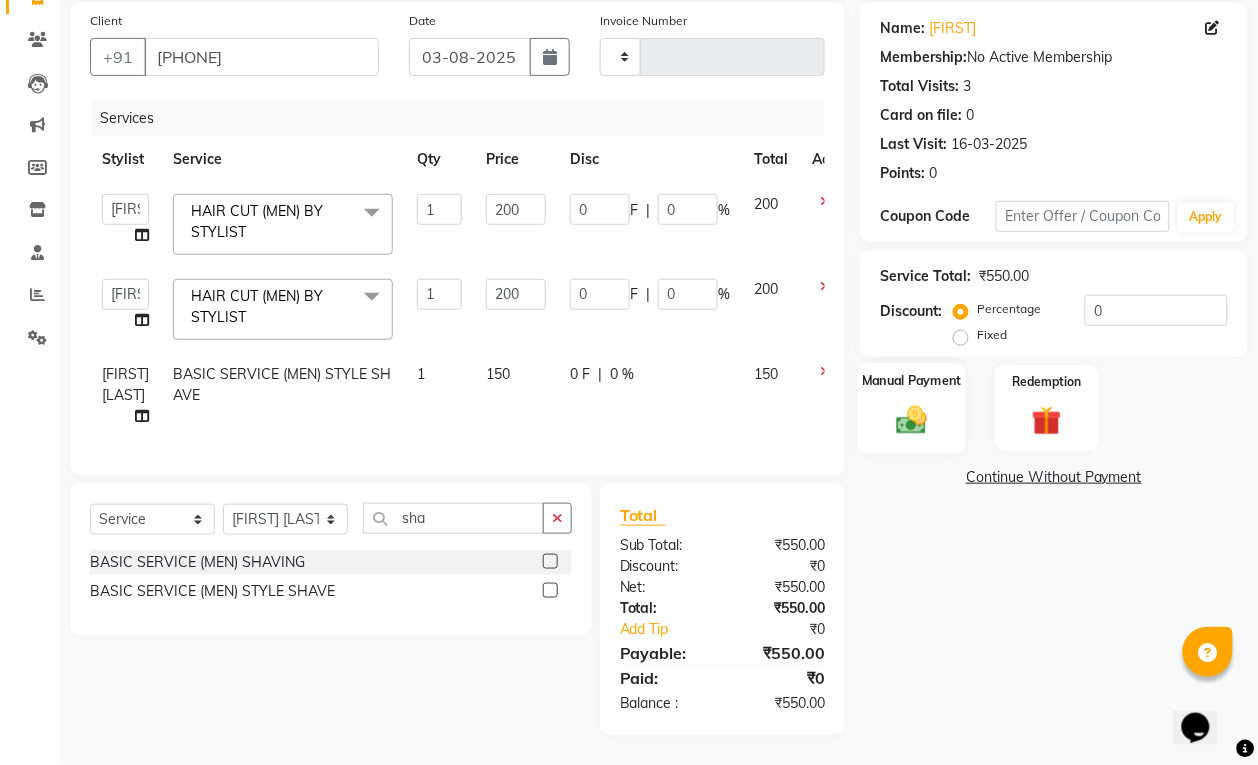 click 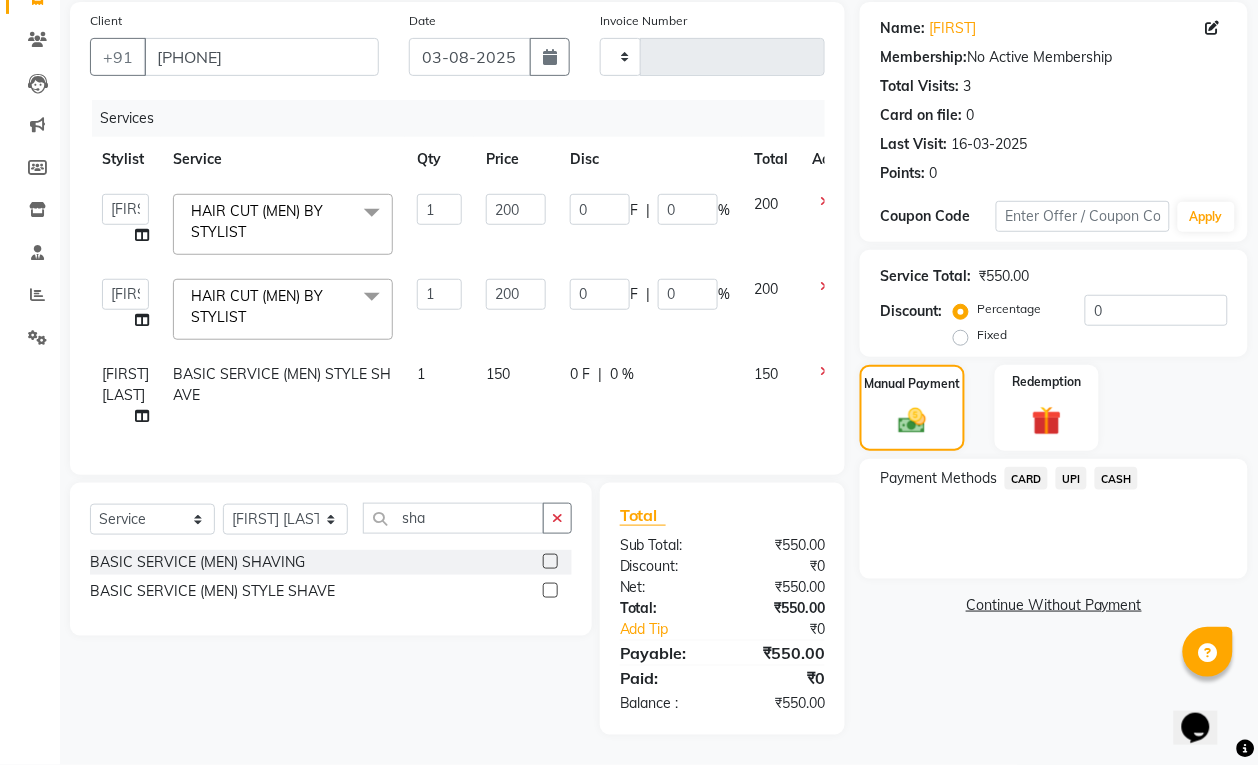 click on "CASH" 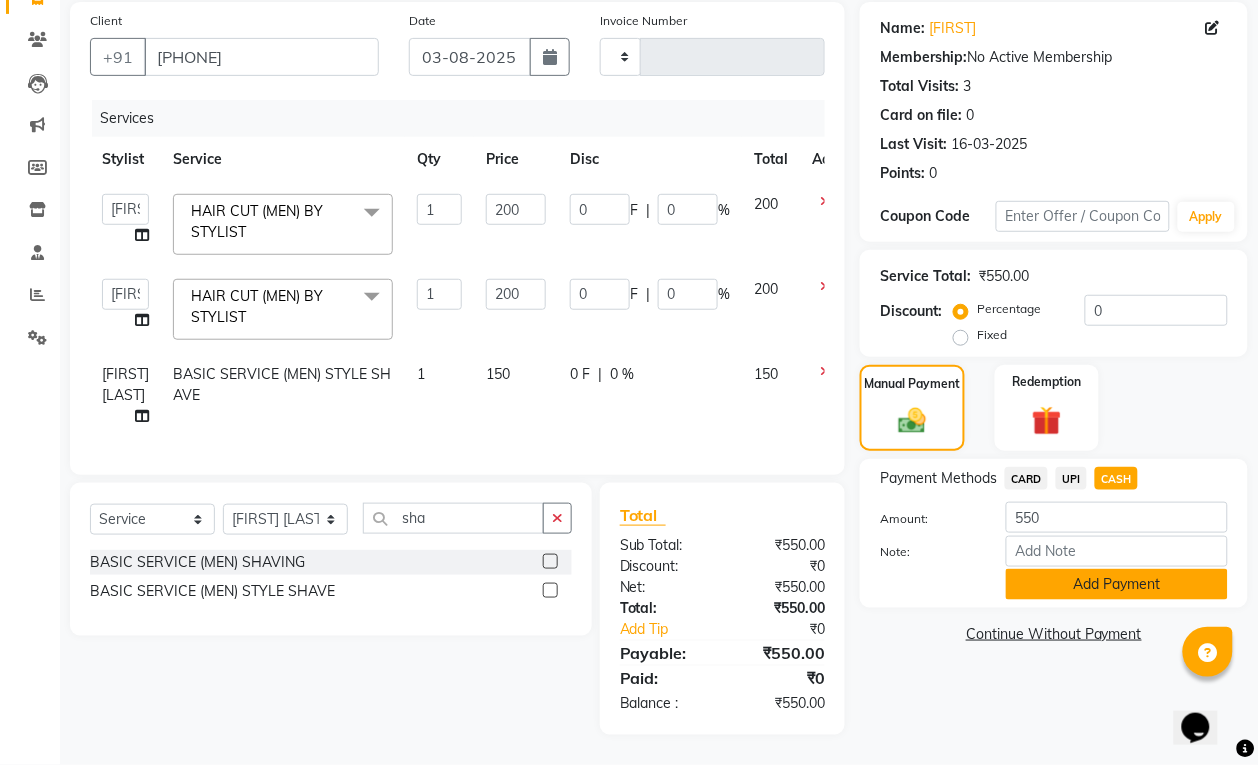 click on "Add Payment" 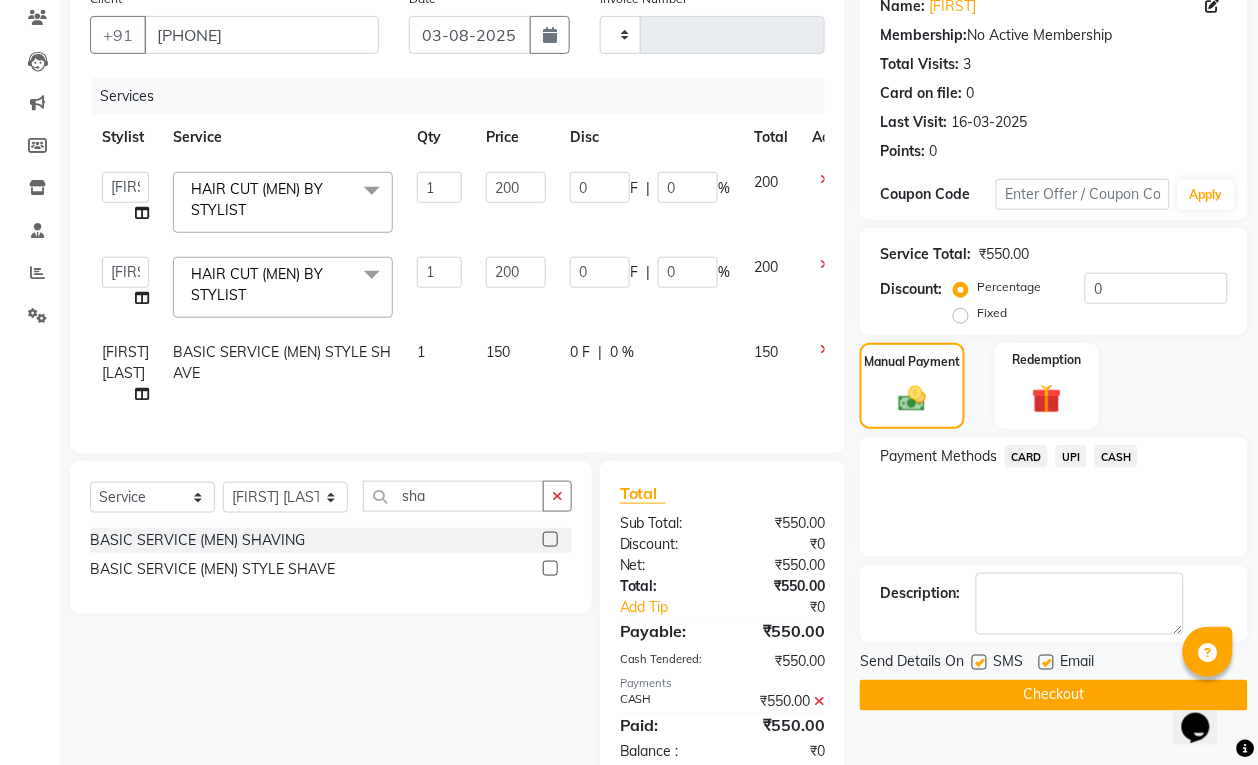 click on "Checkout" 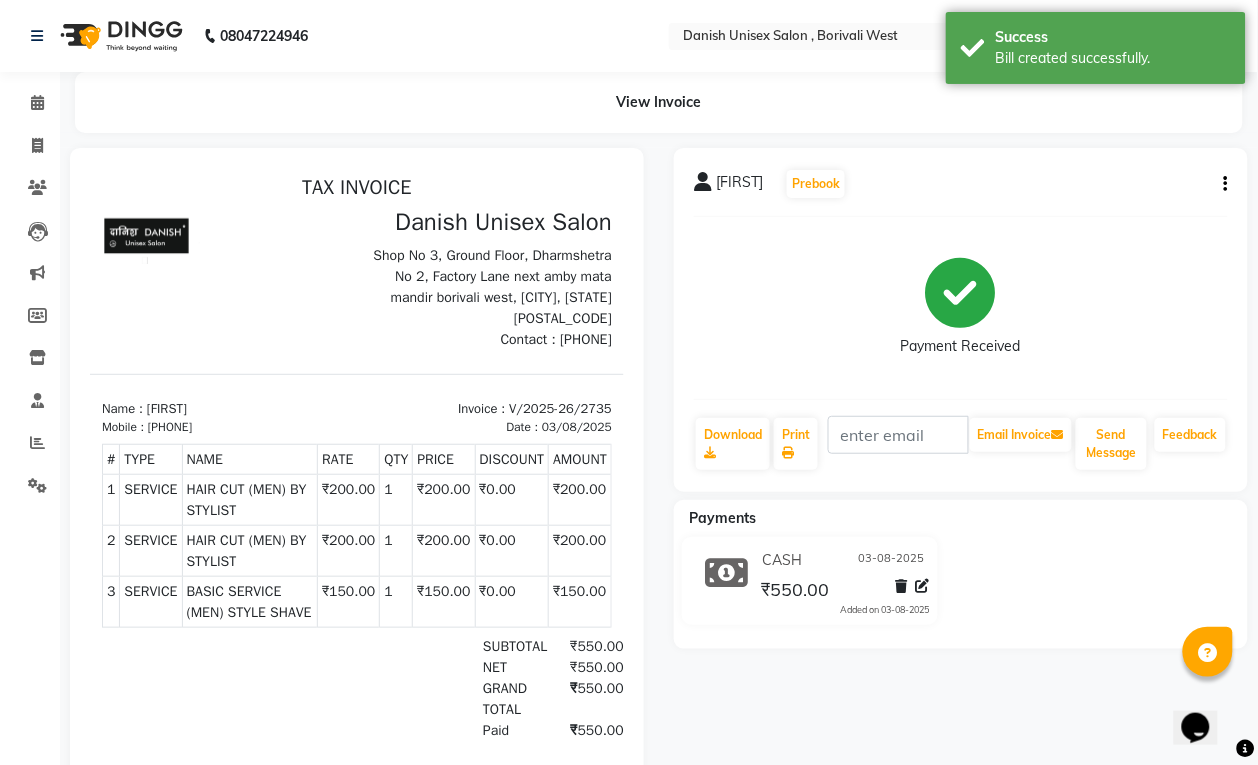 scroll, scrollTop: 0, scrollLeft: 0, axis: both 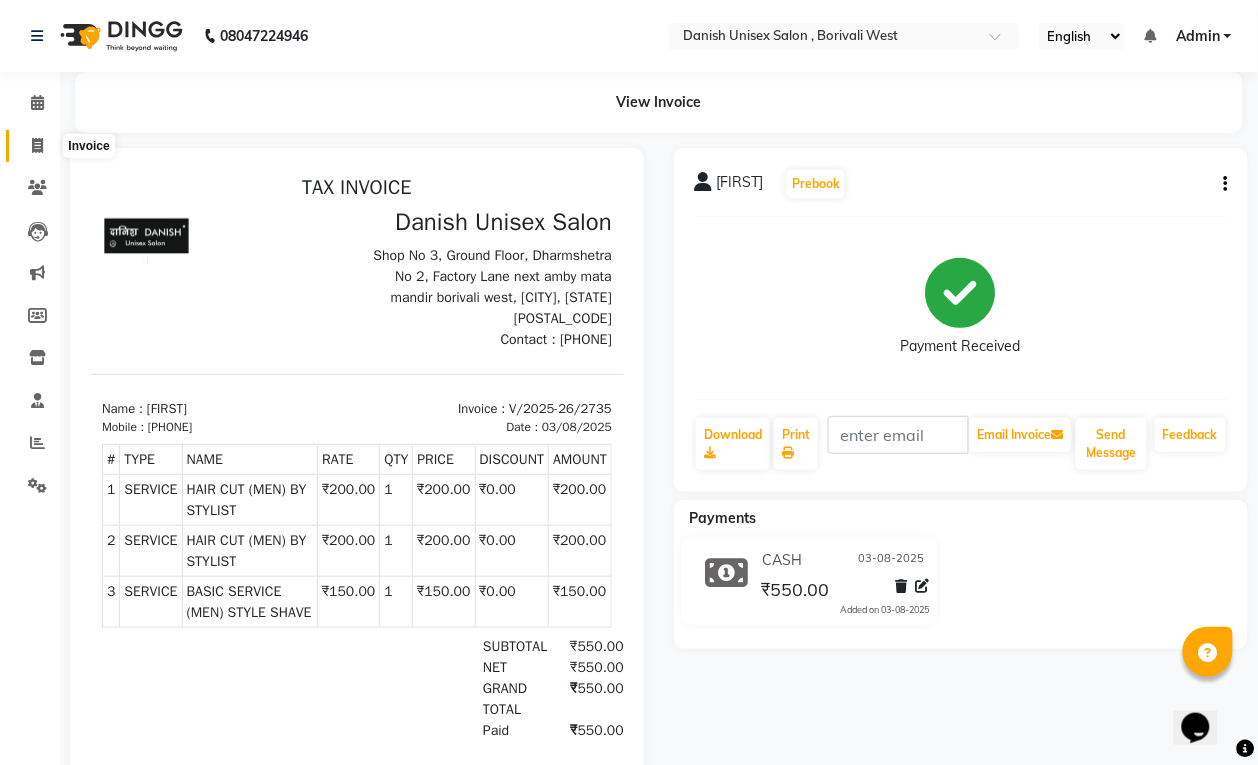 click 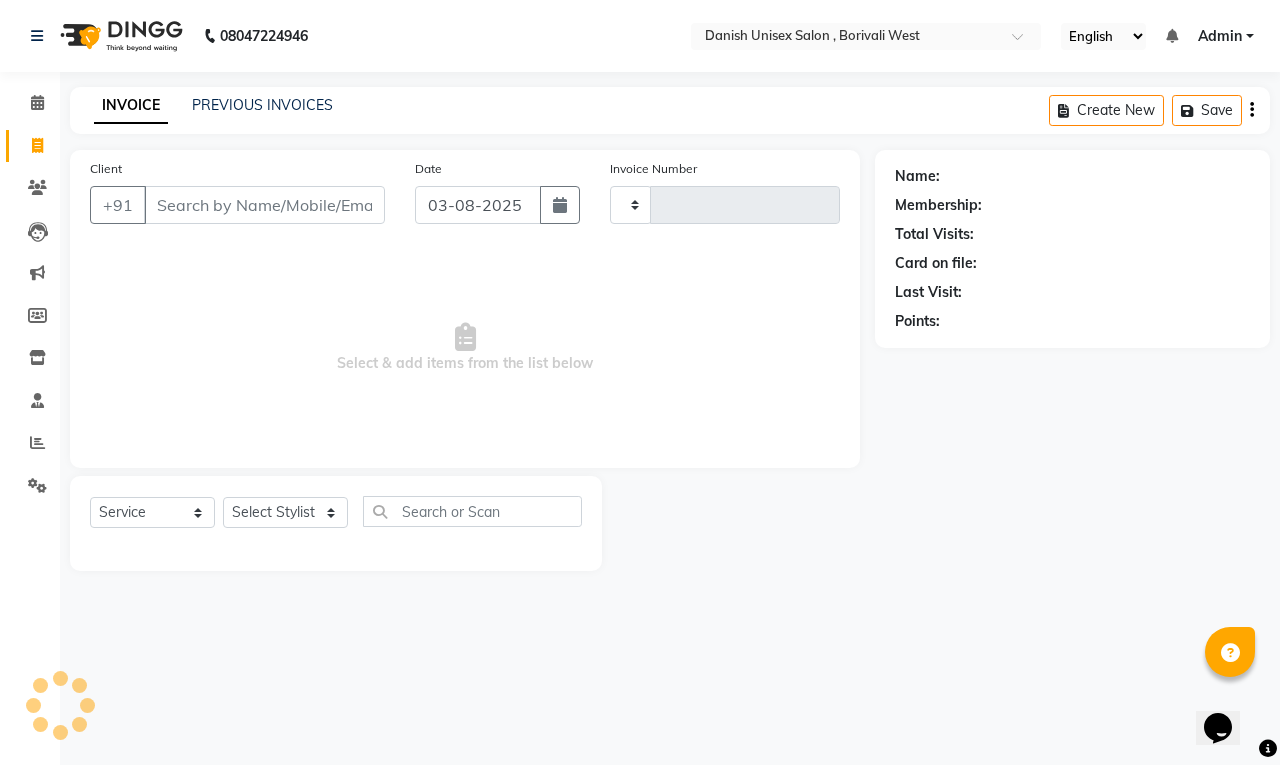 drag, startPoint x: 172, startPoint y: 186, endPoint x: 171, endPoint y: 200, distance: 14.035668 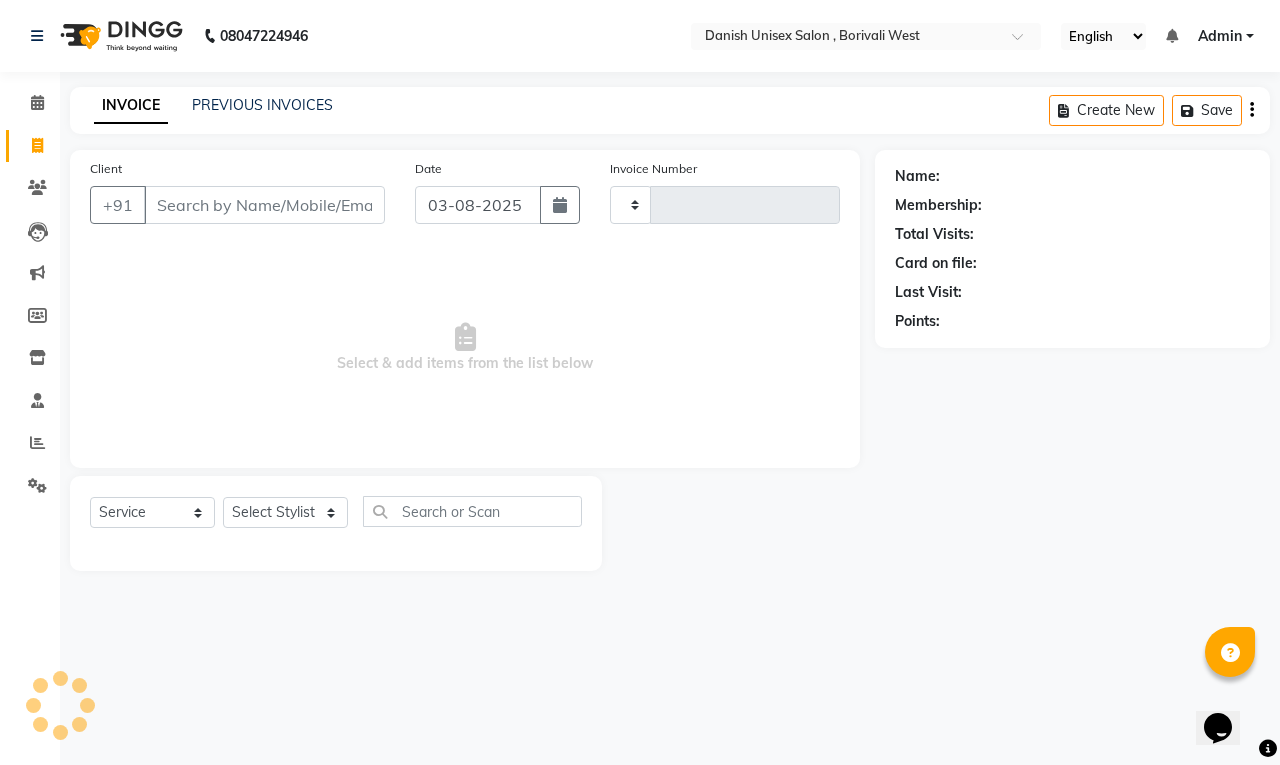 type on "2736" 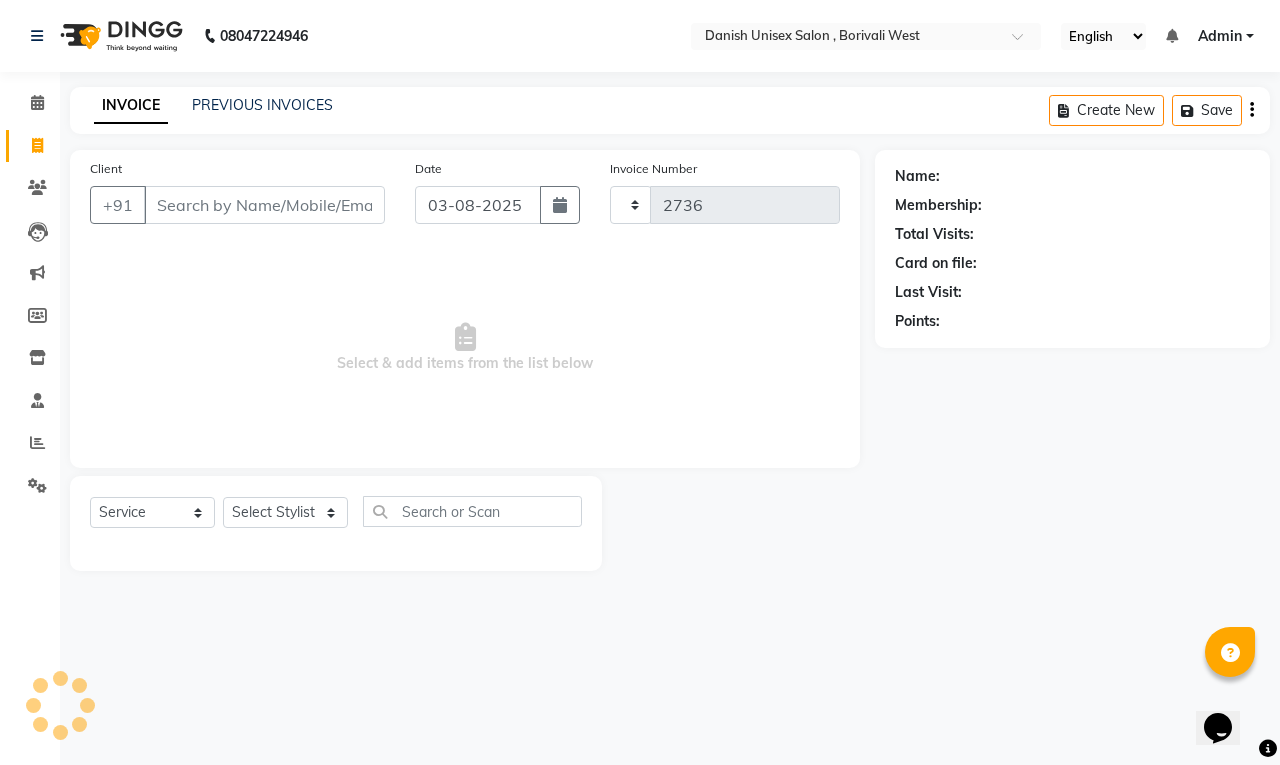 select on "6929" 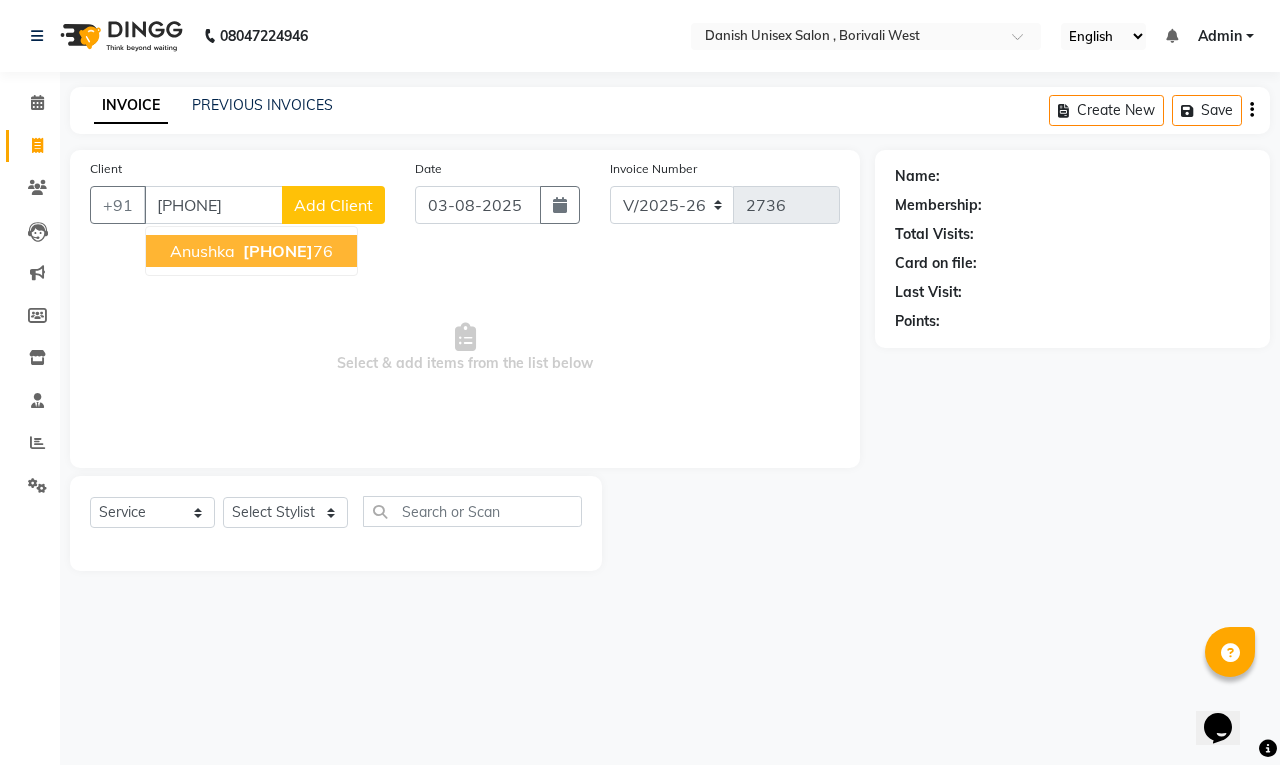 click on "[PHONE]" at bounding box center (278, 251) 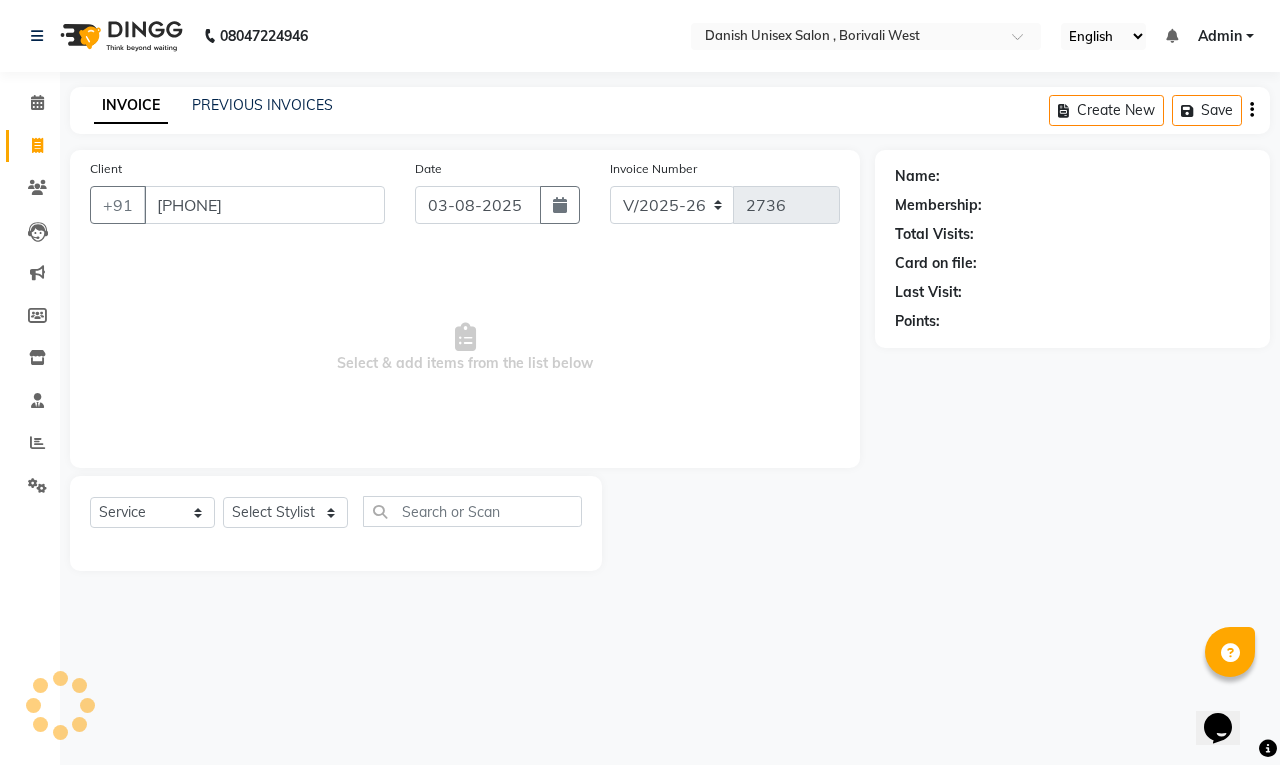 type on "[PHONE]" 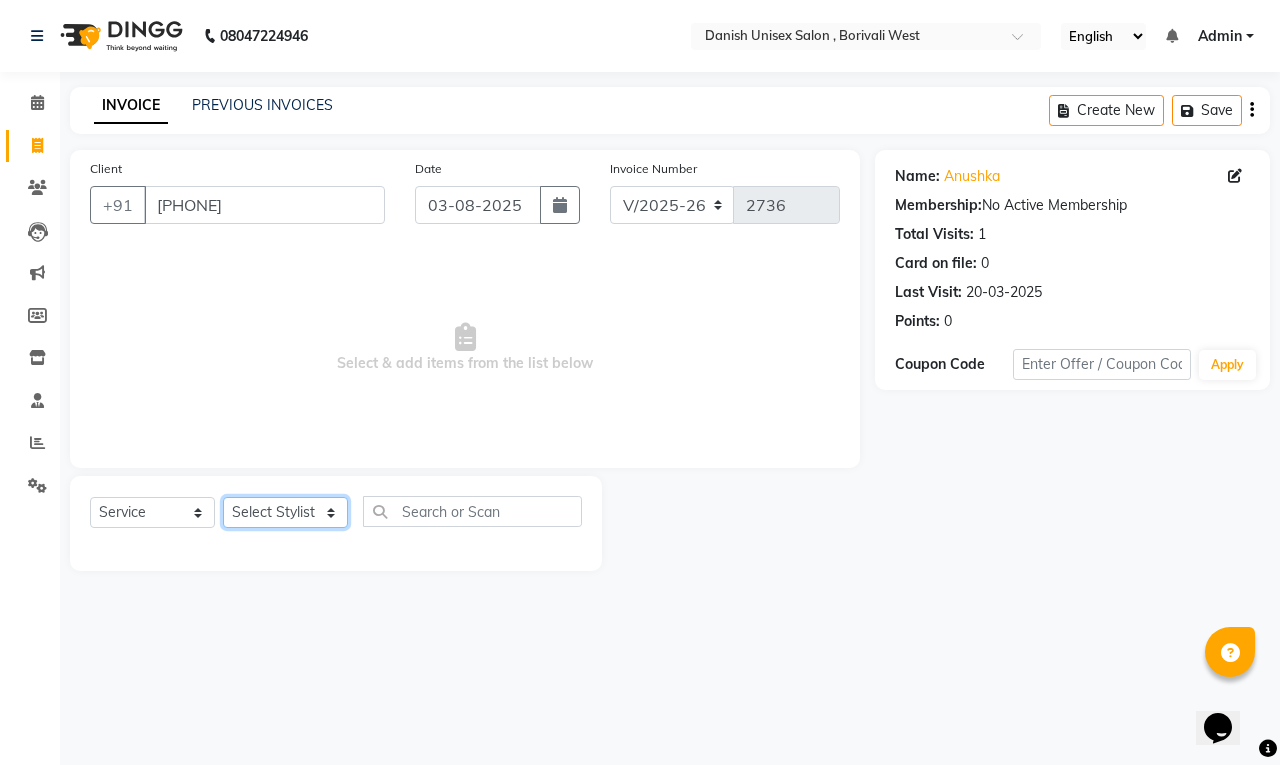 click on "Select Stylist [NAME] [LAST], [NAME], [NAME], [NAME], [NAME], [NAME], [NAME], [NAME], [NAME], [NAME], [NAME], [NAME], [NAME]" 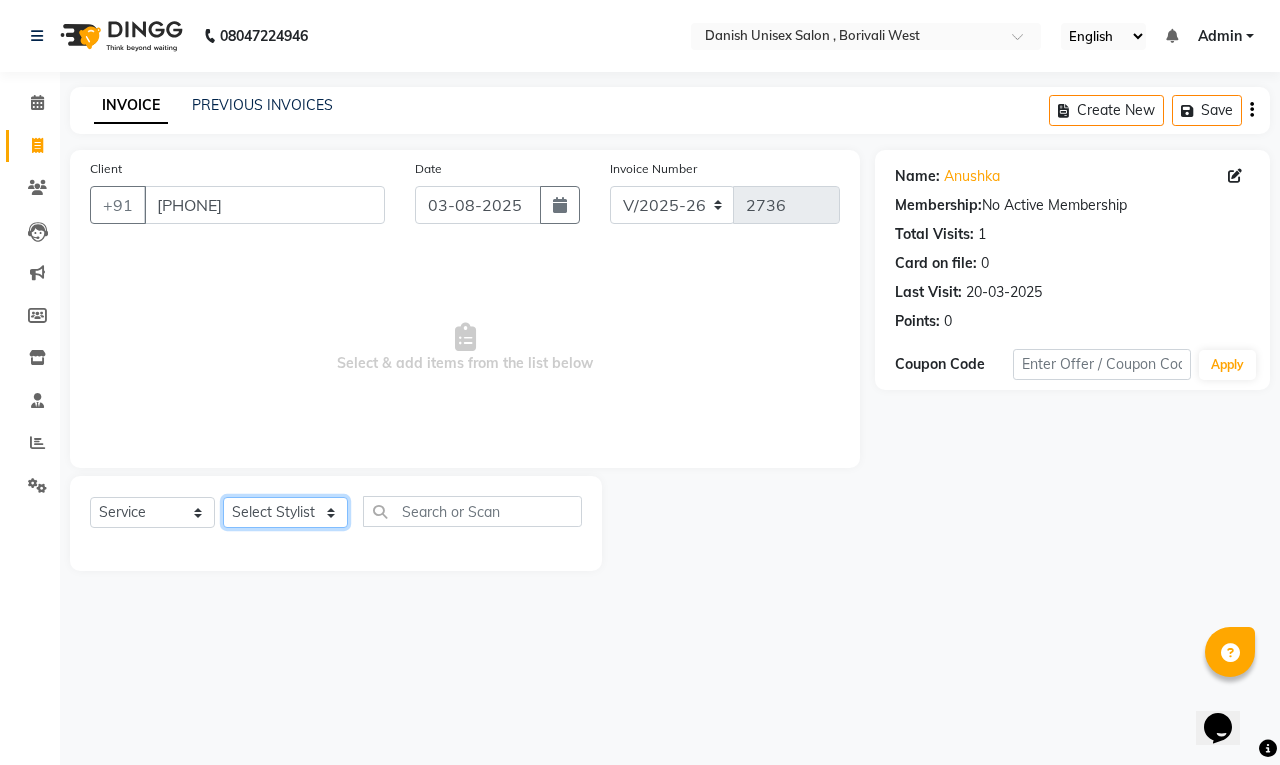 select on "87843" 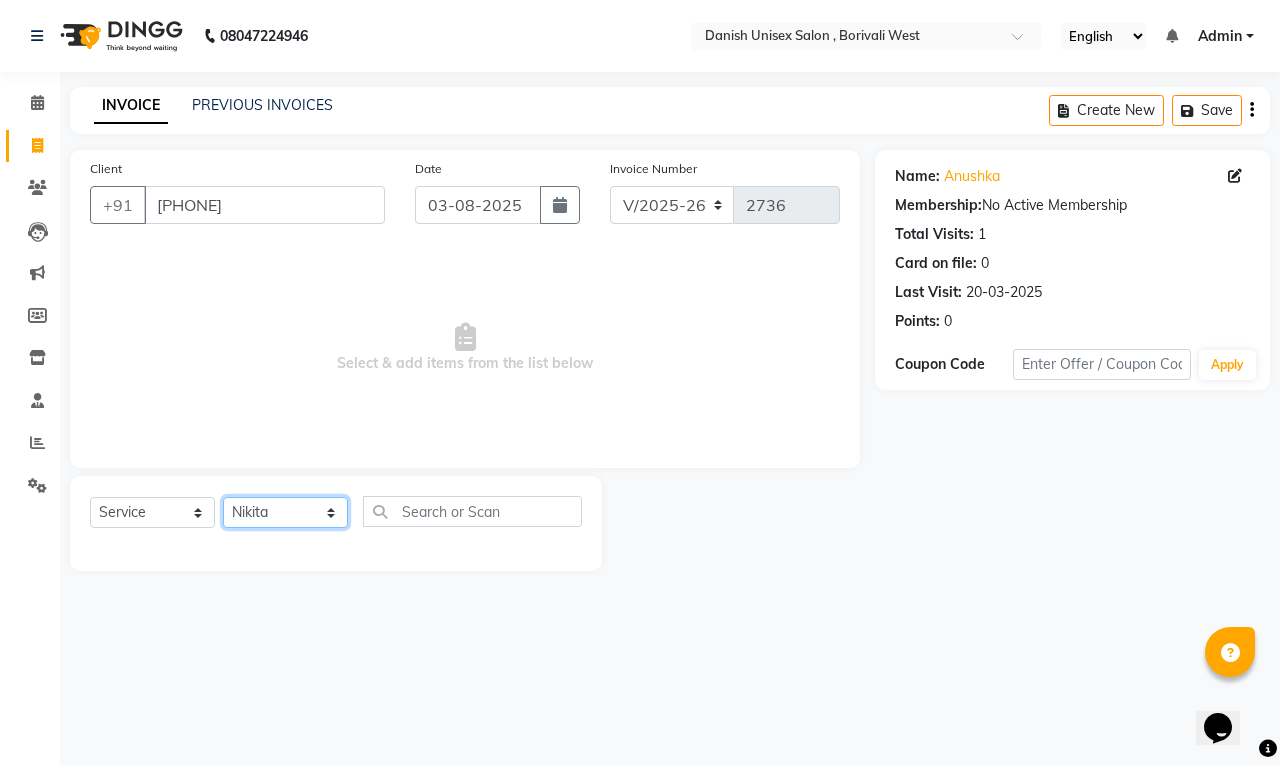 click on "Select Stylist [NAME] [LAST], [NAME], [NAME], [NAME], [NAME], [NAME], [NAME], [NAME], [NAME], [NAME], [NAME], [NAME], [NAME]" 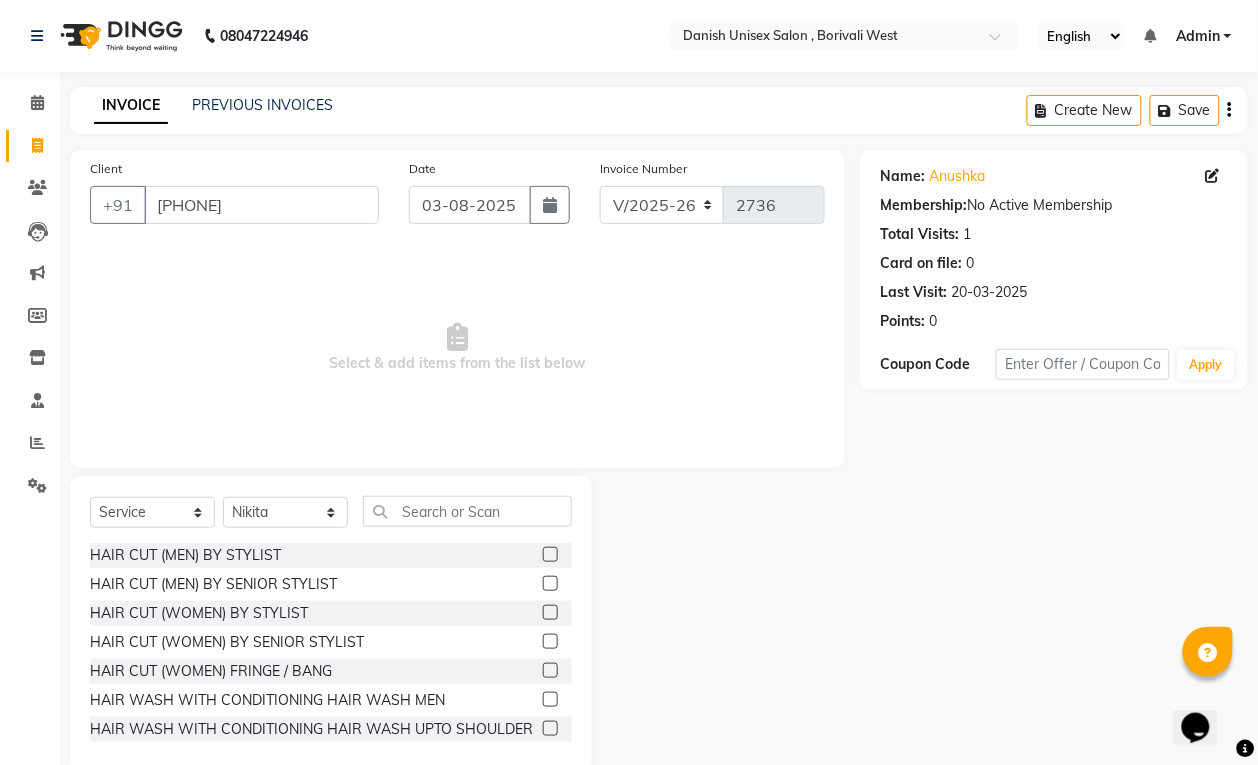 click 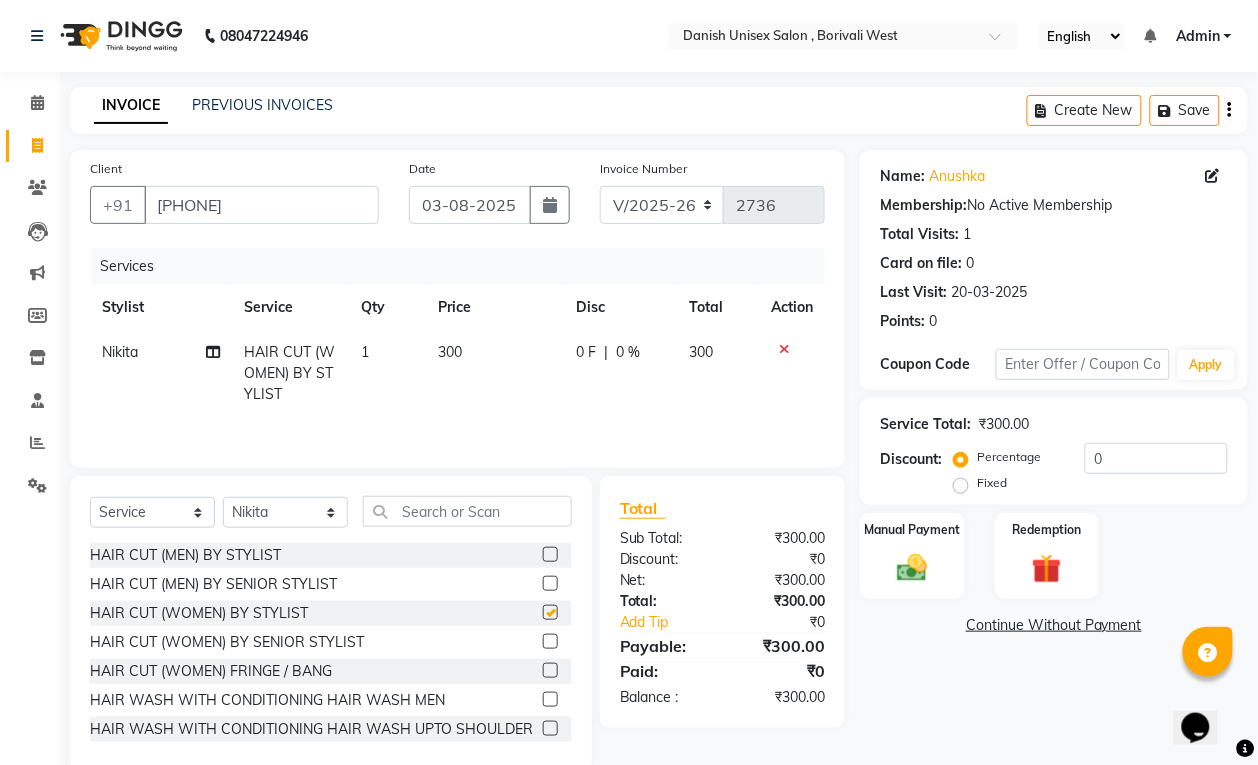 checkbox on "false" 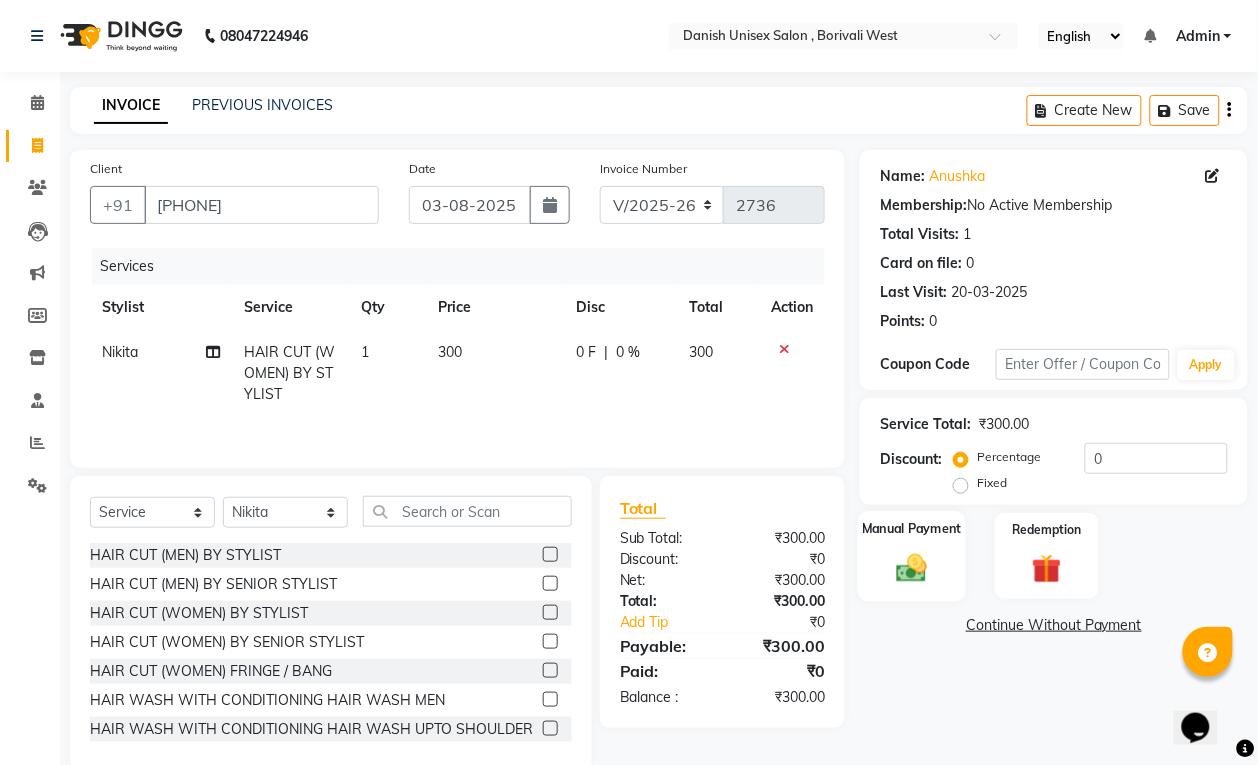 click on "Manual Payment" 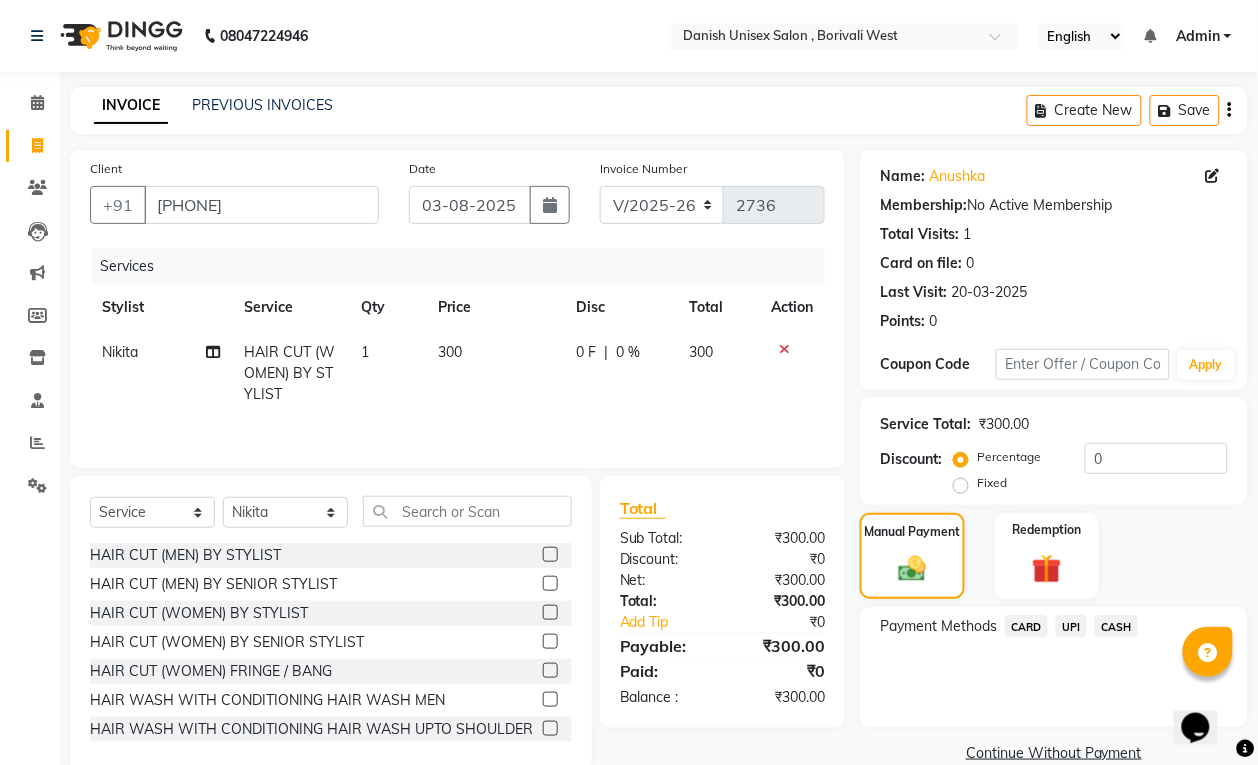 click on "CASH" 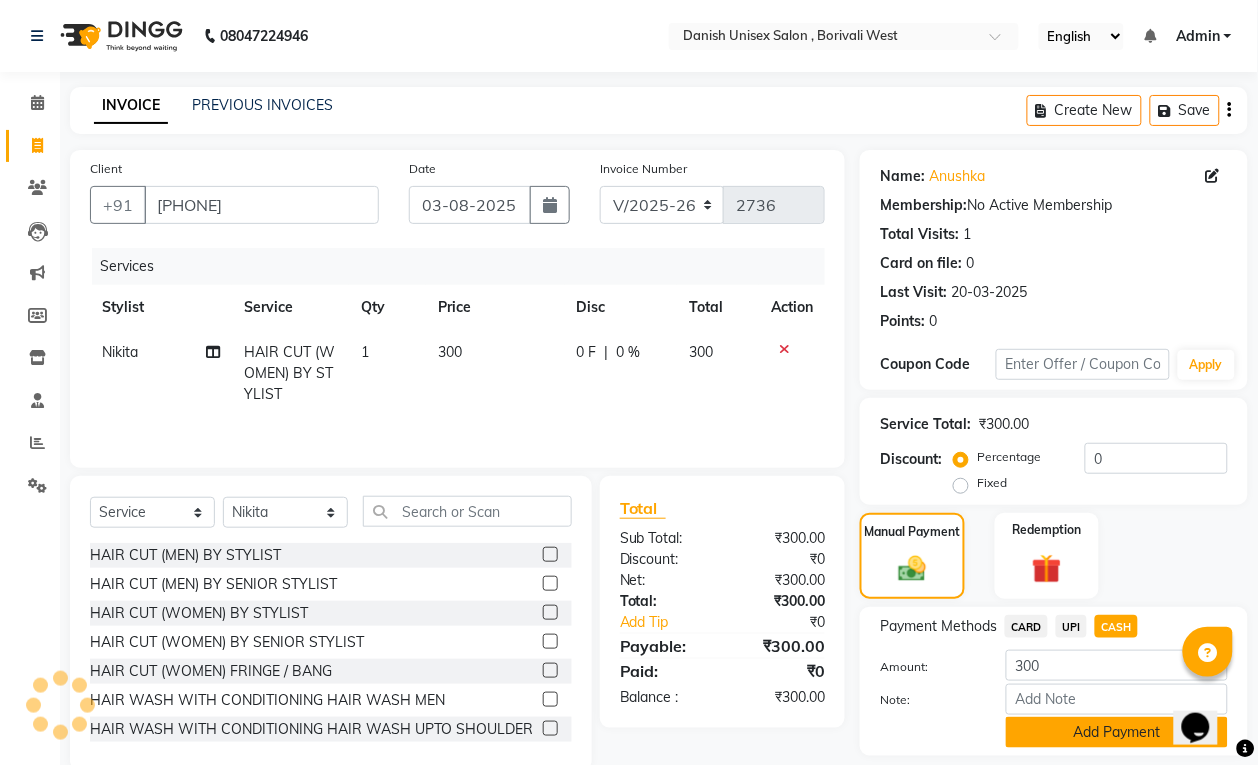 click on "Add Payment" 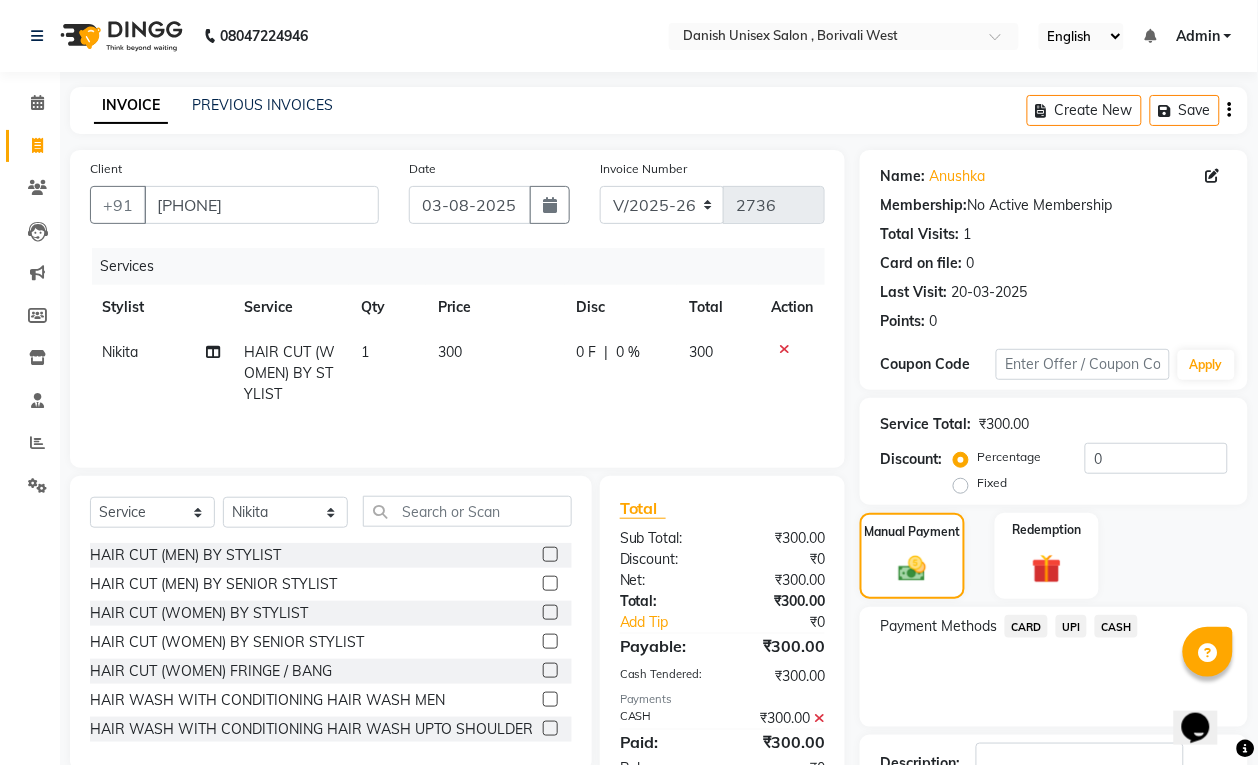 scroll, scrollTop: 147, scrollLeft: 0, axis: vertical 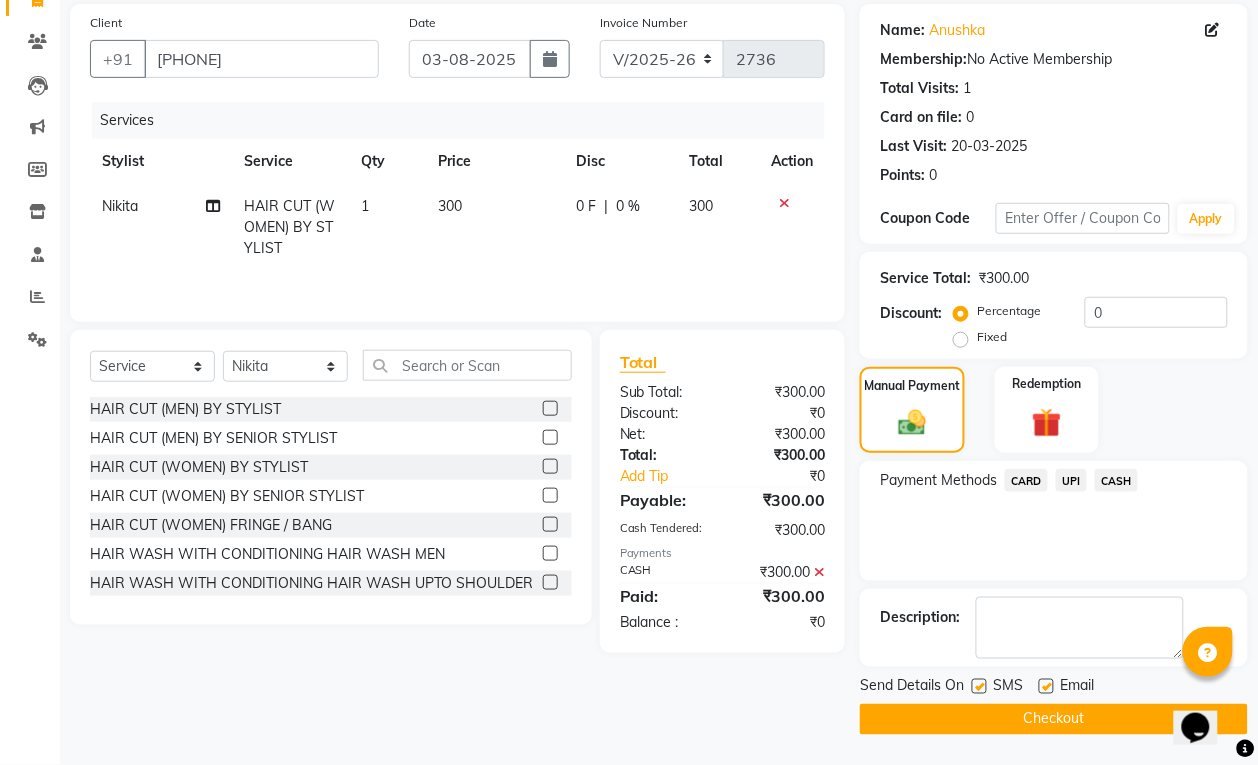 click on "Checkout" 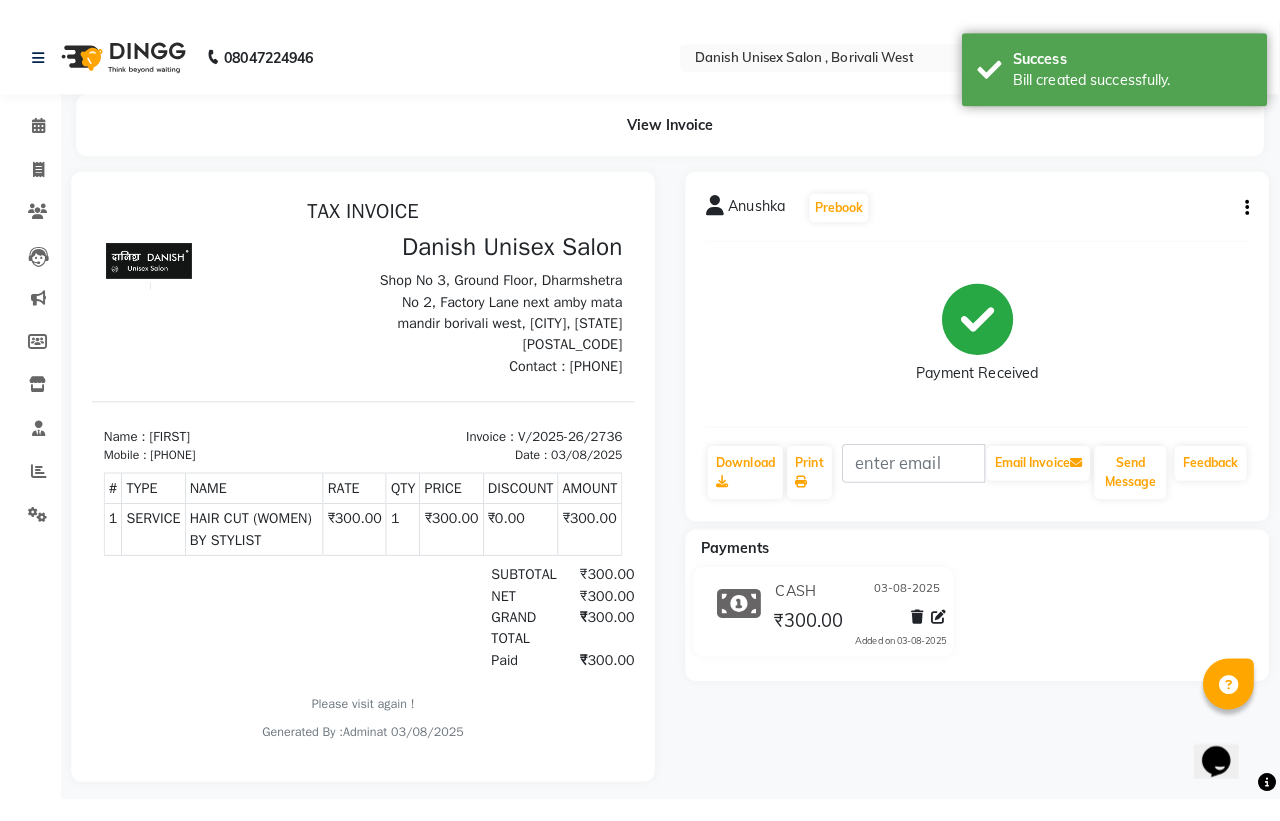 scroll, scrollTop: 0, scrollLeft: 0, axis: both 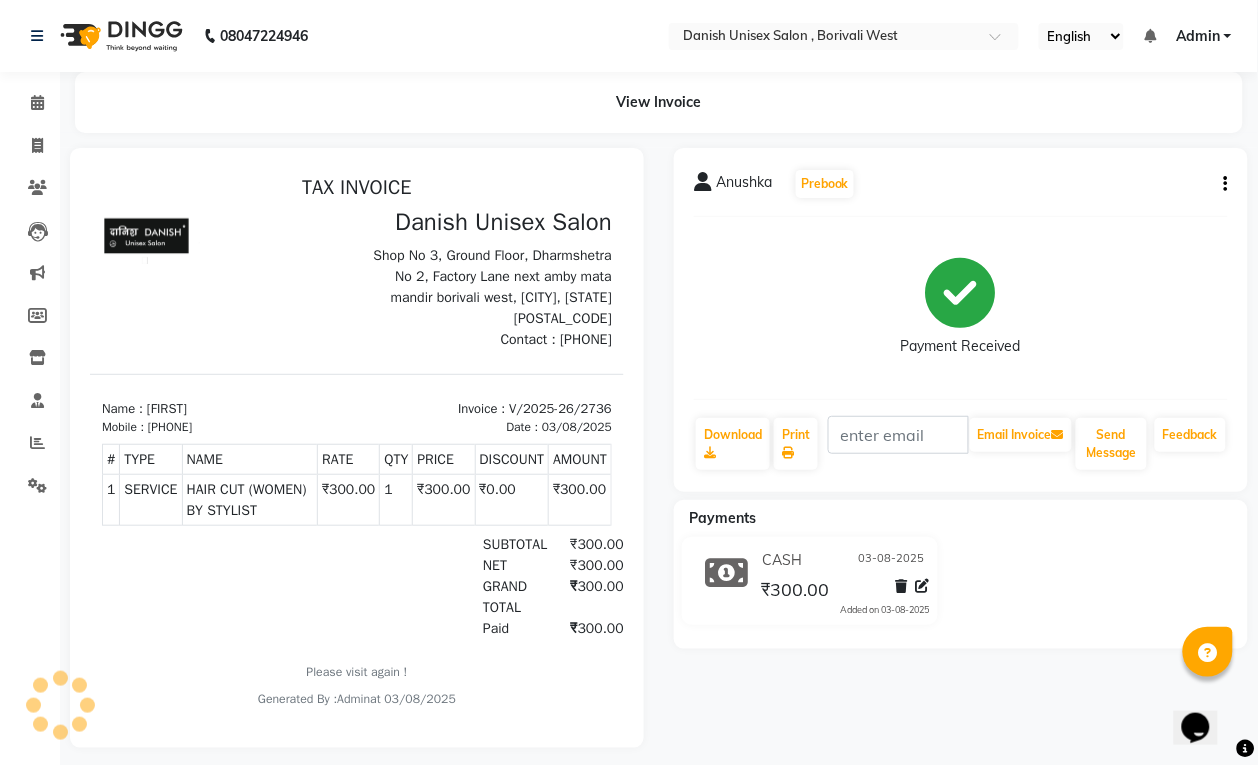 drag, startPoint x: 0, startPoint y: 222, endPoint x: 0, endPoint y: 247, distance: 25 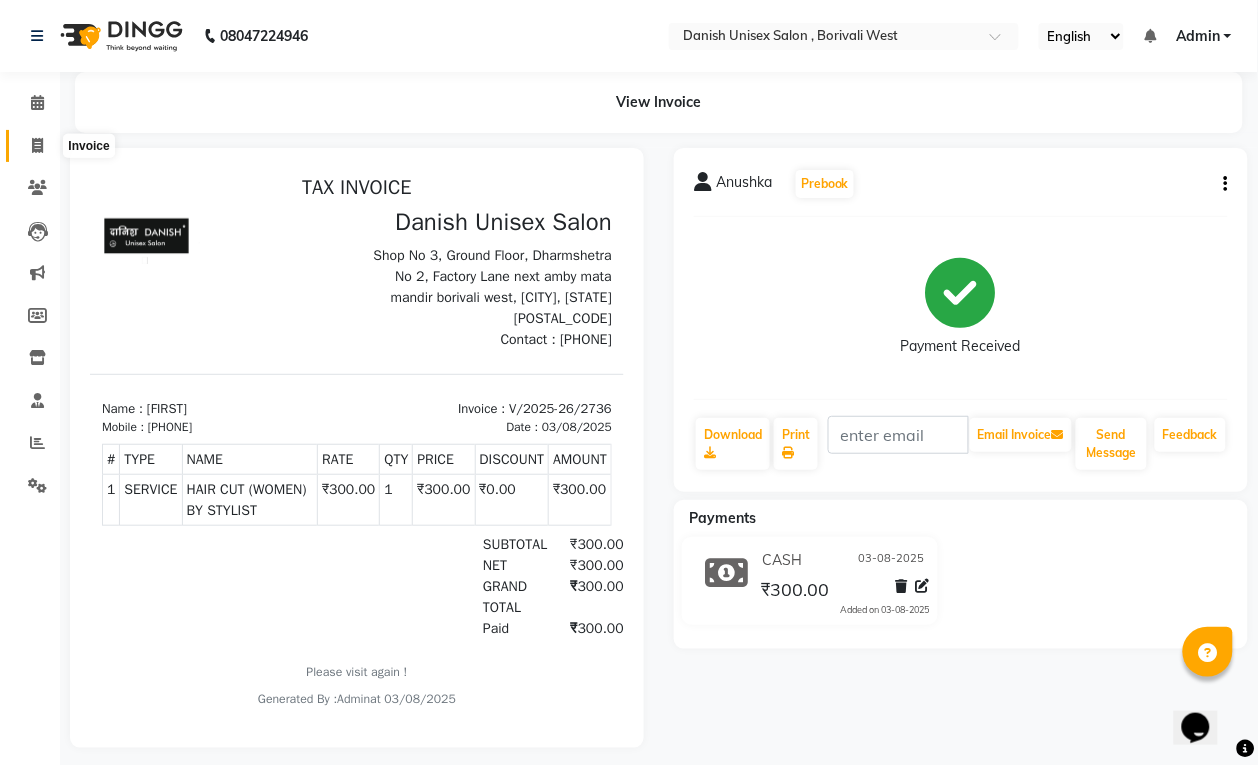 click 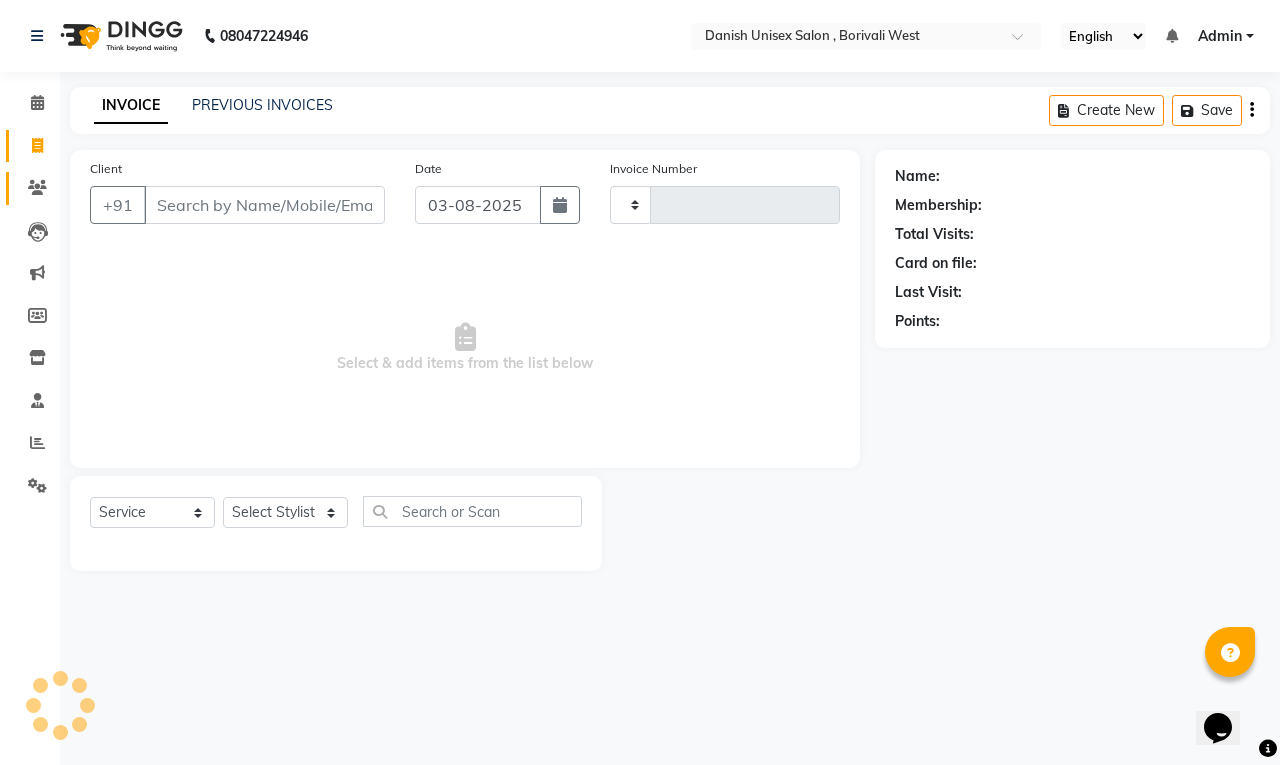 type on "2737" 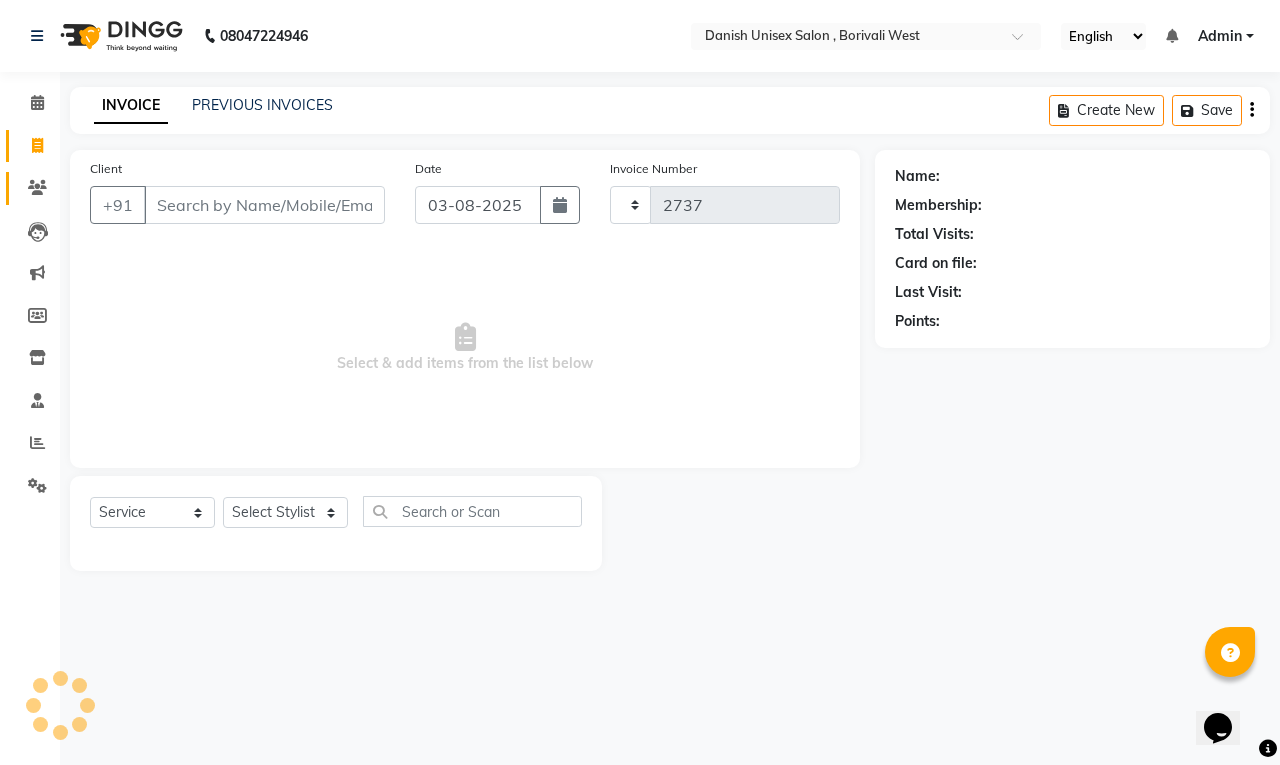 select on "6929" 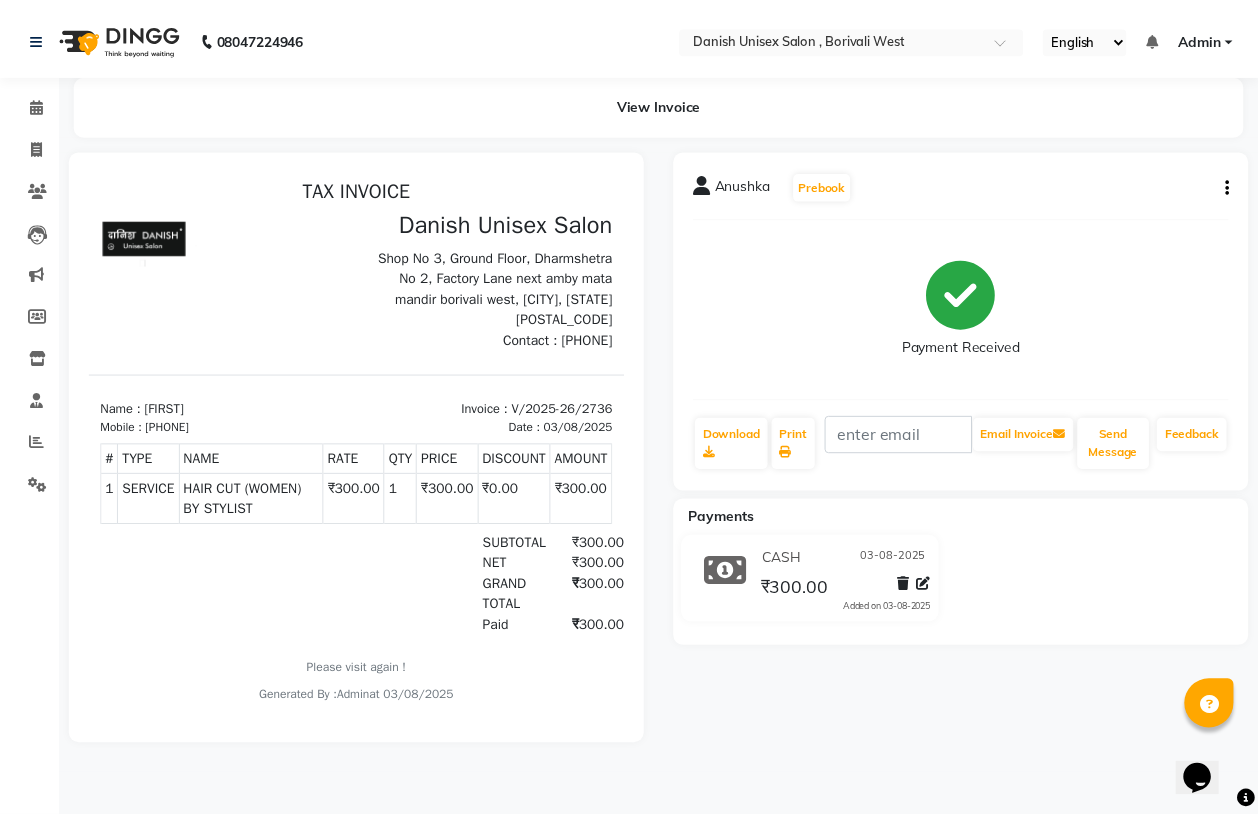 scroll, scrollTop: 0, scrollLeft: 0, axis: both 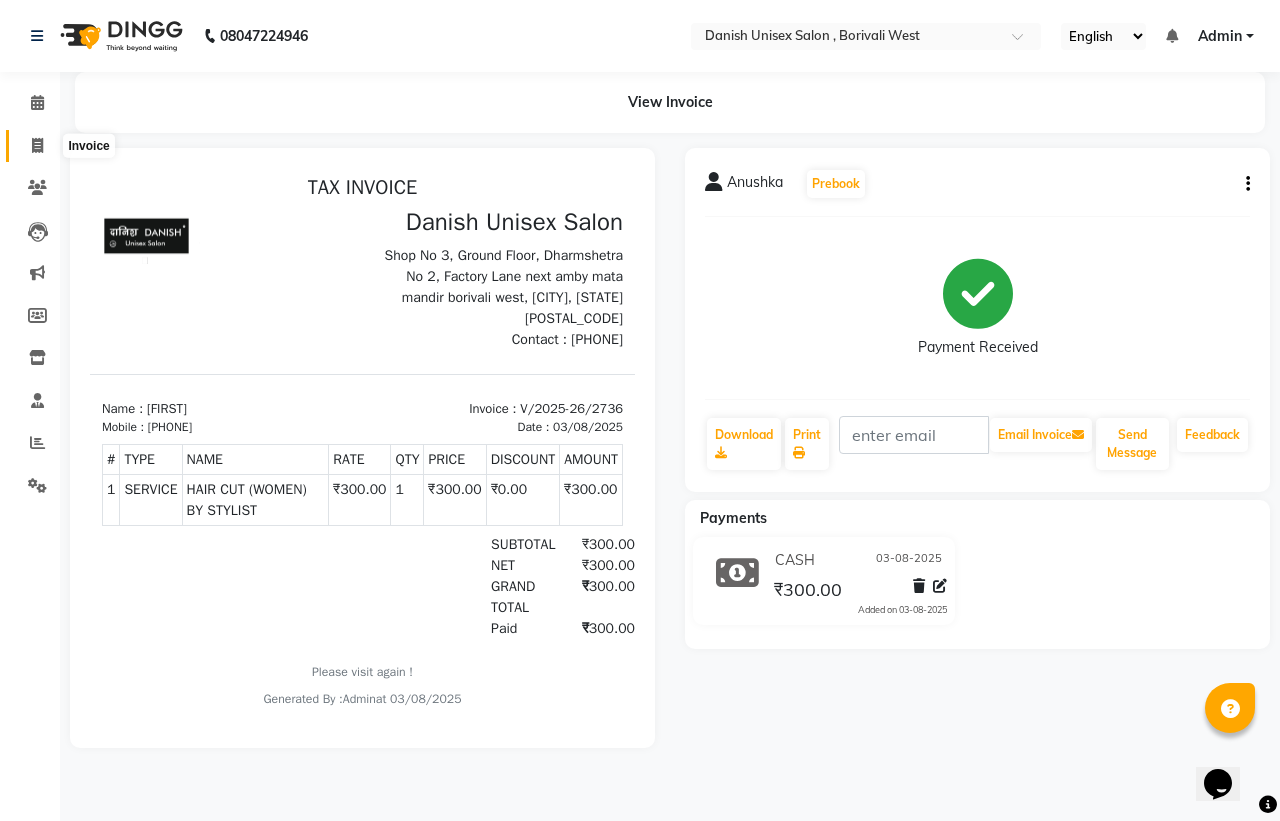 click 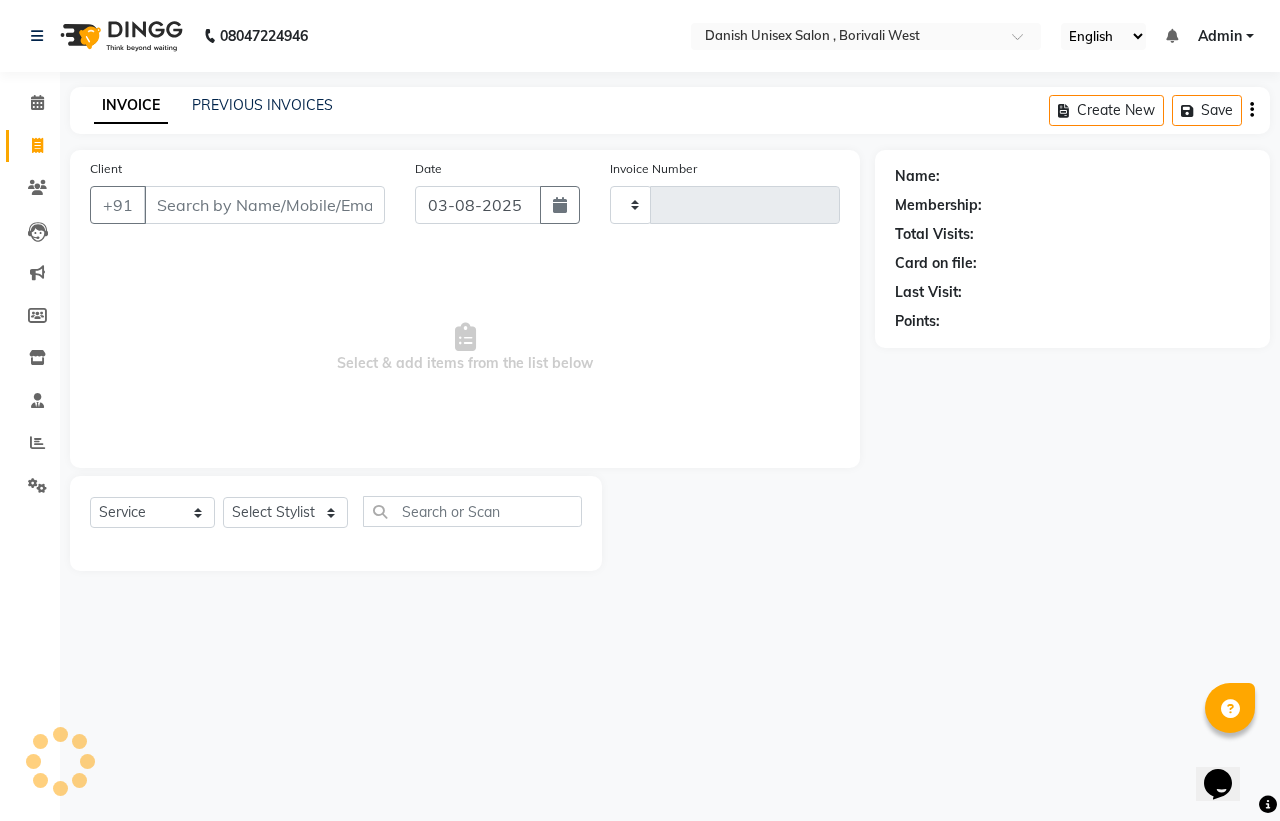 type on "2737" 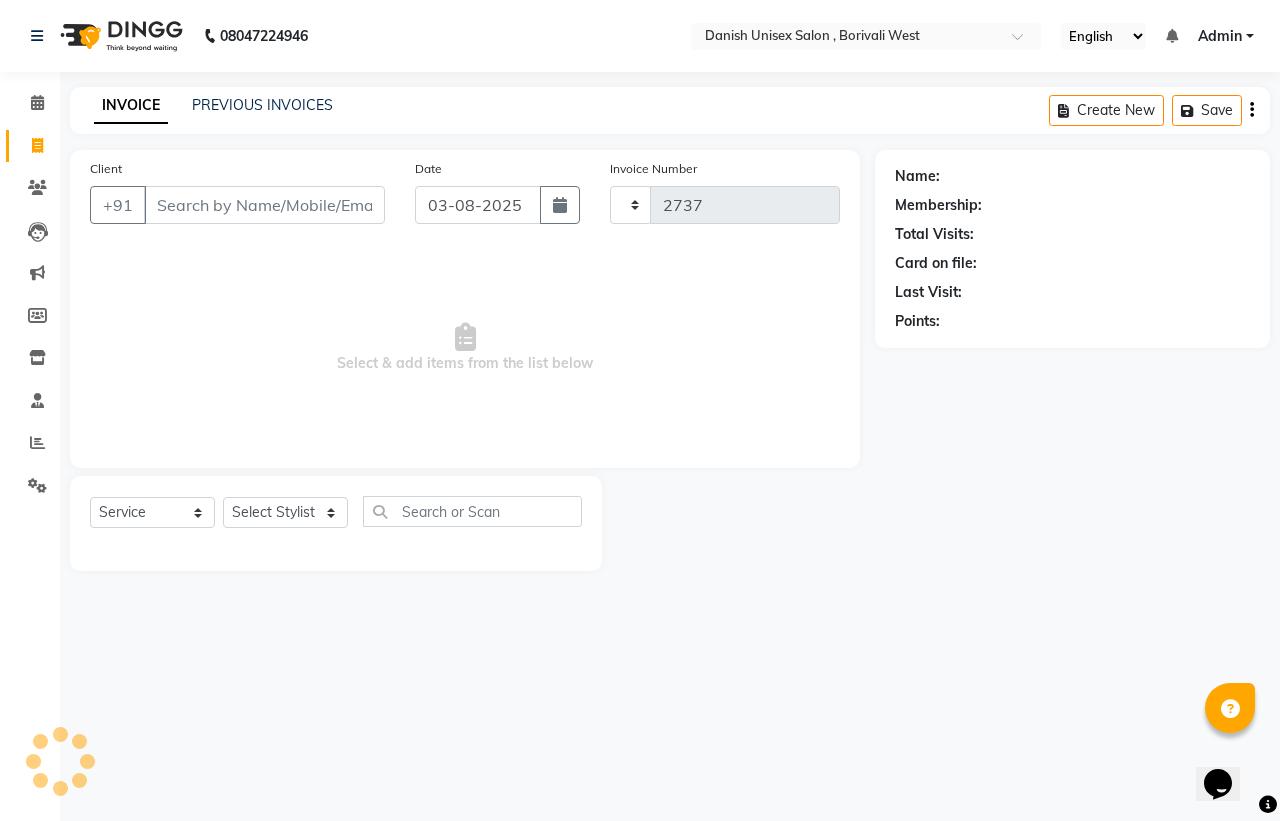 select on "6929" 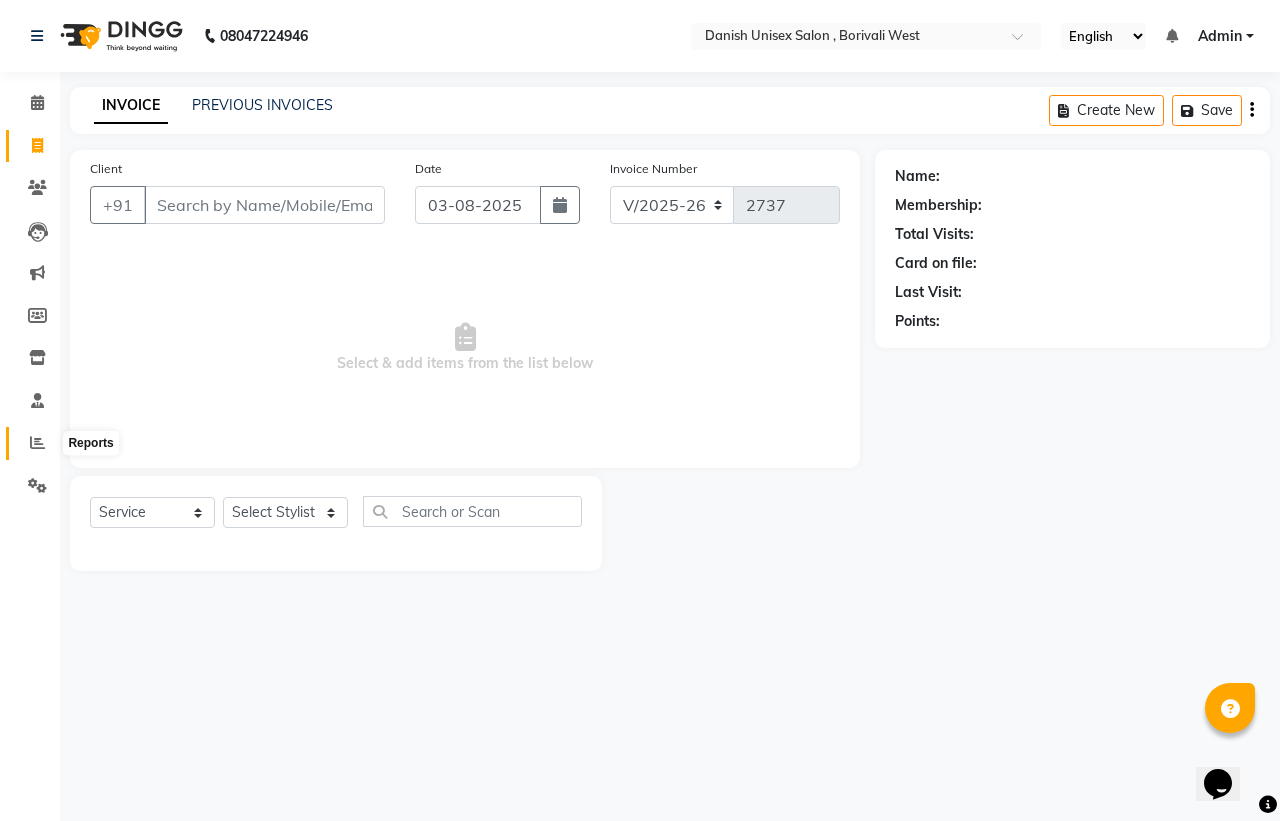 click 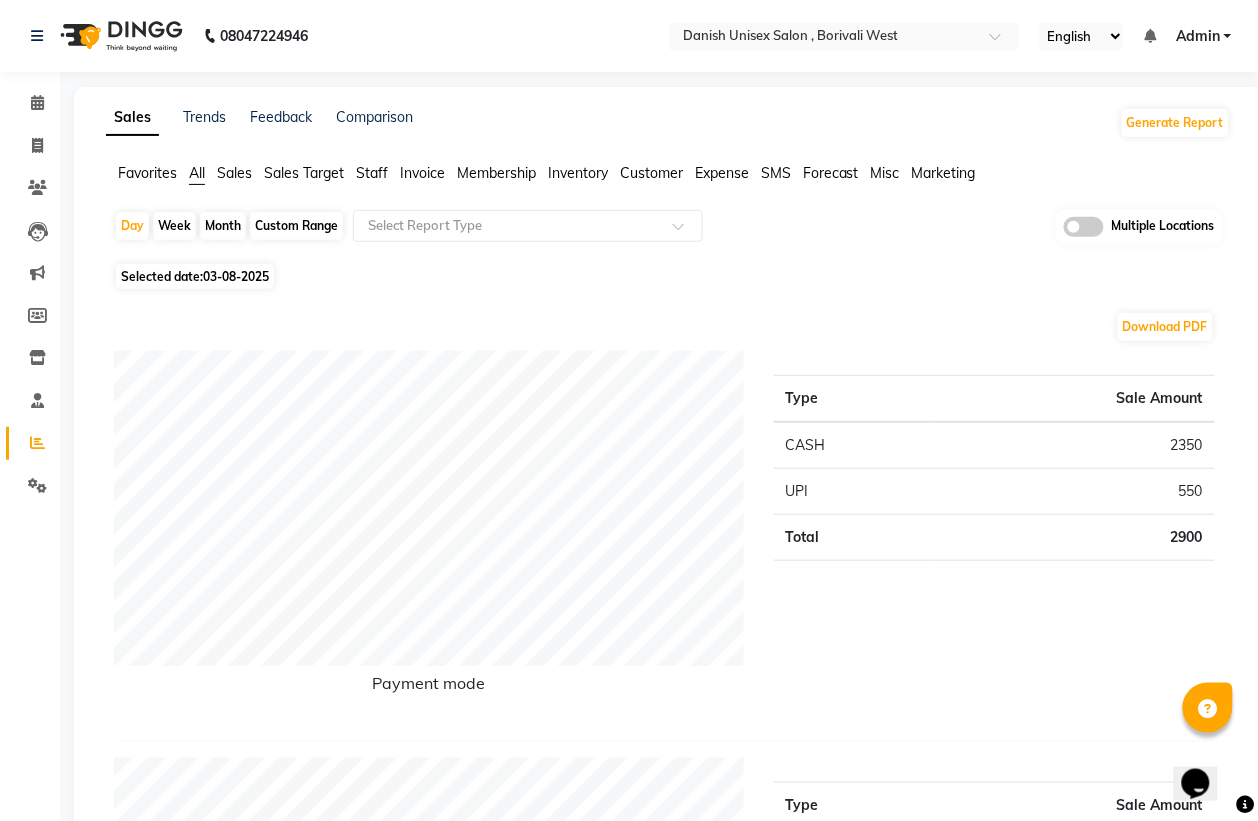 click on "Week" 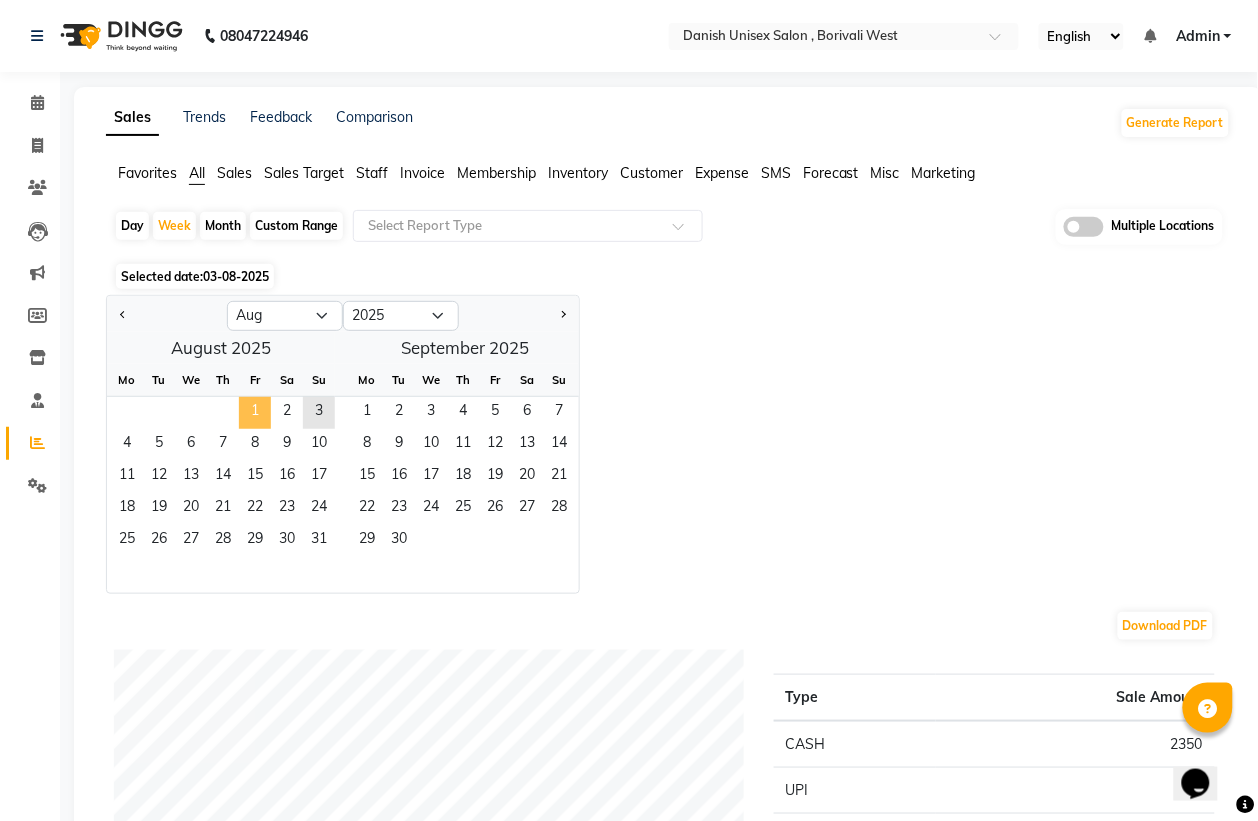 click on "1" 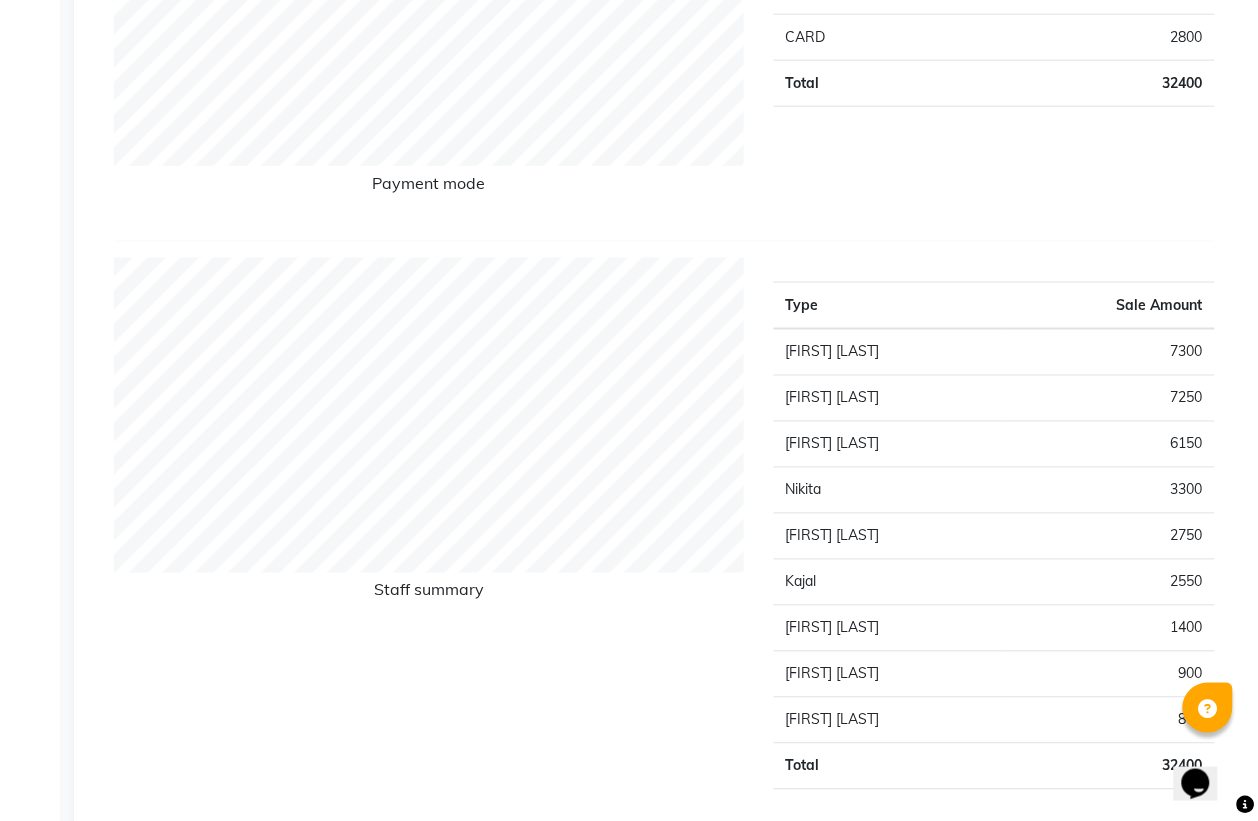 scroll, scrollTop: 0, scrollLeft: 0, axis: both 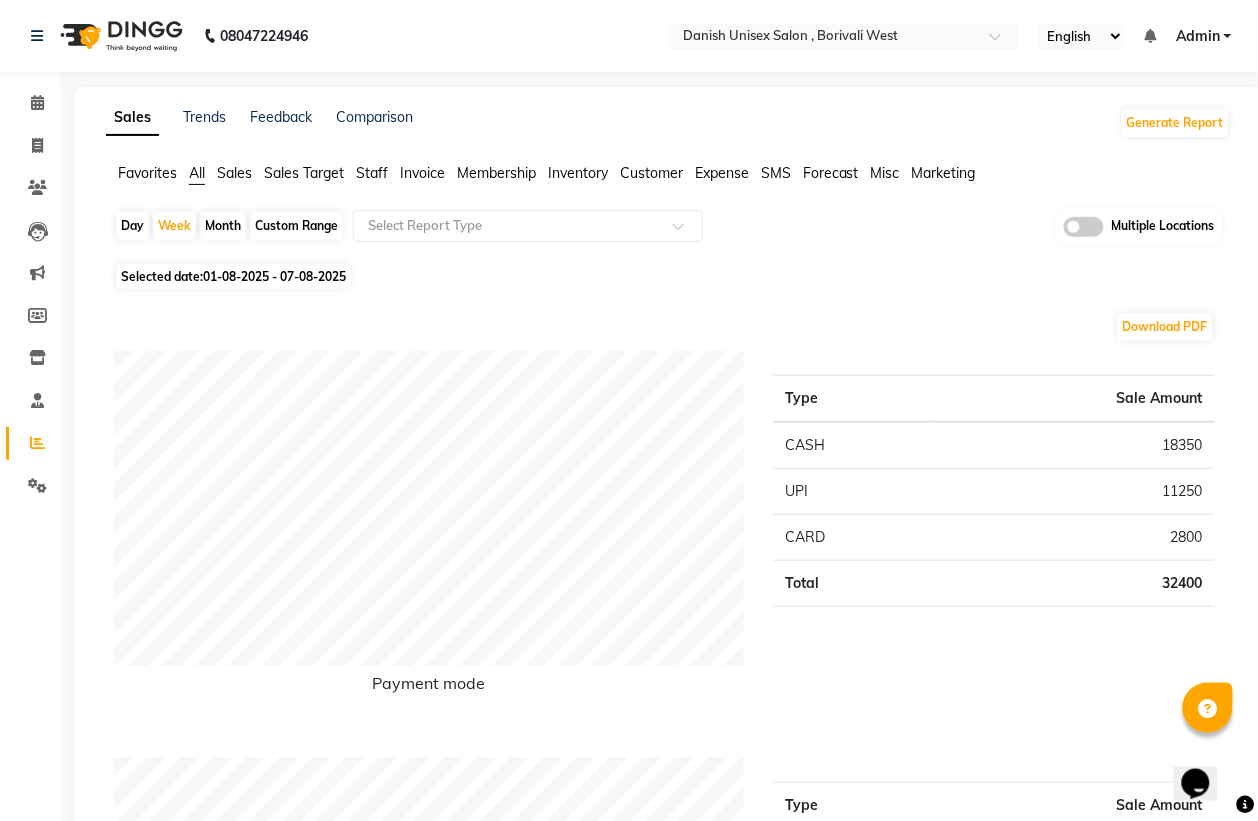 click on "Month" 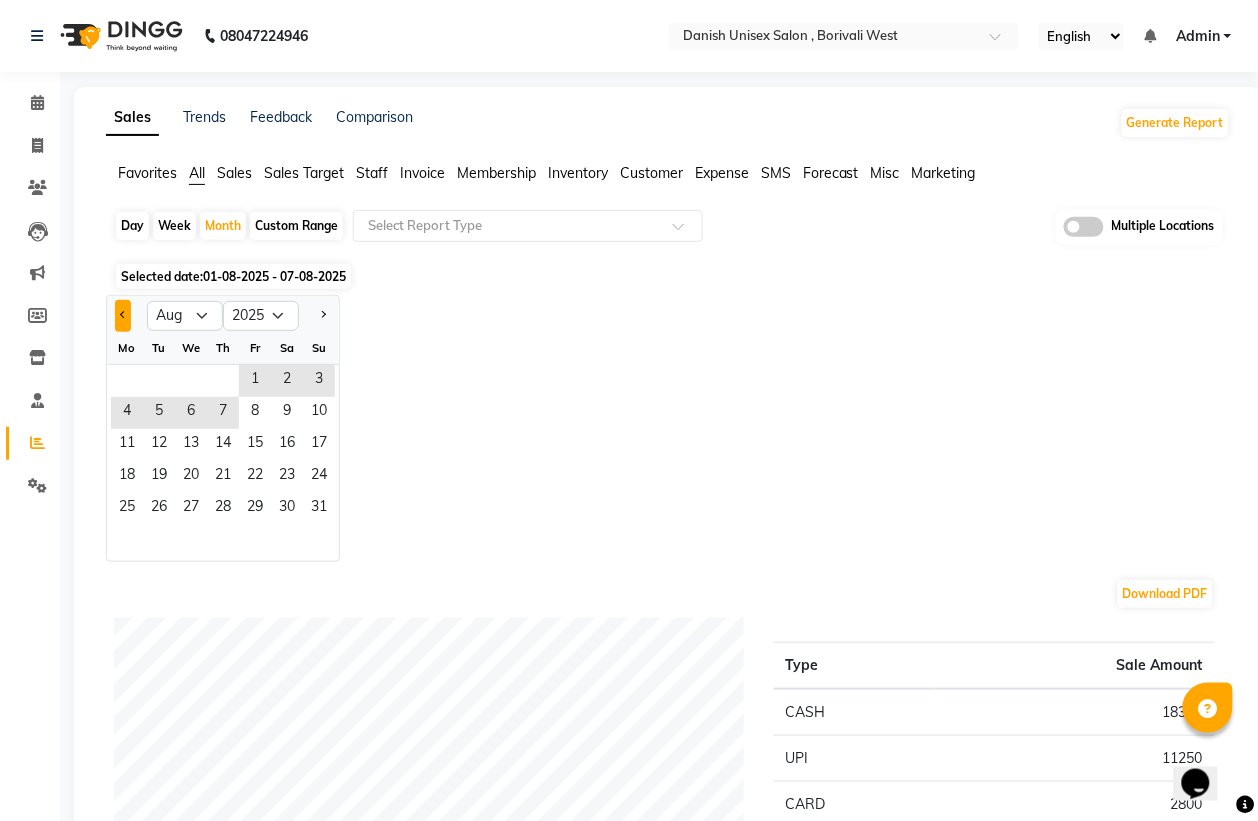 click 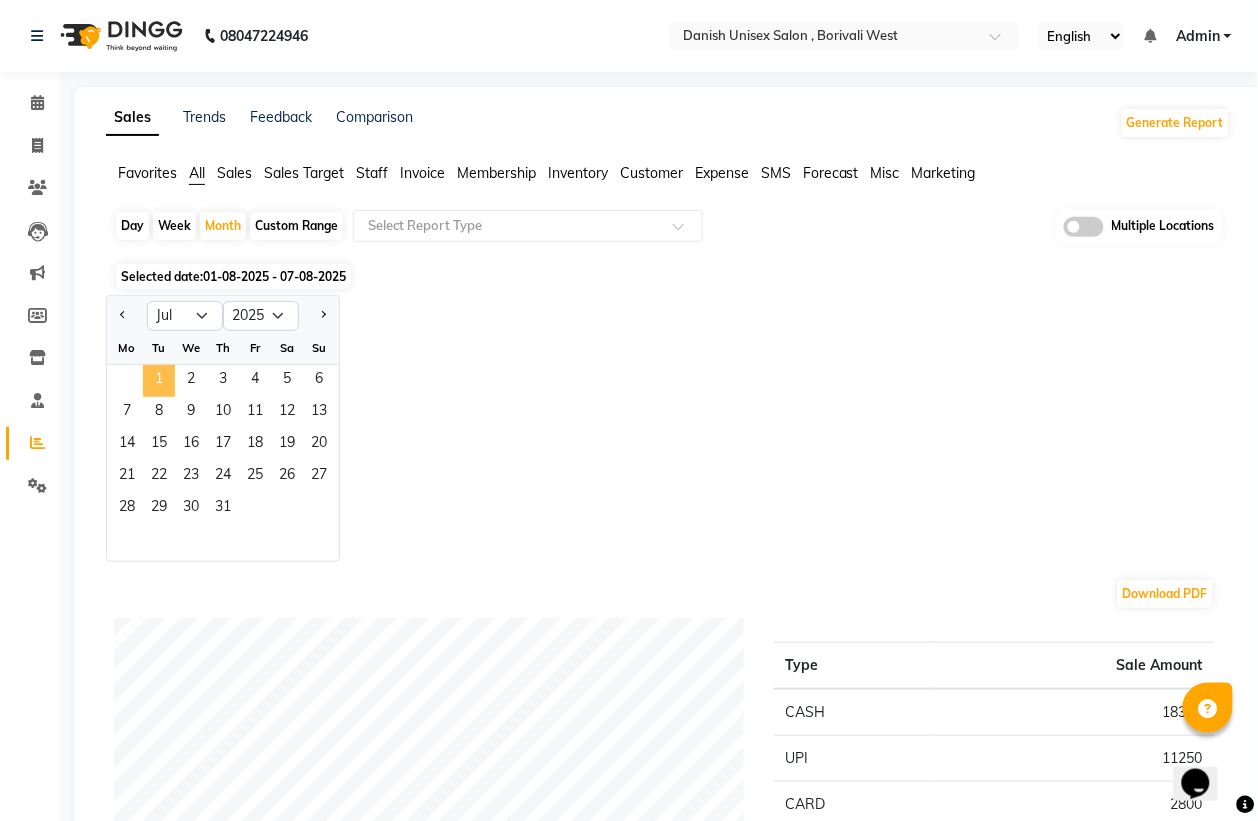 click on "1" 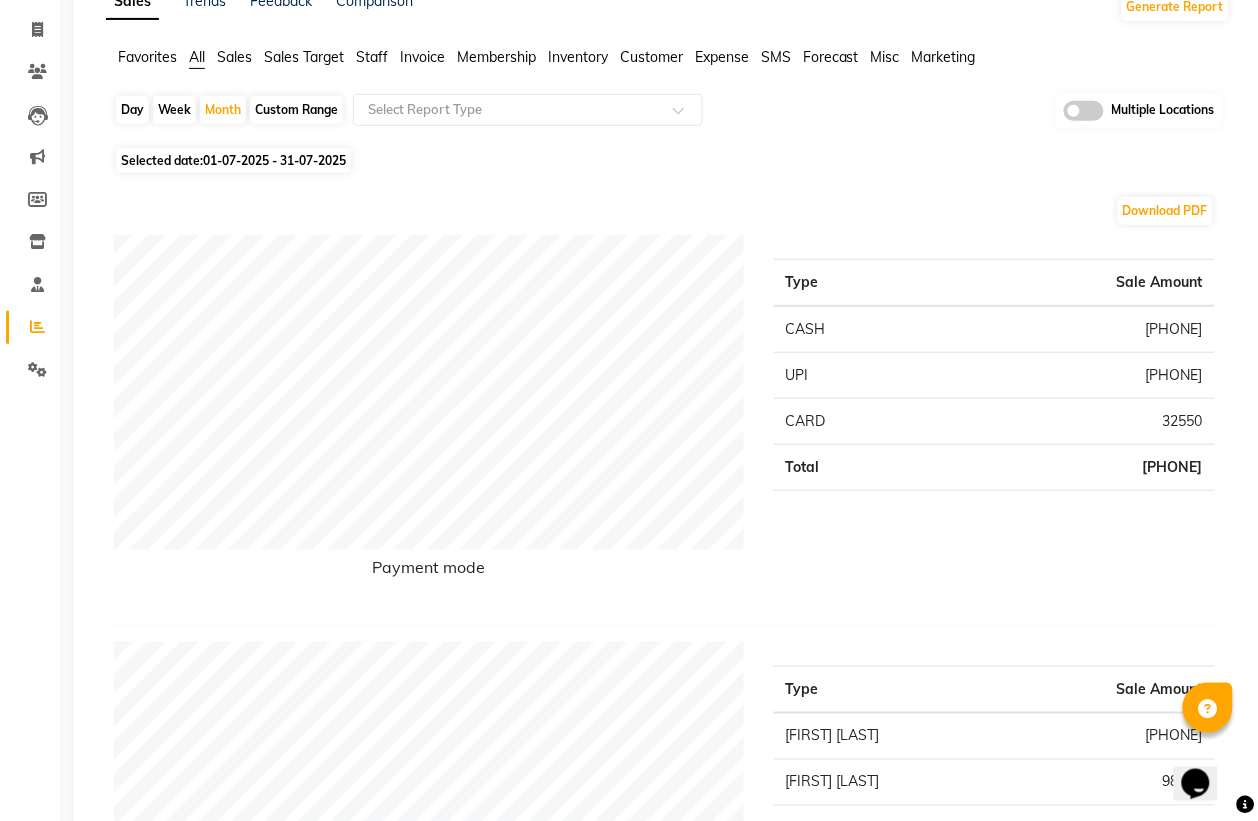 scroll, scrollTop: 0, scrollLeft: 0, axis: both 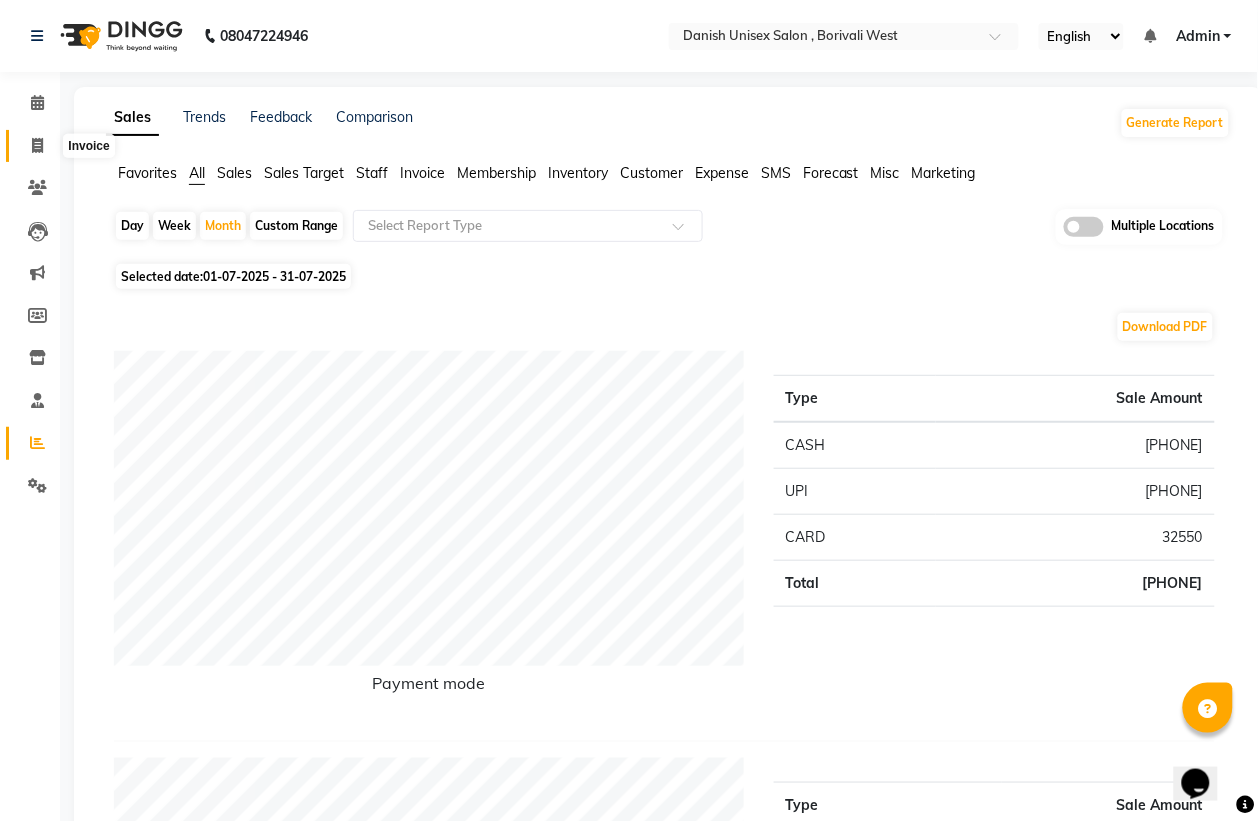 click 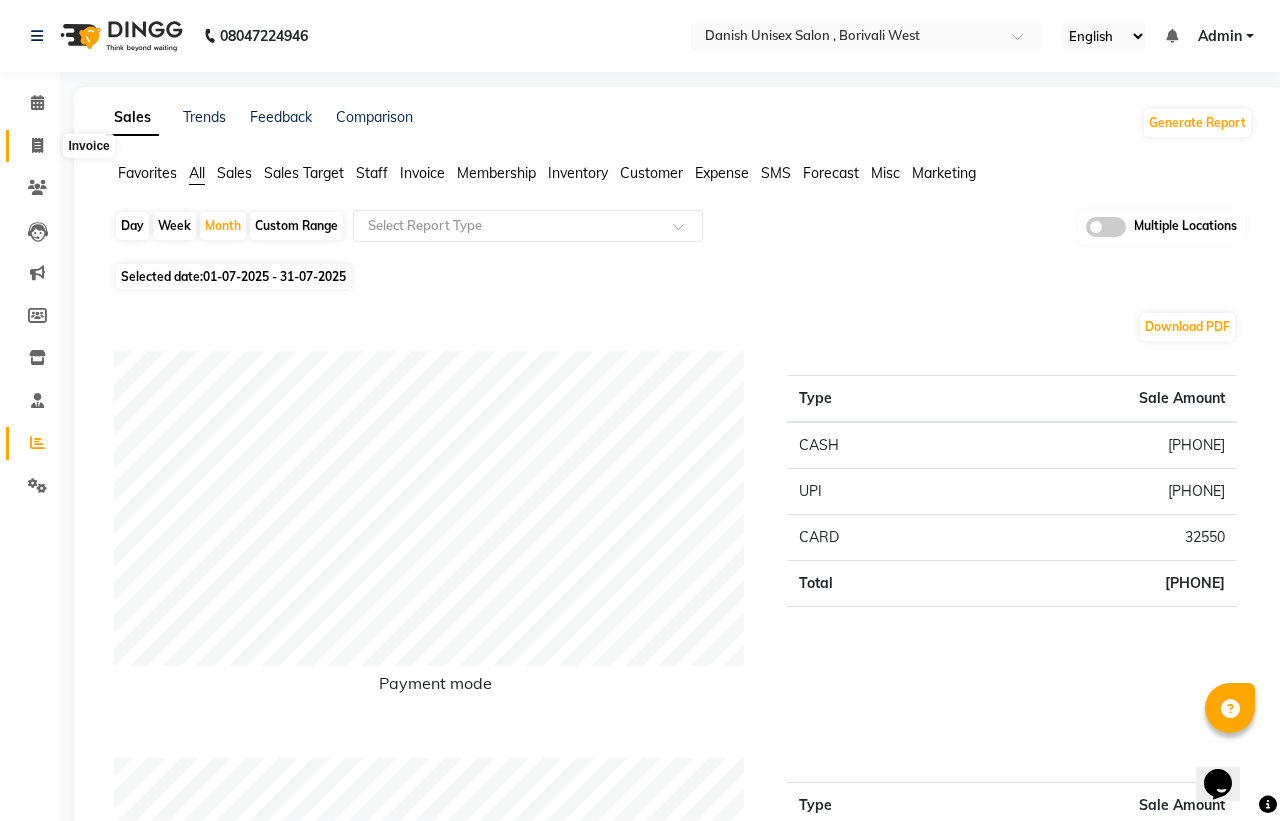 select on "service" 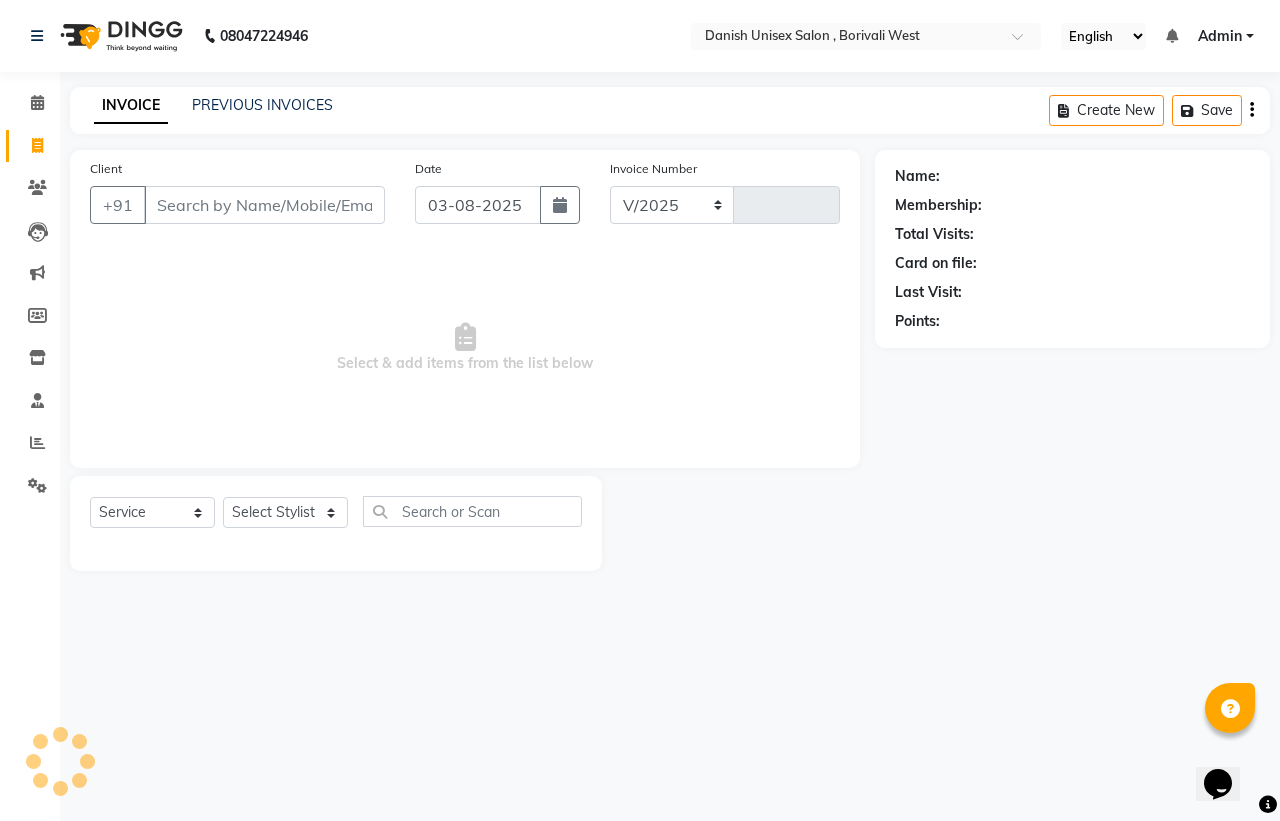 select on "6929" 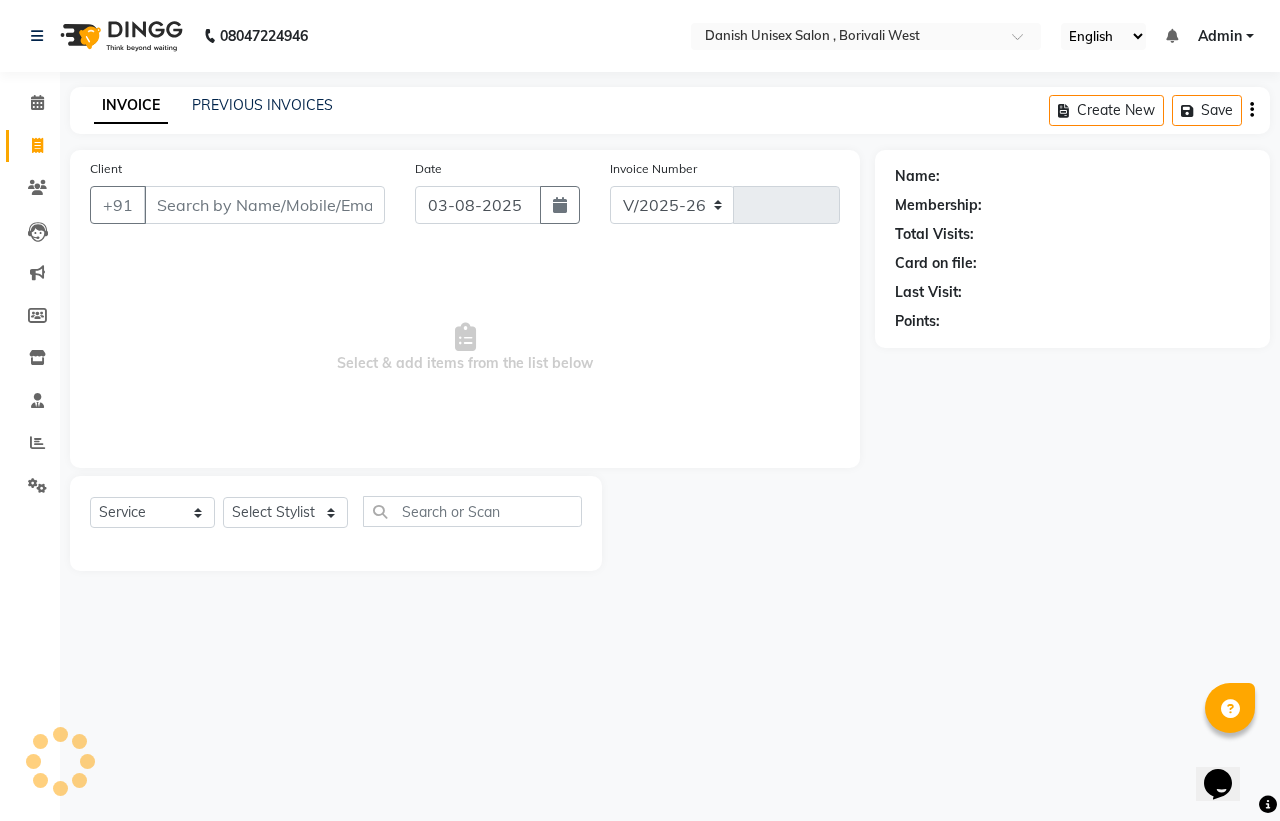 type on "2737" 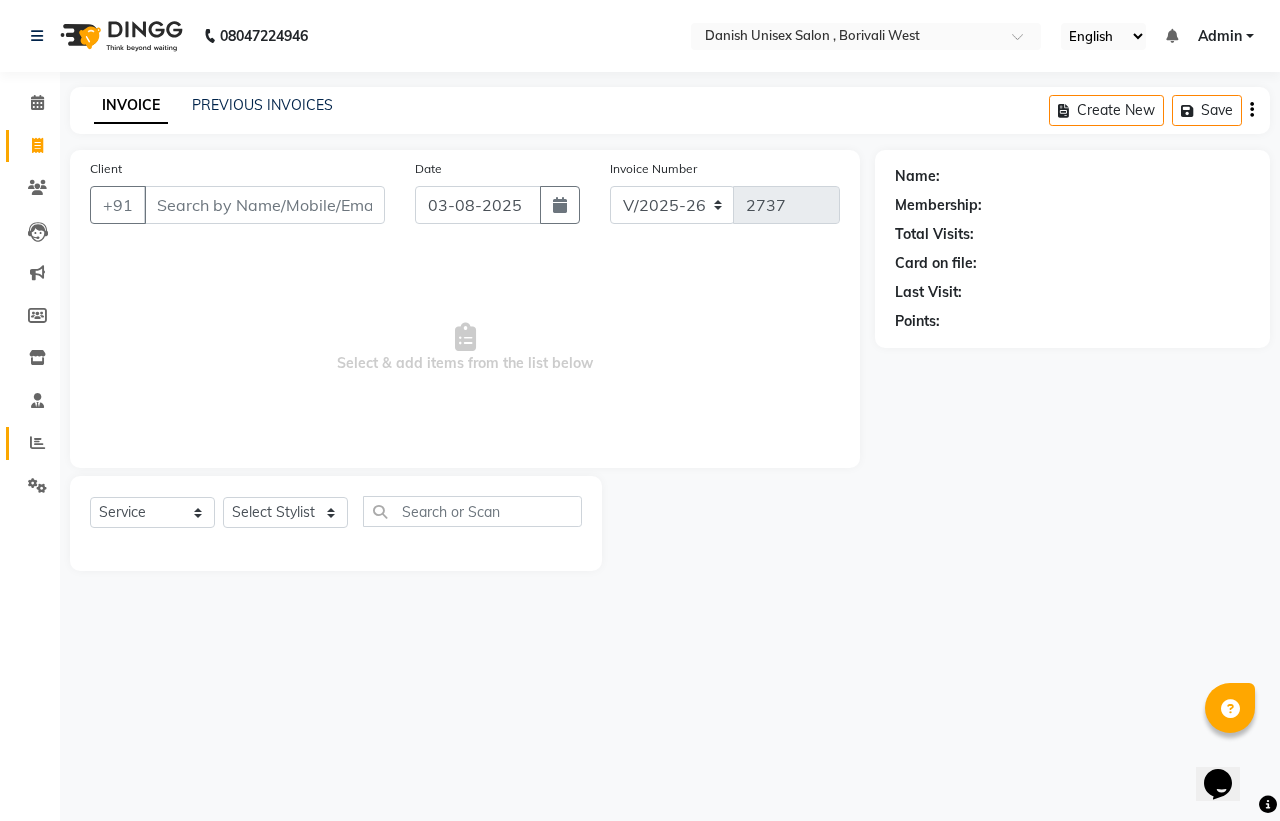 click 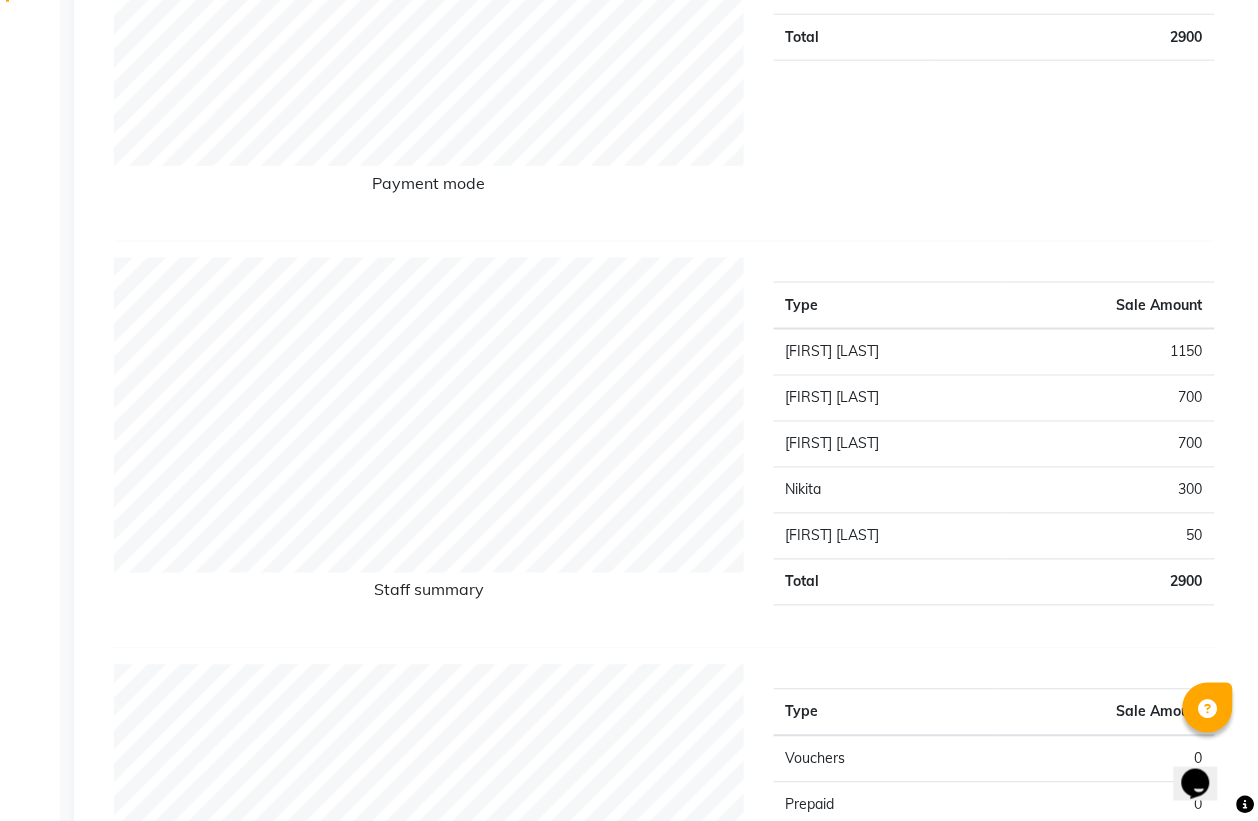 scroll, scrollTop: 0, scrollLeft: 0, axis: both 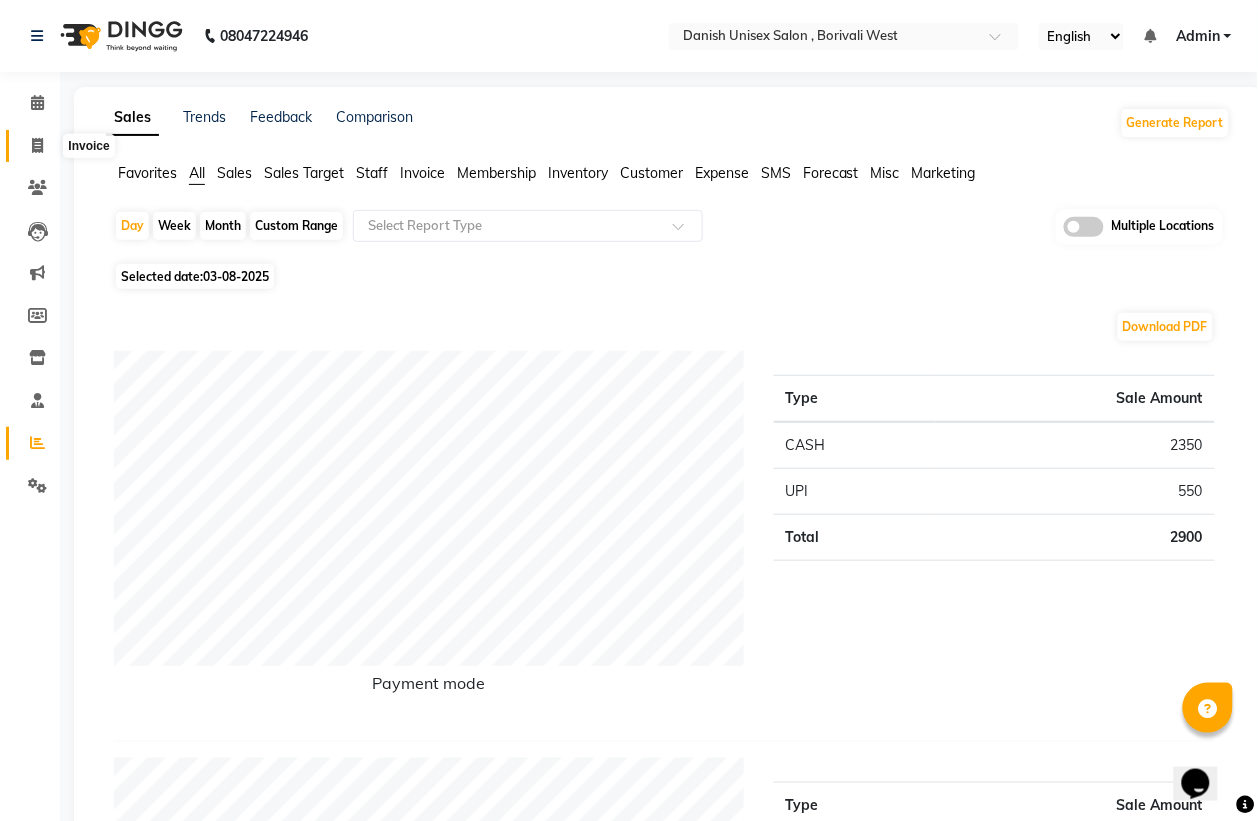 click 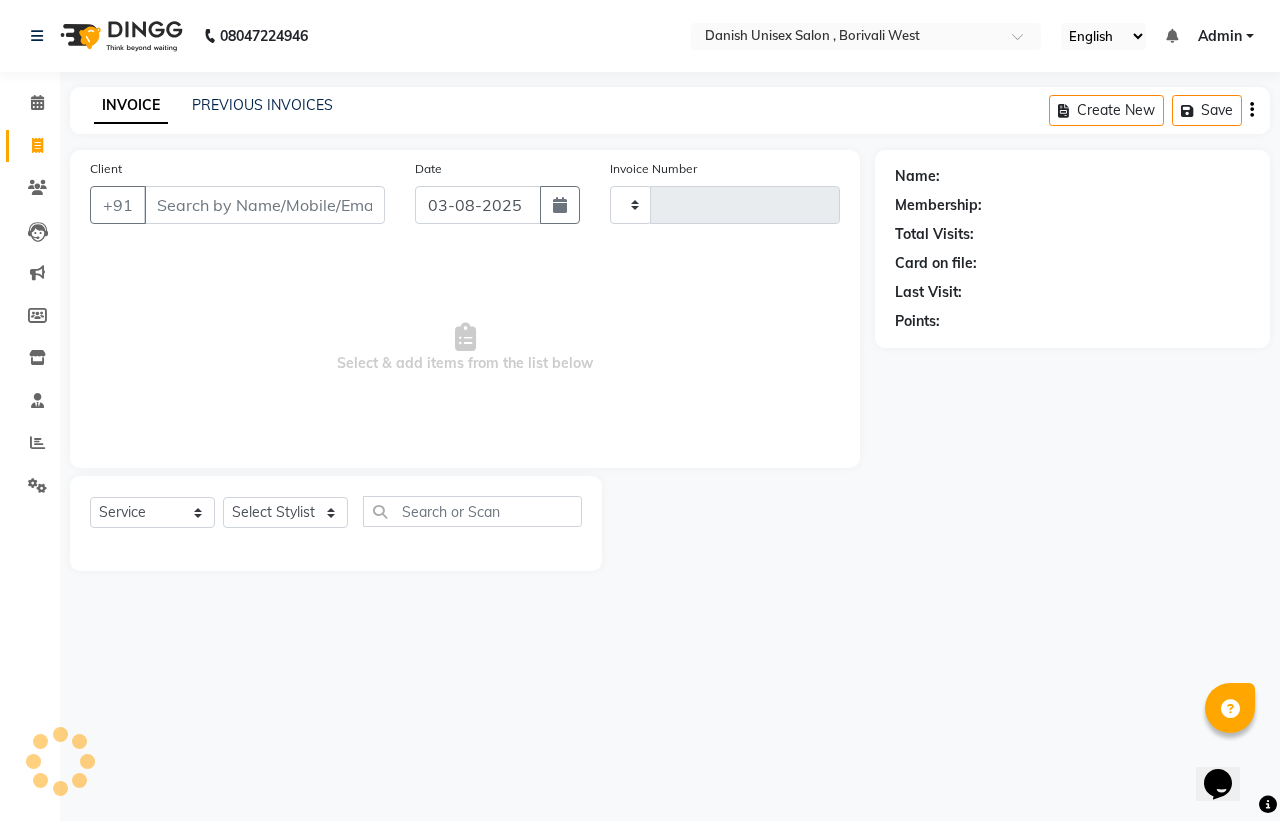 type on "2737" 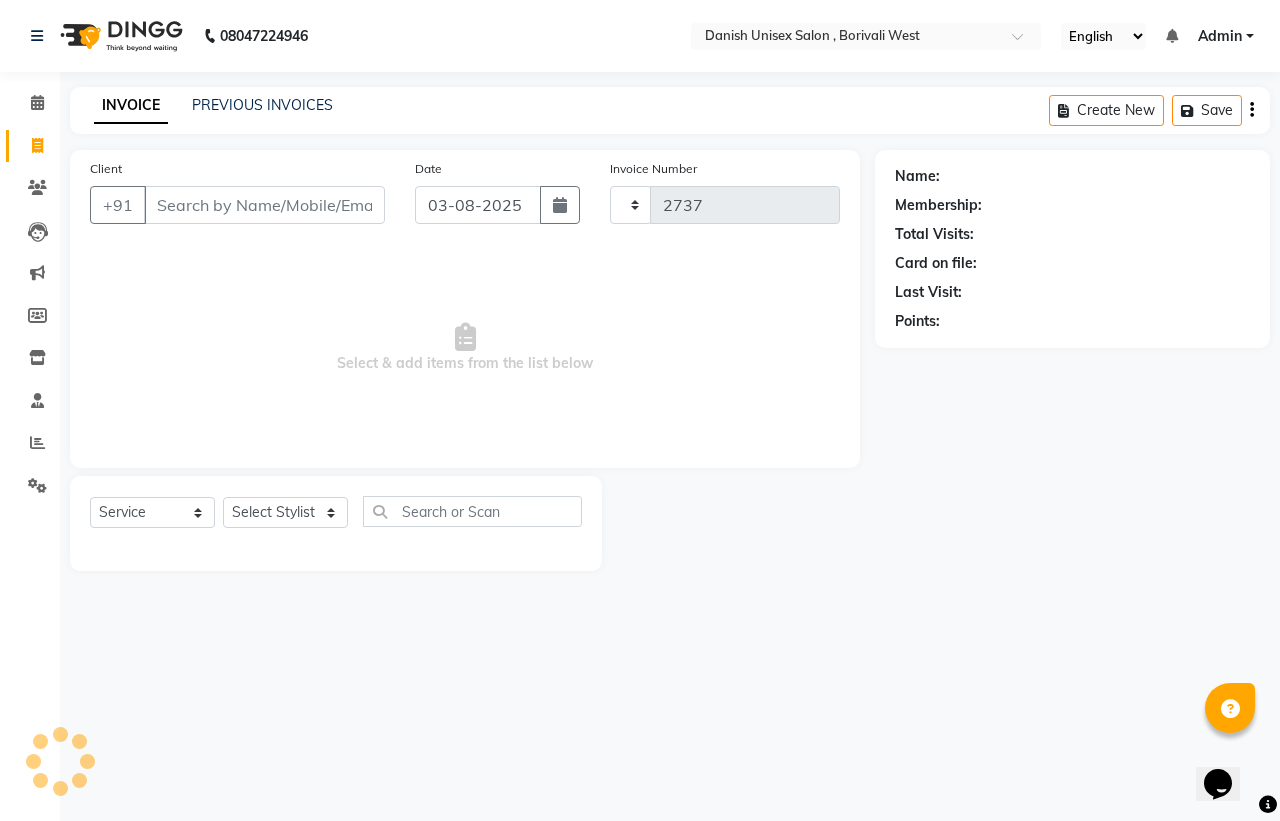 select on "6929" 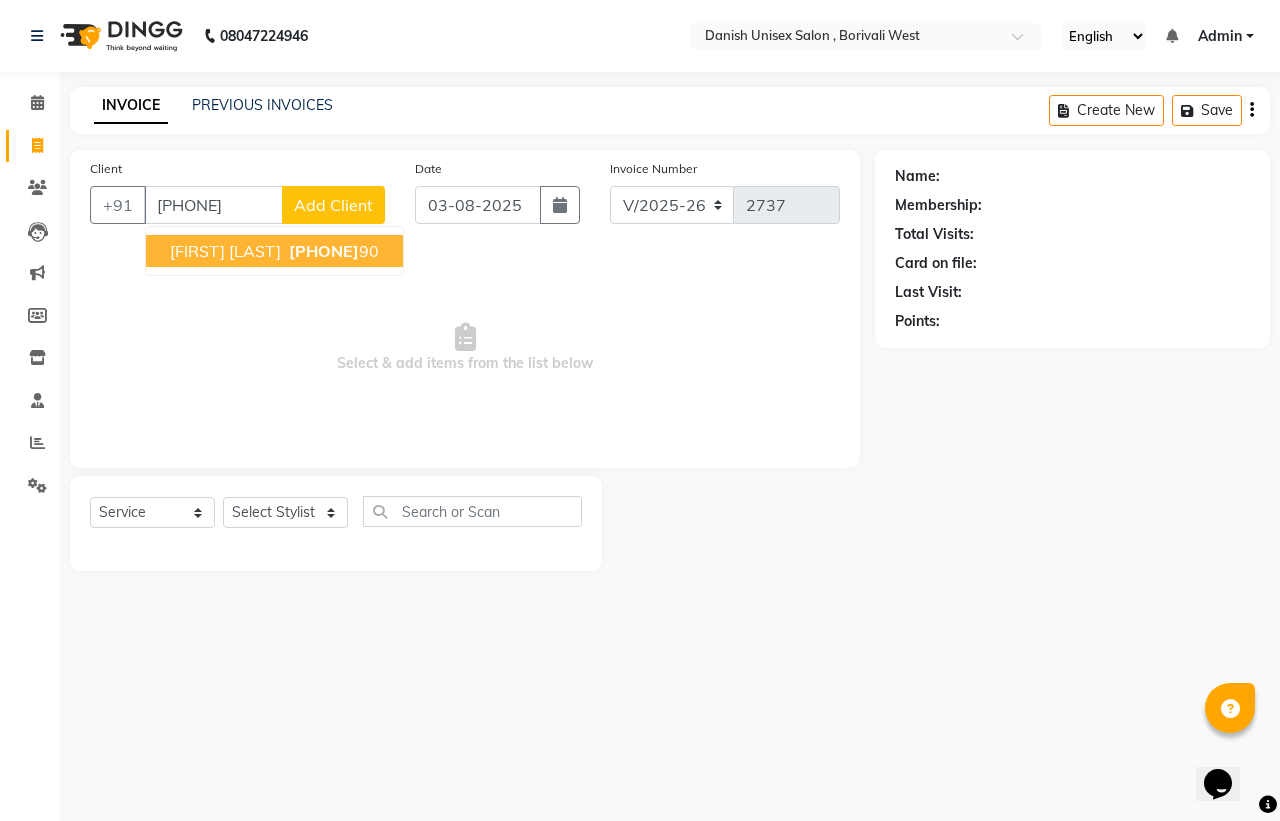 click on "[FIRST] [LAST]" at bounding box center (225, 251) 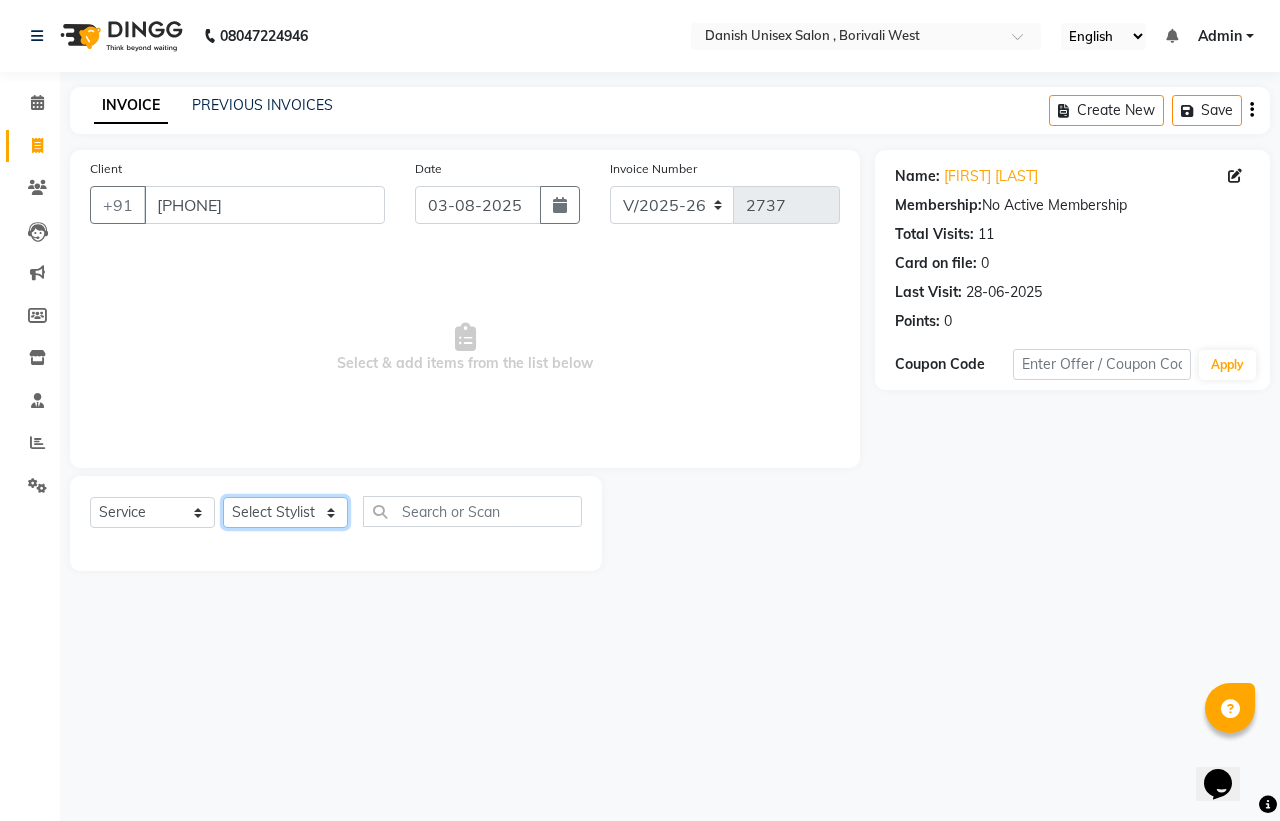 click on "Select Stylist [NAME] [LAST], [NAME], [NAME], [NAME], [NAME], [NAME], [NAME], [NAME], [NAME], [NAME], [NAME], [NAME], [NAME]" 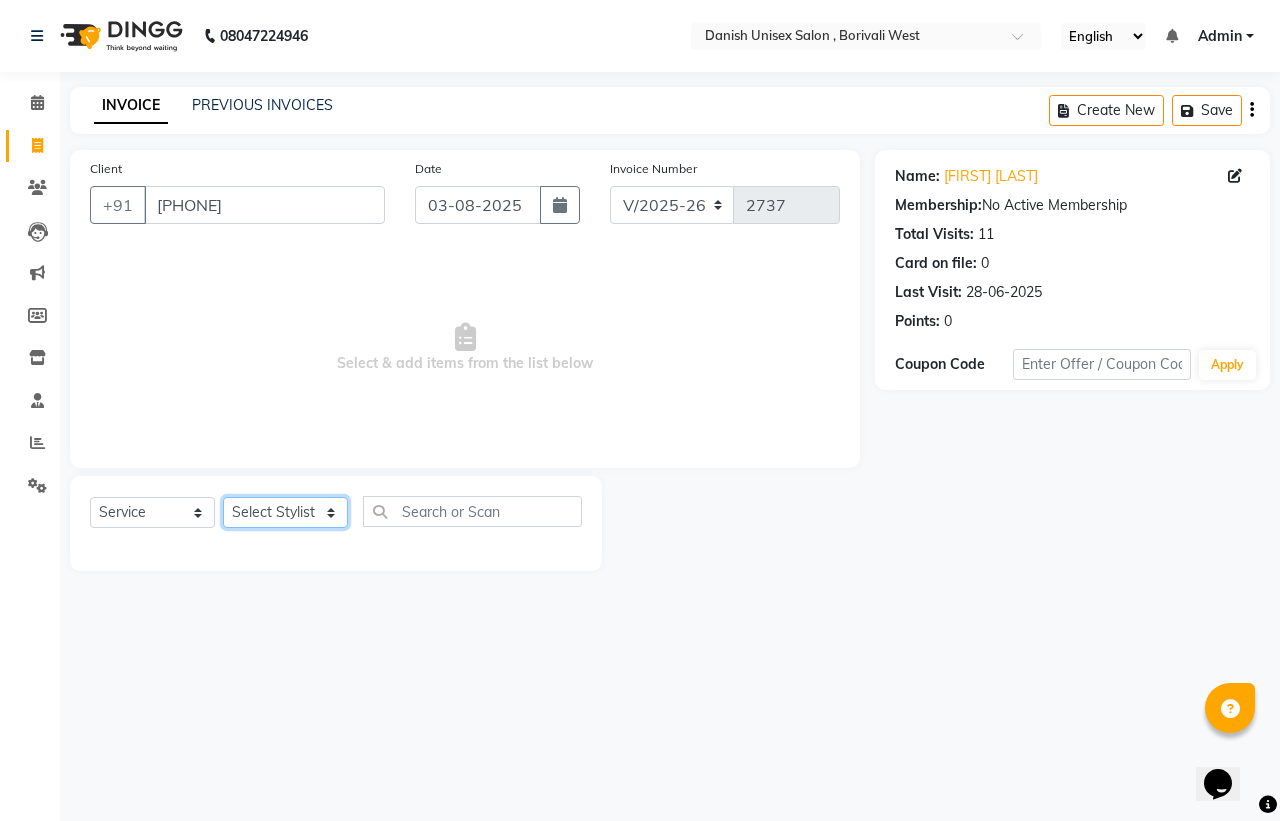 select on "54585" 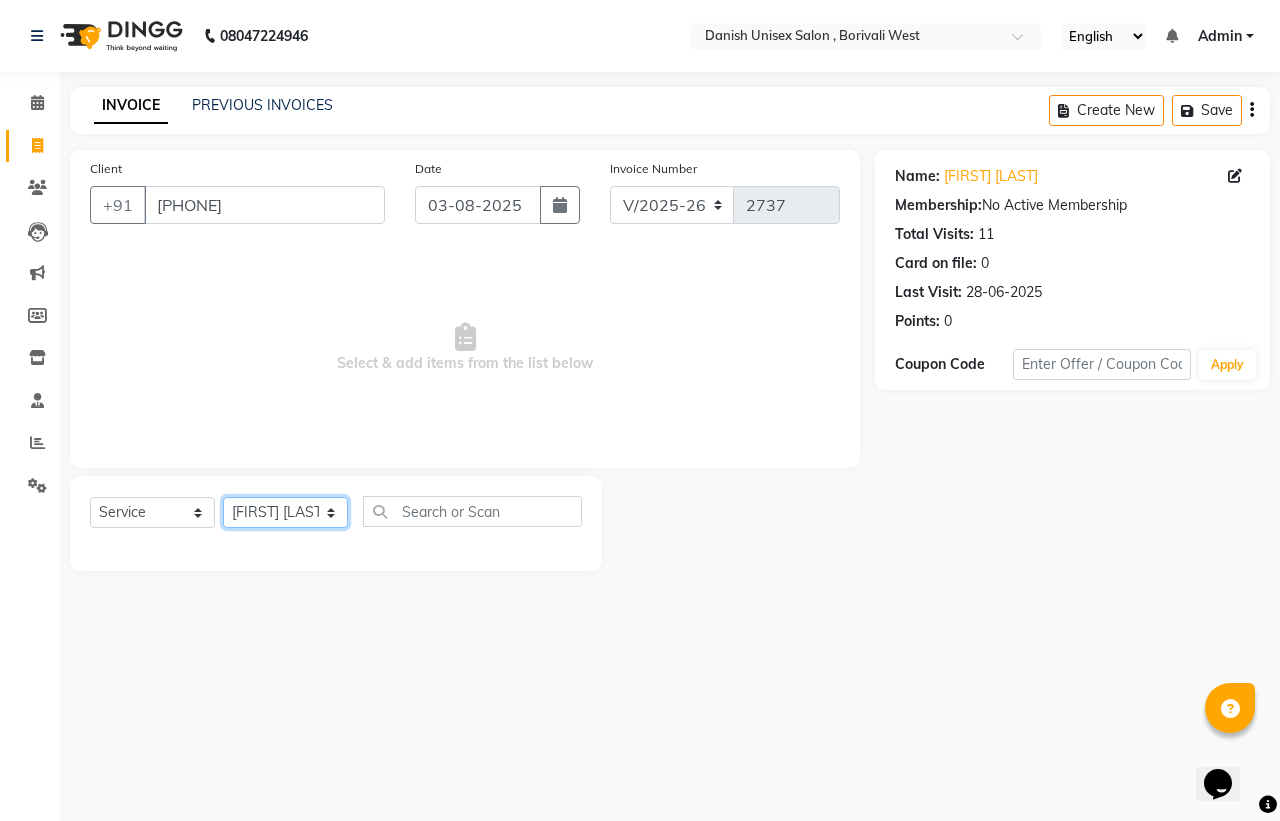 click on "Select Stylist [NAME] [LAST], [NAME], [NAME], [NAME], [NAME], [NAME], [NAME], [NAME], [NAME], [NAME], [NAME], [NAME], [NAME]" 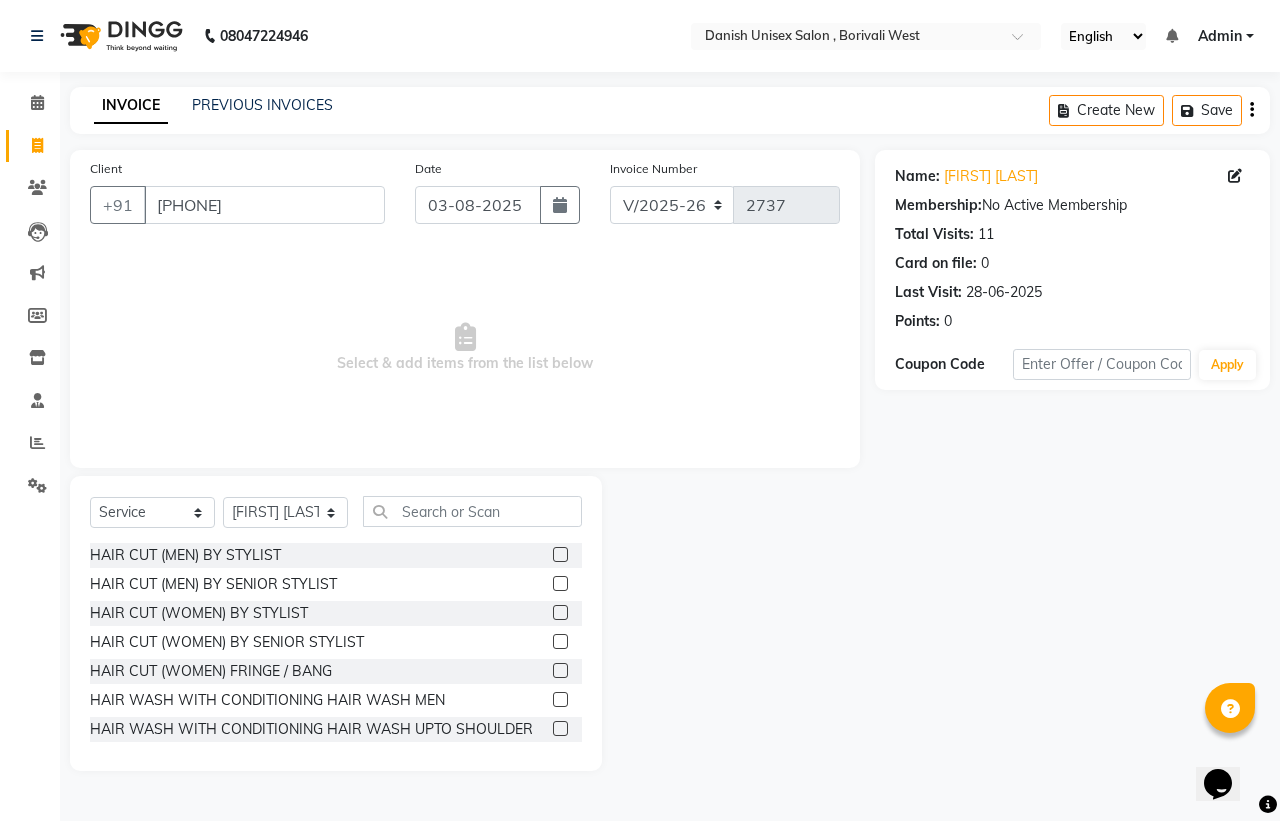 click 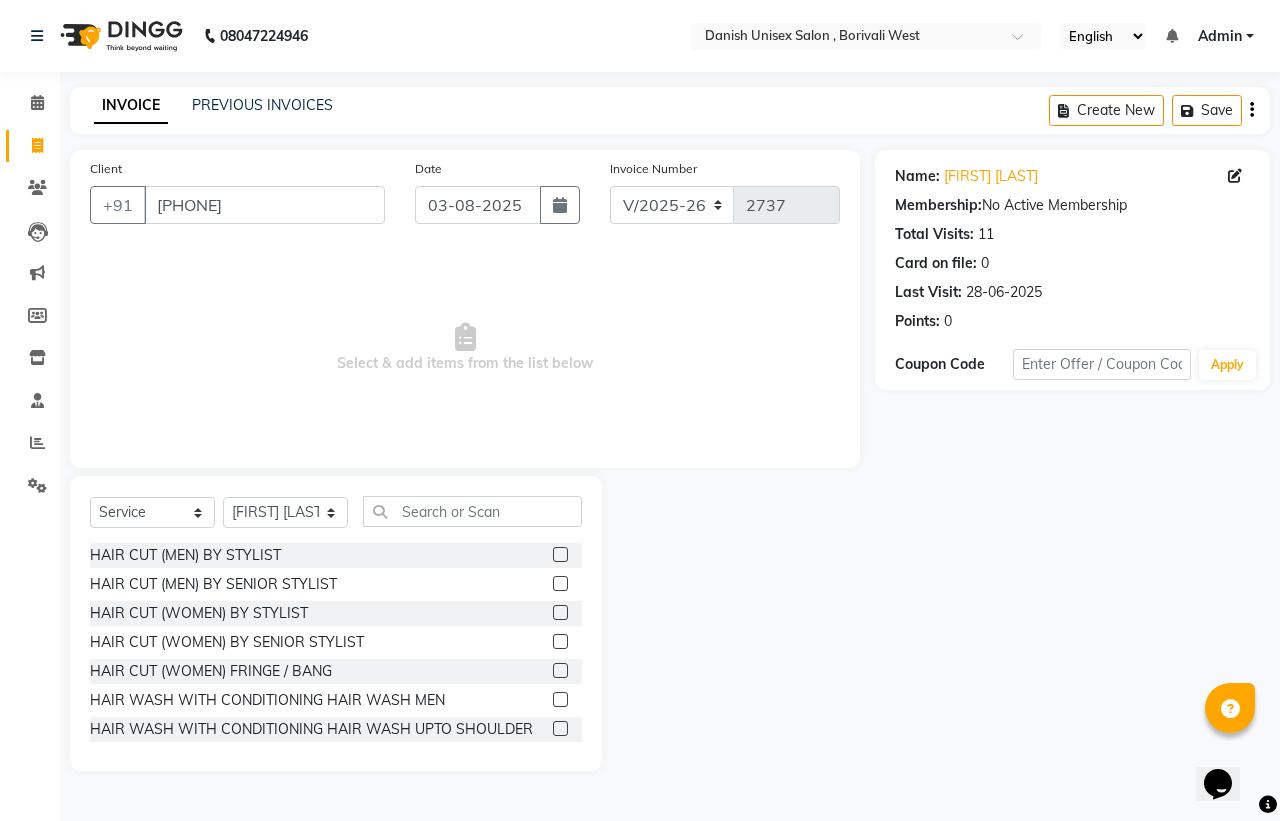 click 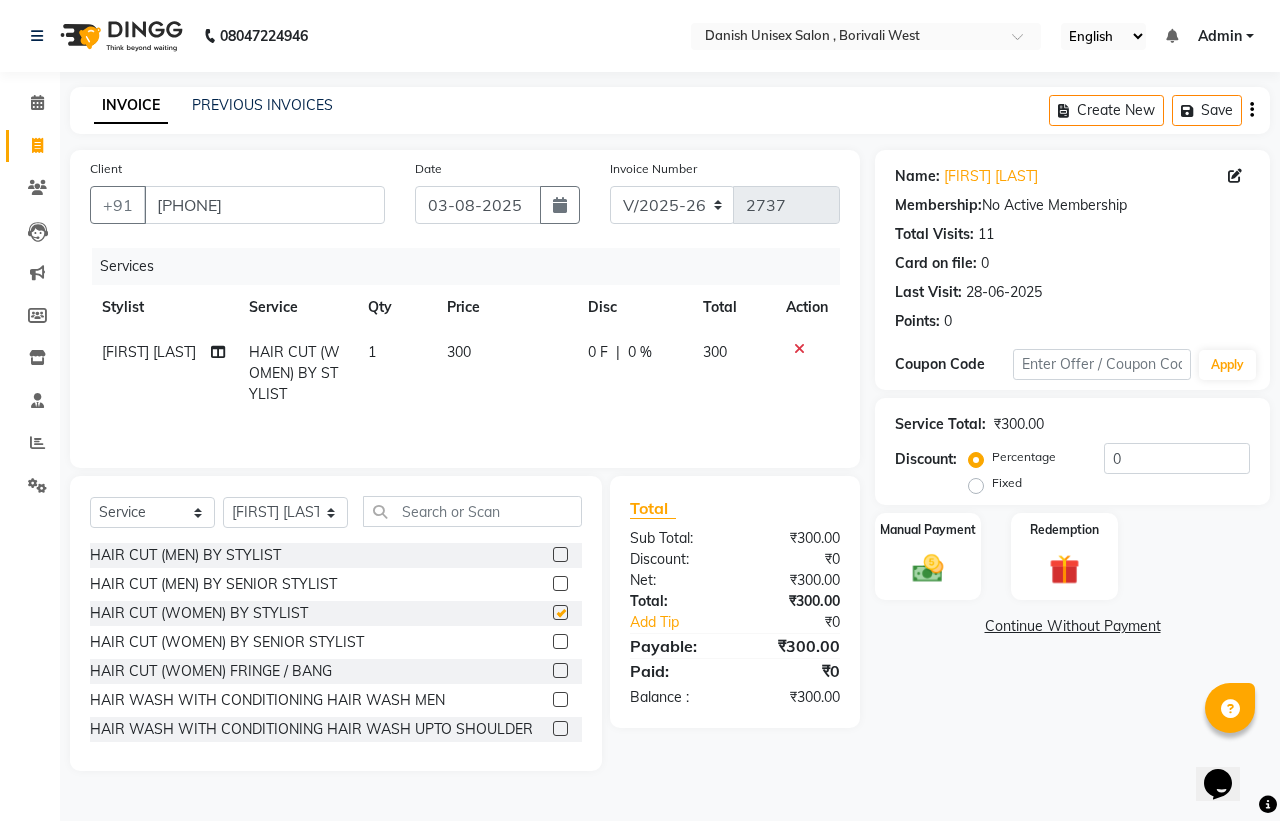 checkbox on "false" 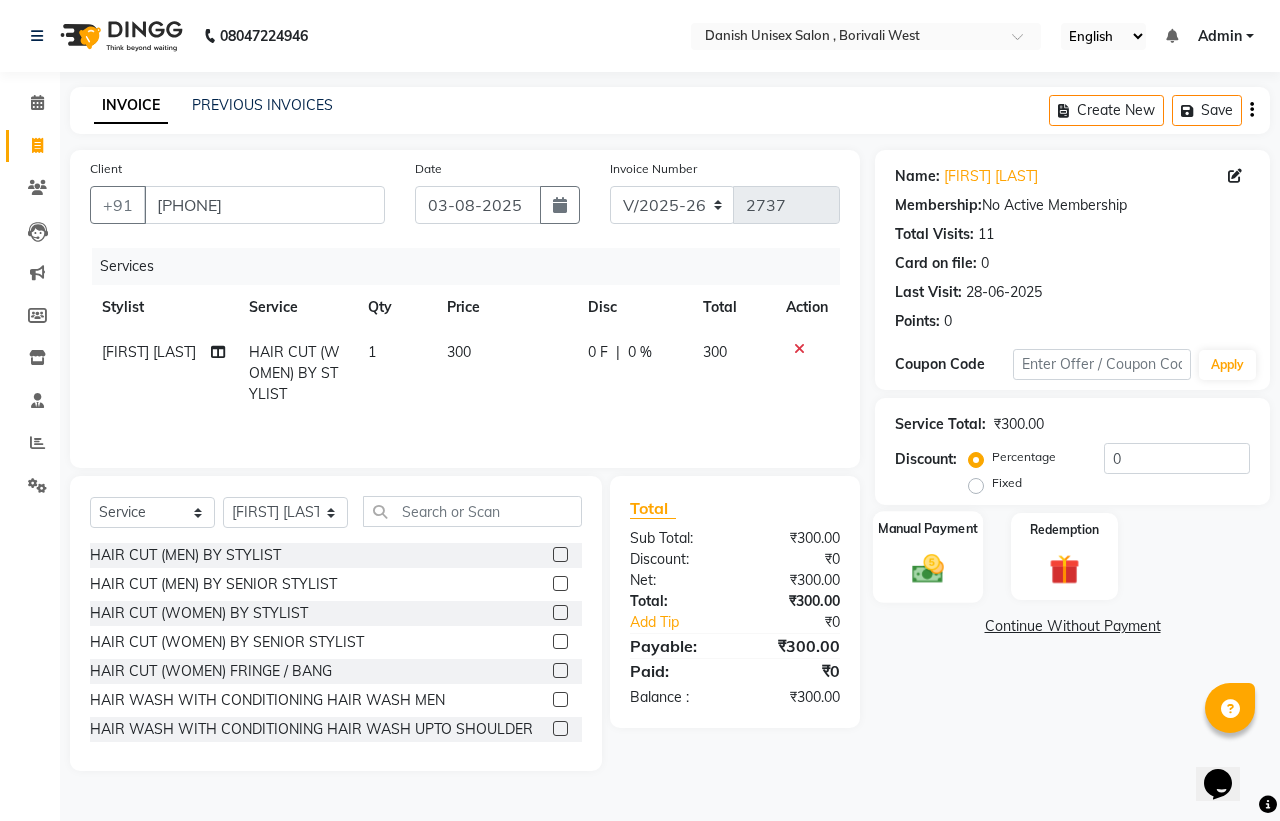 click 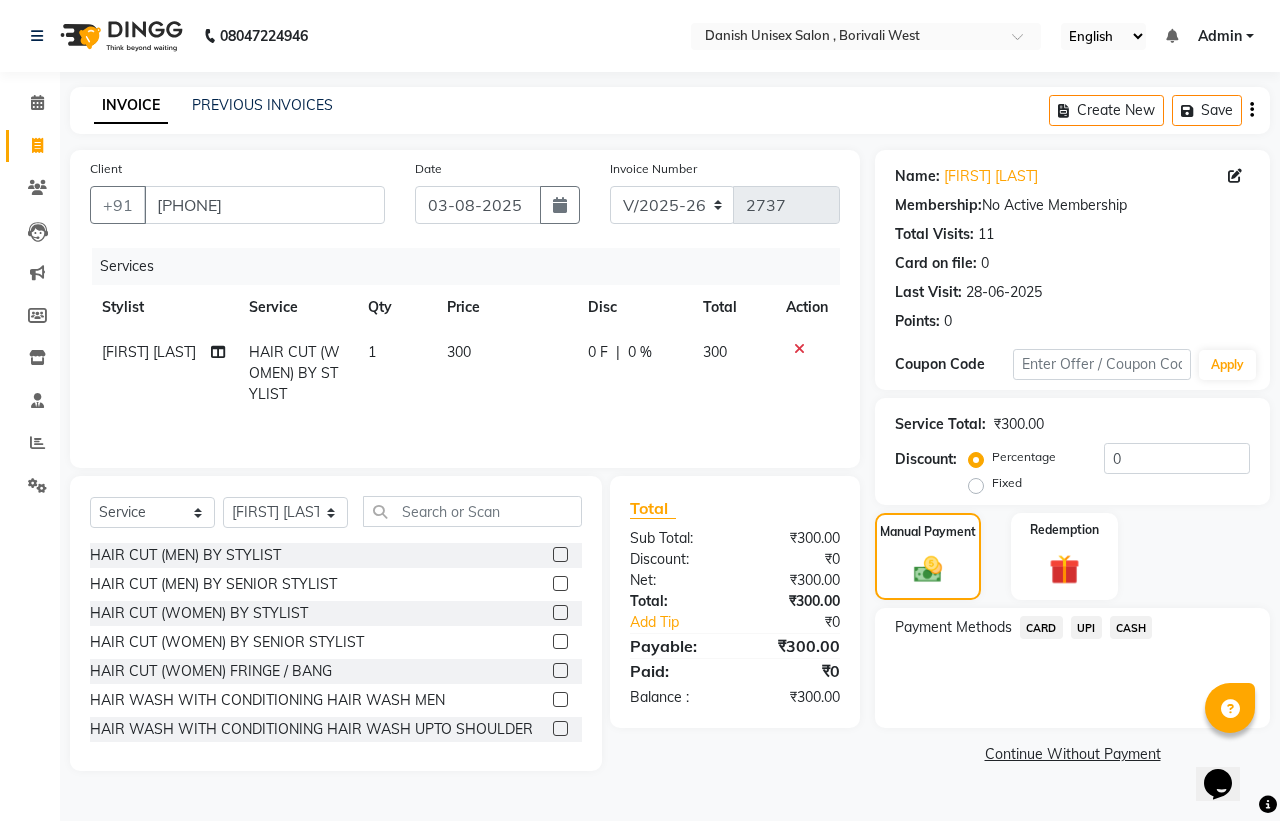 click on "CASH" 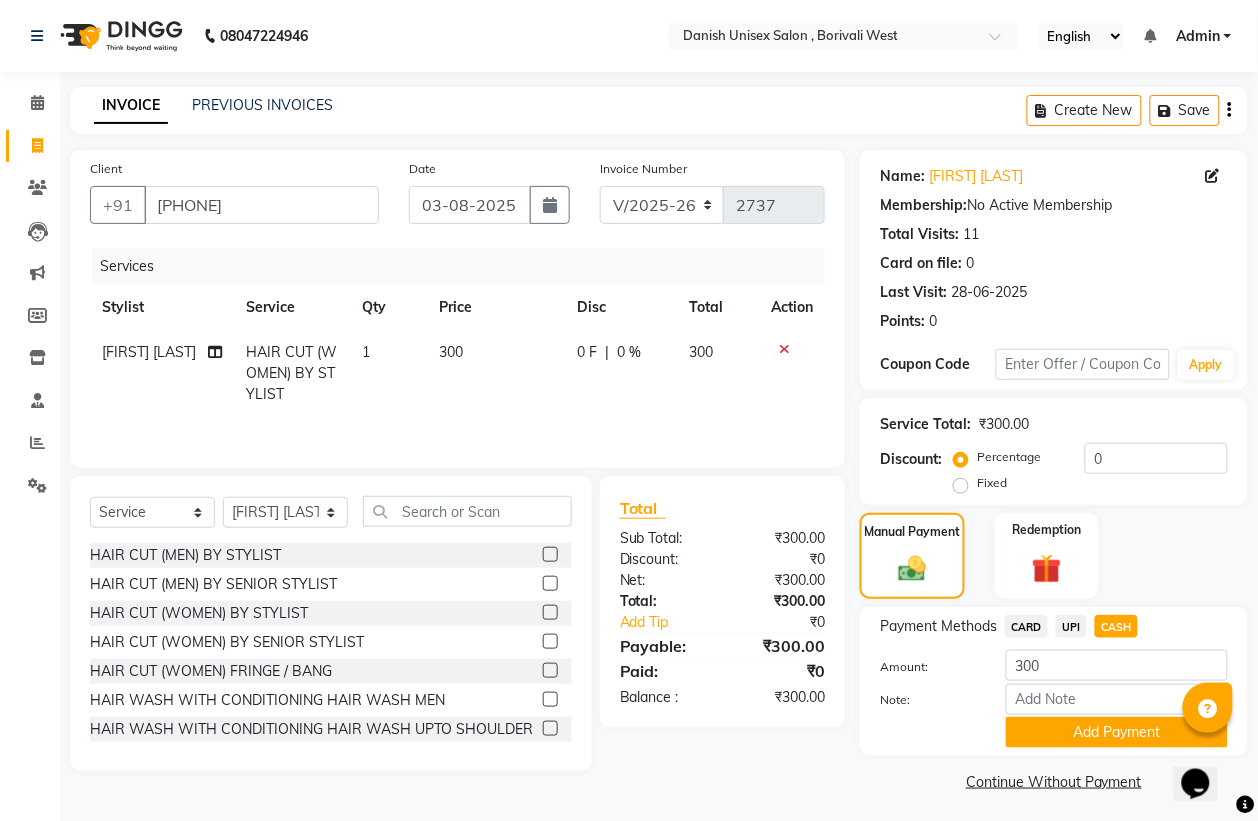scroll, scrollTop: 5, scrollLeft: 0, axis: vertical 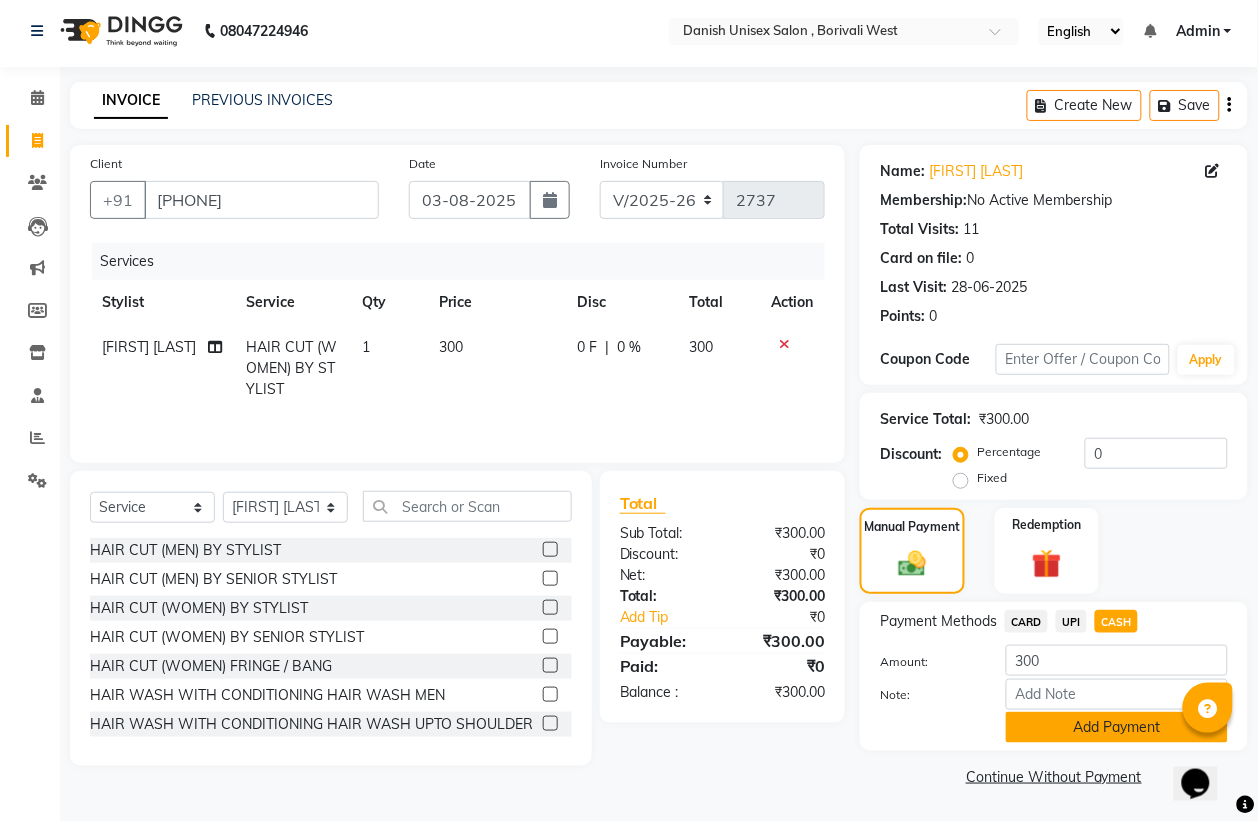 click on "Add Payment" 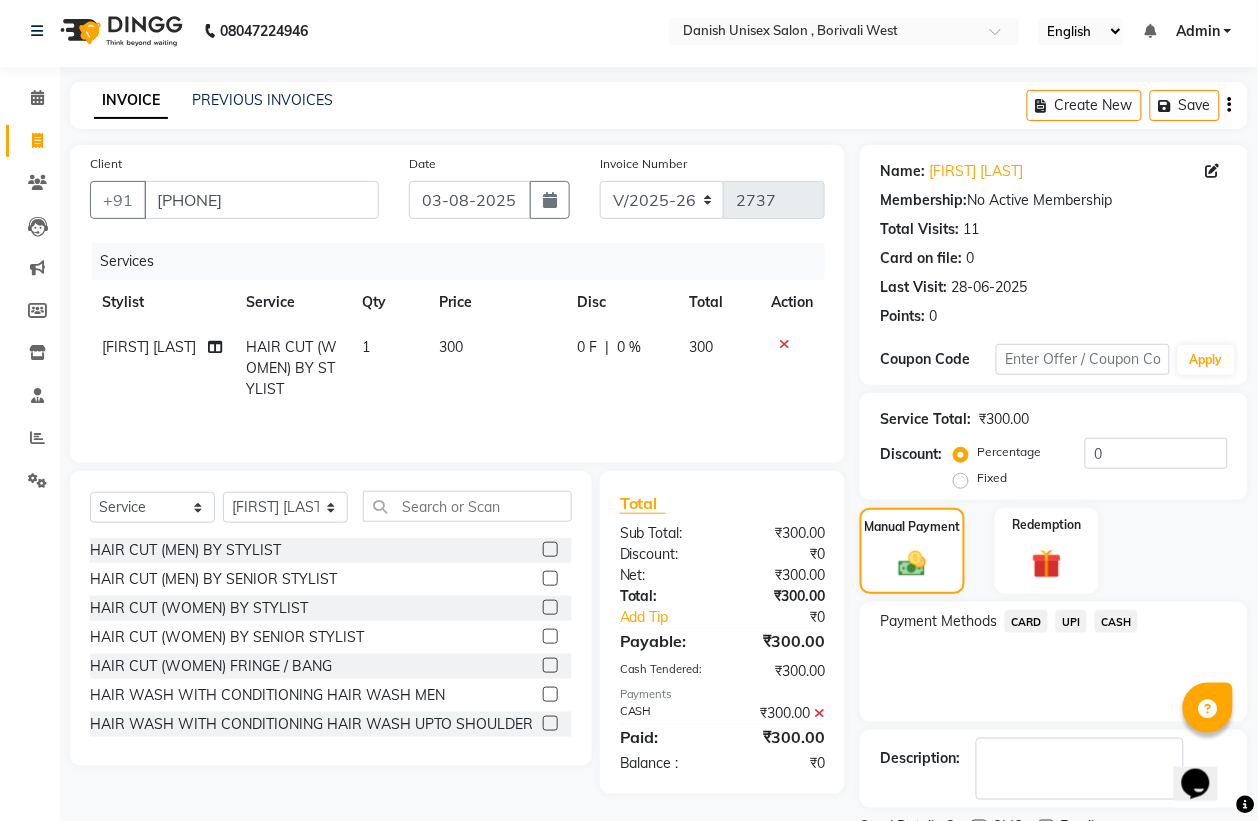 scroll, scrollTop: 91, scrollLeft: 0, axis: vertical 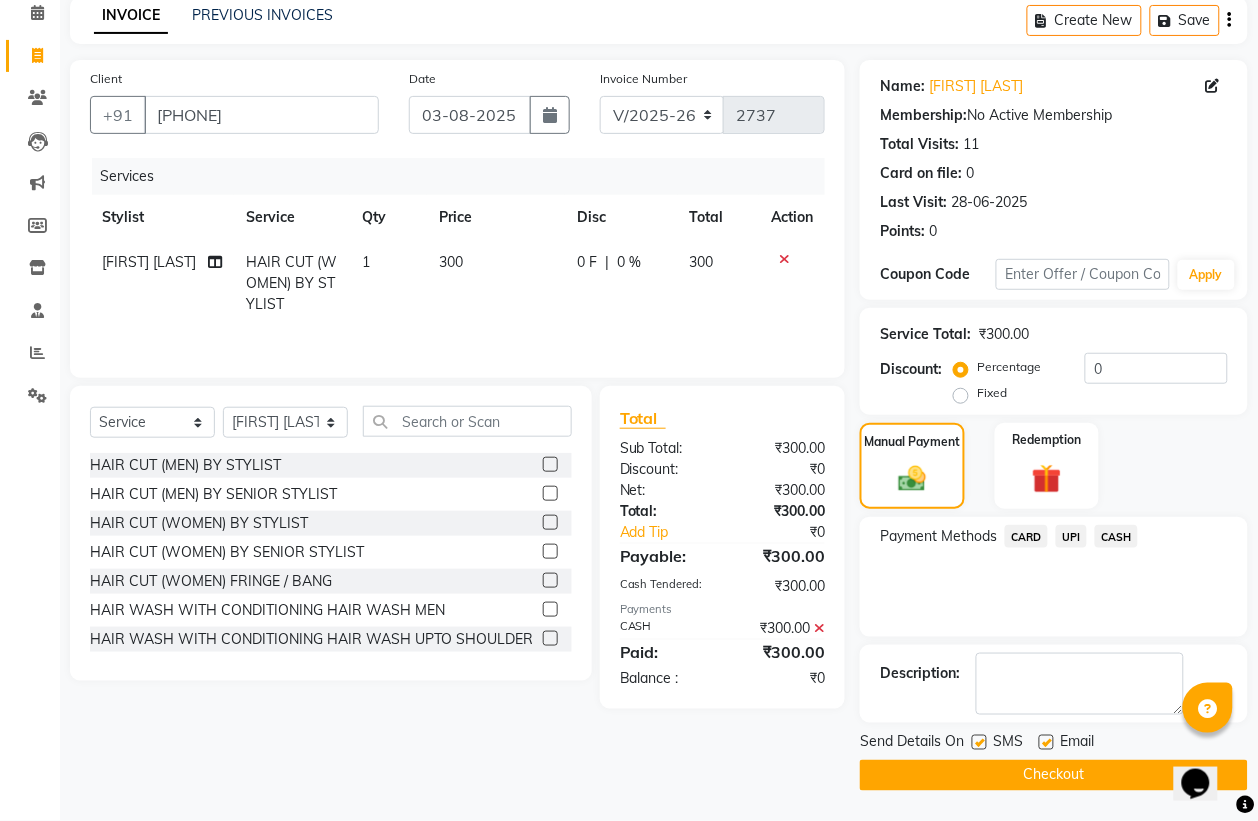 click on "Checkout" 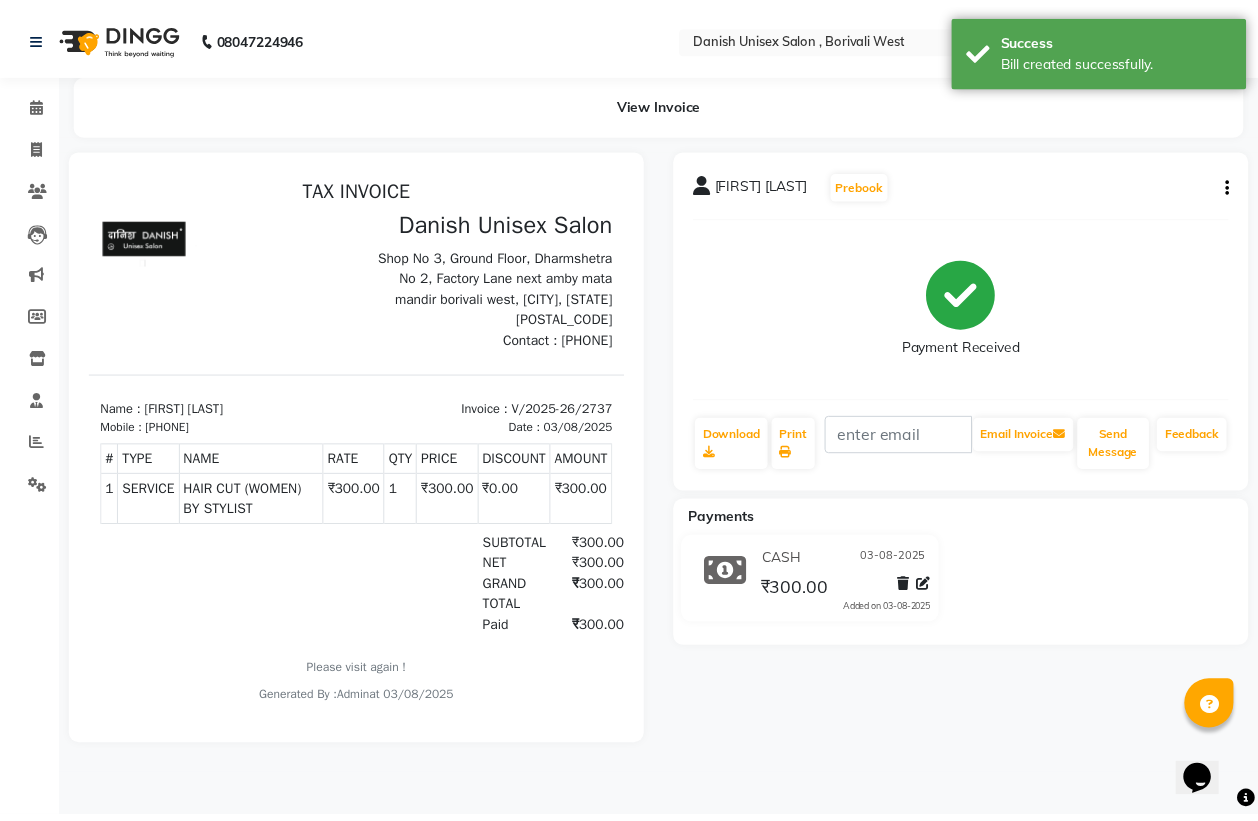 scroll, scrollTop: 0, scrollLeft: 0, axis: both 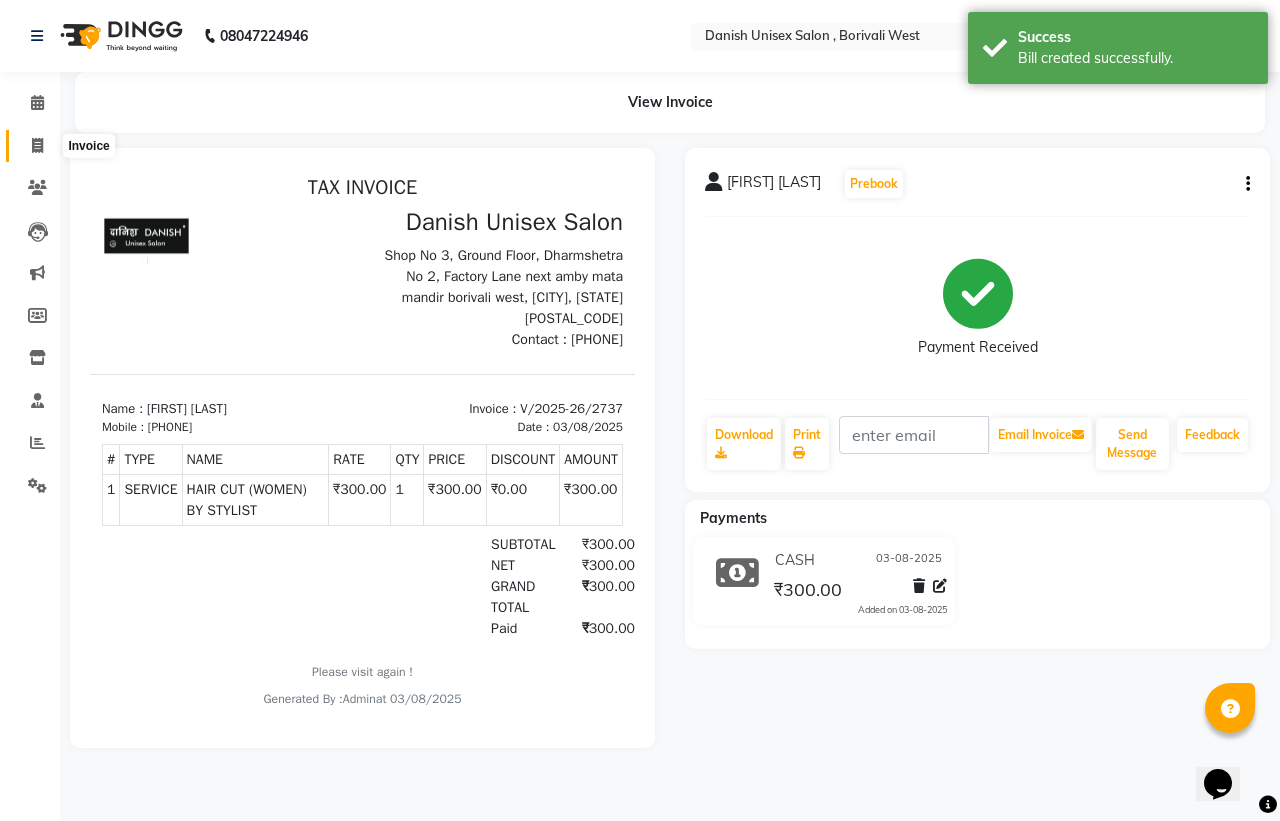 click 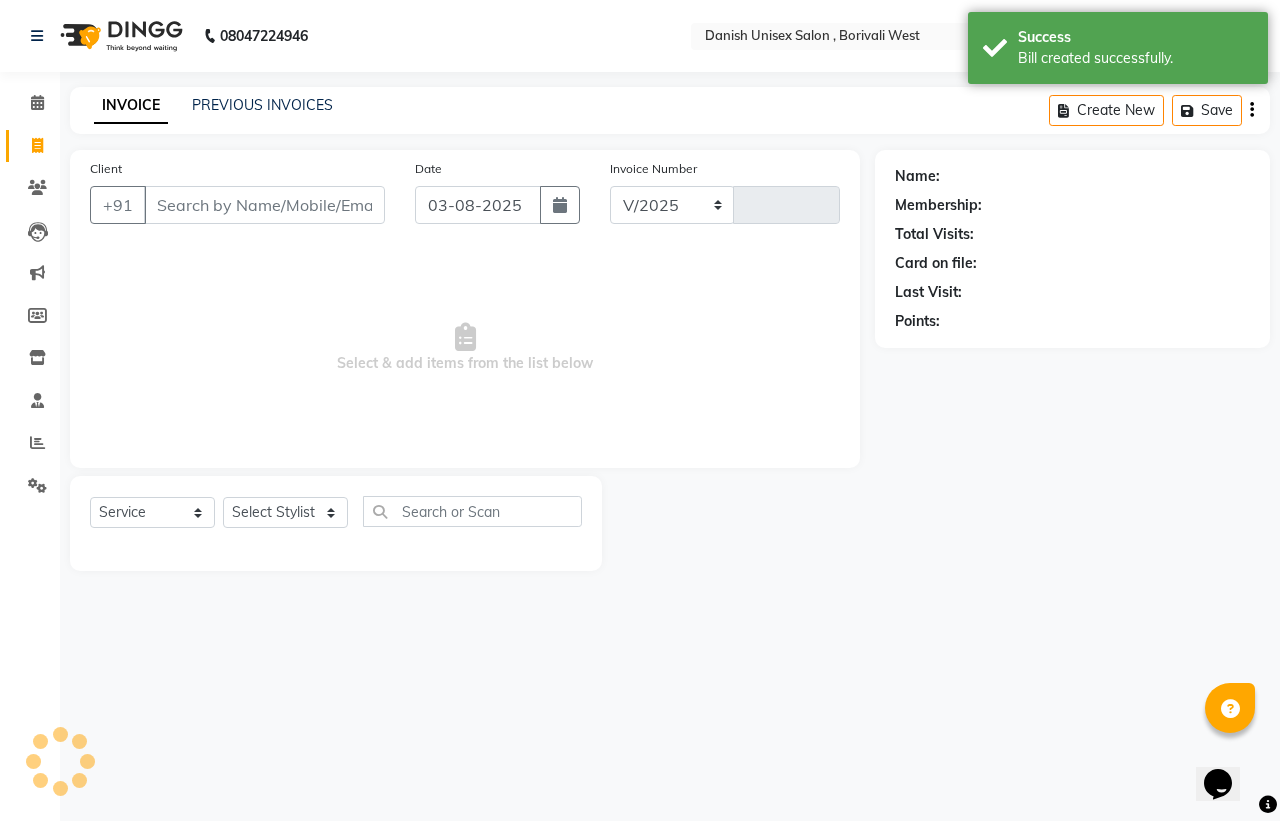 select on "6929" 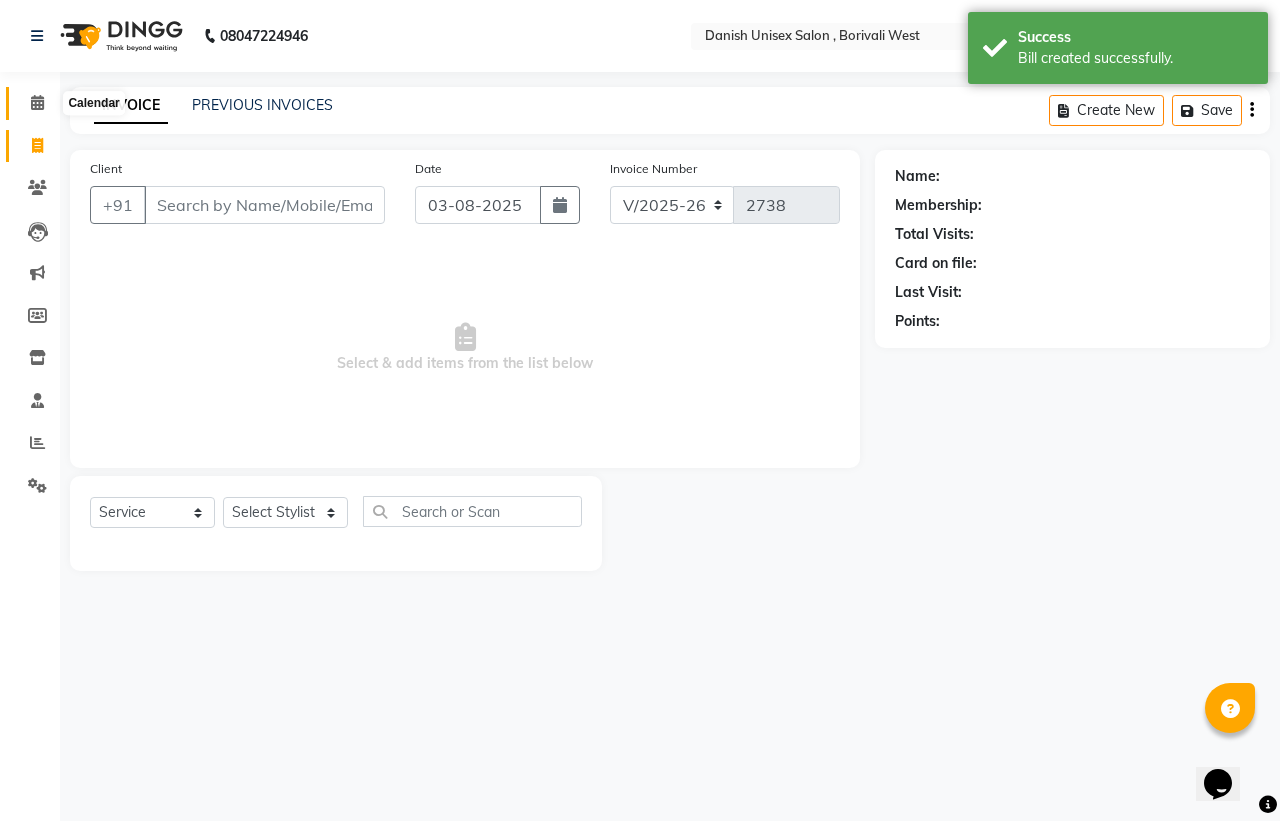 click 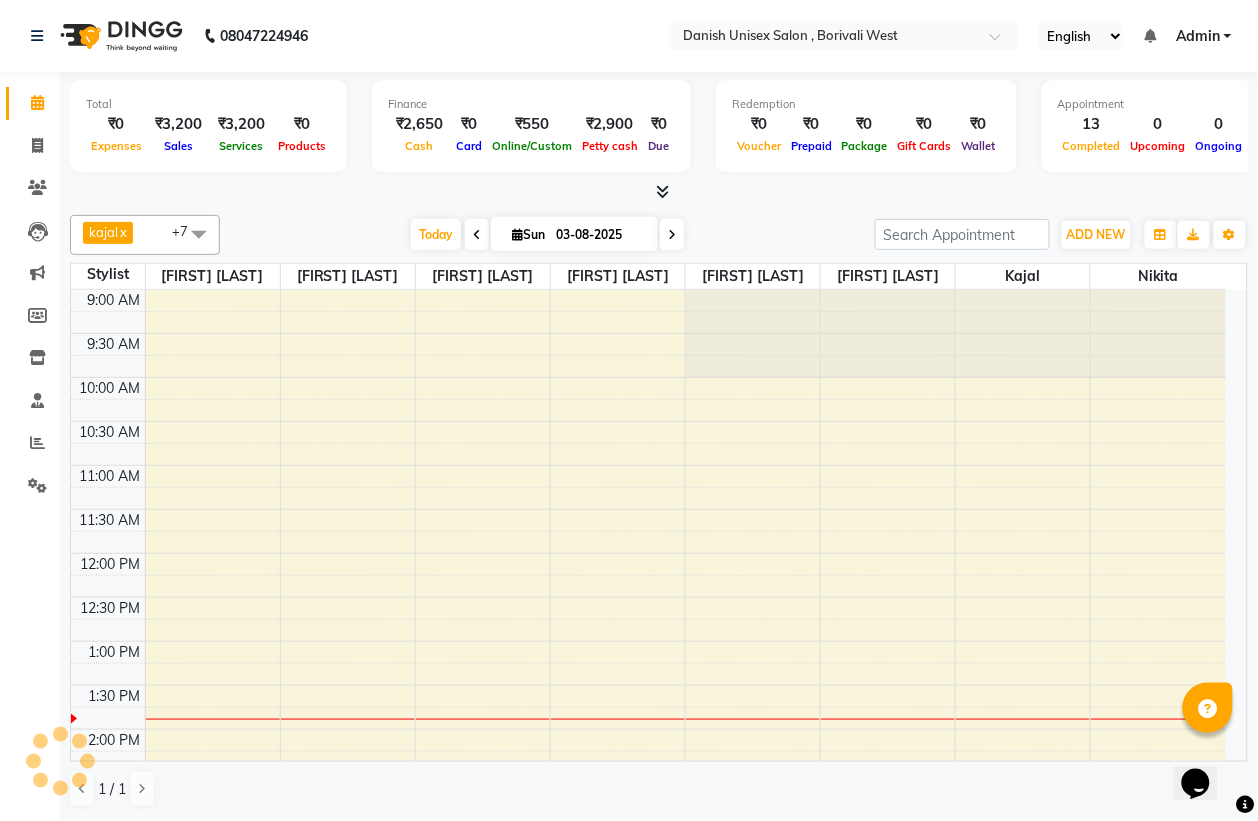 scroll, scrollTop: 0, scrollLeft: 0, axis: both 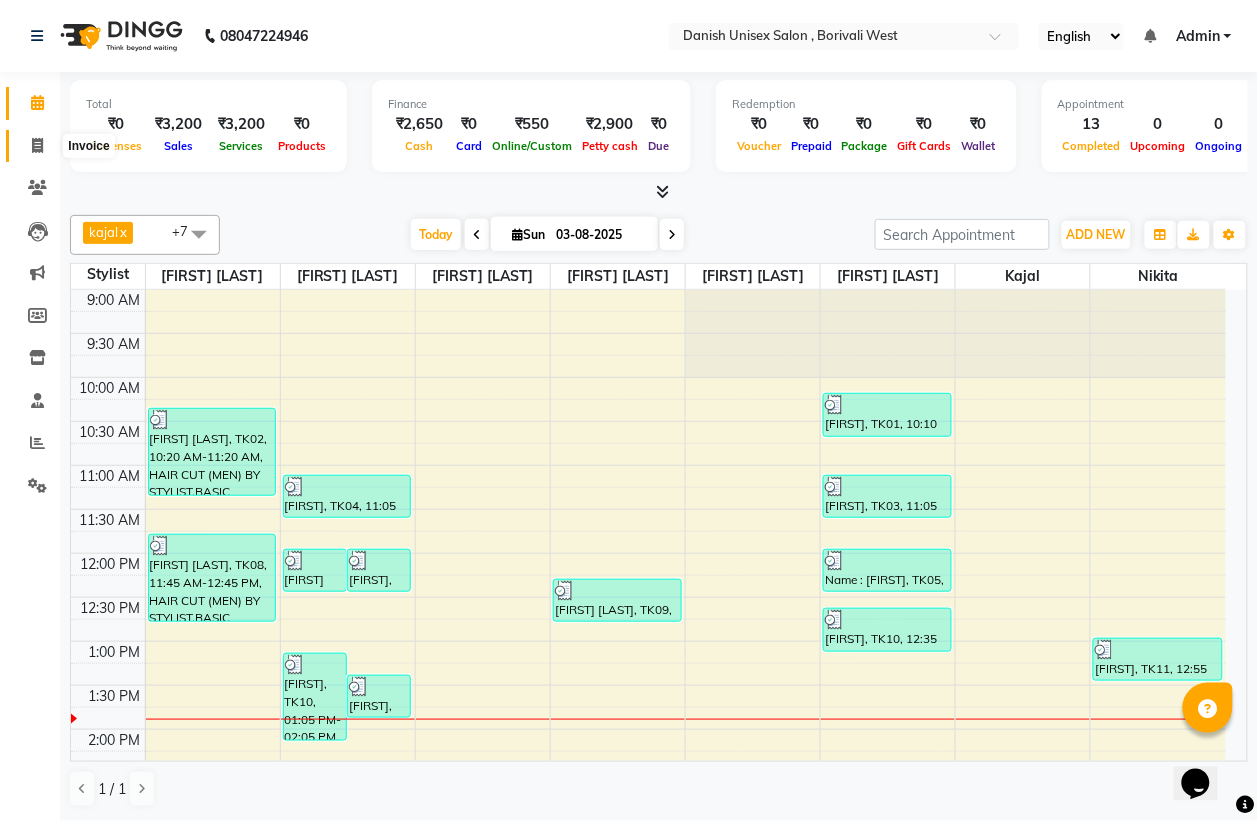 click 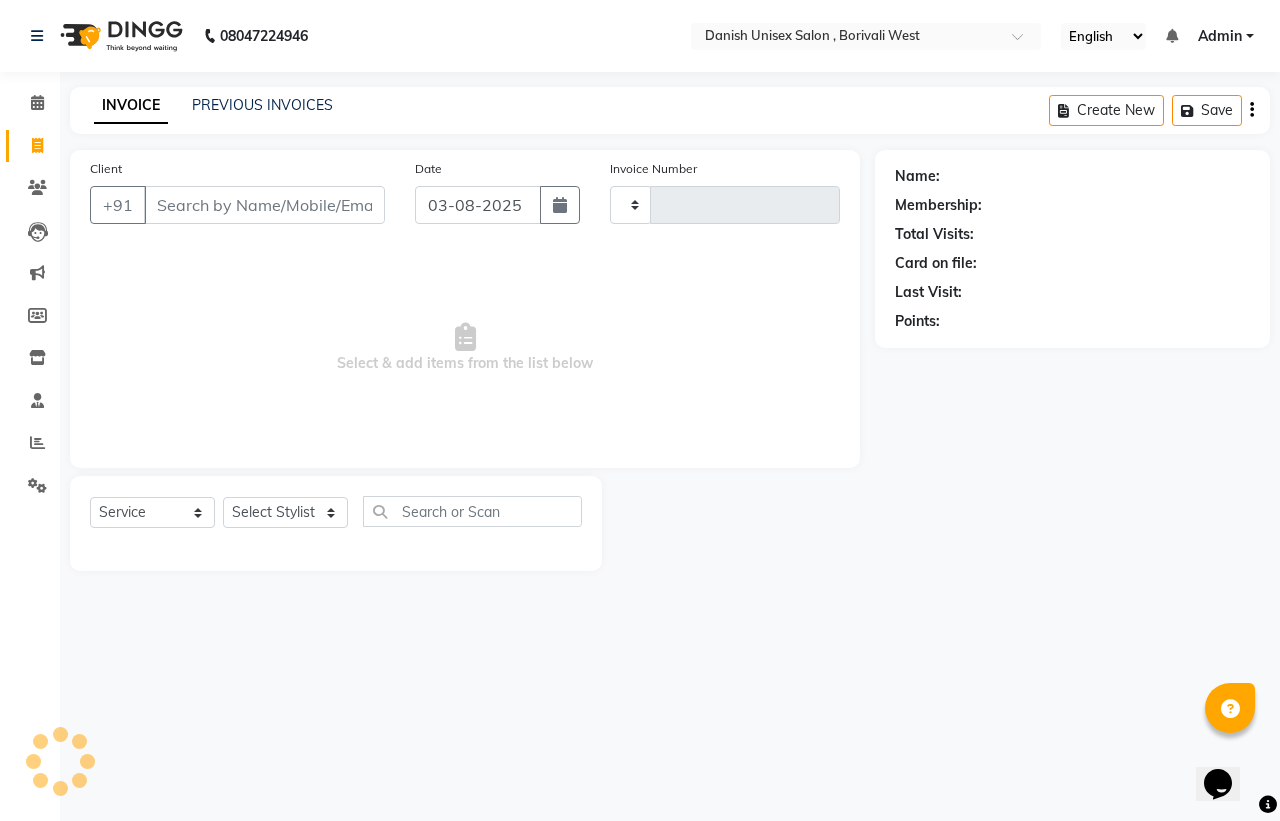 type on "2738" 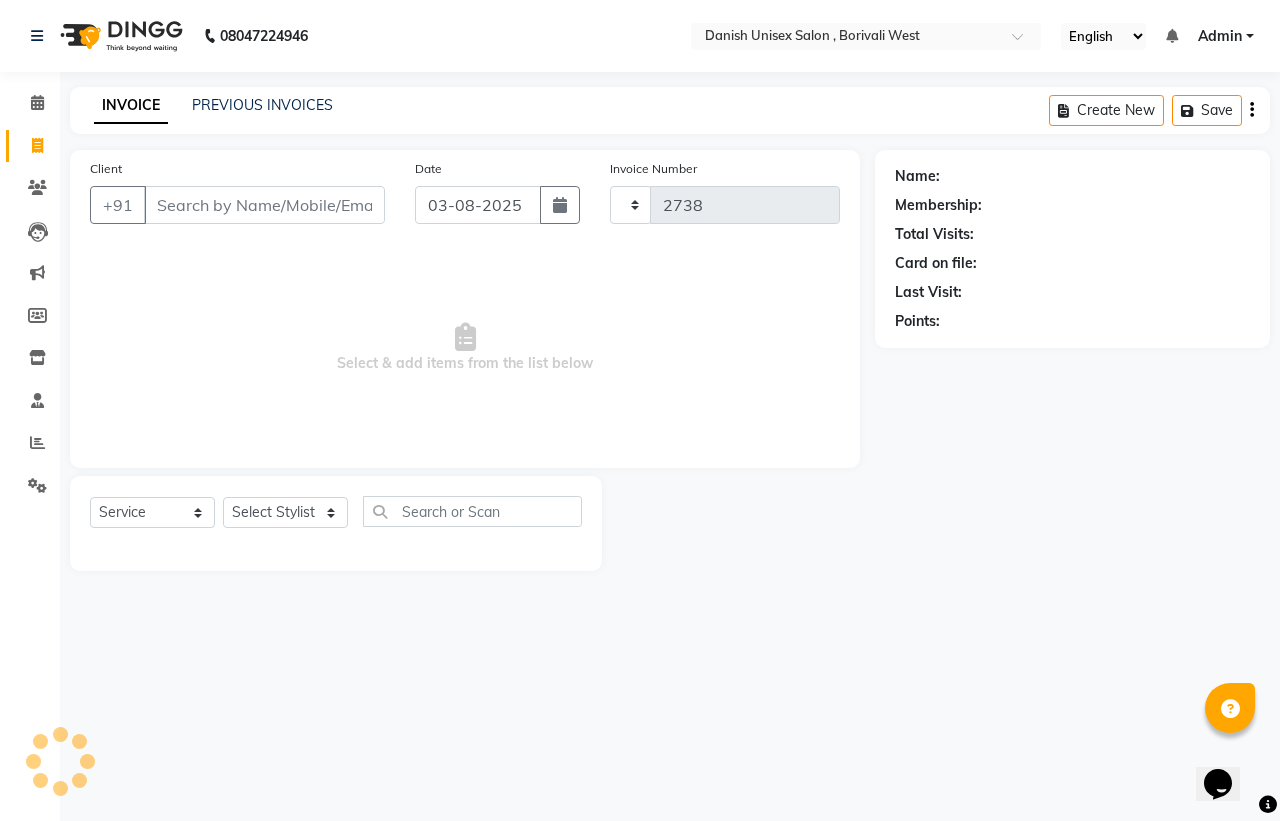 select on "6929" 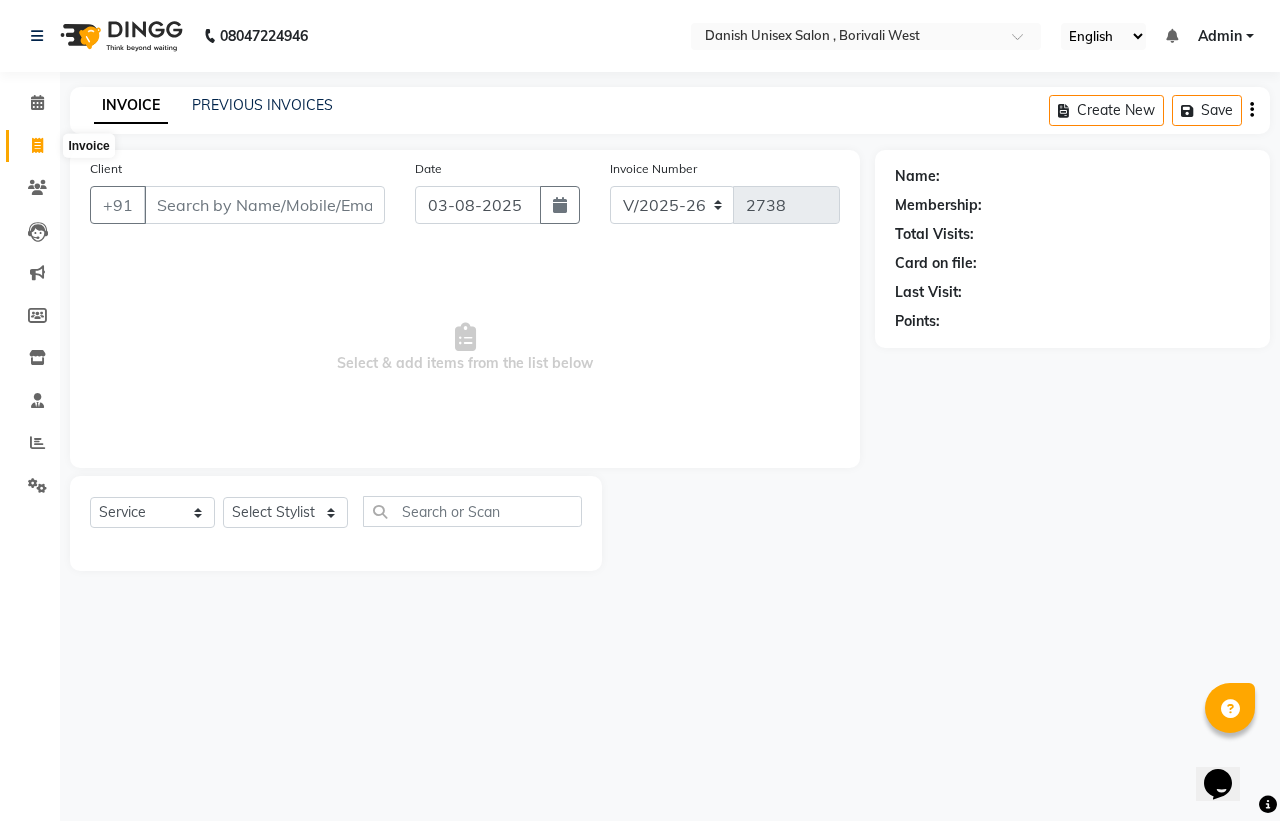 click 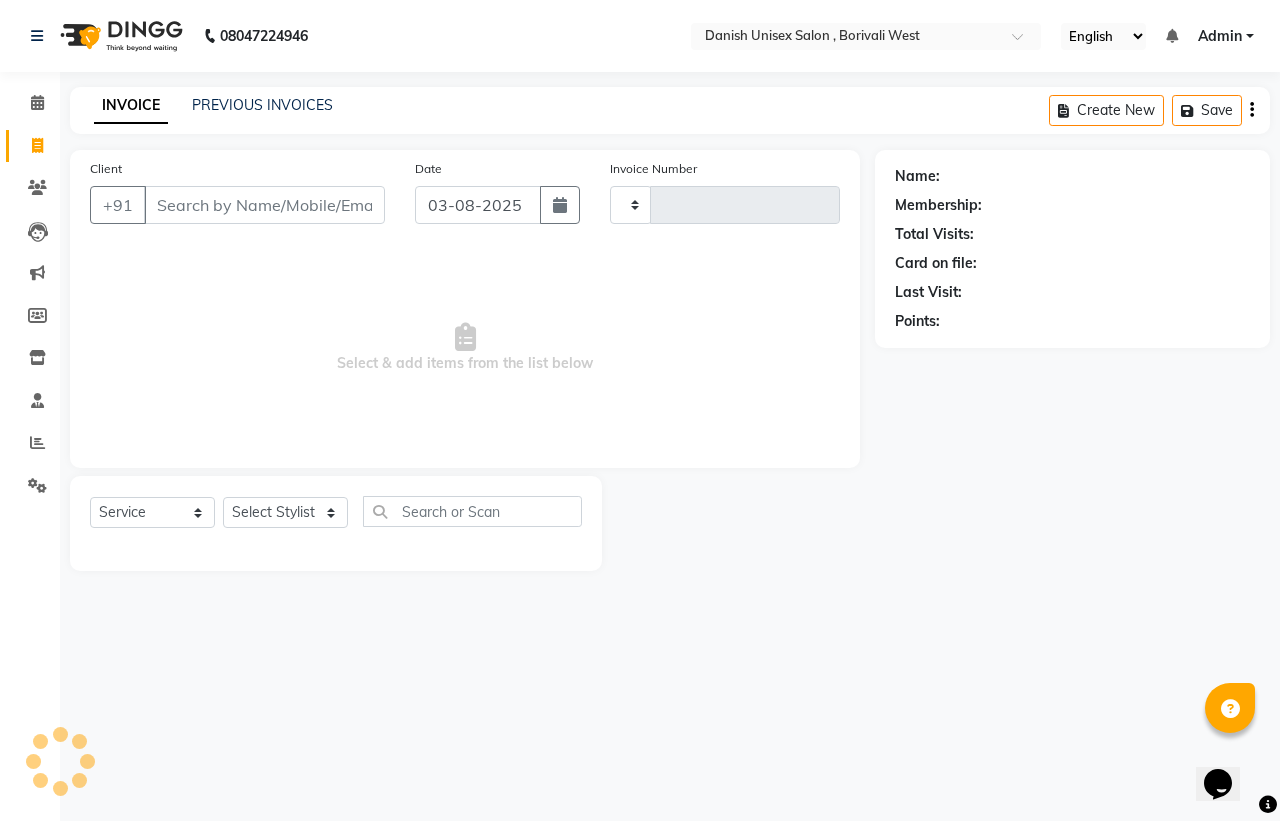 type on "2738" 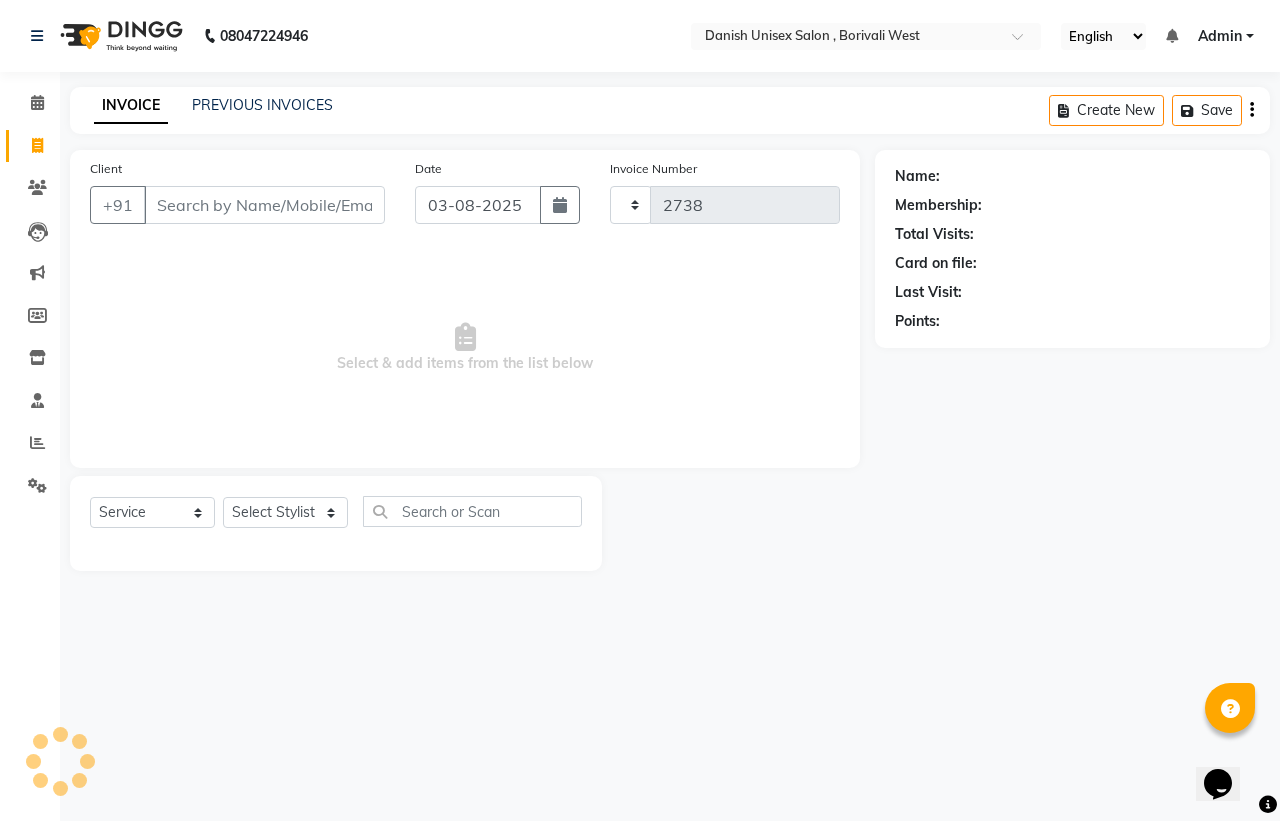 select on "6929" 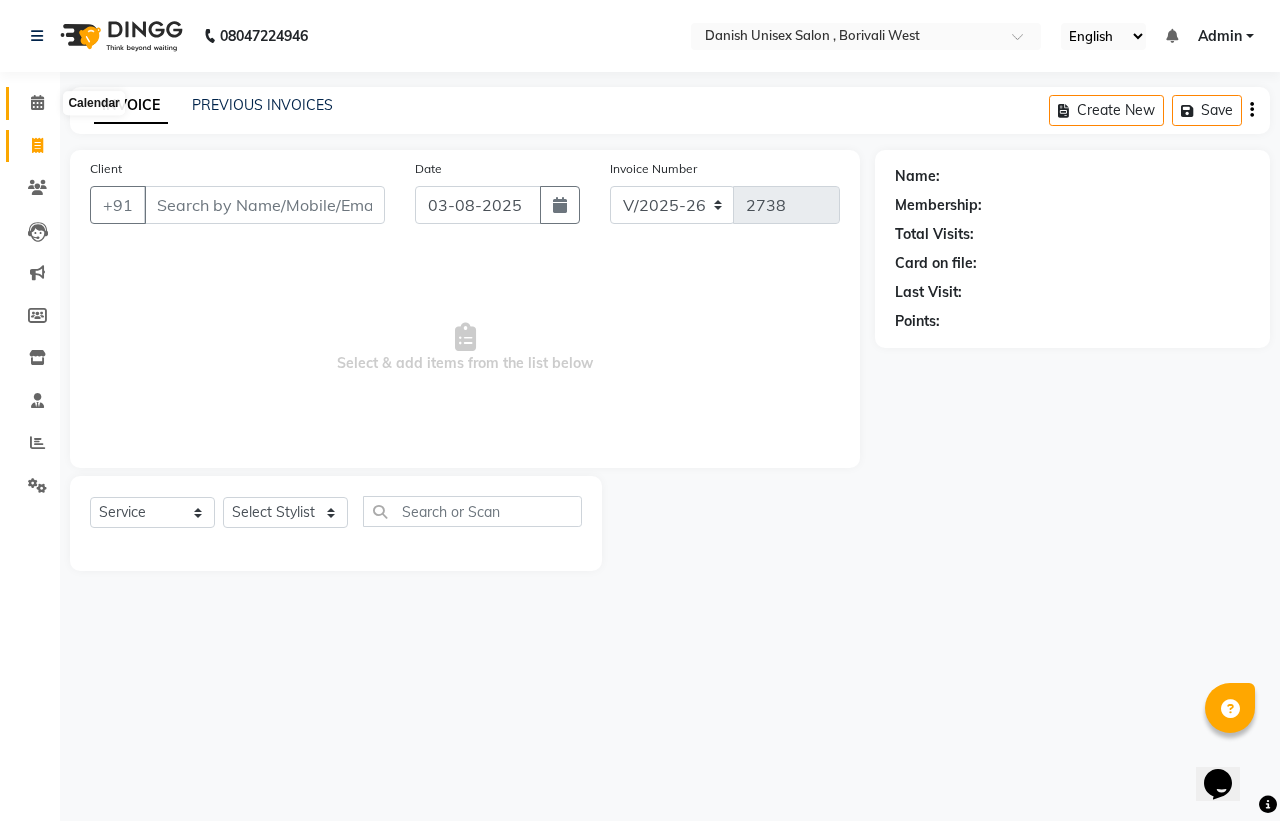 click 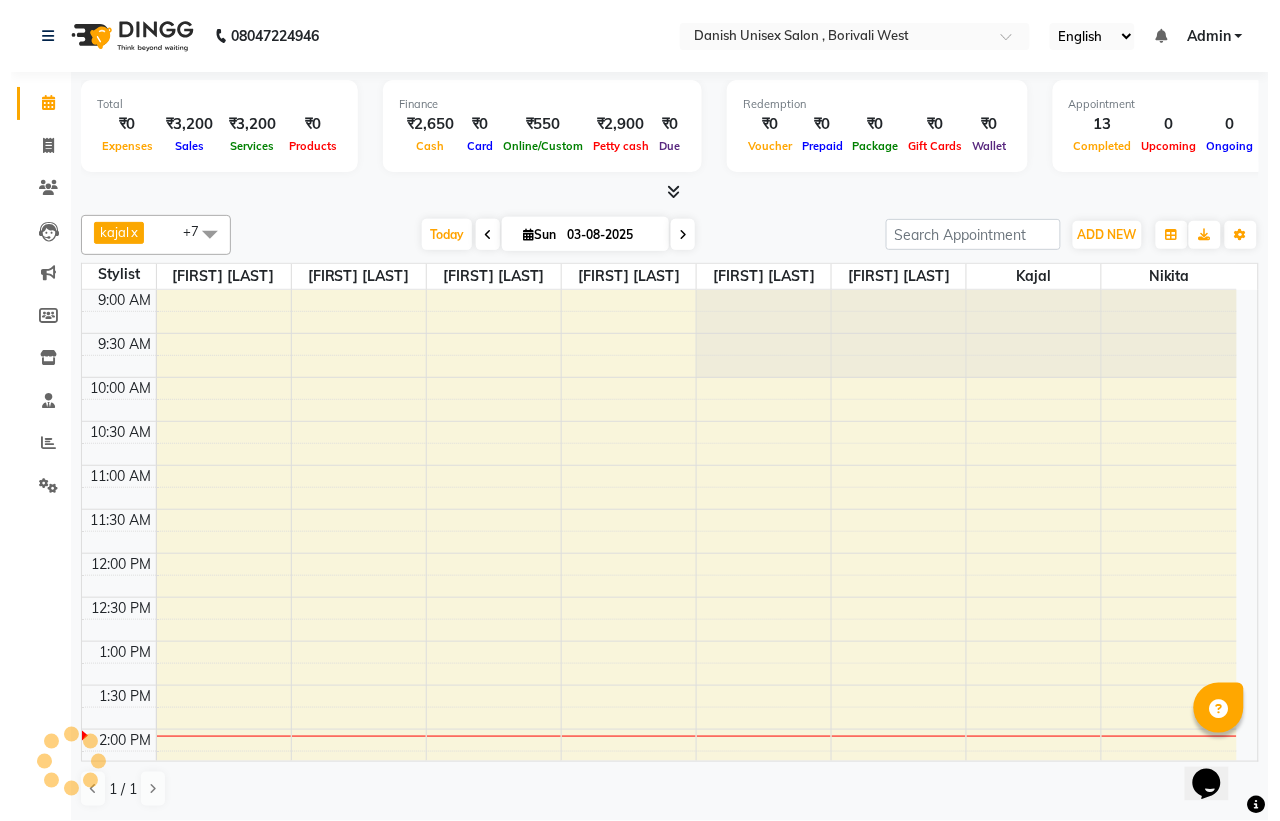 scroll, scrollTop: 0, scrollLeft: 0, axis: both 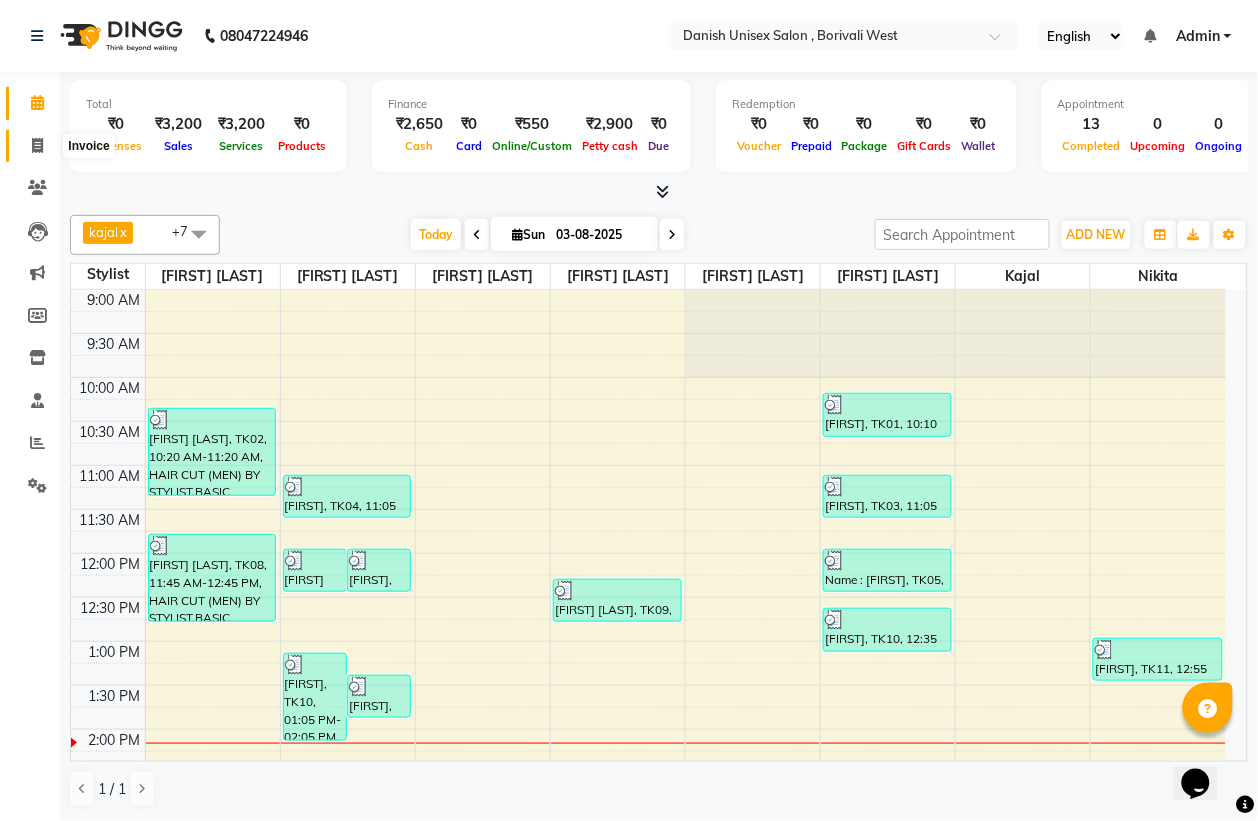 click 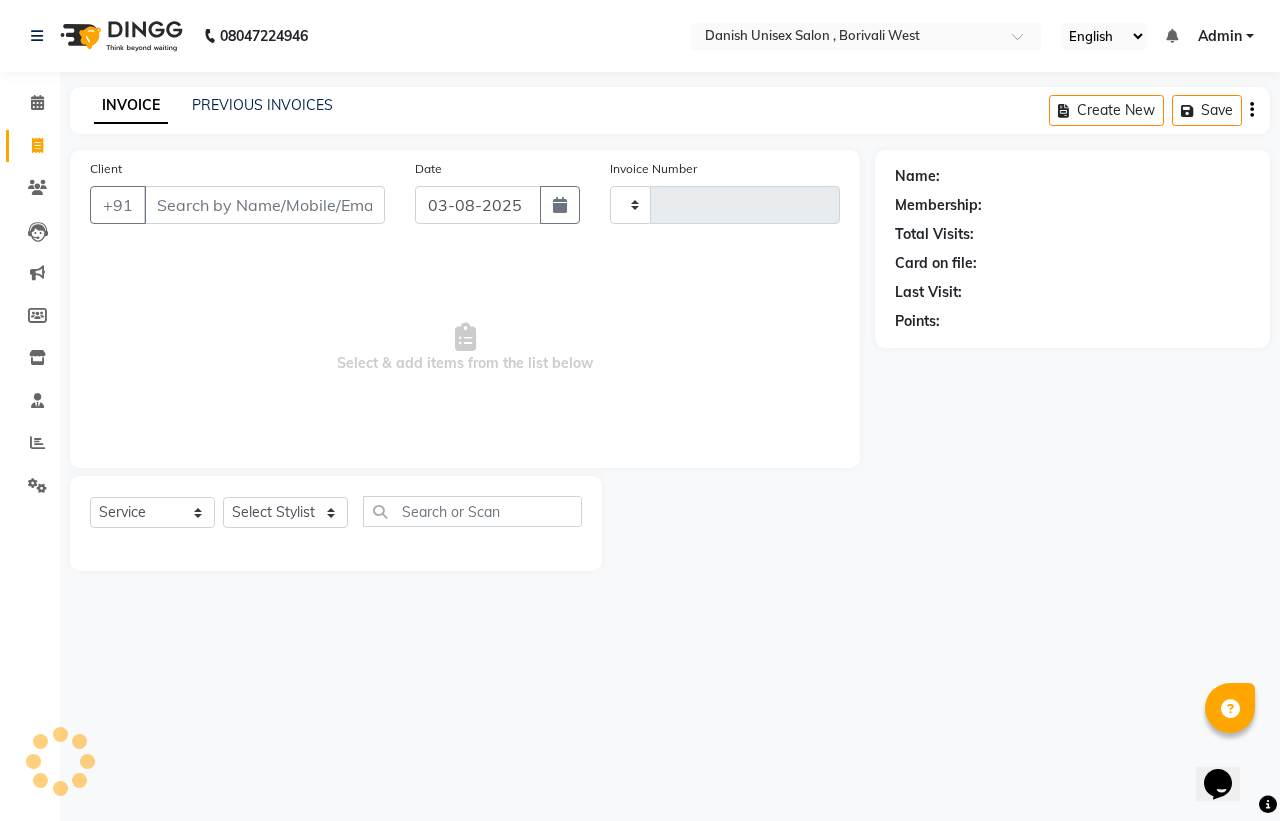 type on "2738" 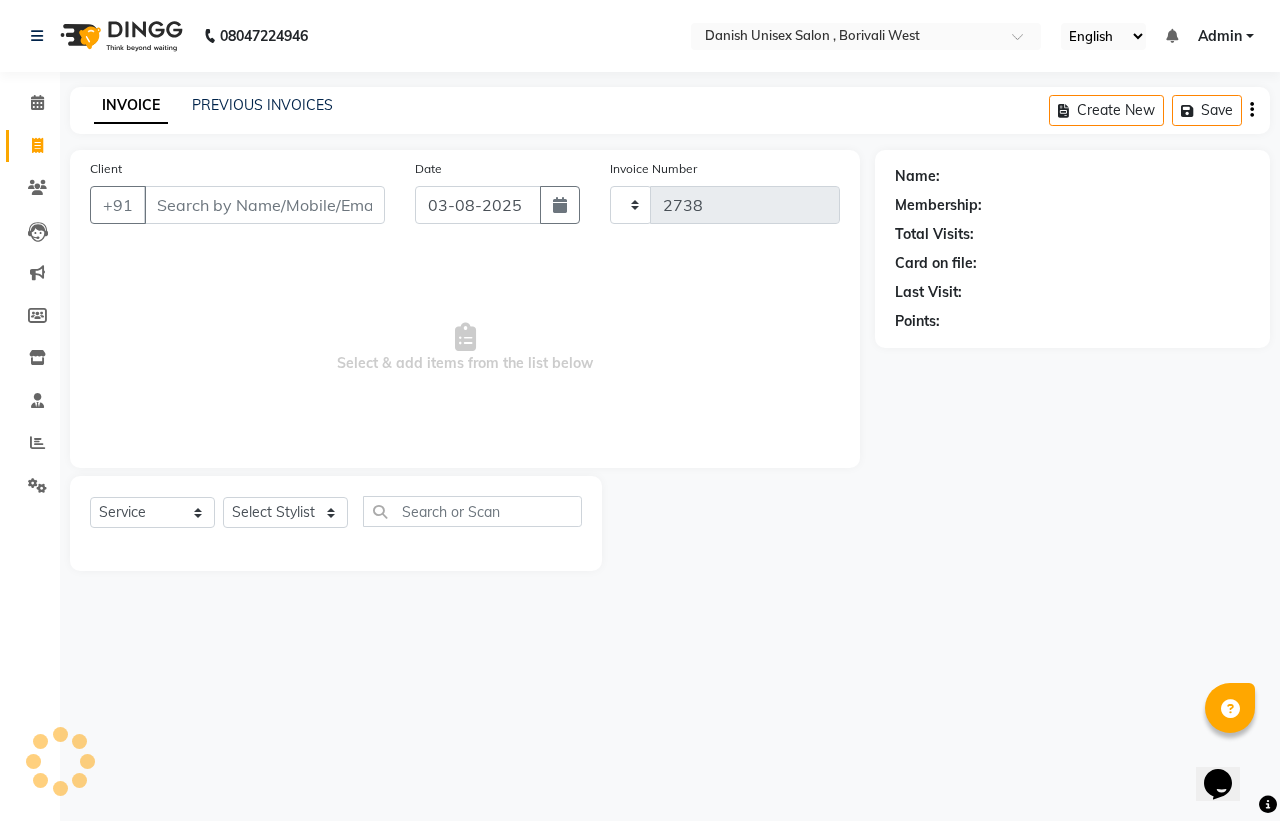 select on "6929" 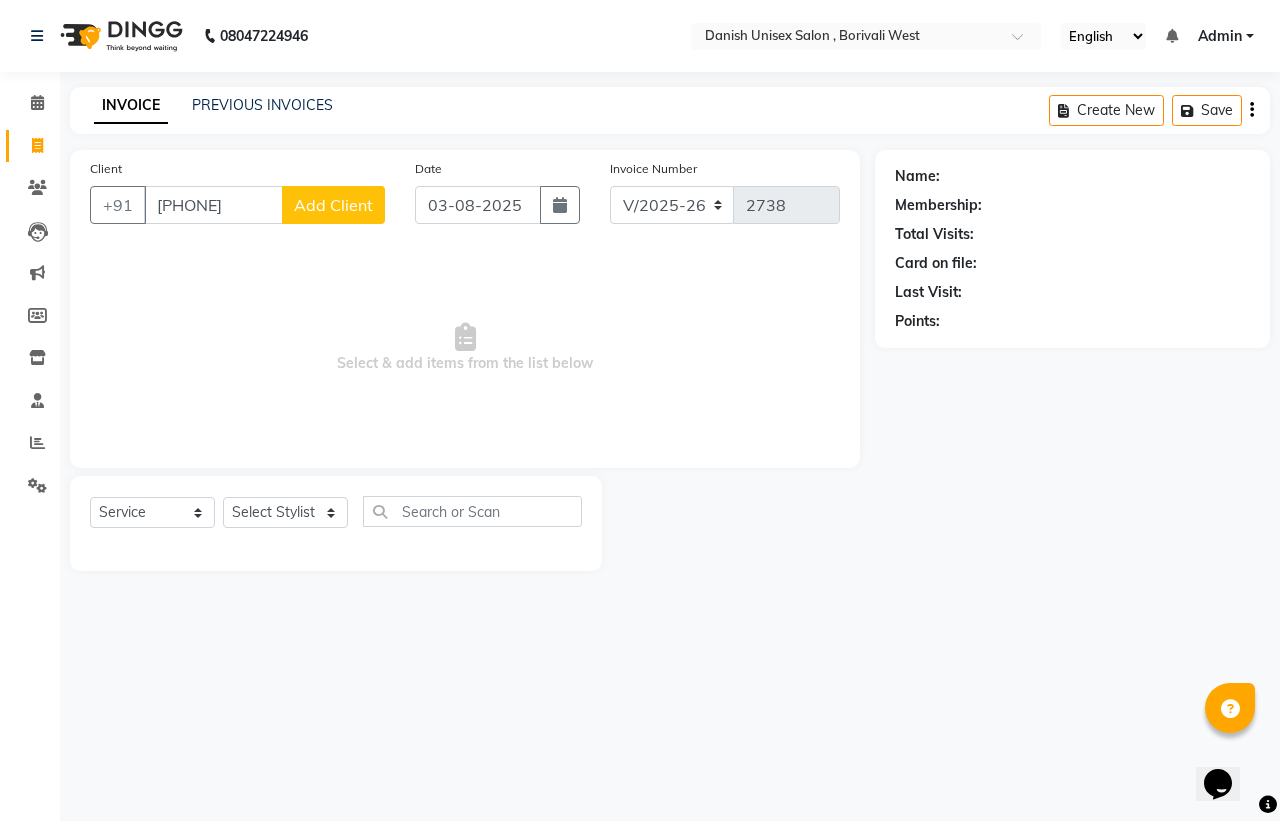 type on "[PHONE]" 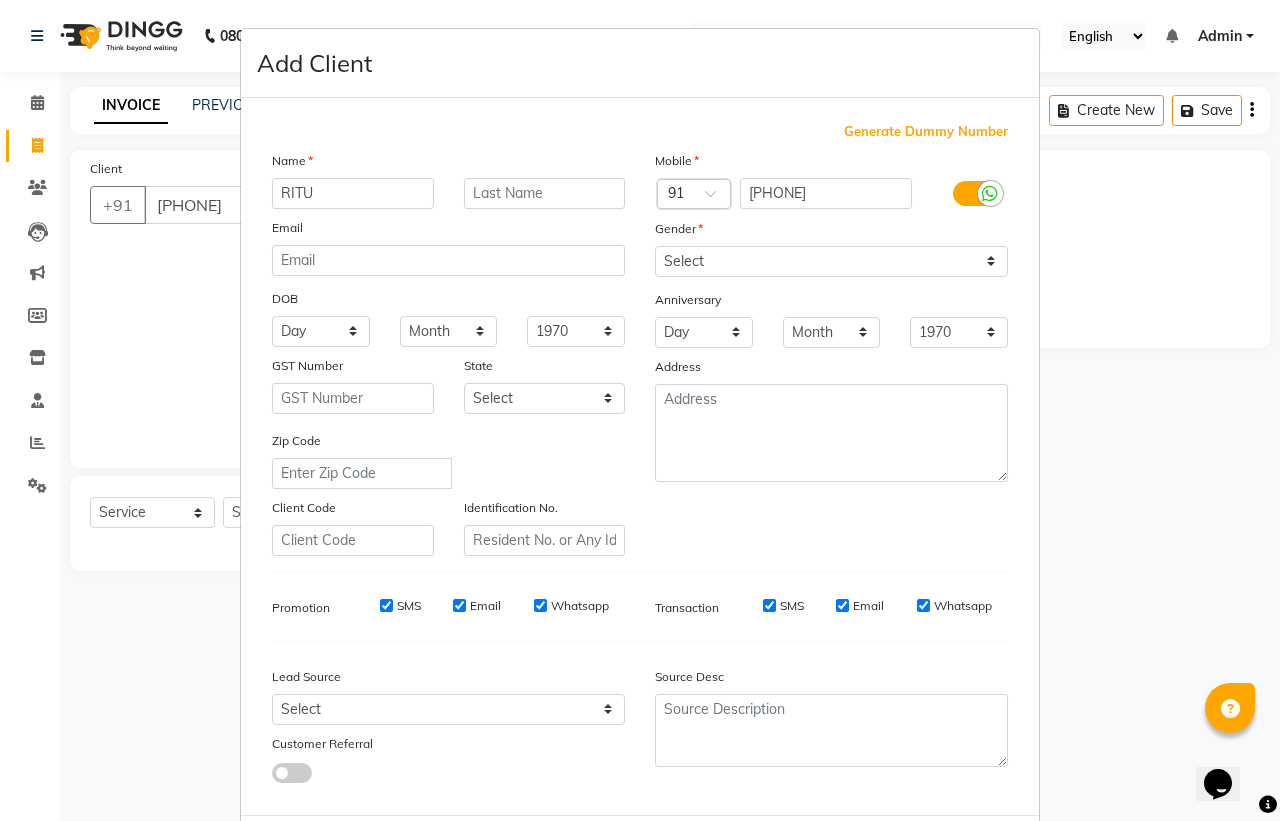 type on "RITU" 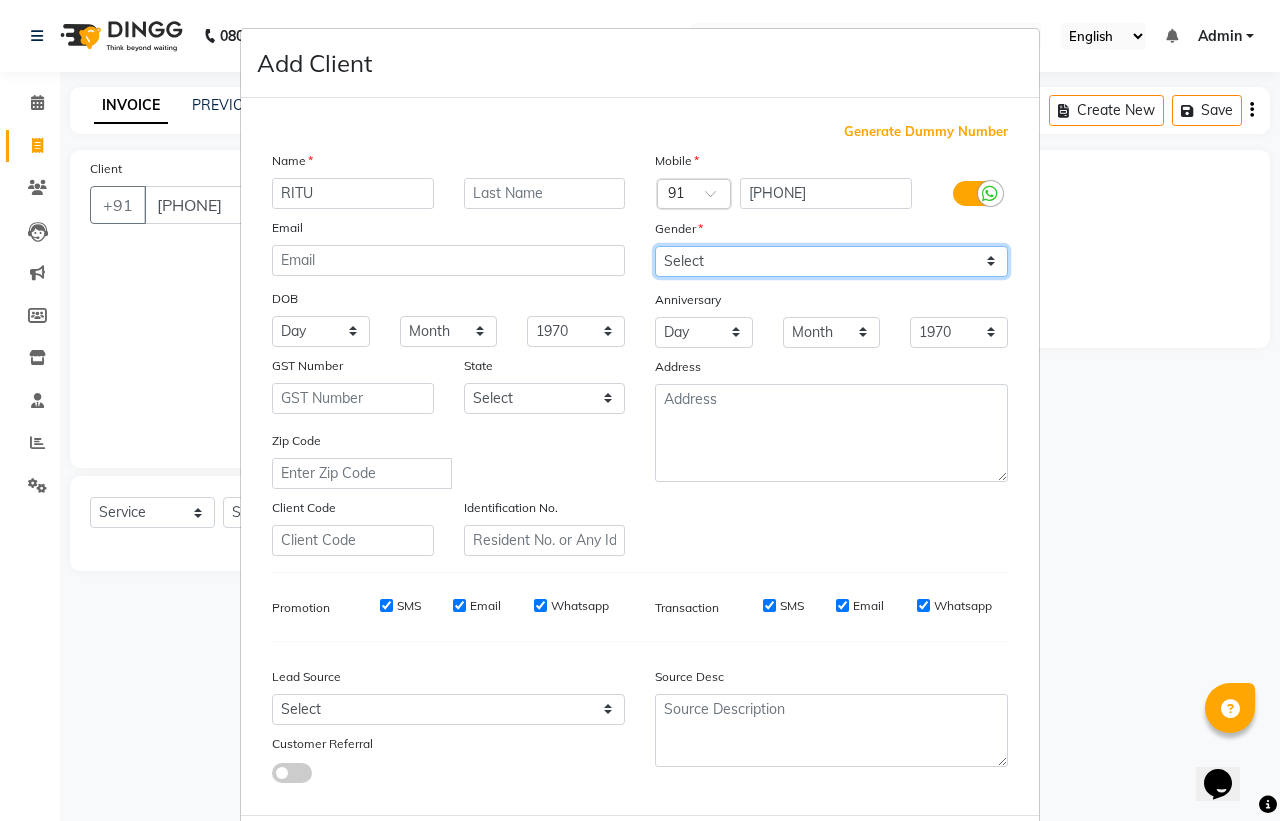 click on "Select Male Female Other Prefer Not To Say" at bounding box center [831, 261] 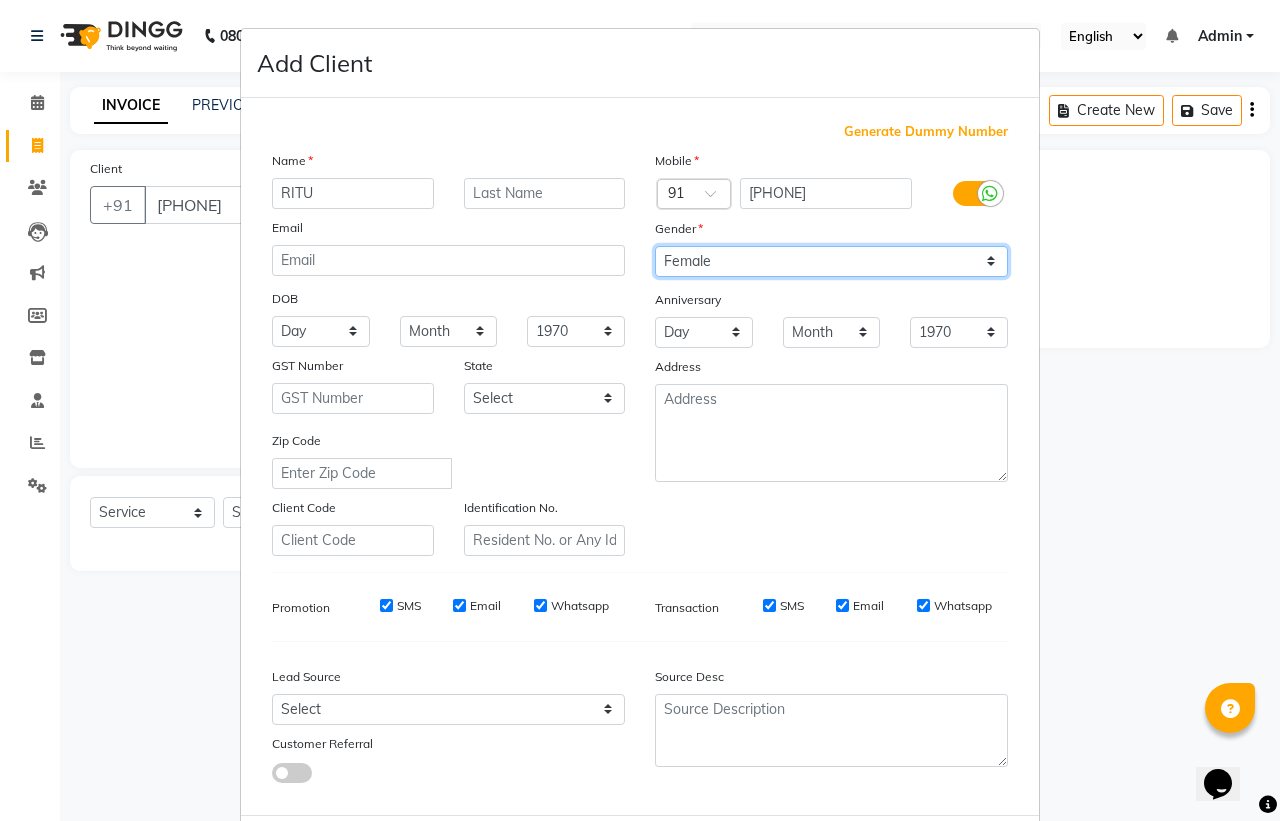 click on "Select Male Female Other Prefer Not To Say" at bounding box center [831, 261] 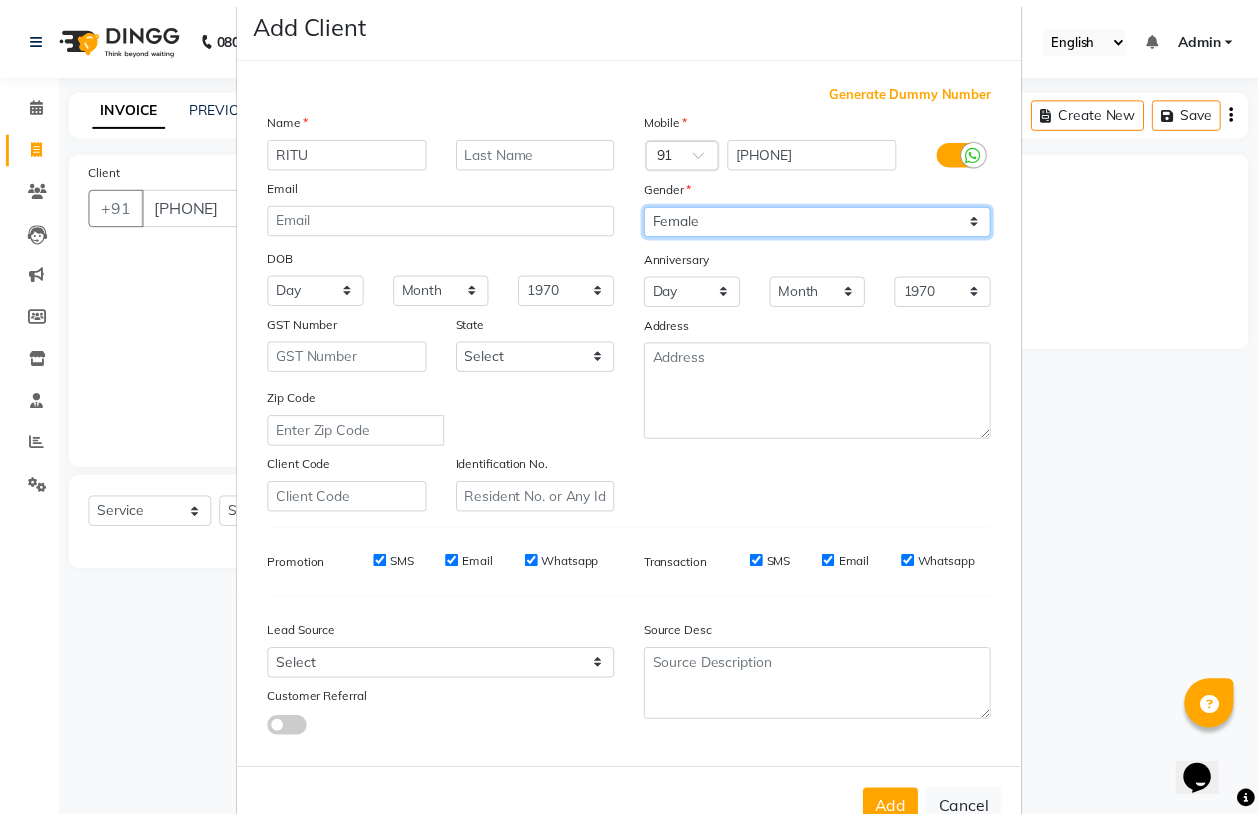 scroll, scrollTop: 95, scrollLeft: 0, axis: vertical 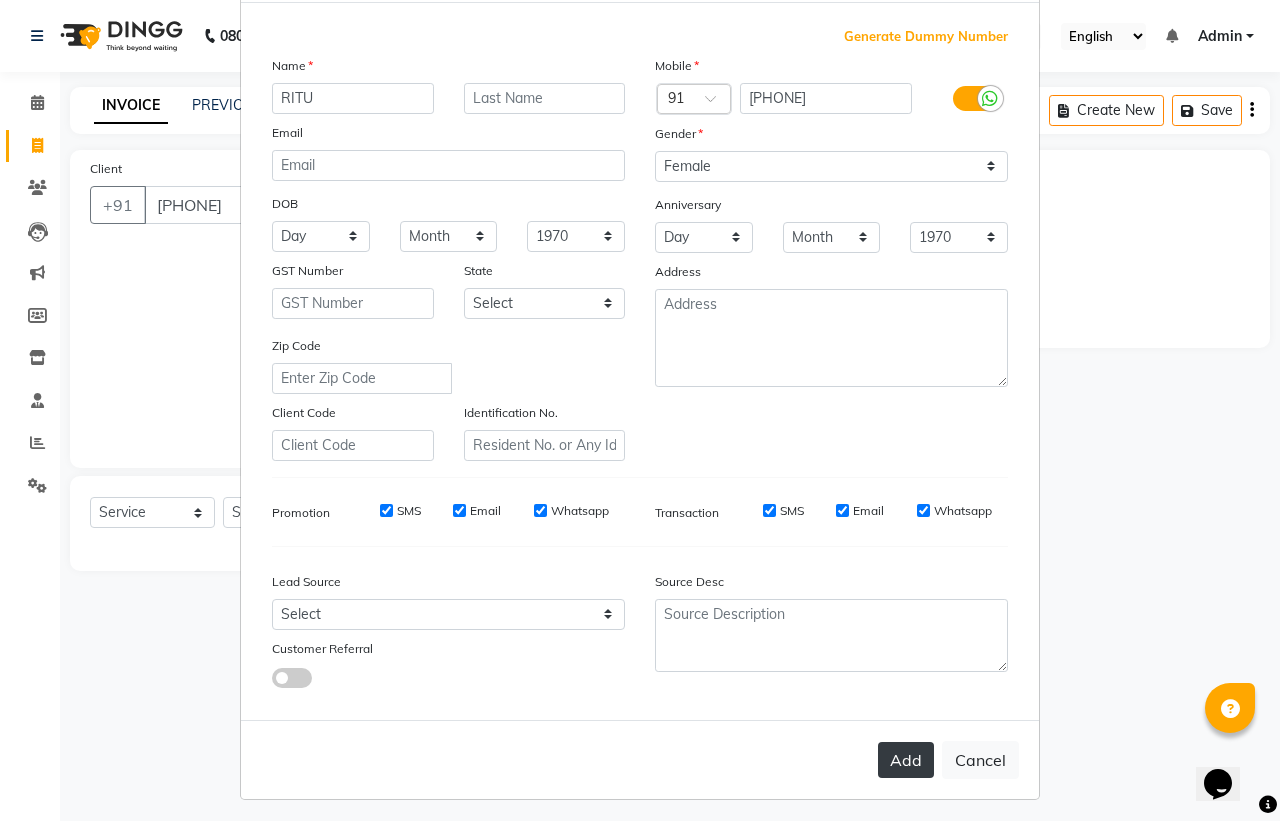 click on "Add" at bounding box center (906, 760) 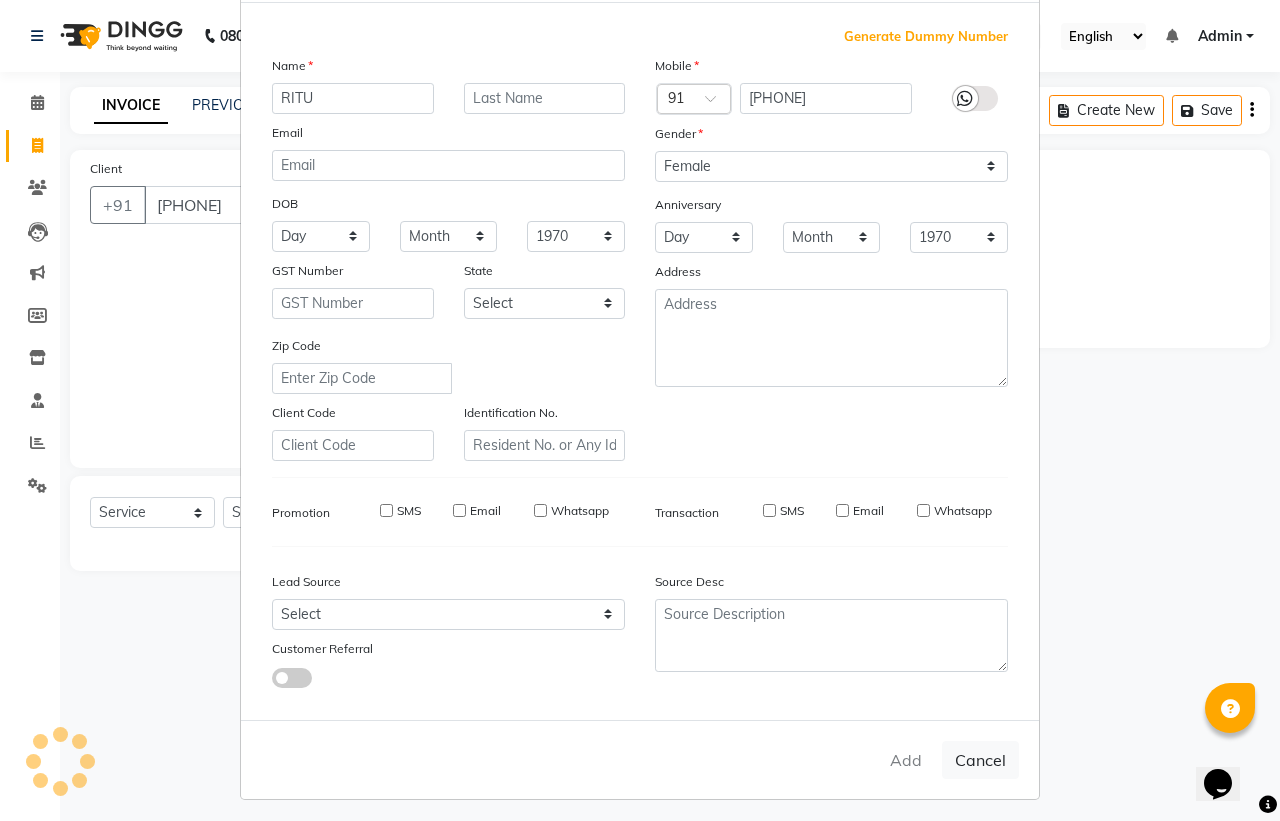 type 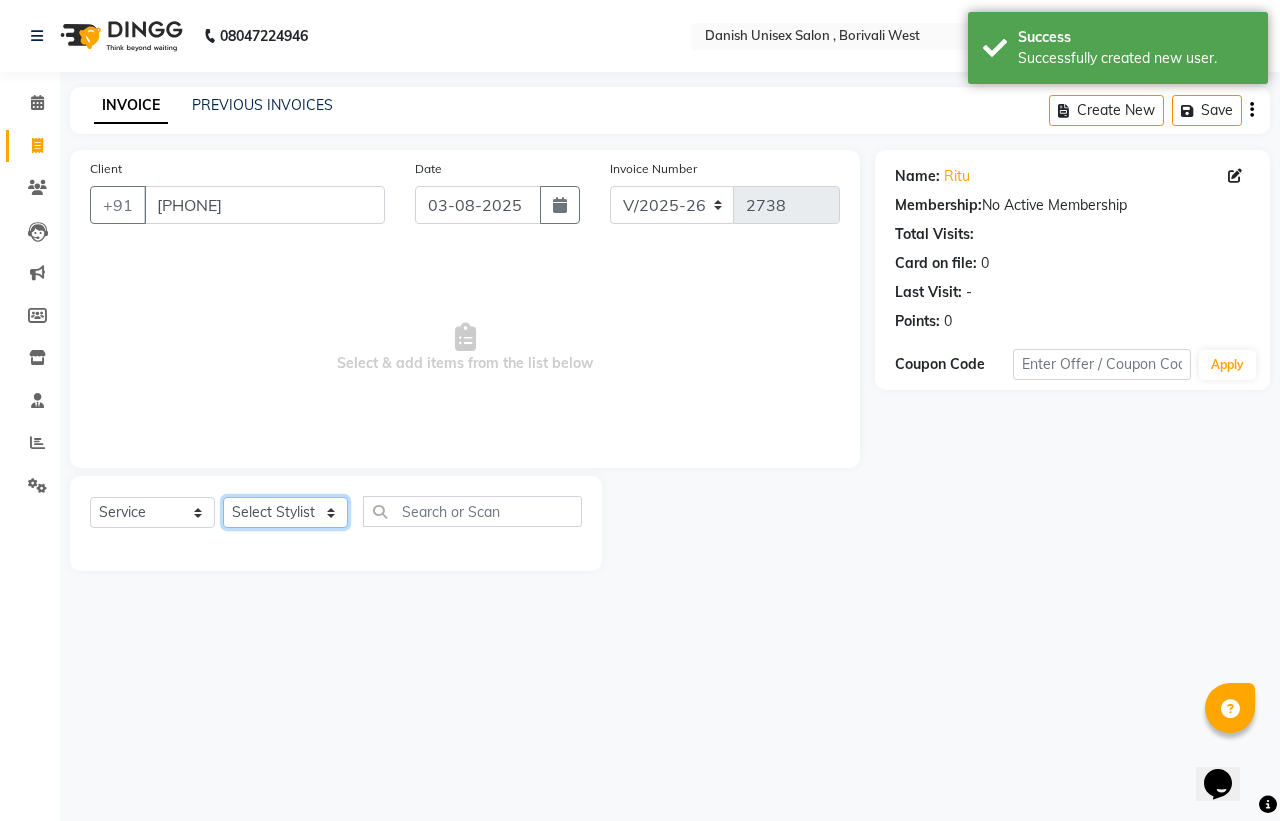 click on "Select Stylist [NAME] [LAST], [NAME], [NAME], [NAME], [NAME], [NAME], [NAME], [NAME], [NAME], [NAME], [NAME], [NAME], [NAME]" 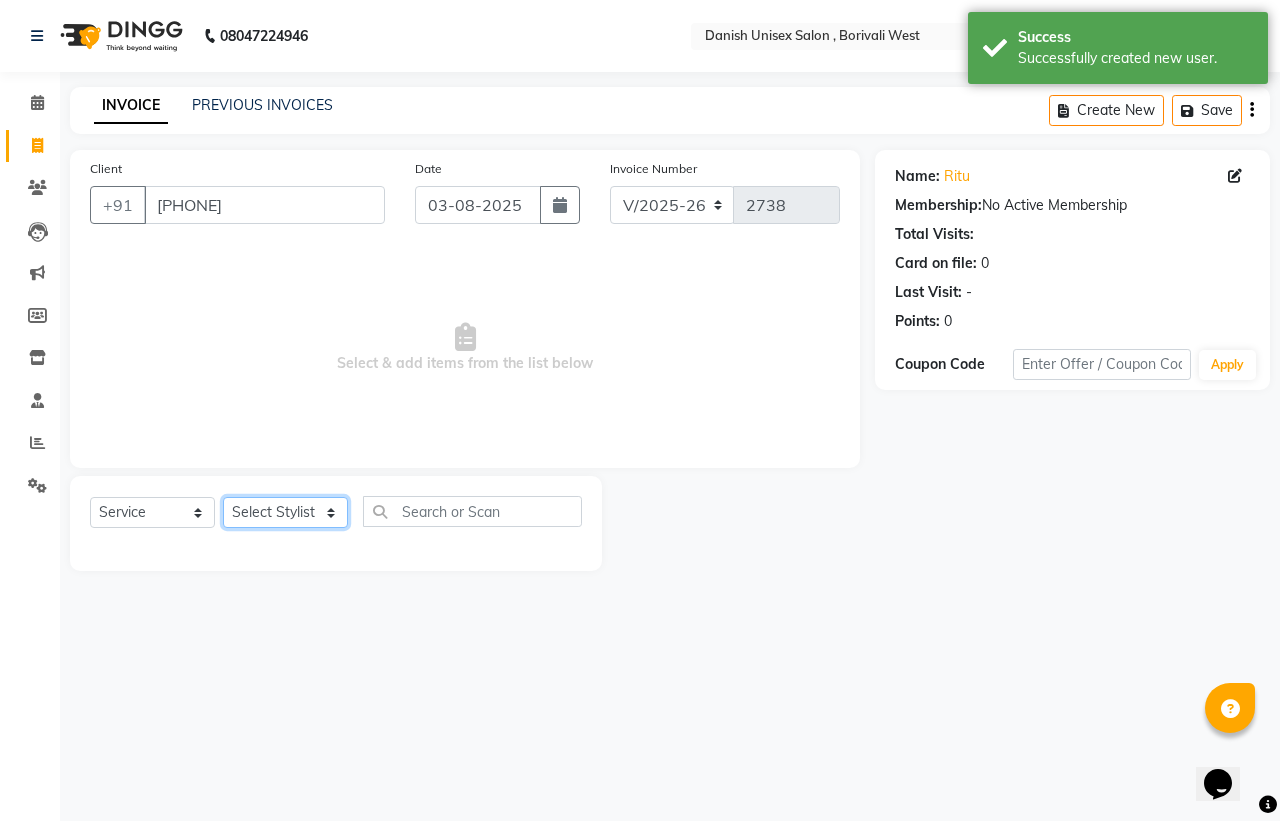 select on "54584" 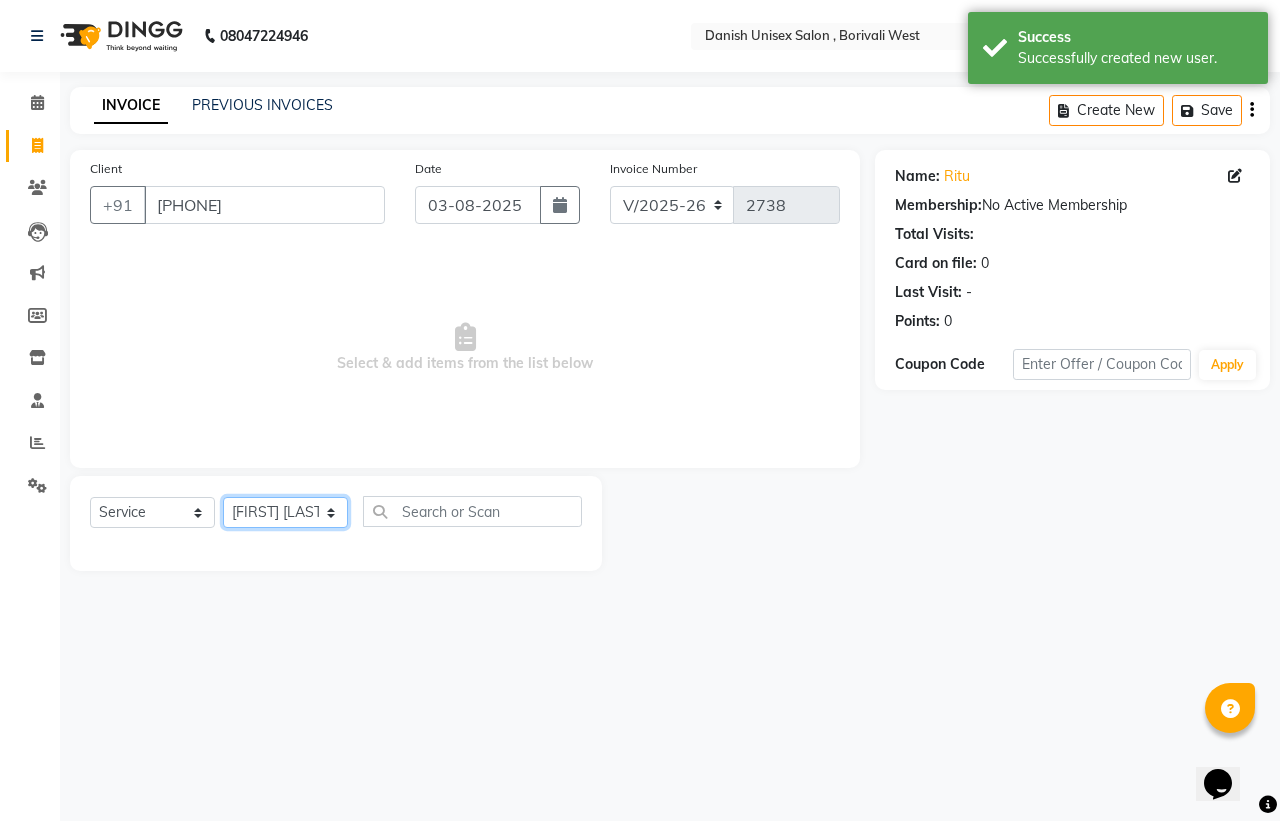 click on "Select Stylist [NAME] [LAST], [NAME], [NAME], [NAME], [NAME], [NAME], [NAME], [NAME], [NAME], [NAME], [NAME], [NAME], [NAME]" 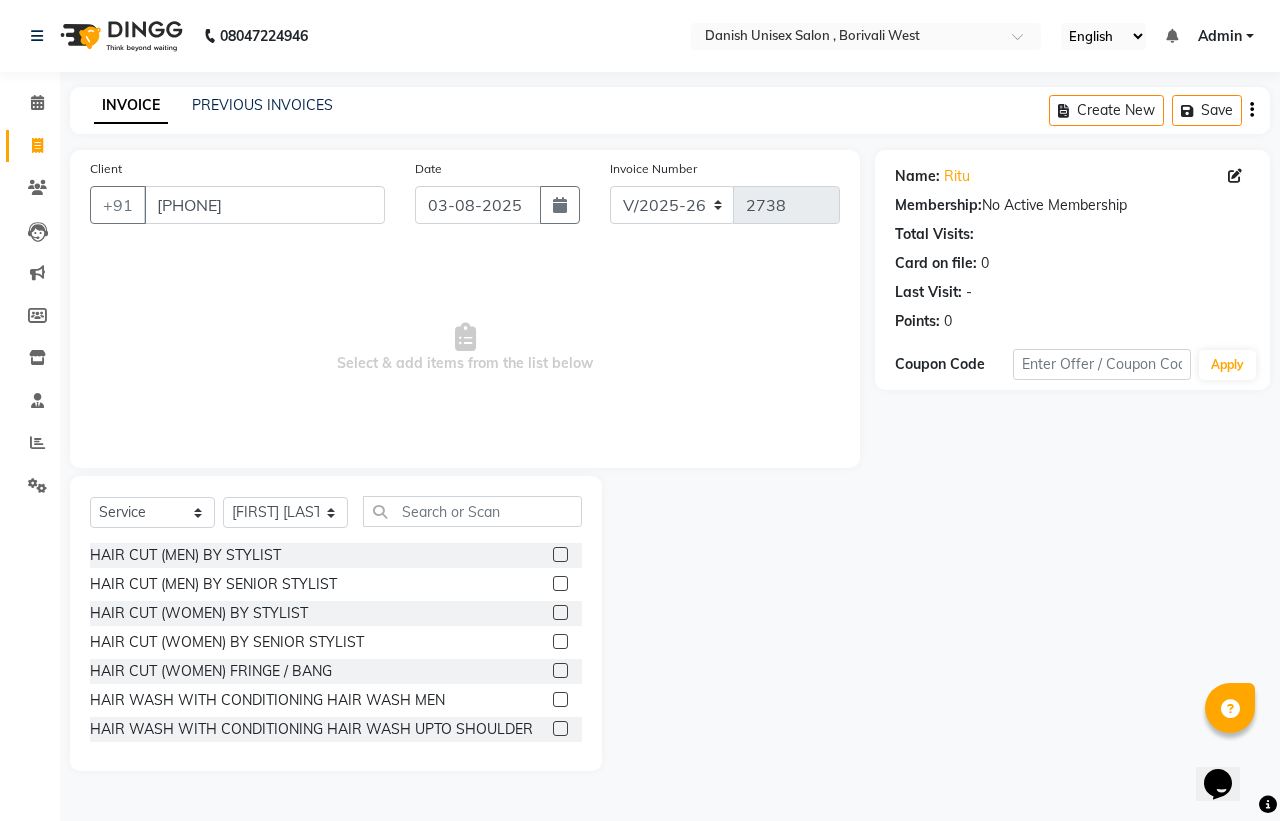 click 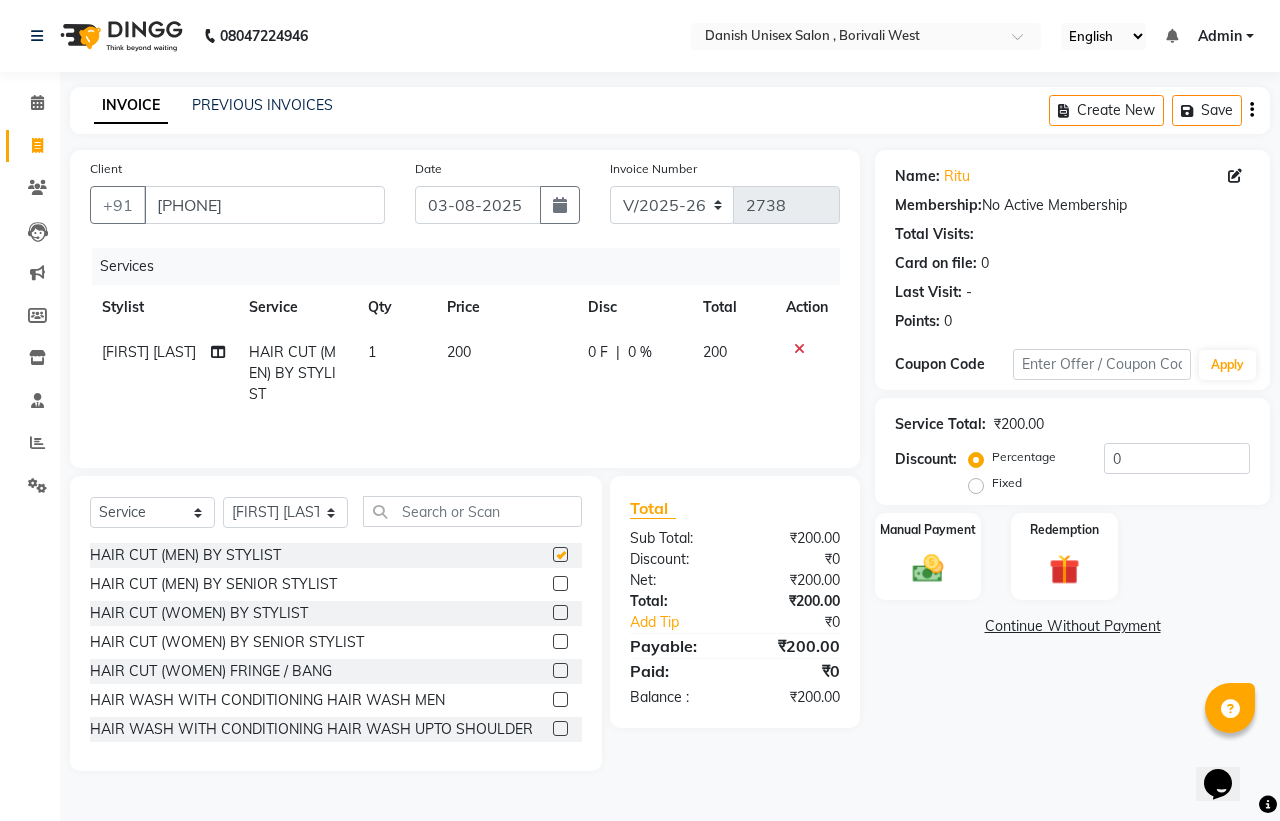 checkbox on "false" 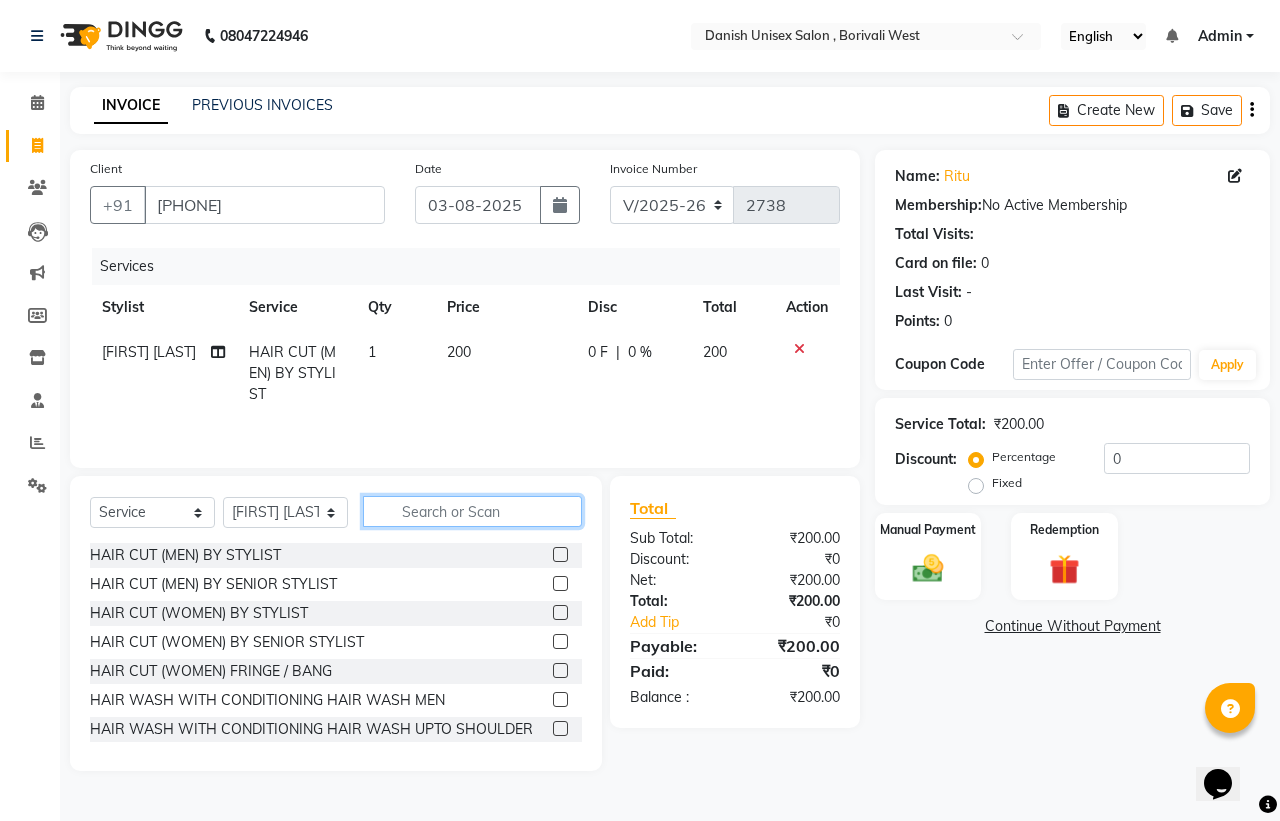 click 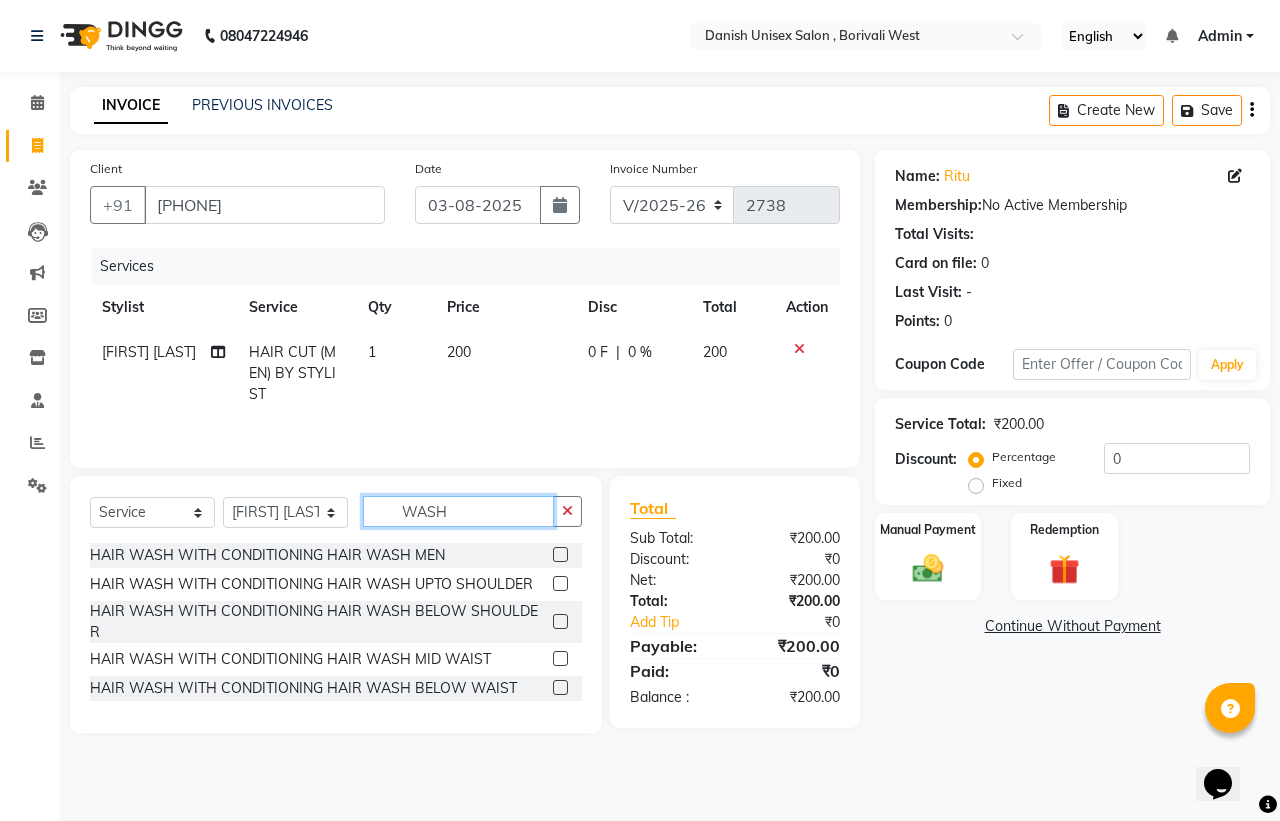 type on "WASH" 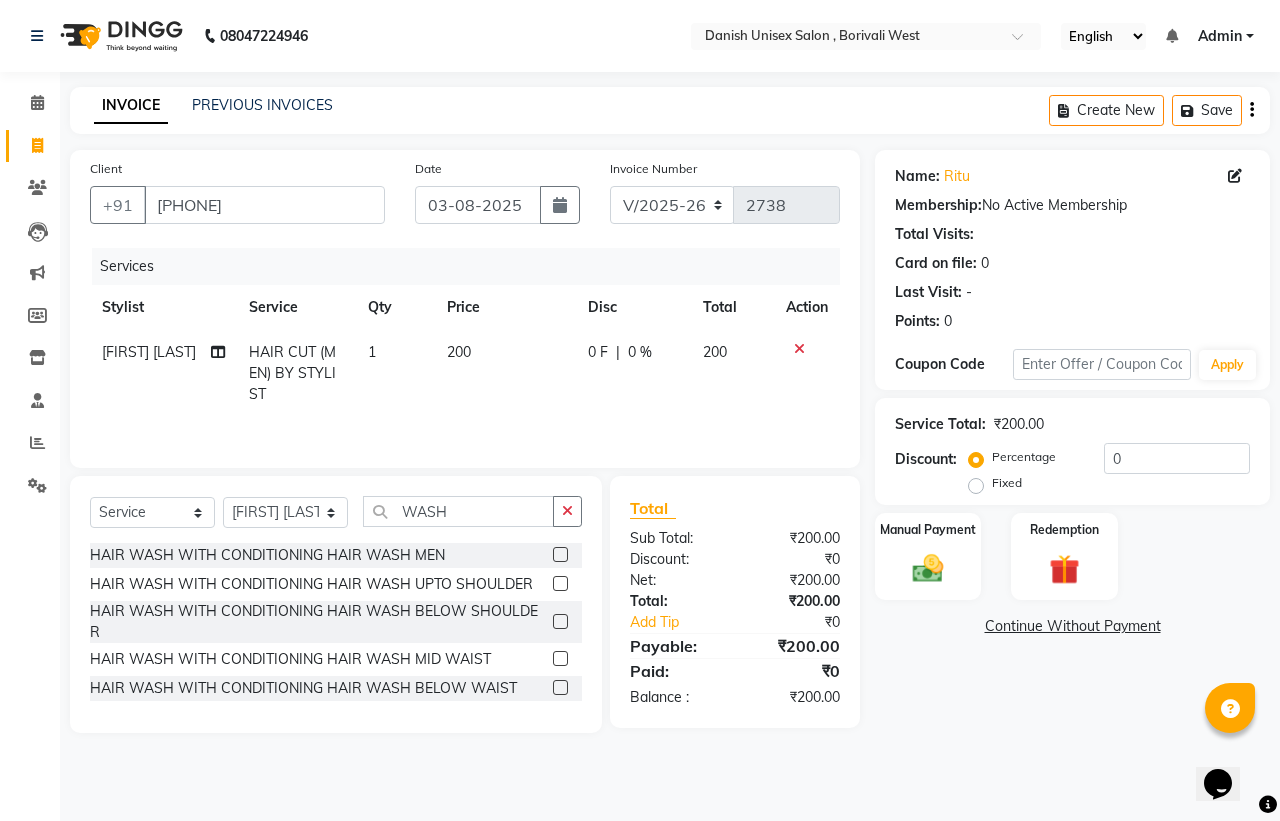 click 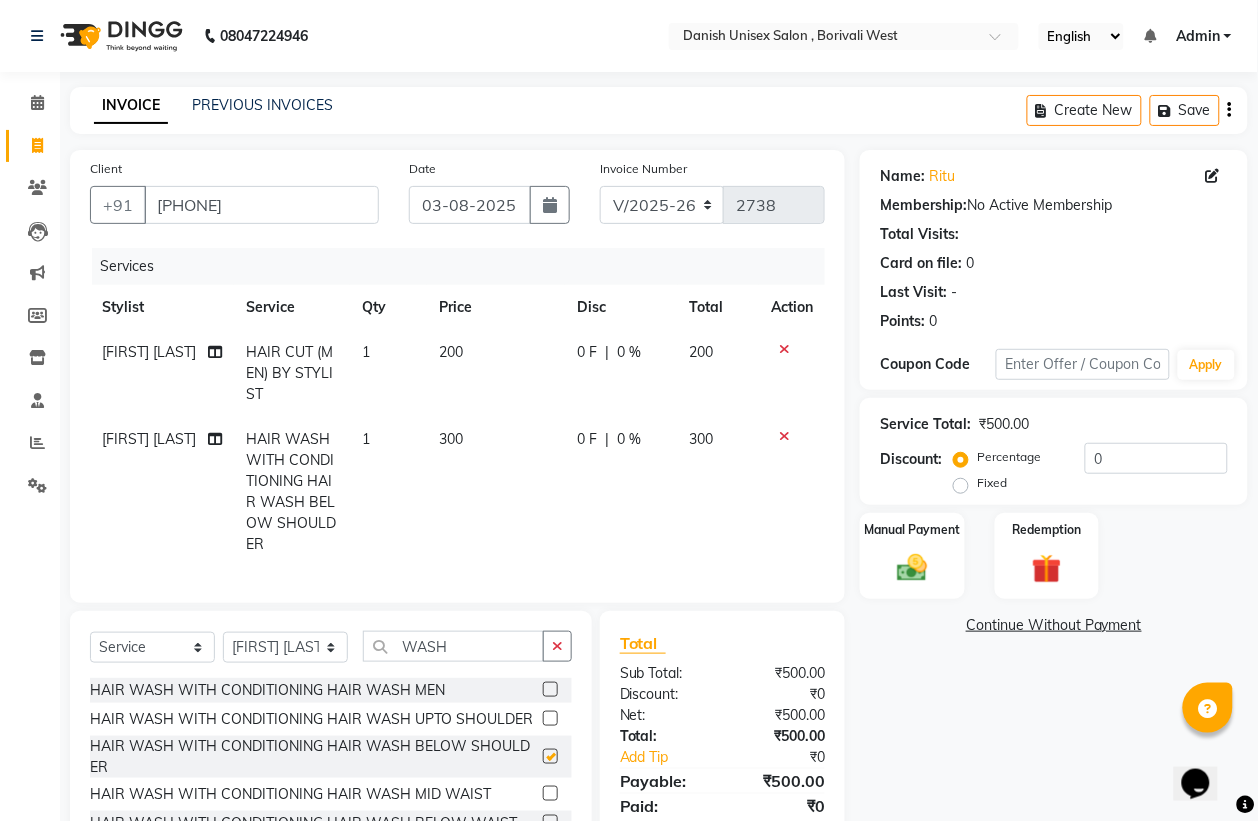 checkbox on "false" 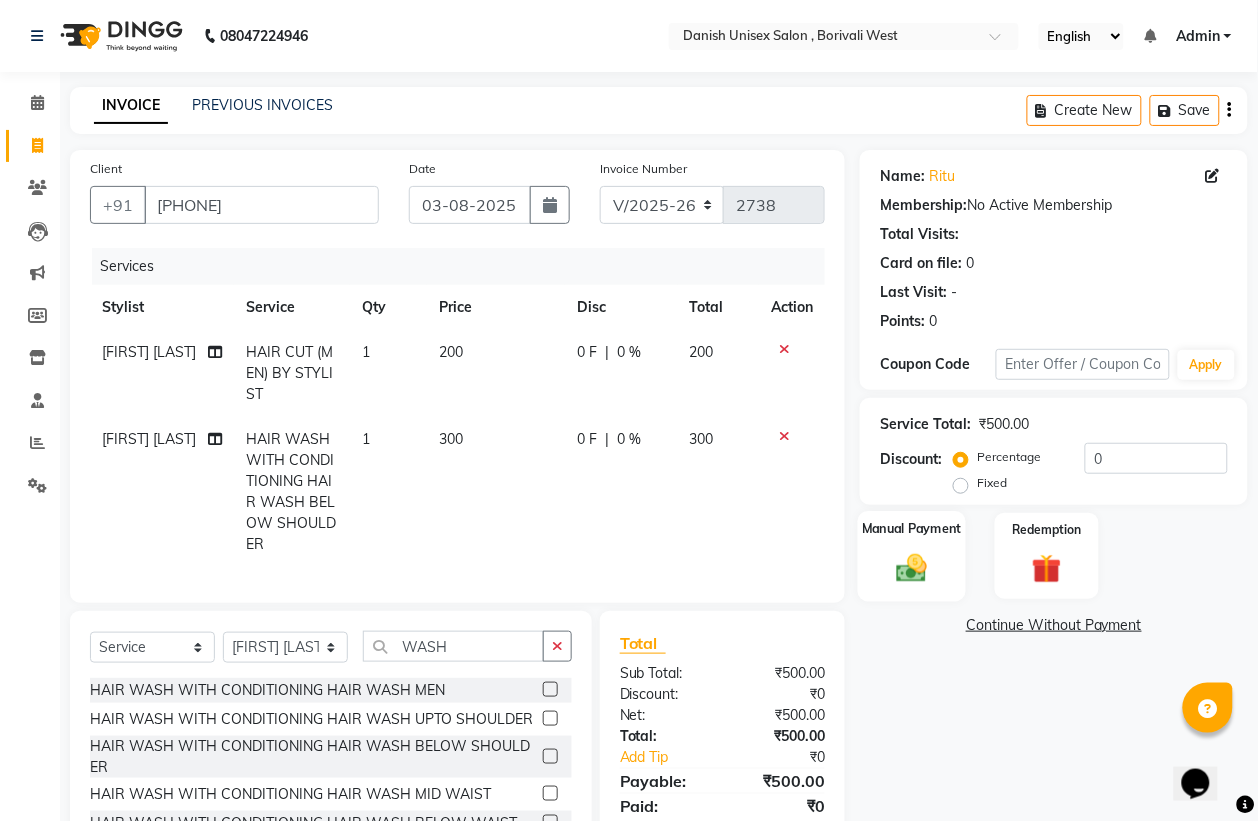 click on "Manual Payment" 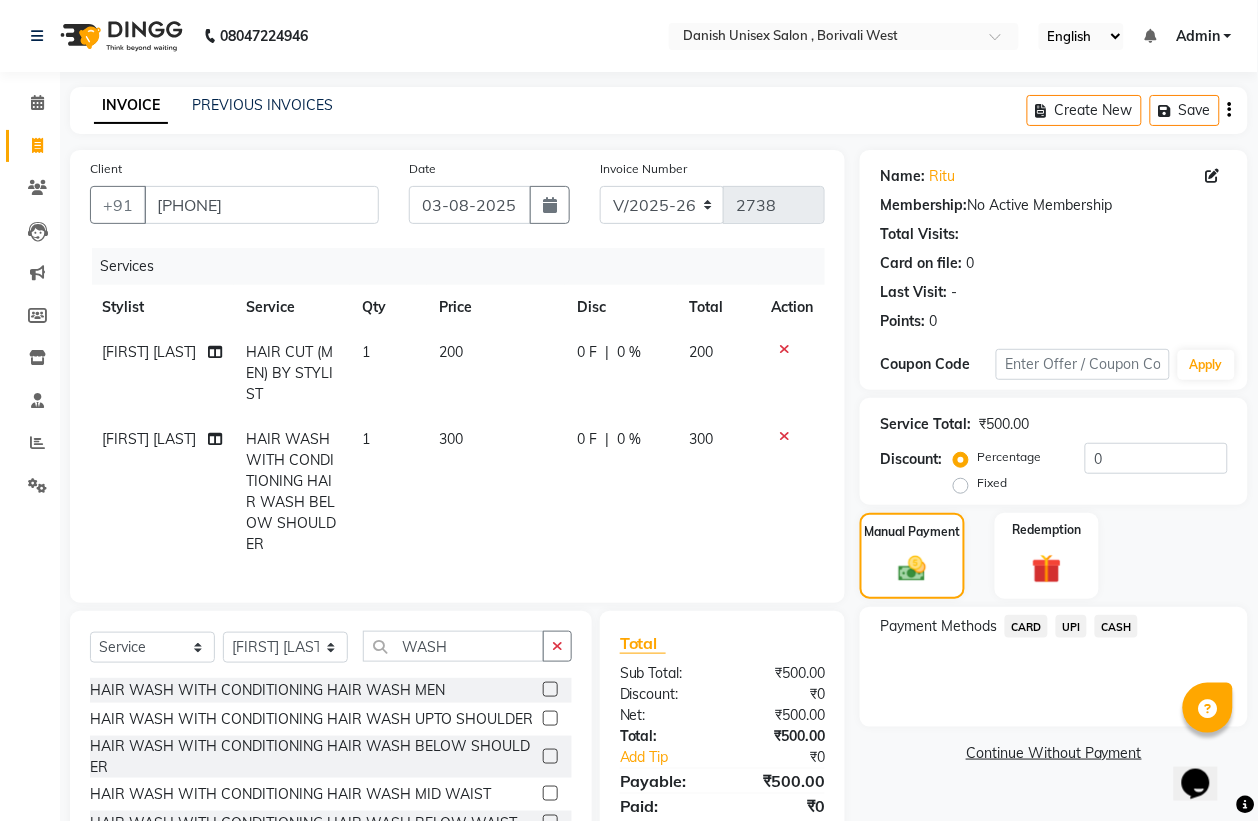 click on "CASH" 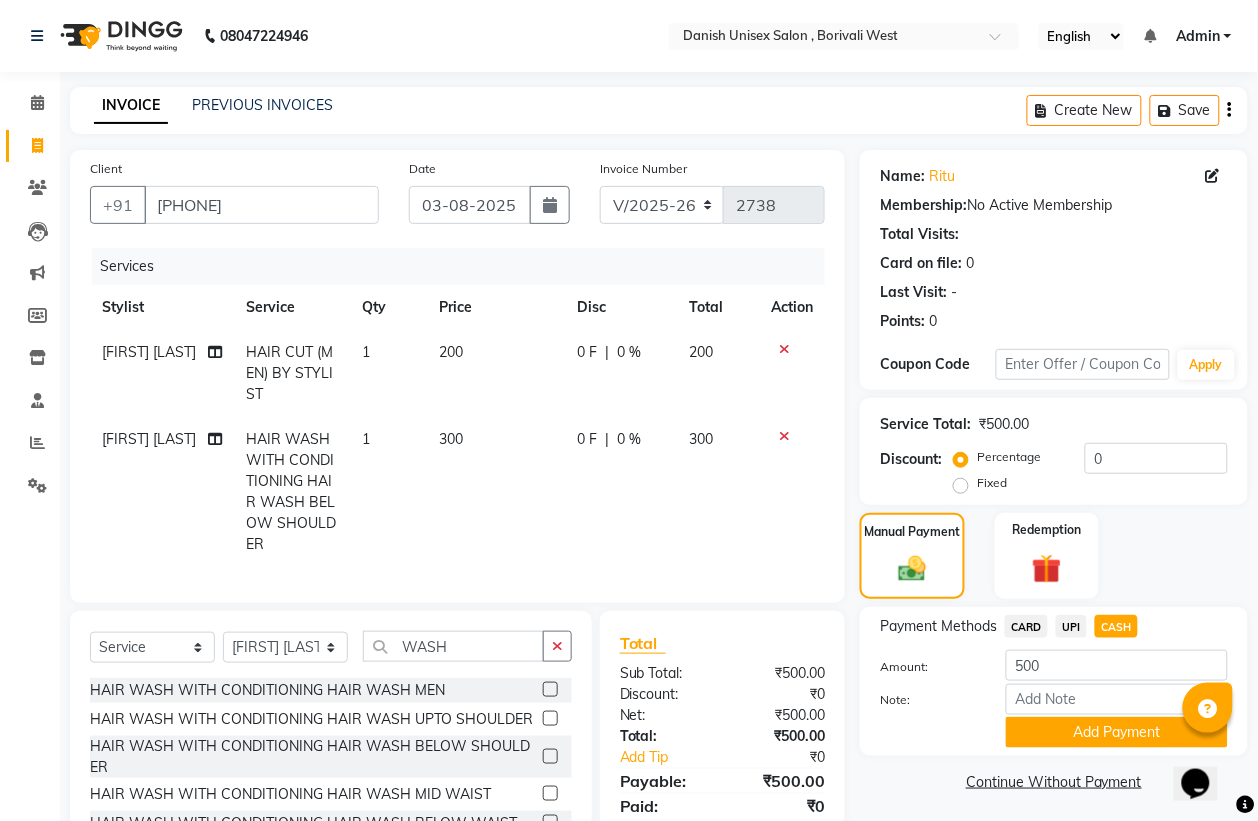 scroll, scrollTop: 97, scrollLeft: 0, axis: vertical 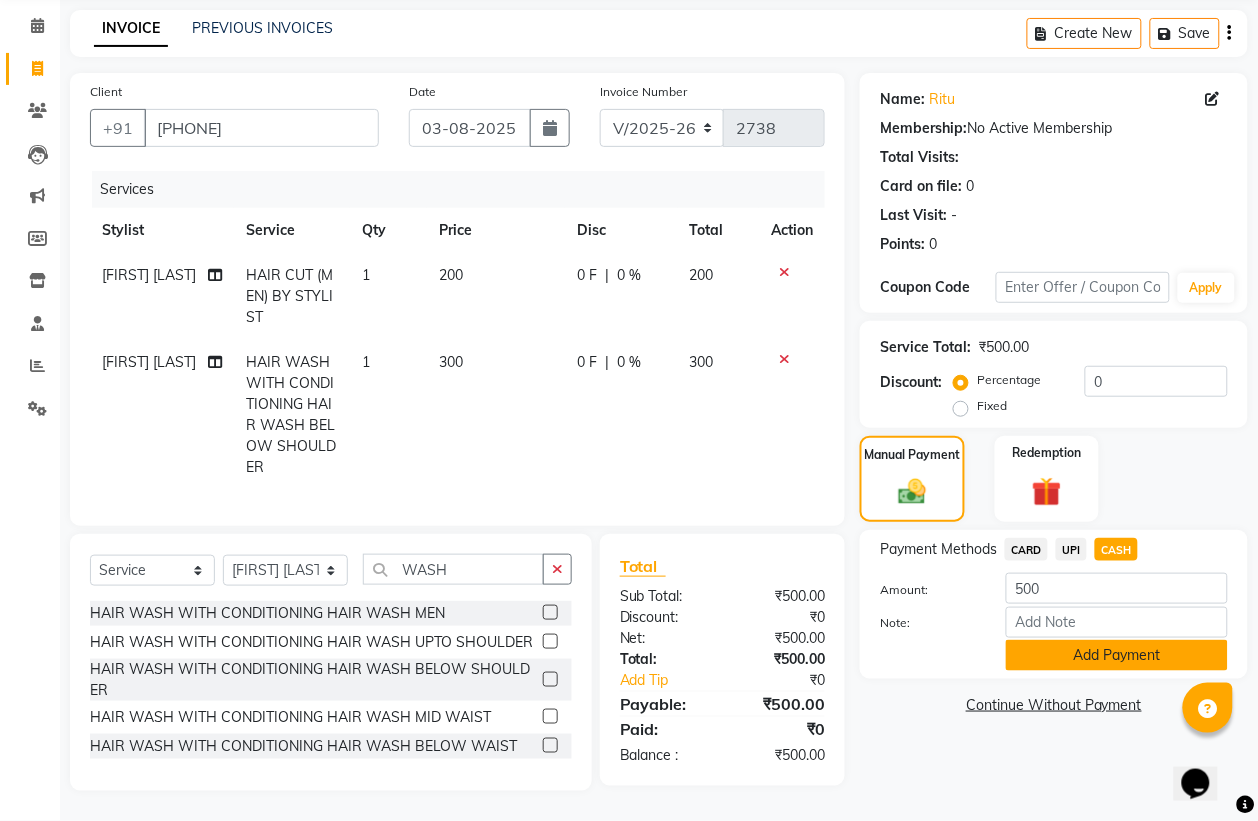 click on "Add Payment" 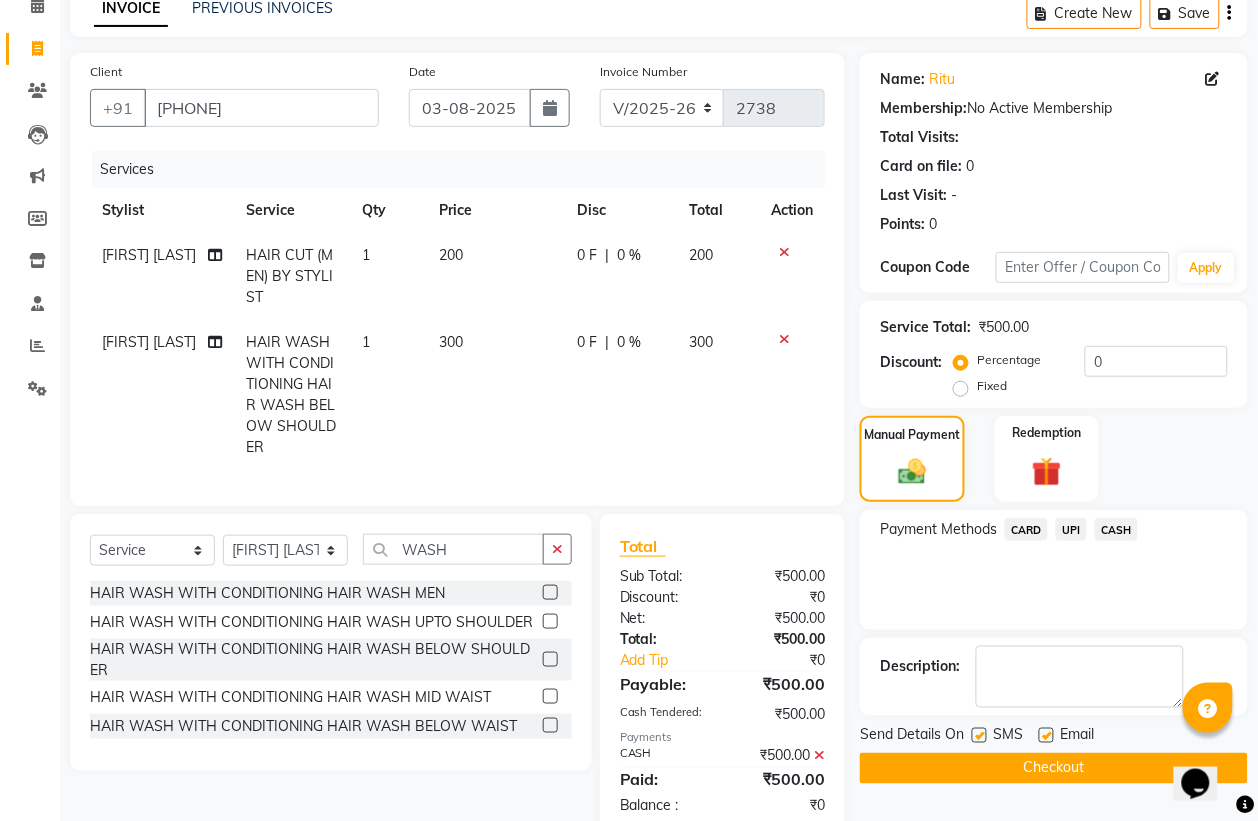 scroll, scrollTop: 163, scrollLeft: 0, axis: vertical 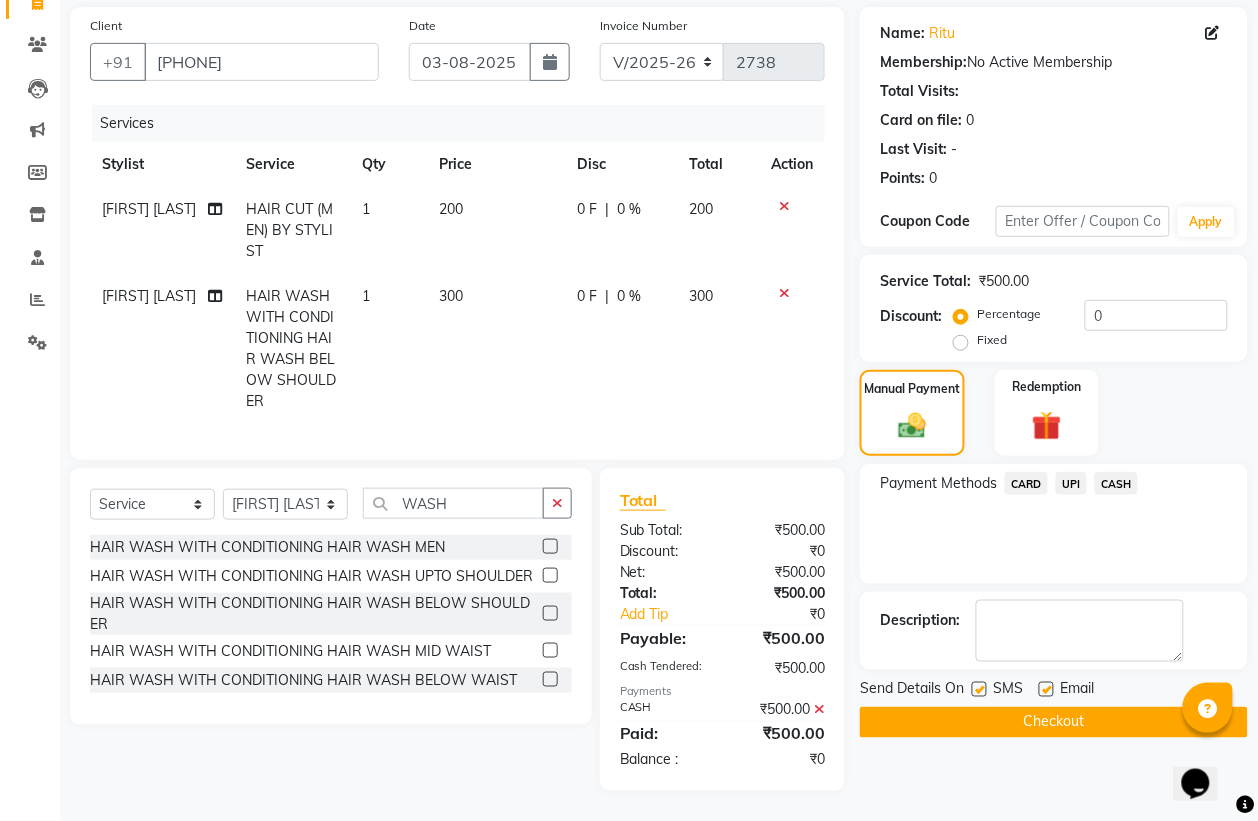 click on "Checkout" 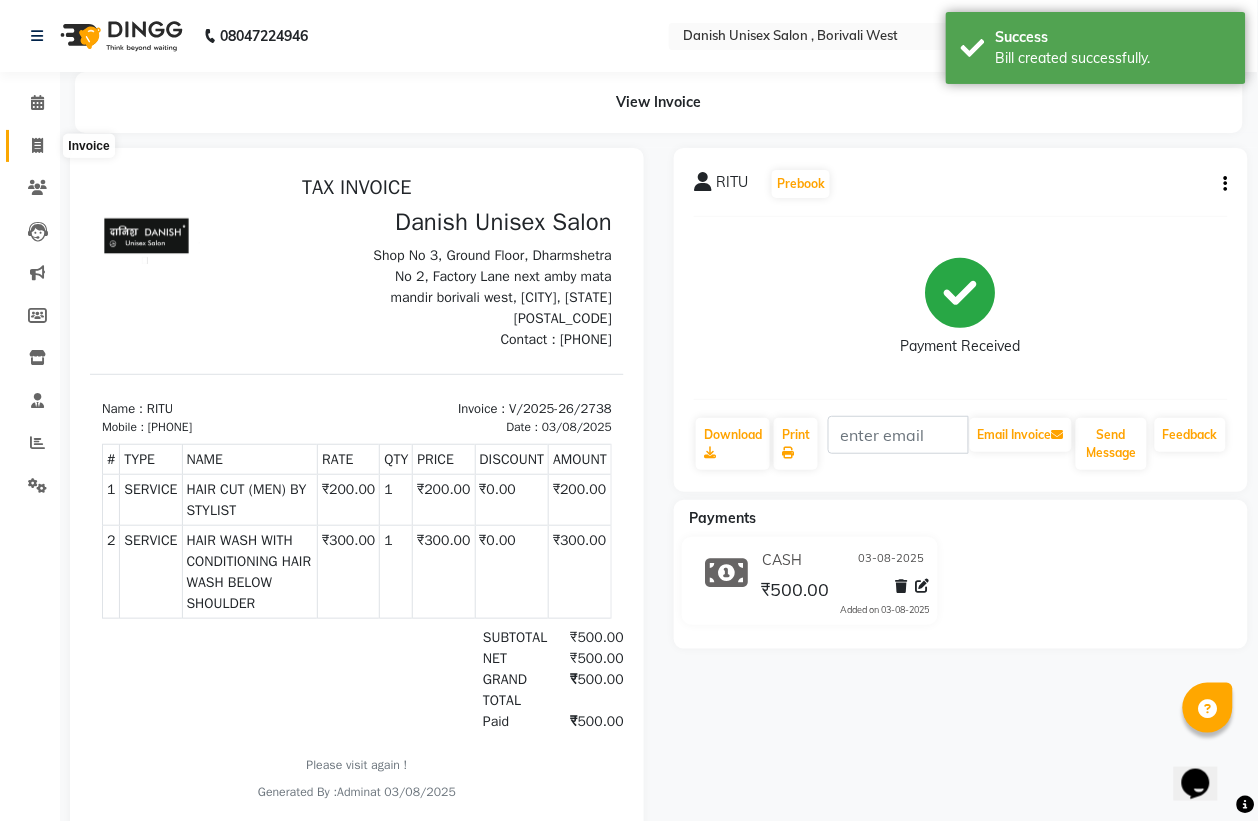 scroll, scrollTop: 0, scrollLeft: 0, axis: both 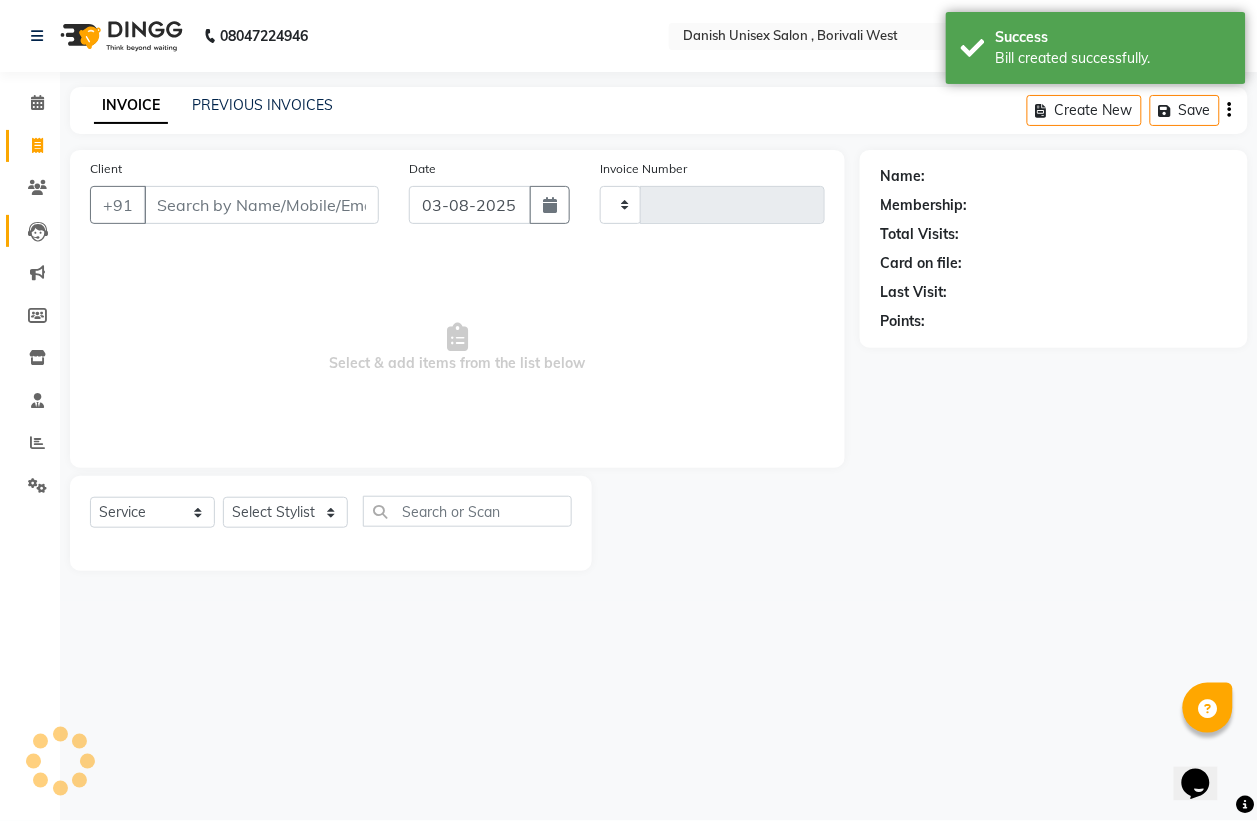 type on "2739" 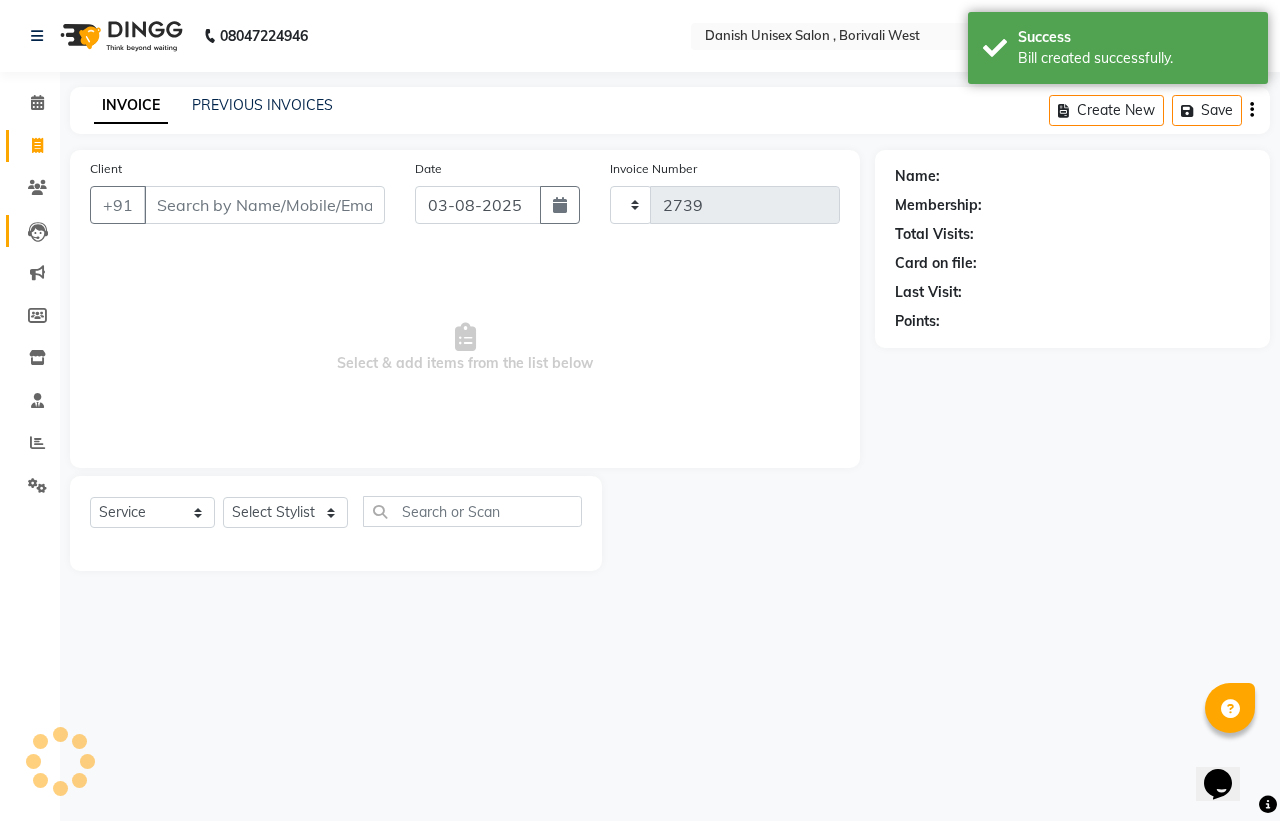 select on "6929" 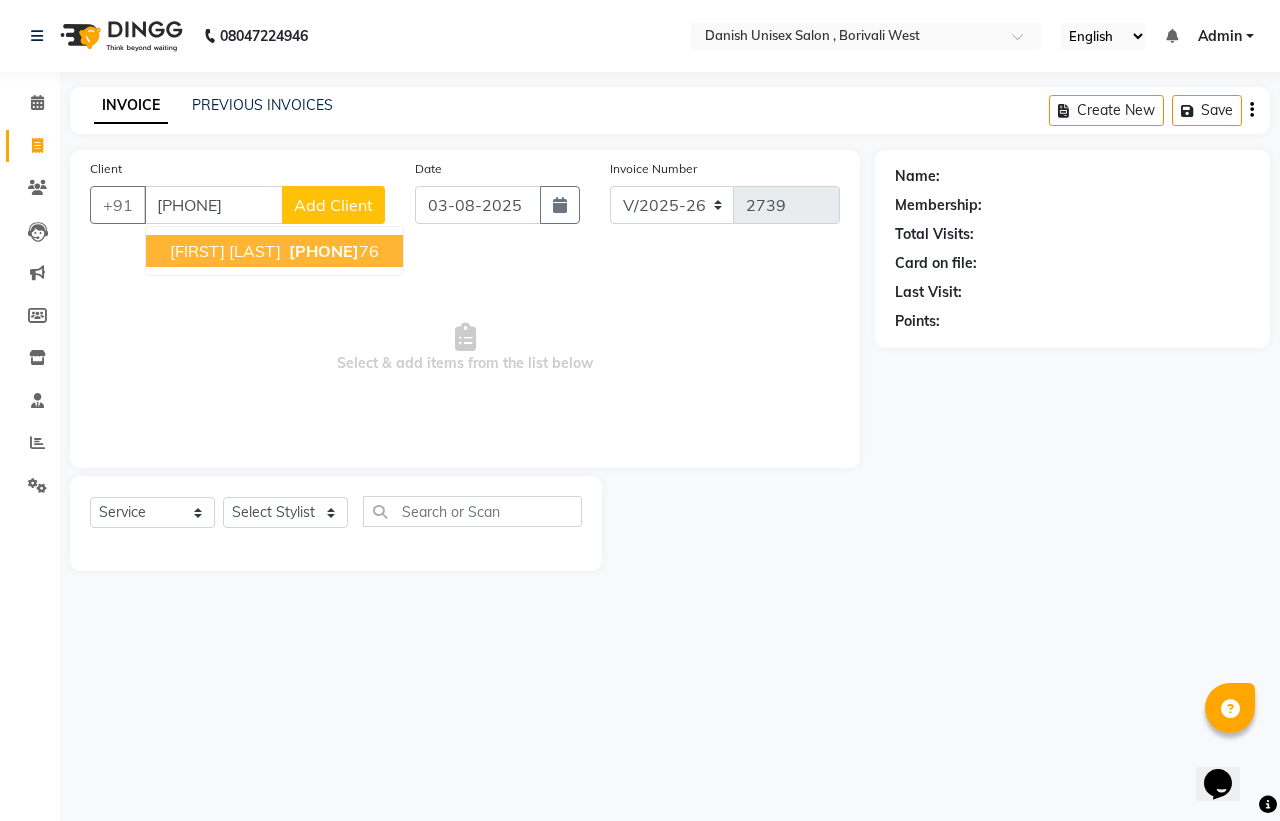click on "[FIRST] [LAST]" at bounding box center [225, 251] 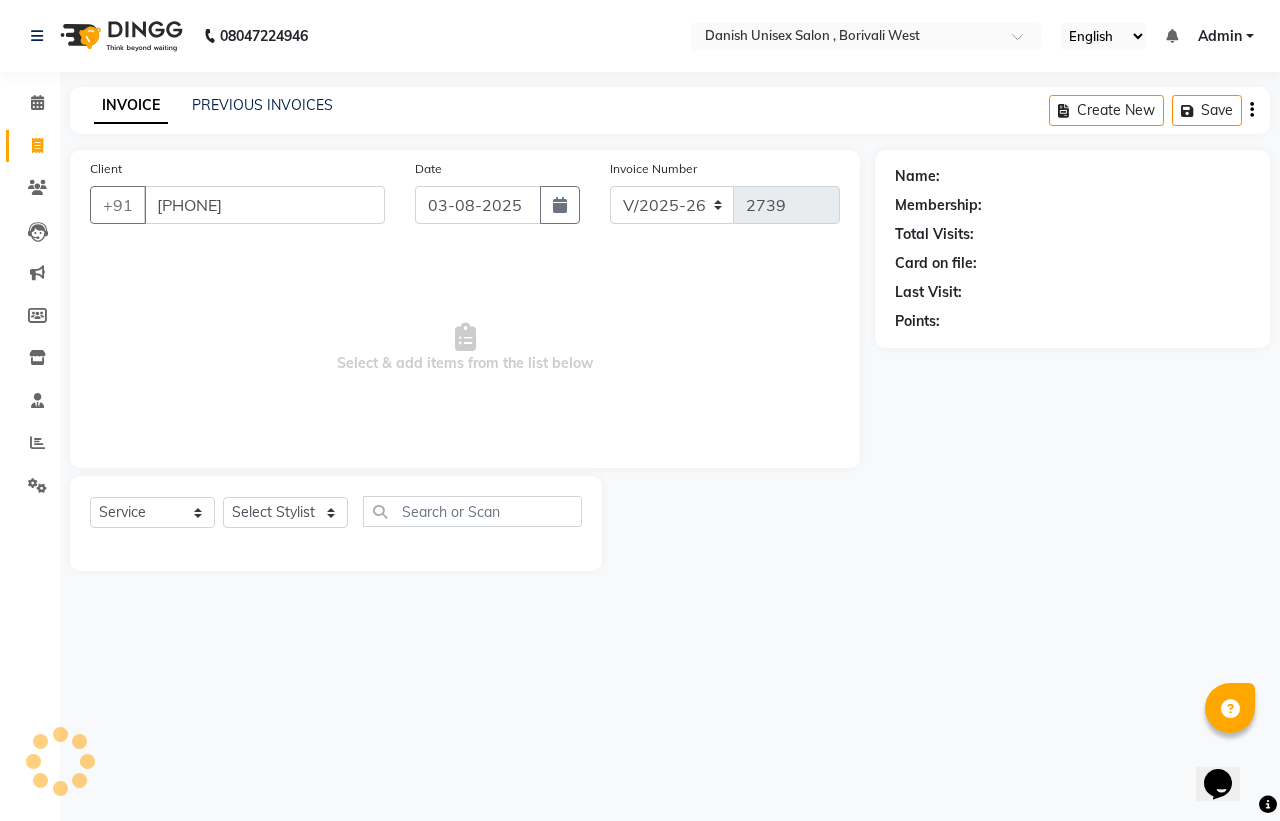 type on "[PHONE]" 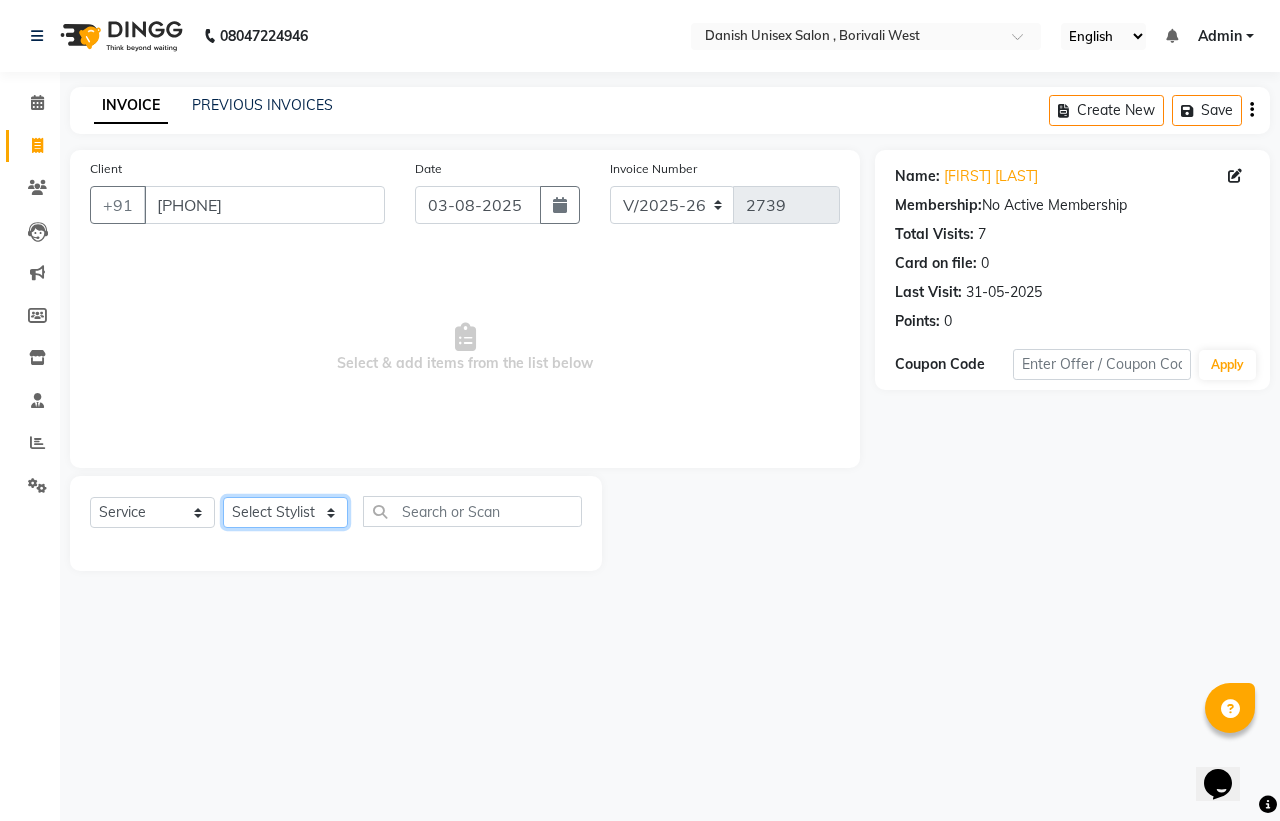 click on "Select Stylist [NAME] [LAST], [NAME], [NAME], [NAME], [NAME], [NAME], [NAME], [NAME], [NAME], [NAME], [NAME], [NAME], [NAME]" 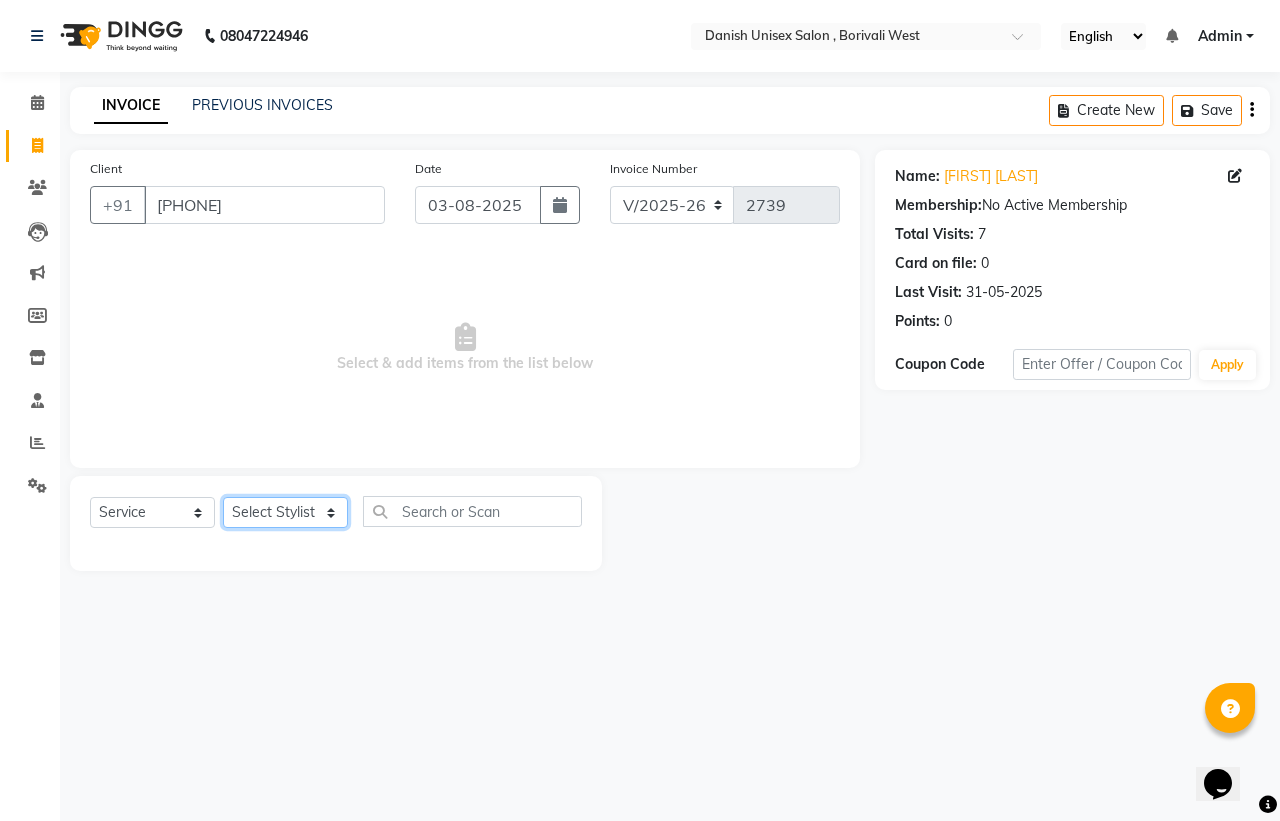 select on "54589" 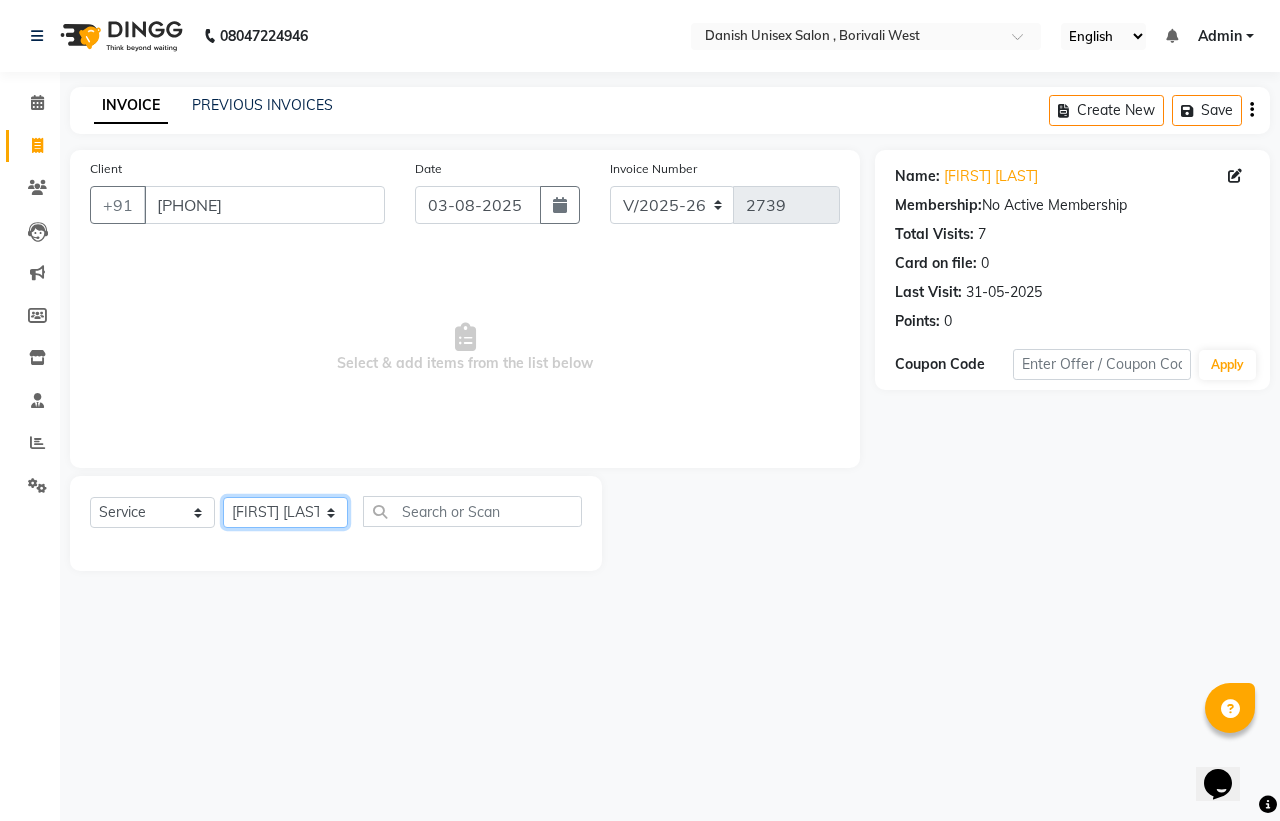 click on "Select Stylist [NAME] [LAST], [NAME], [NAME], [NAME], [NAME], [NAME], [NAME], [NAME], [NAME], [NAME], [NAME], [NAME], [NAME]" 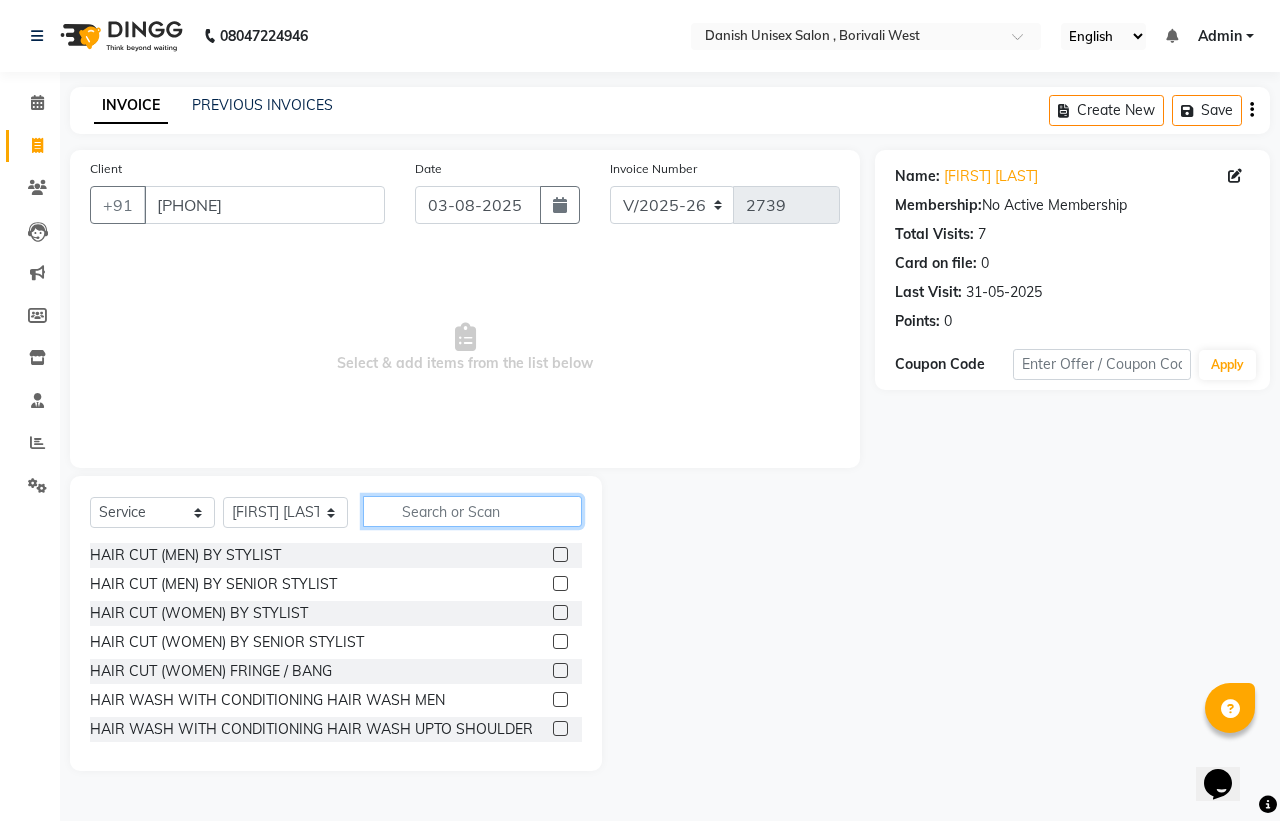 click 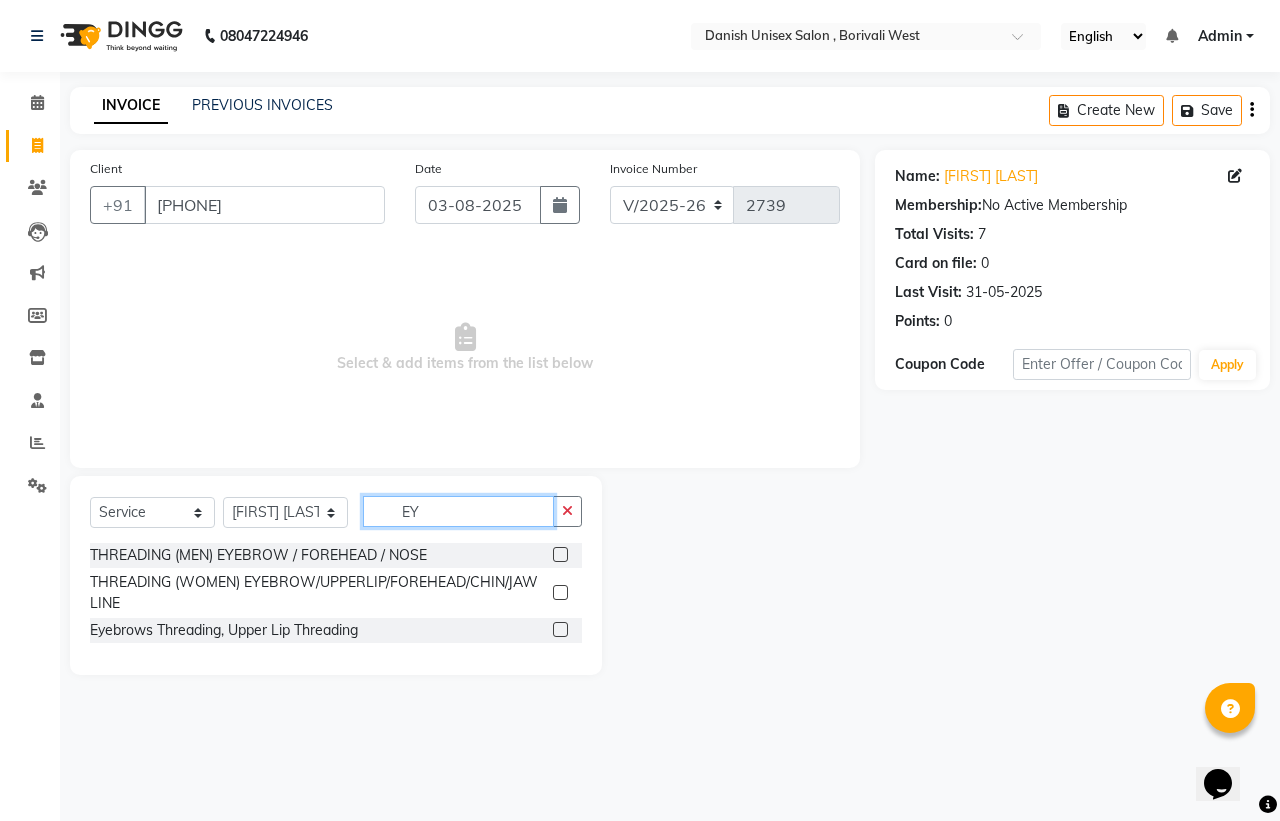 type on "EY" 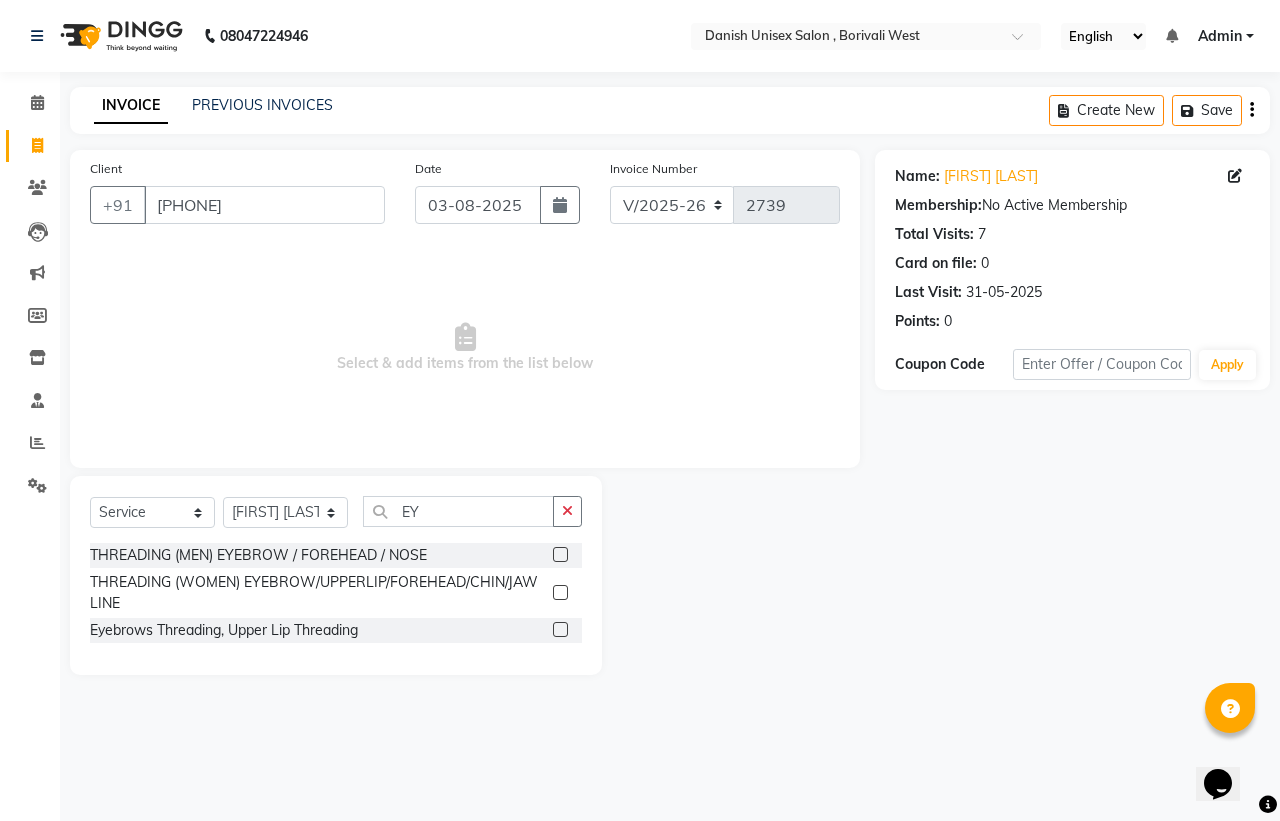 click 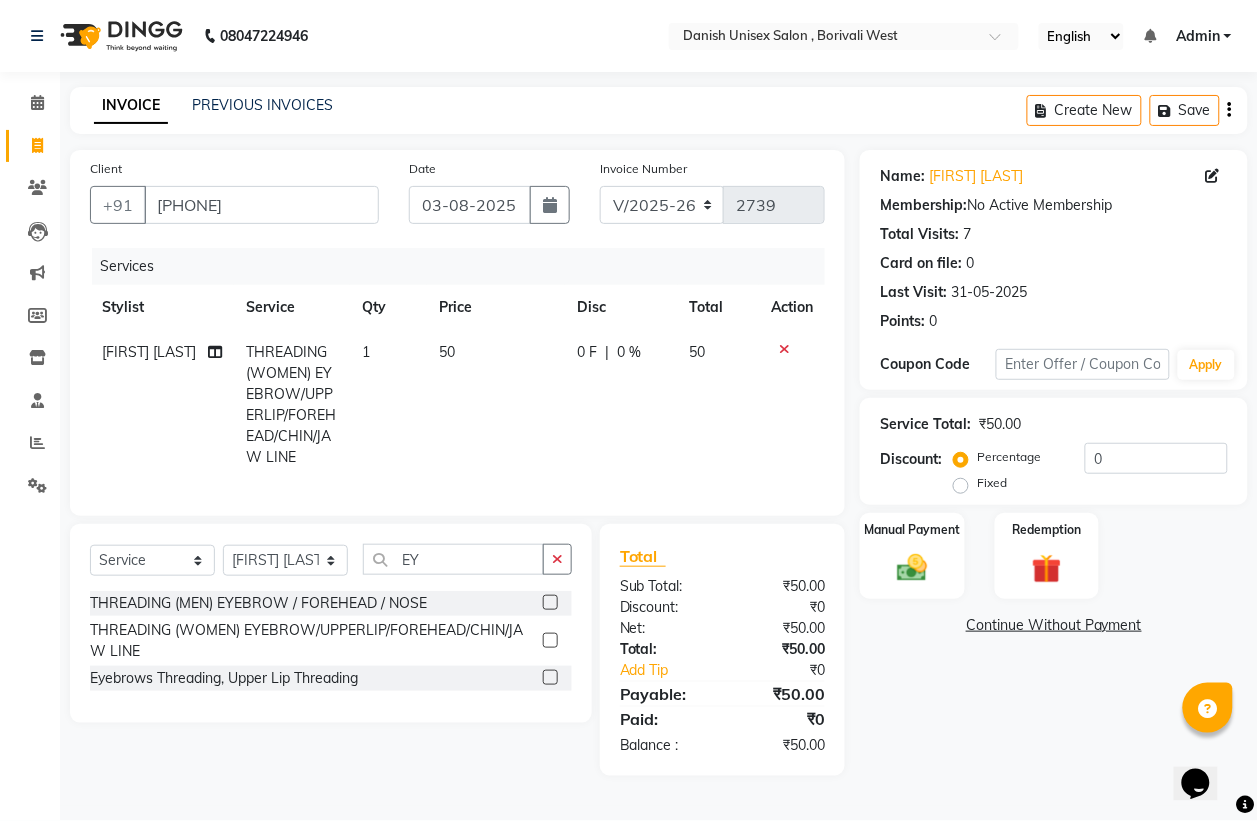 scroll, scrollTop: 6, scrollLeft: 0, axis: vertical 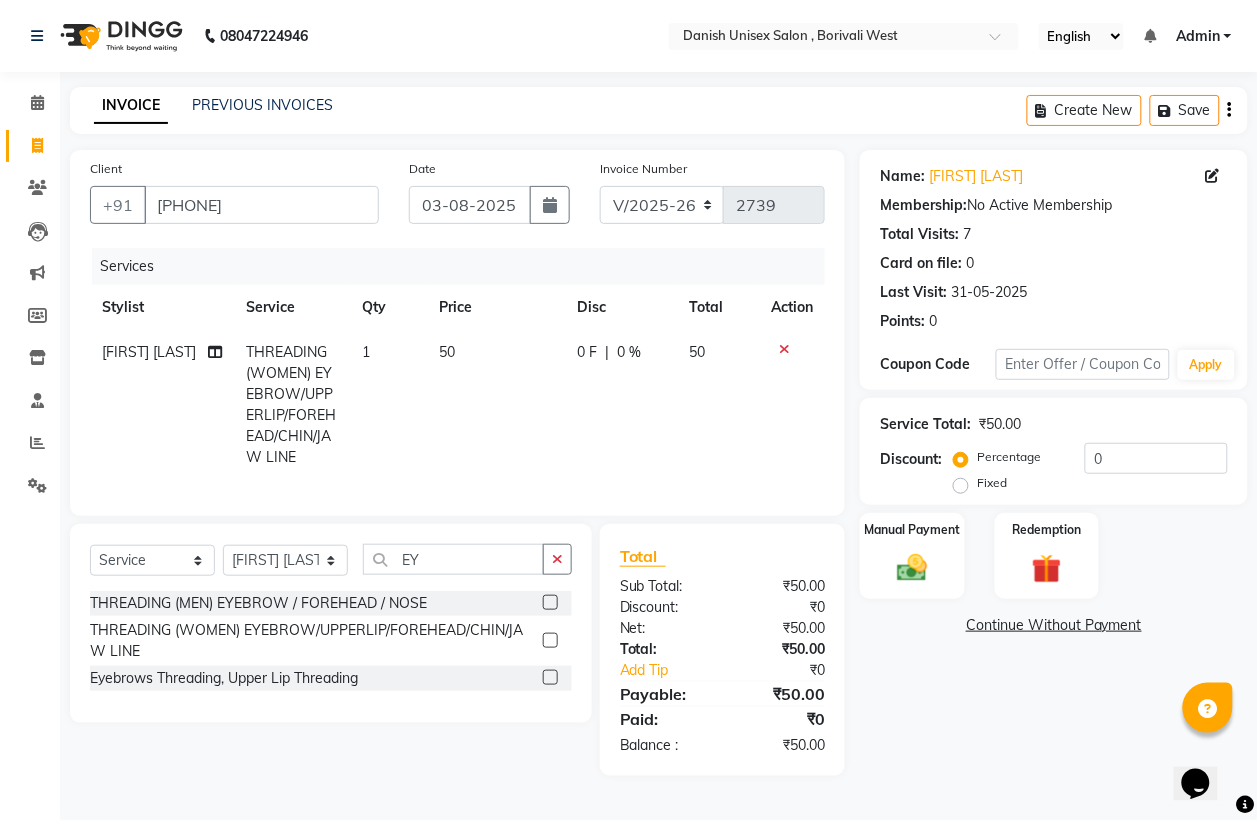 click 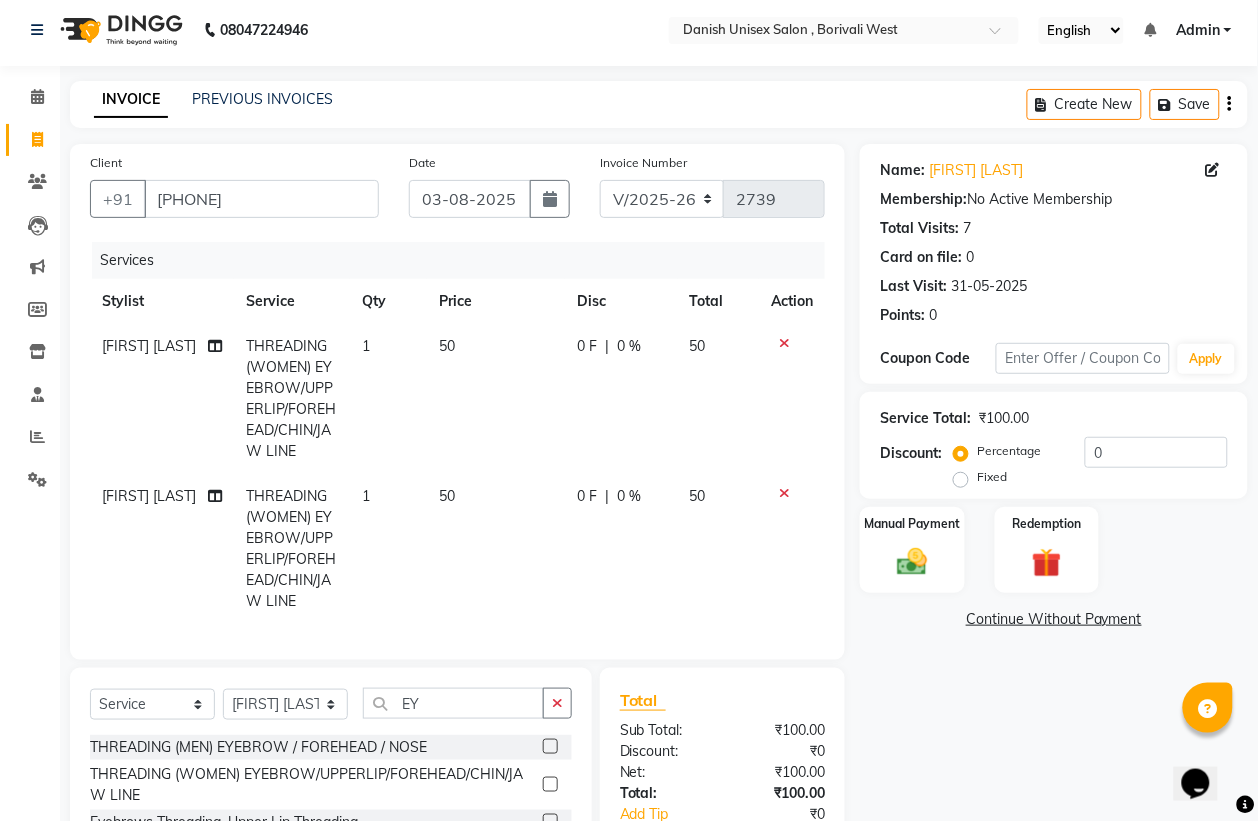 scroll, scrollTop: 156, scrollLeft: 0, axis: vertical 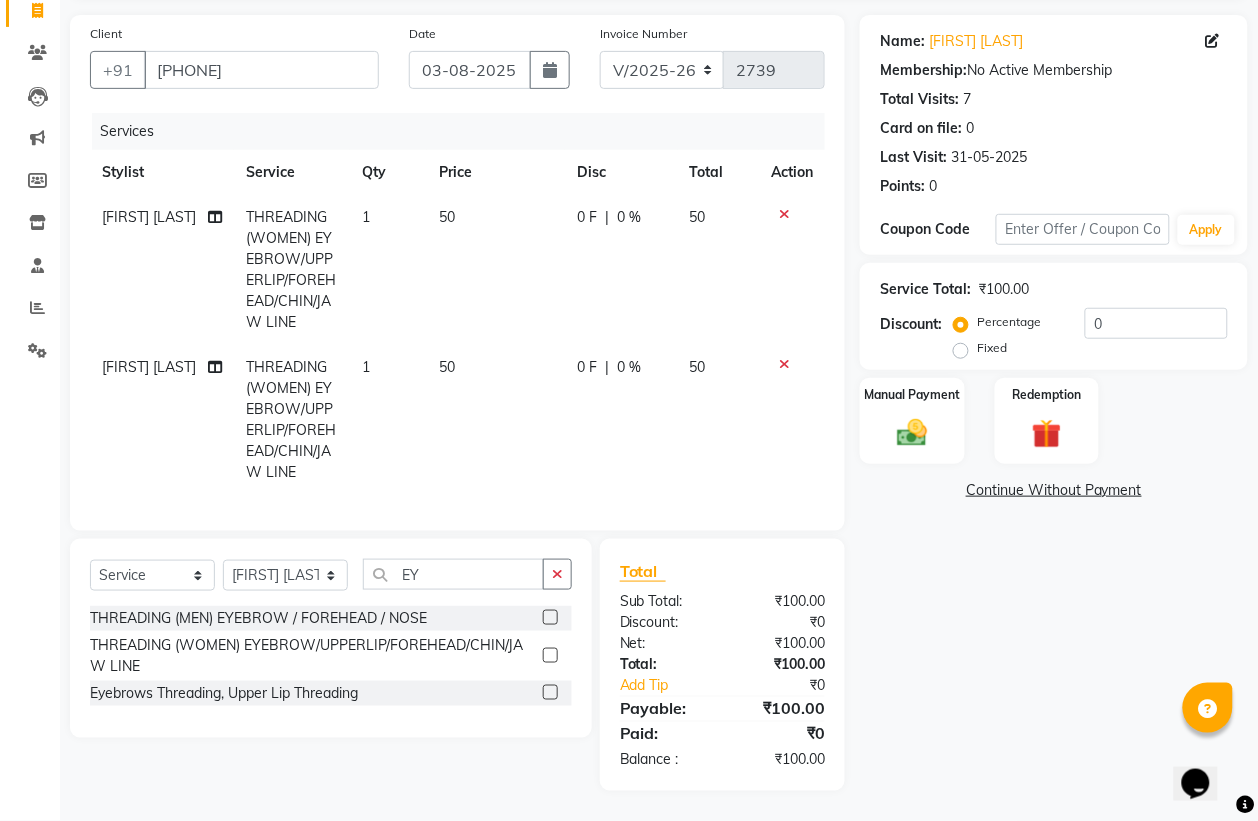 click 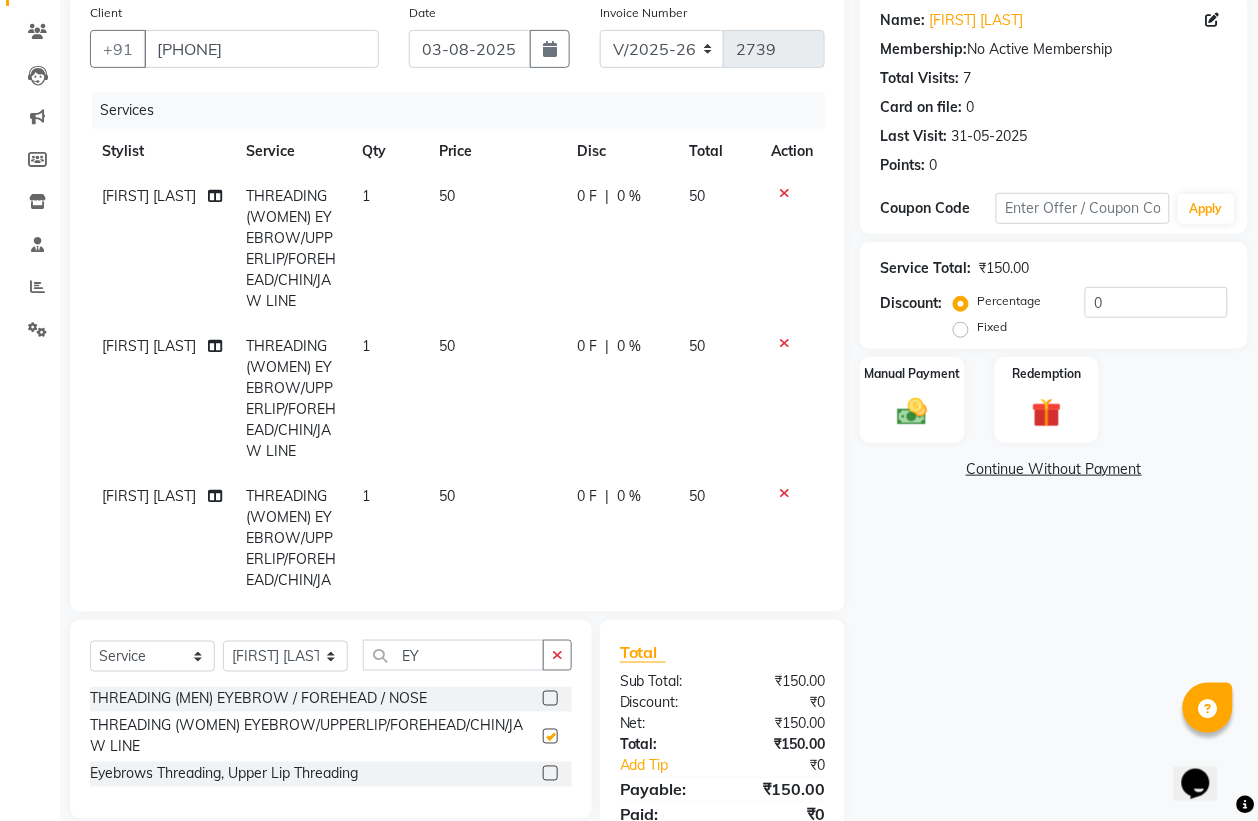 checkbox on "false" 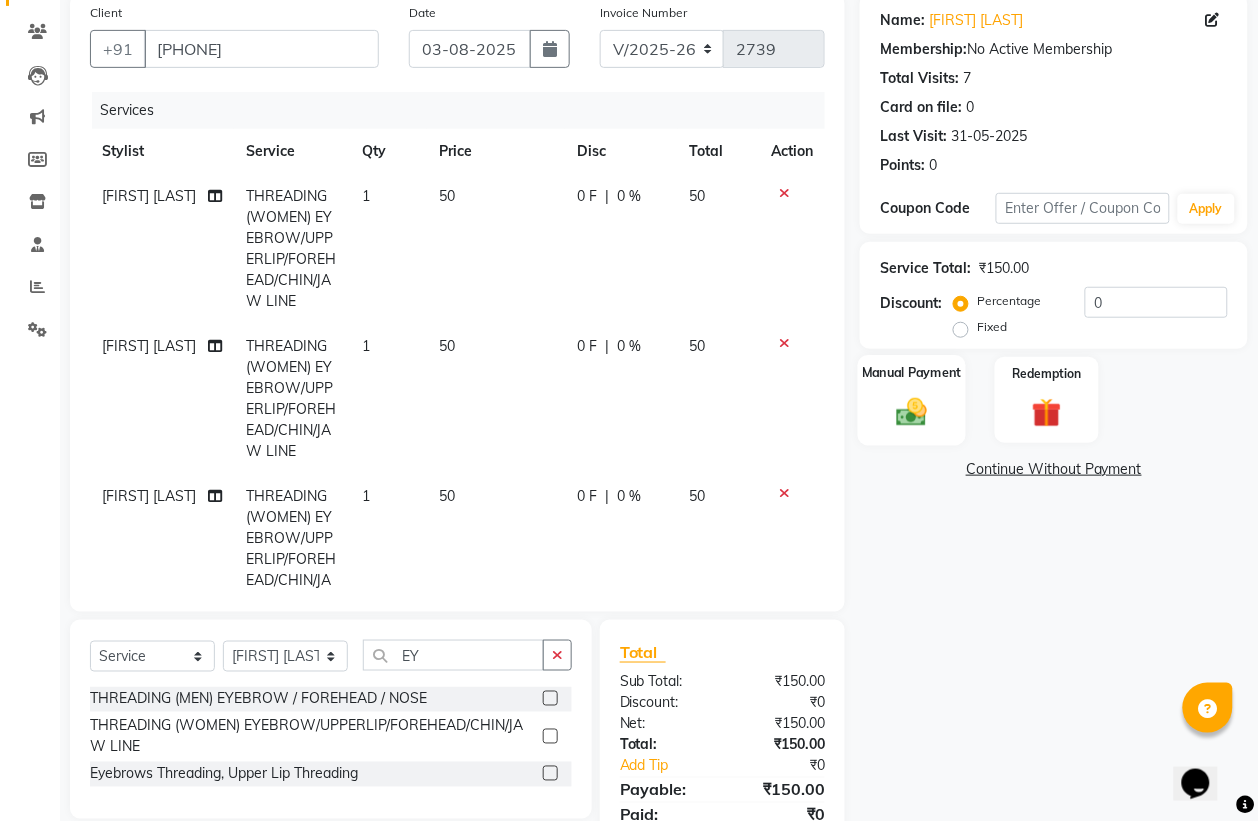 click 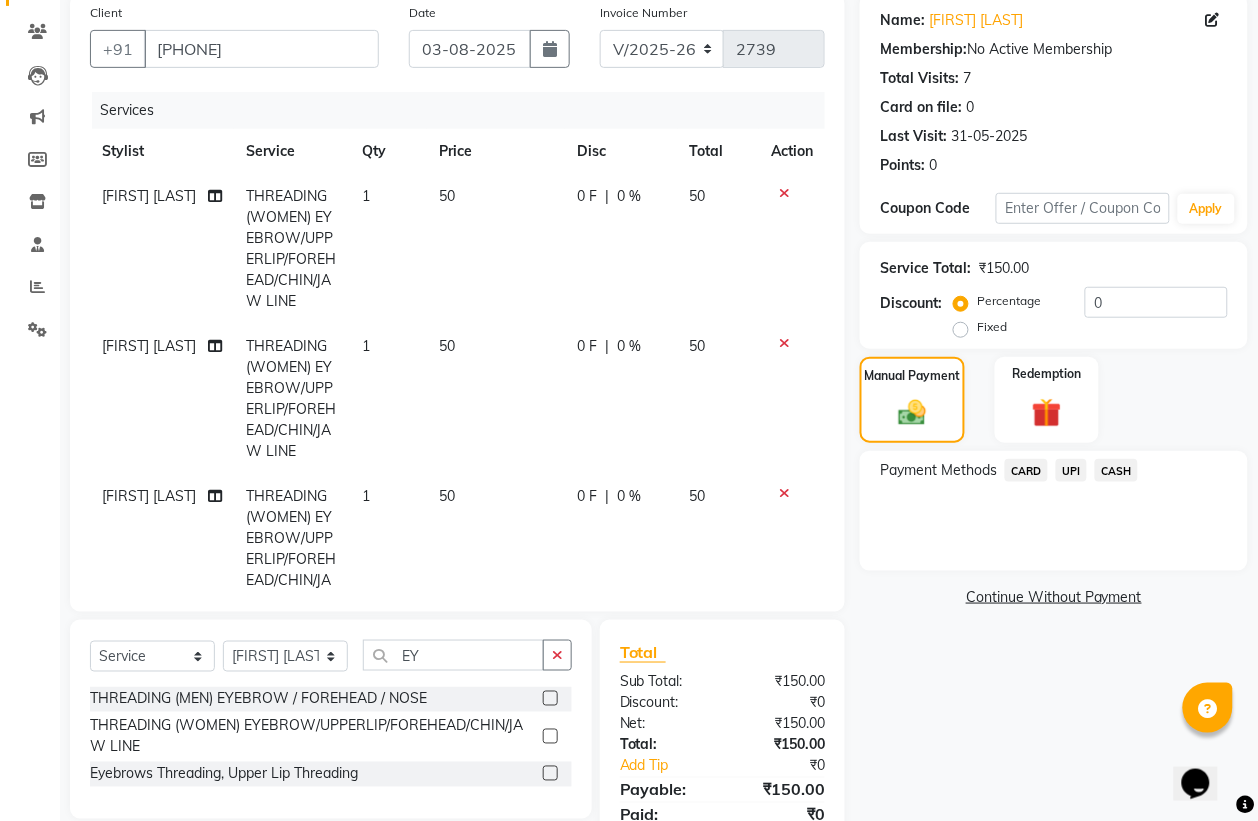 click on "UPI" 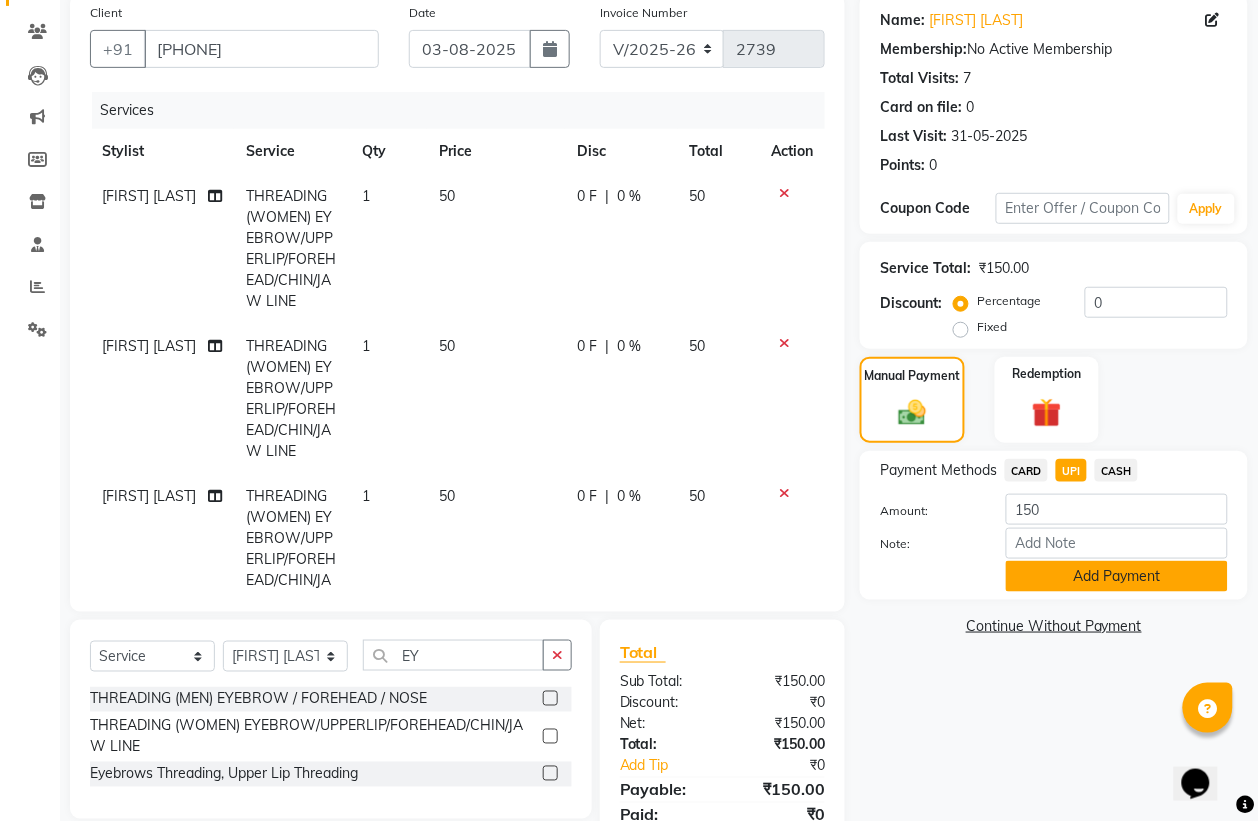 click on "Add Payment" 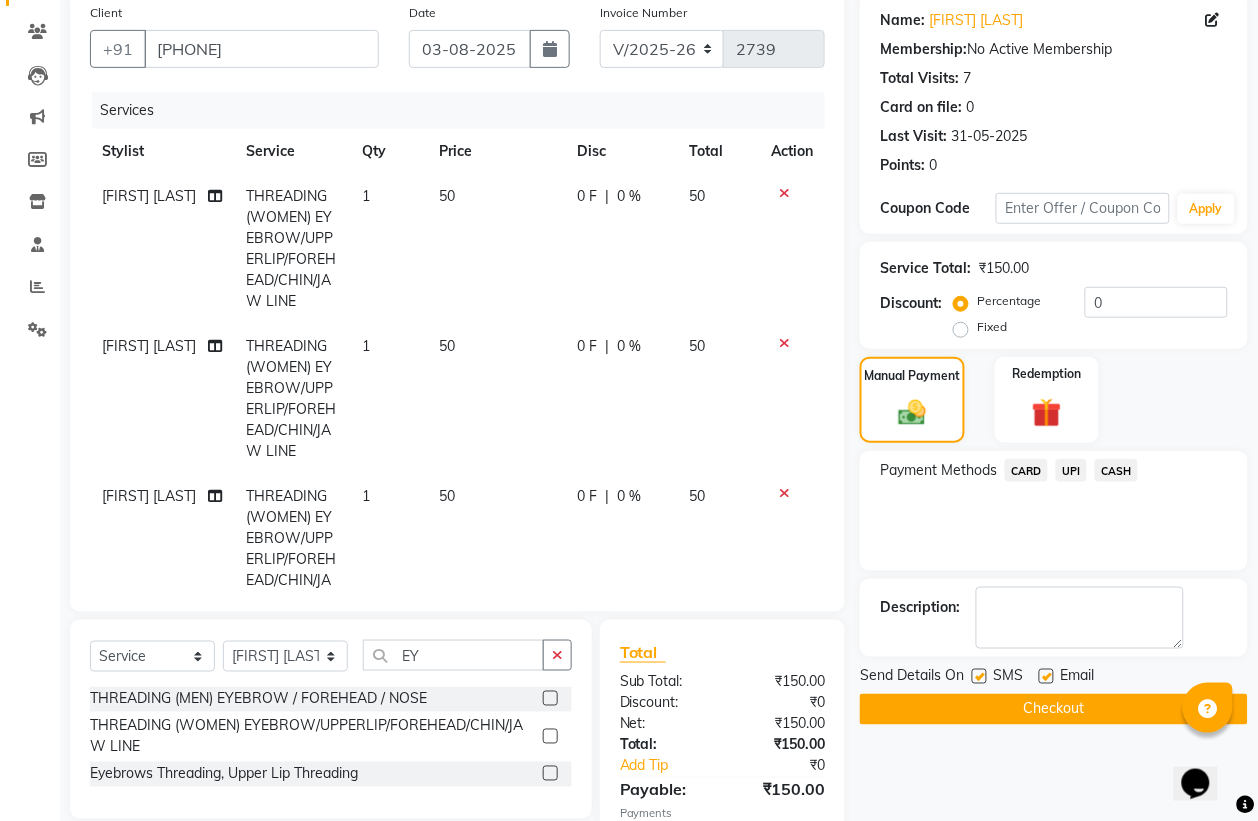 click on "Checkout" 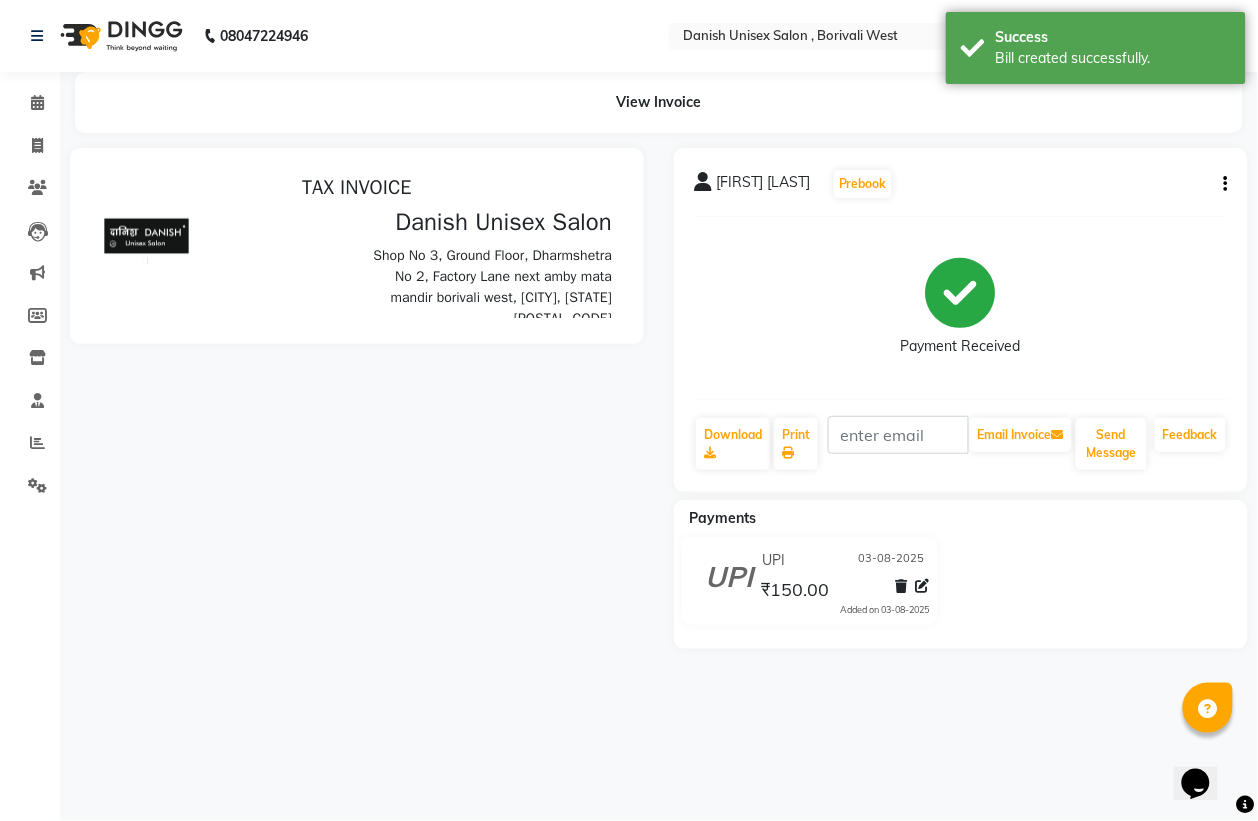 scroll, scrollTop: 0, scrollLeft: 0, axis: both 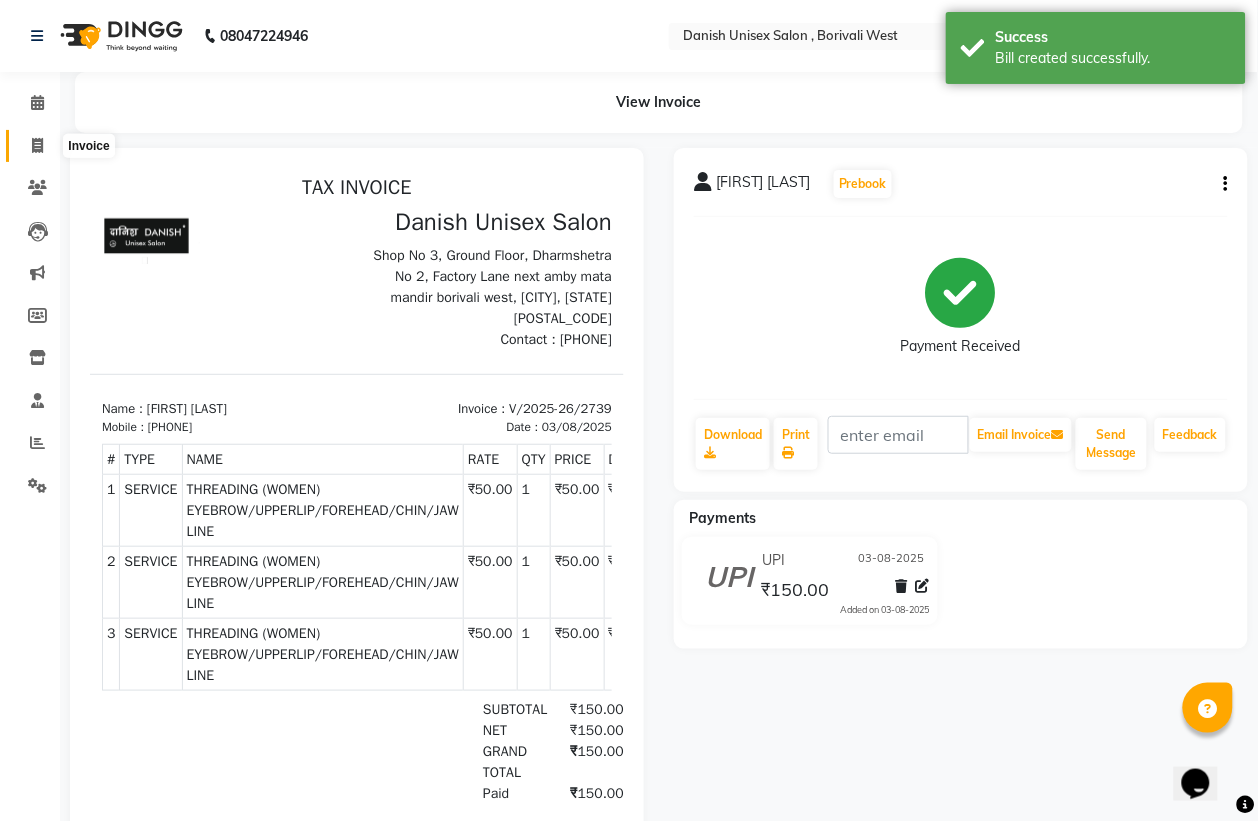 click 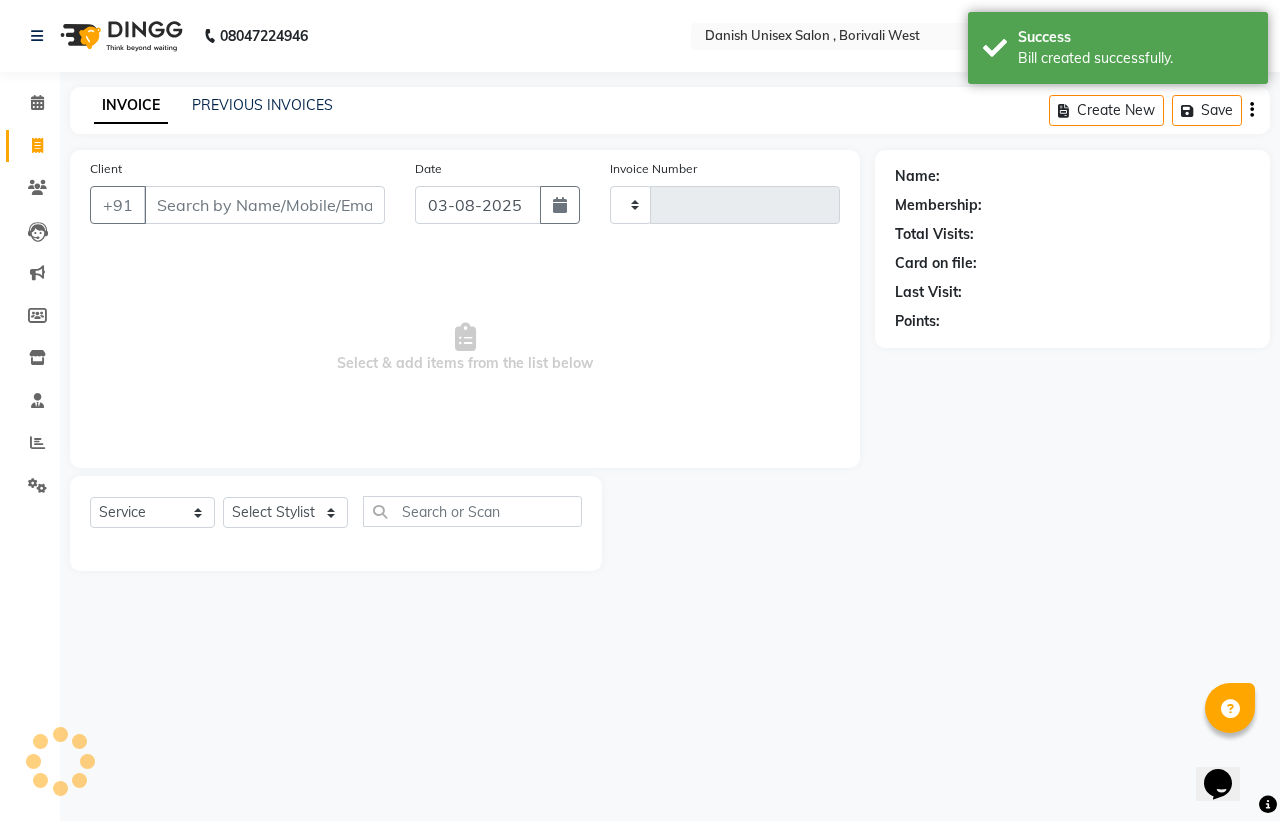 type on "2740" 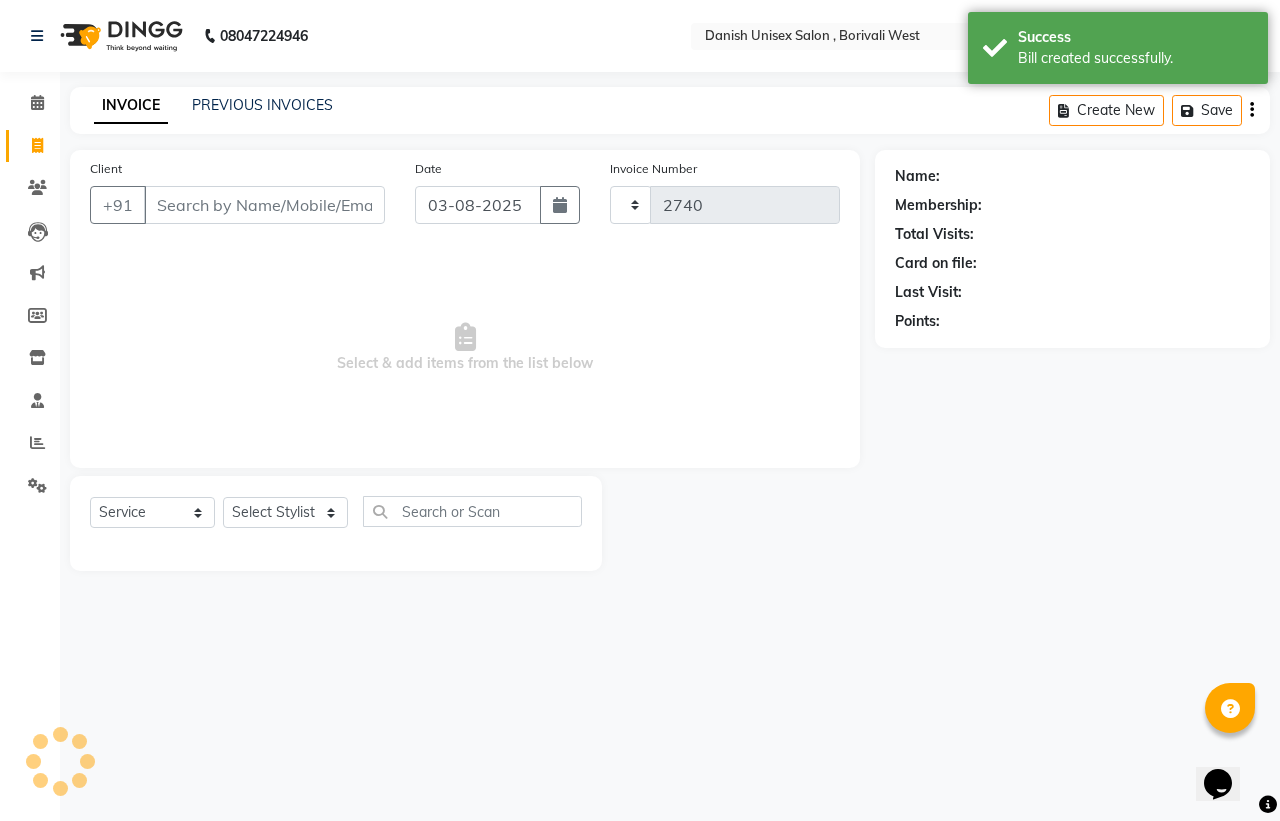 select on "6929" 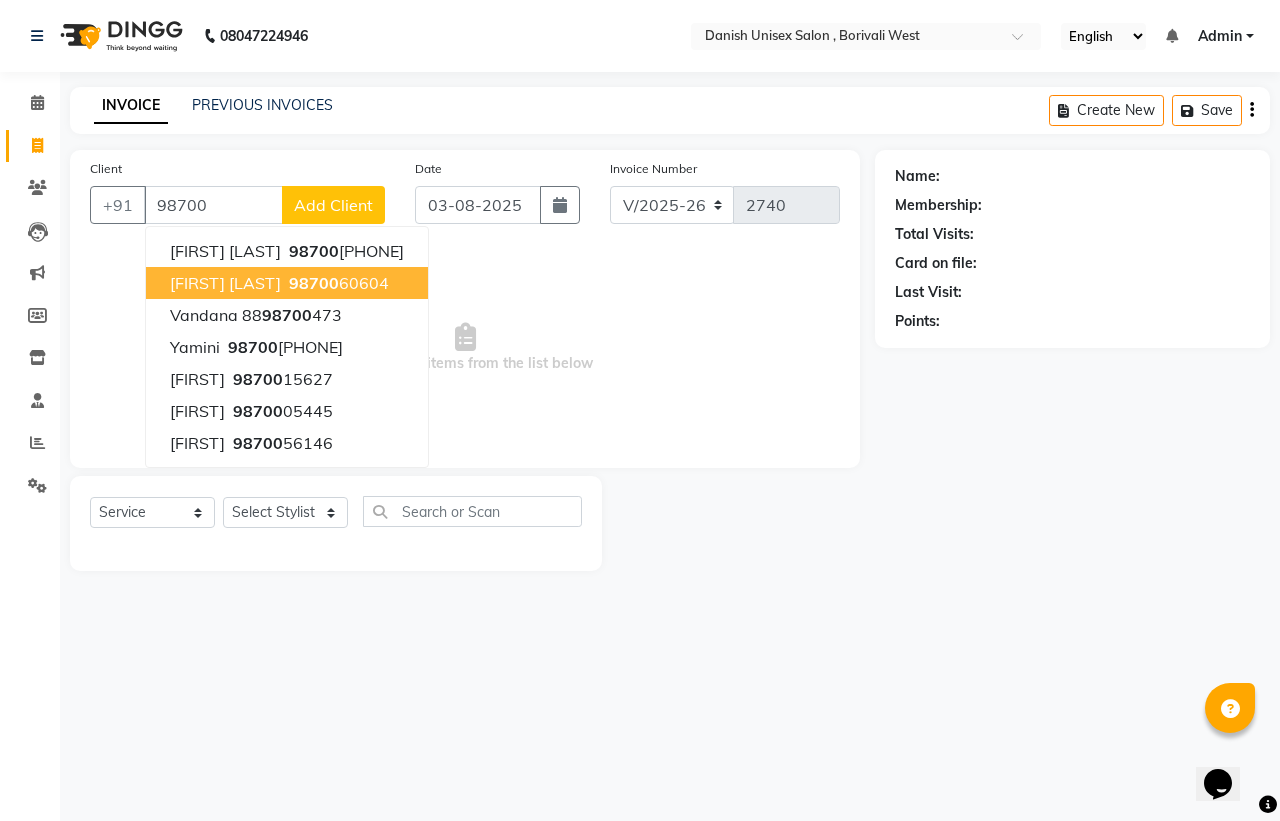 click on "[FIRST] [LAST]" at bounding box center (225, 283) 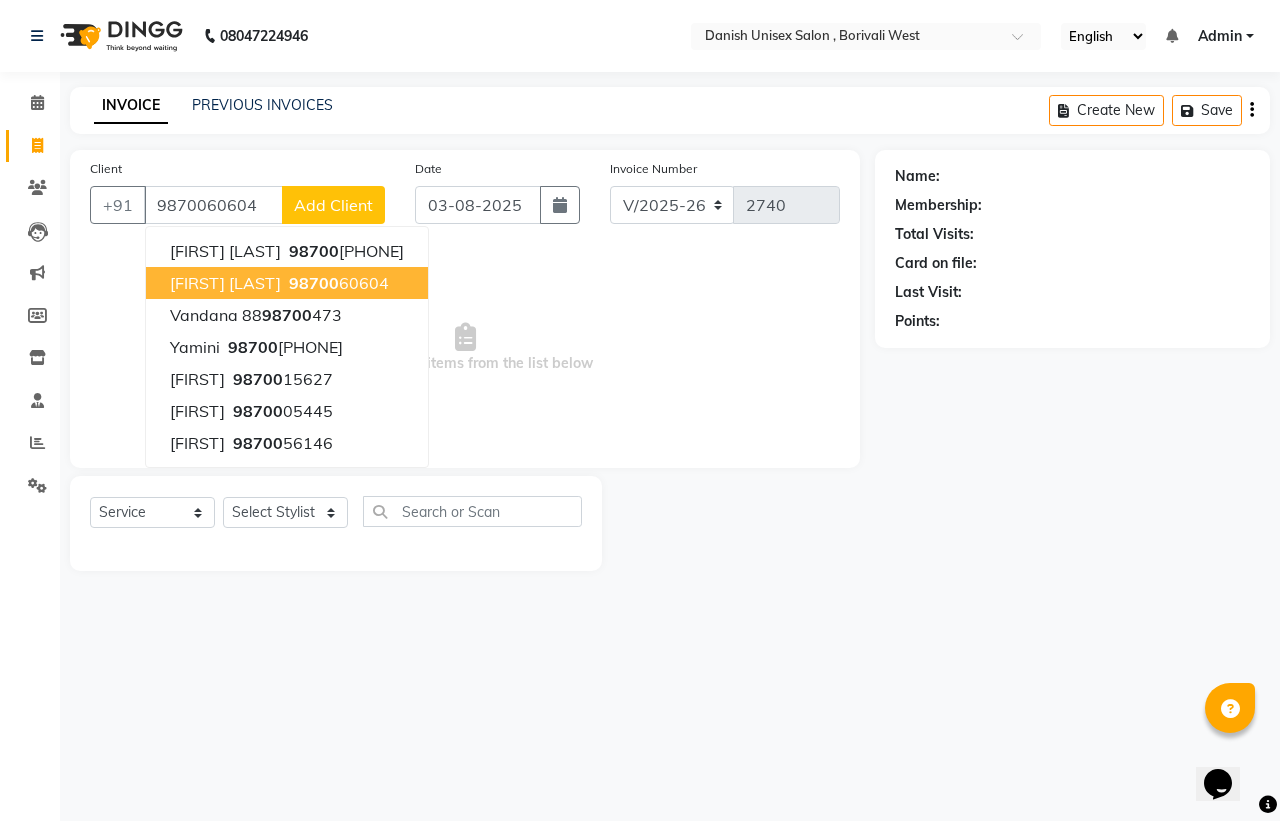 type on "9870060604" 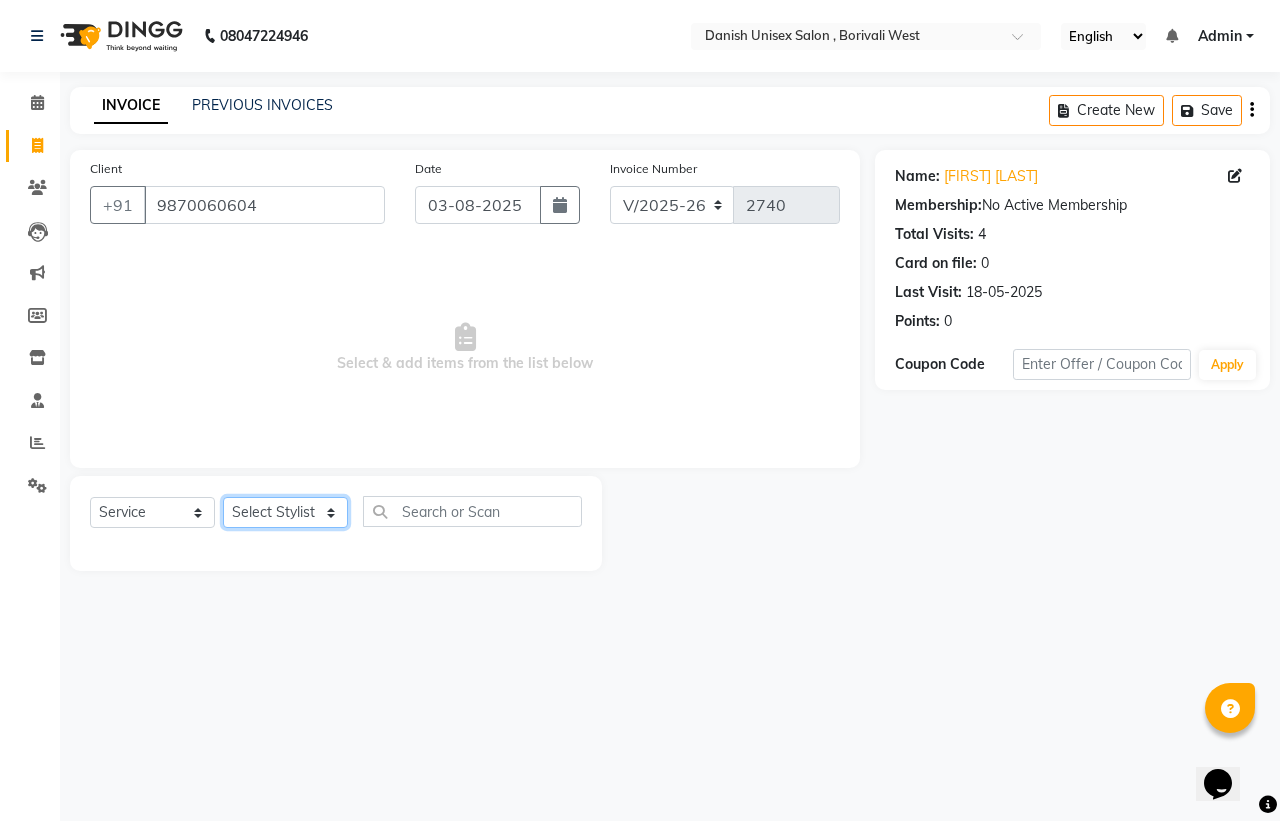 click on "Select Stylist [NAME] [LAST], [NAME], [NAME], [NAME], [NAME], [NAME], [NAME], [NAME], [NAME], [NAME], [NAME], [NAME], [NAME]" 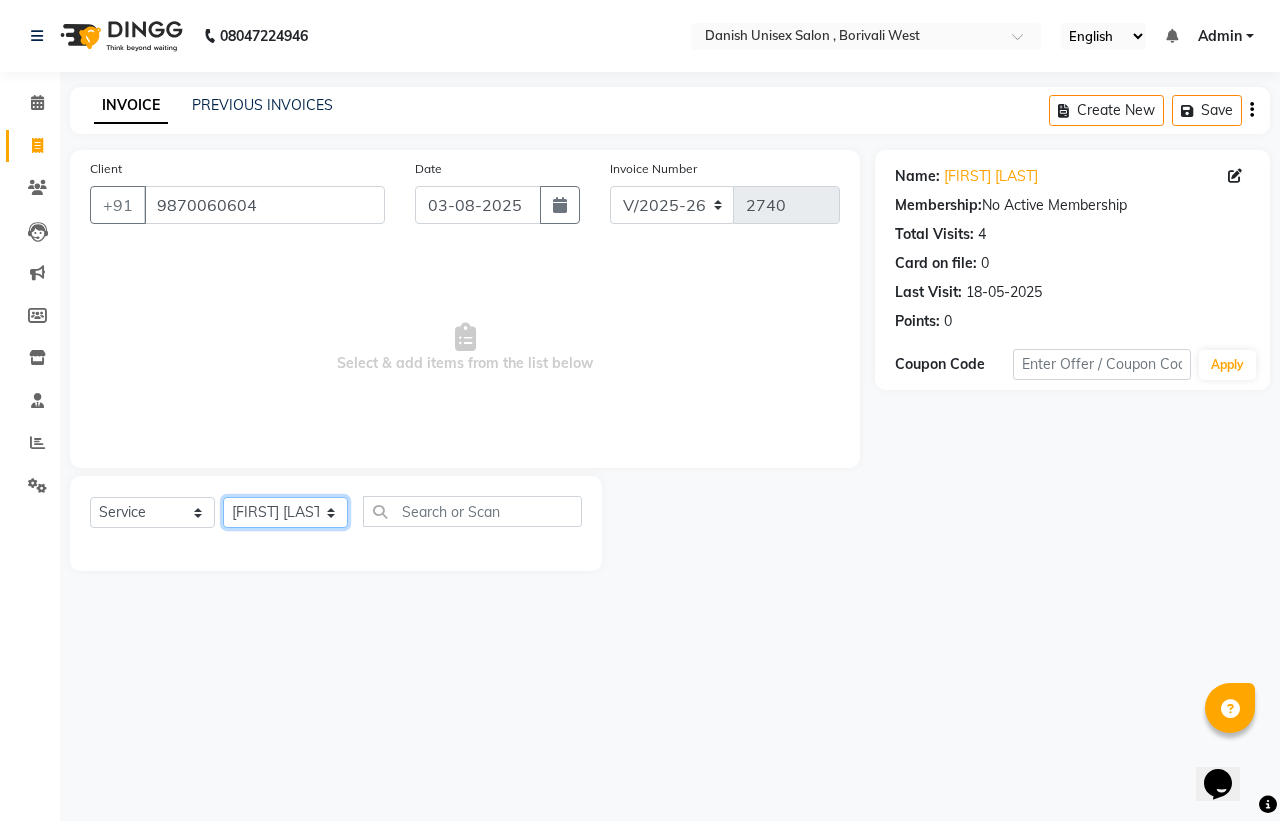 click on "Select Stylist [NAME] [LAST], [NAME], [NAME], [NAME], [NAME], [NAME], [NAME], [NAME], [NAME], [NAME], [NAME], [NAME], [NAME]" 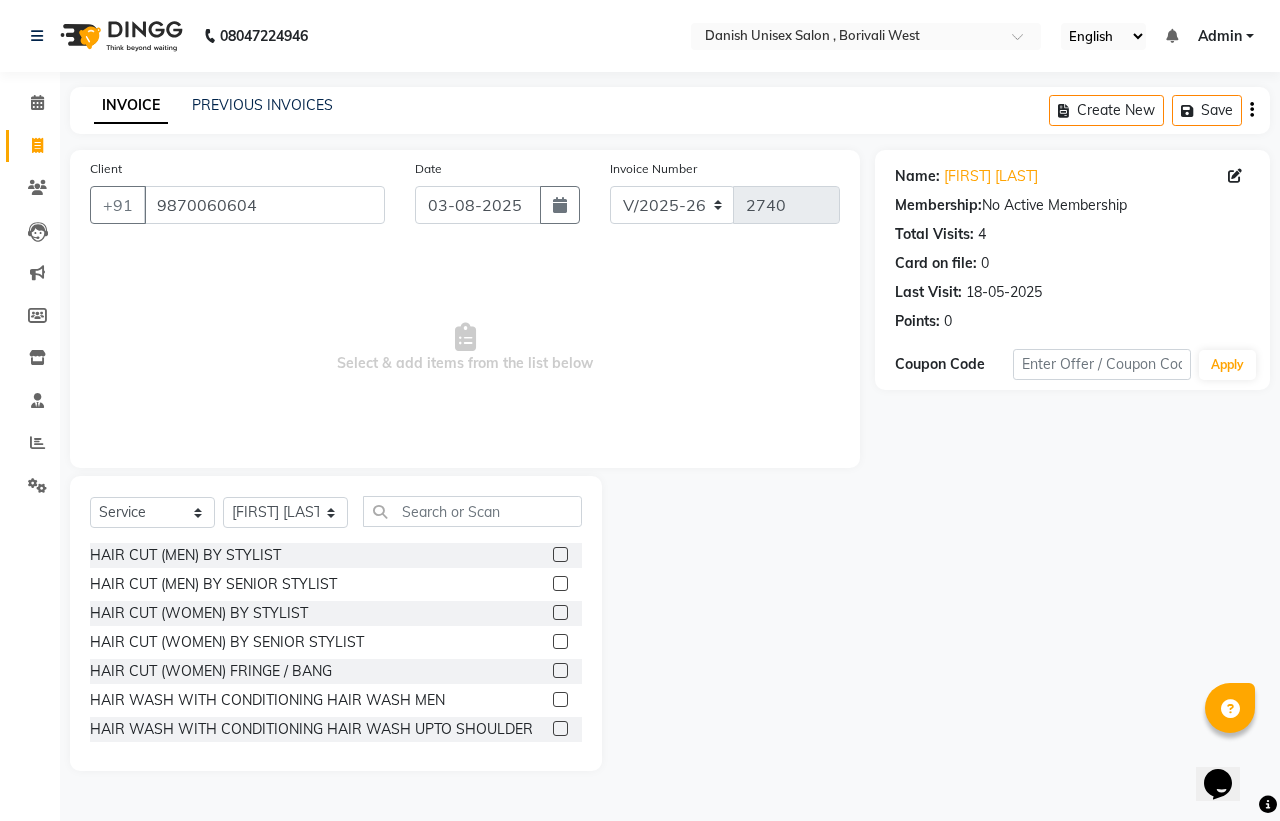 click 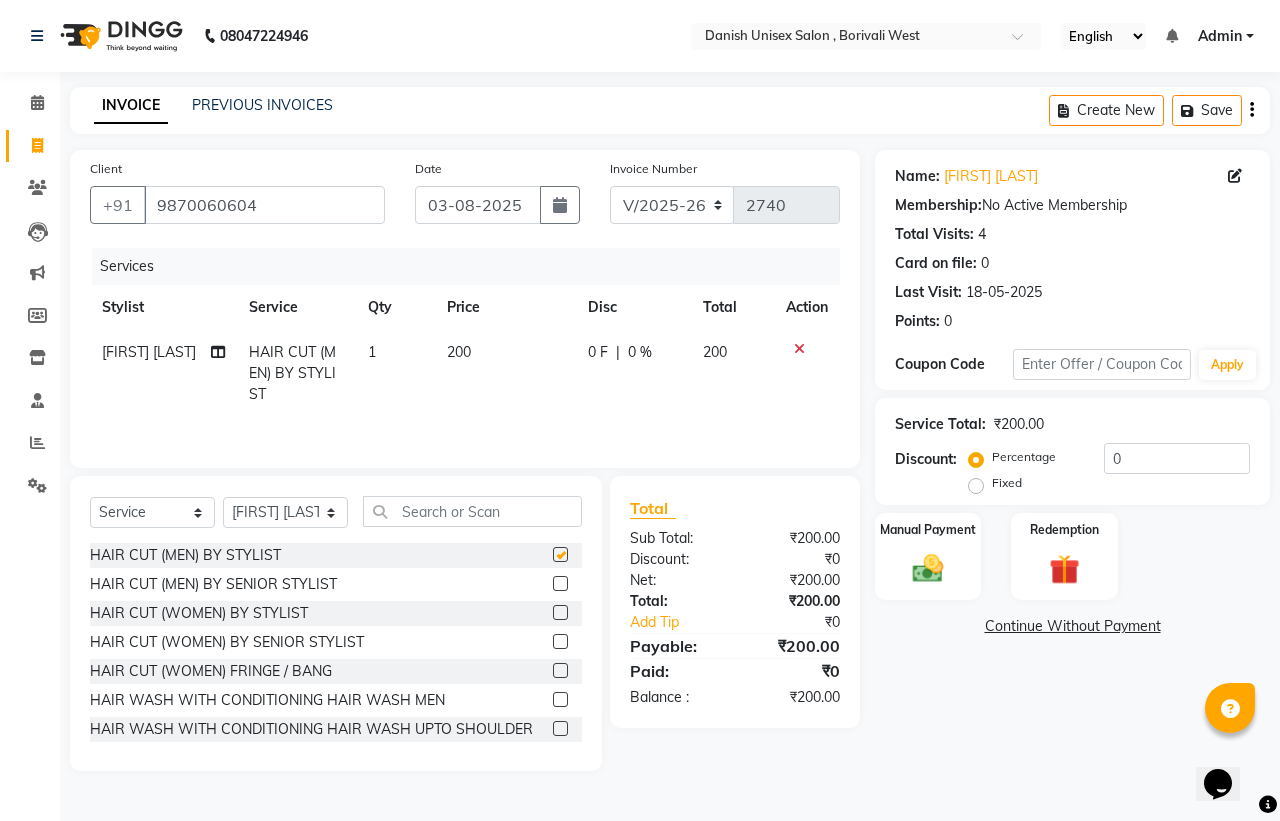 checkbox on "false" 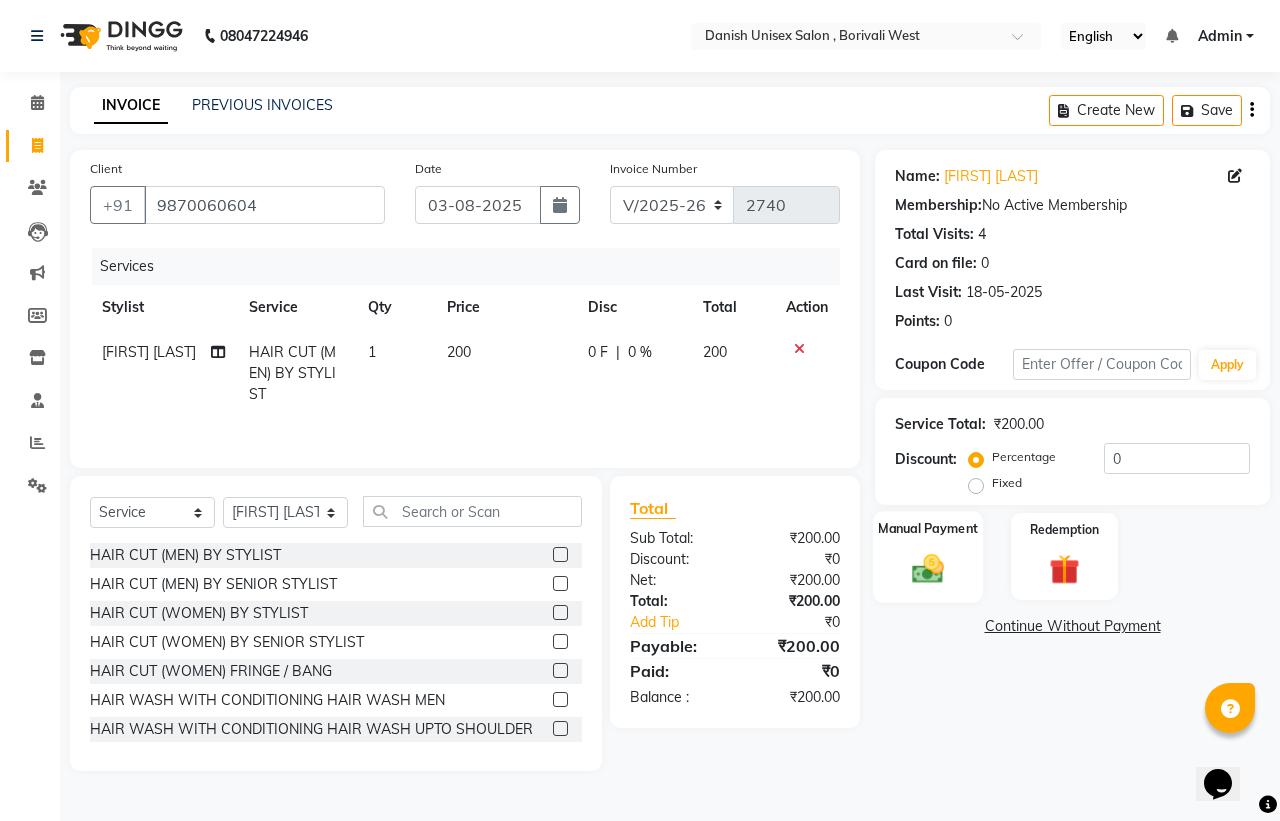 click on "Manual Payment" 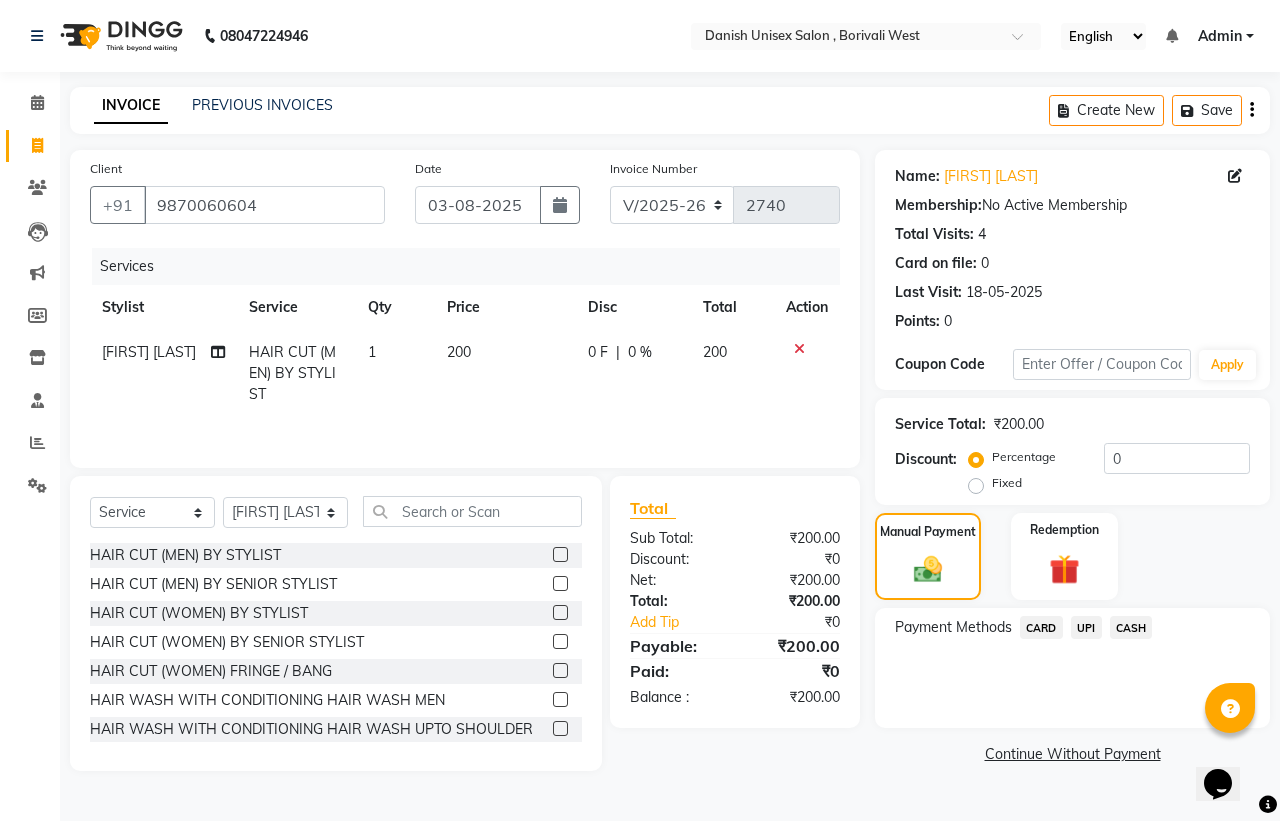 click on "CASH" 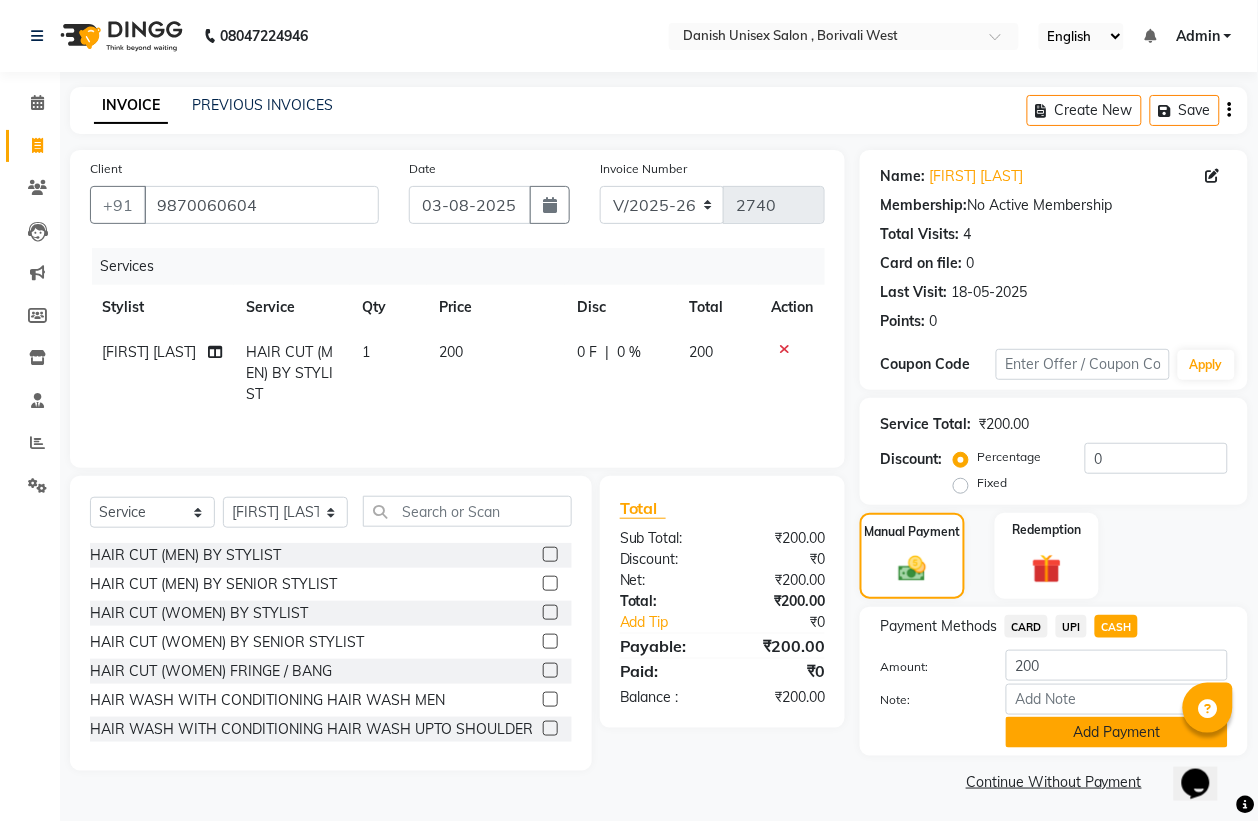 click on "Add Payment" 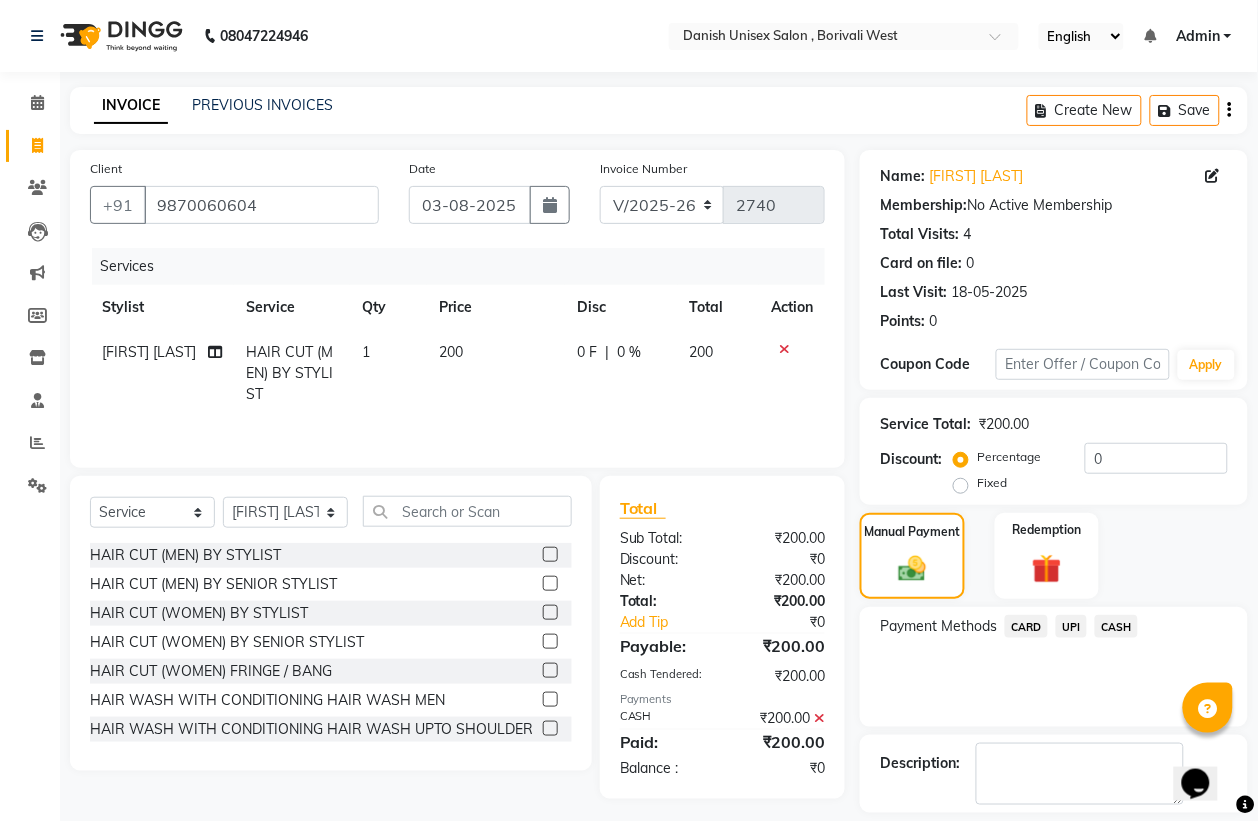 scroll, scrollTop: 91, scrollLeft: 0, axis: vertical 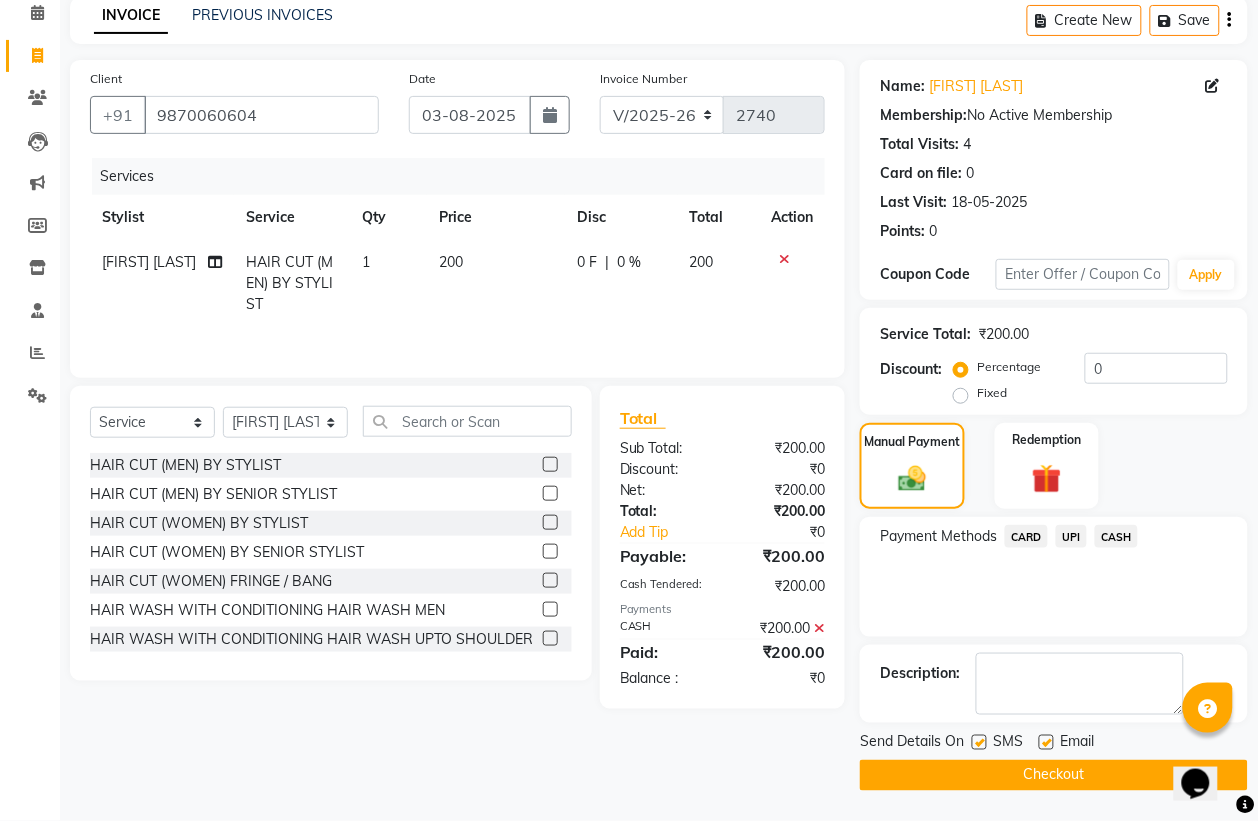 click on "Checkout" 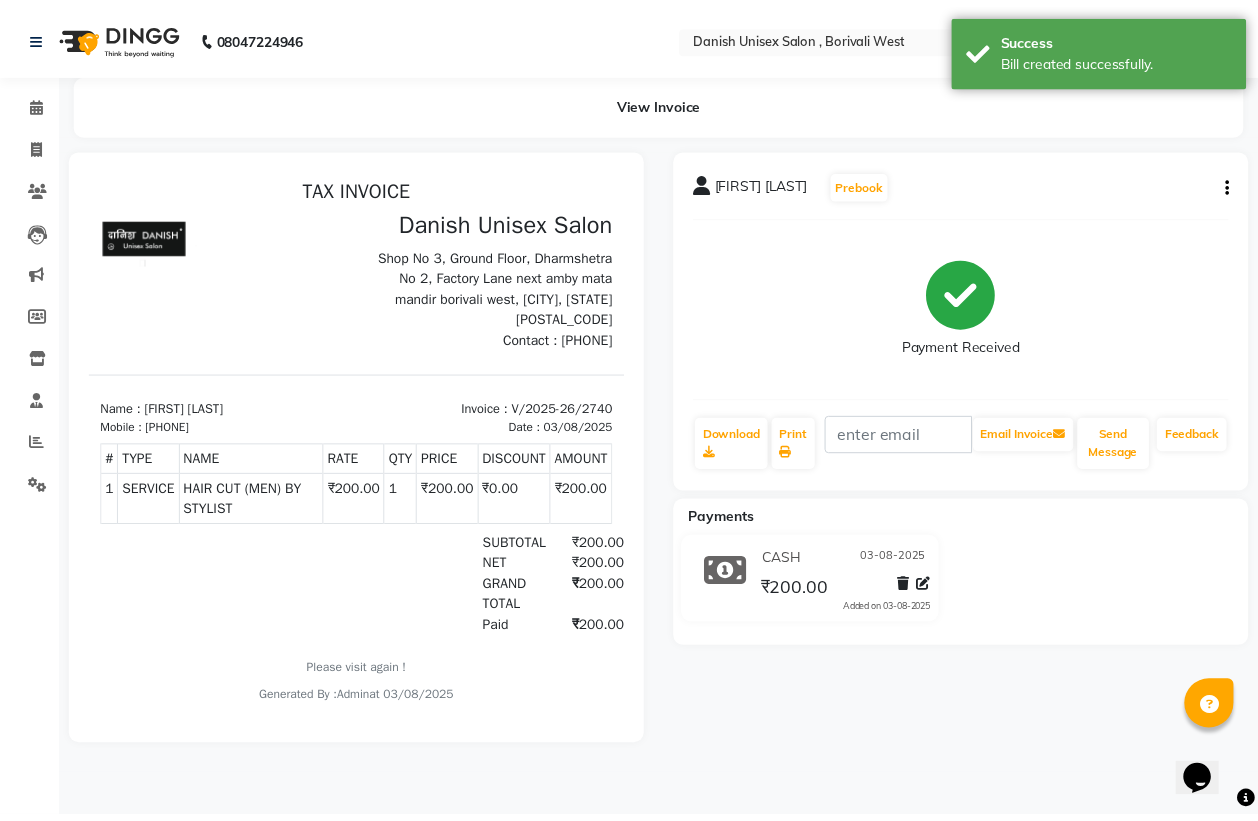 scroll, scrollTop: 0, scrollLeft: 0, axis: both 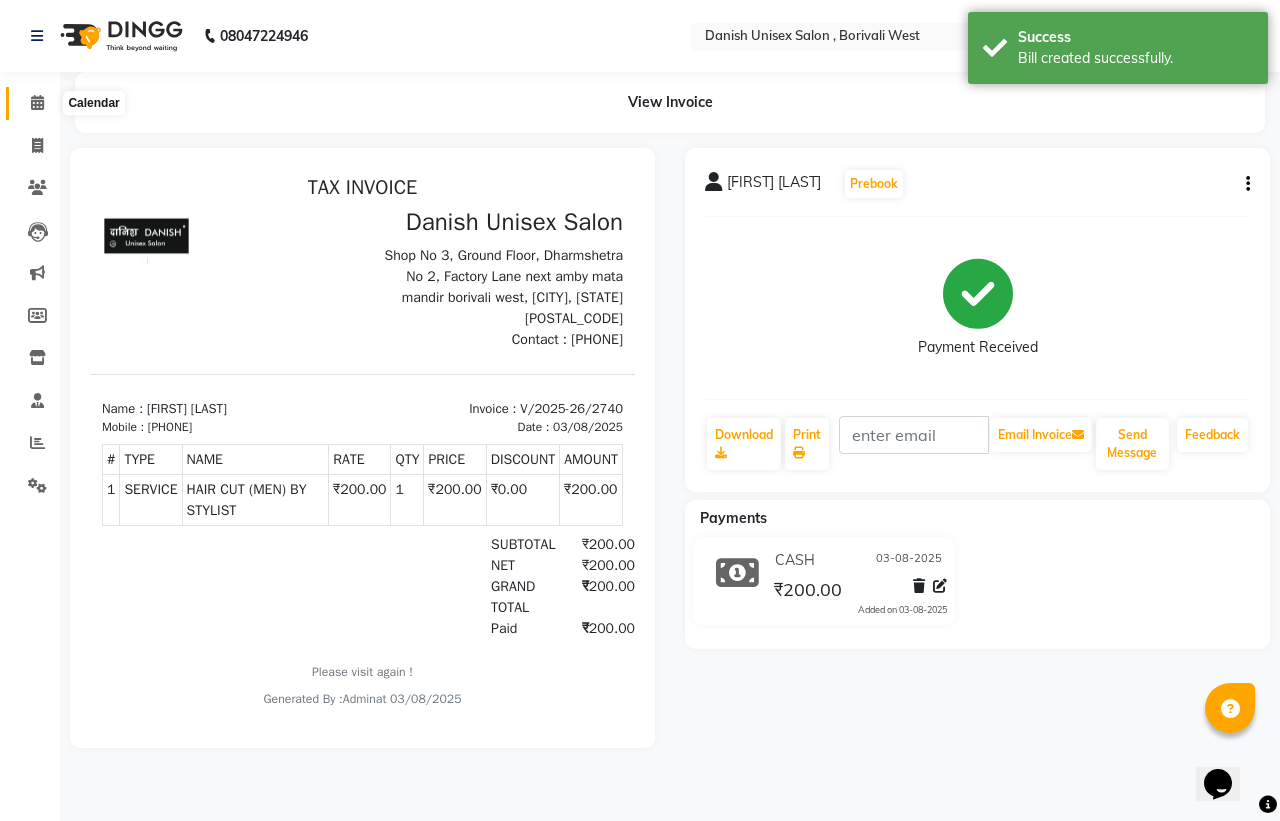 click 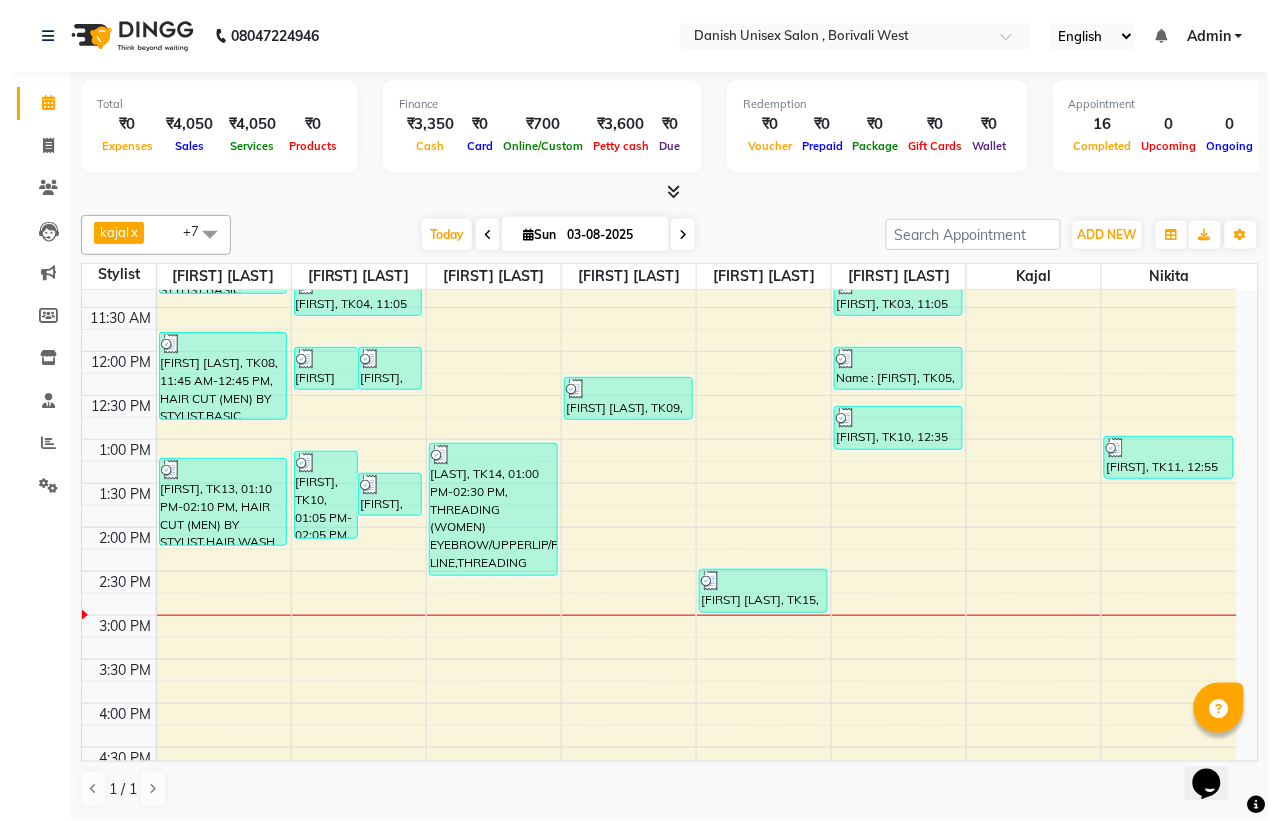 scroll, scrollTop: 375, scrollLeft: 0, axis: vertical 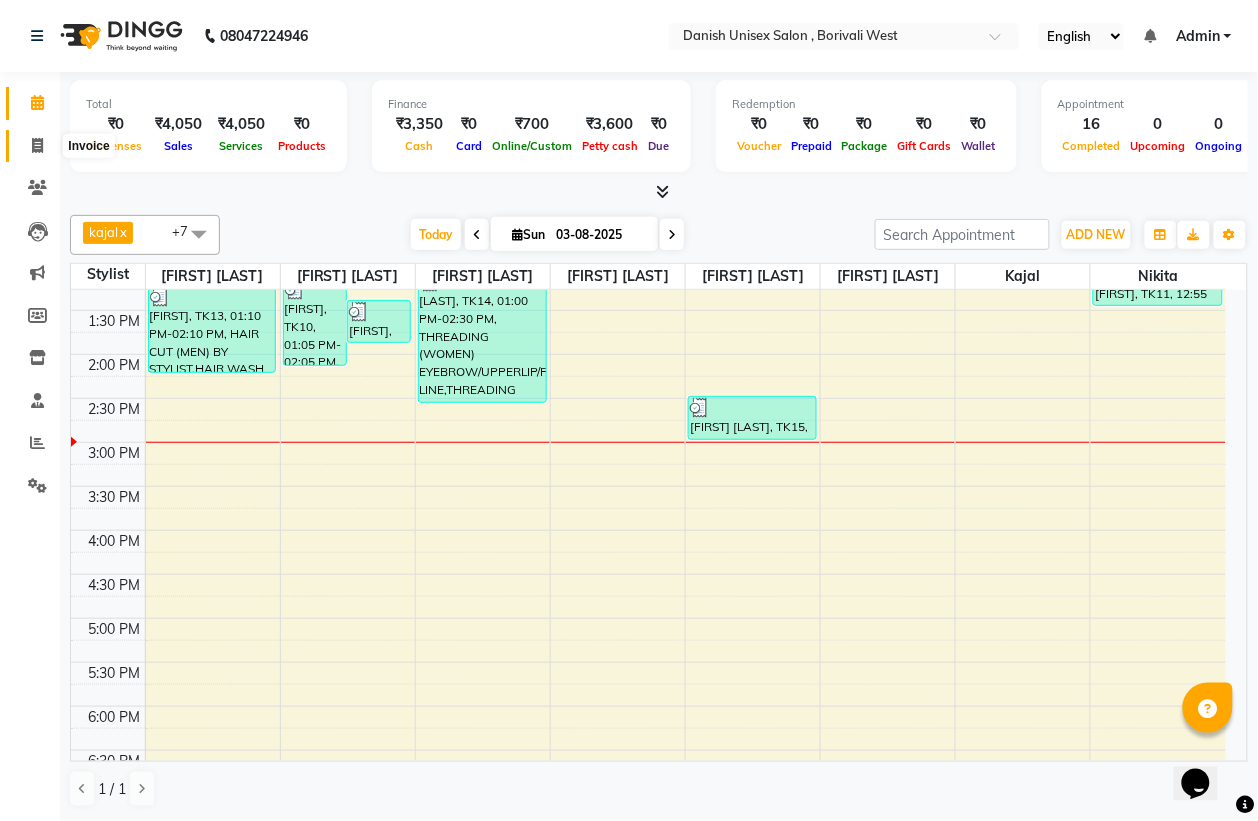 click 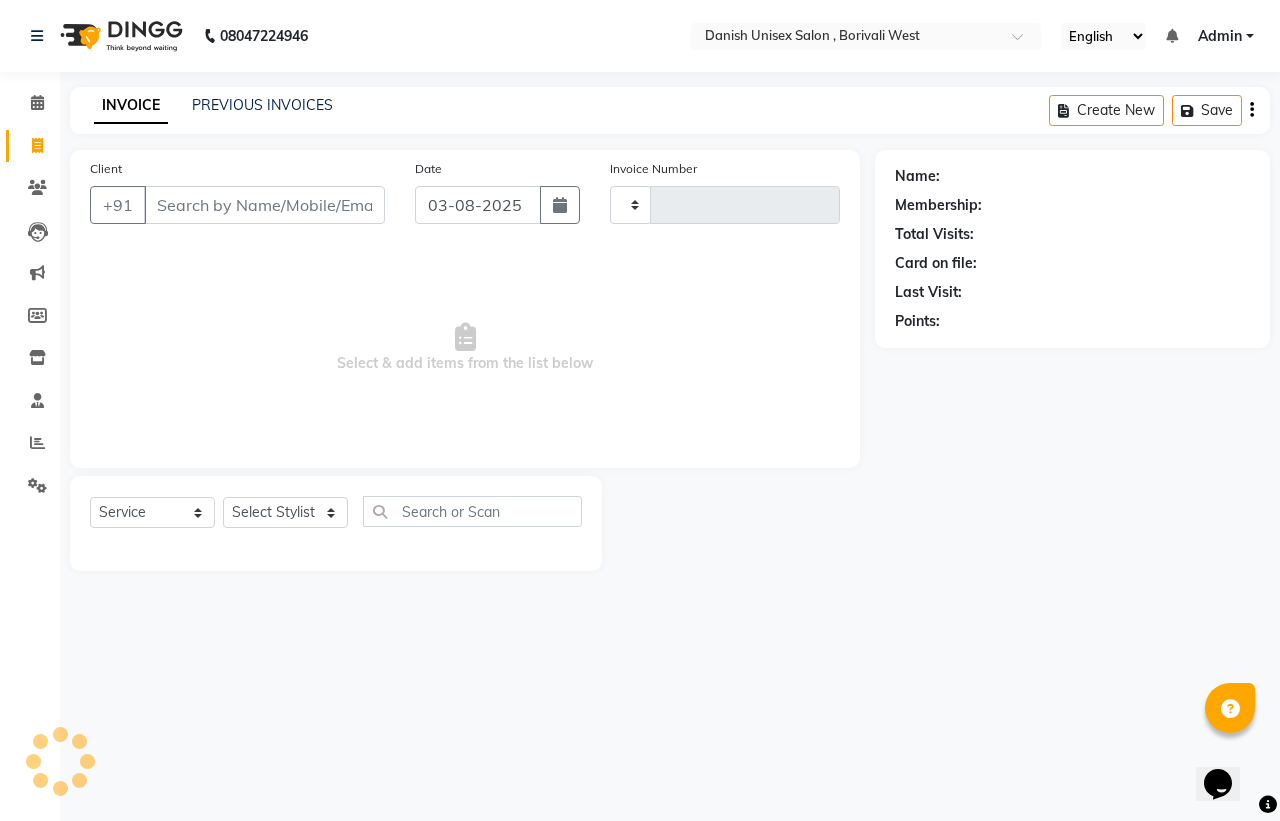 type on "2741" 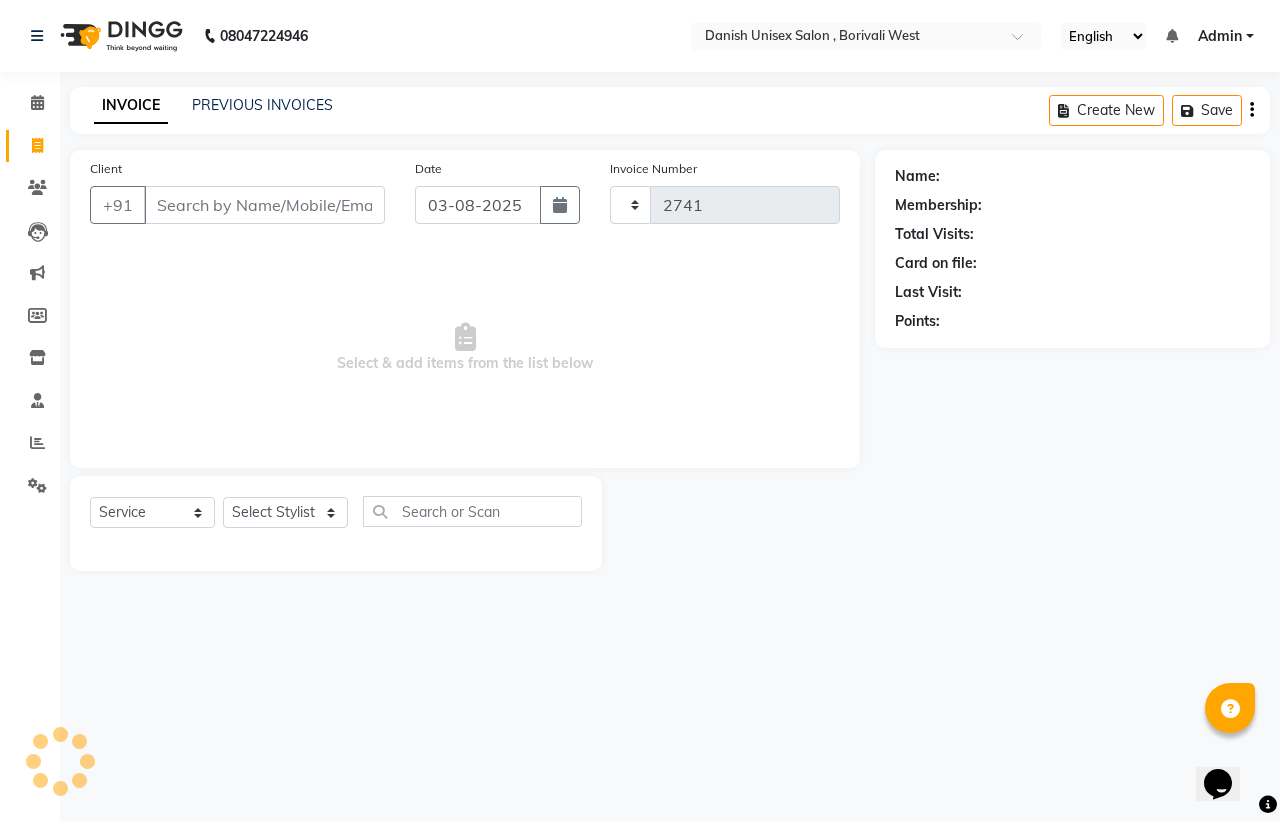 select on "6929" 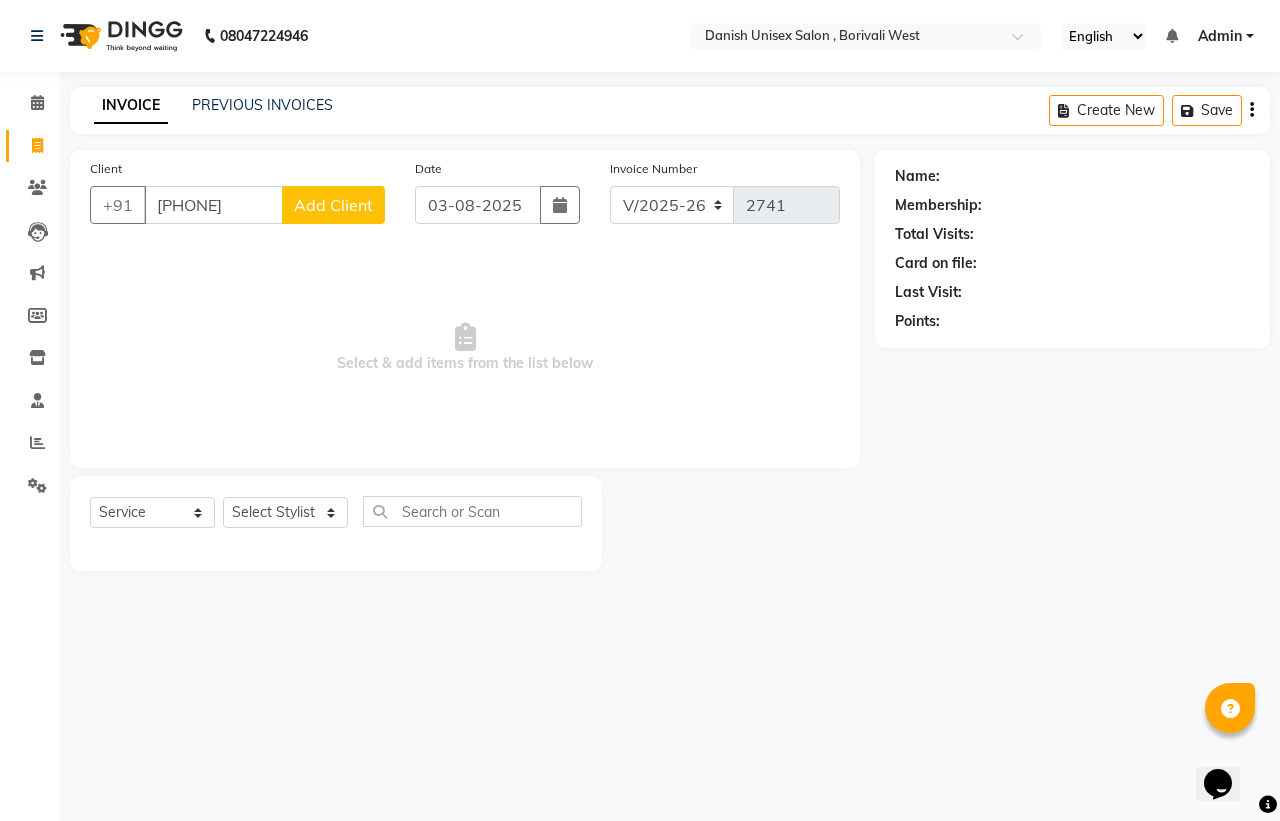 type on "[PHONE]" 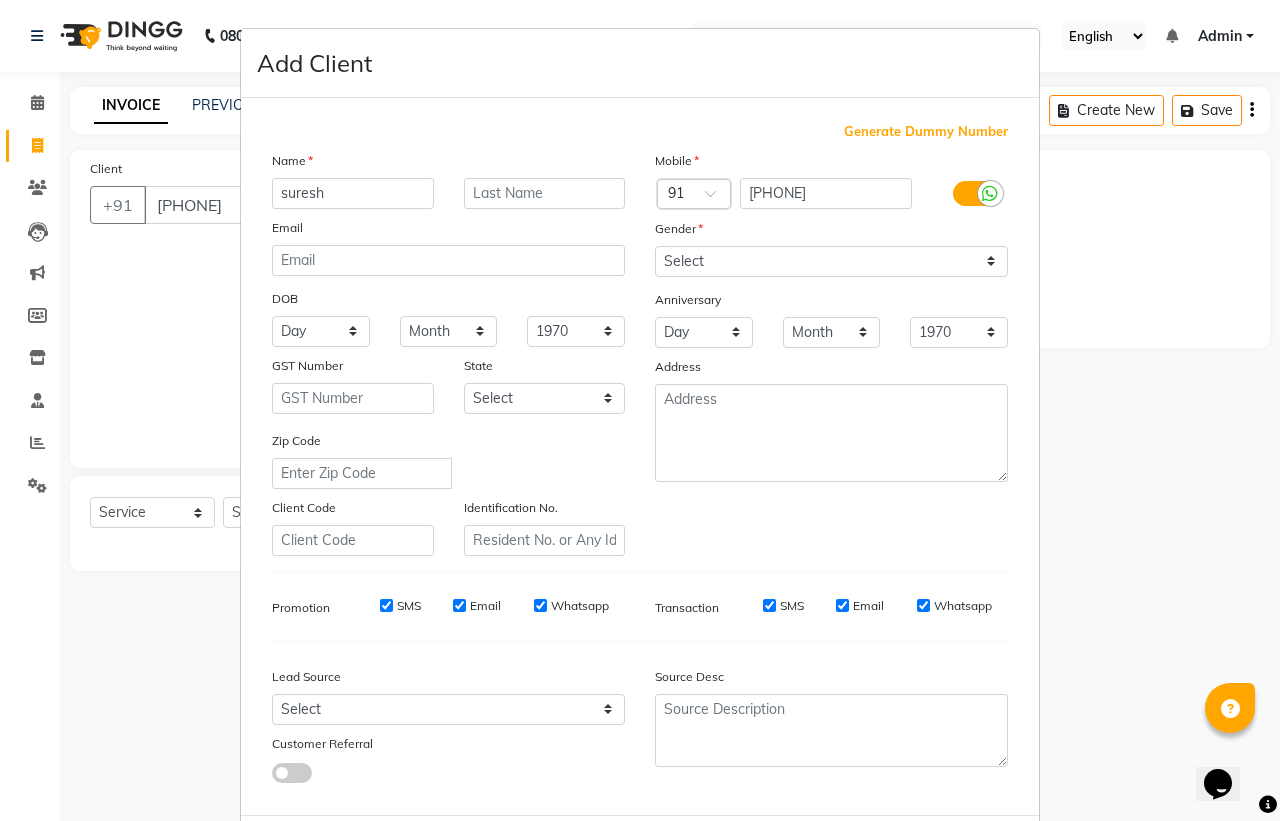 click on "suresh" at bounding box center [353, 193] 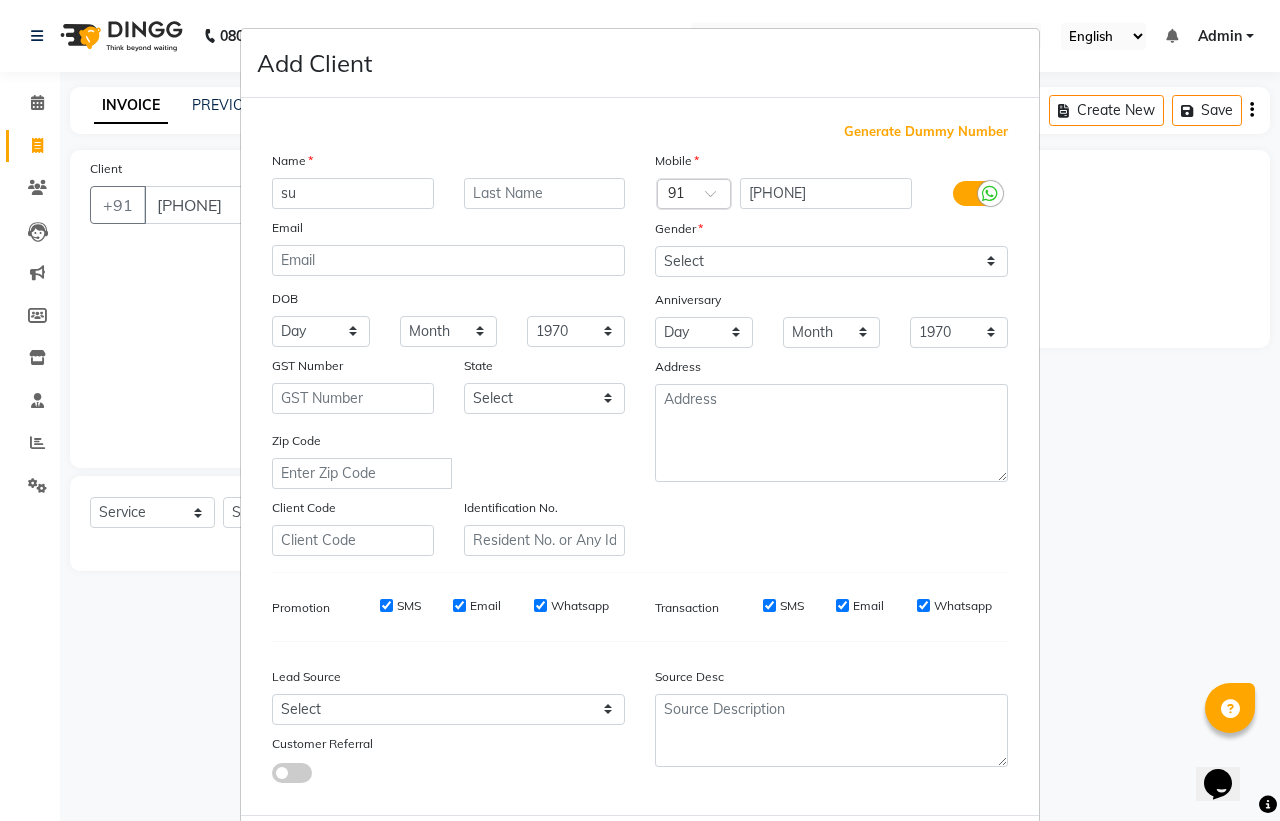 type on "s" 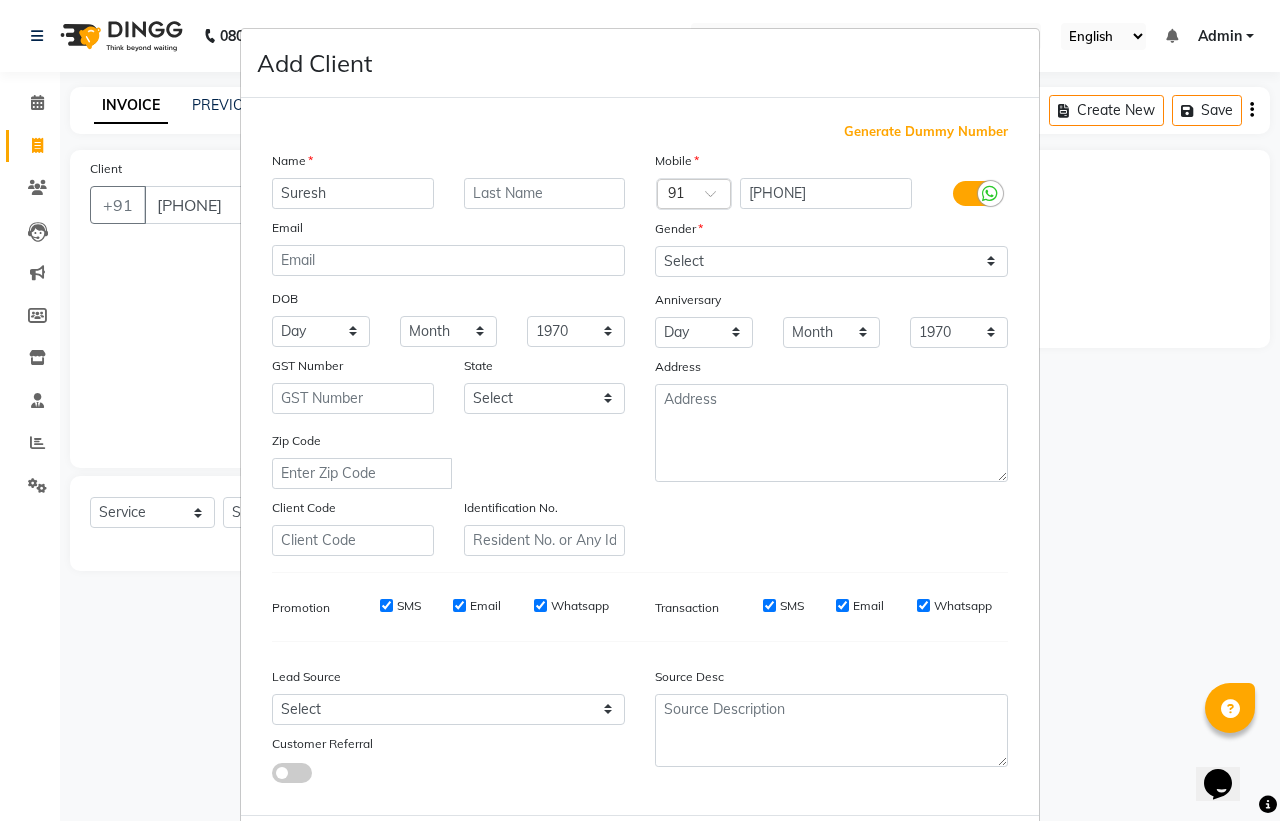 type on "Suresh" 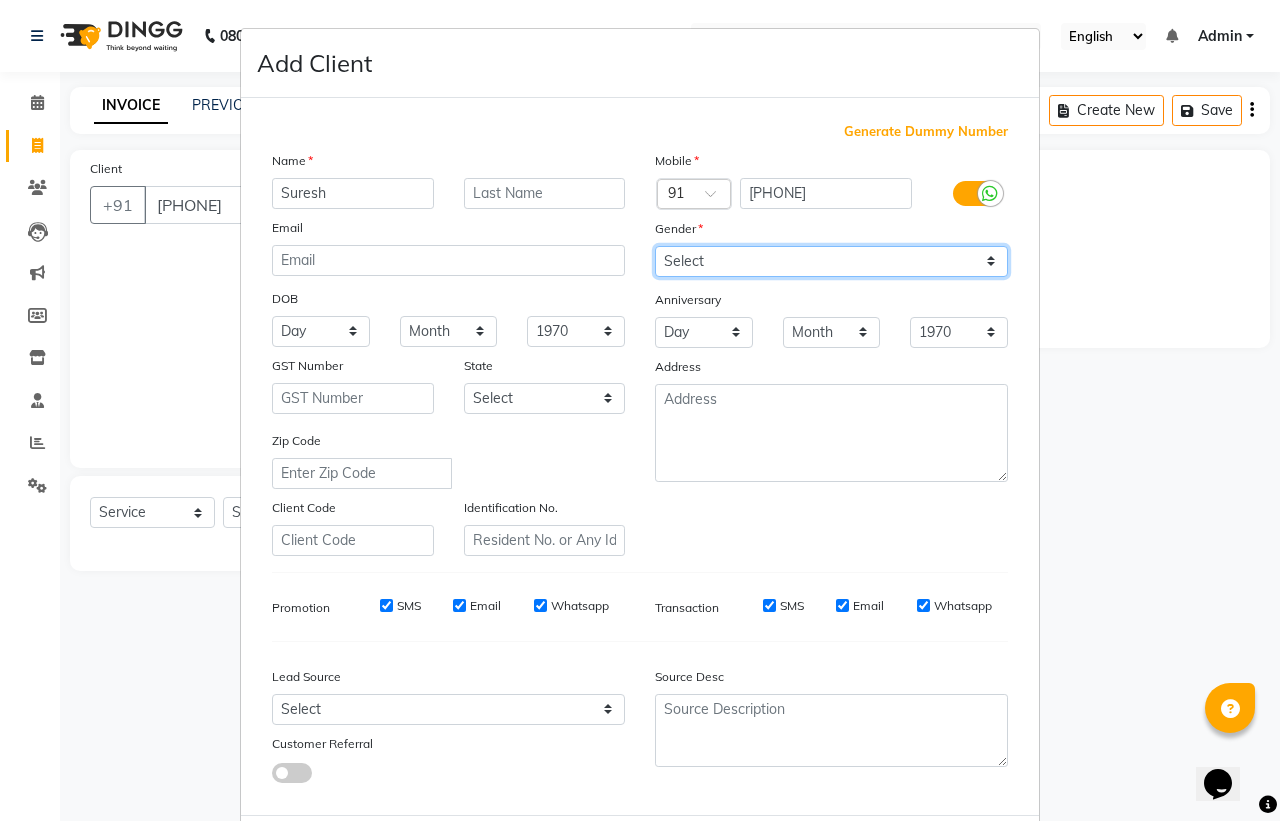 click on "Select Male Female Other Prefer Not To Say" at bounding box center [831, 261] 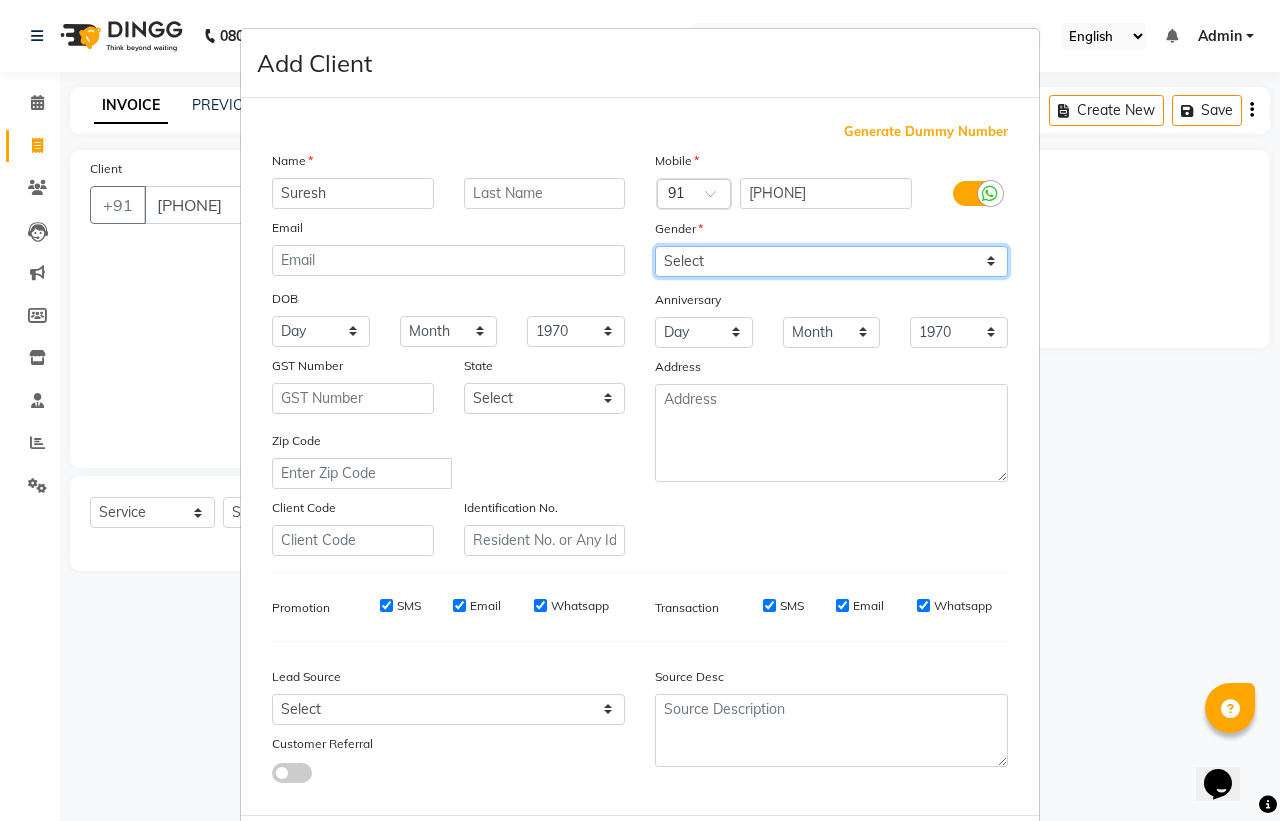 select on "male" 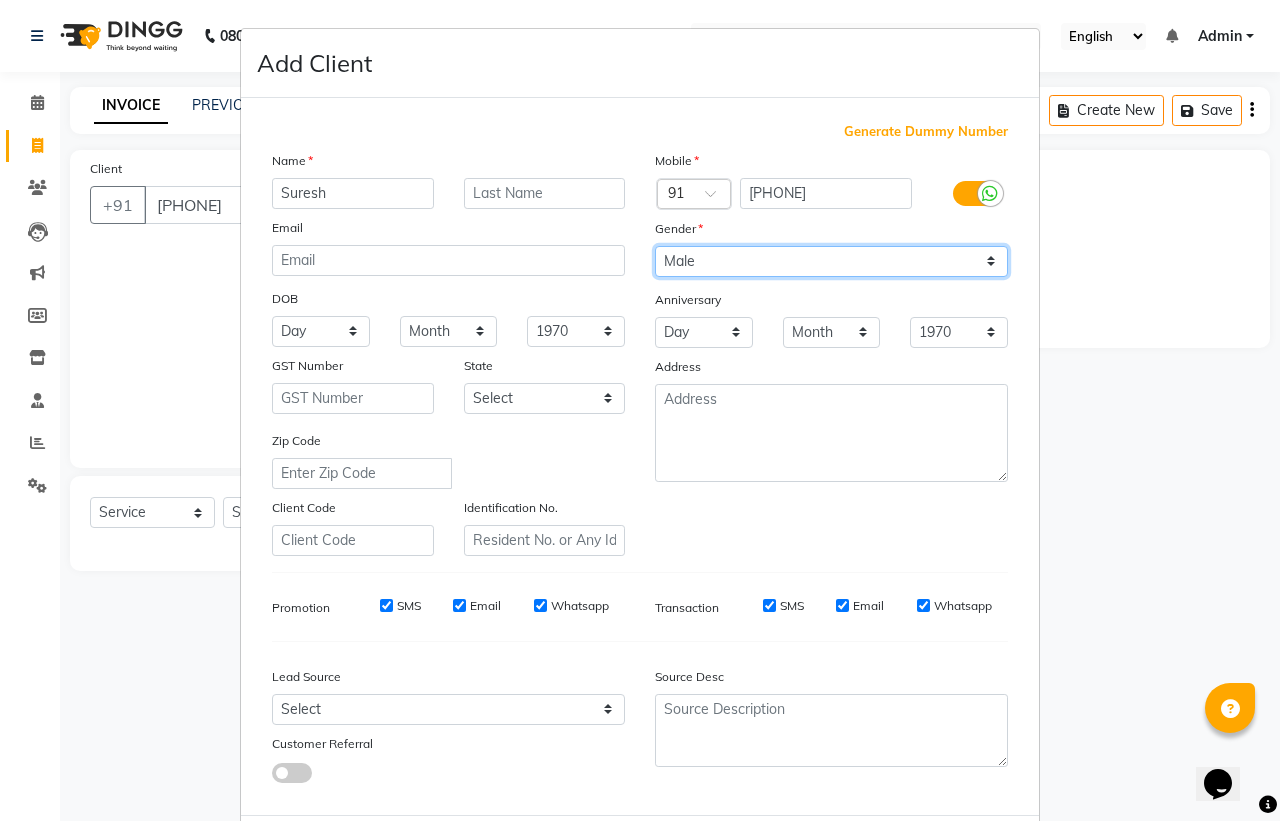 click on "Select Male Female Other Prefer Not To Say" at bounding box center (831, 261) 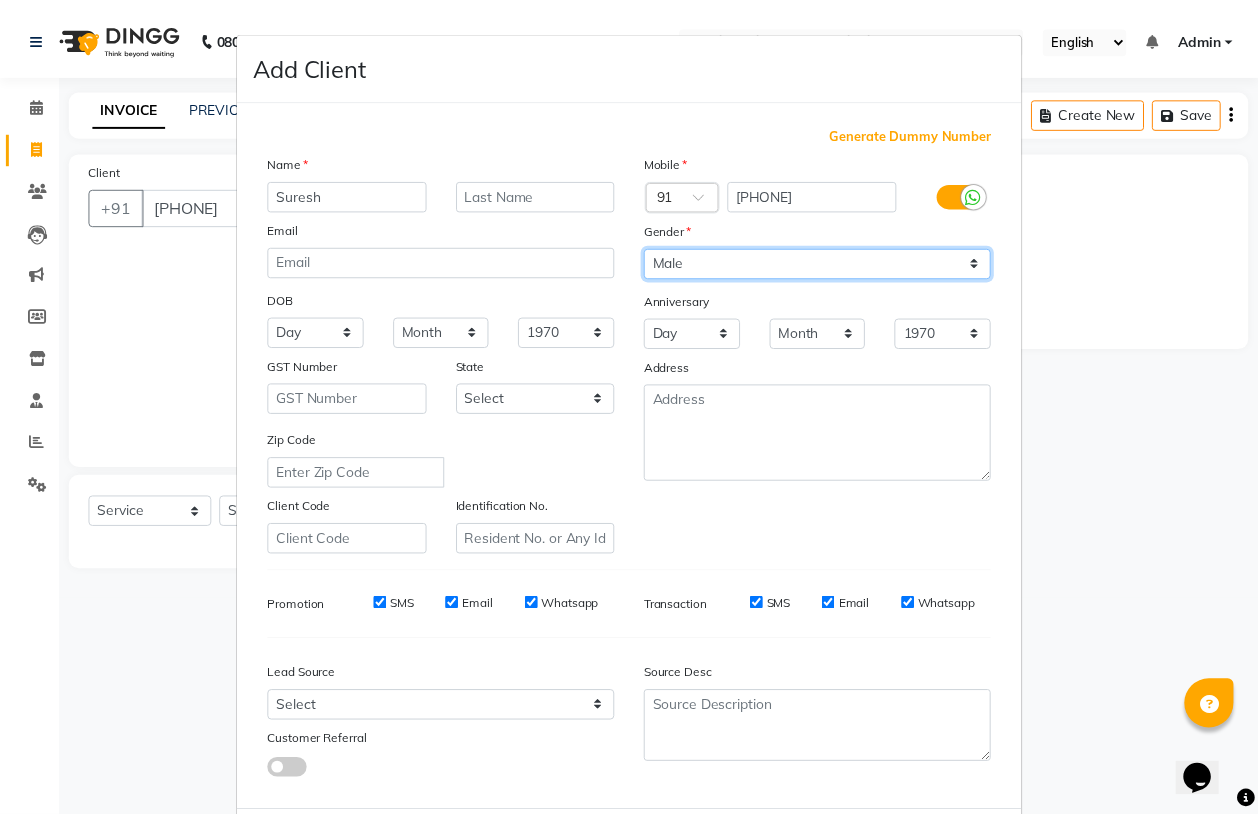 scroll, scrollTop: 95, scrollLeft: 0, axis: vertical 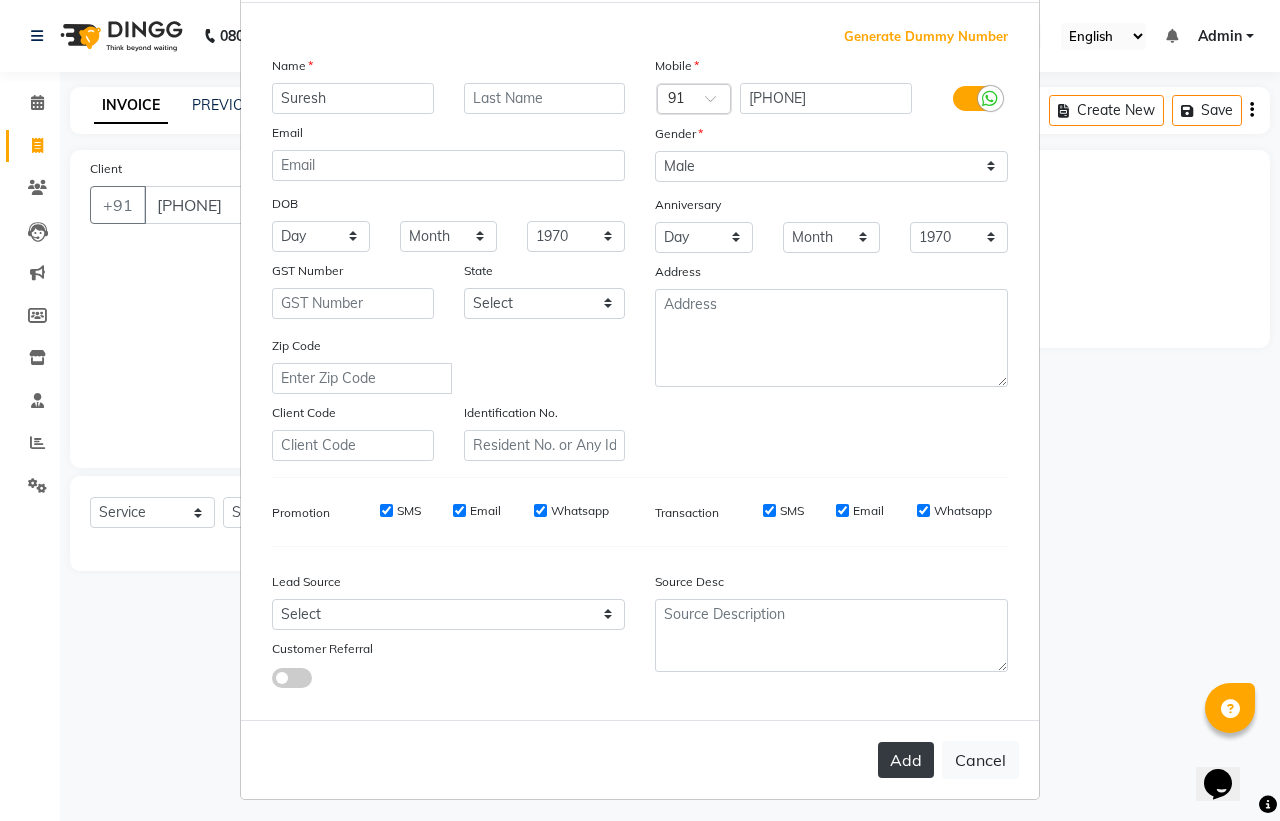 click on "Add" at bounding box center [906, 760] 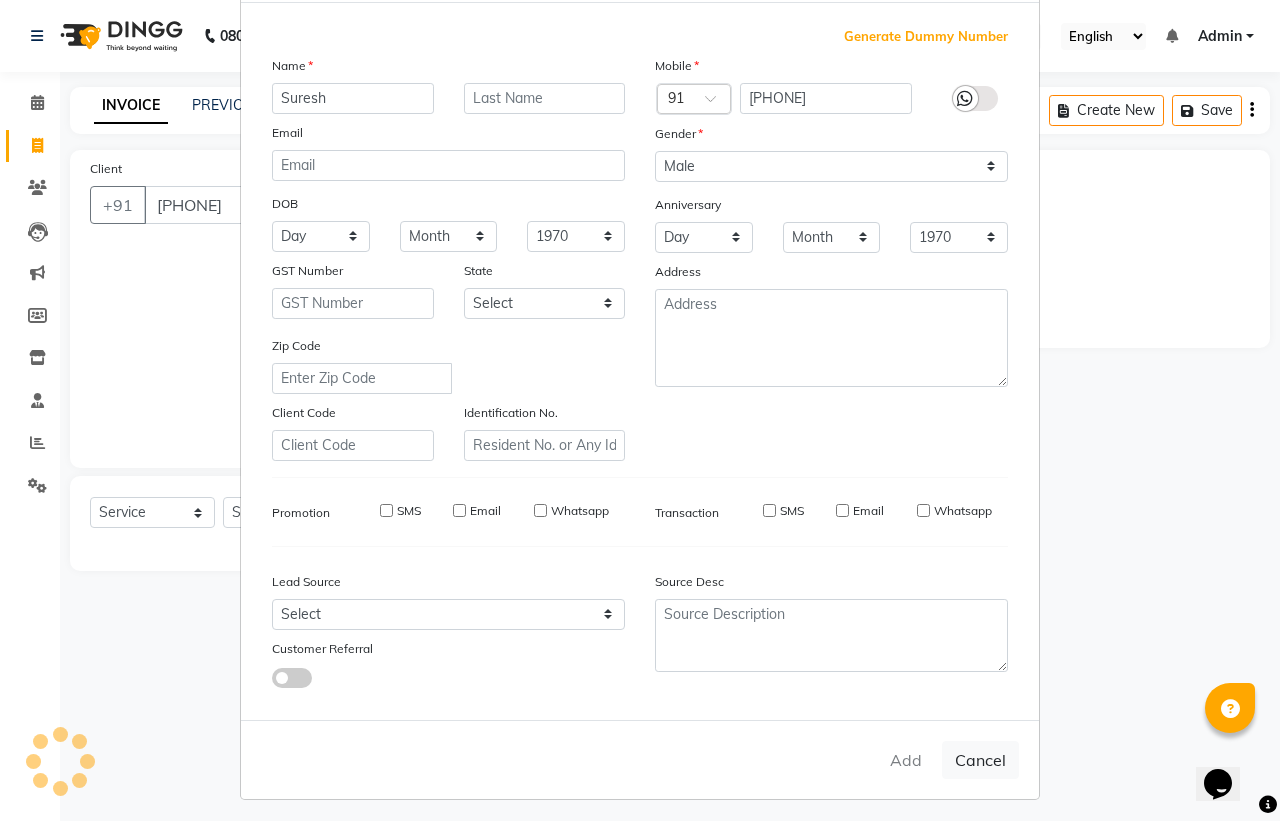 type 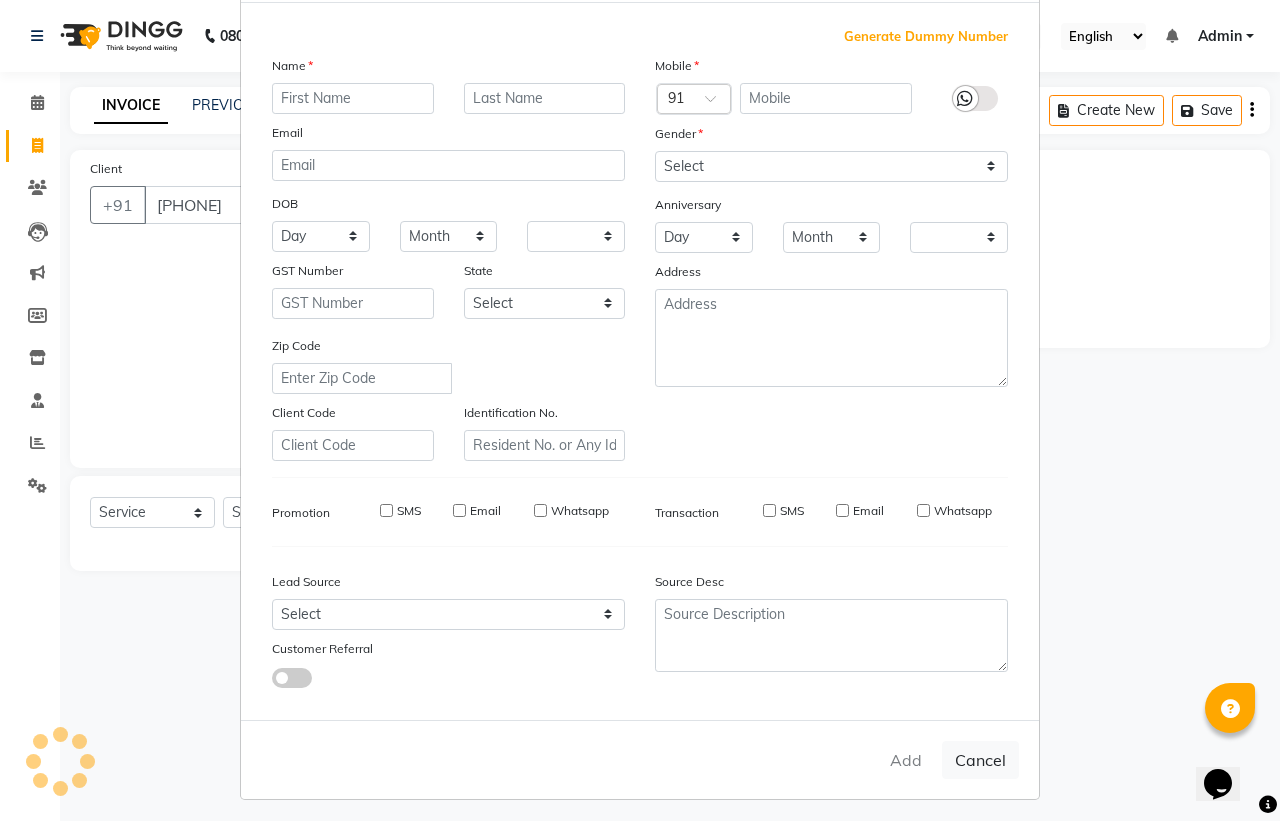 checkbox on "false" 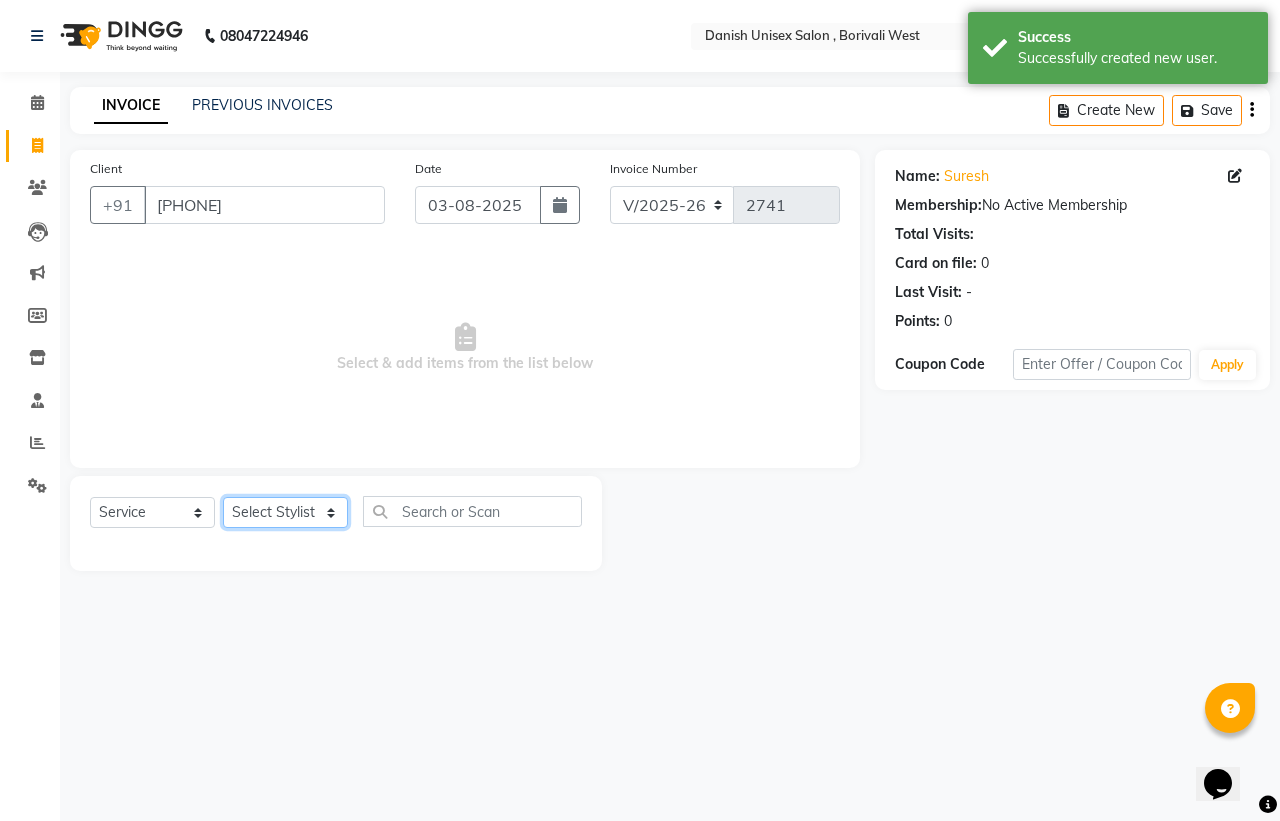 click on "Select Stylist [NAME] [LAST], [NAME], [NAME], [NAME], [NAME], [NAME], [NAME], [NAME], [NAME], [NAME], [NAME], [NAME], [NAME]" 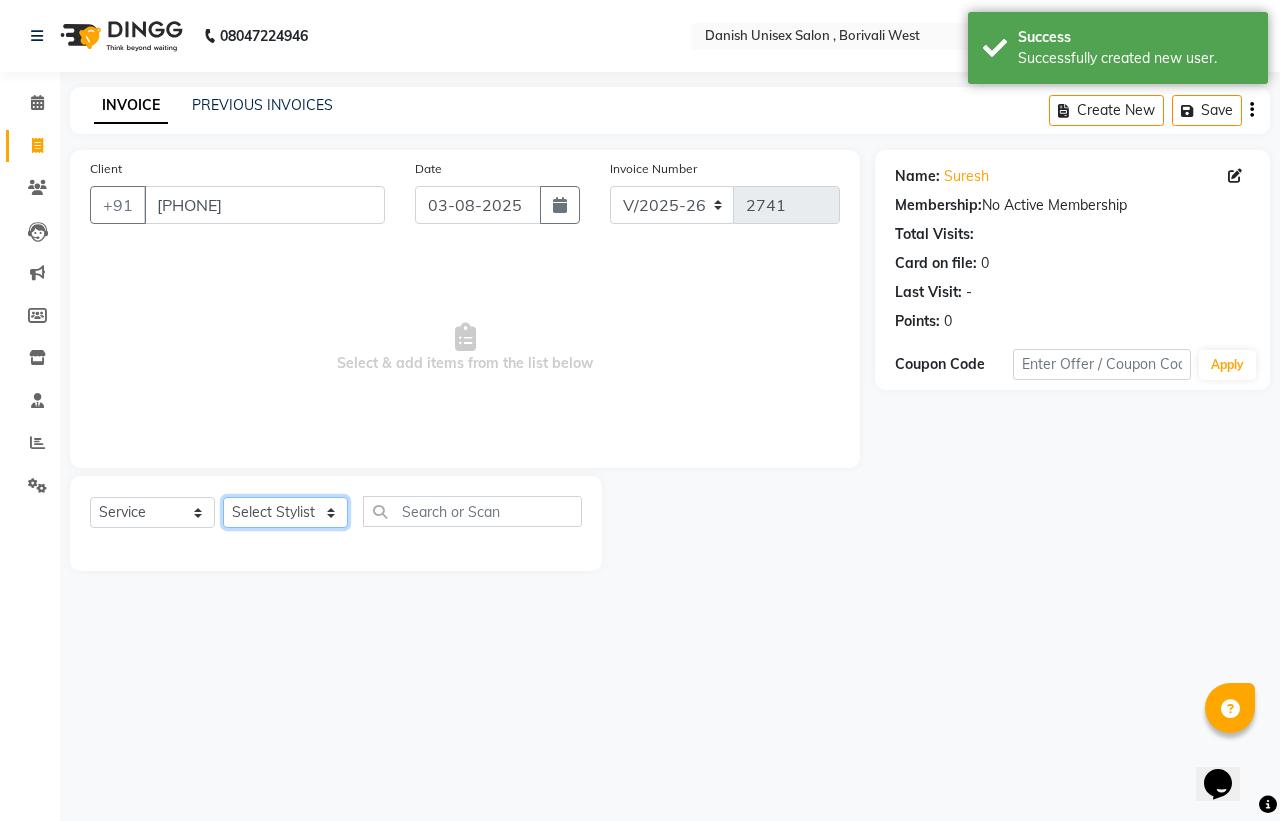 select on "54585" 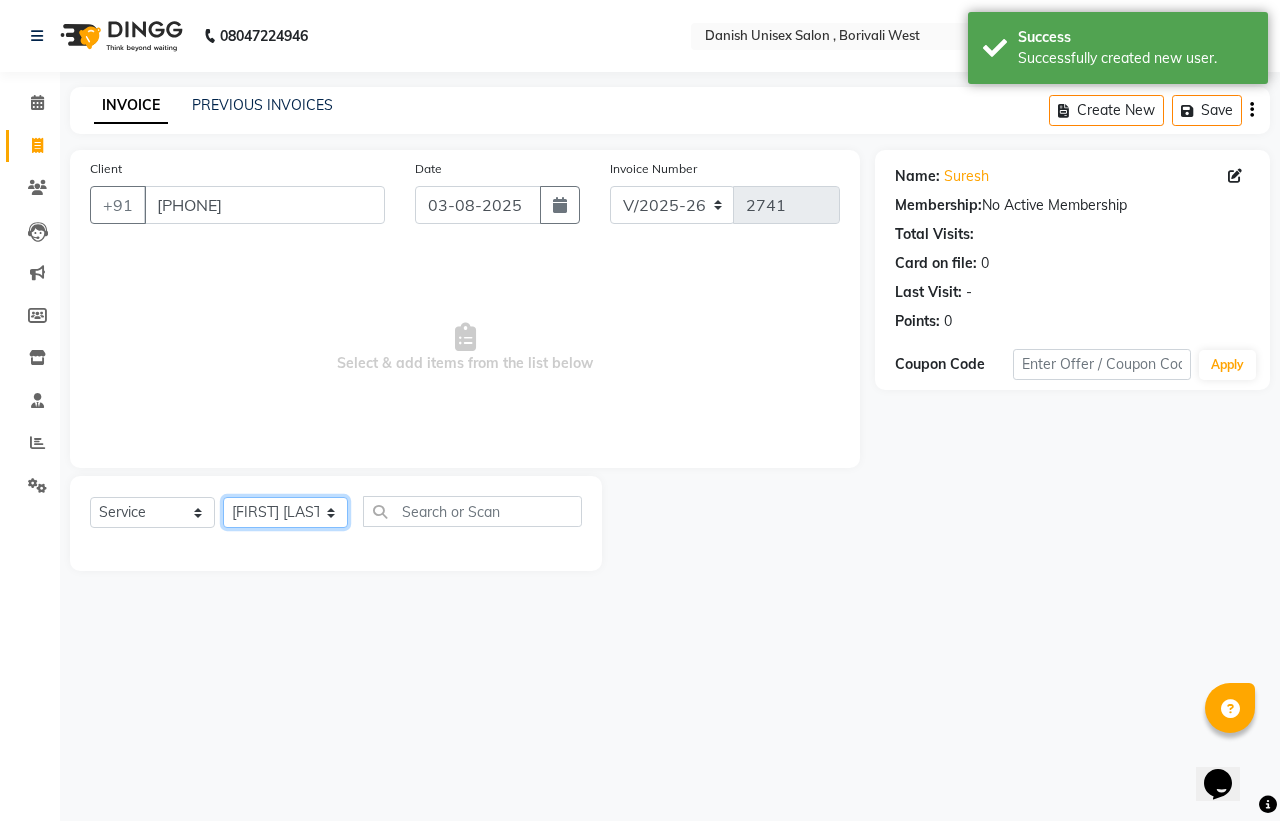 click on "Select Stylist [NAME] [LAST], [NAME], [NAME], [NAME], [NAME], [NAME], [NAME], [NAME], [NAME], [NAME], [NAME], [NAME], [NAME]" 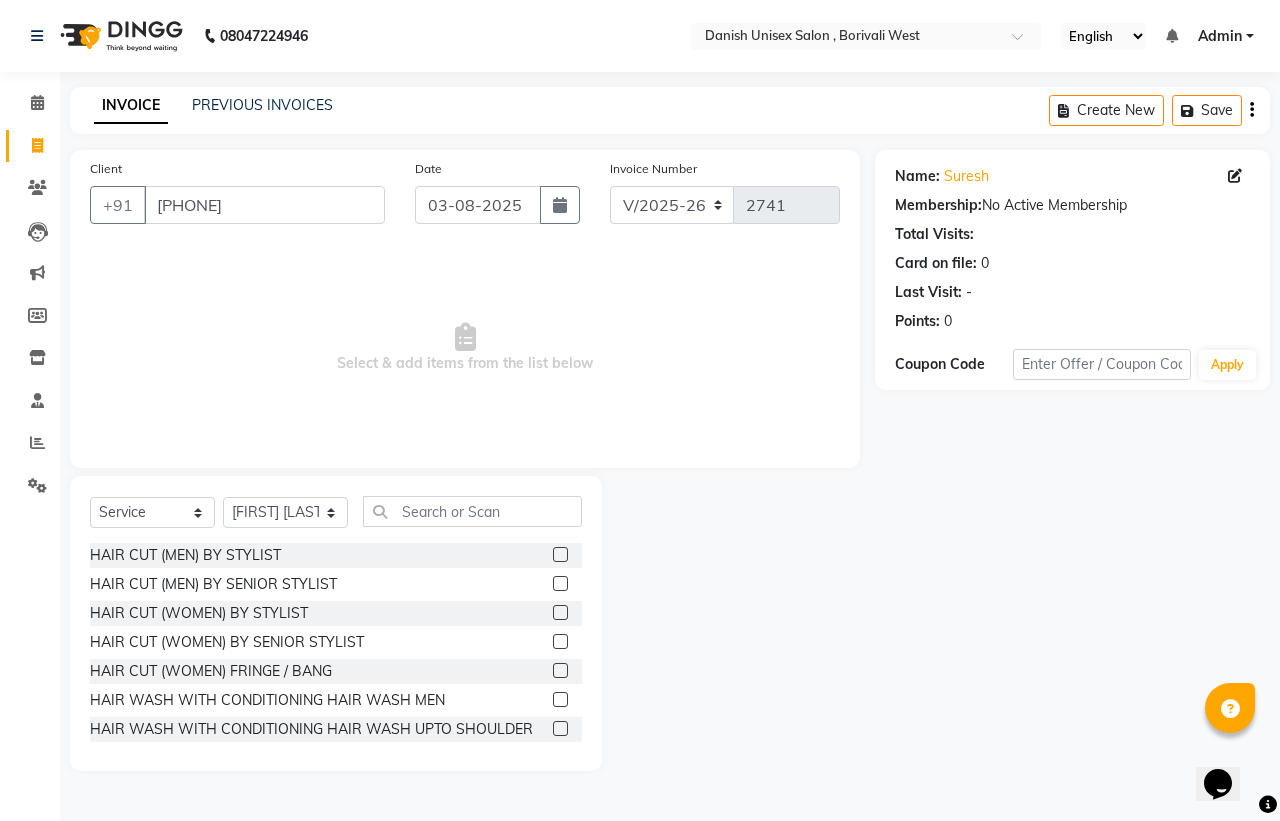 click 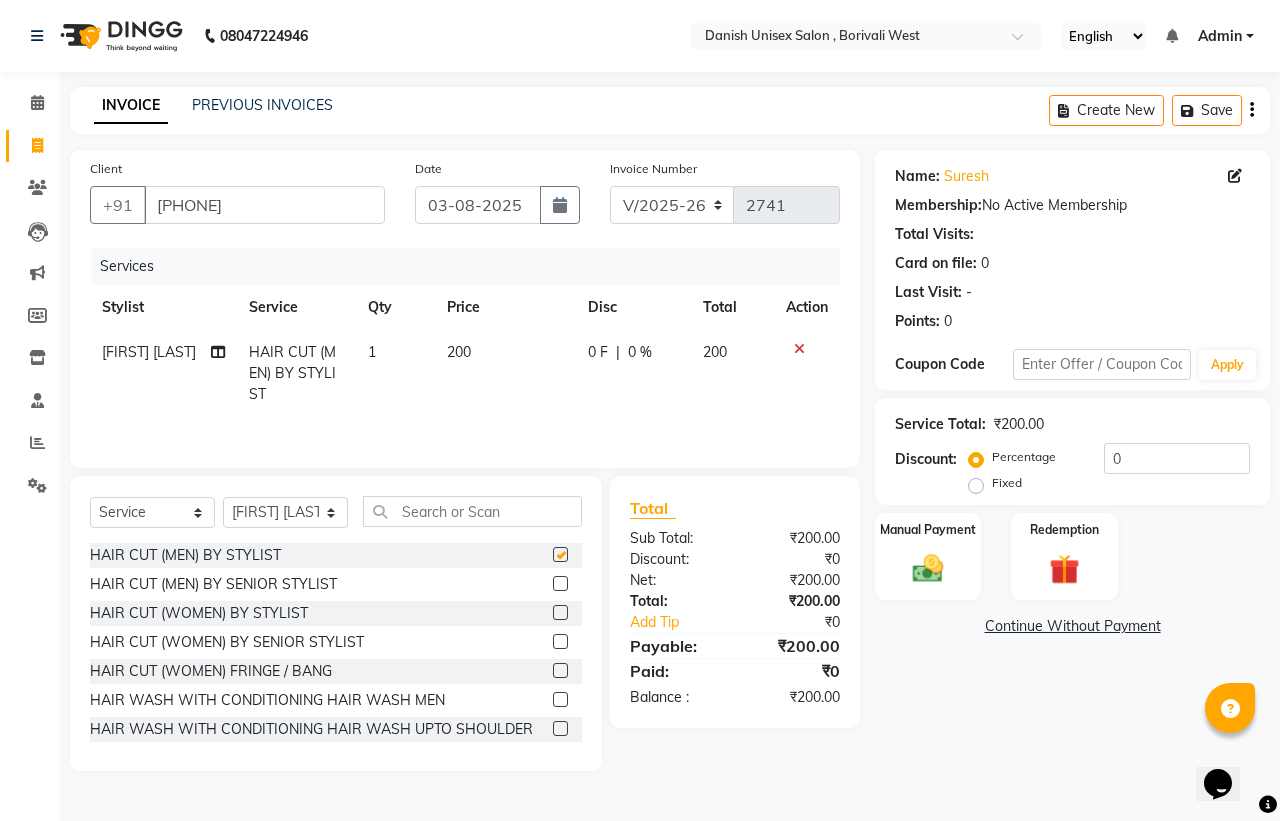 checkbox on "false" 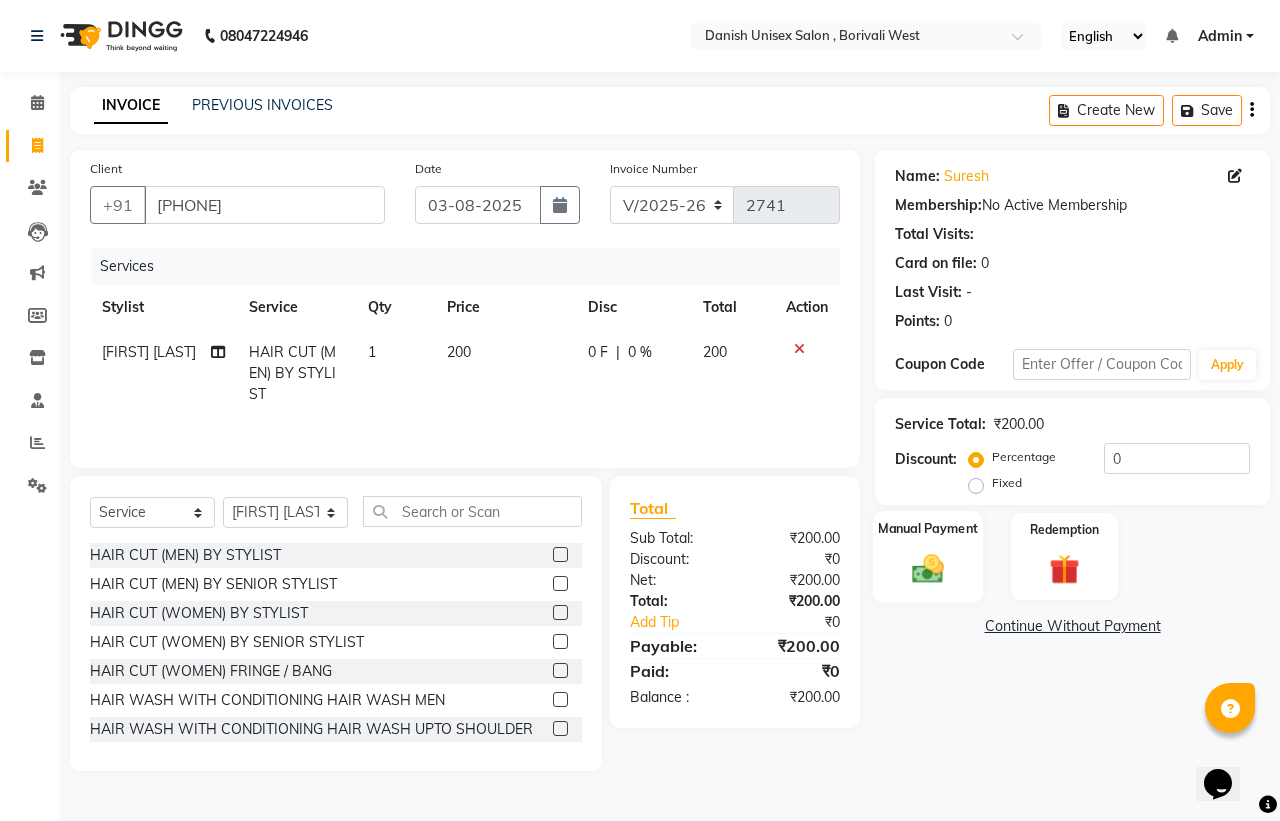 click on "Manual Payment" 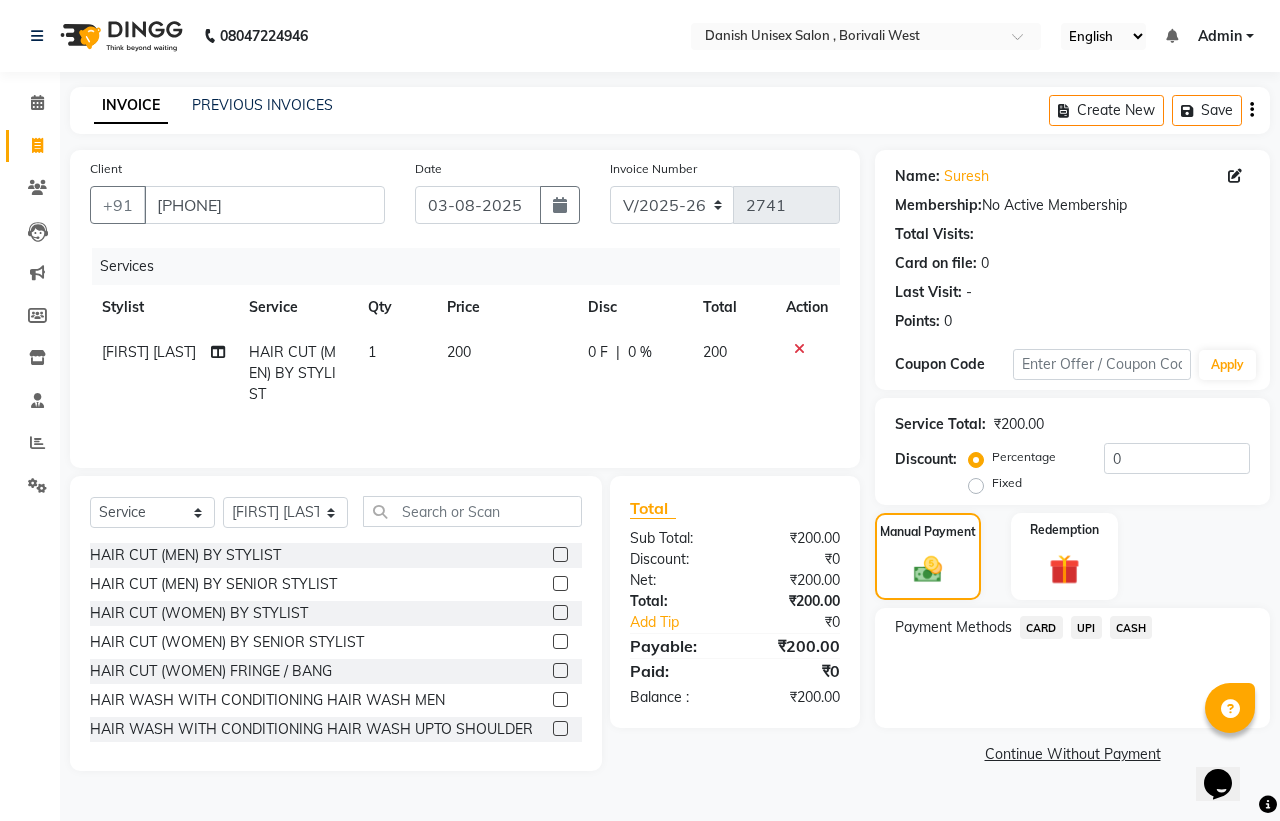 click on "UPI" 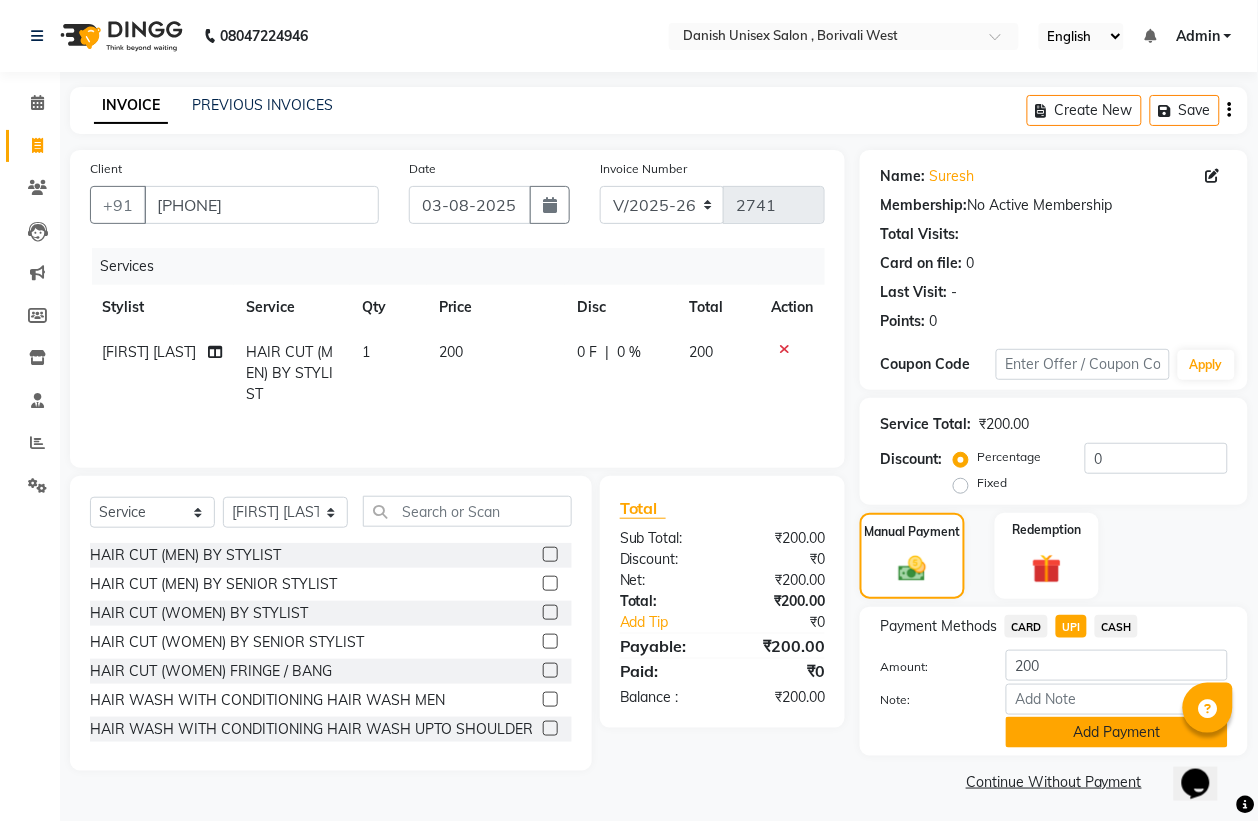 click on "Add Payment" 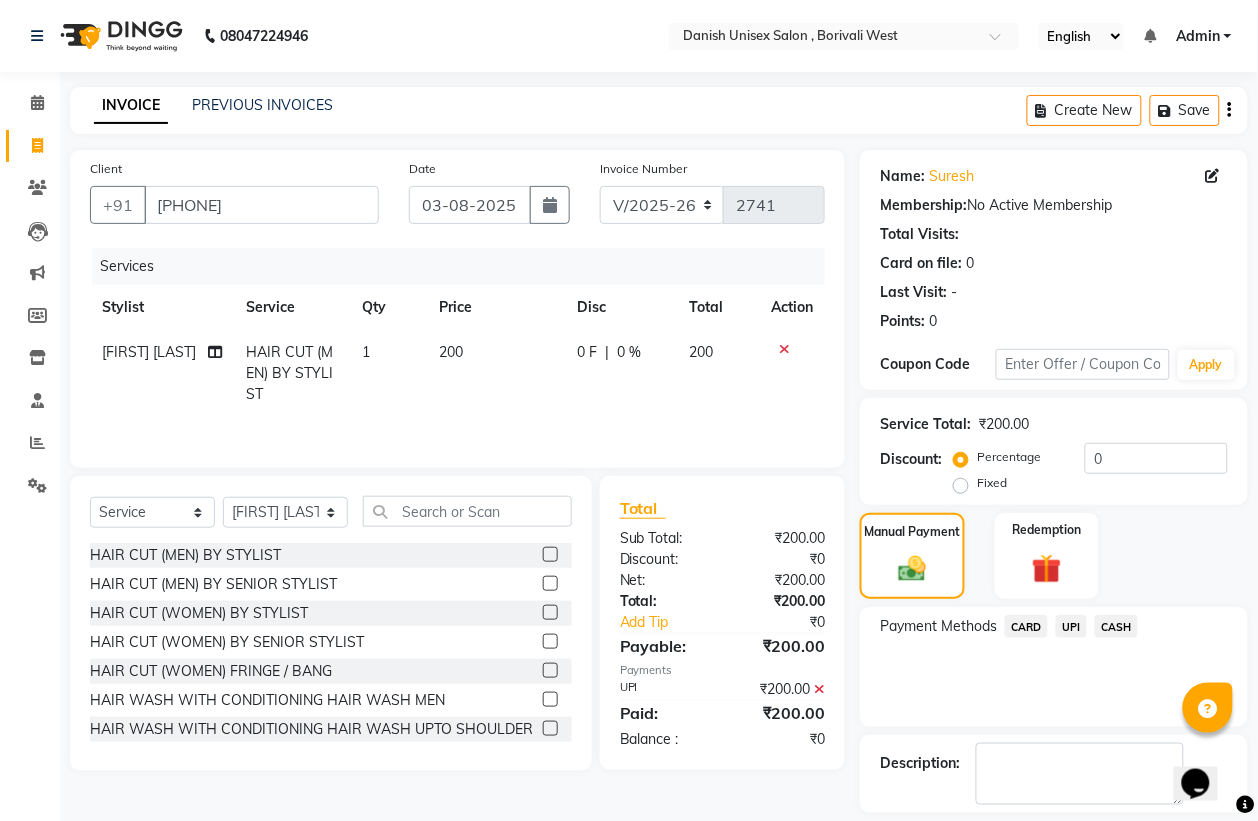 scroll, scrollTop: 91, scrollLeft: 0, axis: vertical 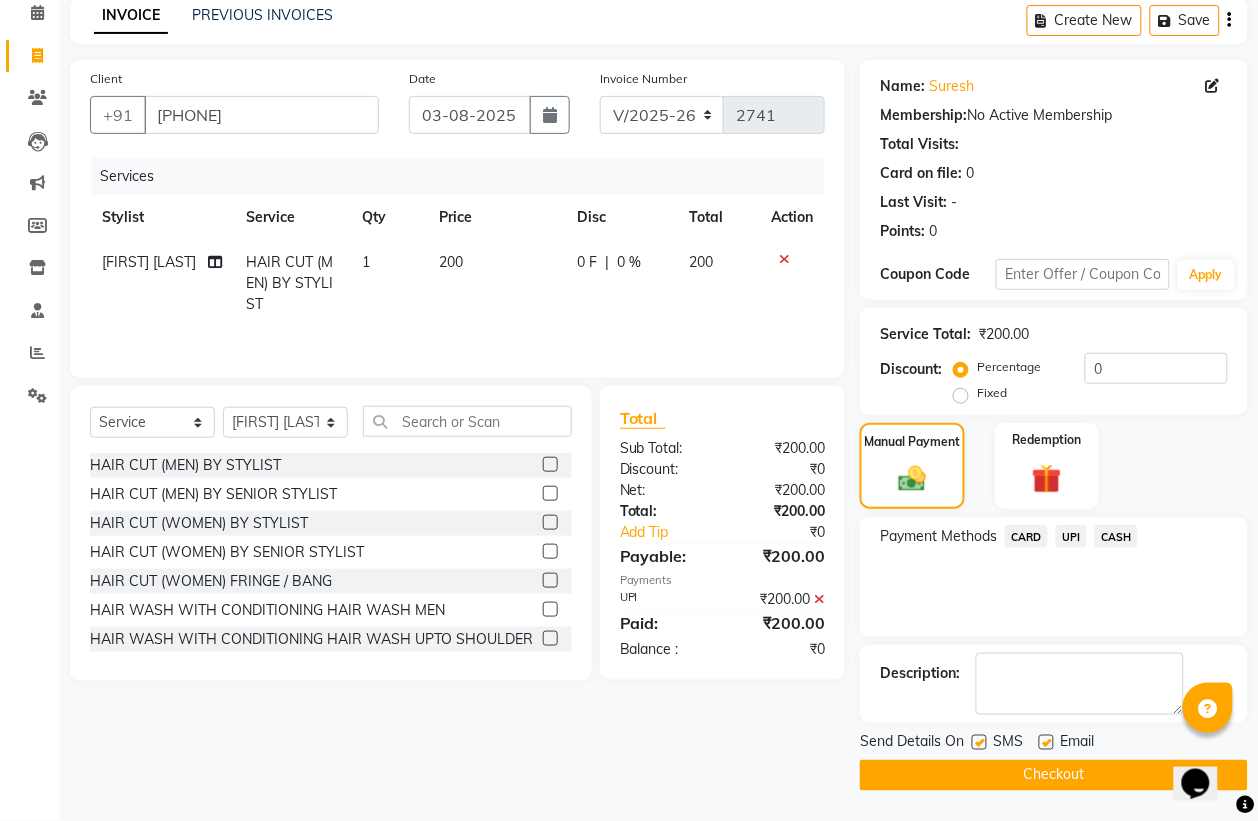 click on "Checkout" 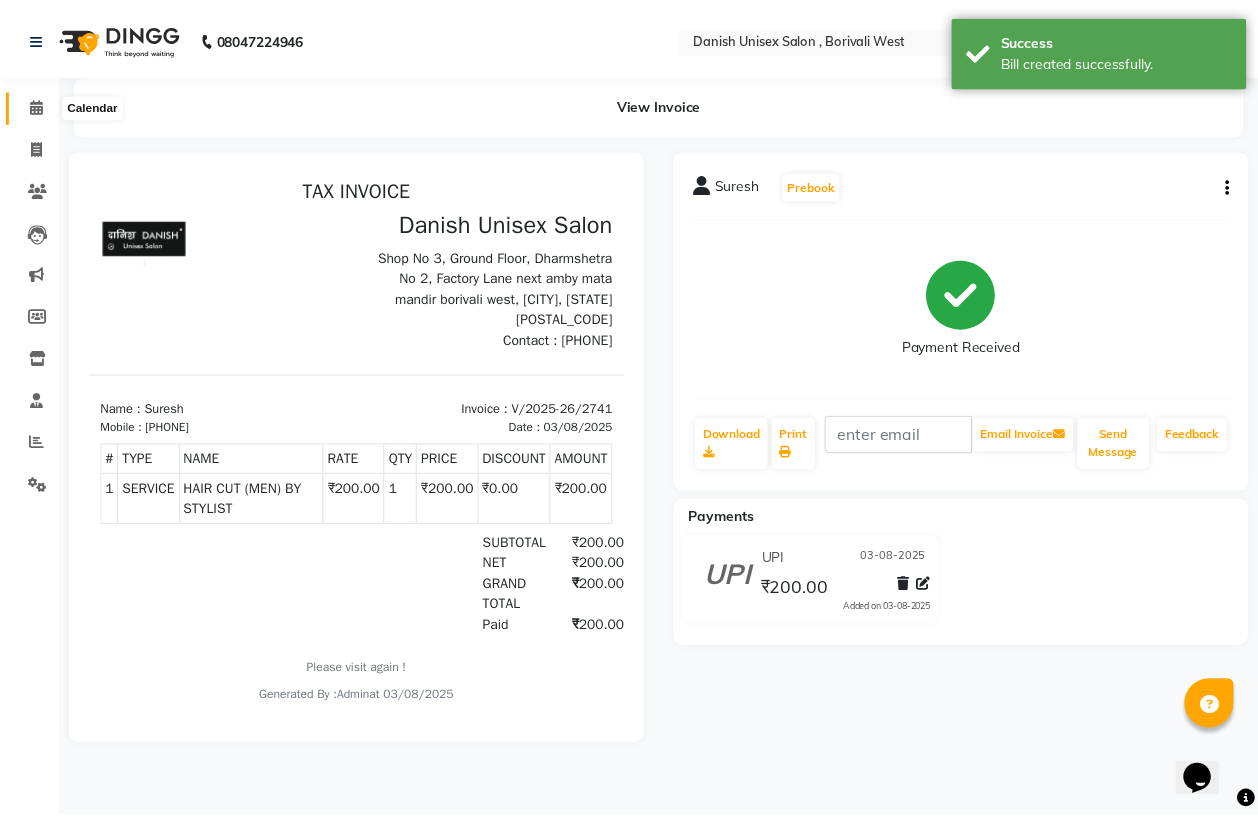 scroll, scrollTop: 0, scrollLeft: 0, axis: both 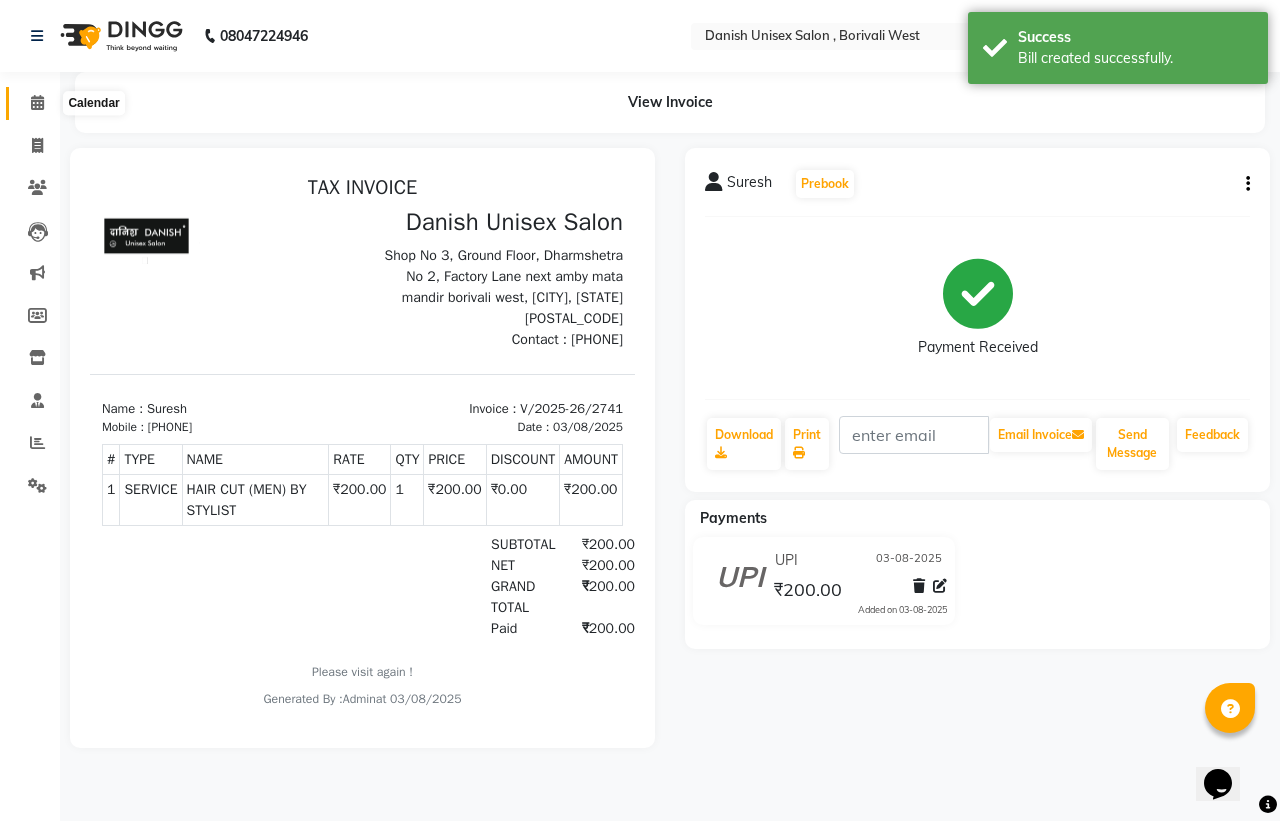 click 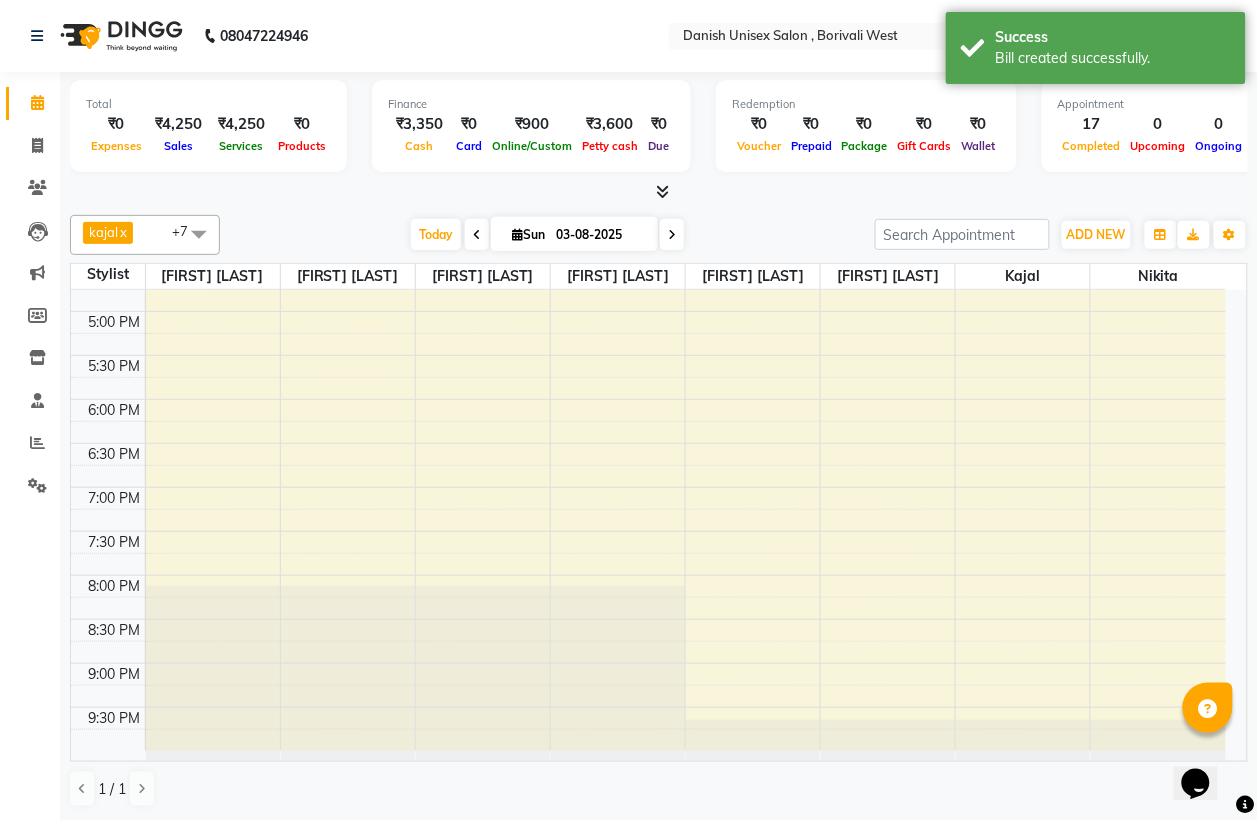 scroll, scrollTop: 686, scrollLeft: 0, axis: vertical 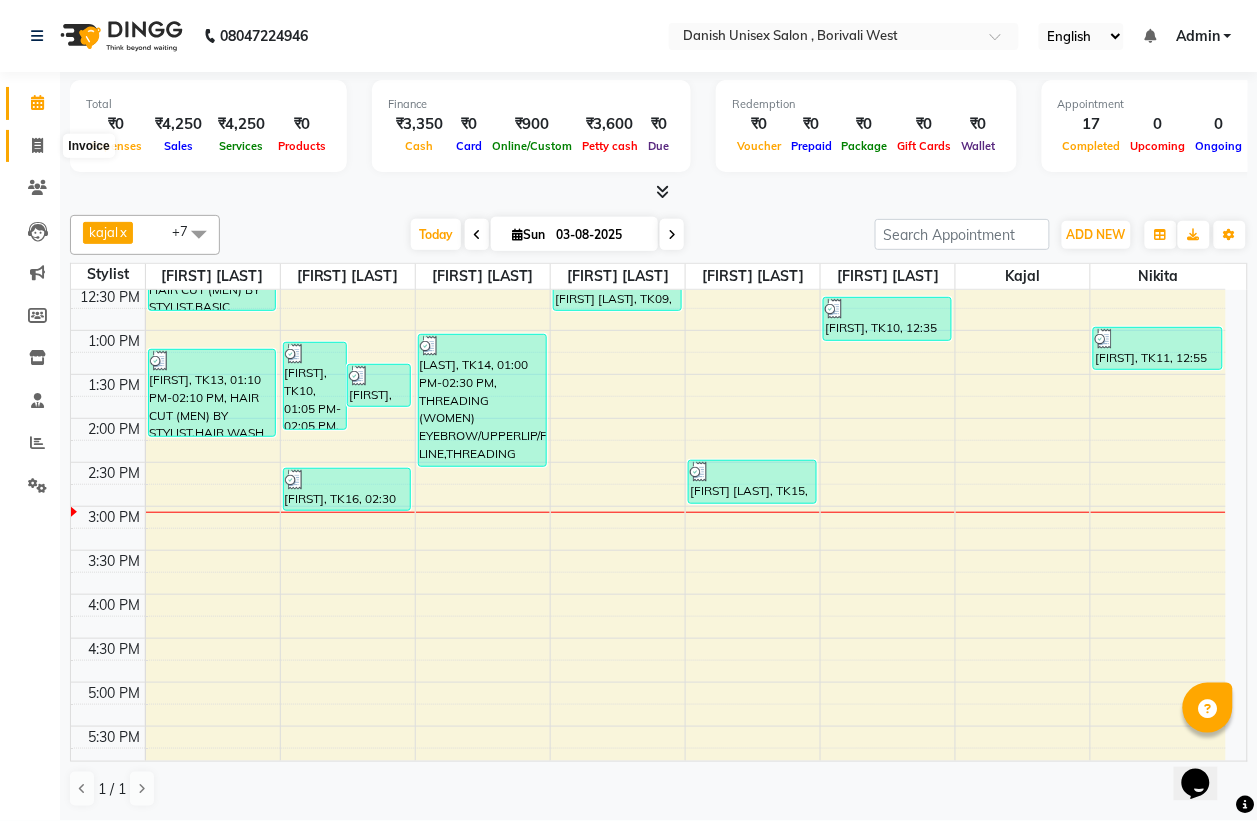 click 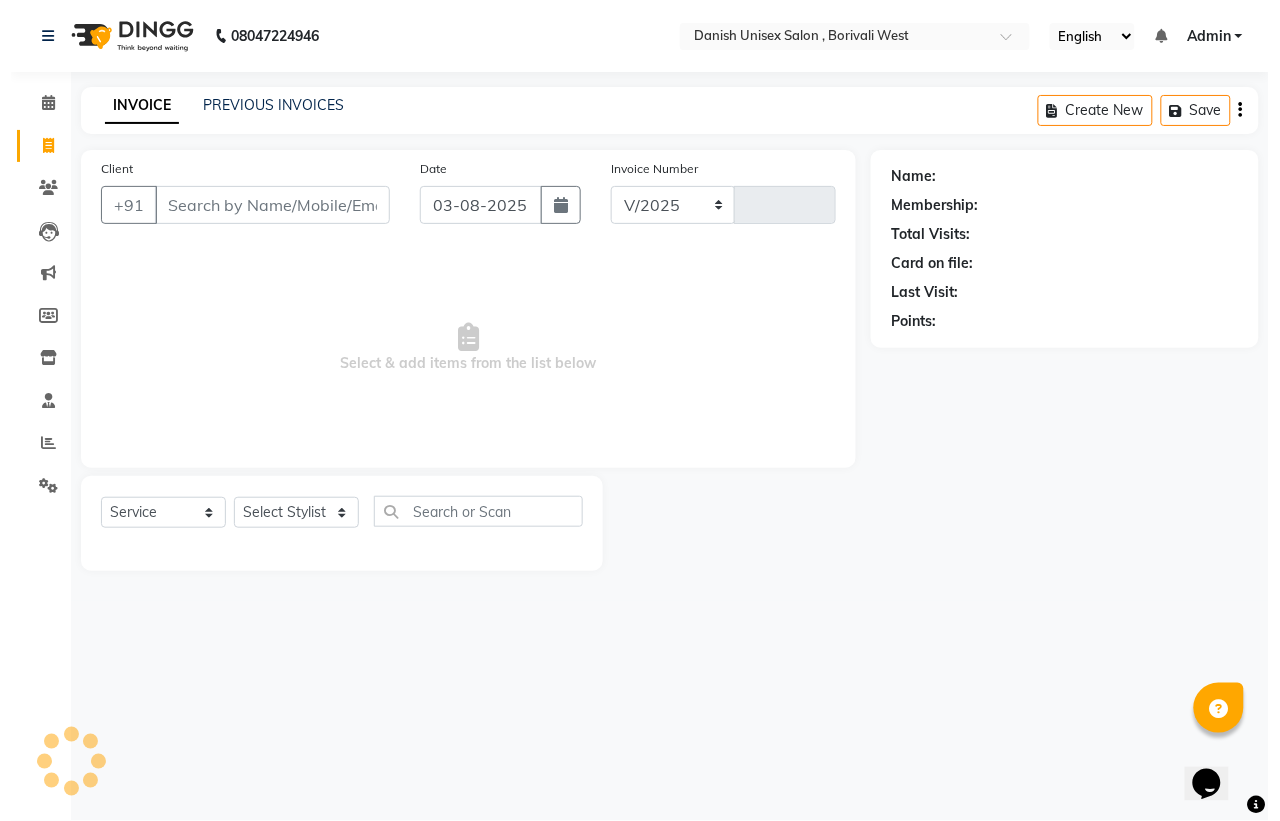 scroll, scrollTop: 0, scrollLeft: 0, axis: both 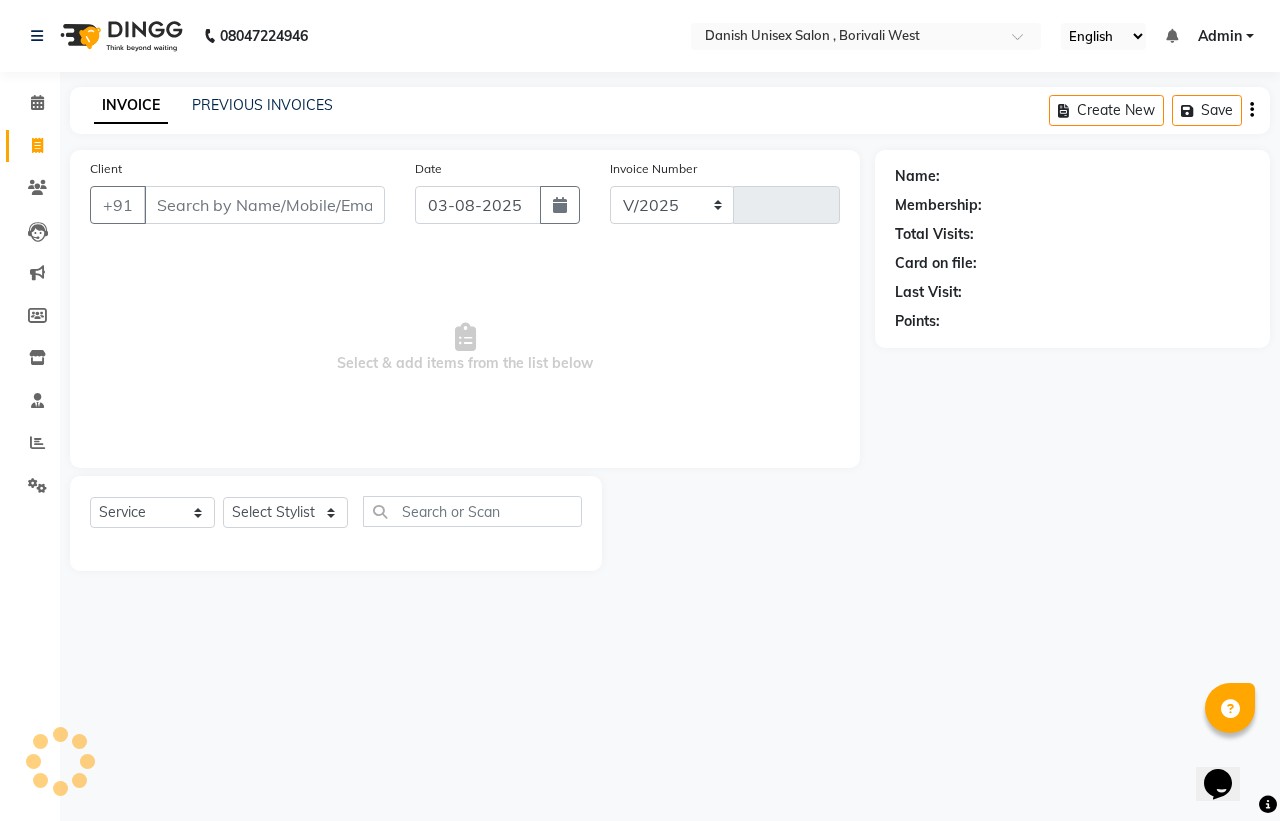 select on "6929" 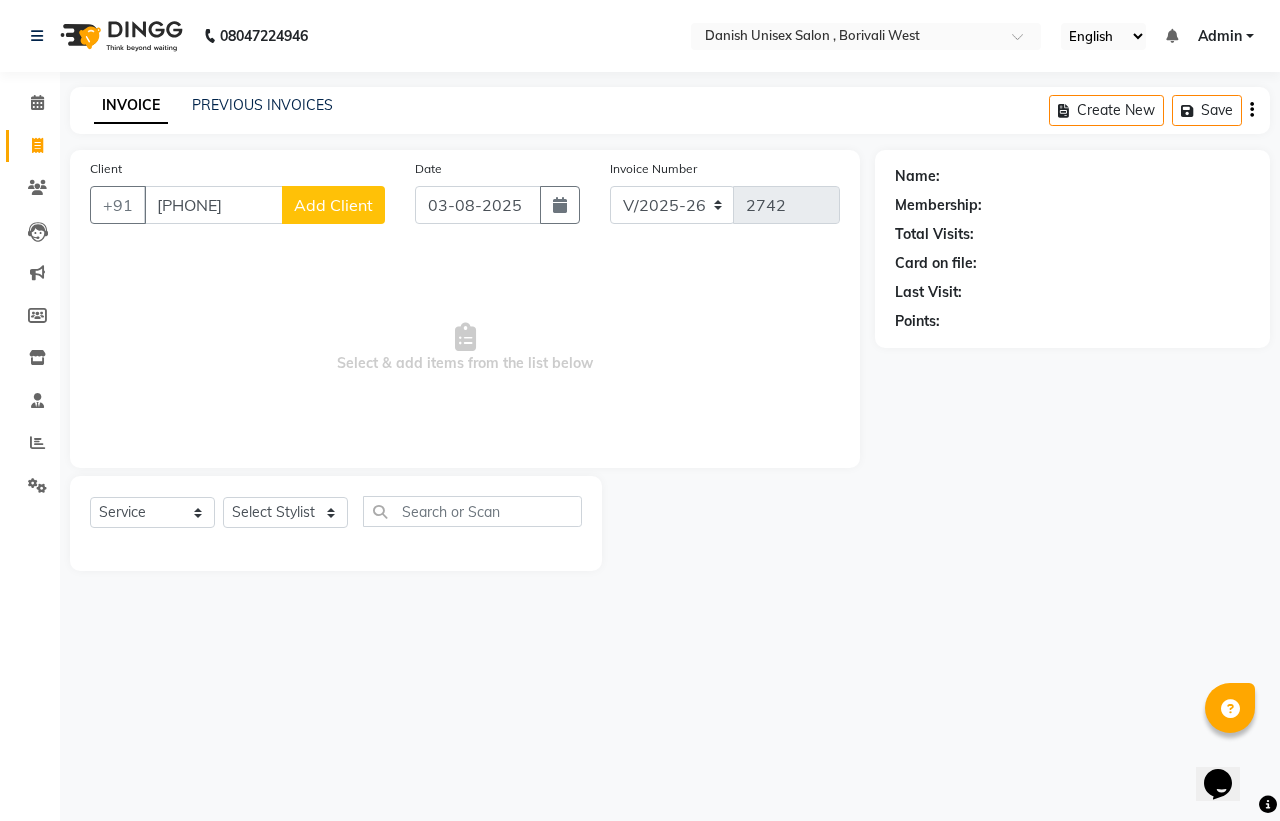 type on "[PHONE]" 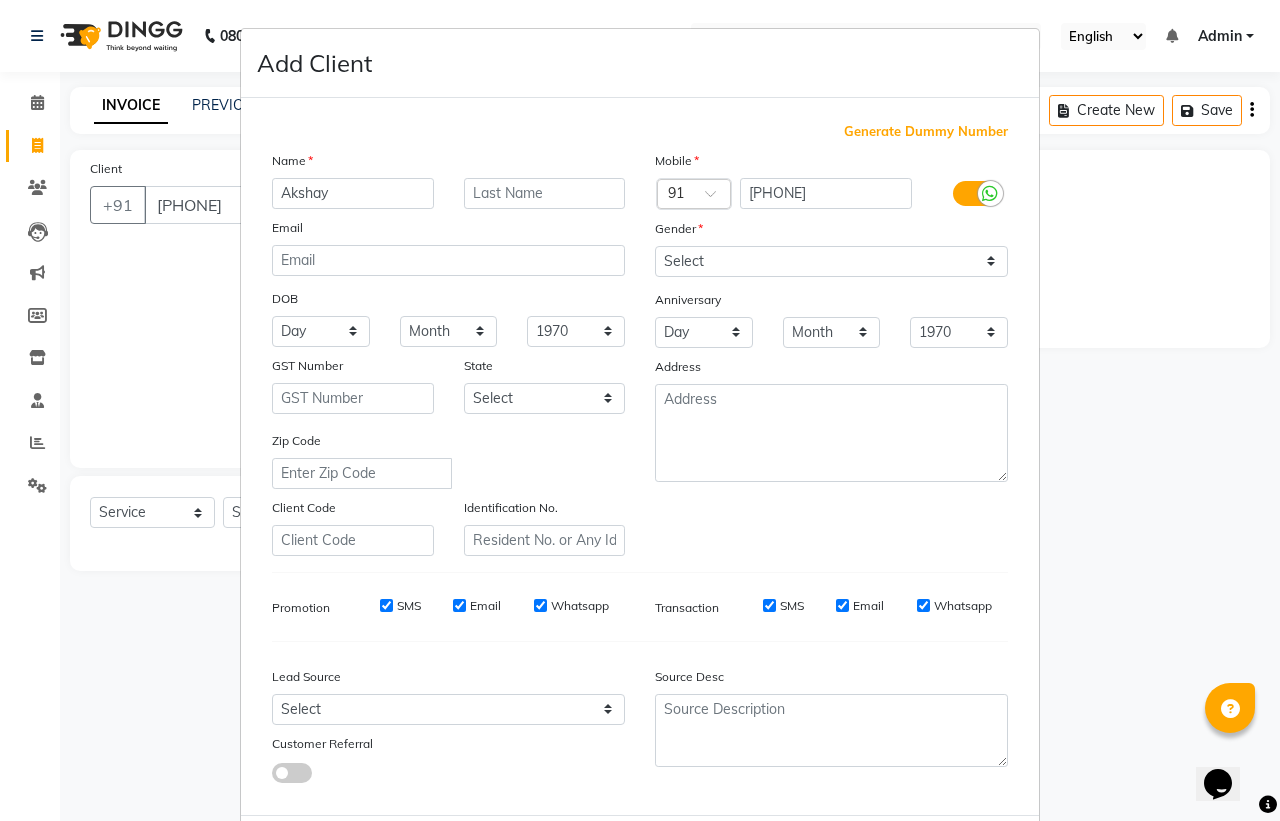 type on "Akshay" 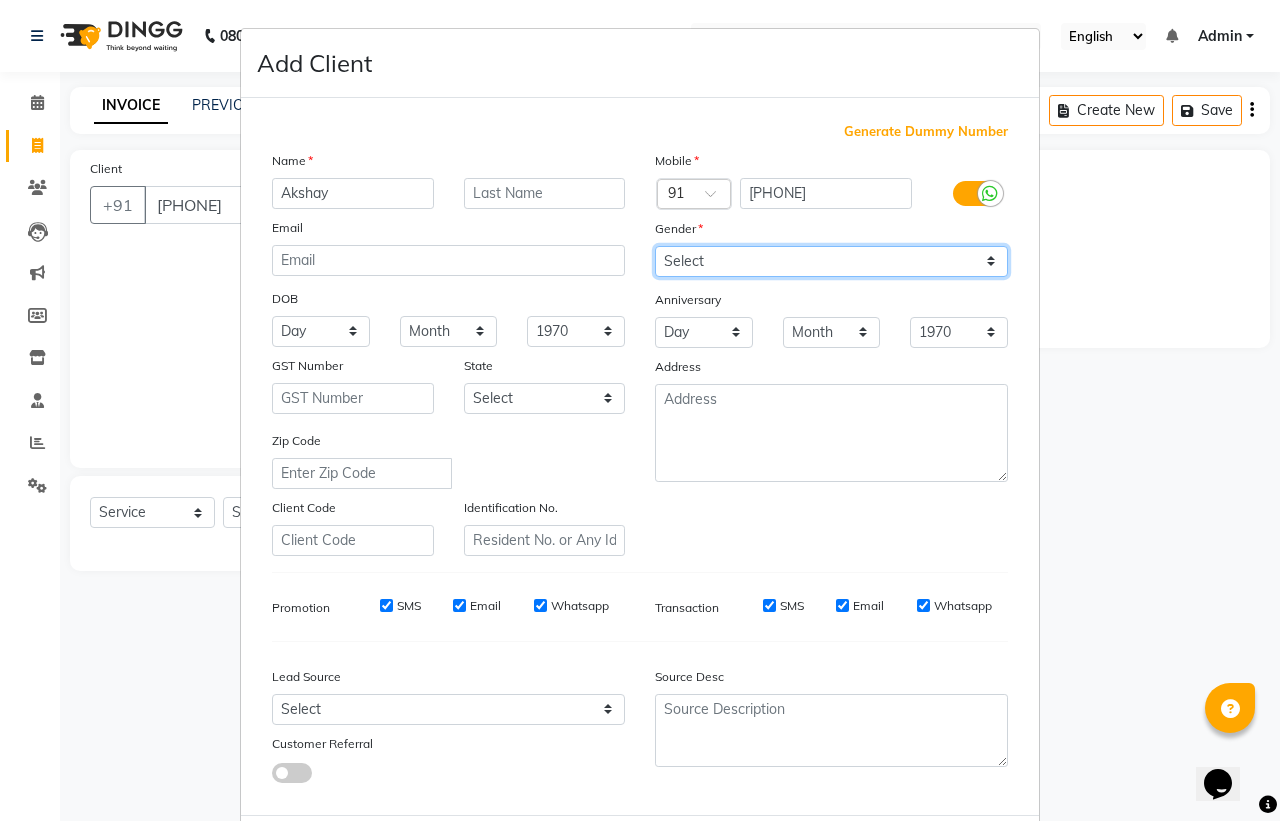 click on "Select Male Female Other Prefer Not To Say" at bounding box center (831, 261) 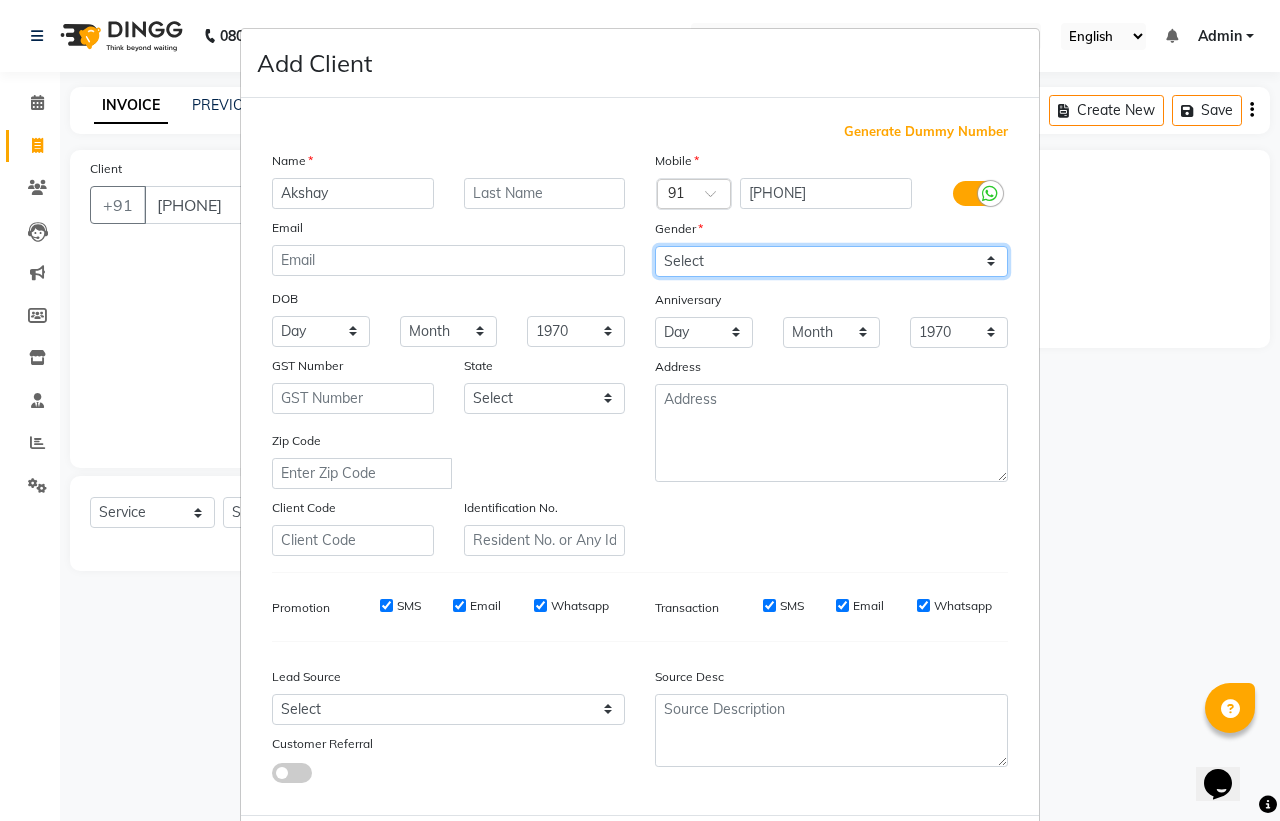 select on "male" 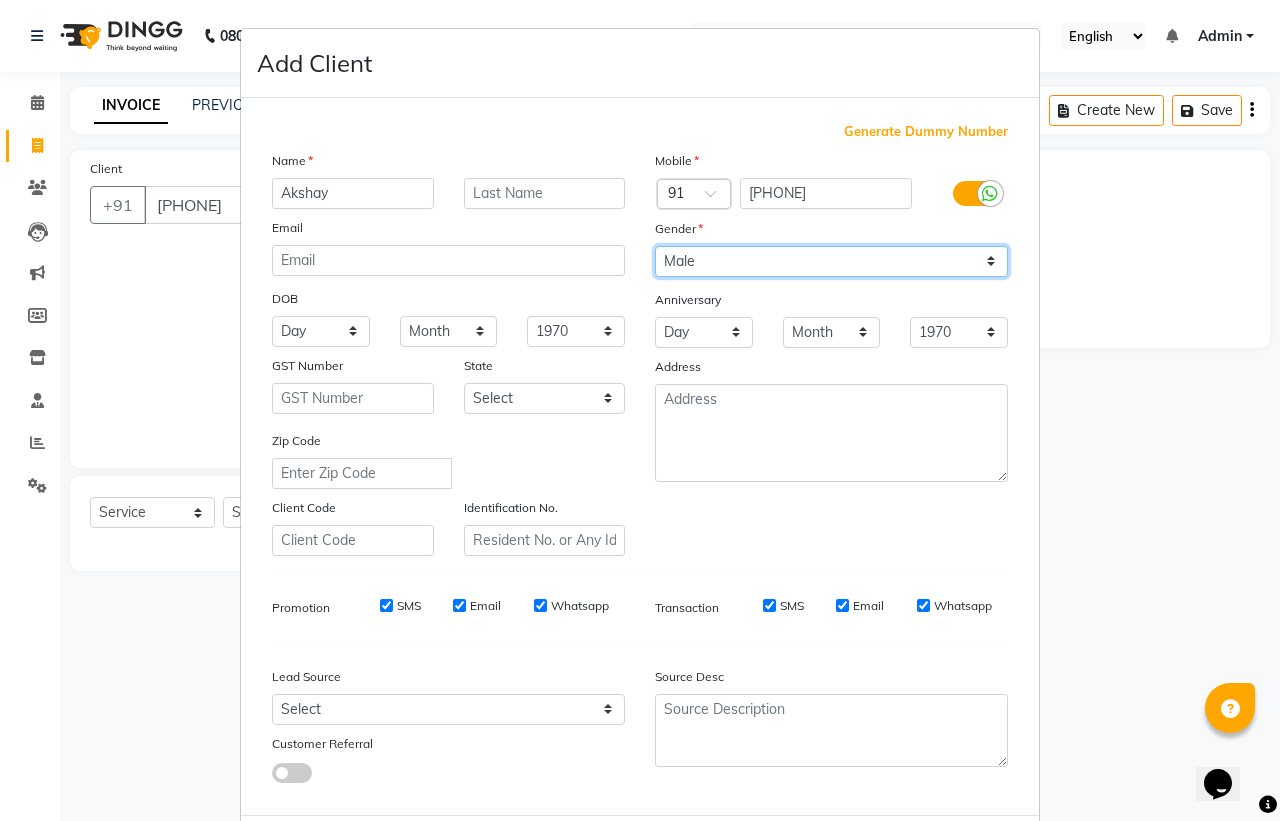 click on "Select Male Female Other Prefer Not To Say" at bounding box center [831, 261] 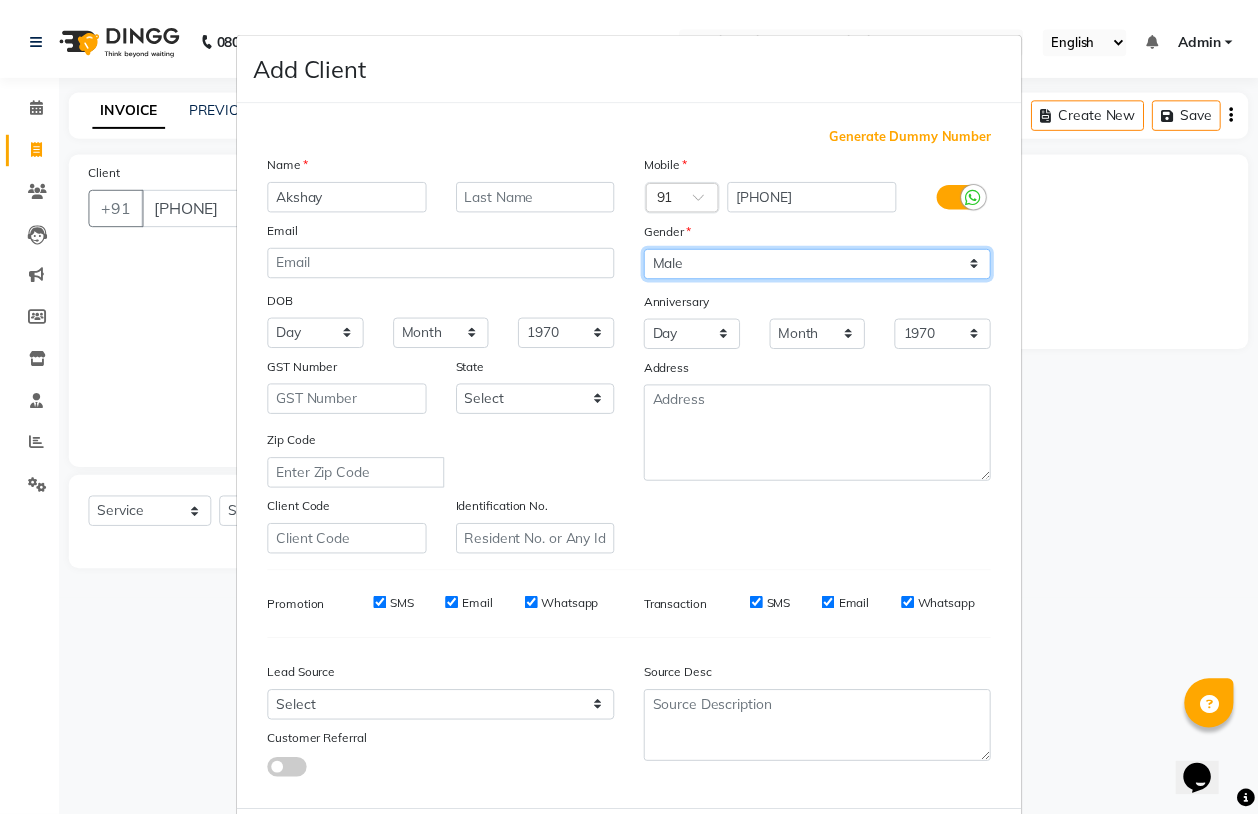 scroll, scrollTop: 95, scrollLeft: 0, axis: vertical 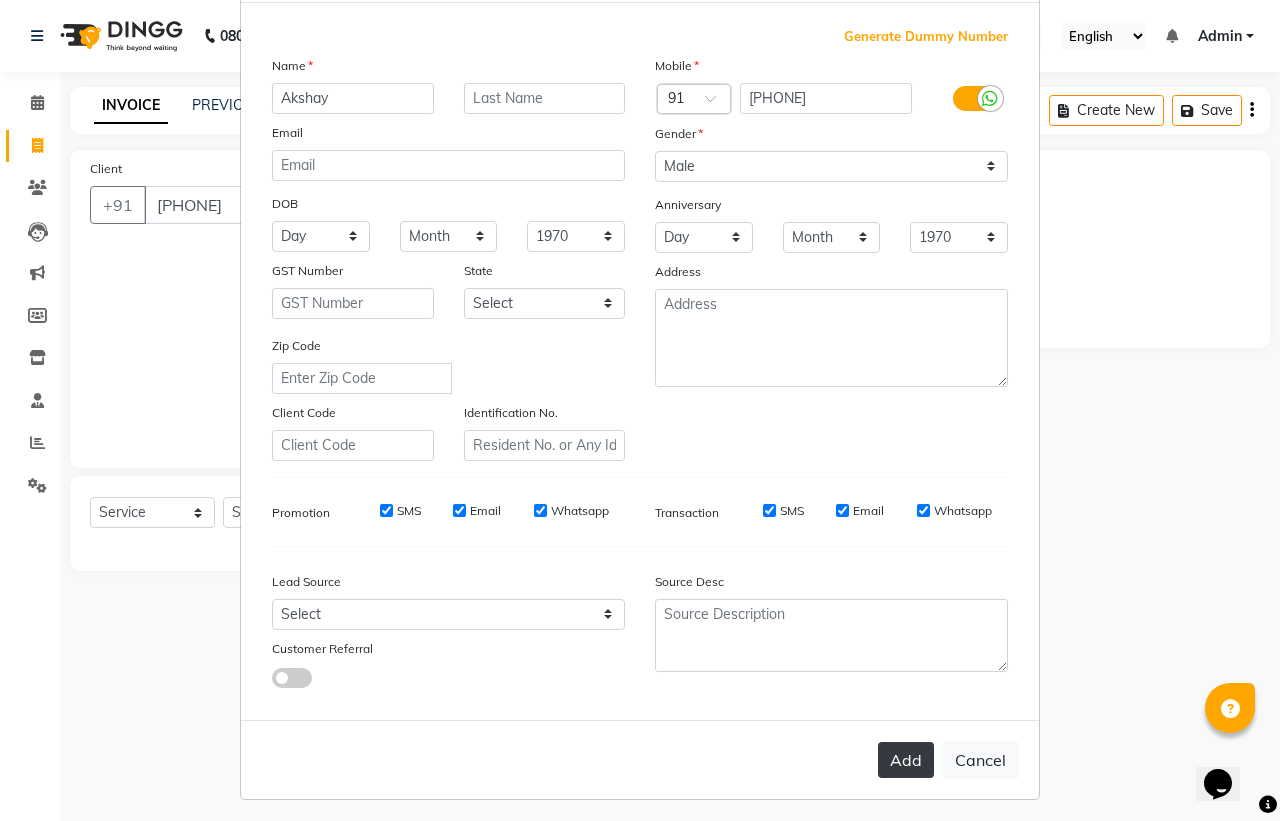 click on "Add" at bounding box center (906, 760) 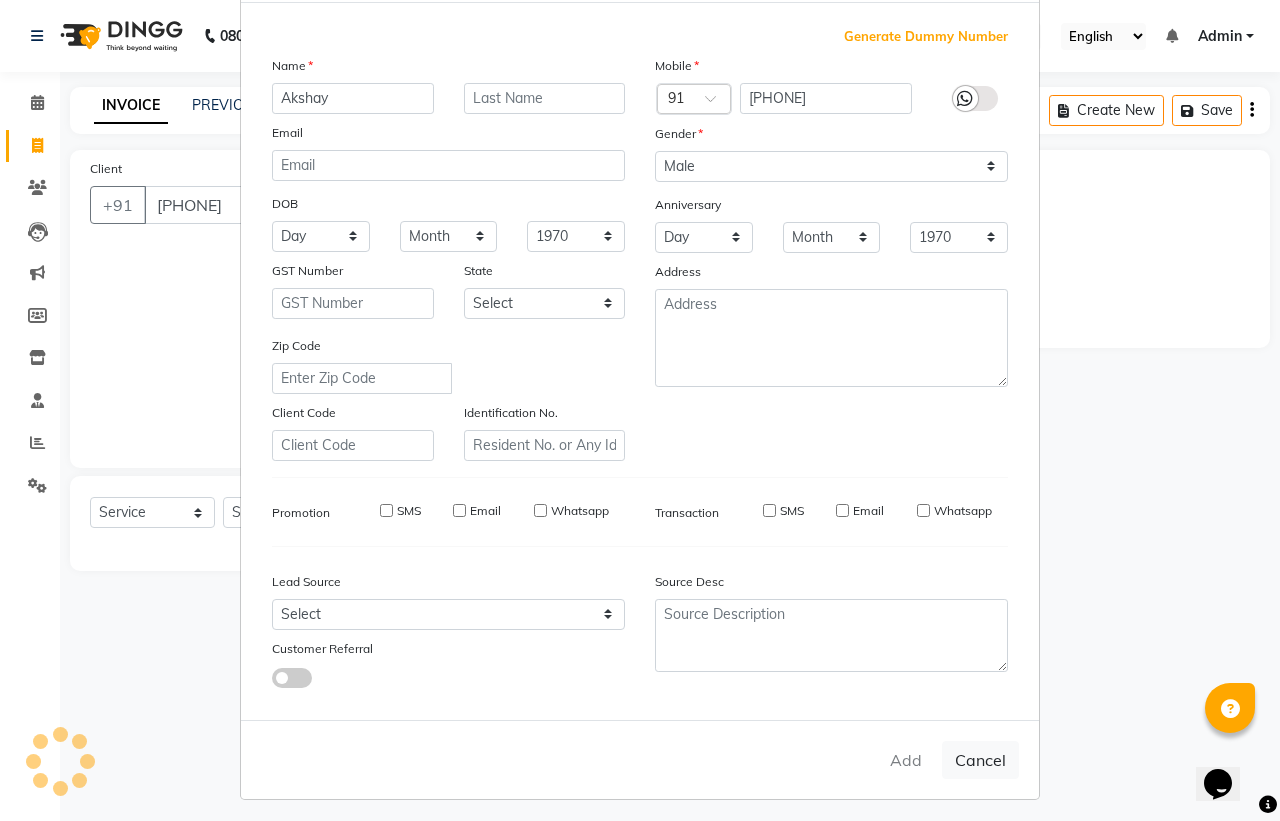 type 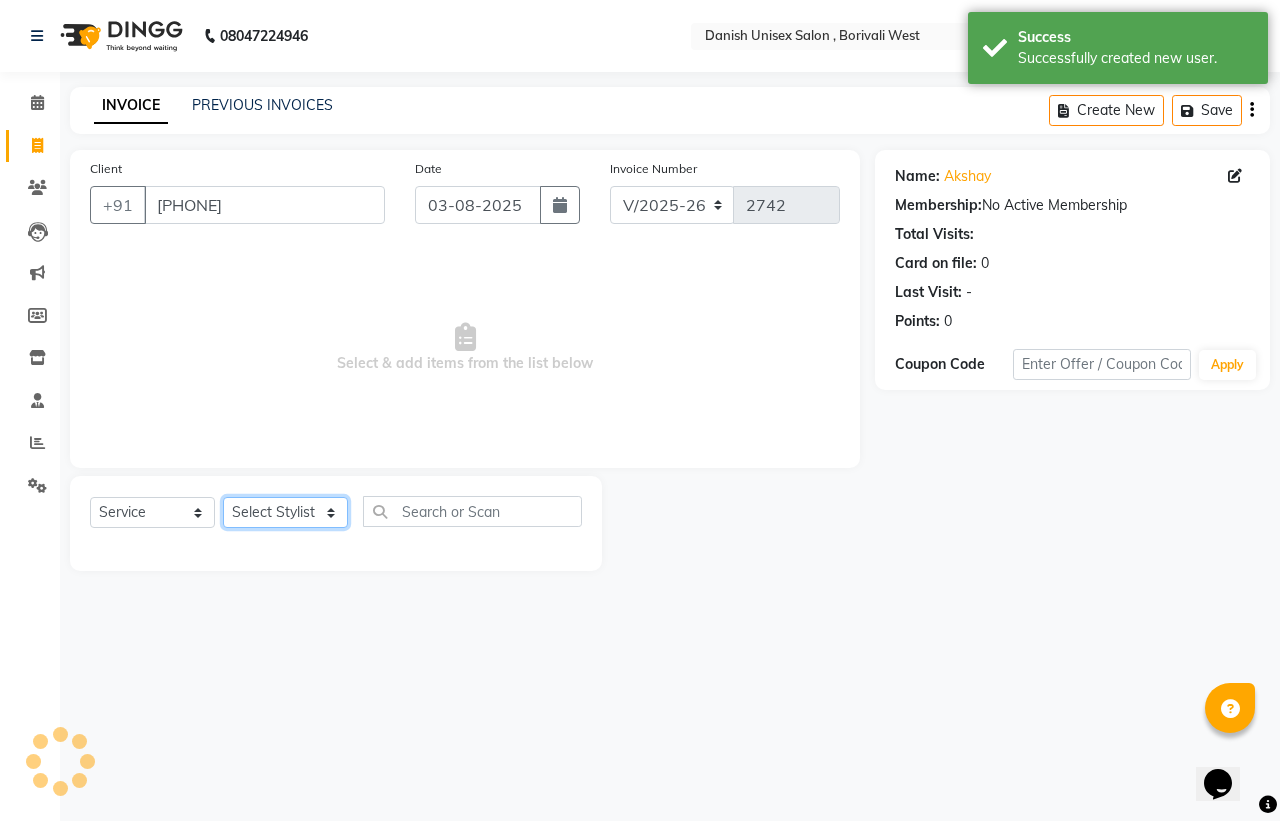 click on "Select Stylist [NAME] [LAST], [NAME], [NAME], [NAME], [NAME], [NAME], [NAME], [NAME], [NAME], [NAME], [NAME], [NAME], [NAME]" 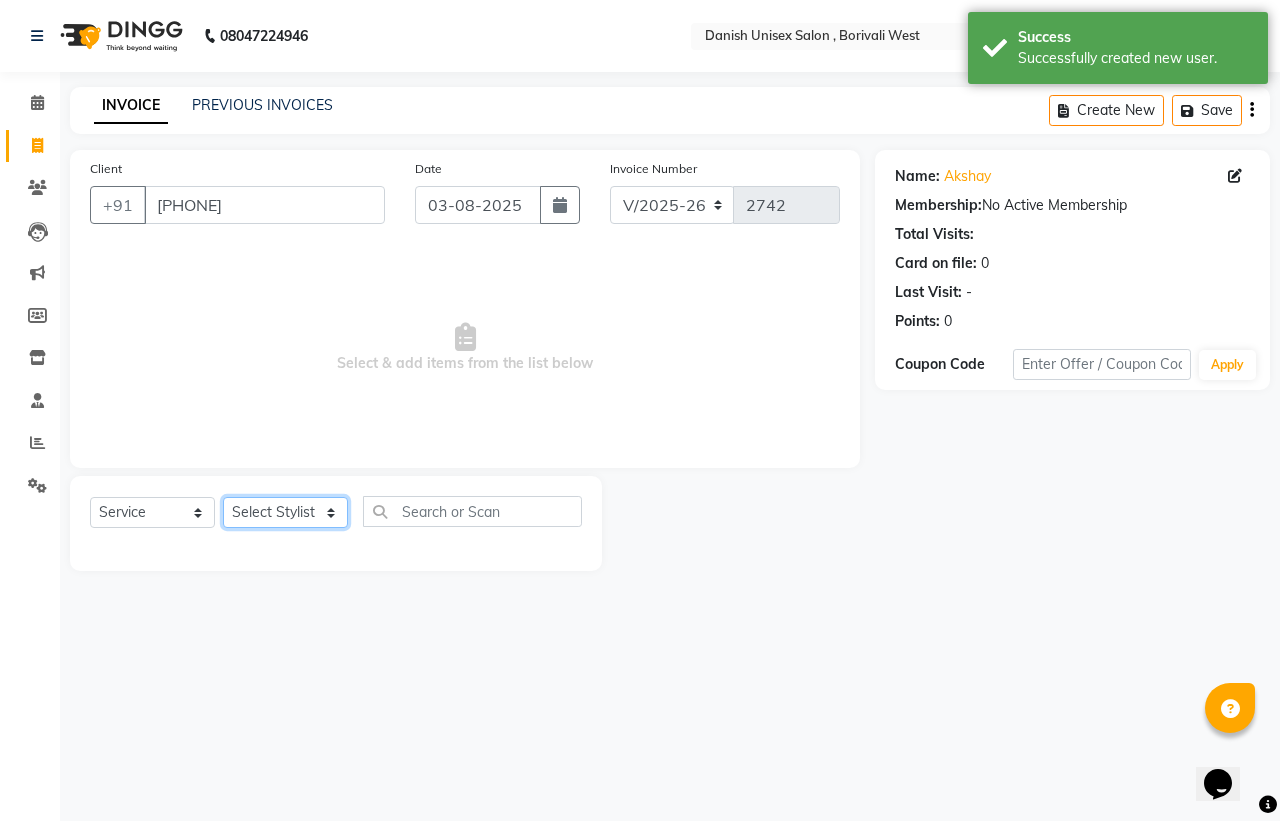 select on "63506" 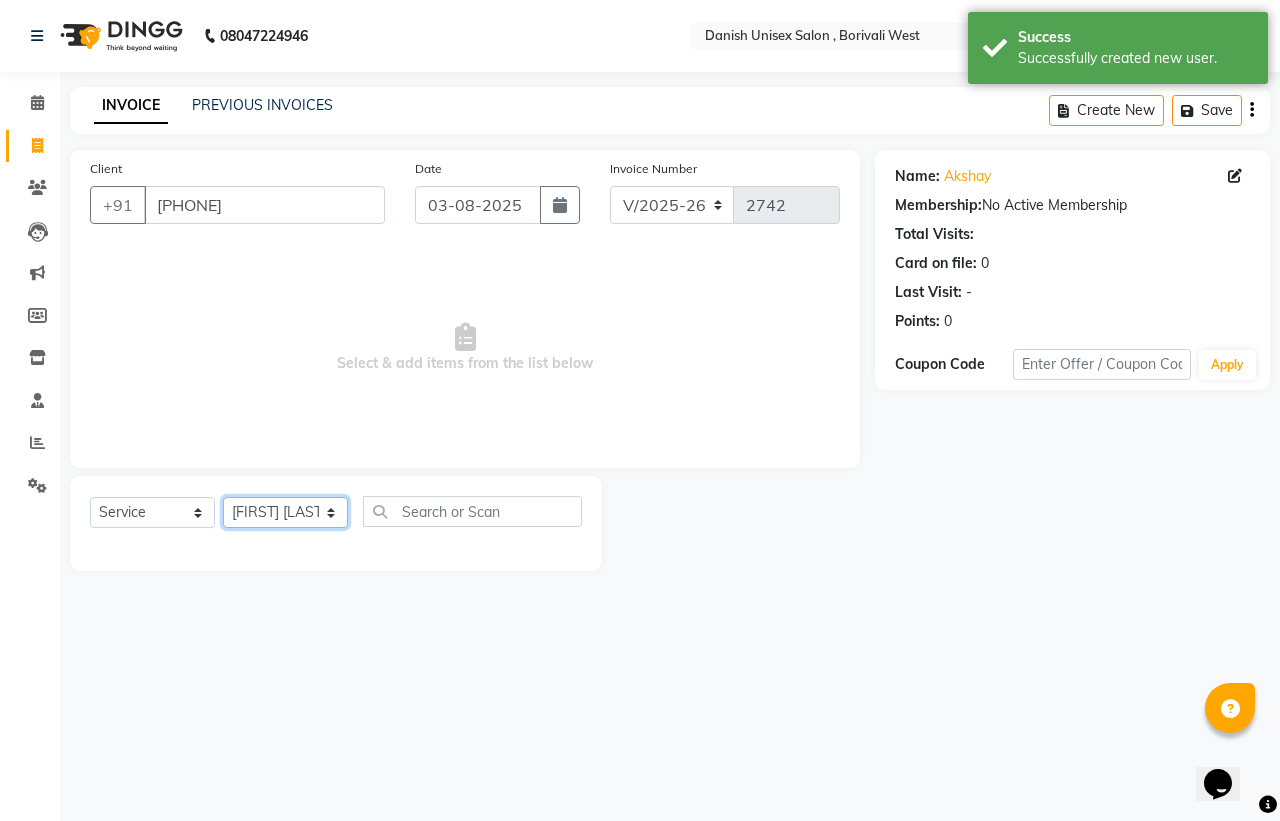 click on "Select Stylist [NAME] [LAST], [NAME], [NAME], [NAME], [NAME], [NAME], [NAME], [NAME], [NAME], [NAME], [NAME], [NAME], [NAME]" 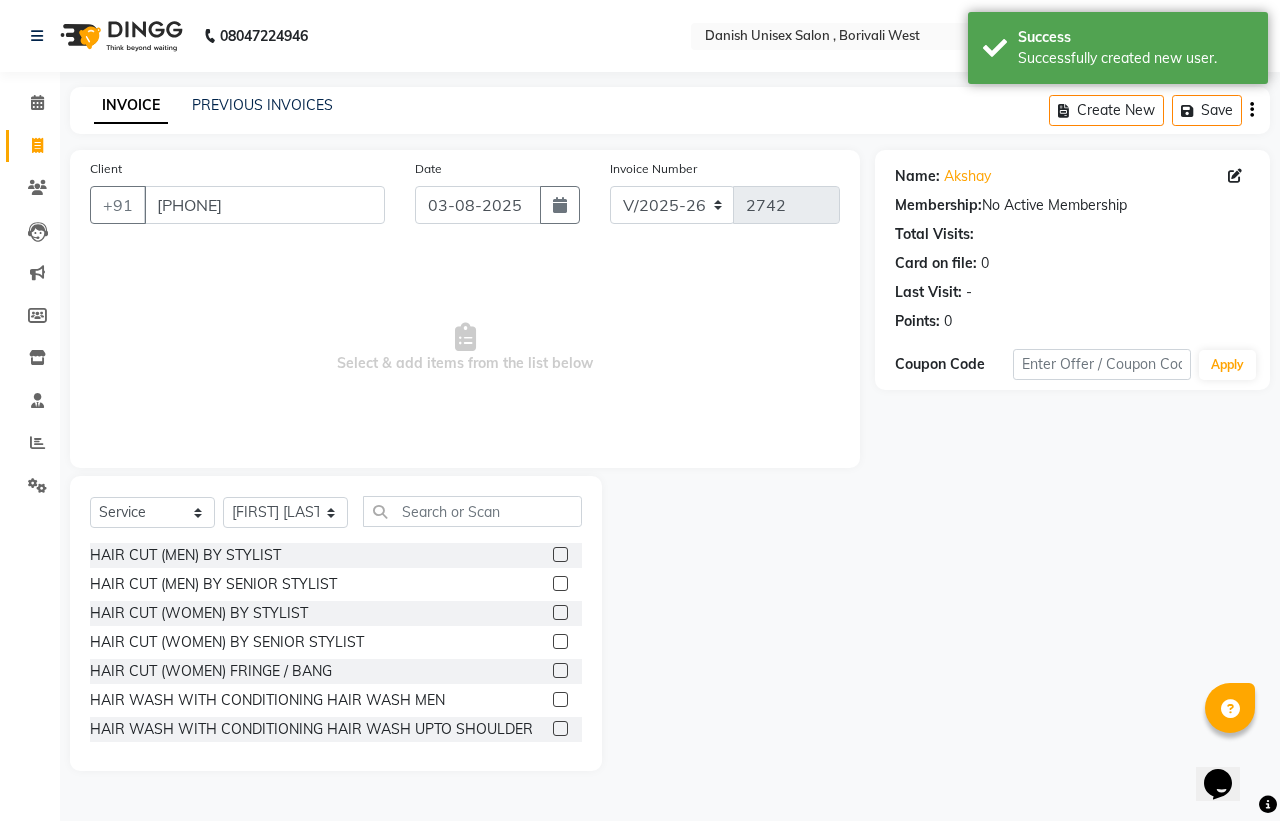 click 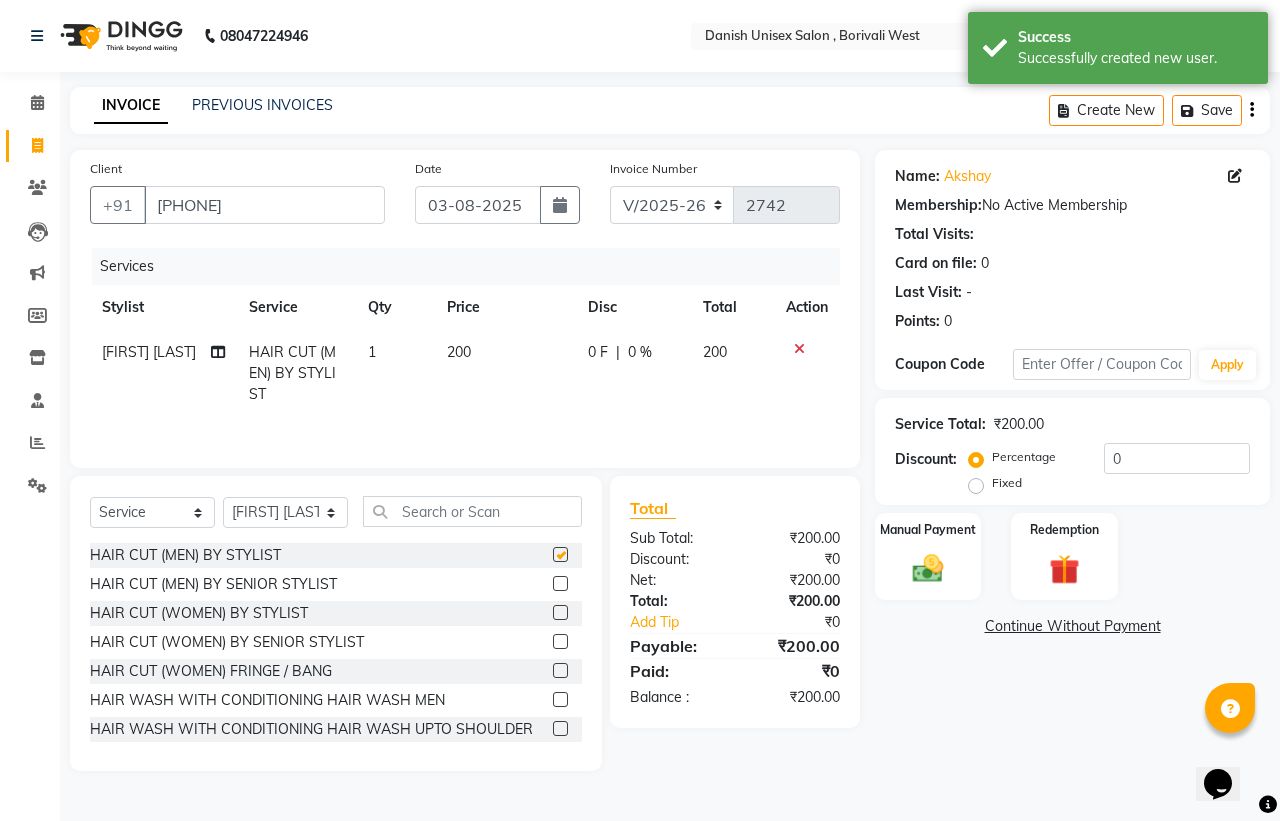 checkbox on "false" 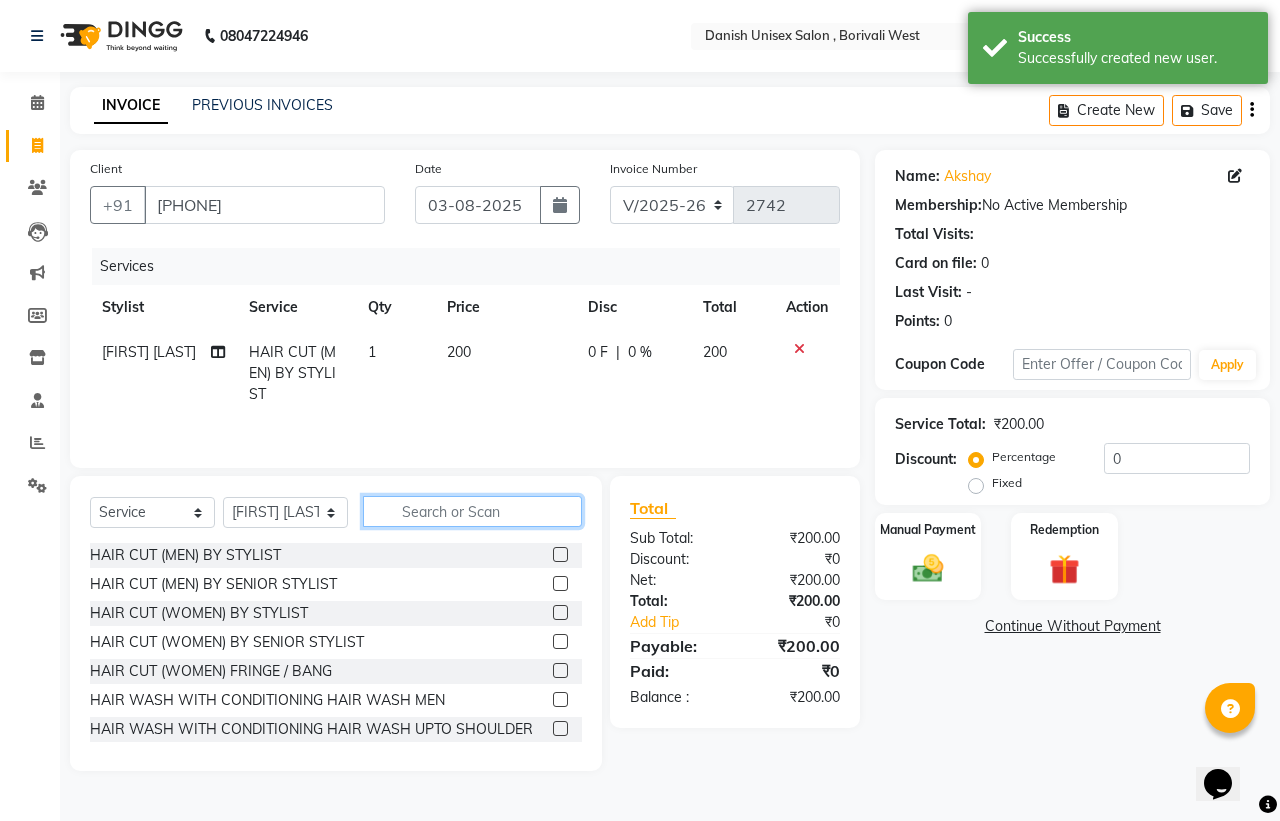 click 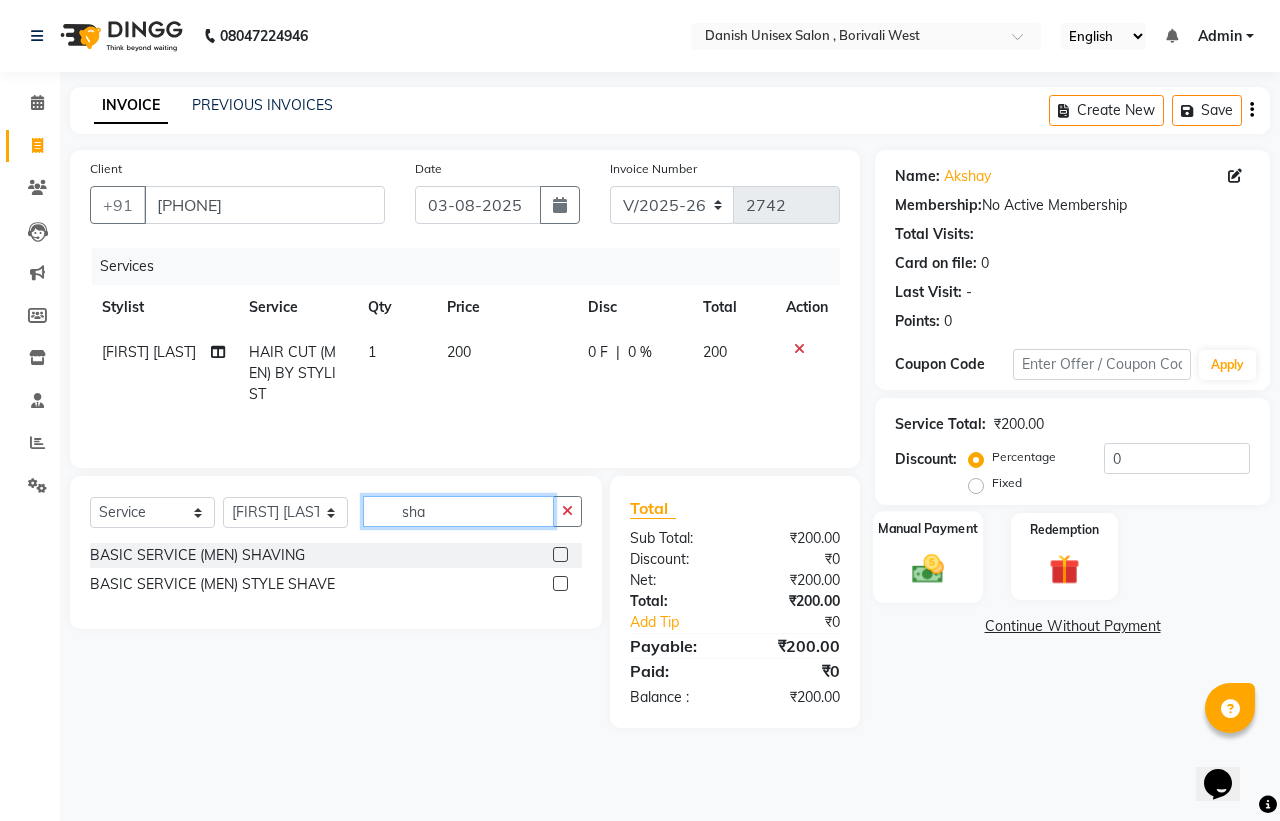 type on "sha" 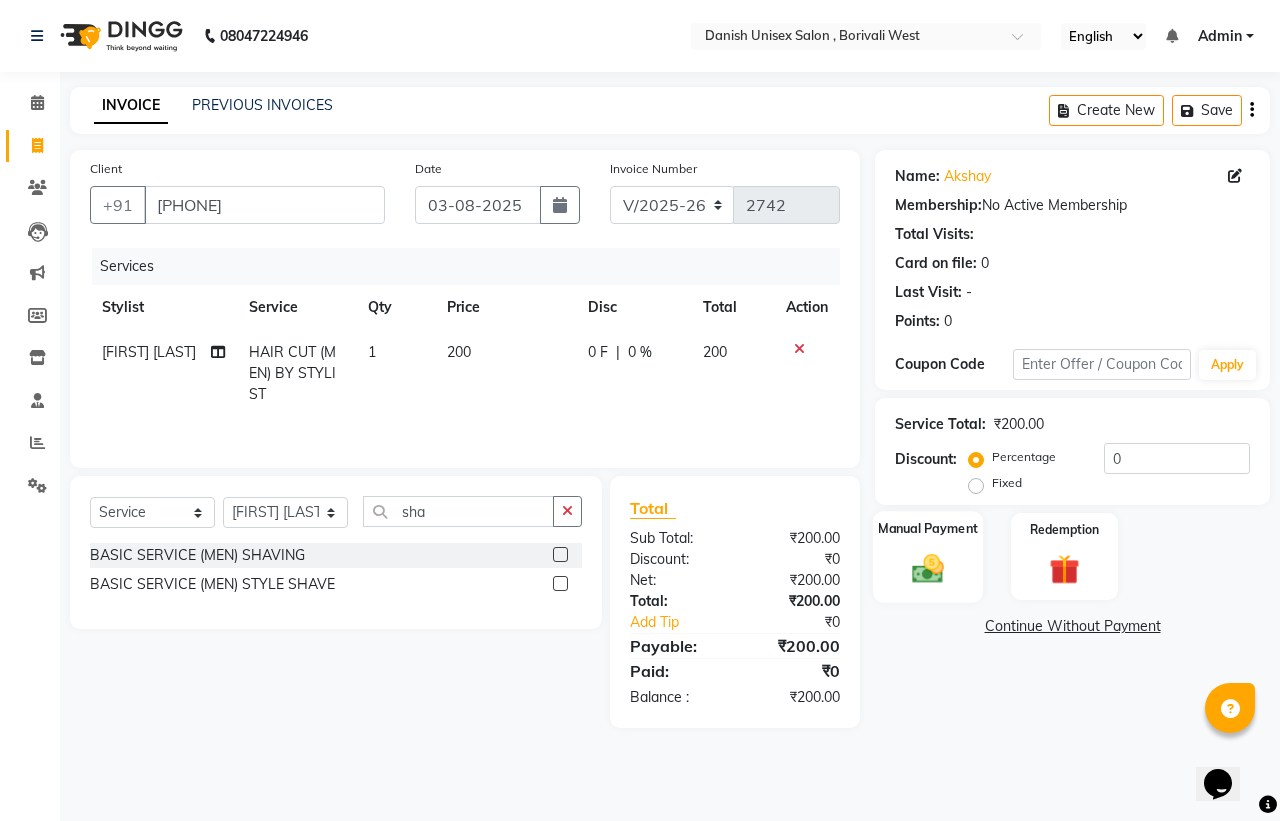 click on "Manual Payment" 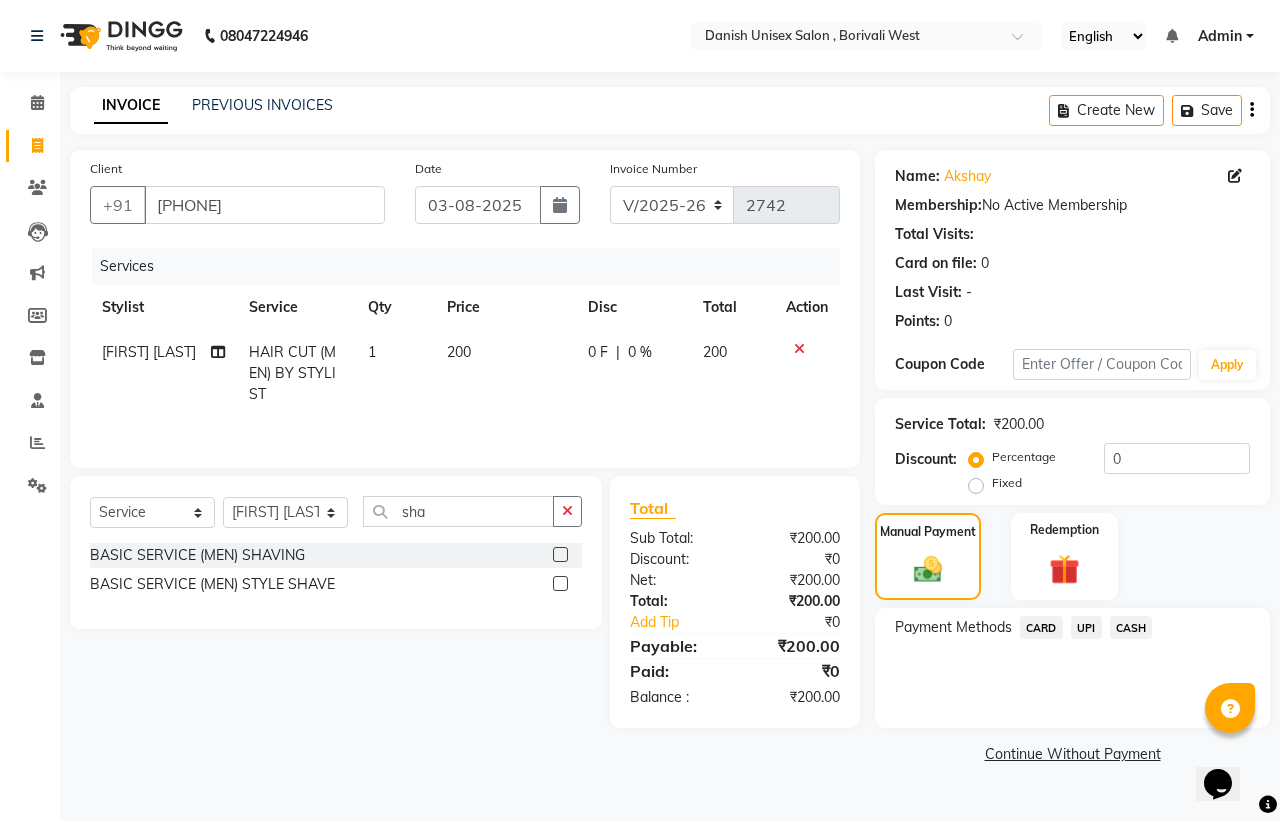 click on "UPI" 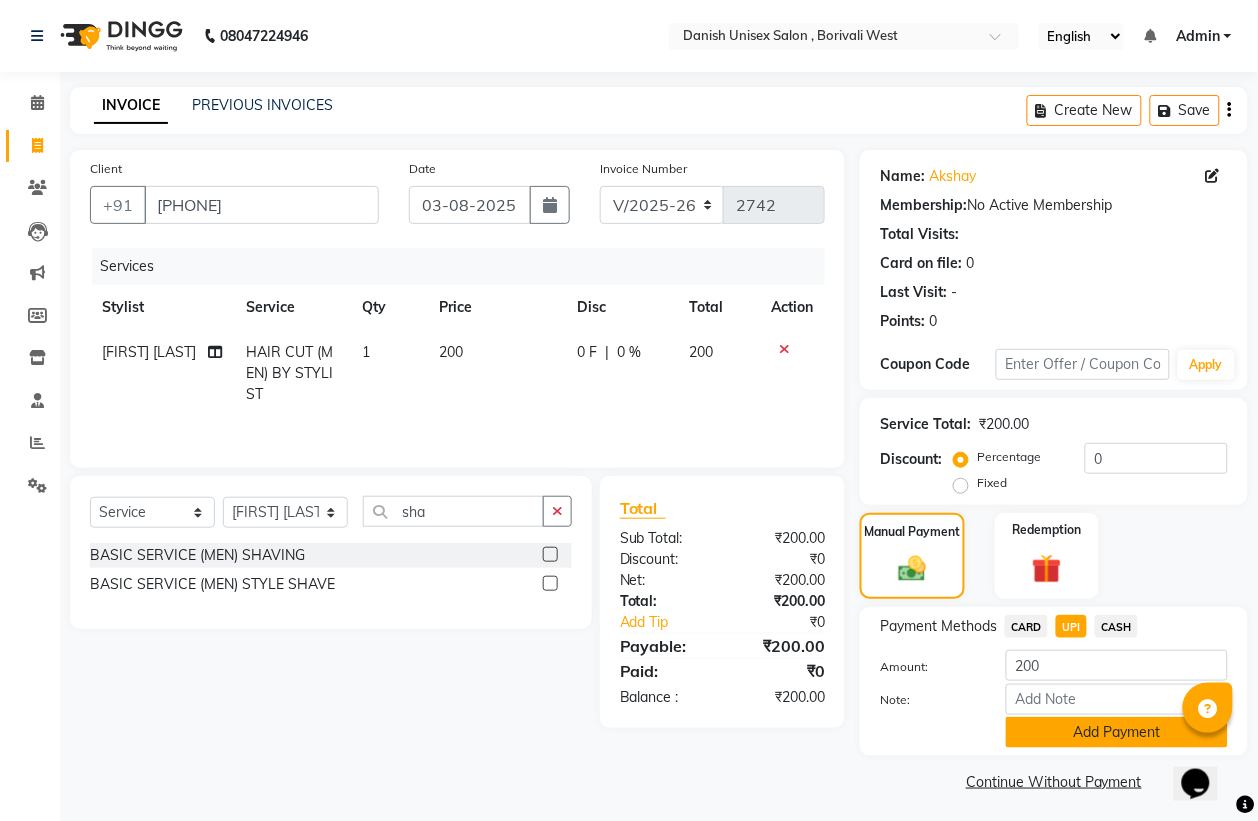 click on "Add Payment" 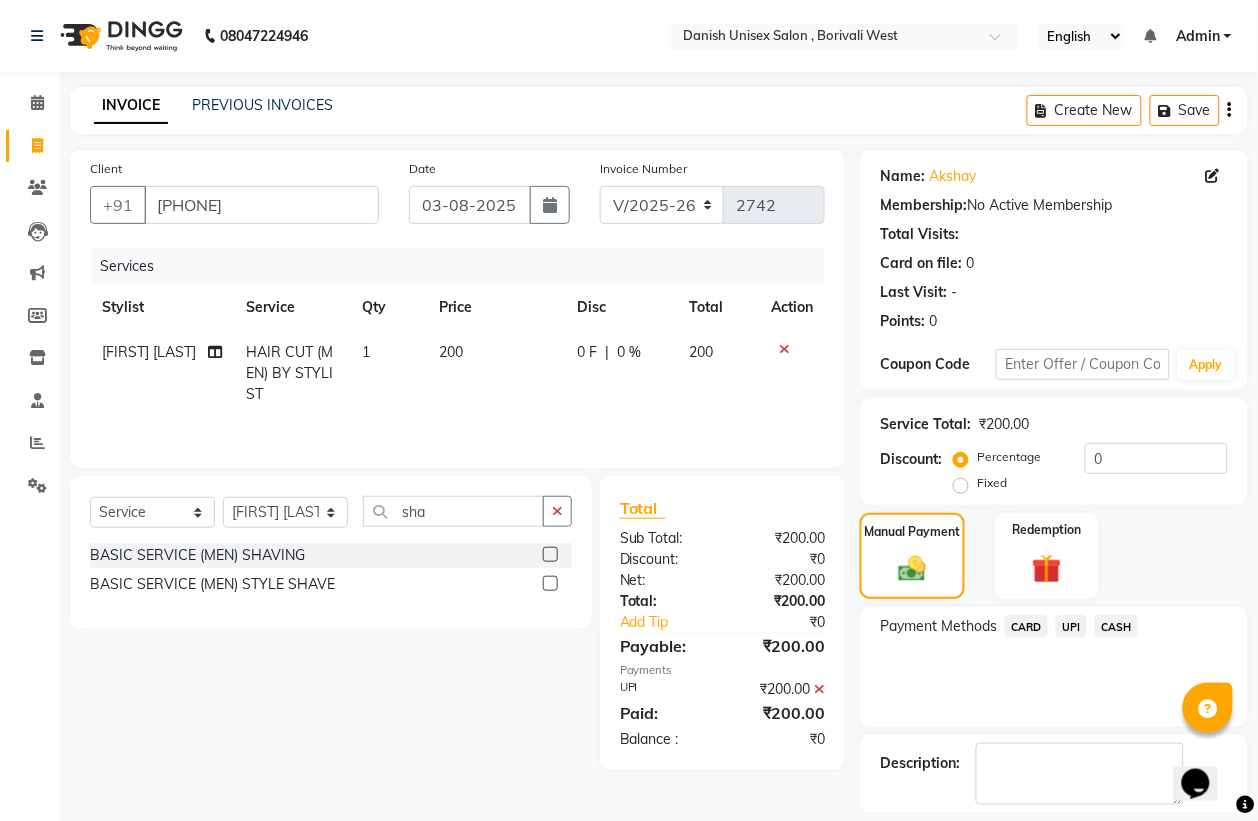 scroll, scrollTop: 91, scrollLeft: 0, axis: vertical 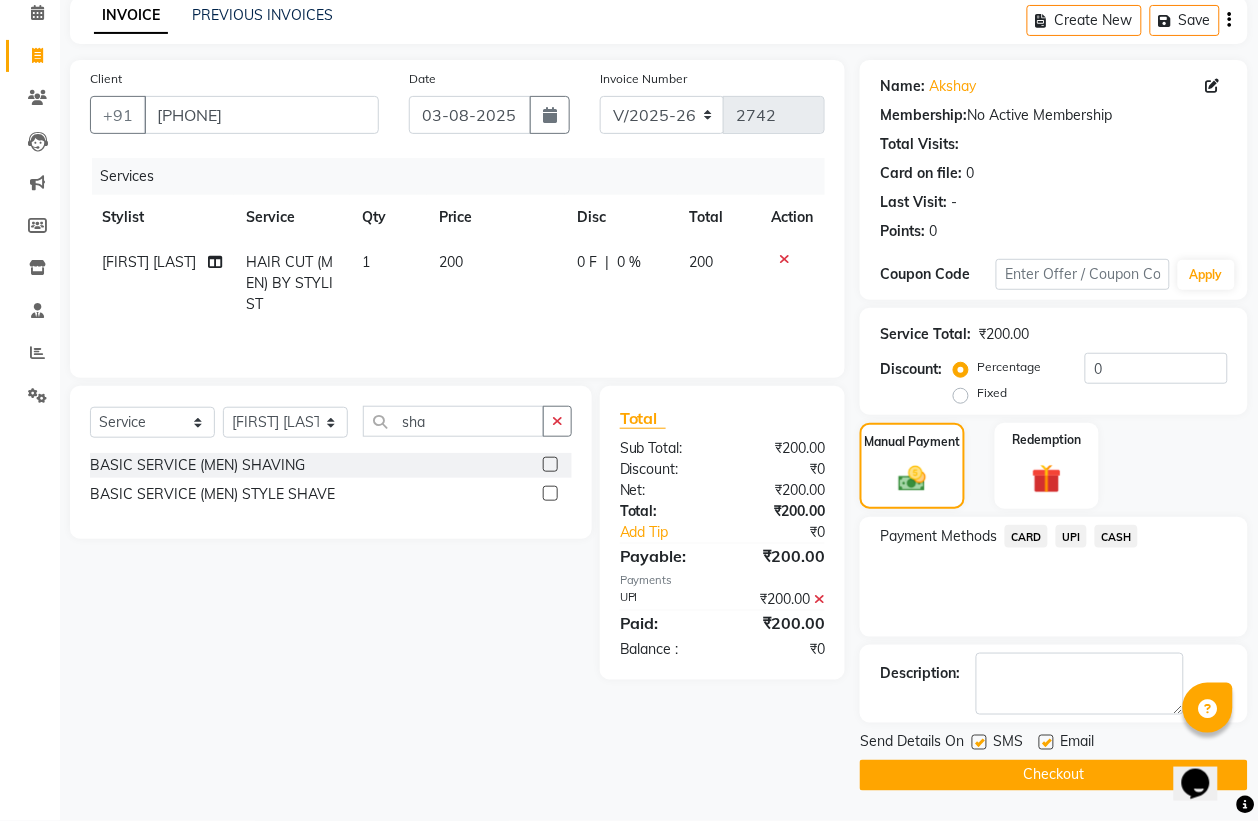 click on "Checkout" 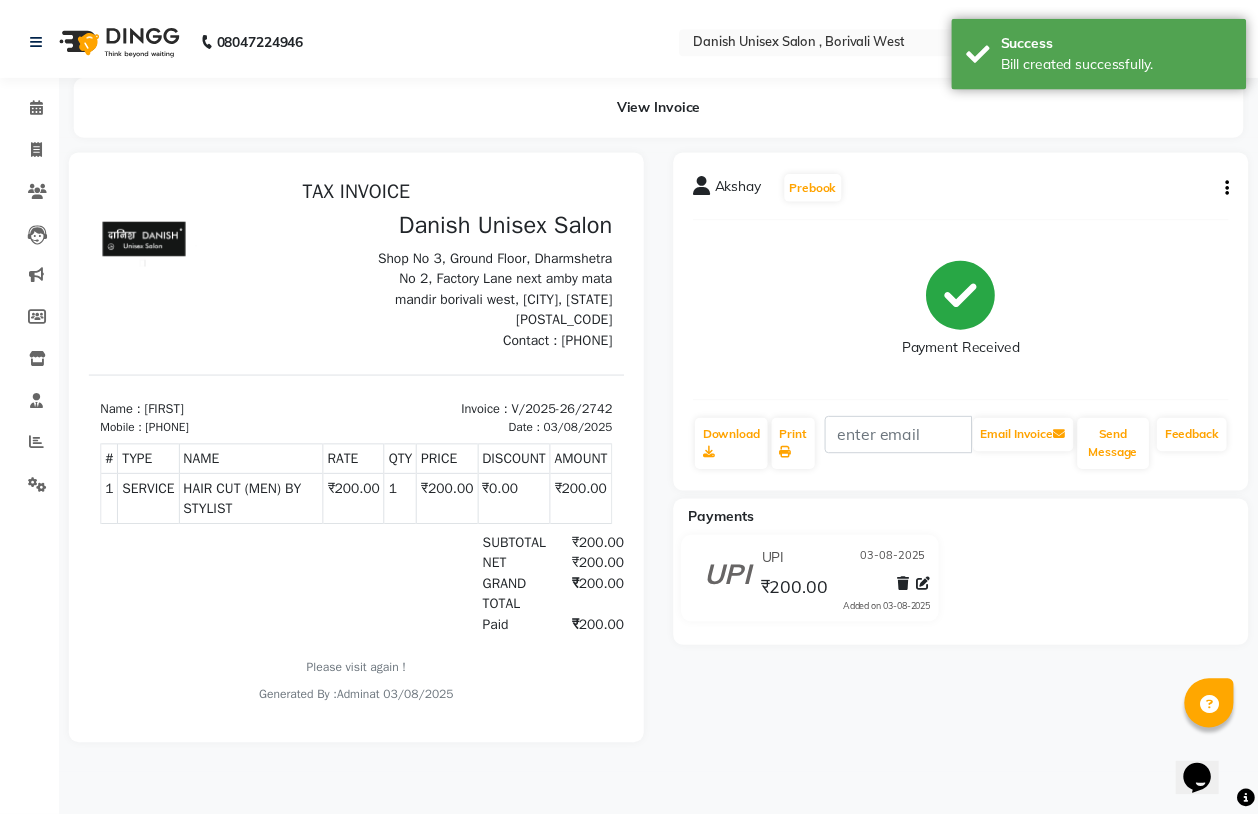 scroll, scrollTop: 0, scrollLeft: 0, axis: both 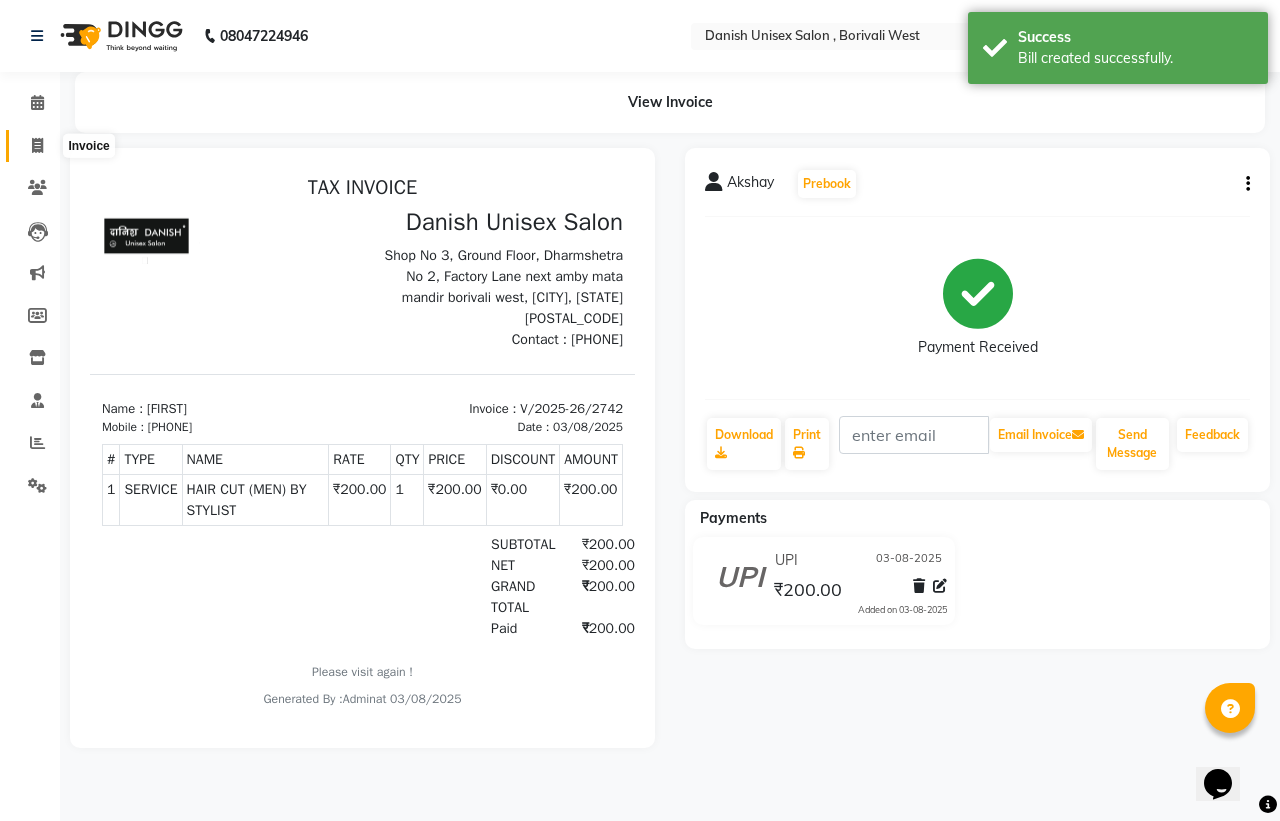 click 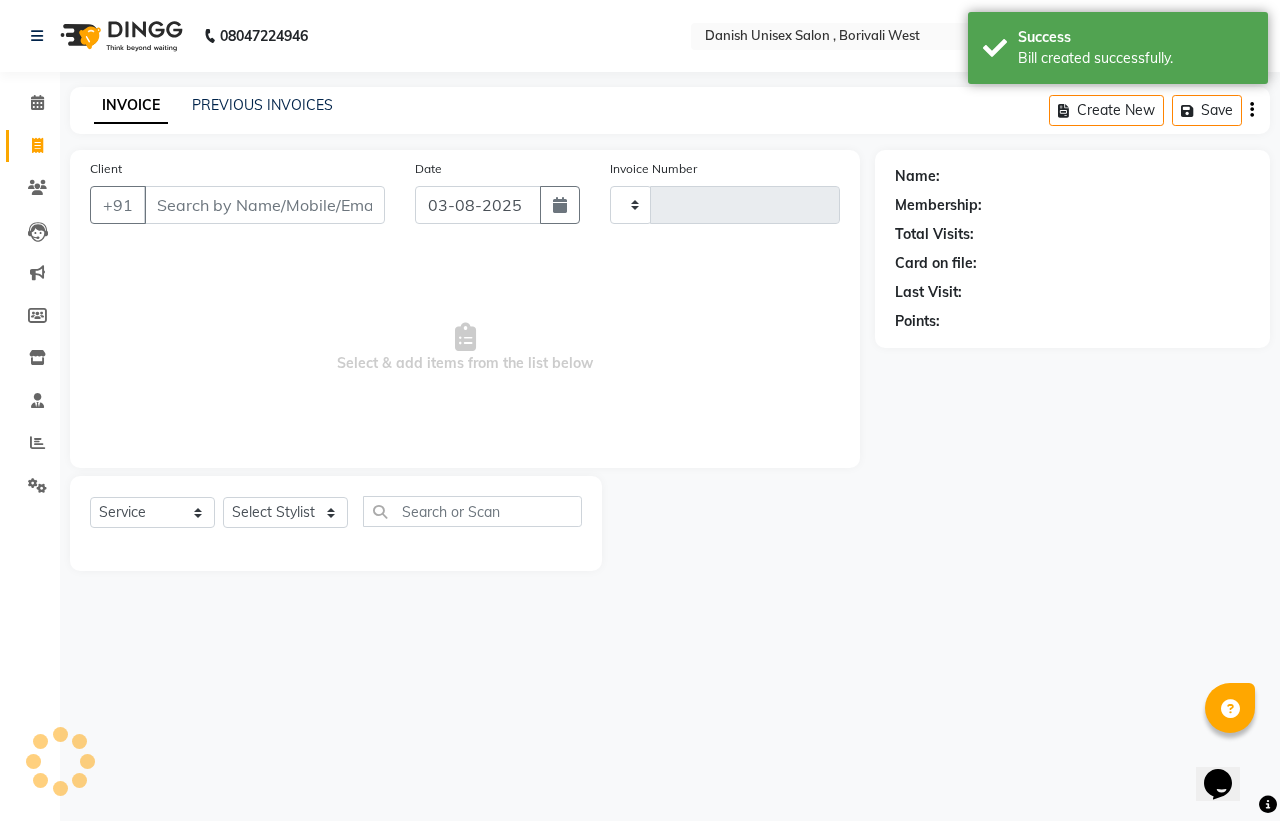type on "2743" 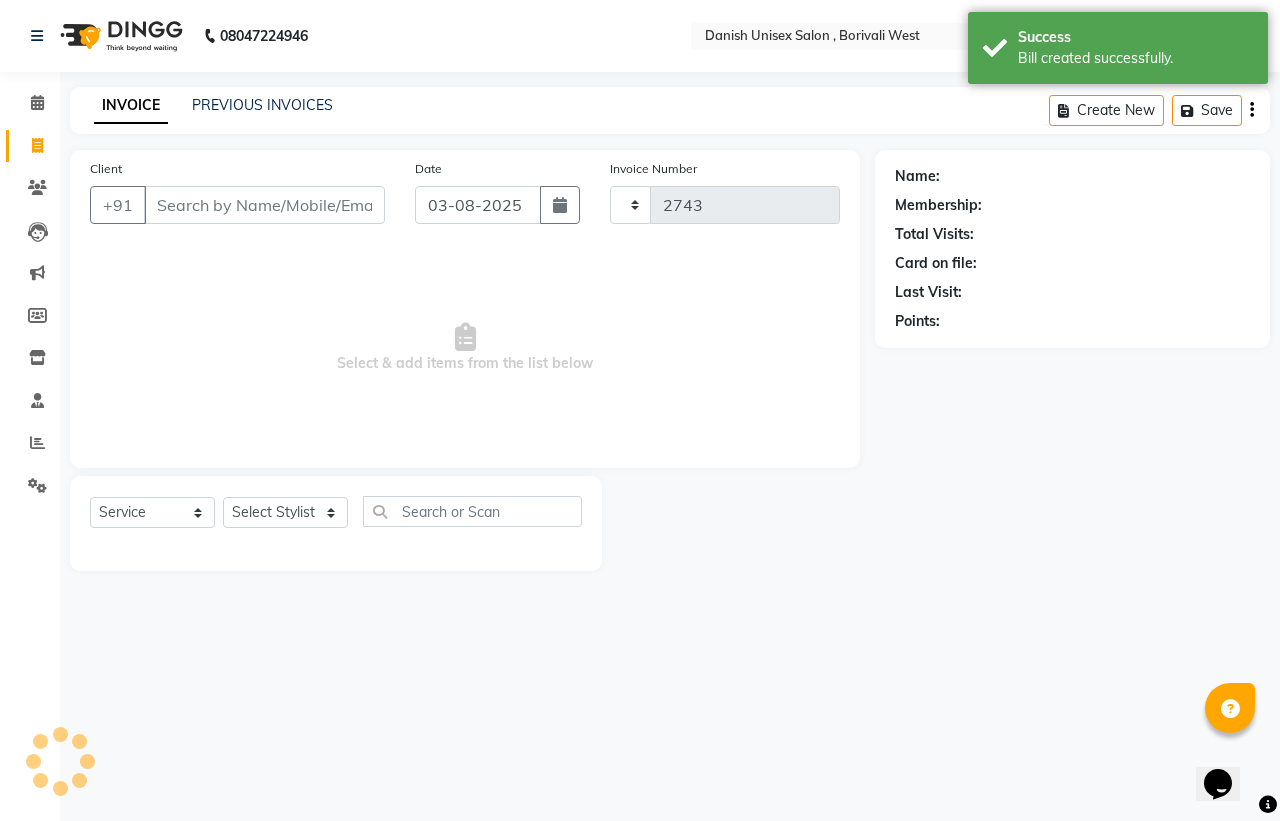 select on "6929" 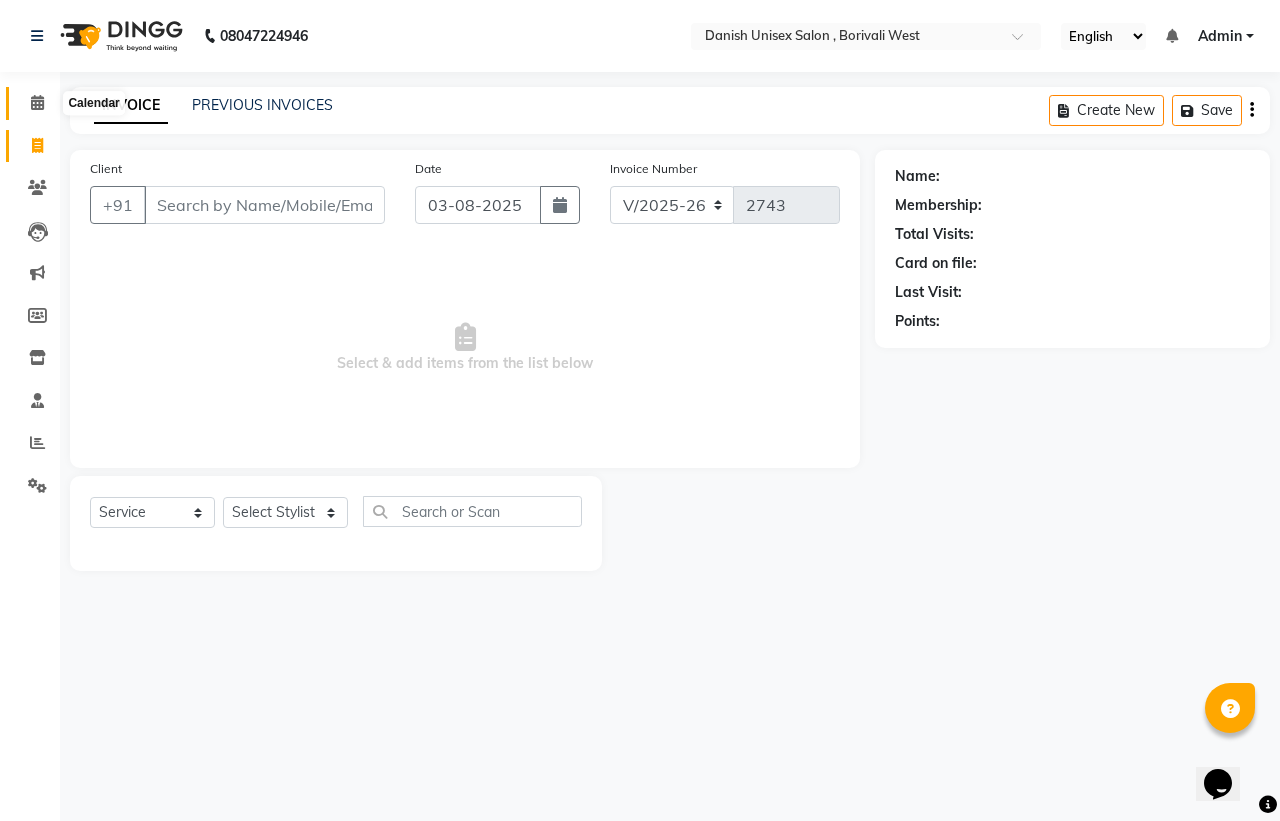 click 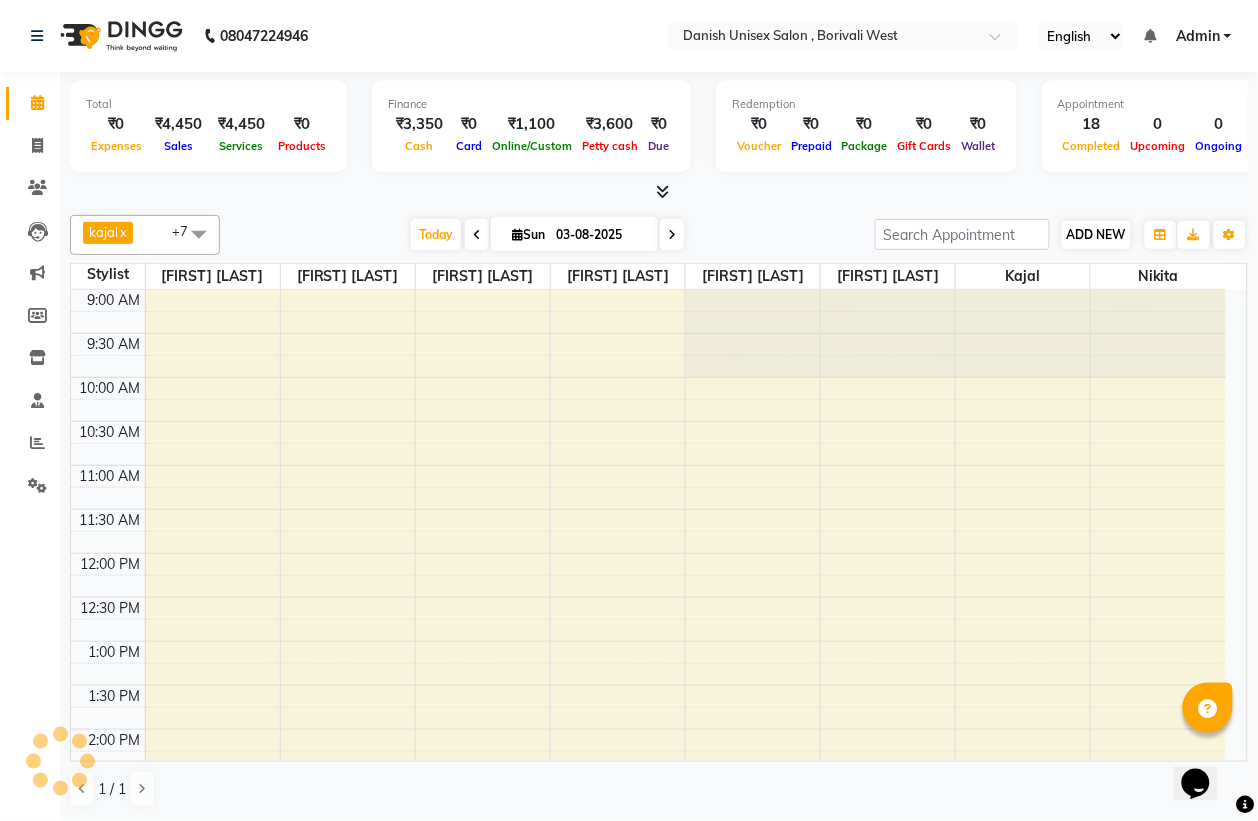scroll, scrollTop: 0, scrollLeft: 0, axis: both 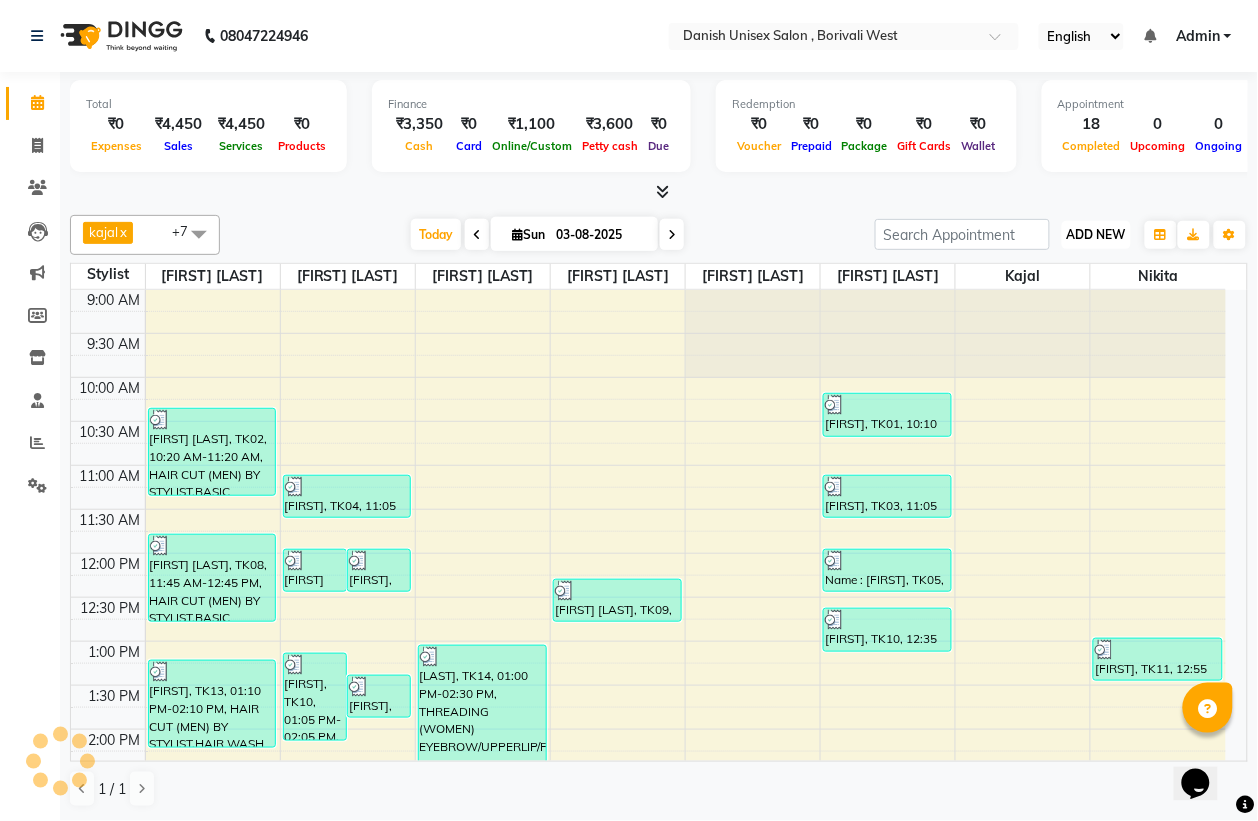 click on "ADD NEW" at bounding box center [1096, 234] 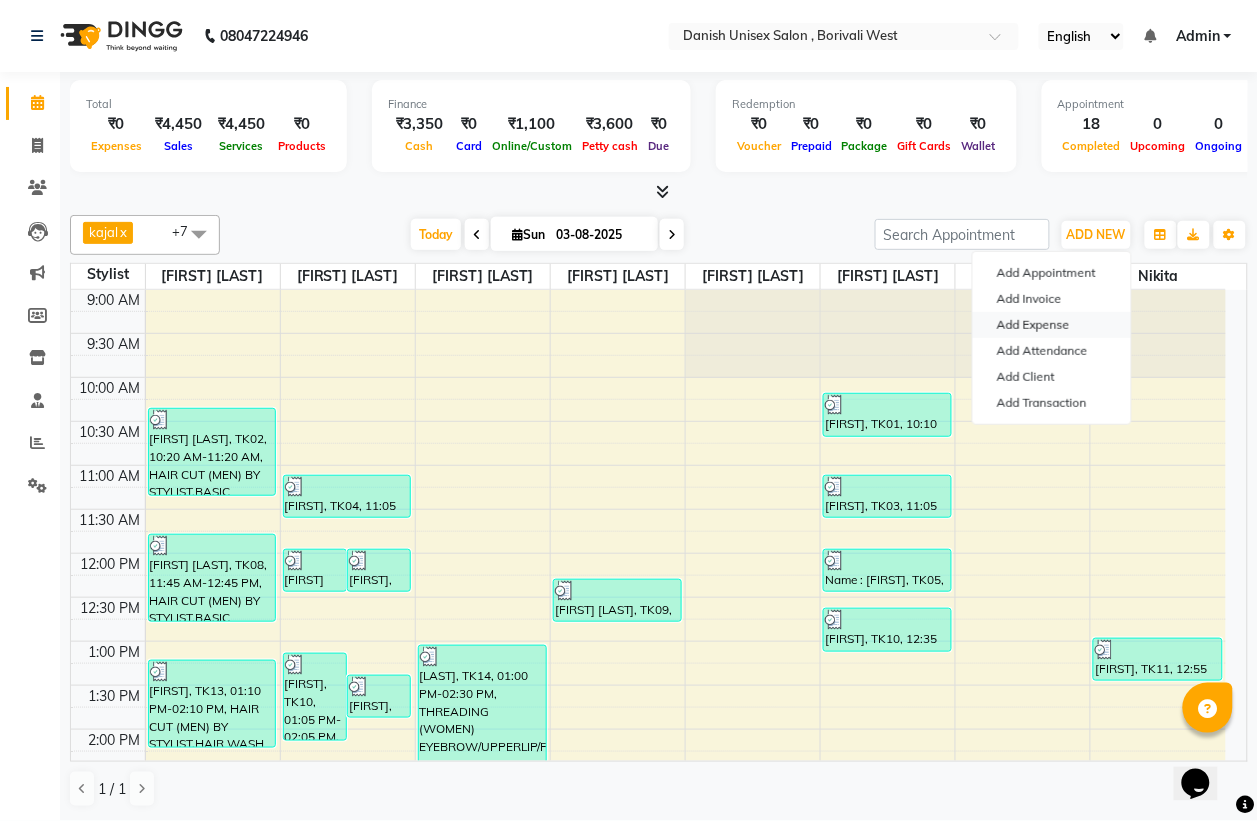 click on "Add Expense" at bounding box center [1052, 325] 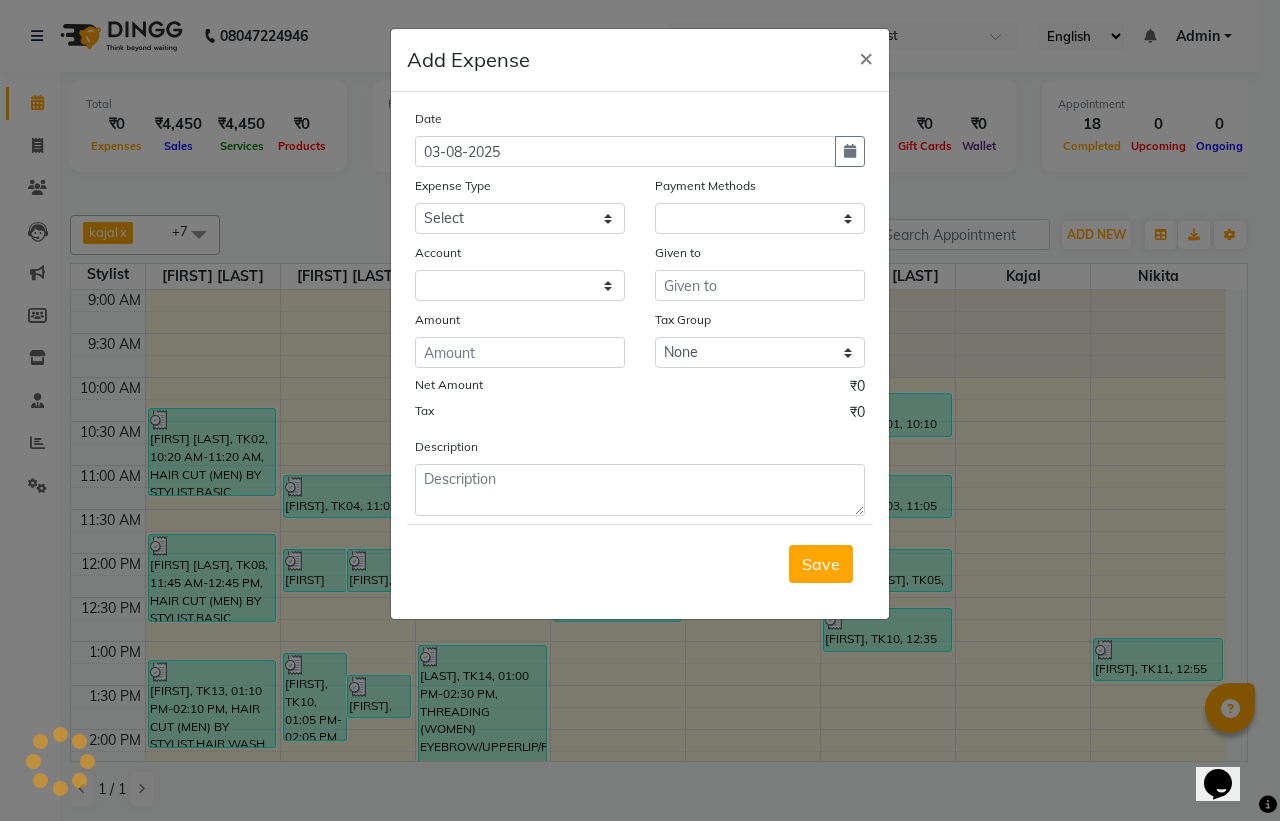 select on "1" 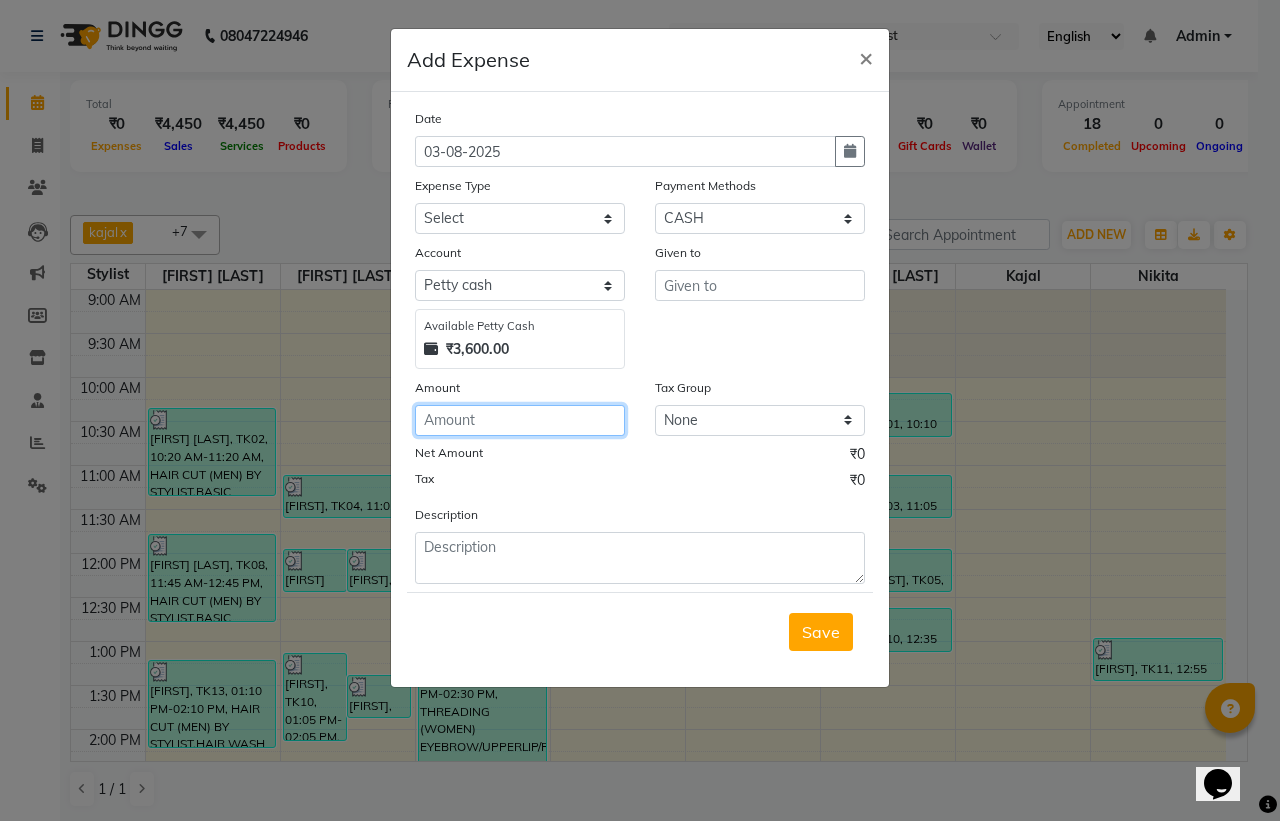 click 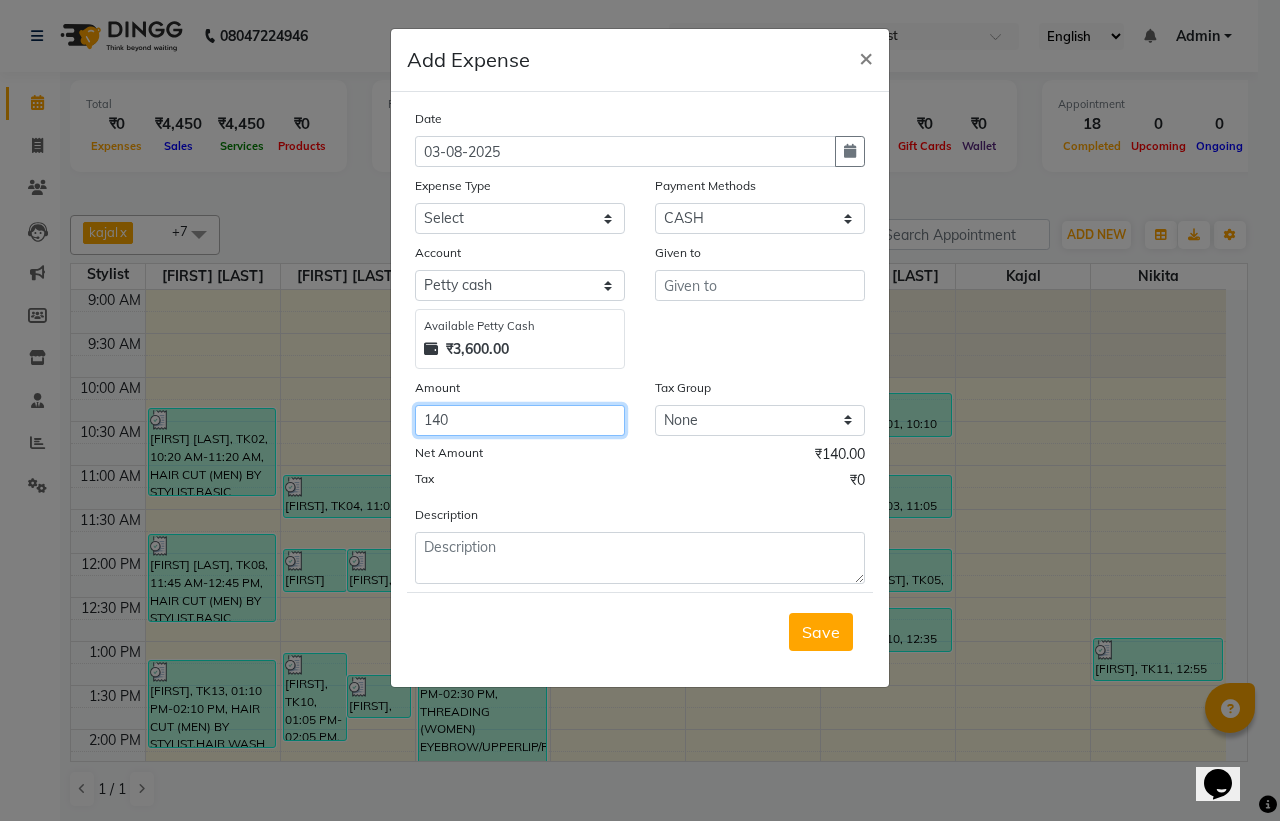 type on "140" 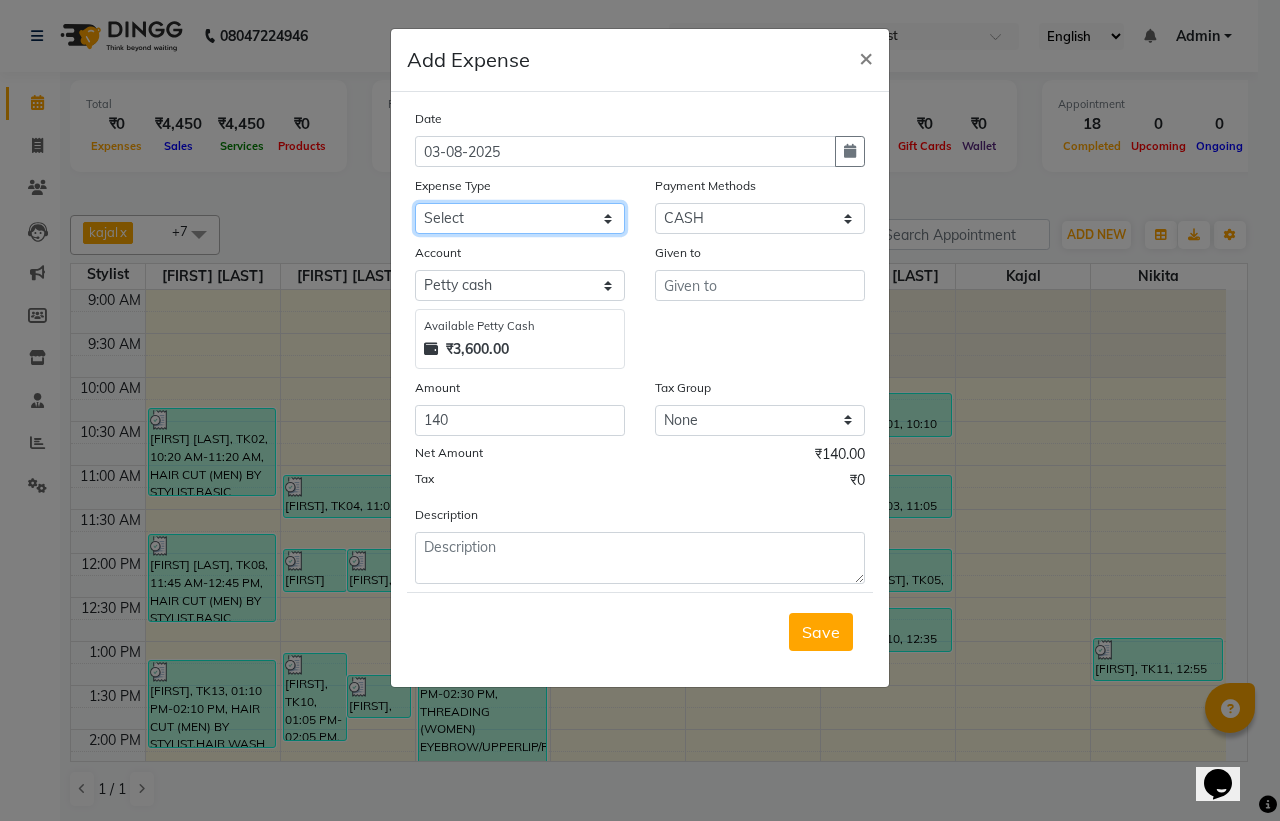 click on "Select Advance Salary Bank charges Car maintenance  Cash transfer to bank Cash transfer to hub Client Snacks Clinical charges Equipment Fuel Govt fee Incentive Insurance International purchase Loan Repayment Maintenance Marketing Miscellaneous MRA Other Pantry Product Rent Salary Staff Snacks Tax Tea & Refreshment Utilities" 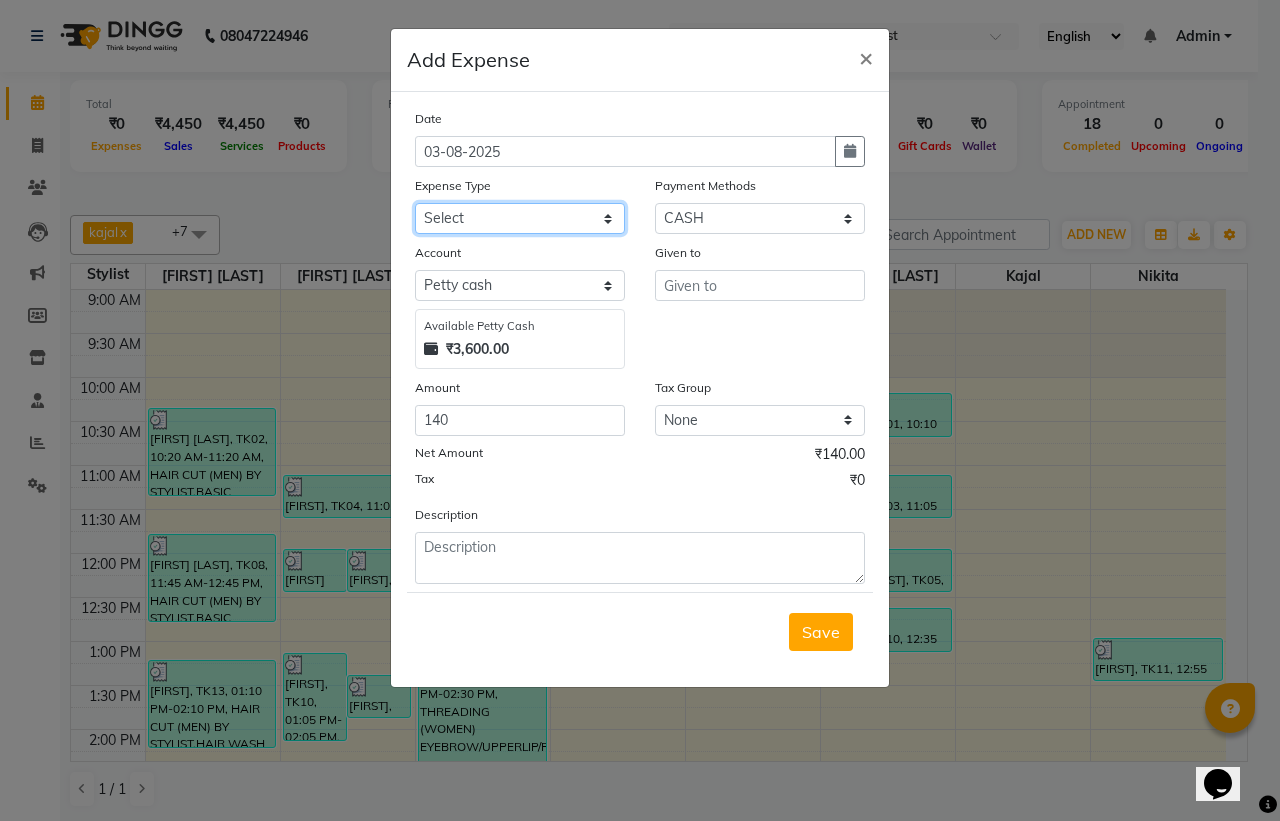 select on "12" 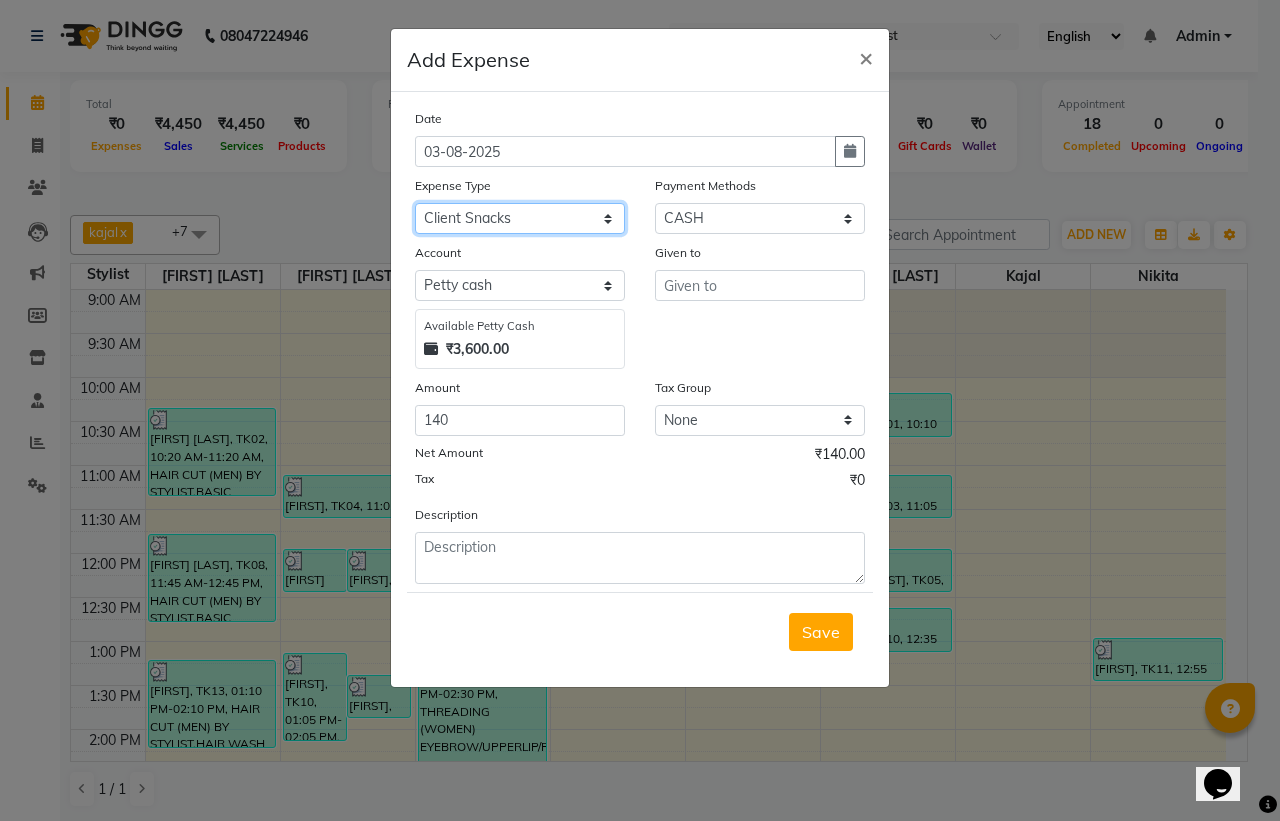 click on "Select Advance Salary Bank charges Car maintenance  Cash transfer to bank Cash transfer to hub Client Snacks Clinical charges Equipment Fuel Govt fee Incentive Insurance International purchase Loan Repayment Maintenance Marketing Miscellaneous MRA Other Pantry Product Rent Salary Staff Snacks Tax Tea & Refreshment Utilities" 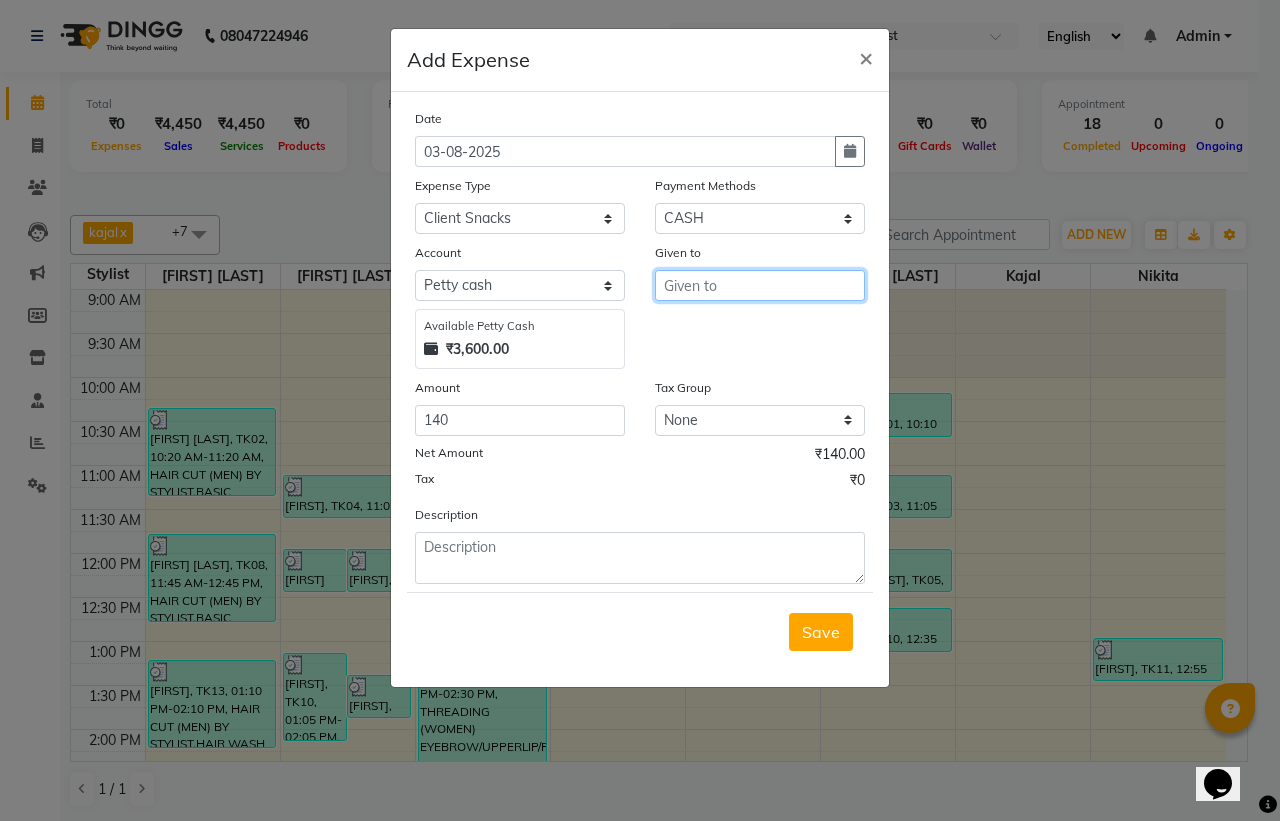 click at bounding box center (760, 285) 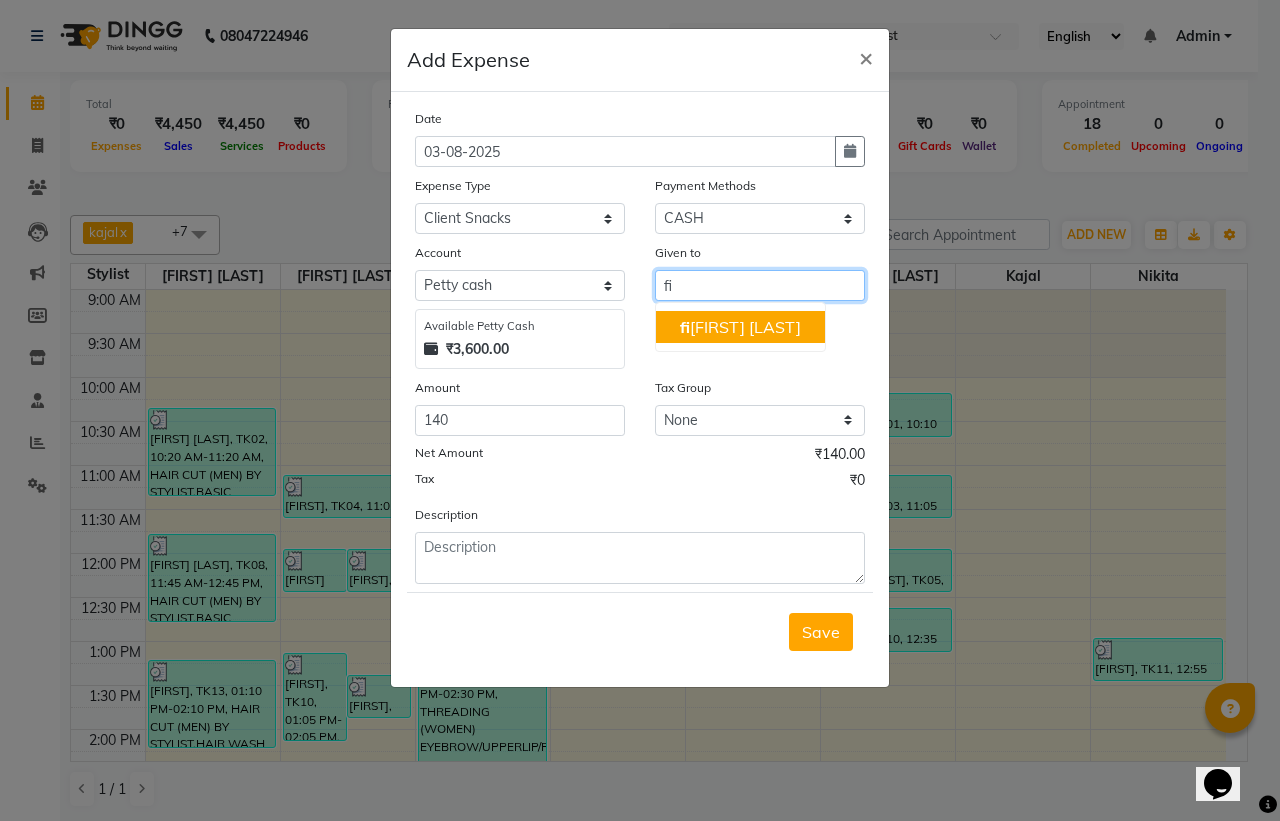 click on "[FIRST] [LAST]" at bounding box center [740, 327] 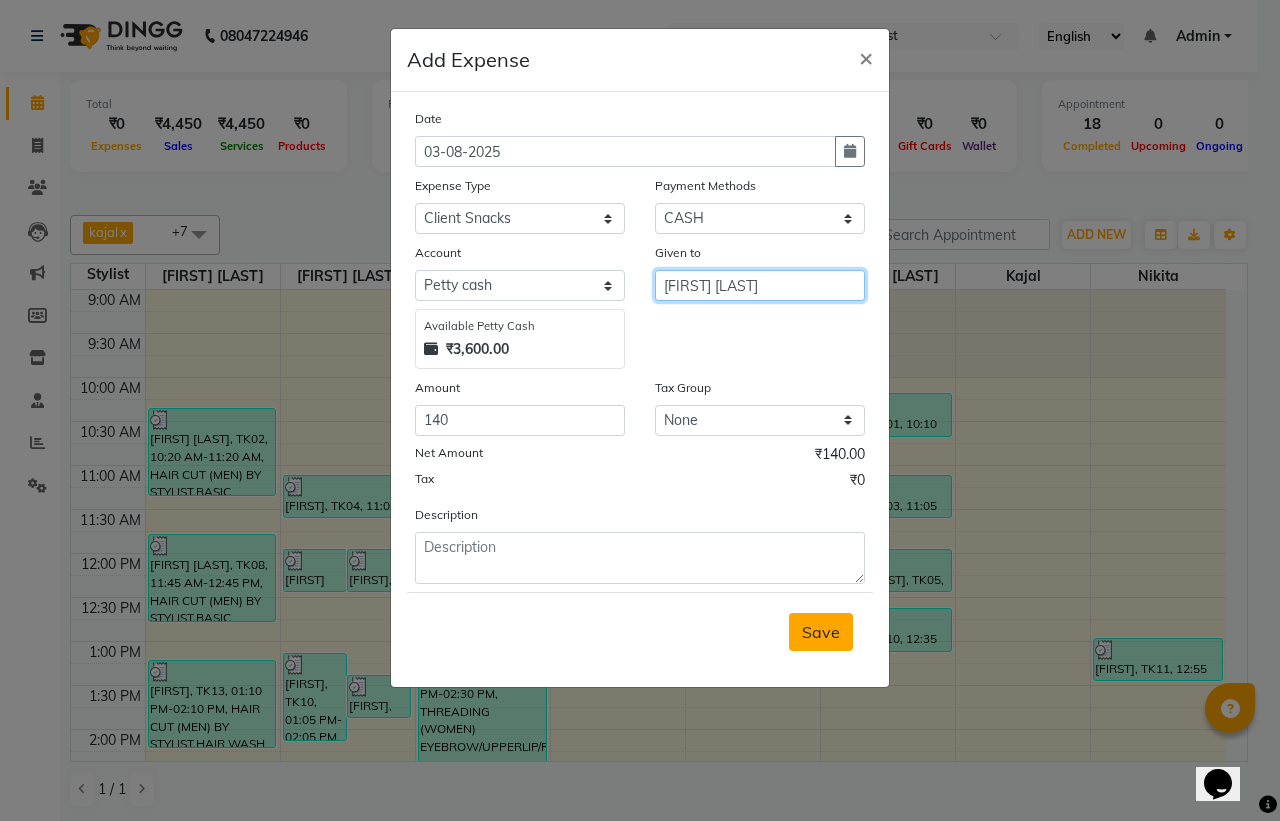 type on "[FIRST] [LAST]" 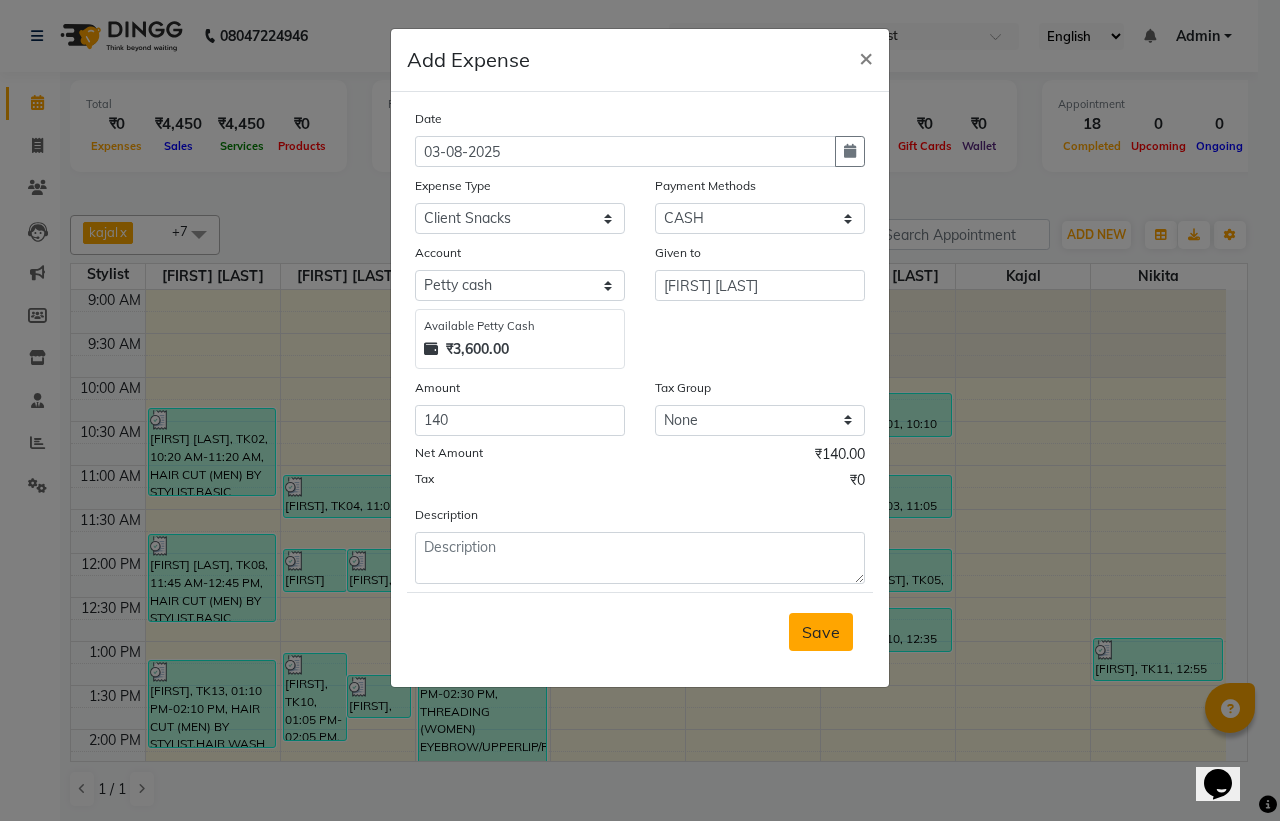 click on "Save" at bounding box center (821, 632) 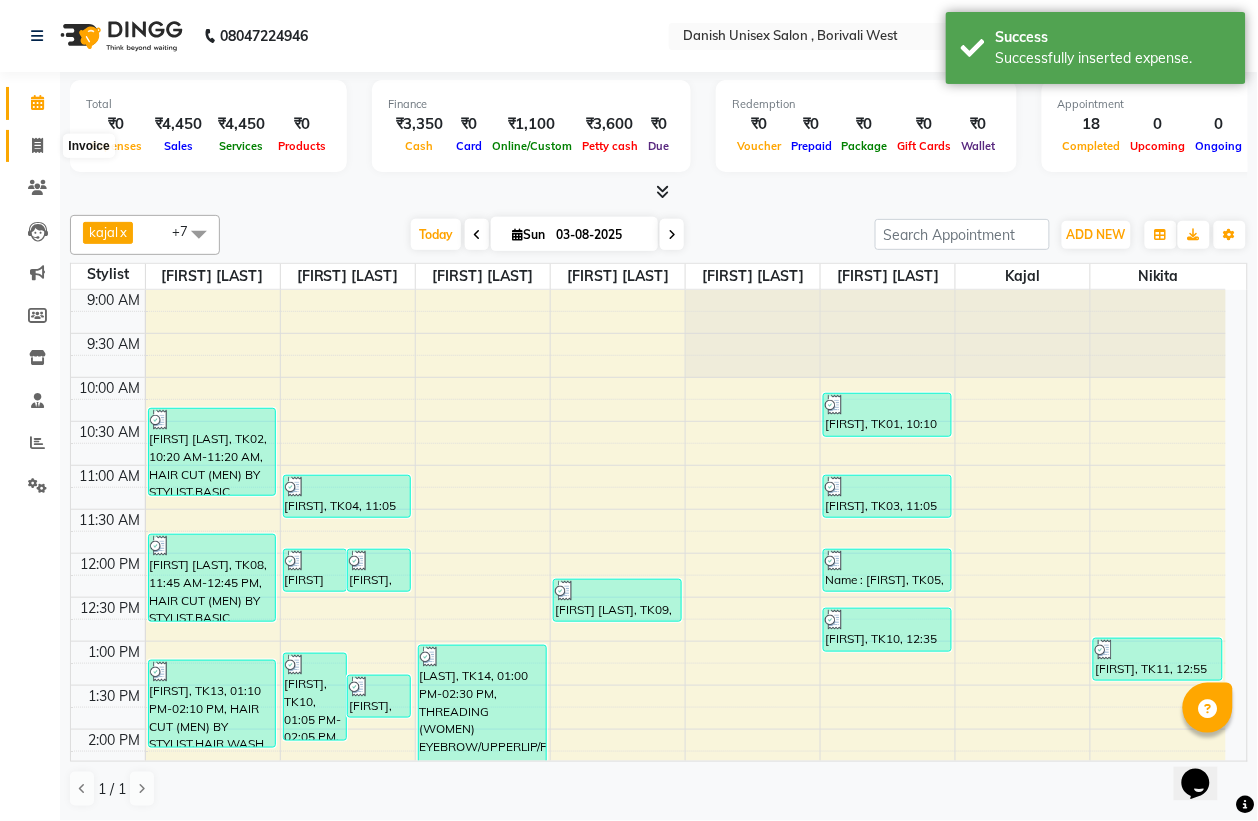 click 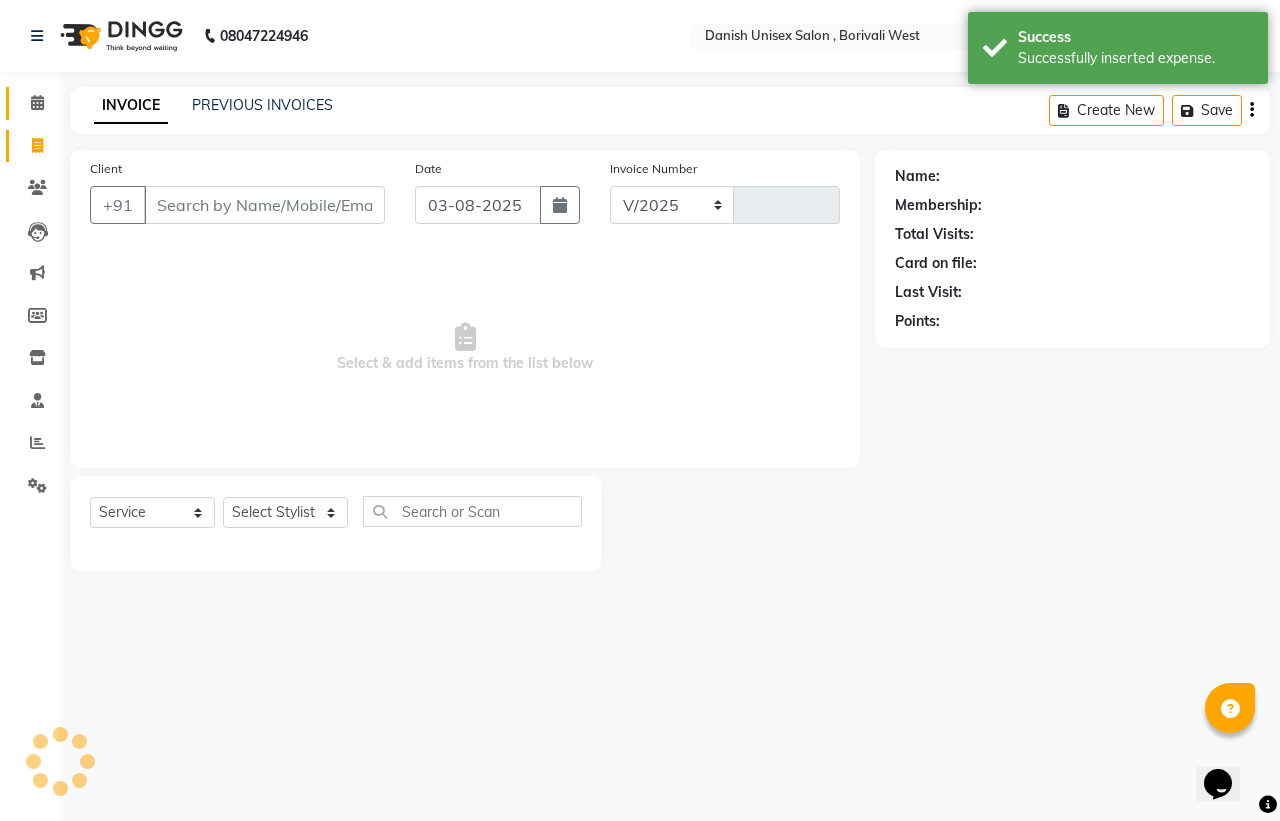 select on "6929" 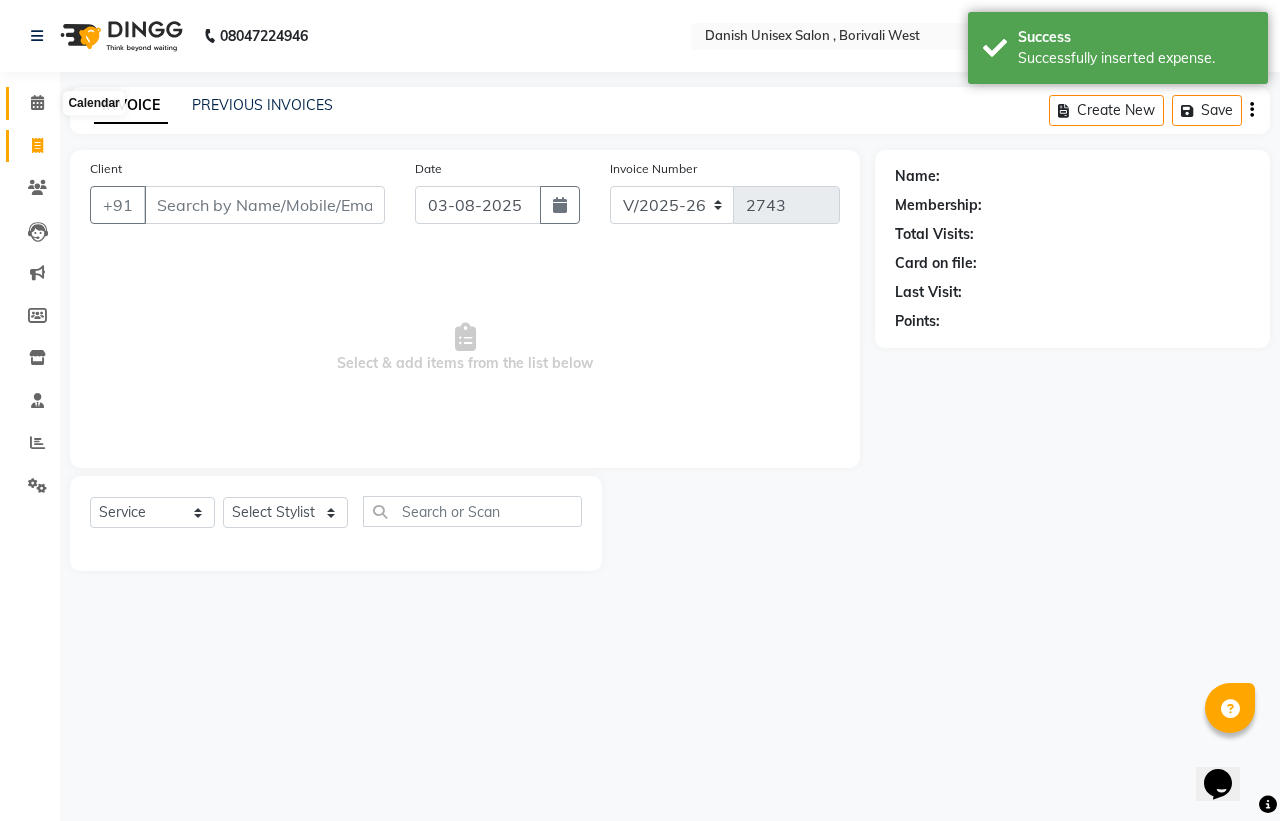 click 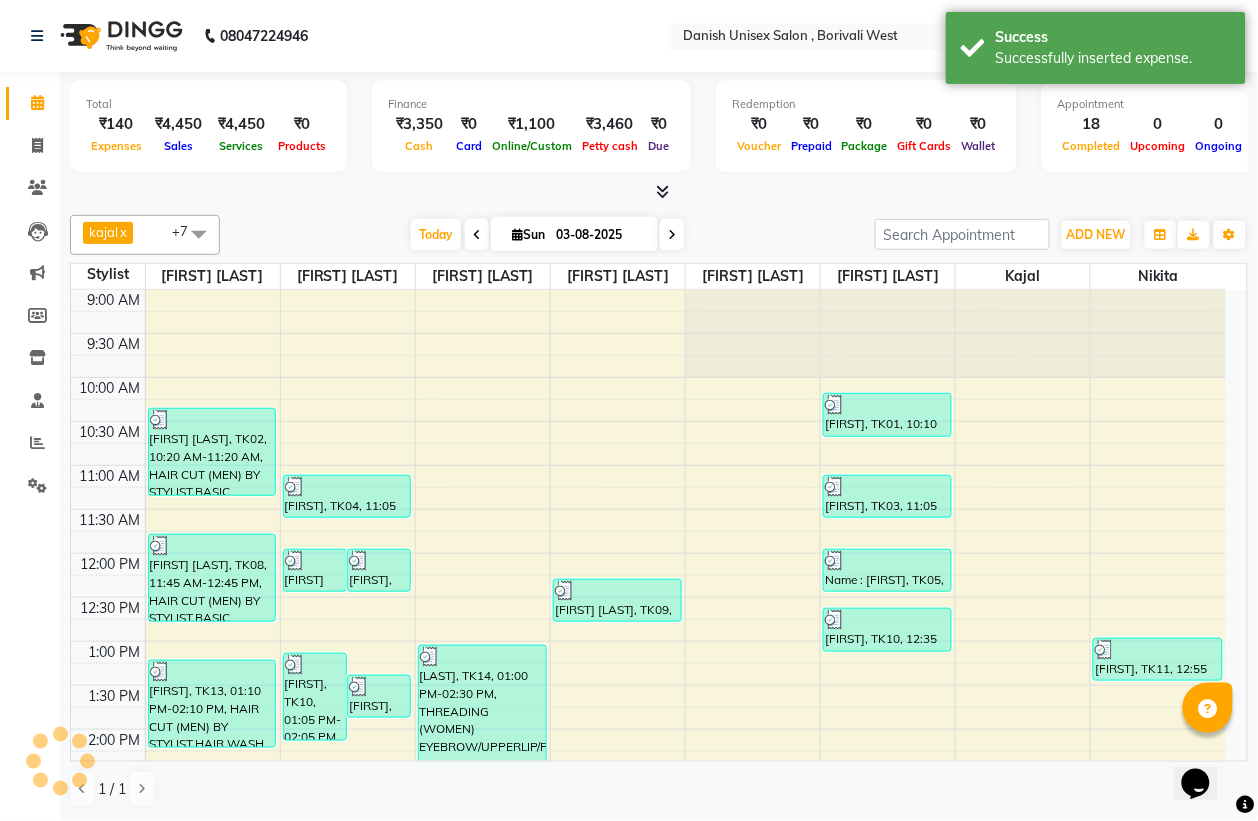 scroll, scrollTop: 0, scrollLeft: 0, axis: both 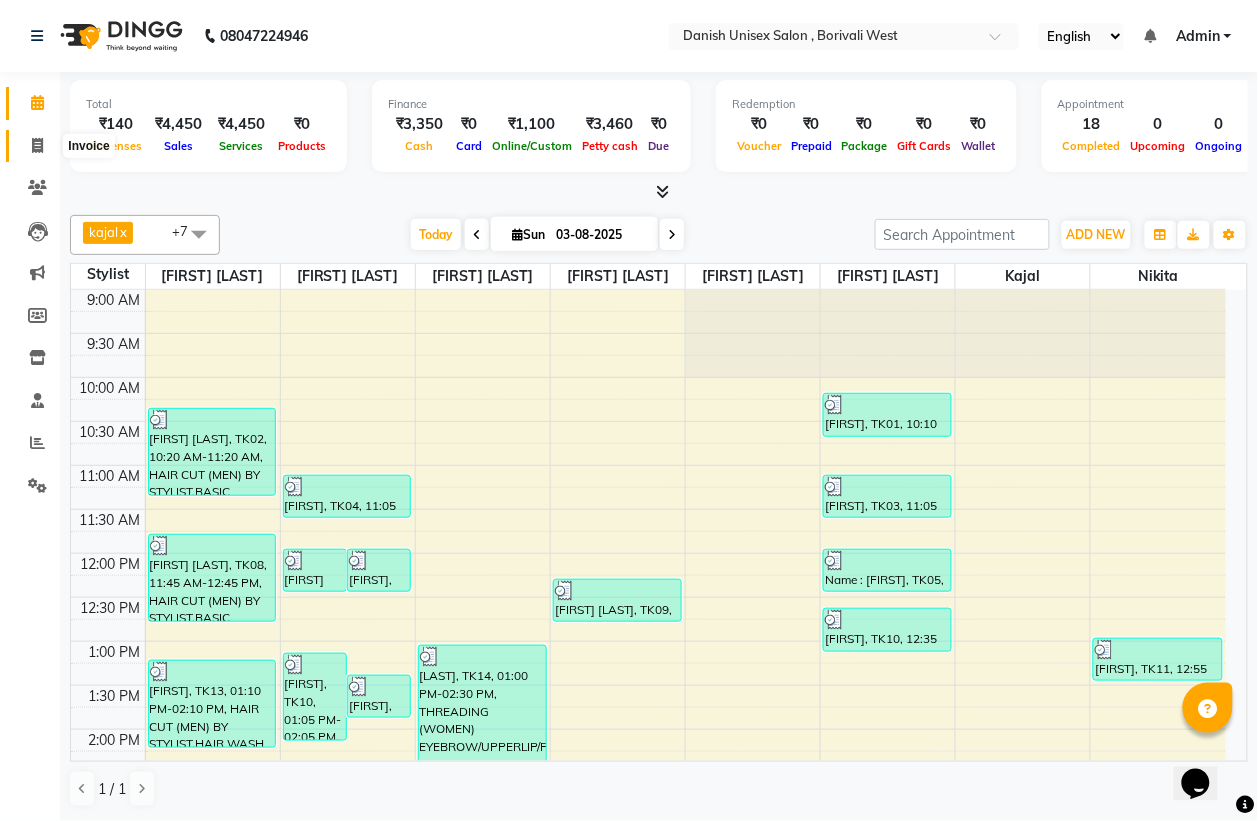 click 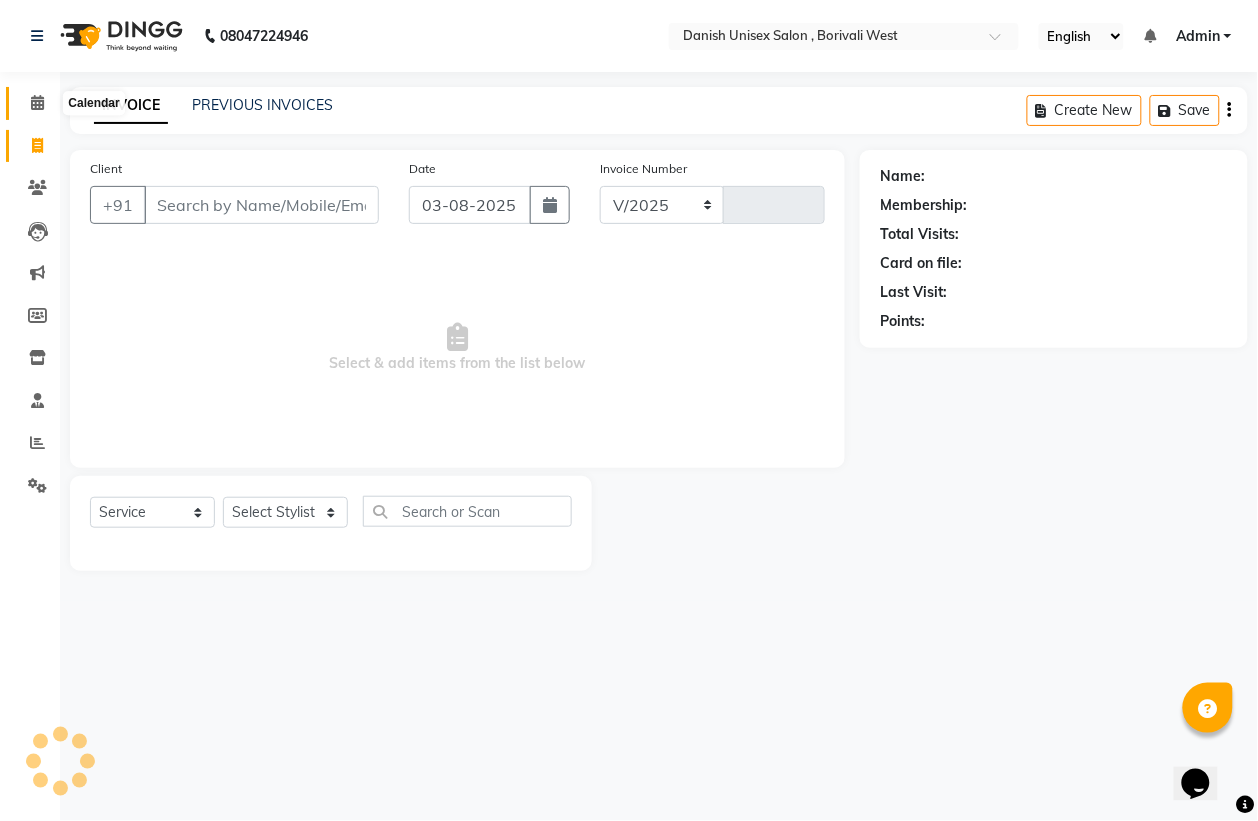select on "6929" 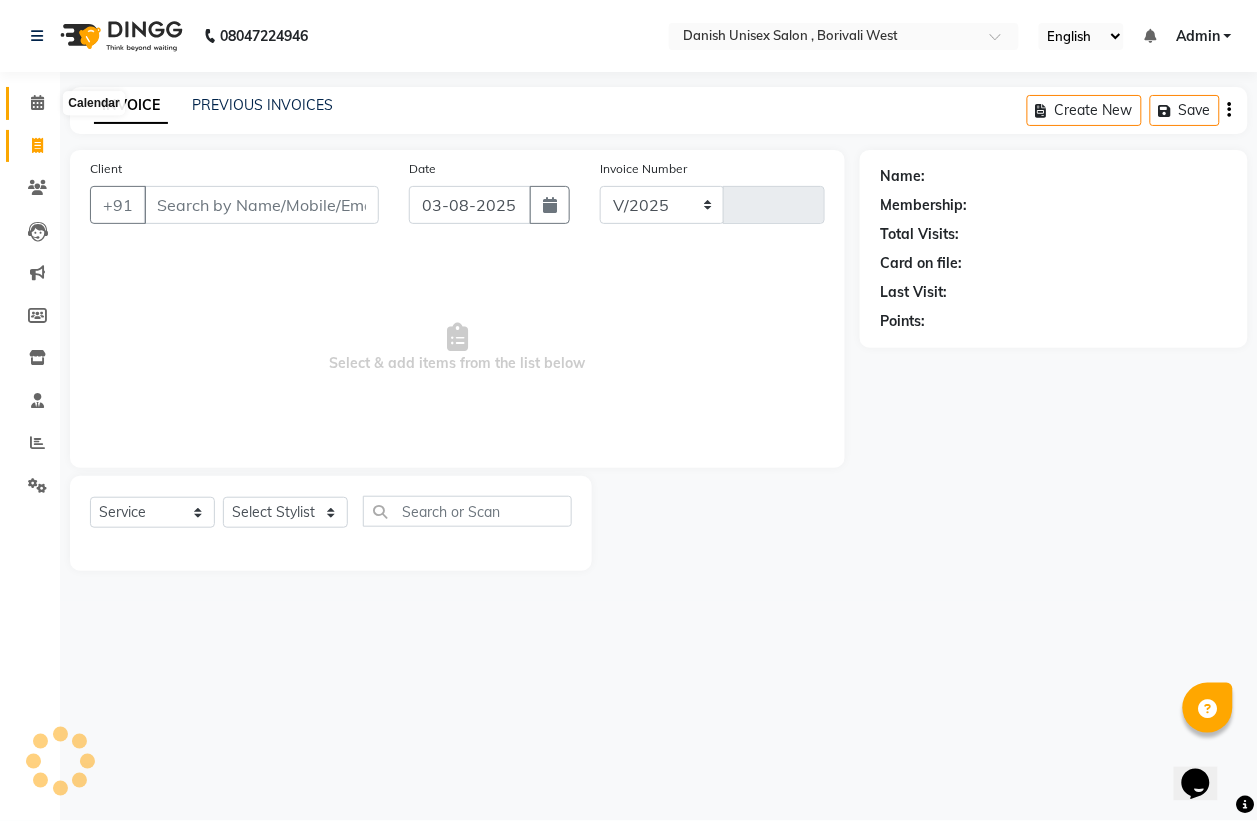 type on "2743" 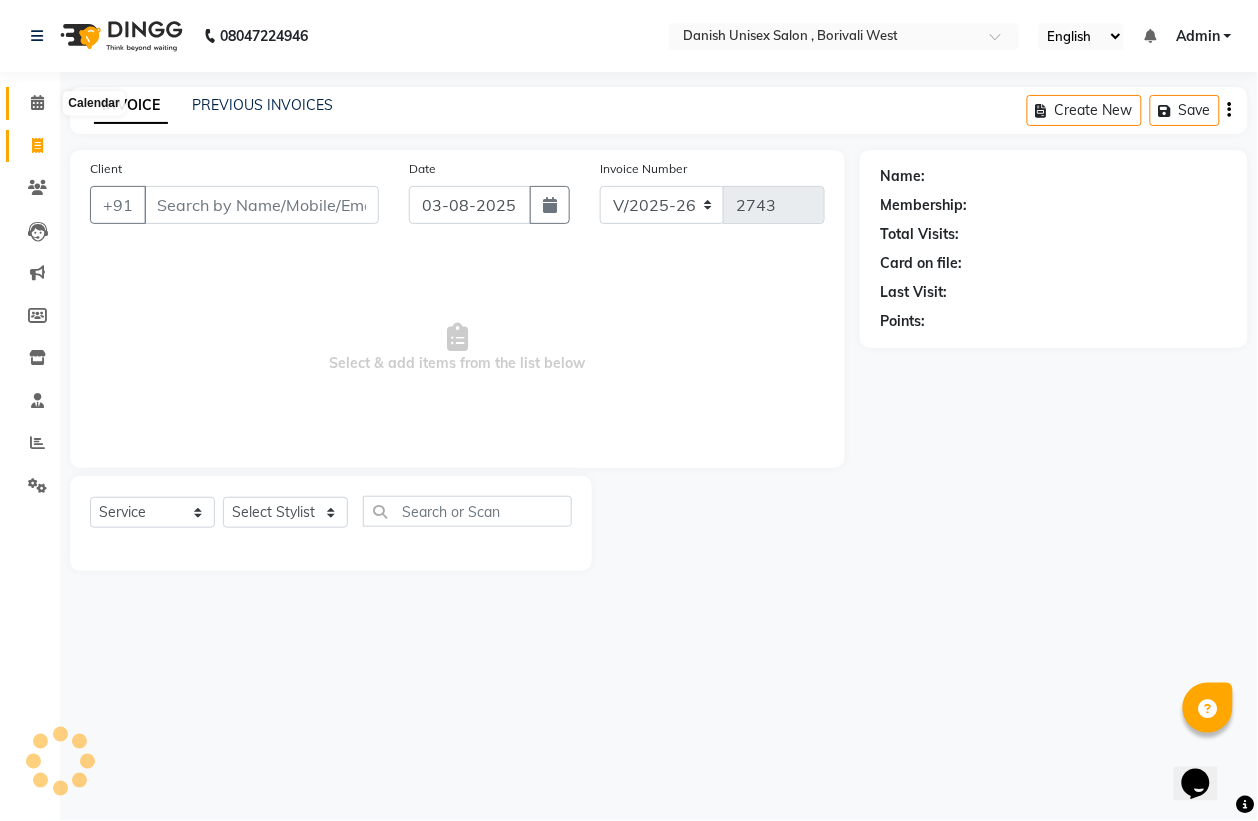 scroll, scrollTop: 0, scrollLeft: 0, axis: both 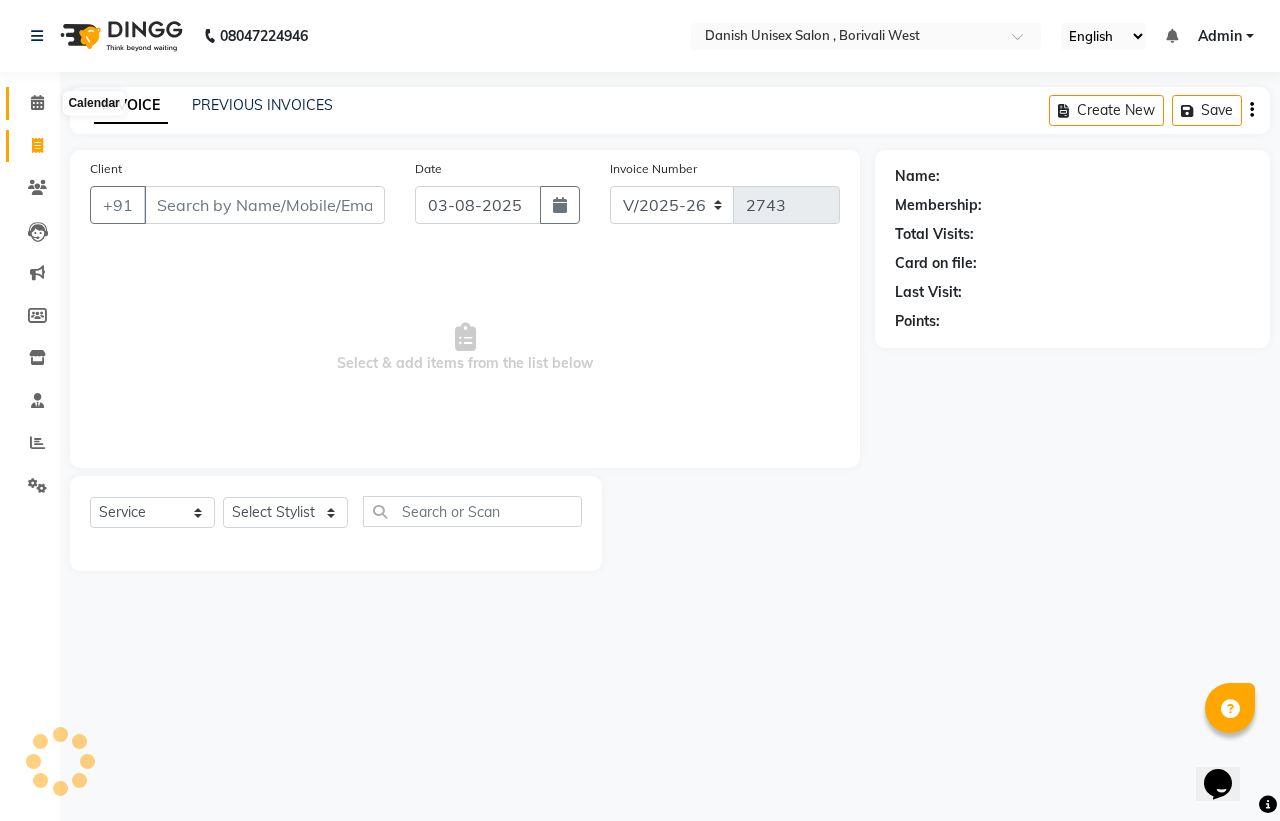 click 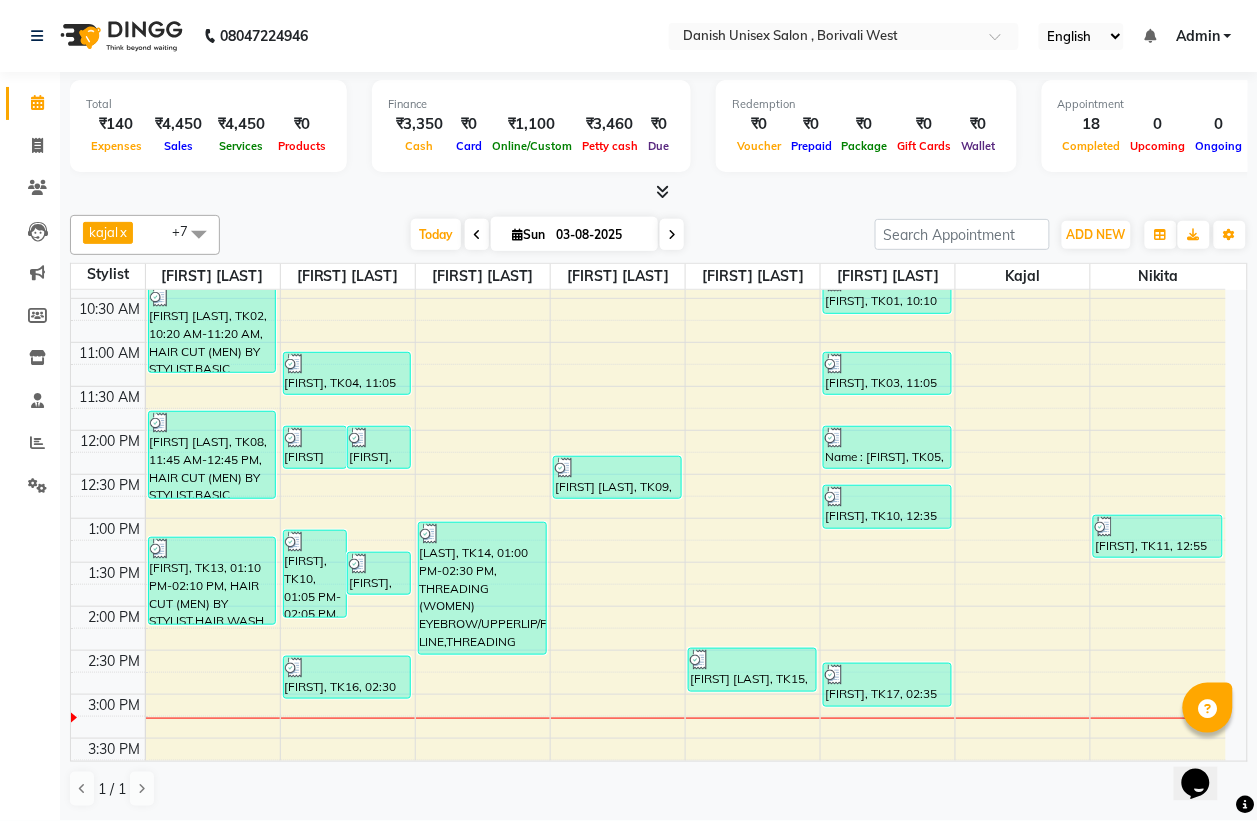 scroll, scrollTop: 250, scrollLeft: 0, axis: vertical 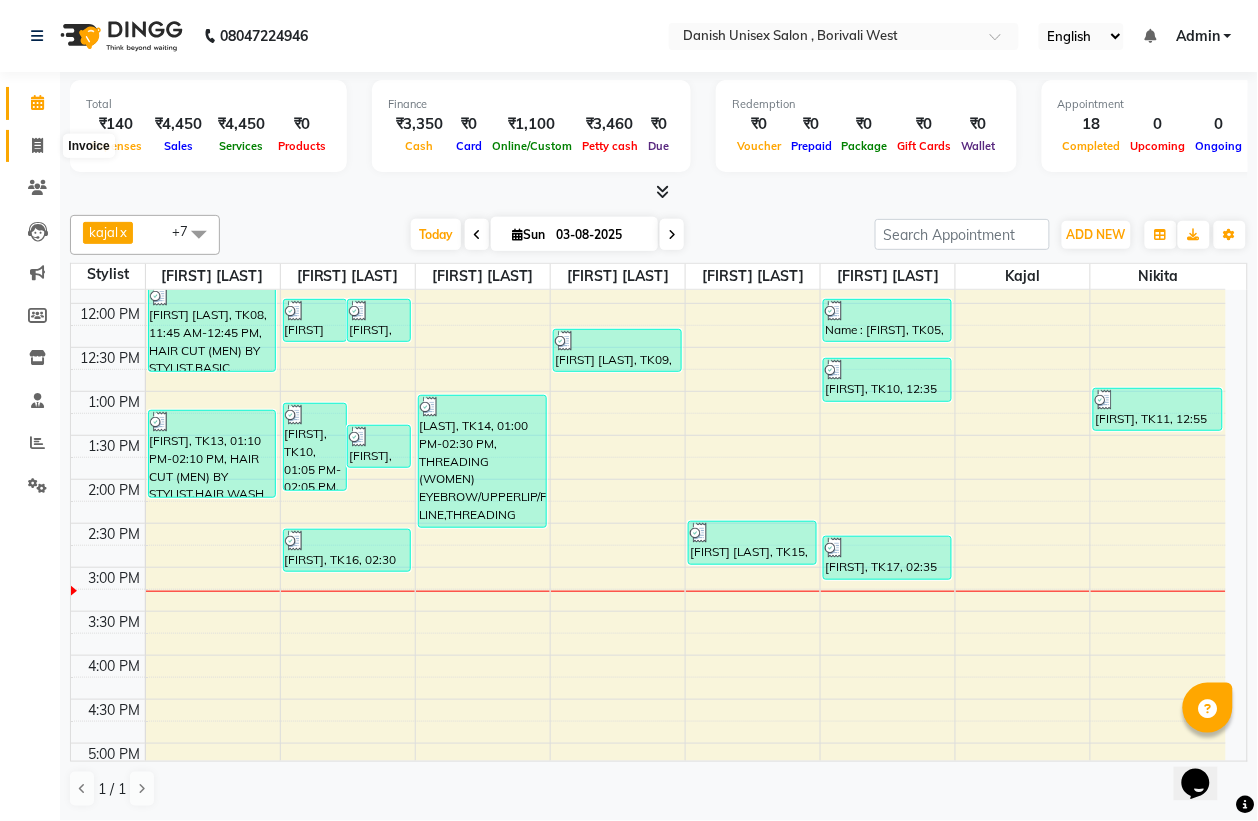click 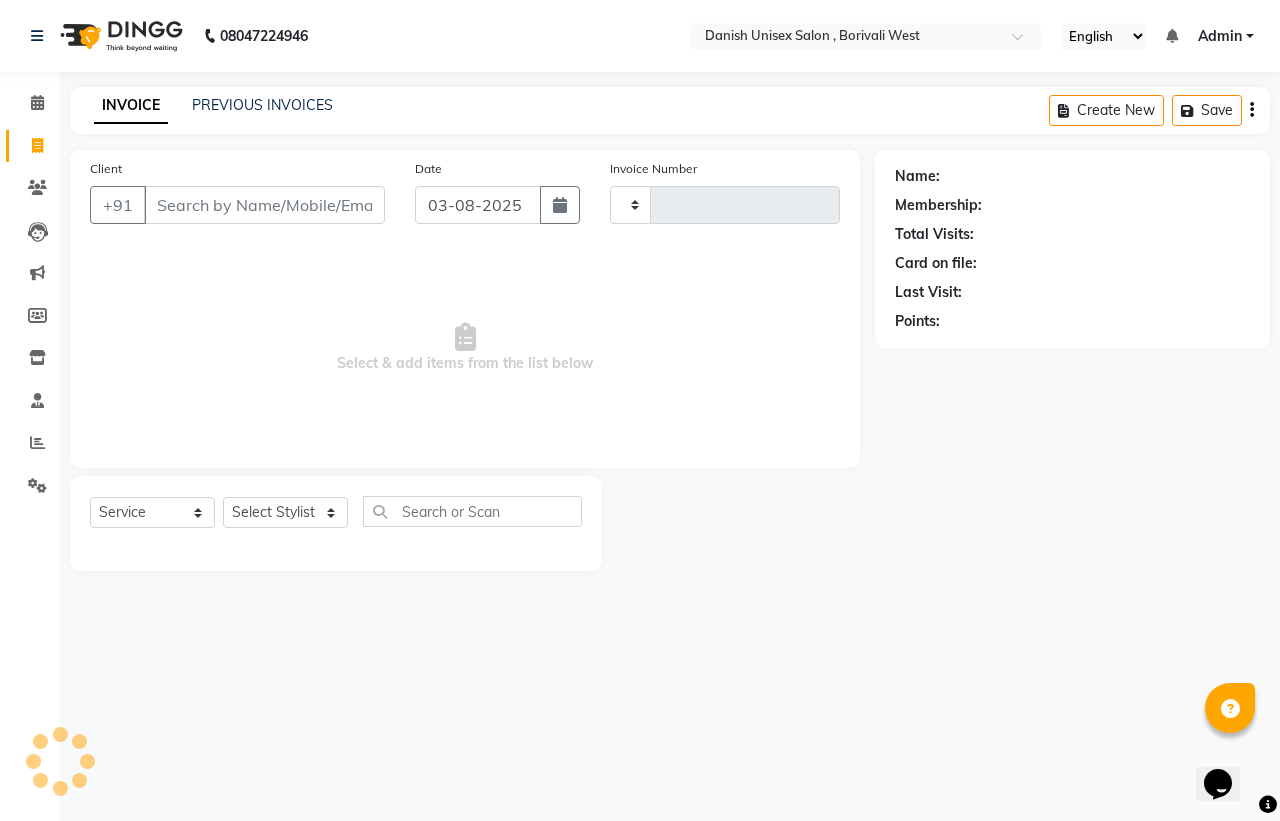 type on "2743" 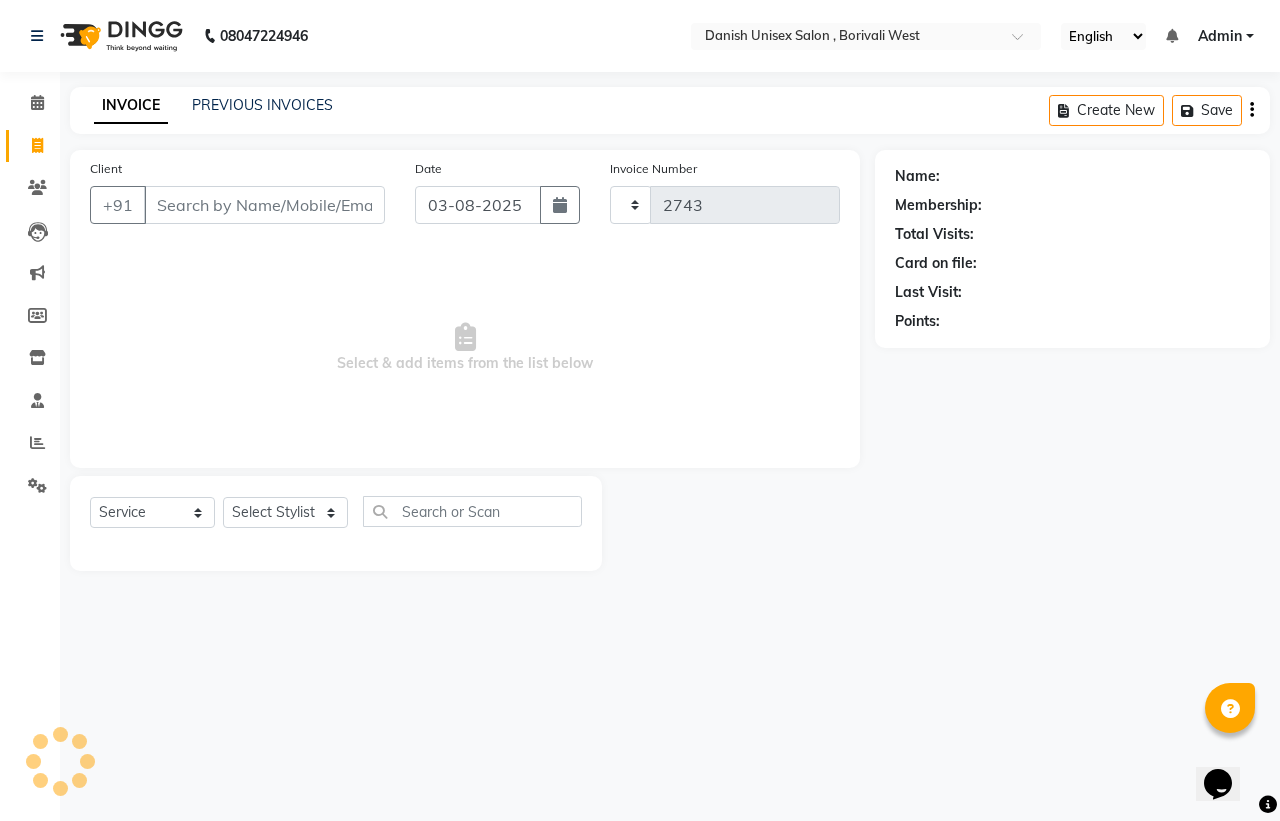 type 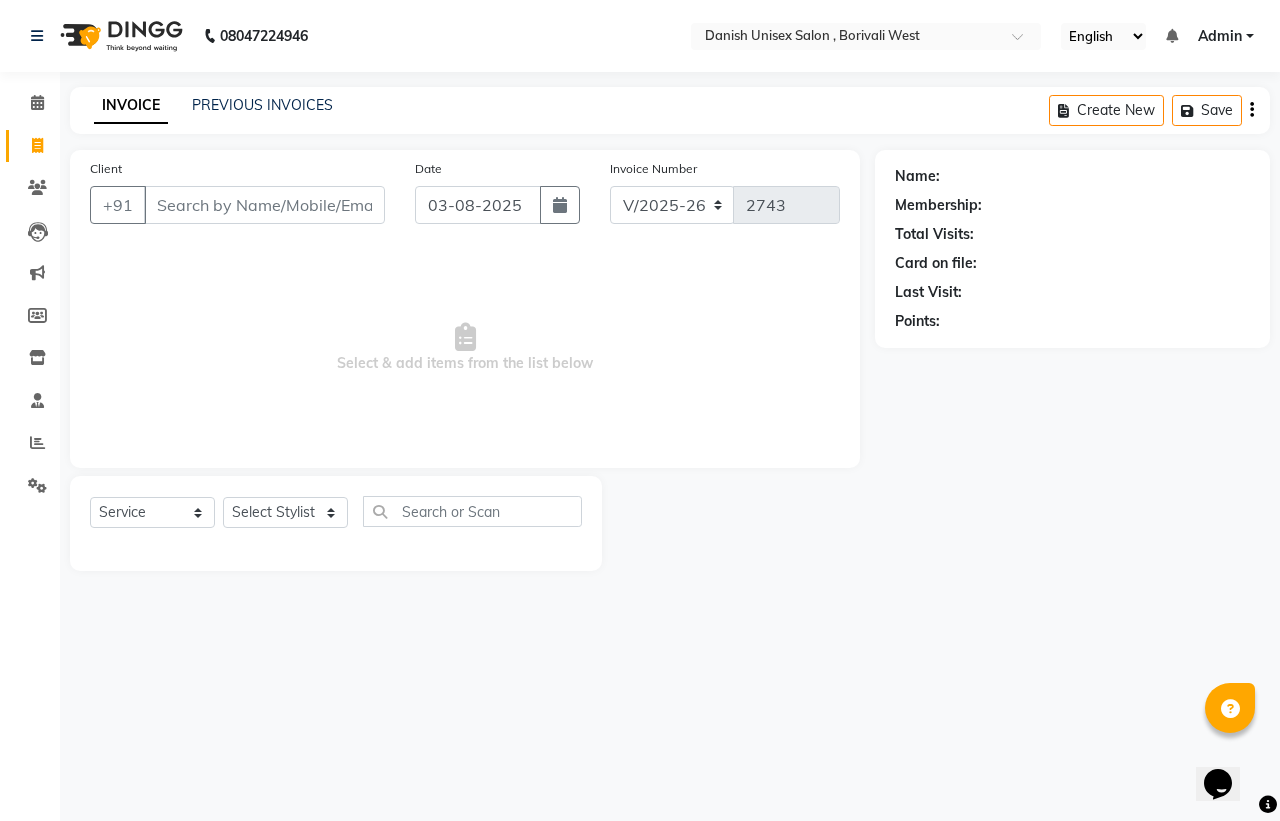 click on "Client" at bounding box center (264, 205) 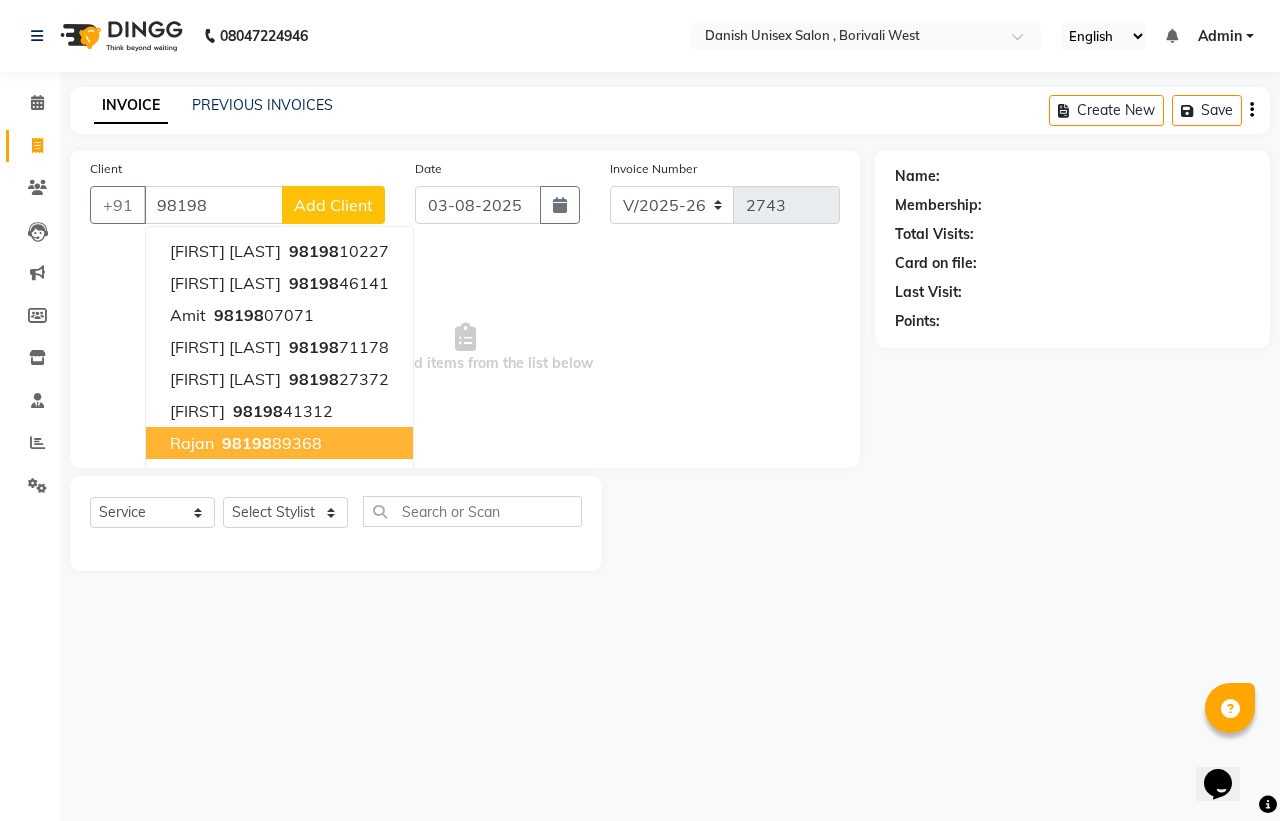 click on "[PHONE]" at bounding box center (270, 443) 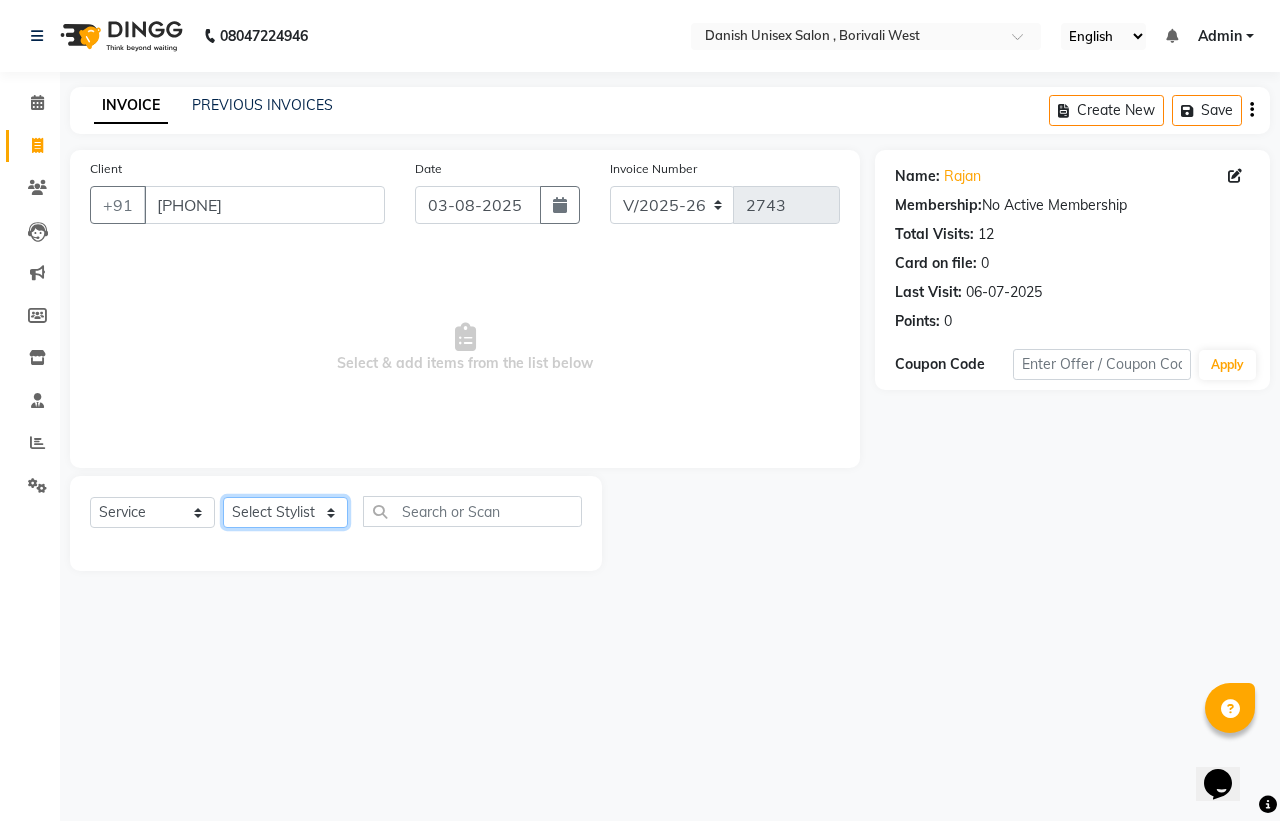 click on "Select Stylist [NAME] [LAST], [NAME], [NAME], [NAME], [NAME], [NAME], [NAME], [NAME], [NAME], [NAME], [NAME], [NAME], [NAME]" 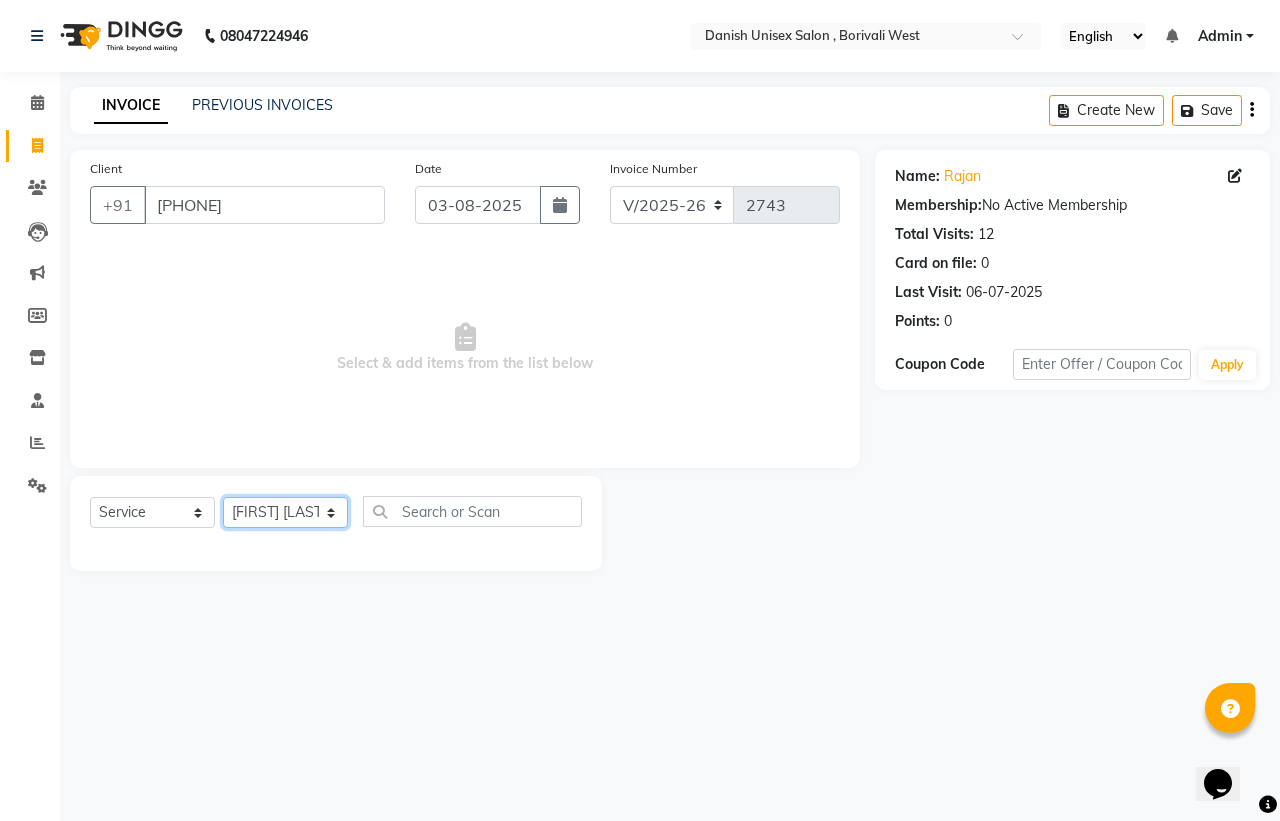 click on "Select Stylist [NAME] [LAST], [NAME], [NAME], [NAME], [NAME], [NAME], [NAME], [NAME], [NAME], [NAME], [NAME], [NAME], [NAME]" 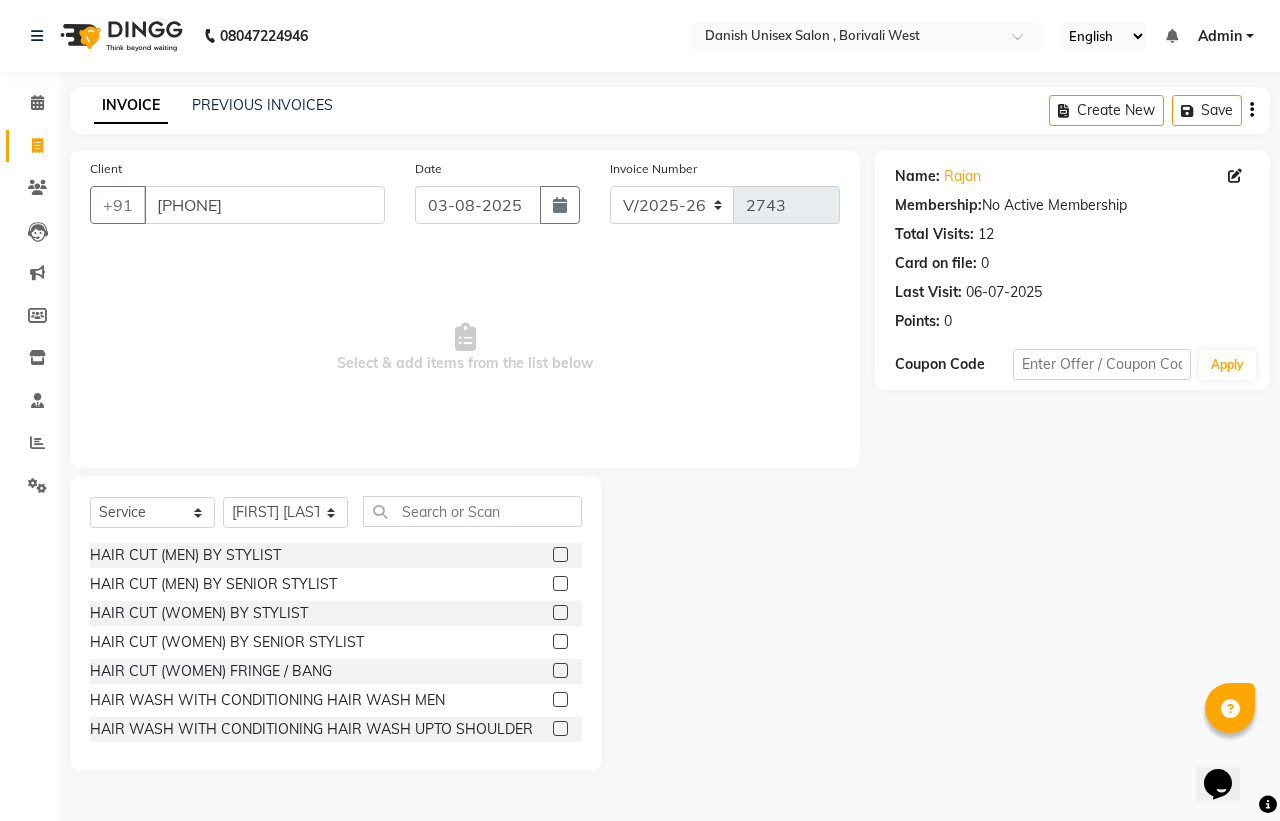click 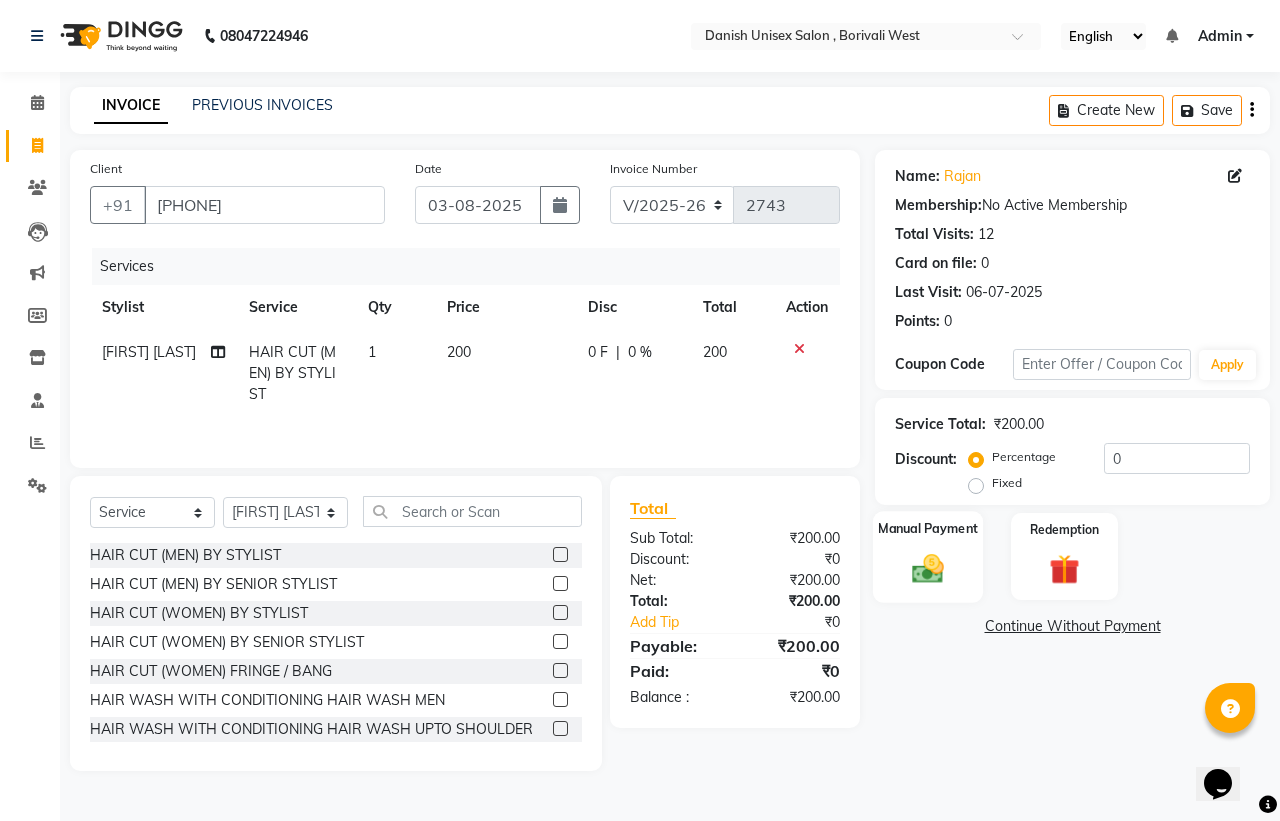 click on "Manual Payment" 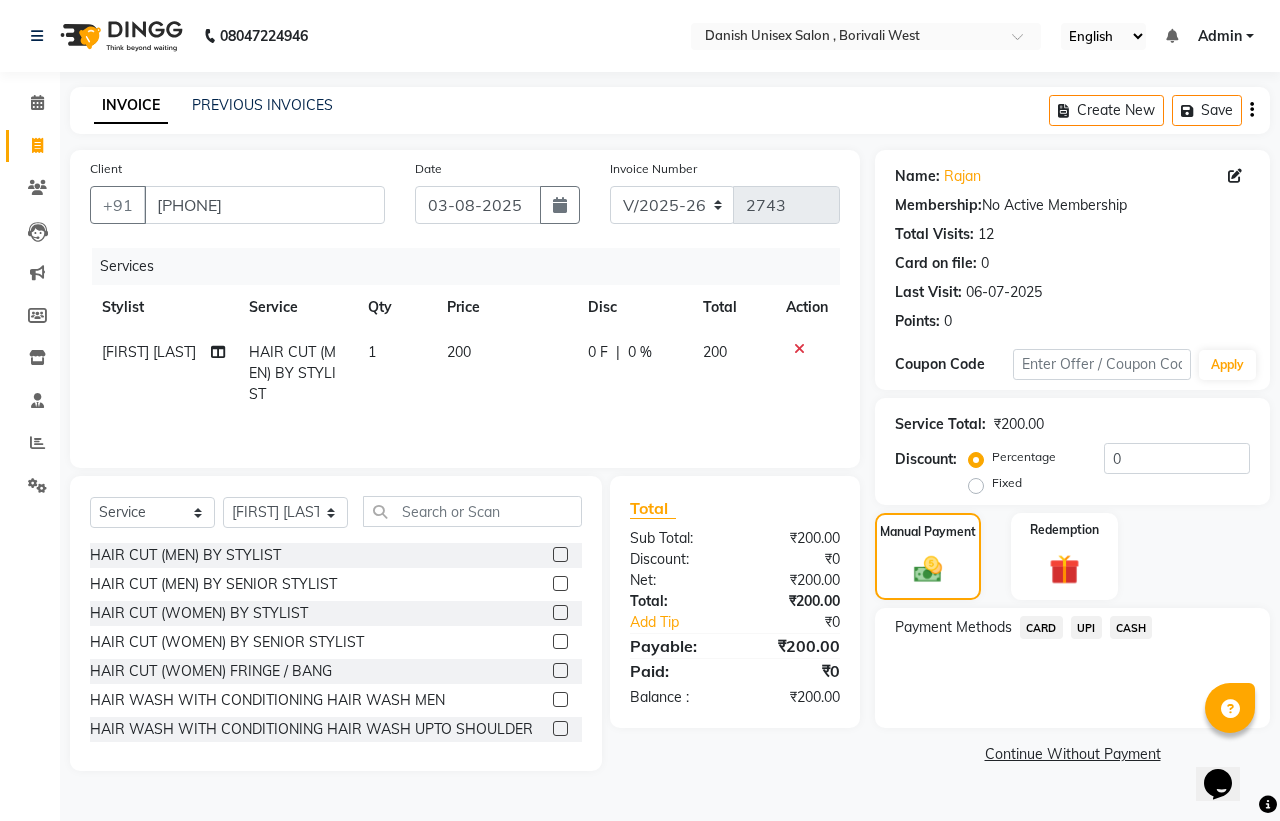 click on "CASH" 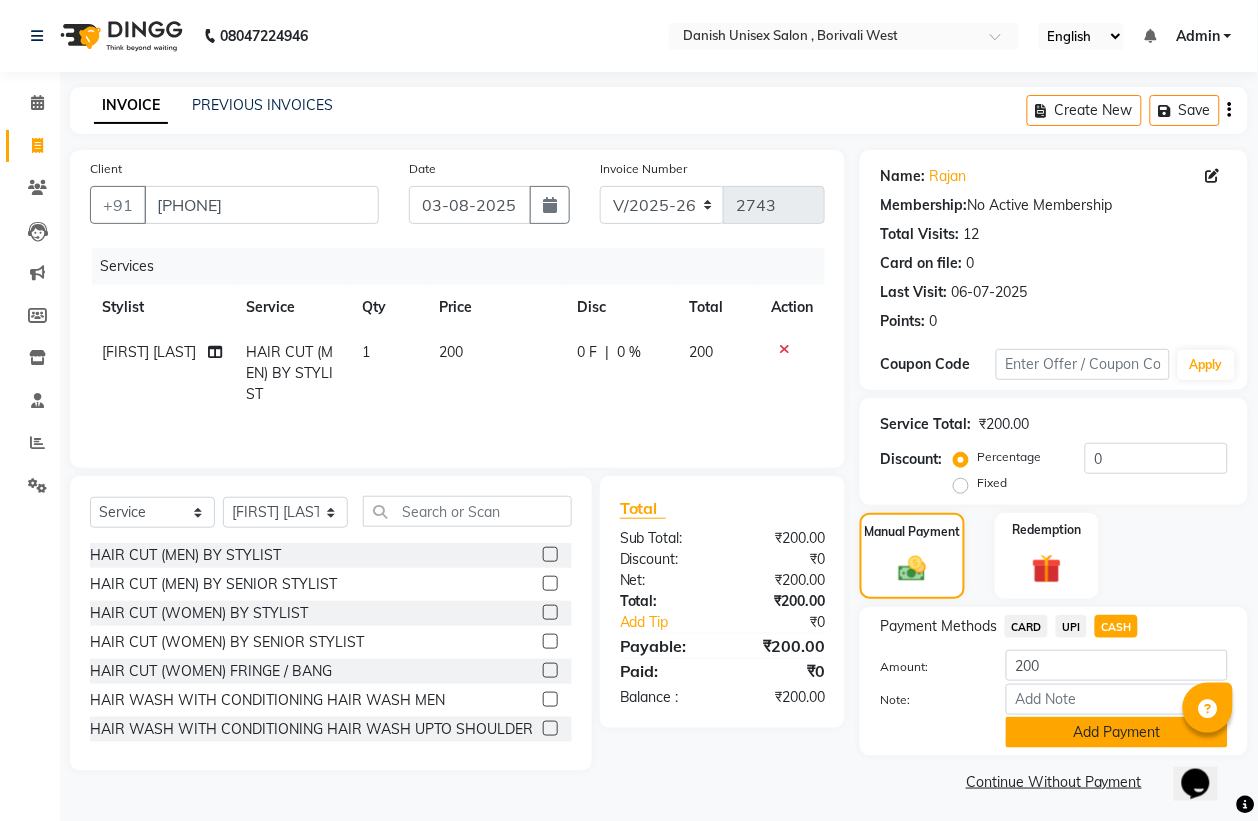 click on "Add Payment" 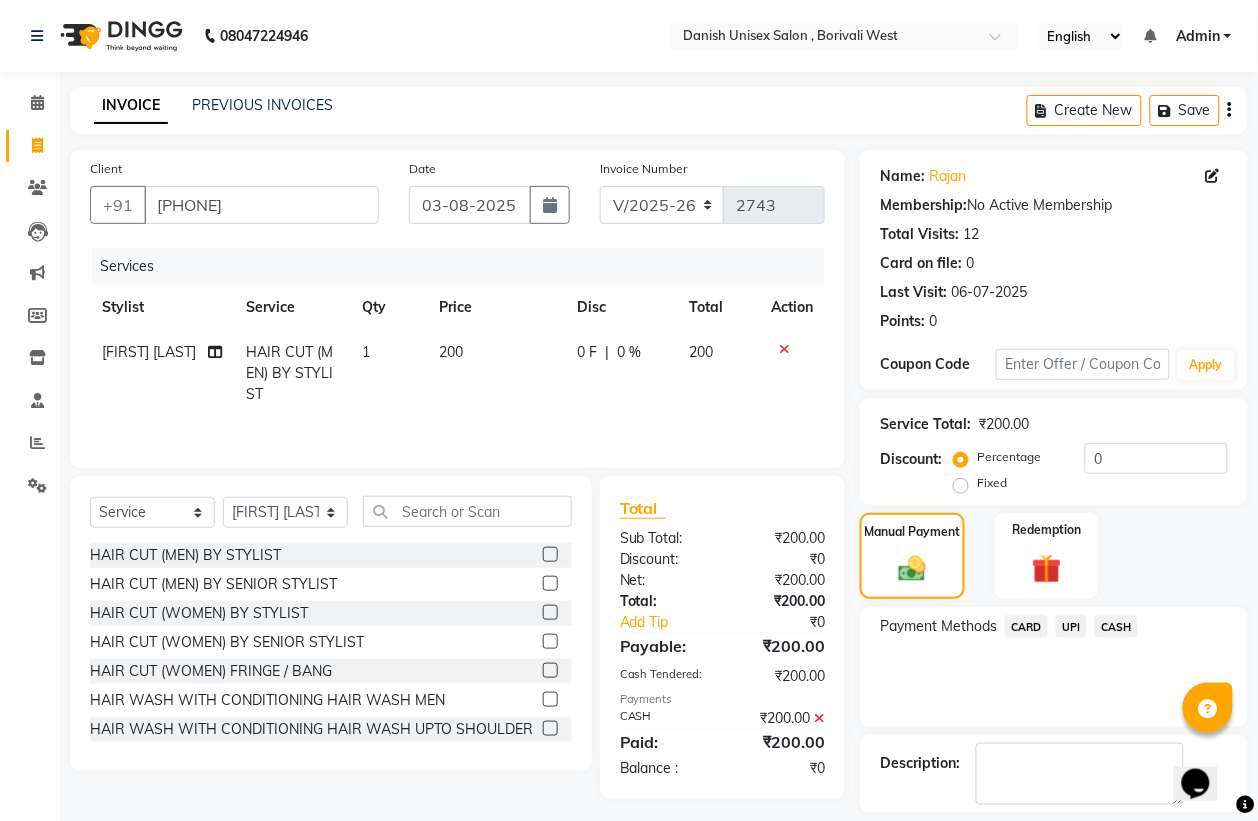 scroll, scrollTop: 91, scrollLeft: 0, axis: vertical 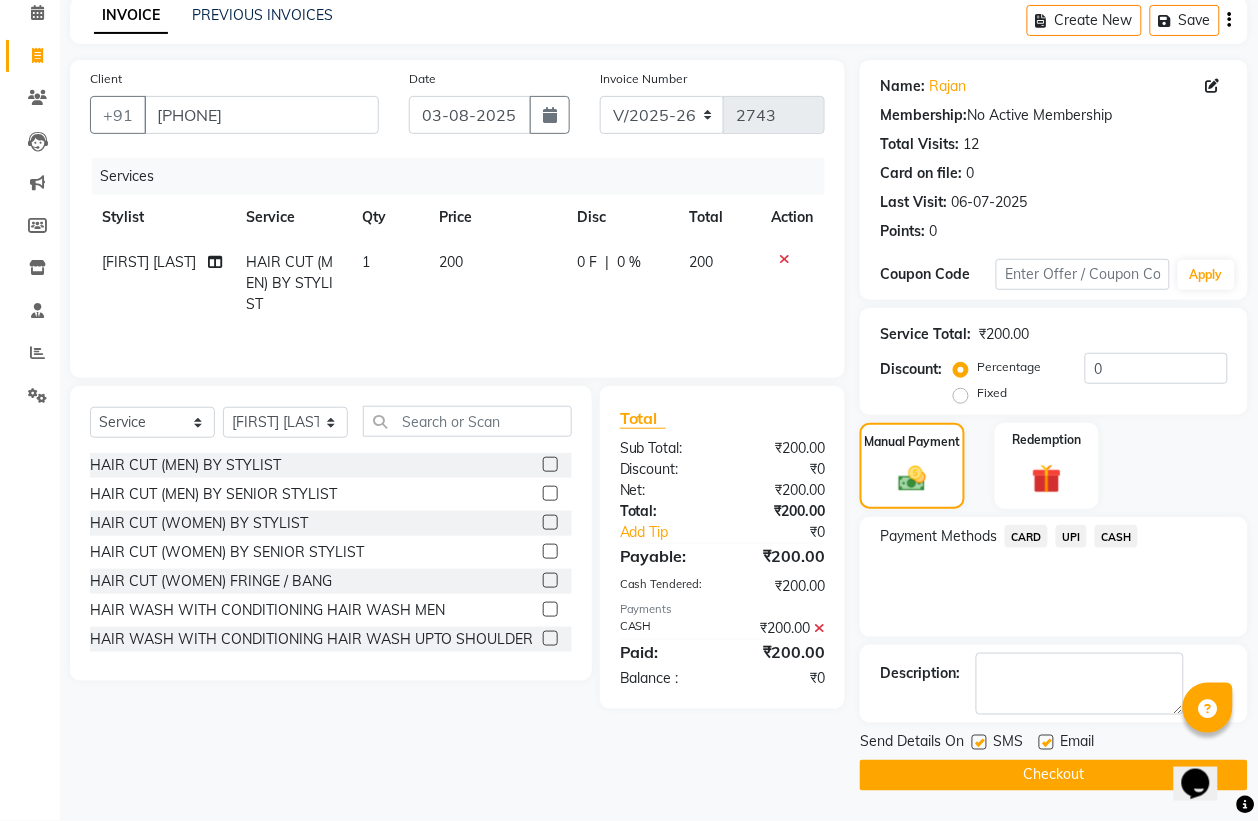 click on "Checkout" 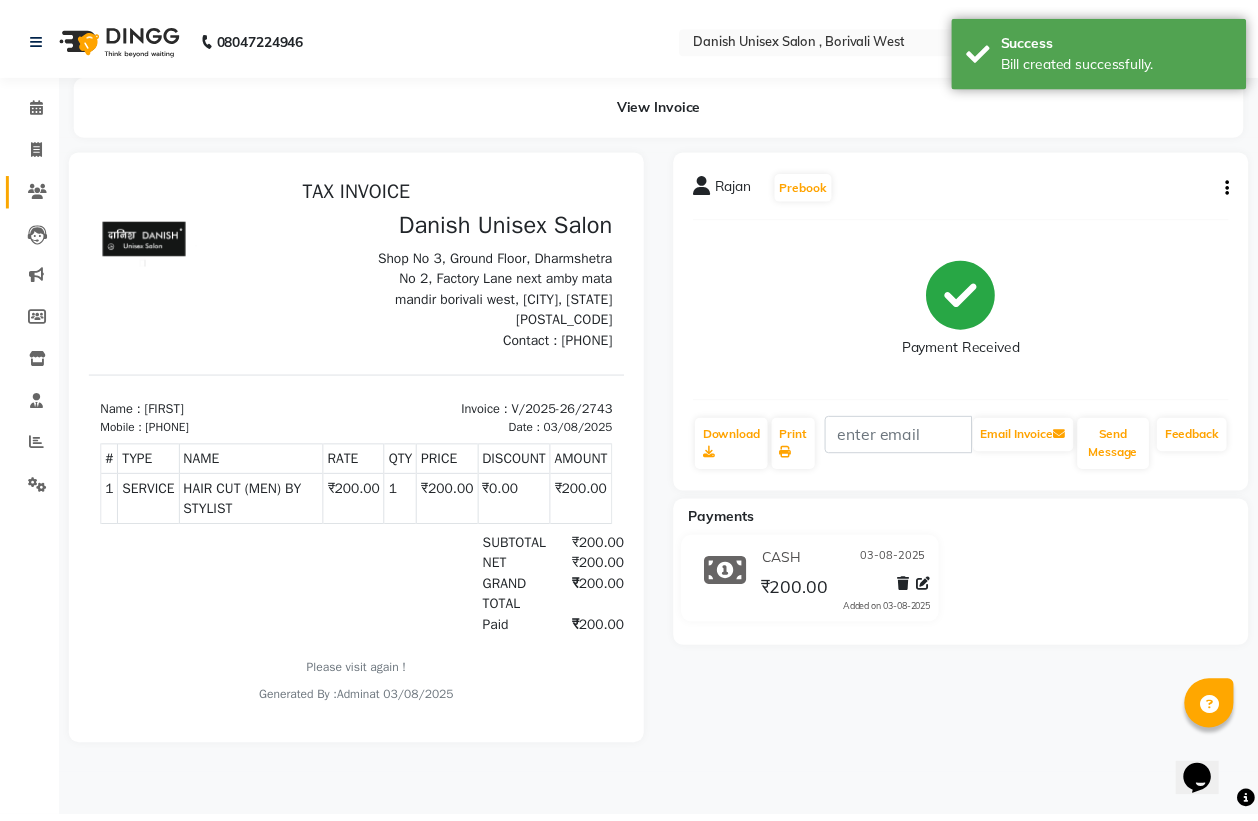 scroll, scrollTop: 0, scrollLeft: 0, axis: both 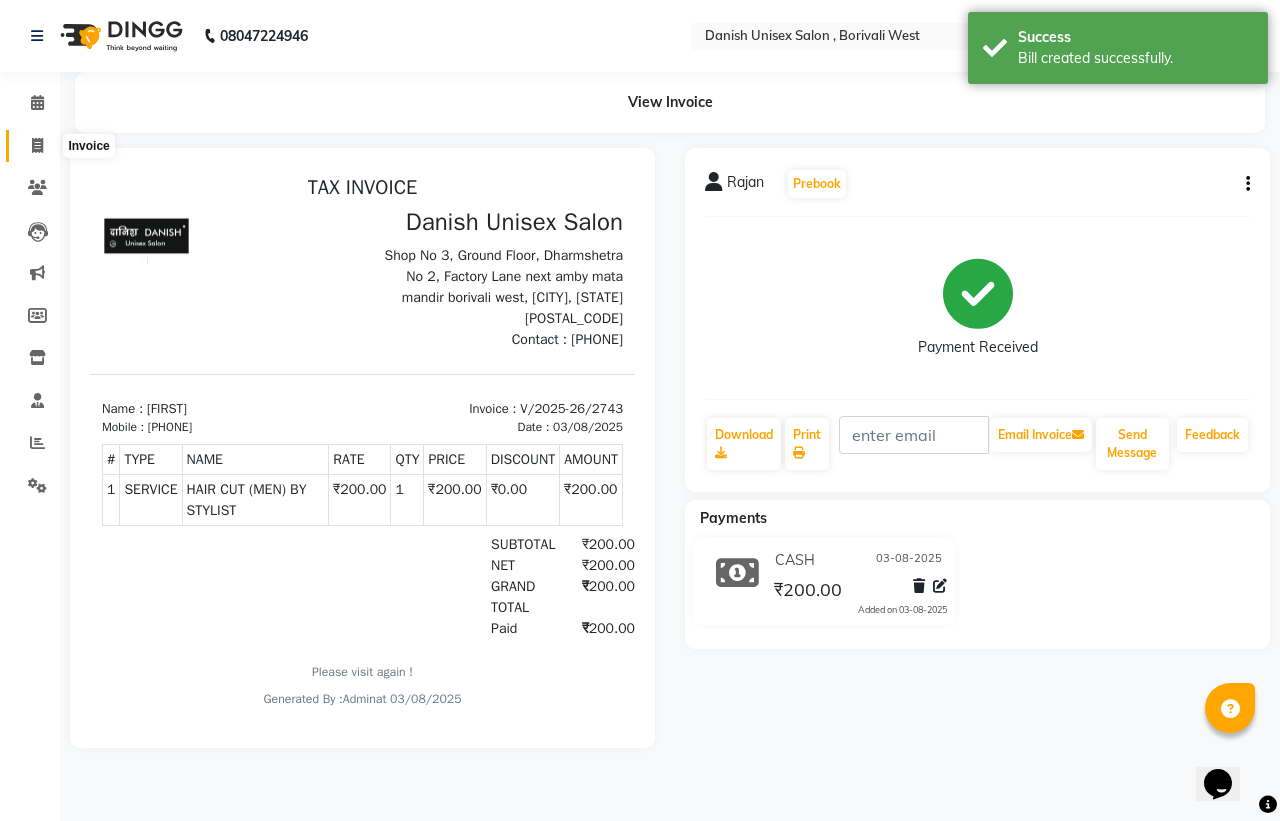 click 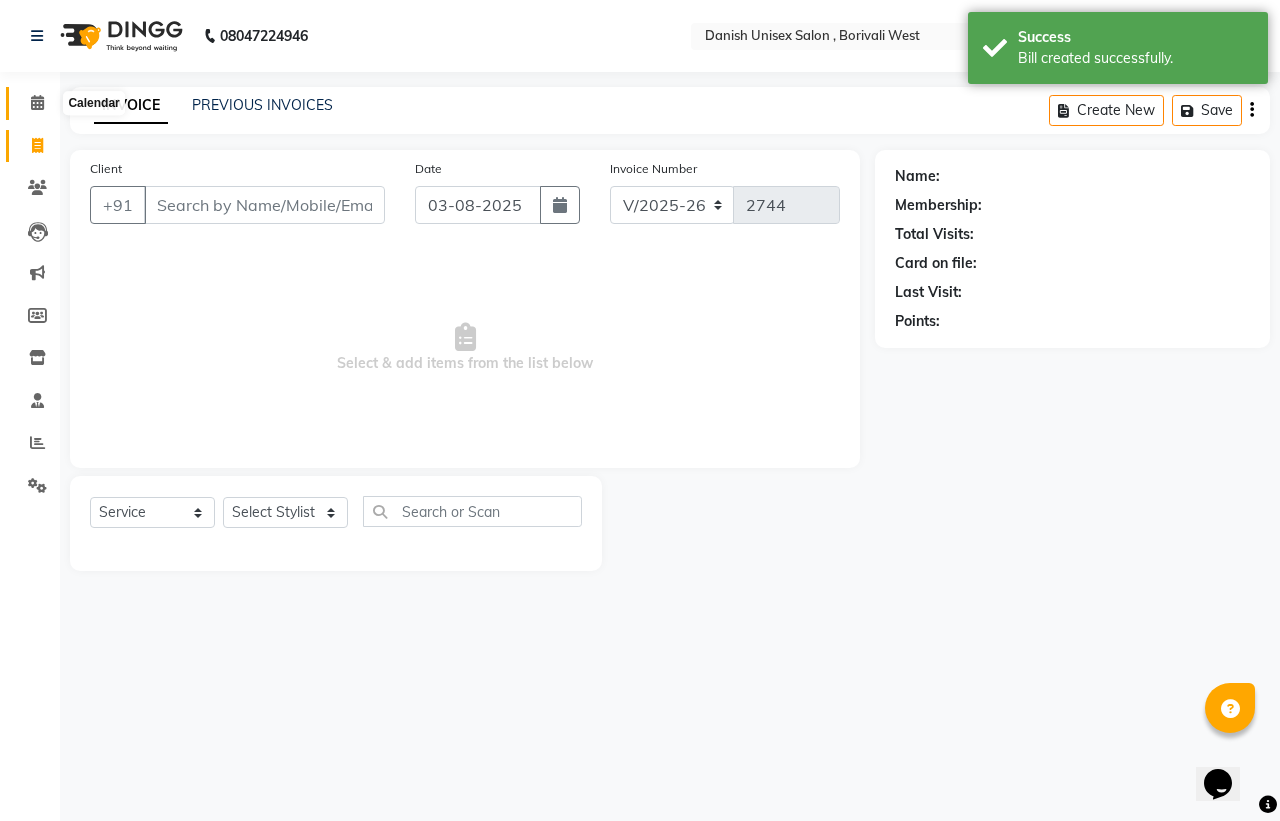 click 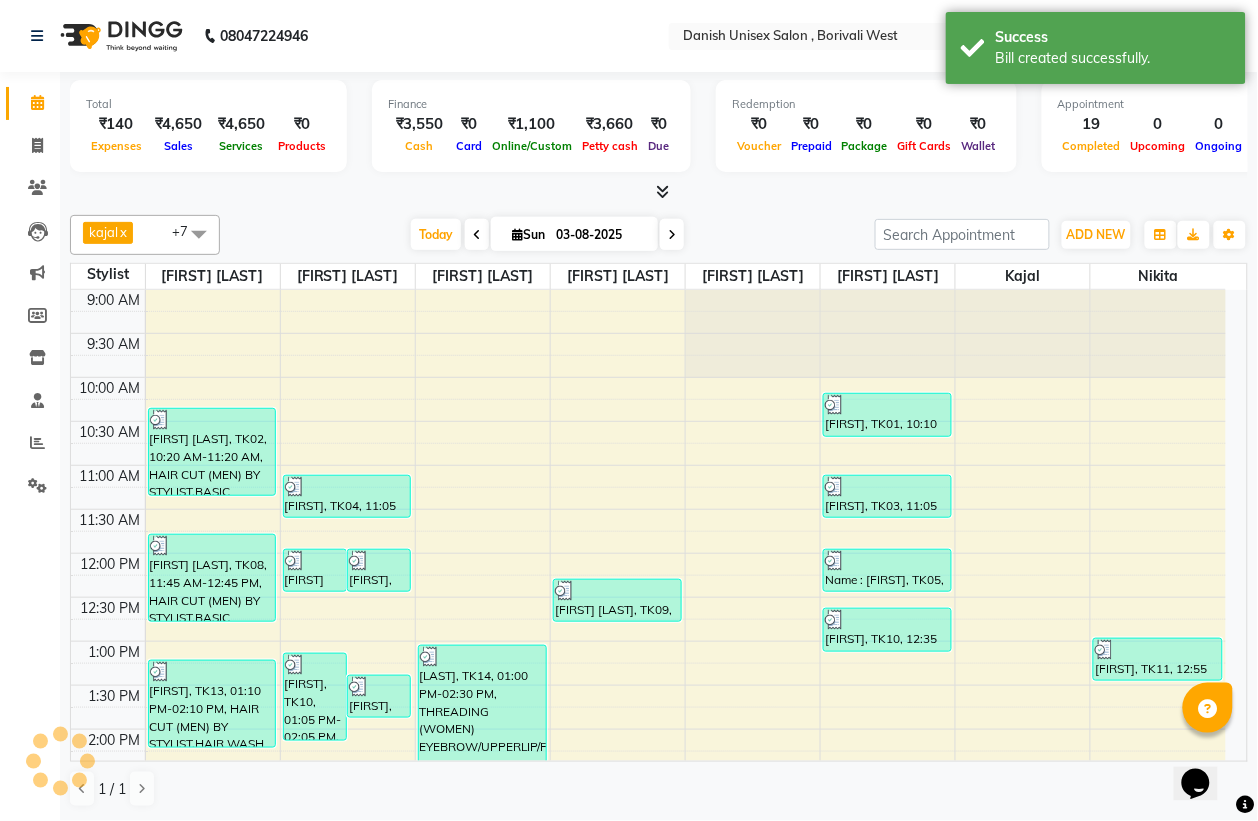 scroll, scrollTop: 0, scrollLeft: 0, axis: both 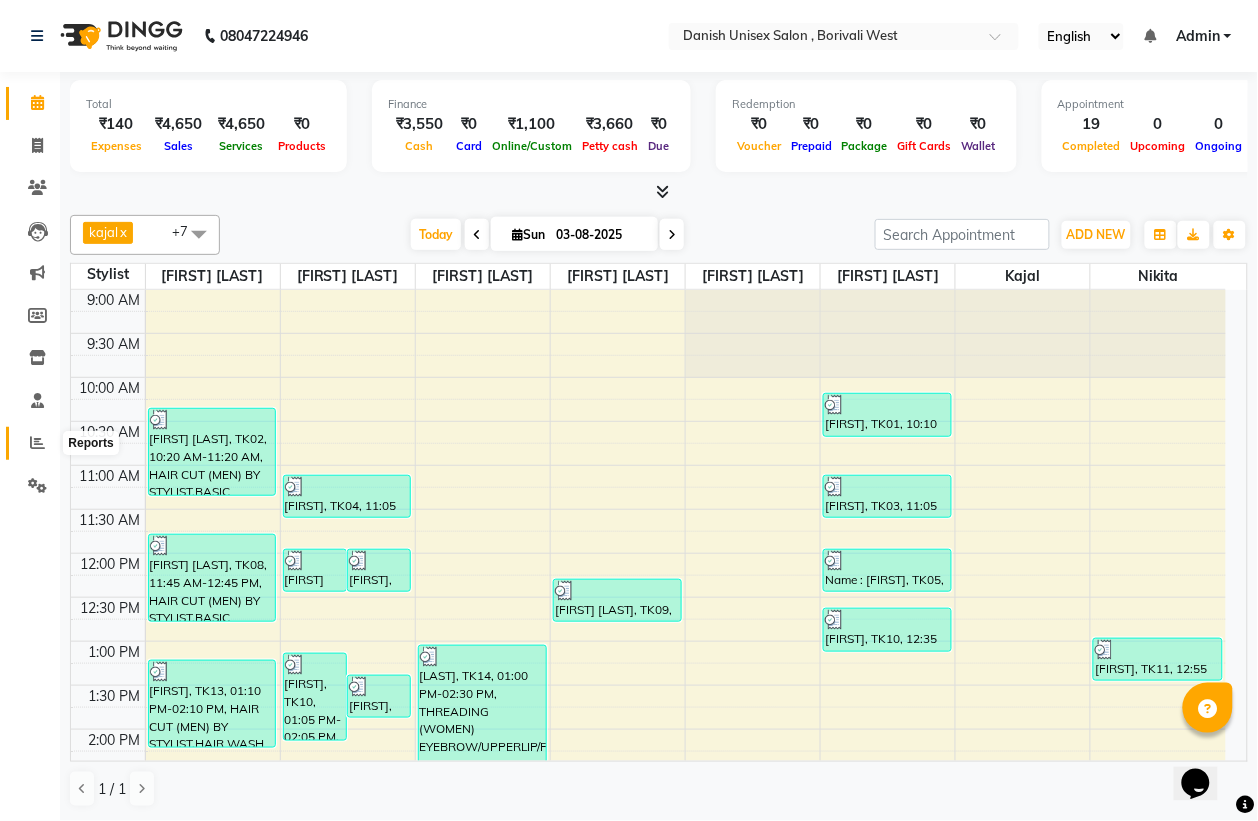 click 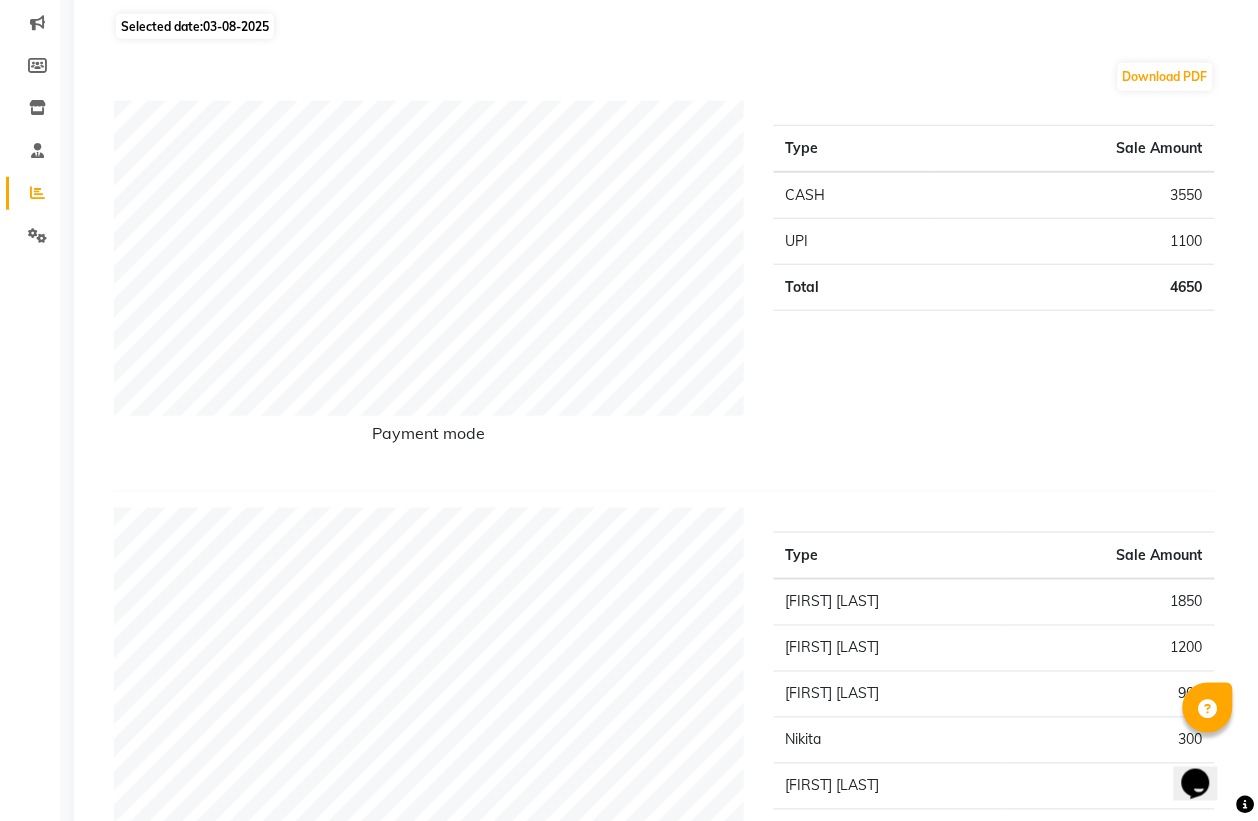 scroll, scrollTop: 0, scrollLeft: 0, axis: both 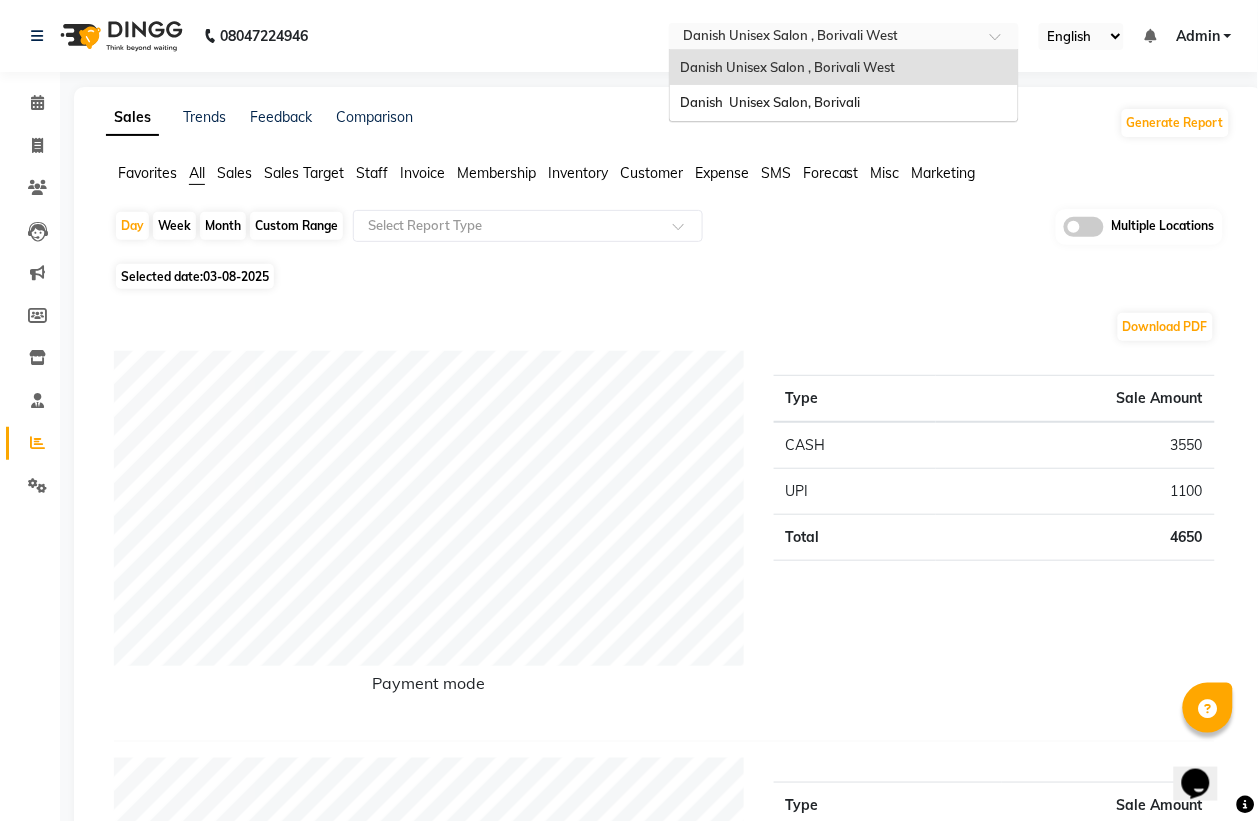 click at bounding box center (824, 38) 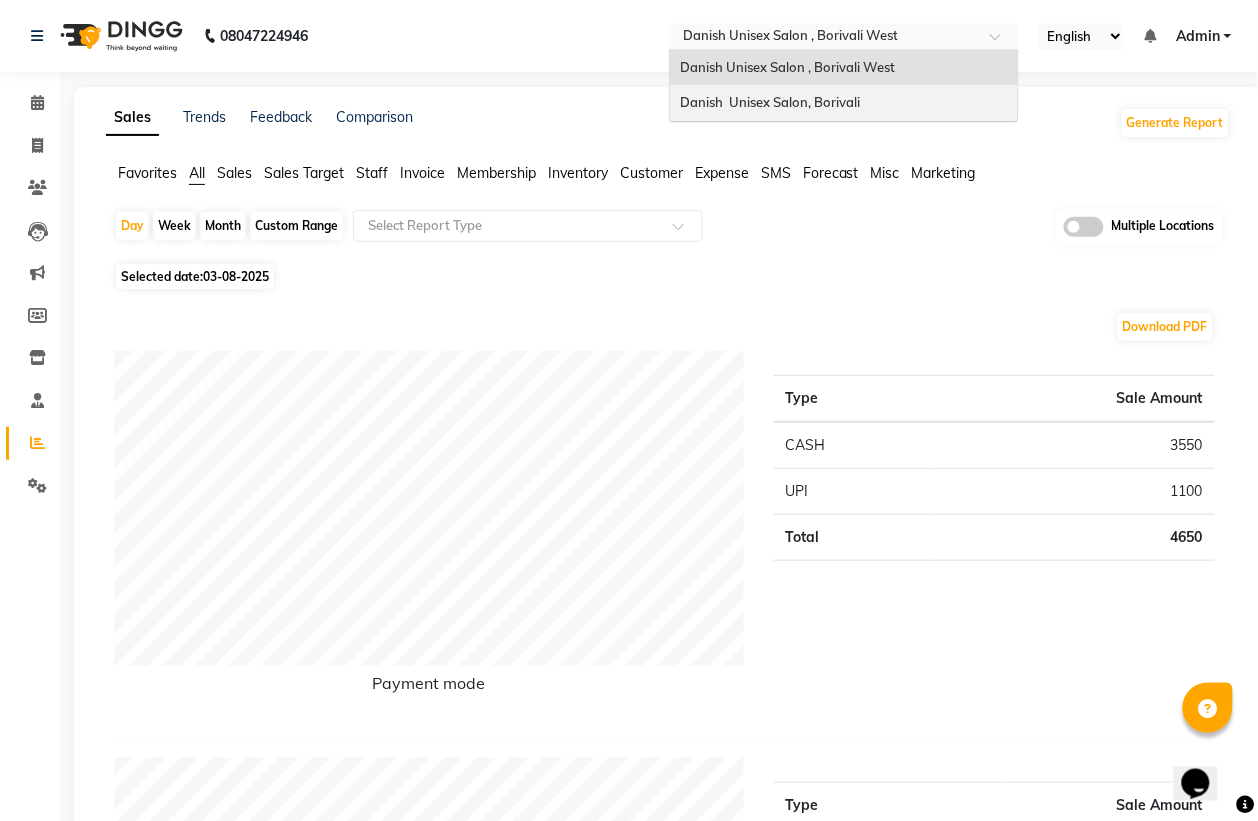 click on "Danish  Unisex Salon, Borivali" at bounding box center (770, 102) 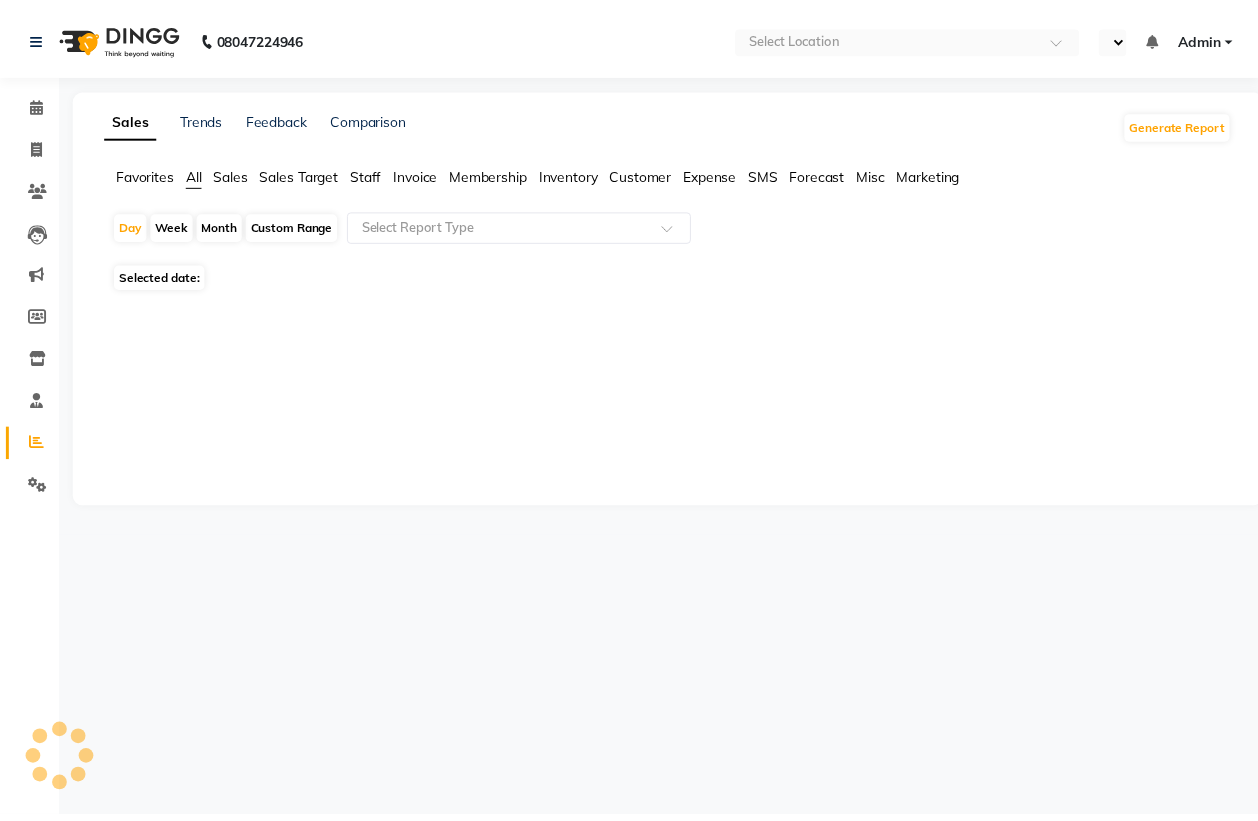 scroll, scrollTop: 0, scrollLeft: 0, axis: both 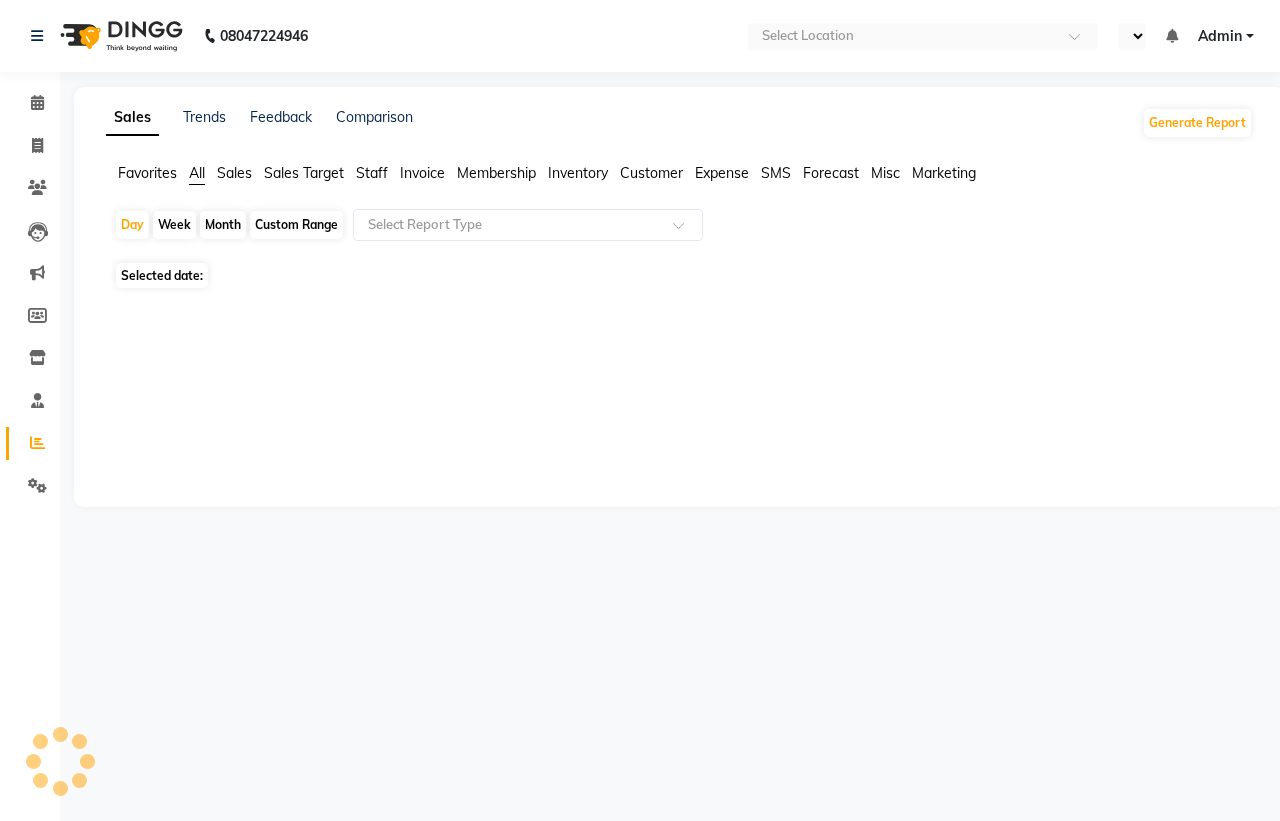 select on "en" 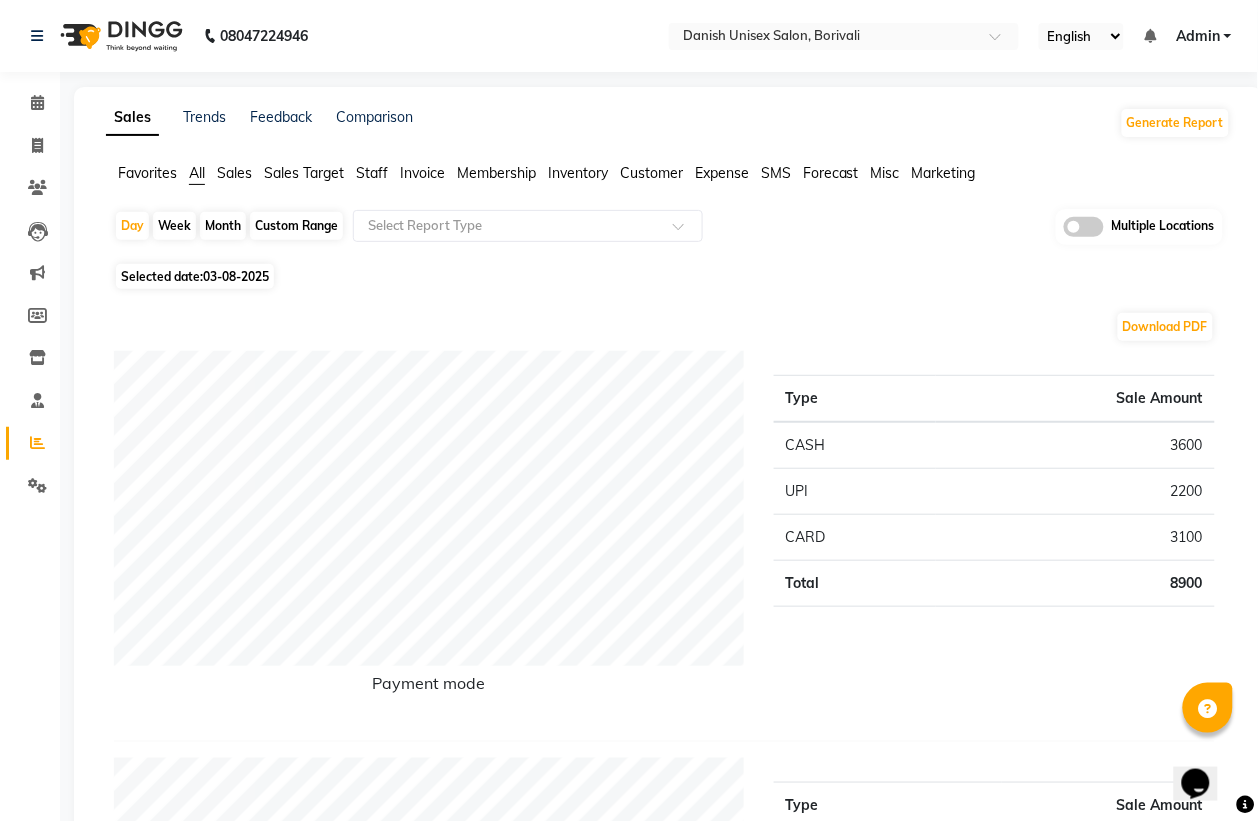 scroll, scrollTop: 210, scrollLeft: 0, axis: vertical 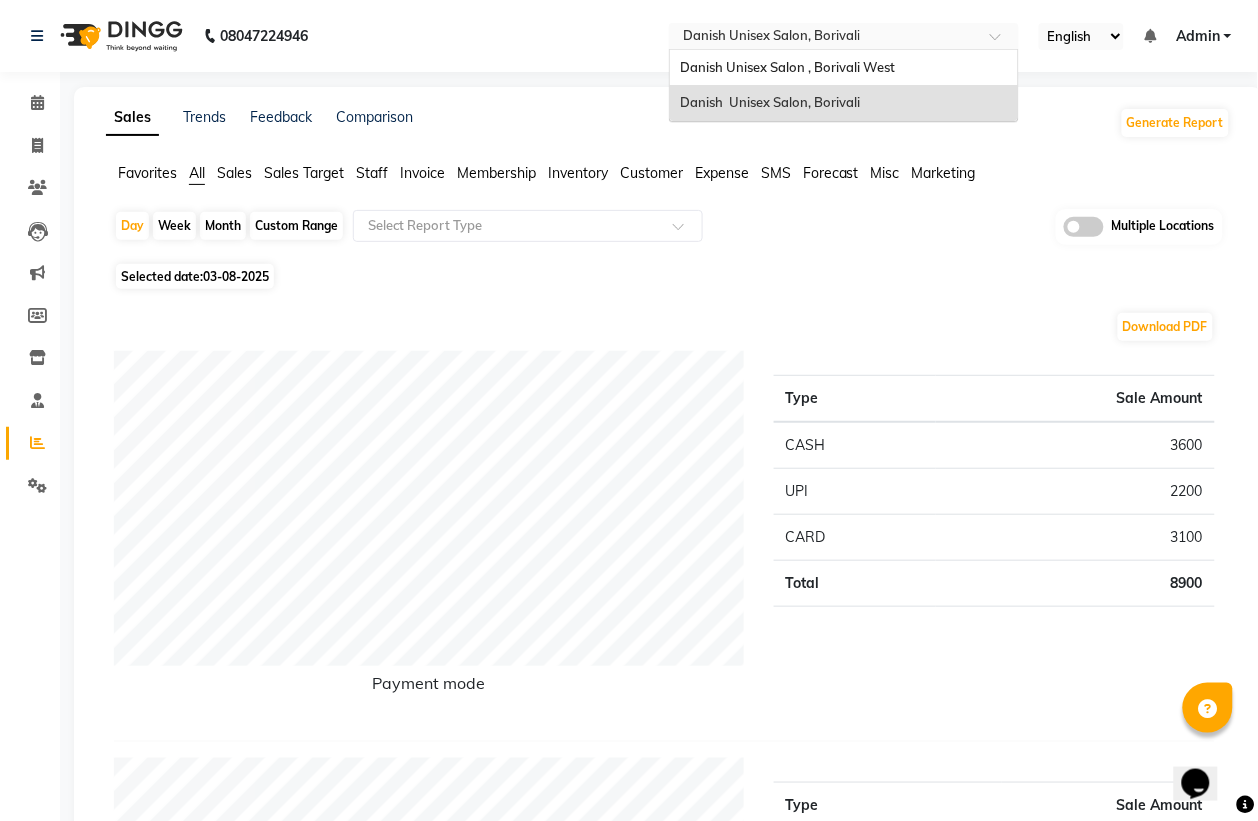 click on "Select Location × Danish Unisex Salon, [BOROUGH] Danish Unisex Salon , [BOROUGH] Danish Unisex Salon, [BOROUGH]" at bounding box center (844, 36) 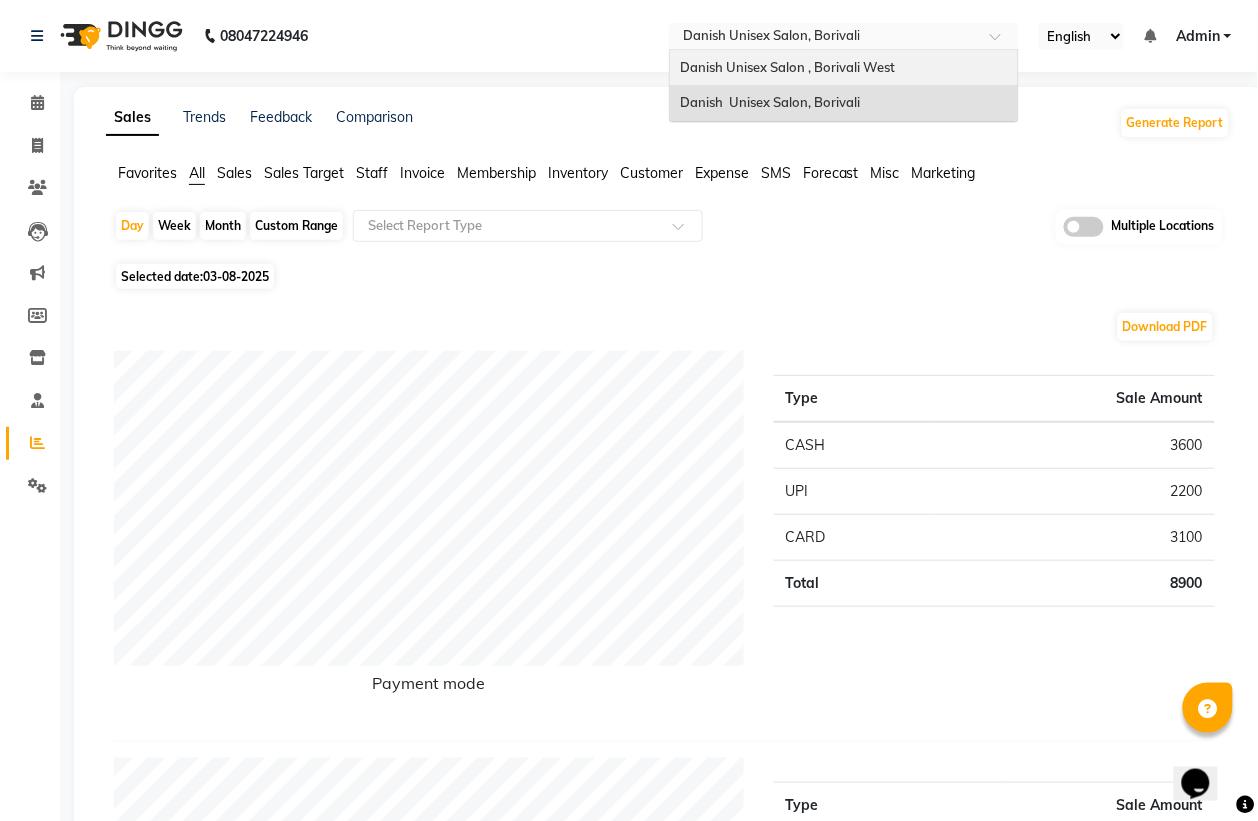 click on "Danish Unisex Salon , Borivali West" at bounding box center [787, 67] 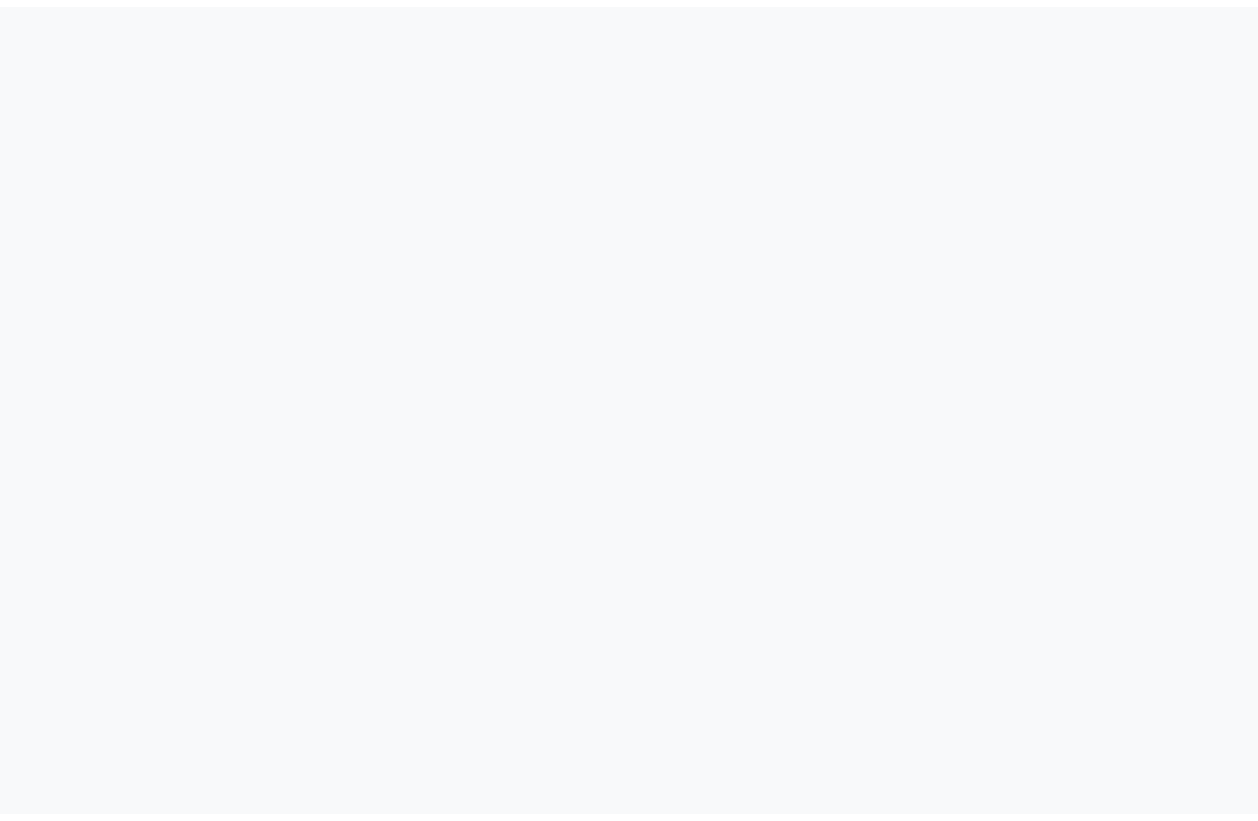 scroll, scrollTop: 0, scrollLeft: 0, axis: both 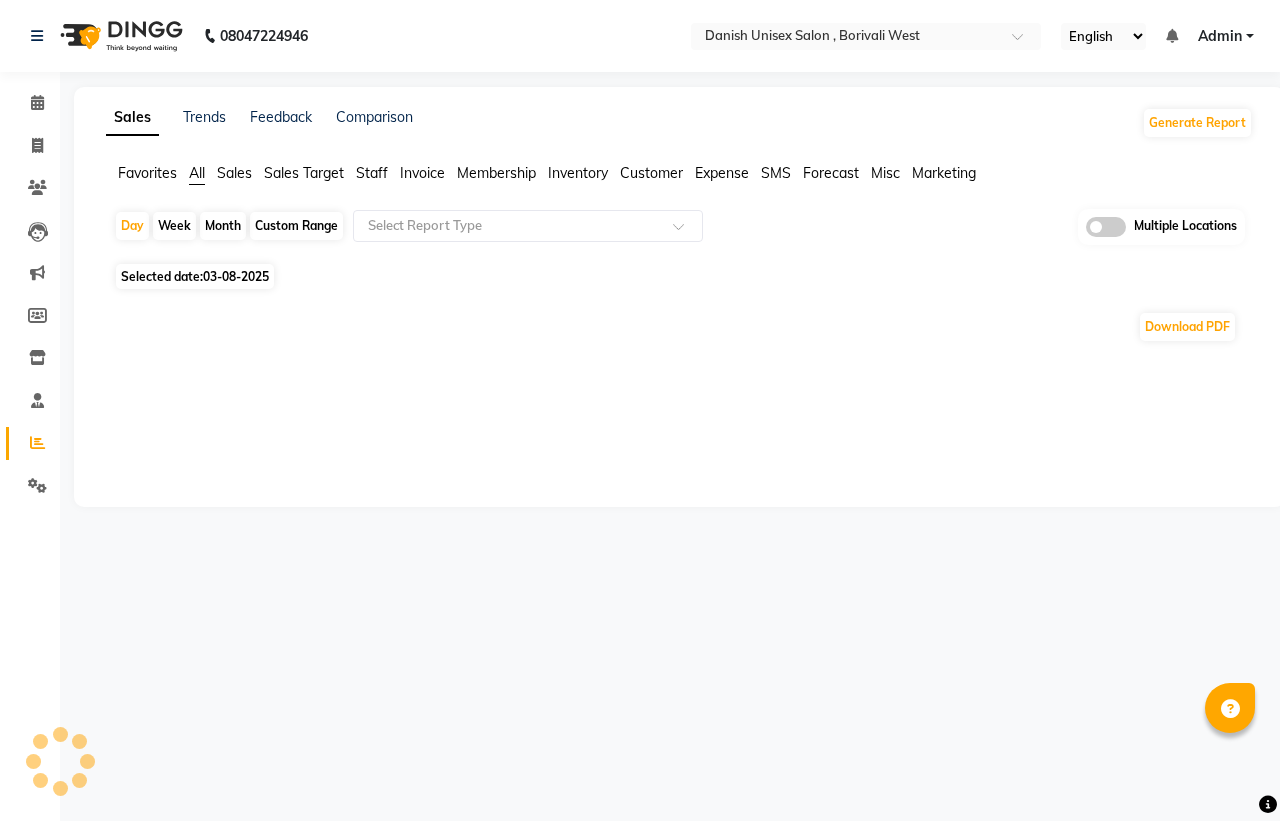 select on "en" 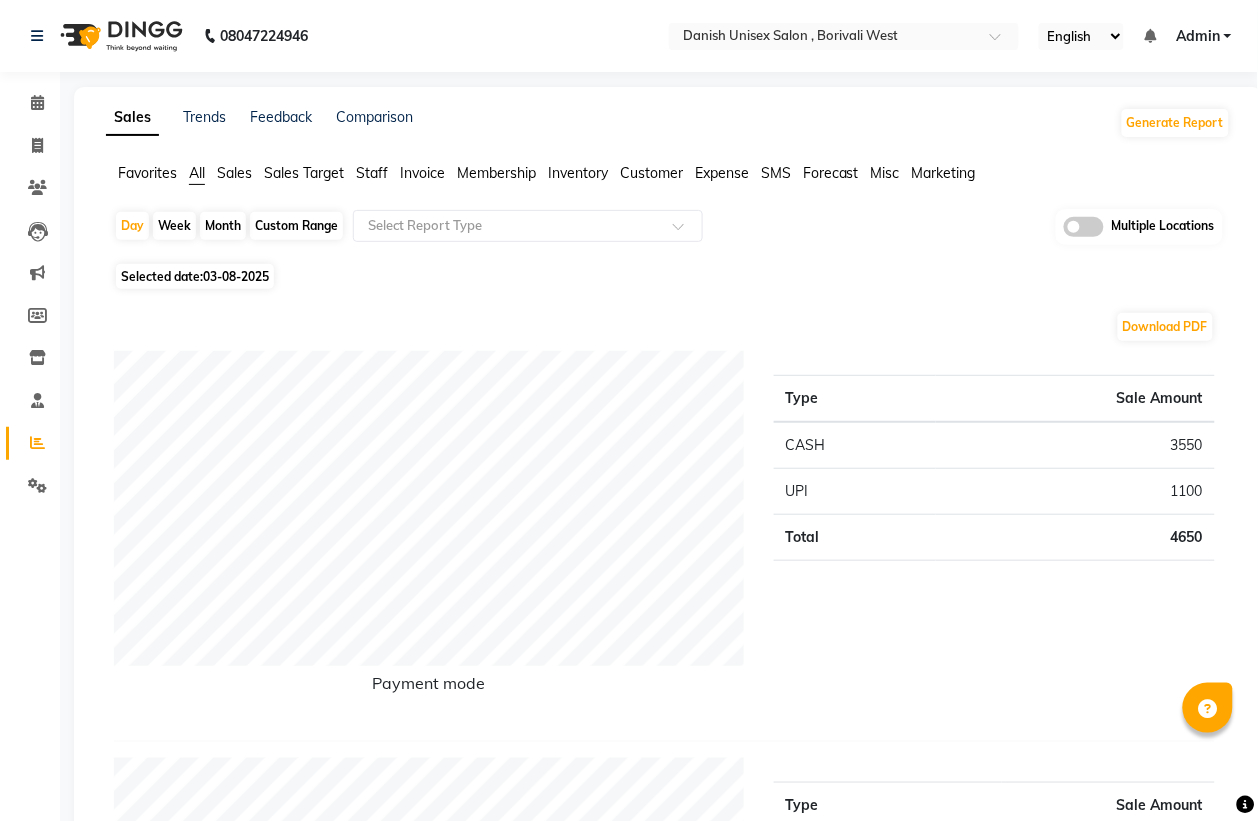 scroll, scrollTop: 375, scrollLeft: 0, axis: vertical 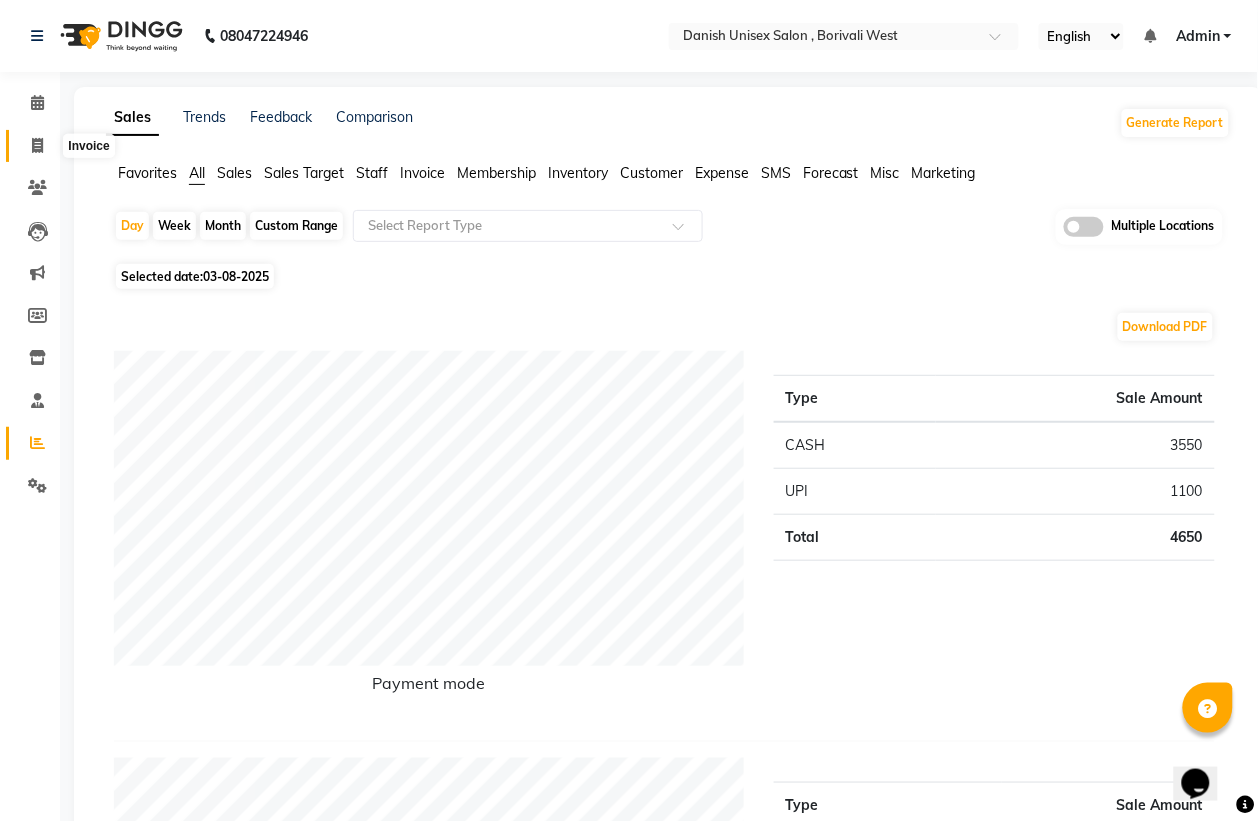 click 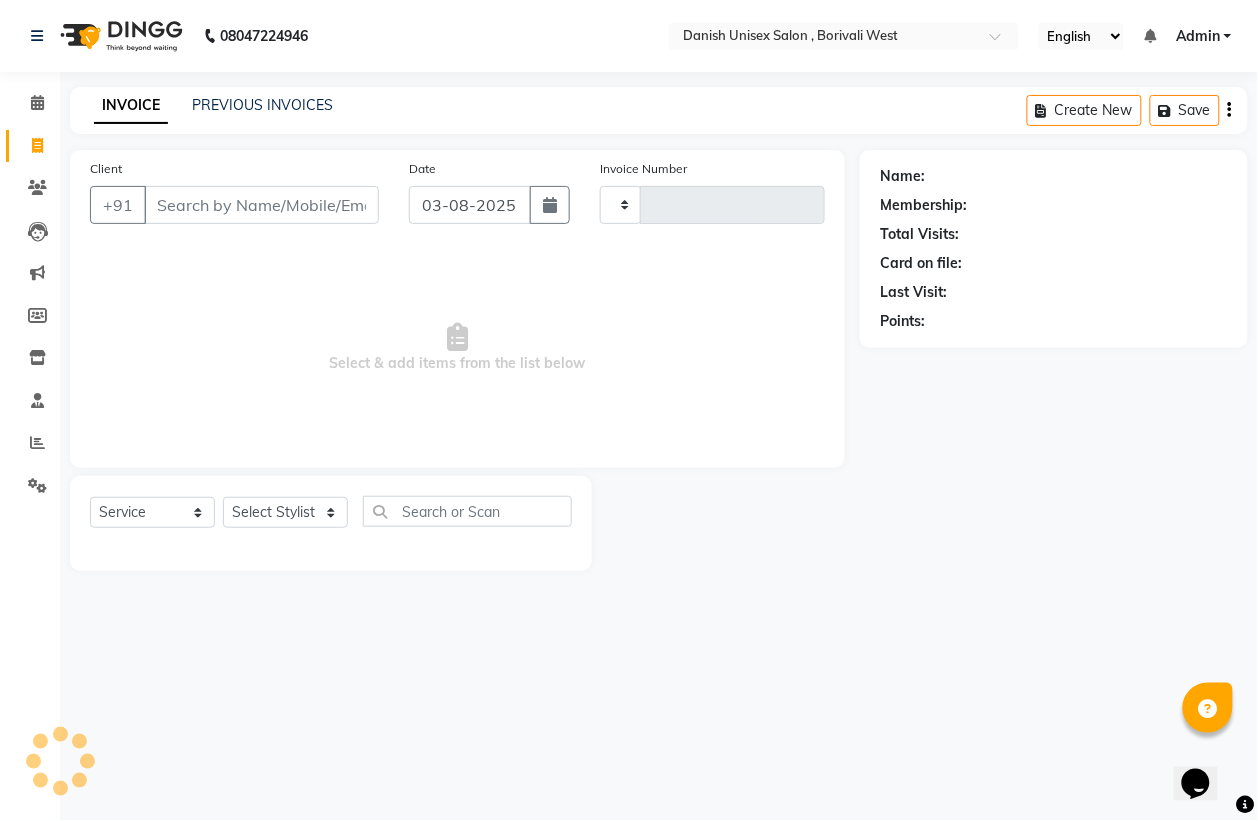 type on "2744" 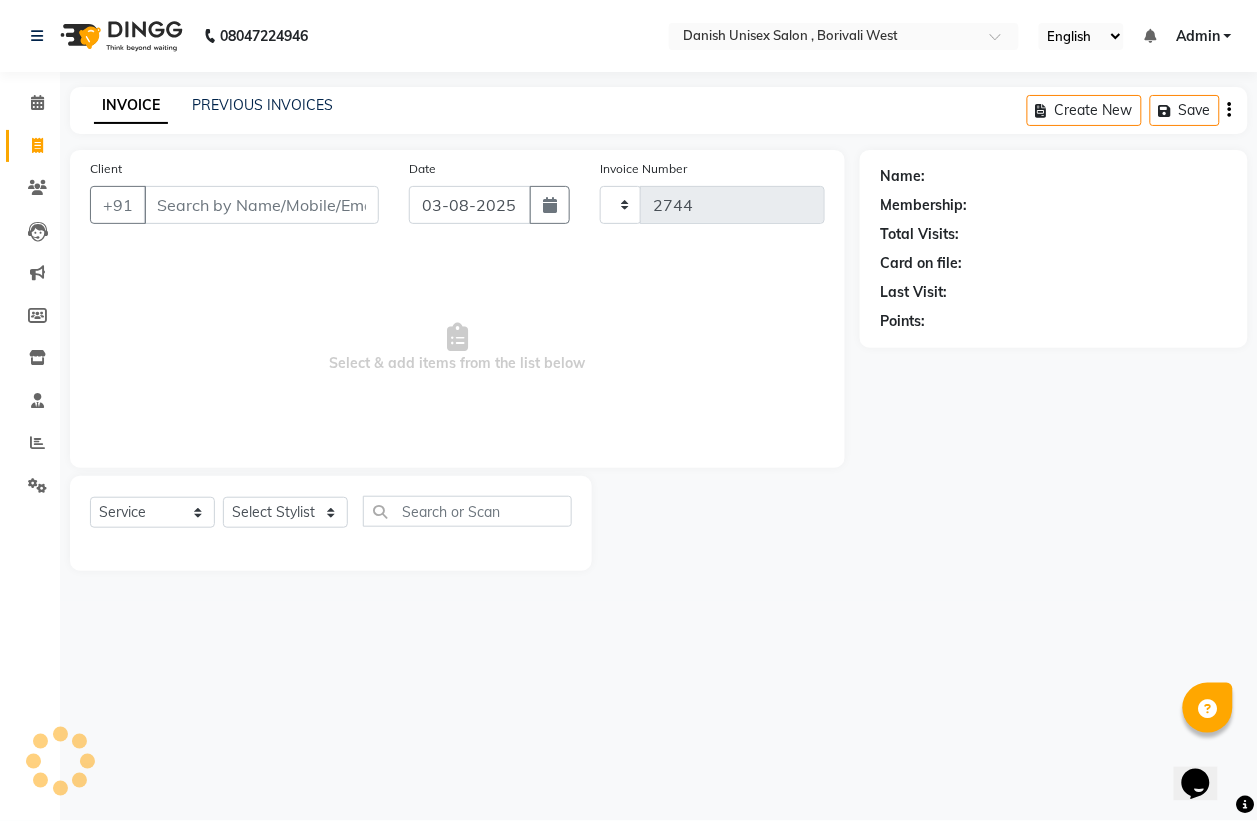 select on "6929" 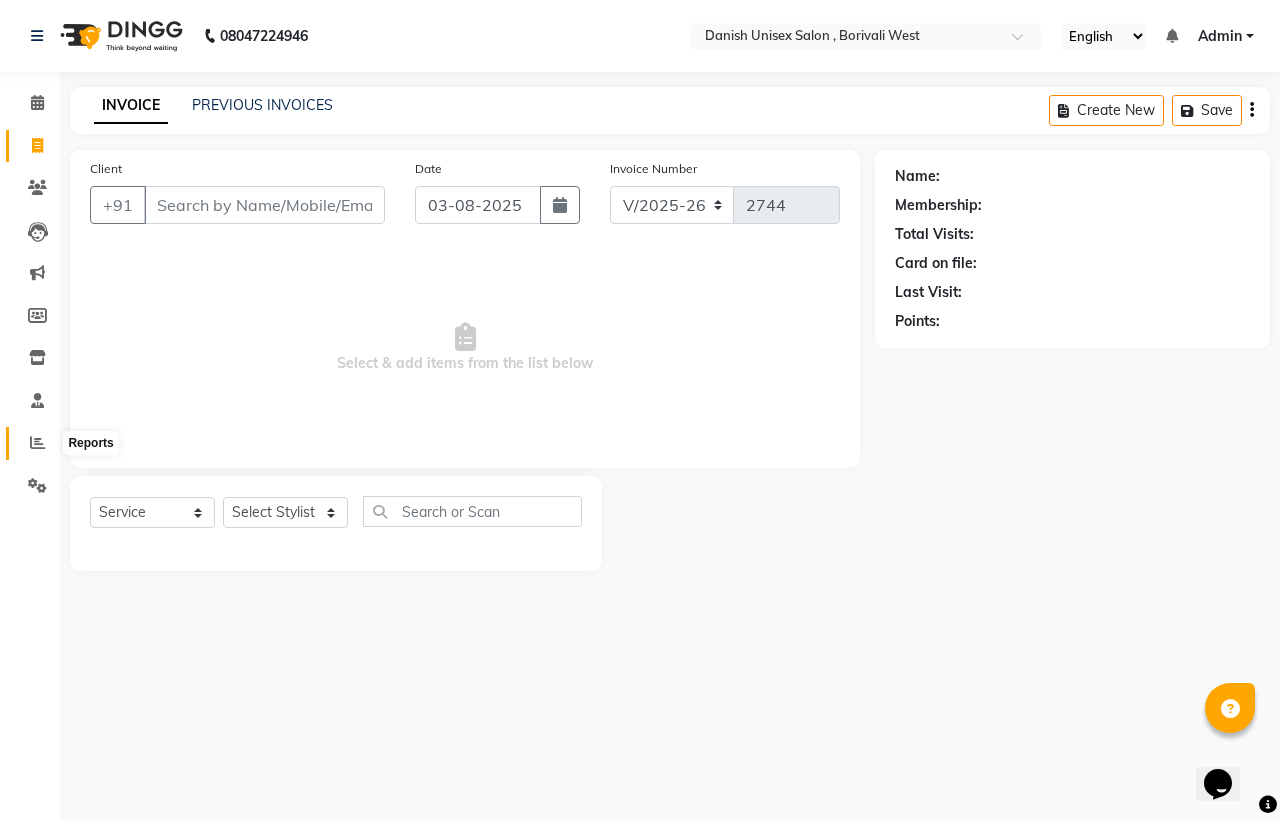 click 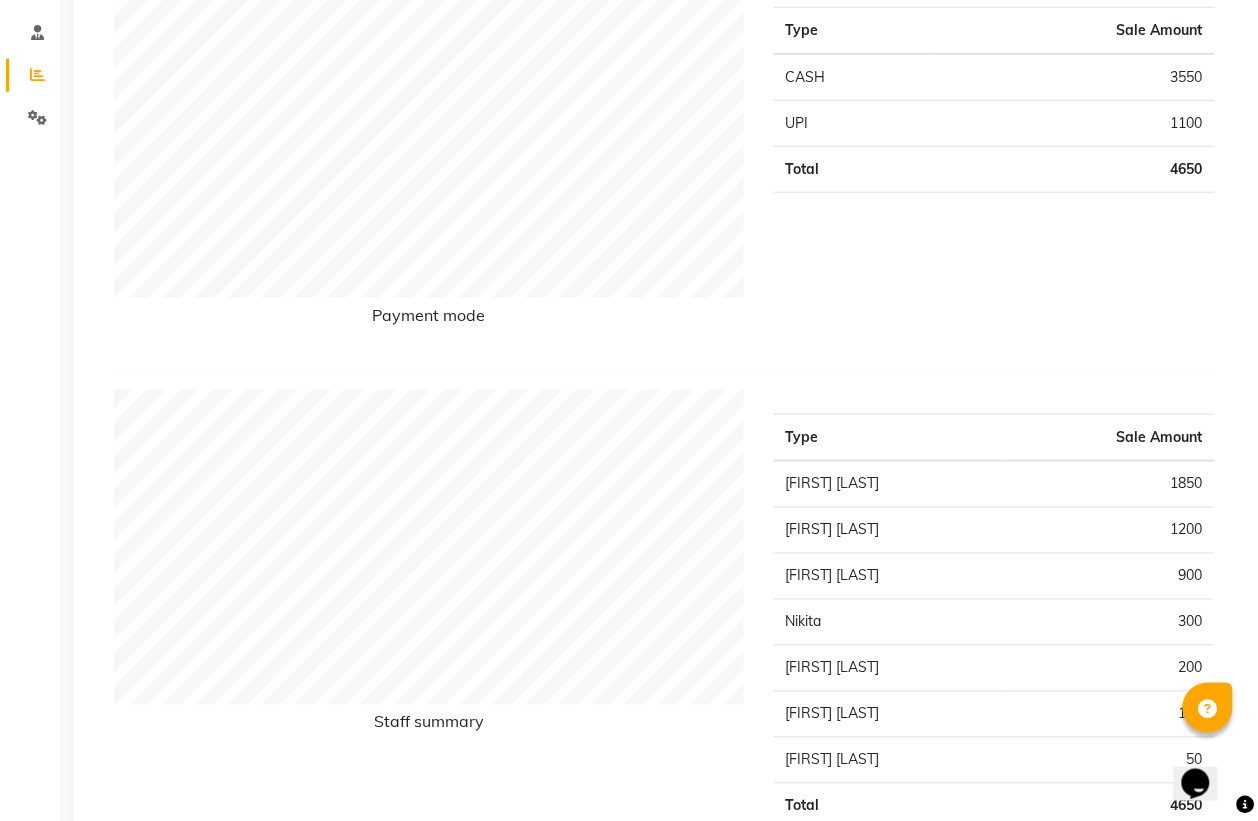 scroll, scrollTop: 0, scrollLeft: 0, axis: both 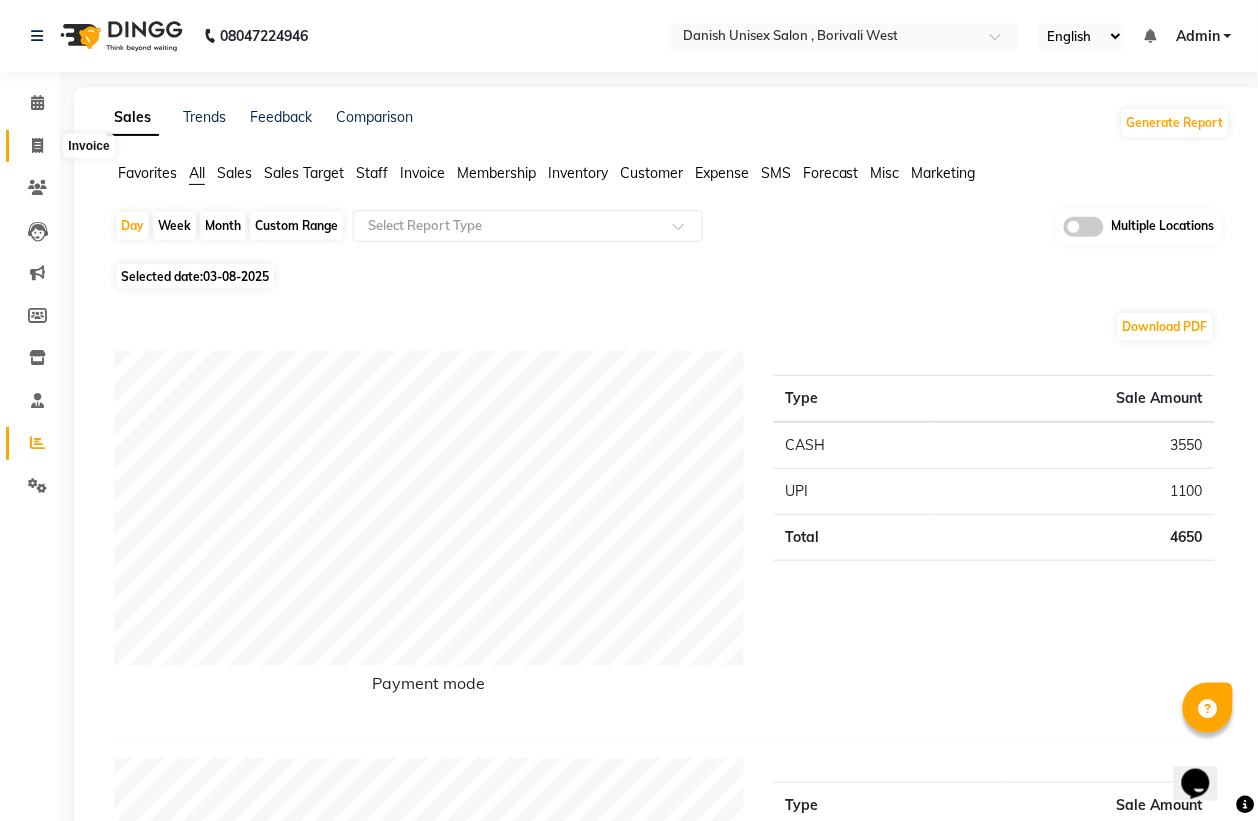 click 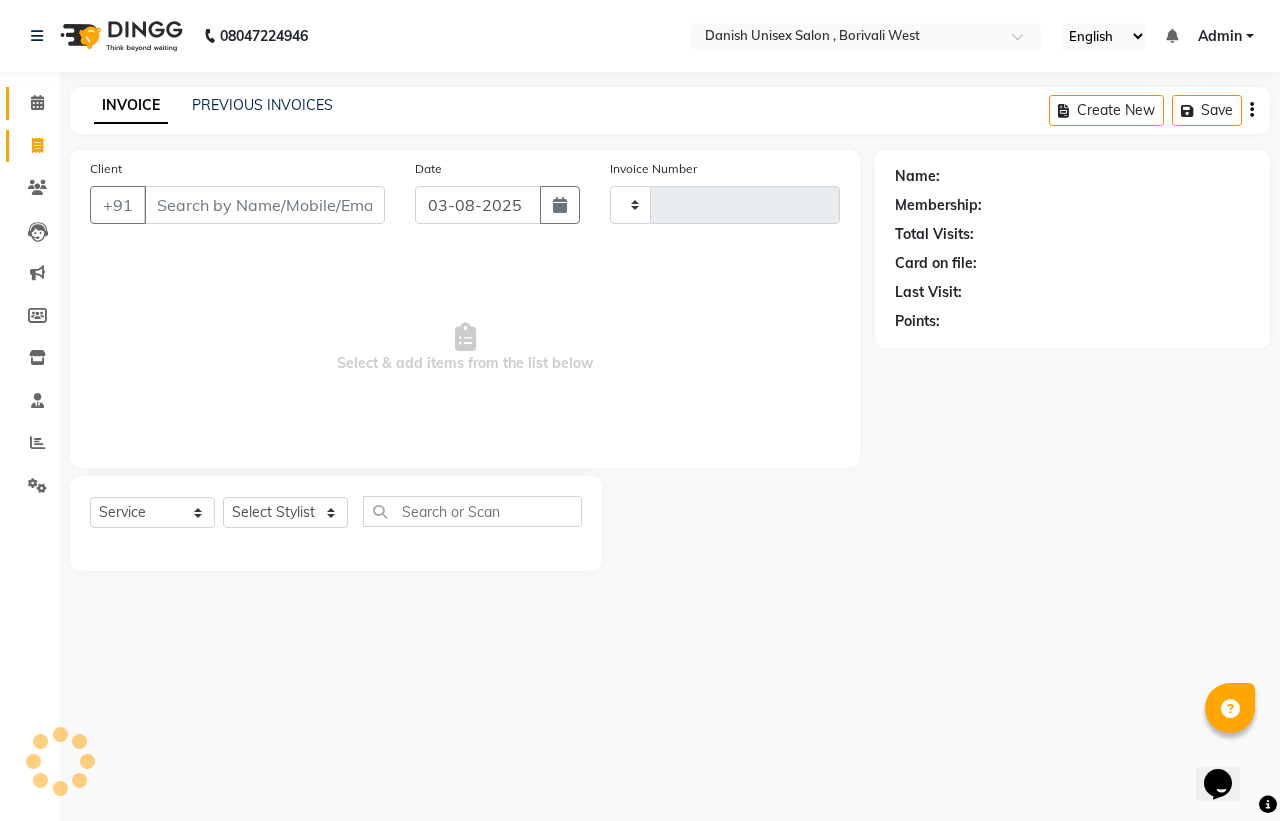 type on "2744" 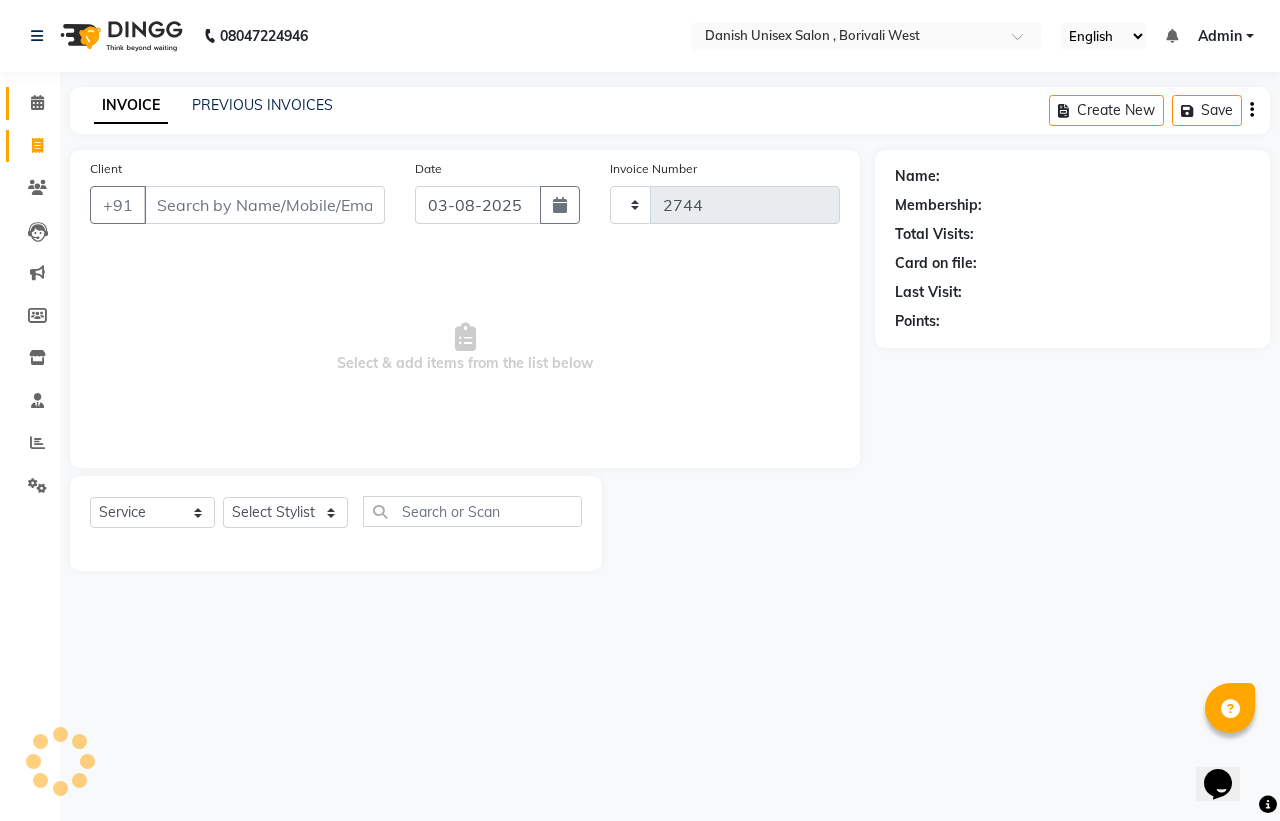 select on "6929" 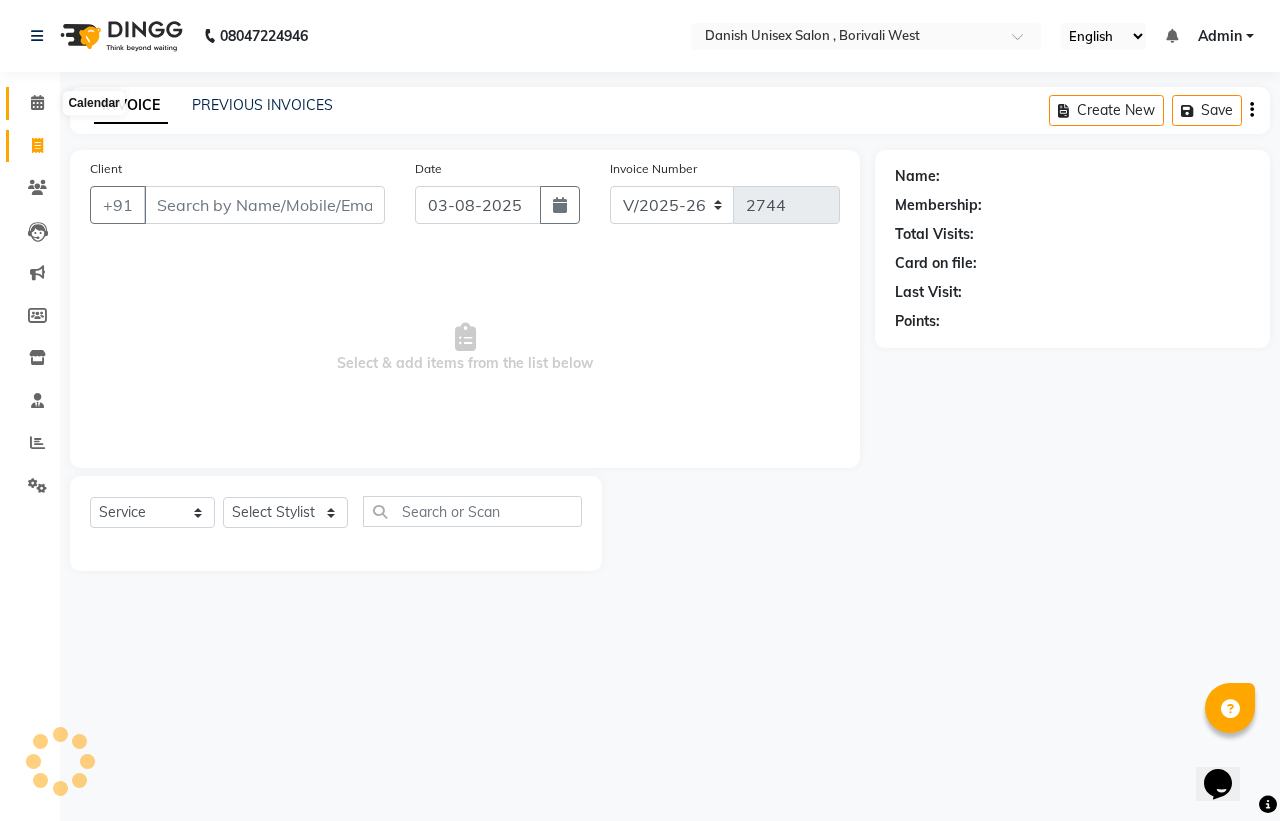 click 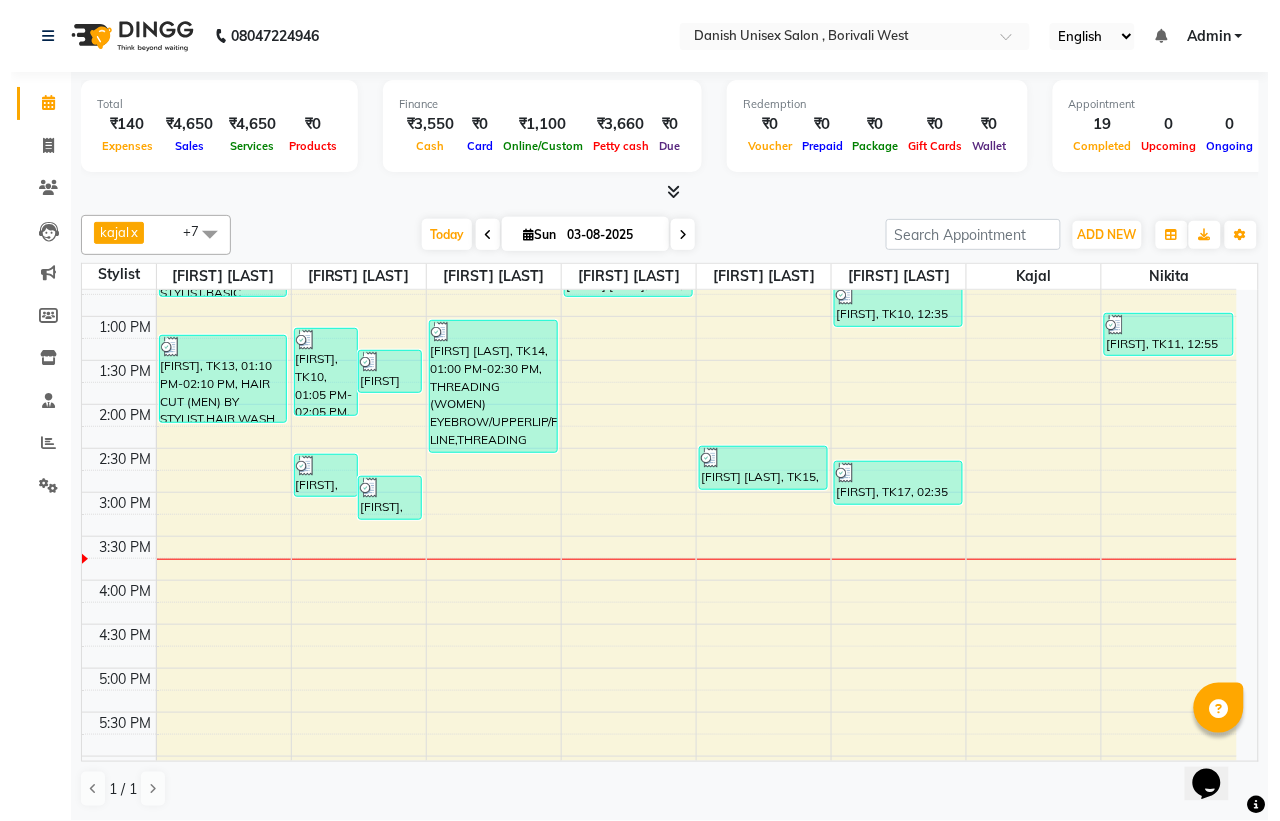 scroll, scrollTop: 375, scrollLeft: 0, axis: vertical 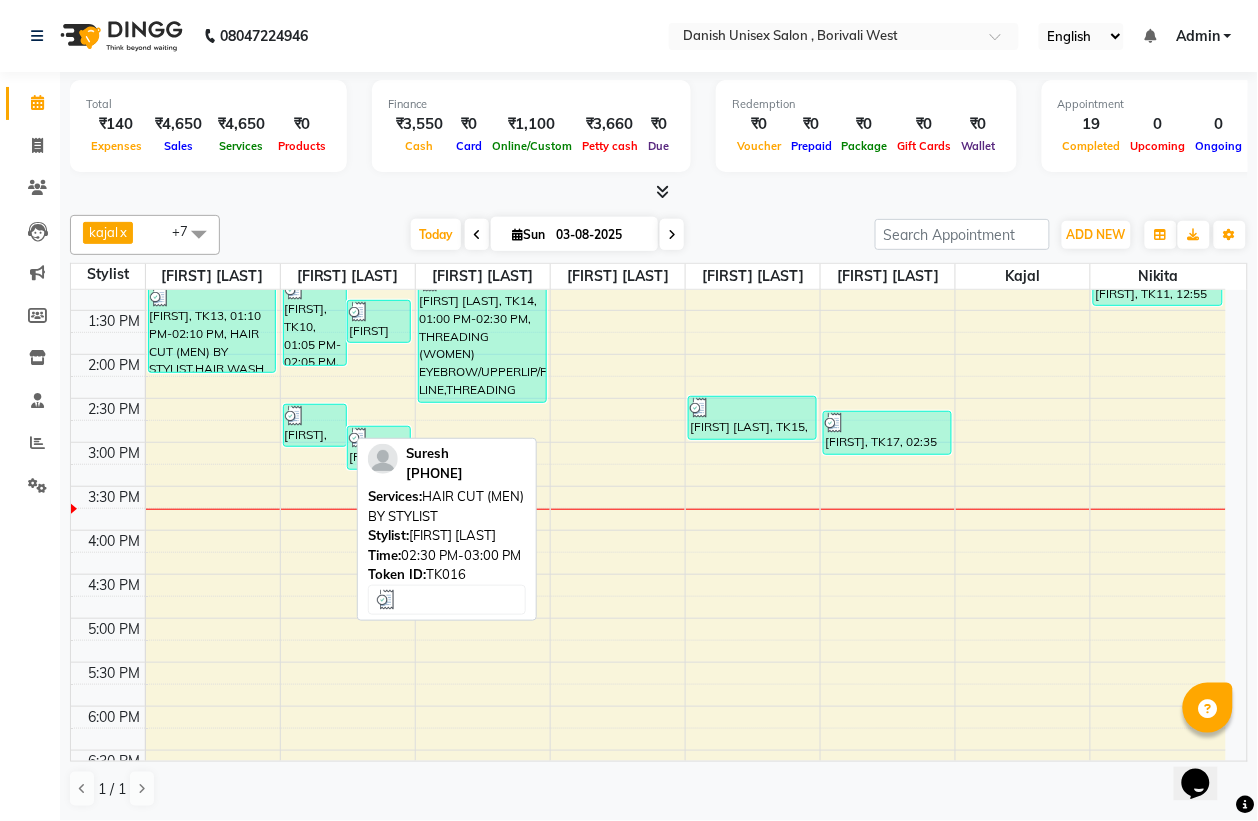 click on "[FIRST], TK16, 02:30 PM-03:00 PM, HAIR CUT (MEN) BY STYLIST" at bounding box center [315, 425] 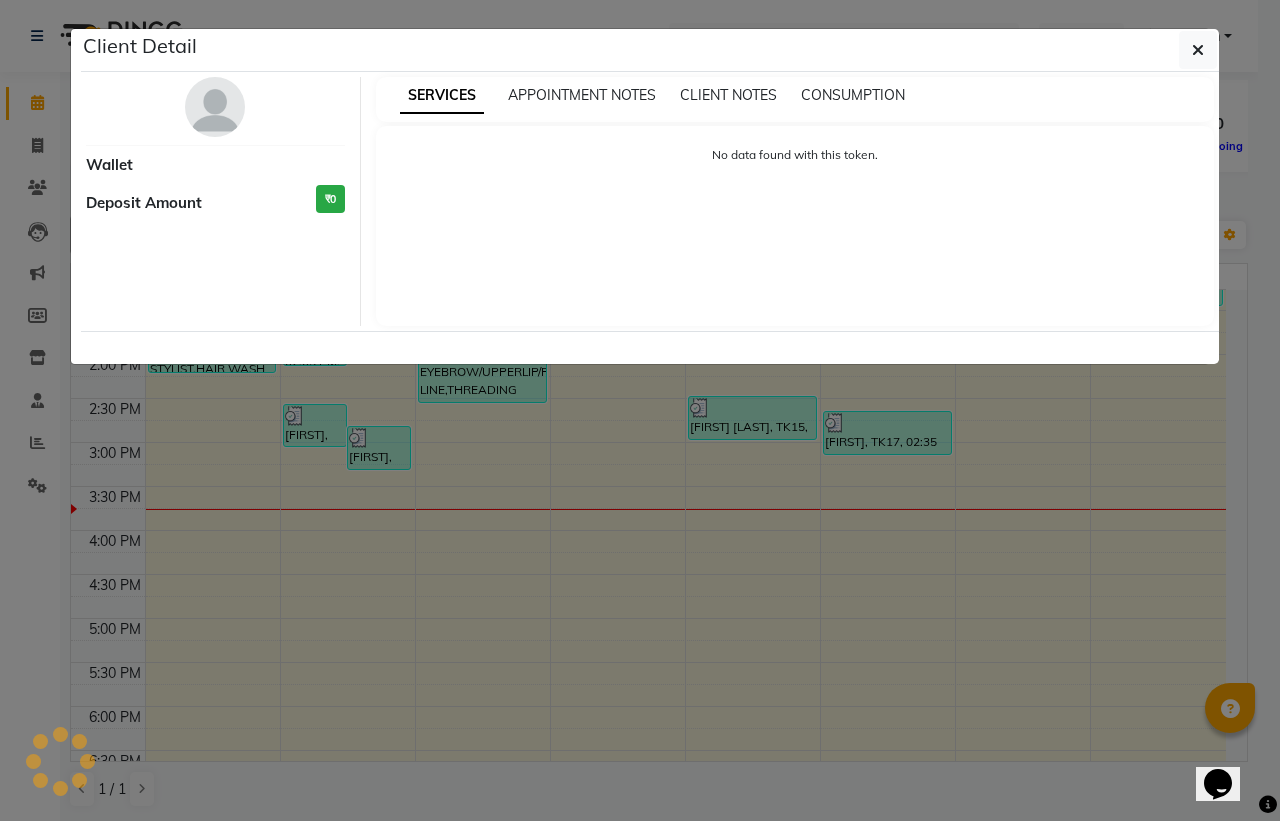 select on "3" 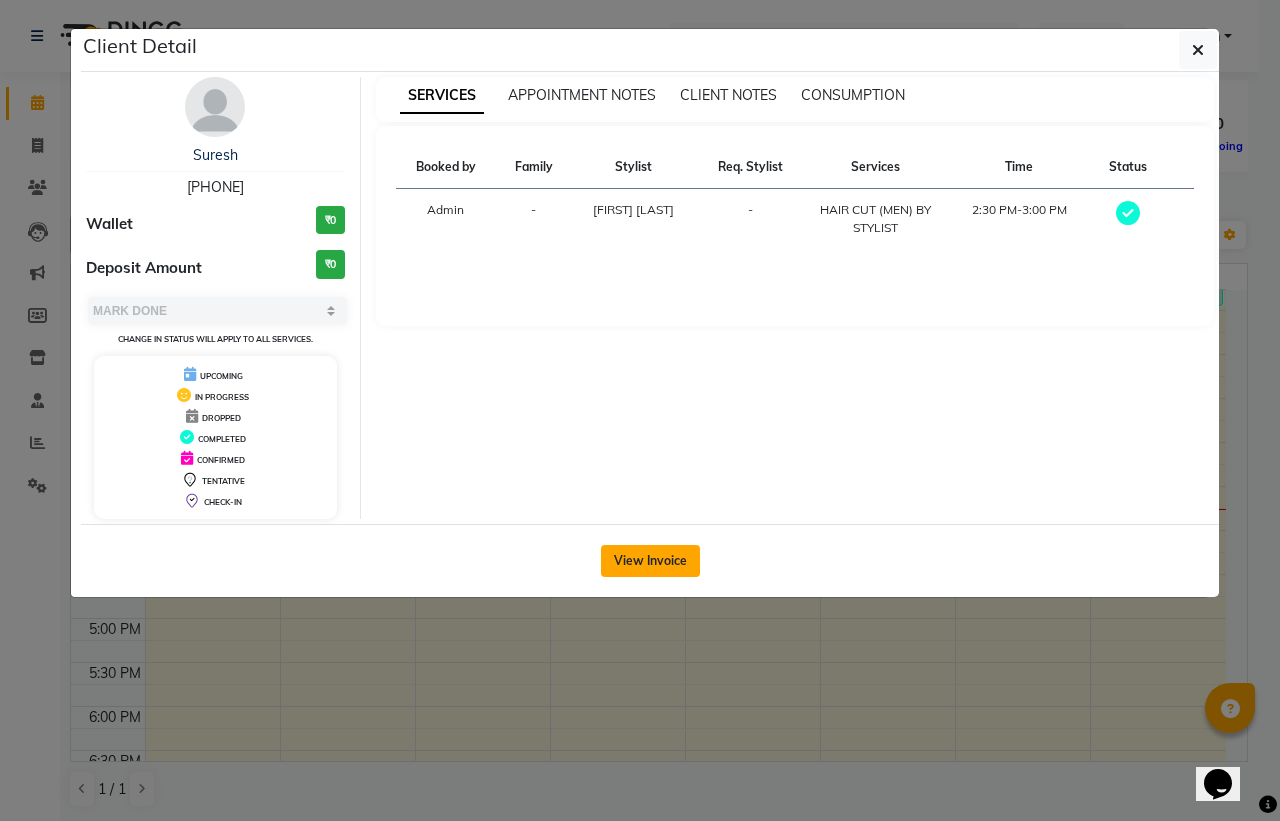 click on "View Invoice" 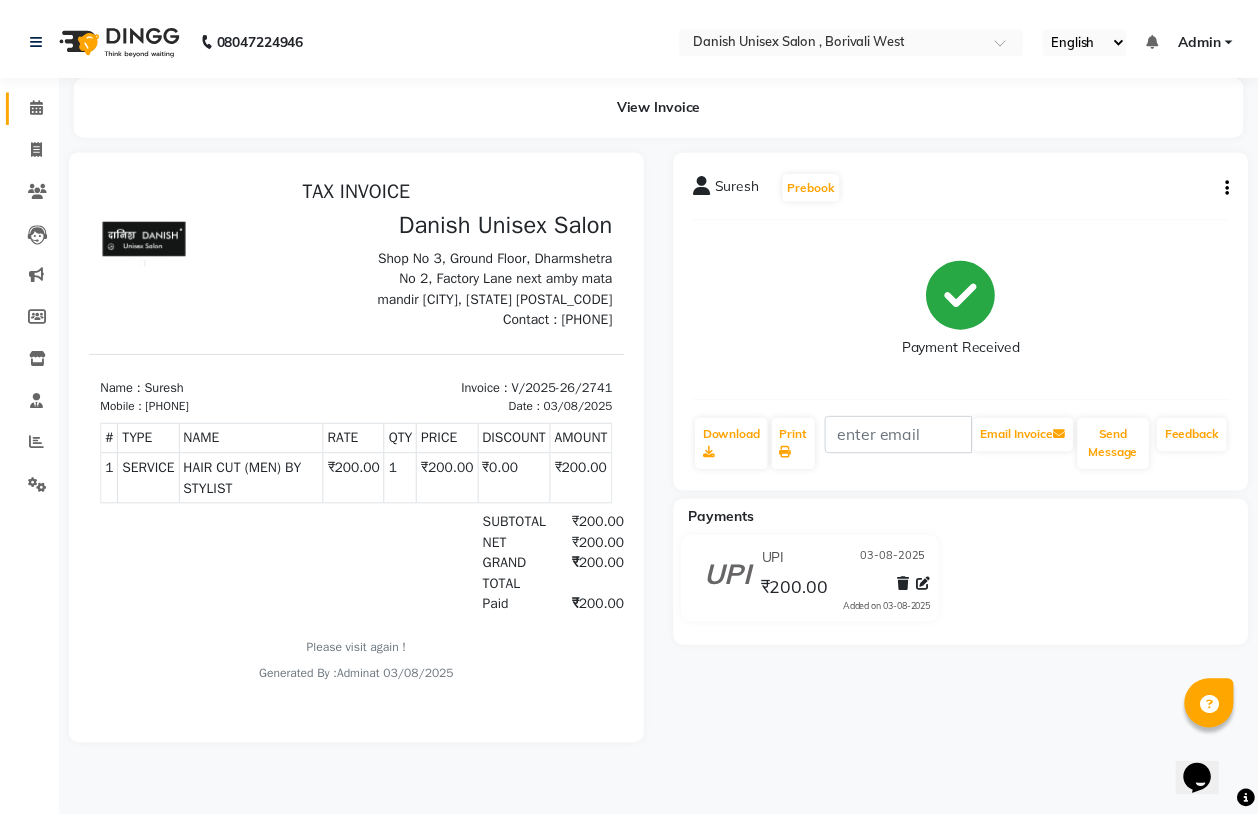 scroll, scrollTop: 0, scrollLeft: 0, axis: both 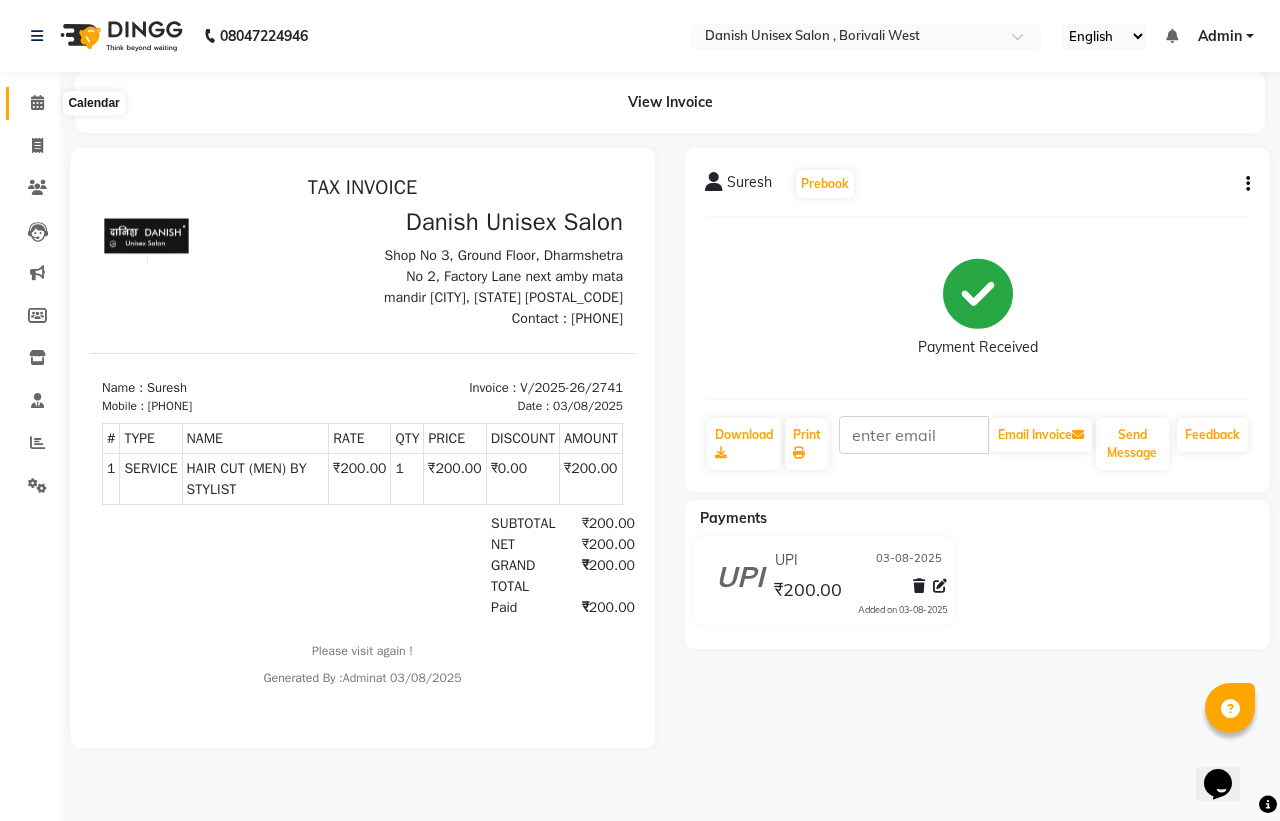 click 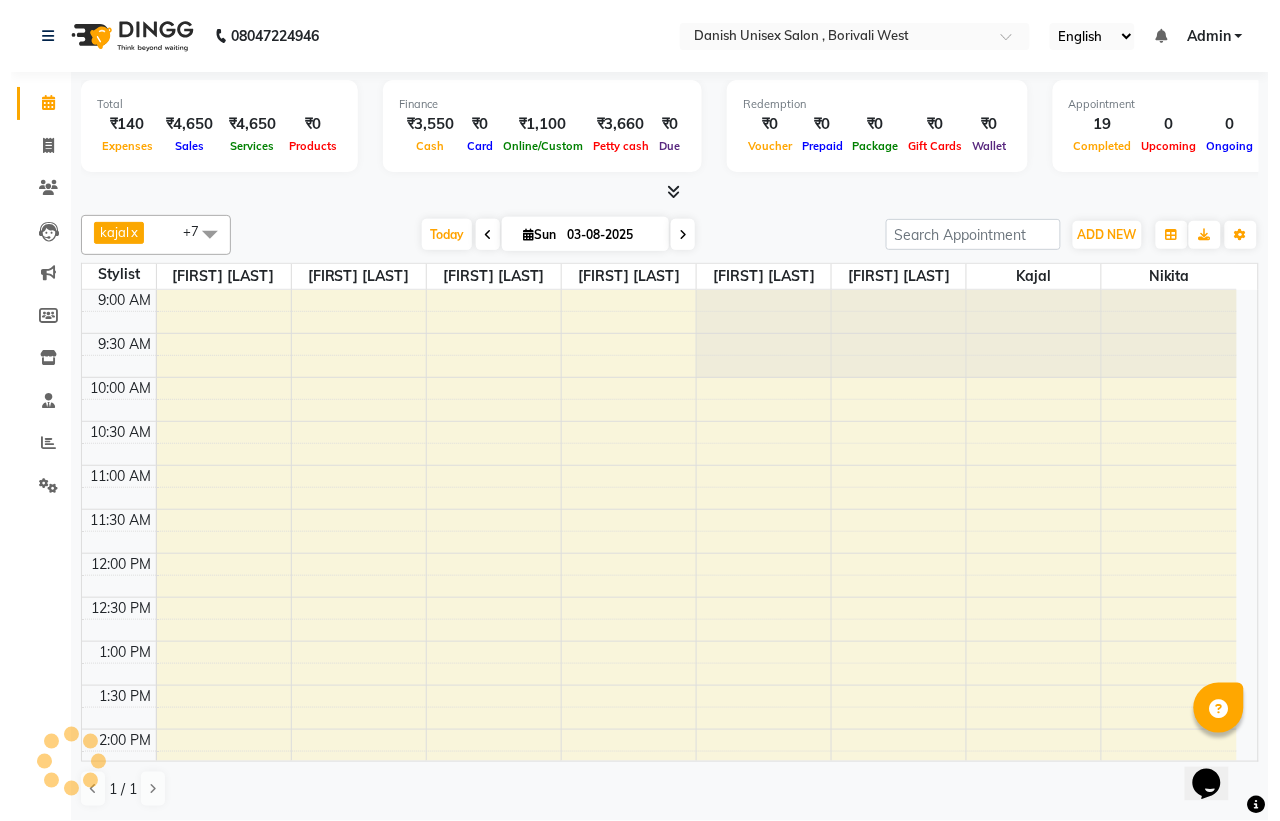 scroll, scrollTop: 0, scrollLeft: 0, axis: both 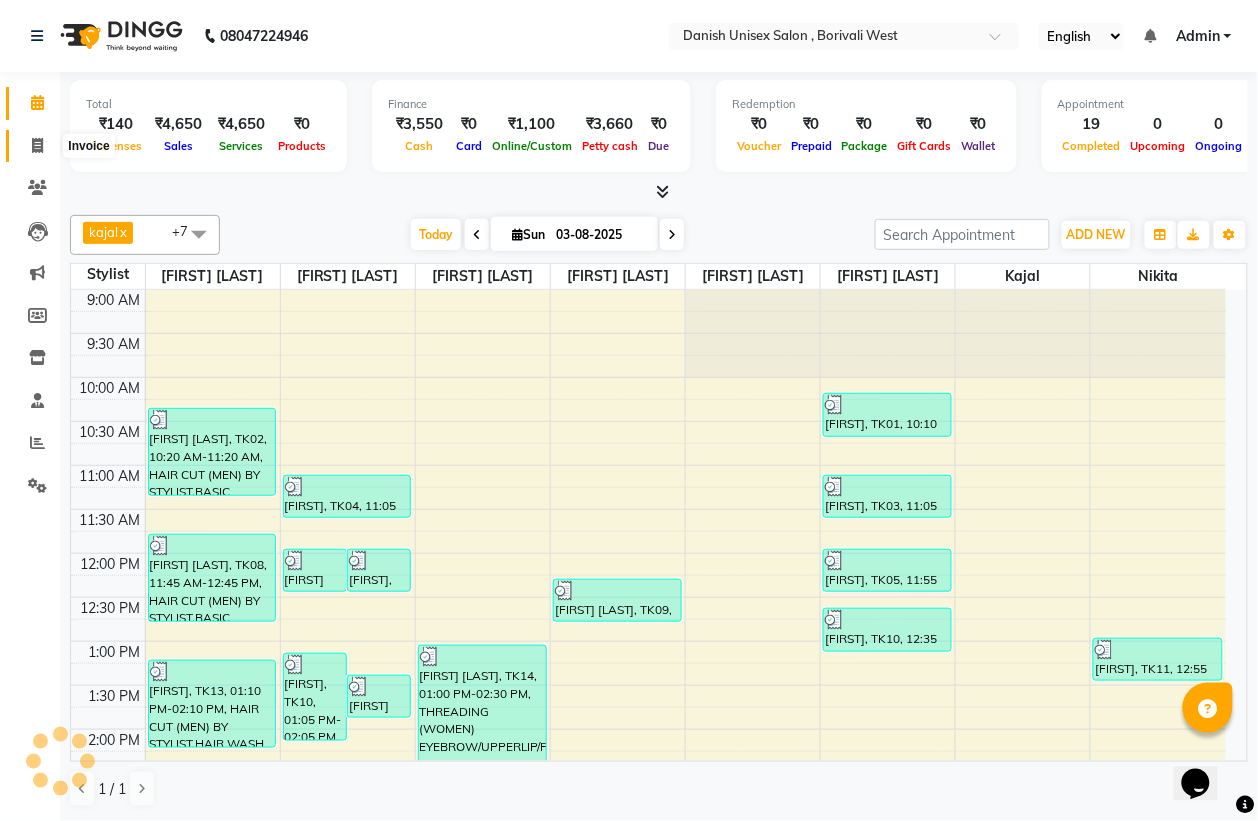 click 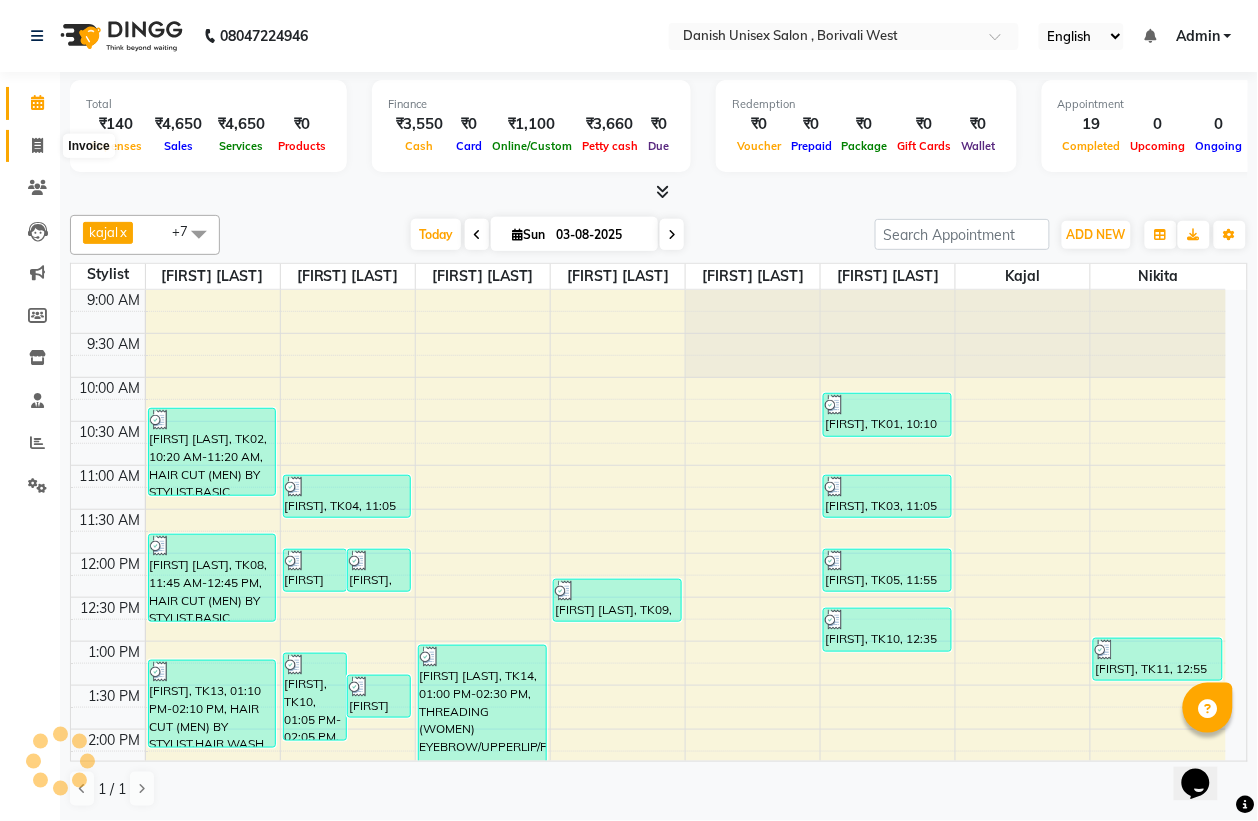 select on "service" 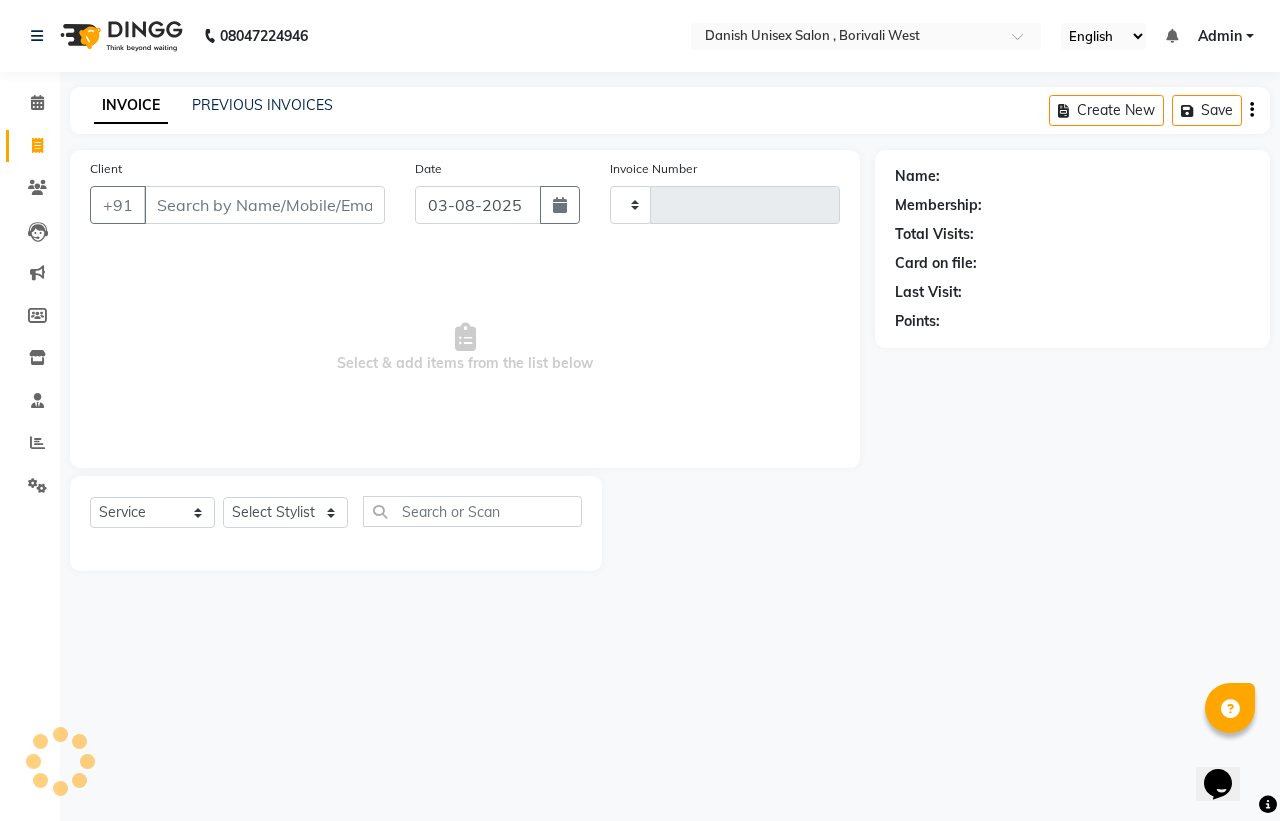 type on "2744" 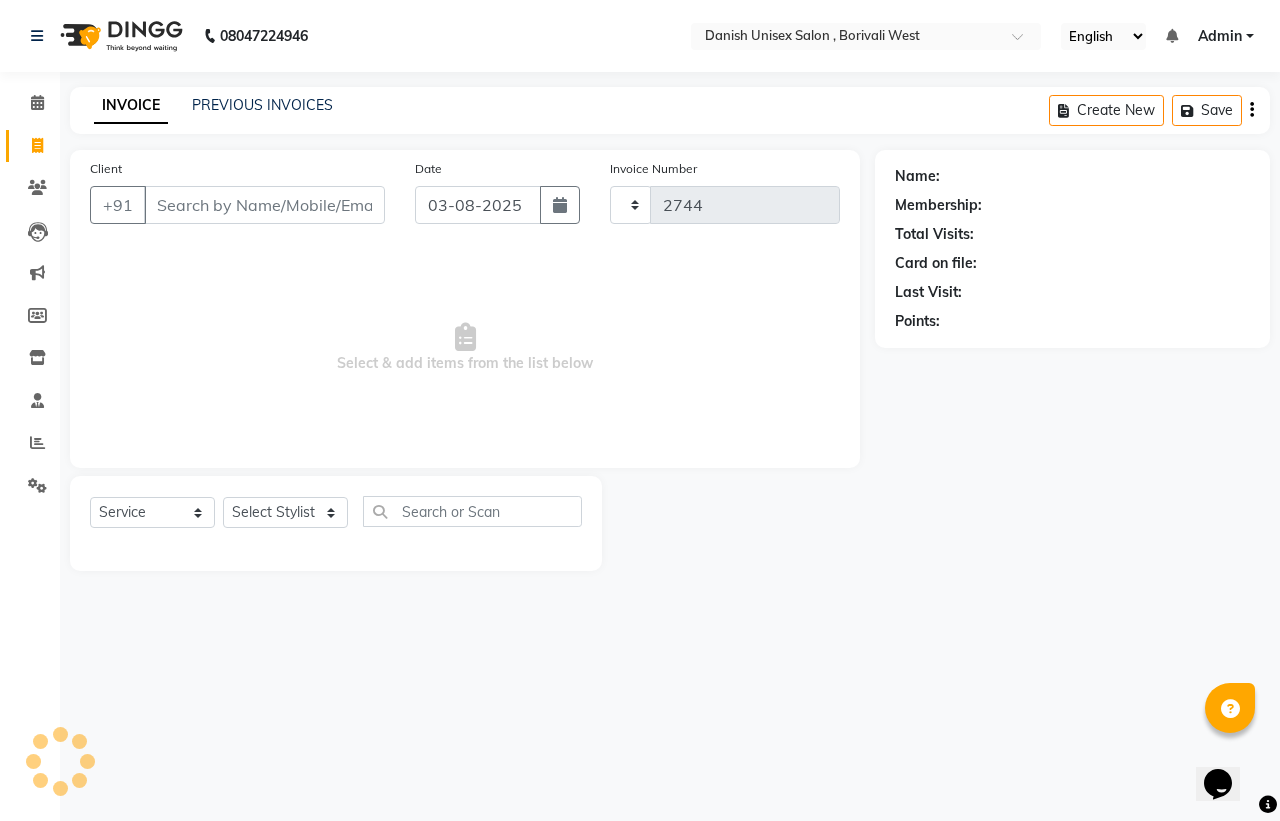 select on "6929" 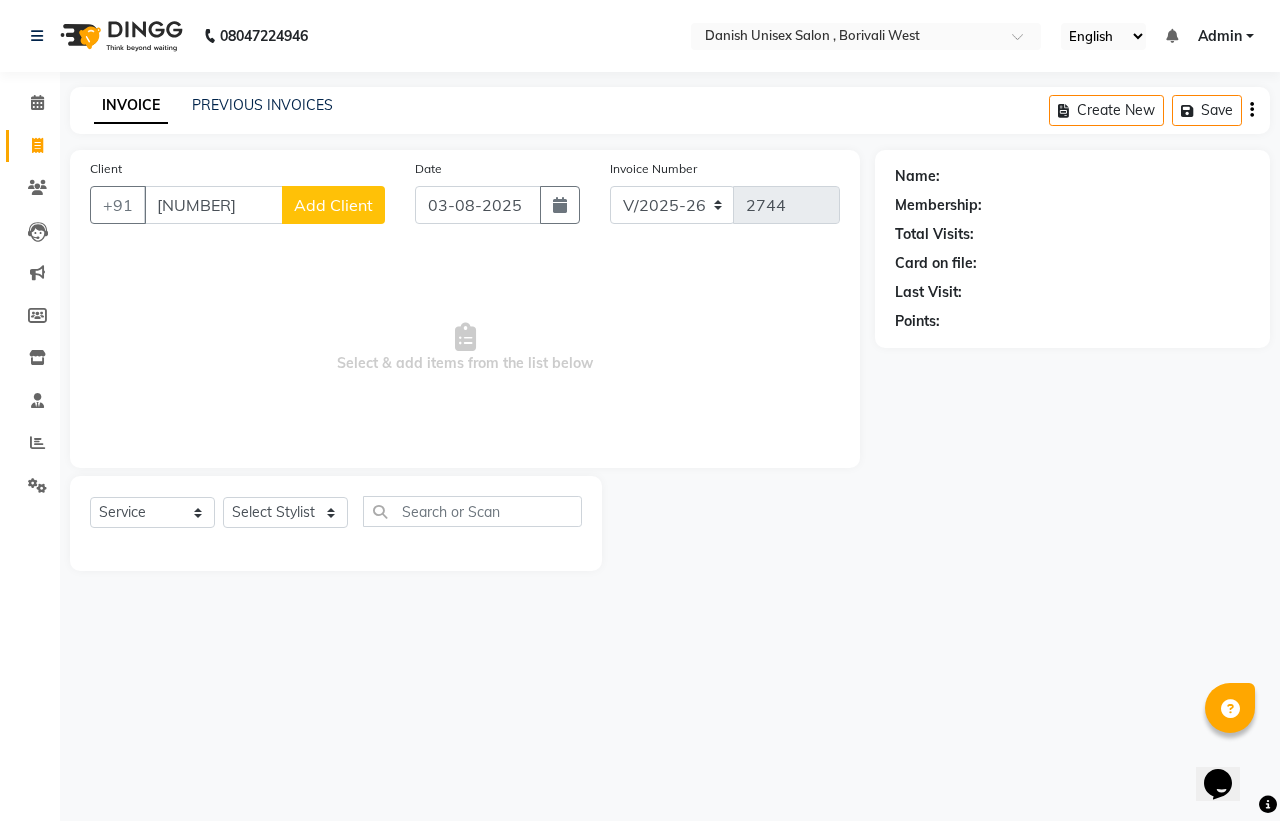 type on "60003068546" 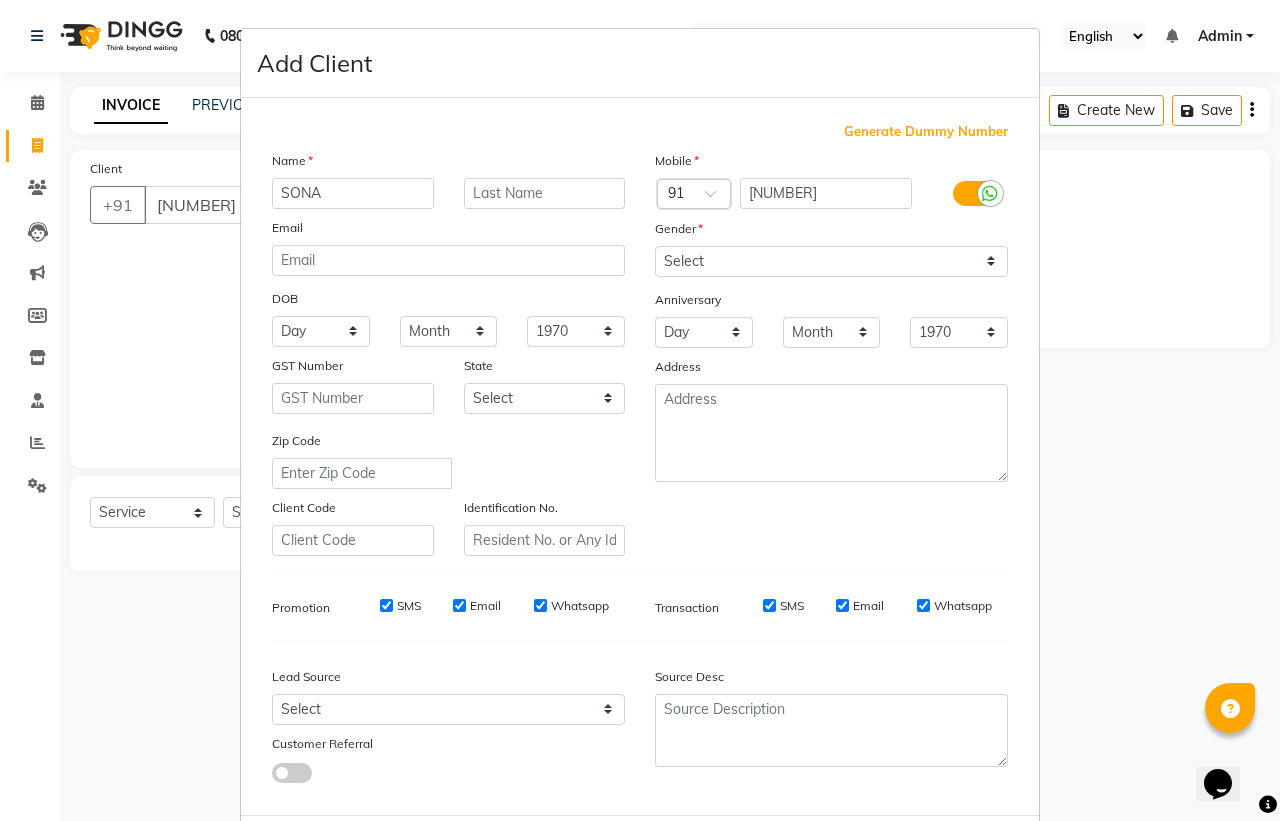 type on "SONA" 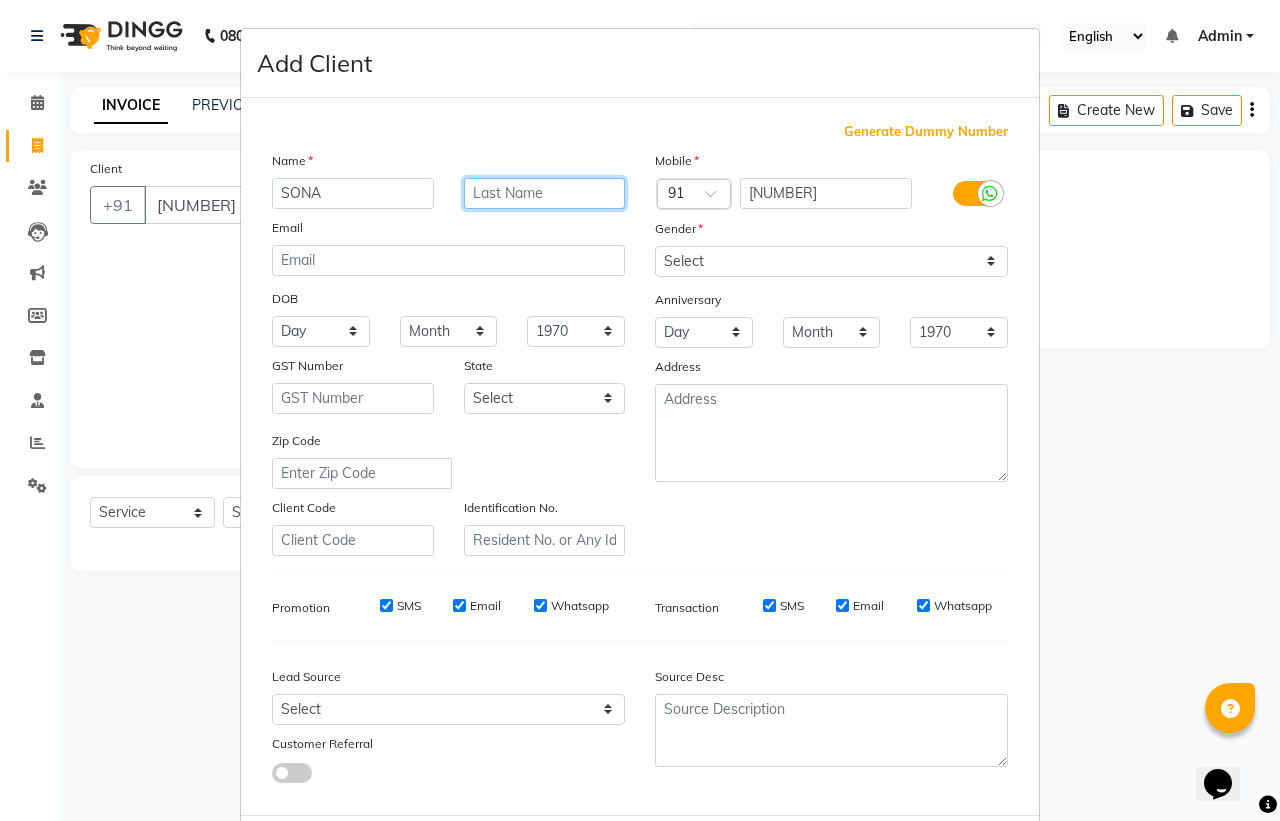 click at bounding box center [545, 193] 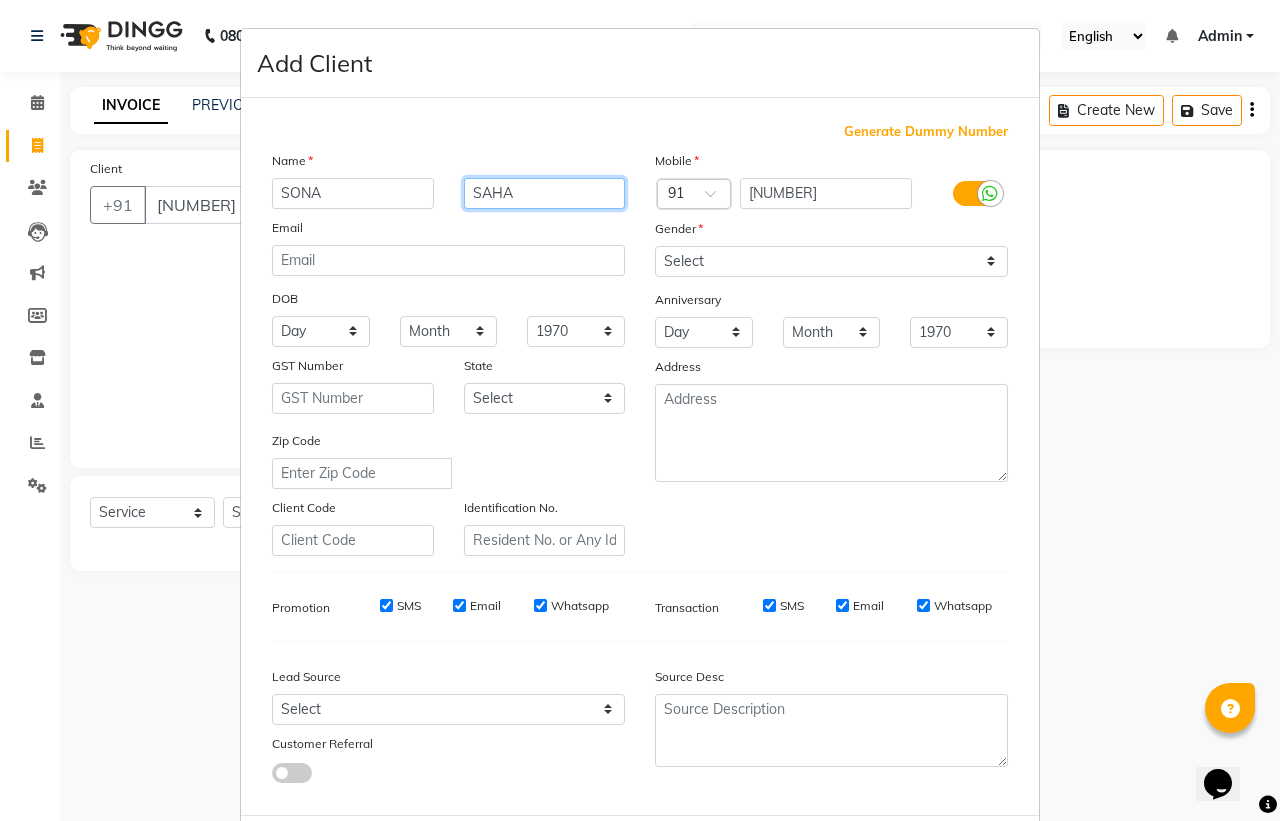 type on "SAHA" 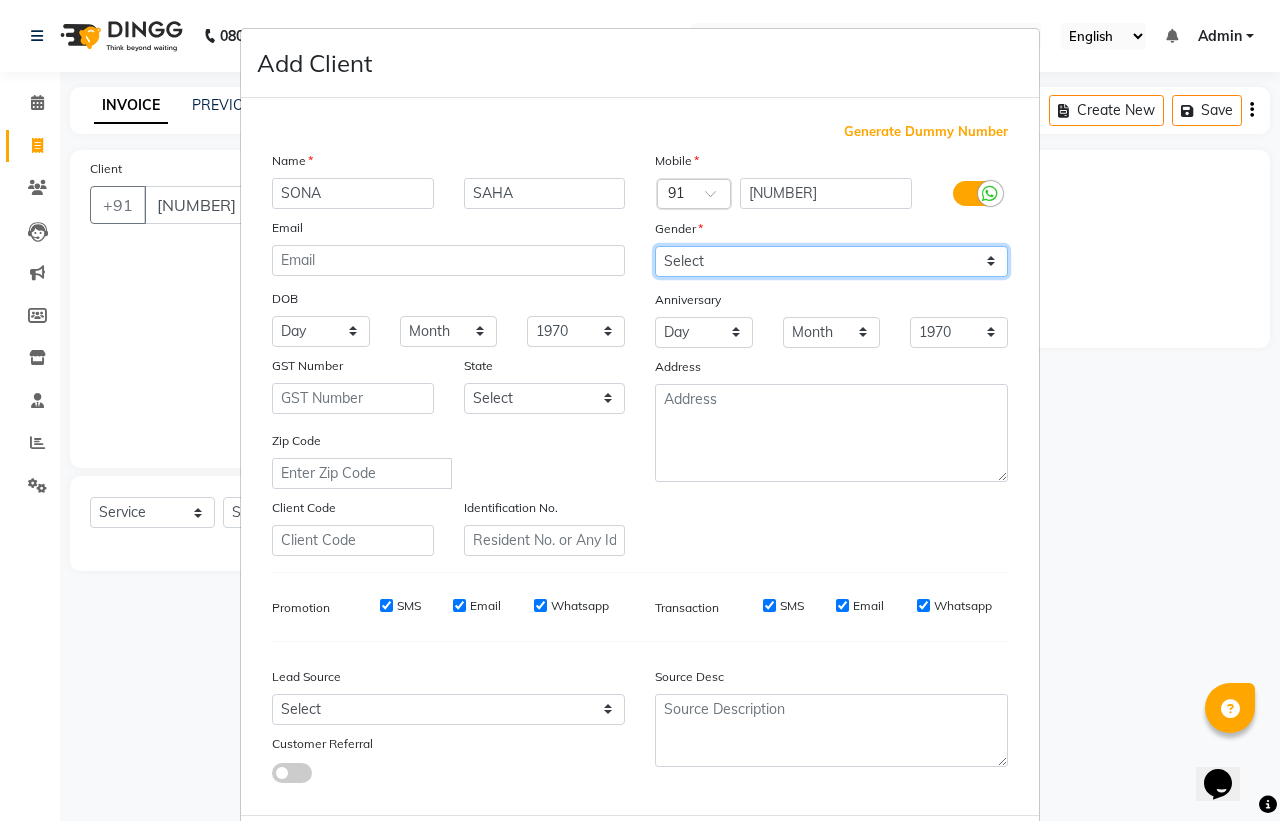 click on "Select Male Female Other Prefer Not To Say" at bounding box center [831, 261] 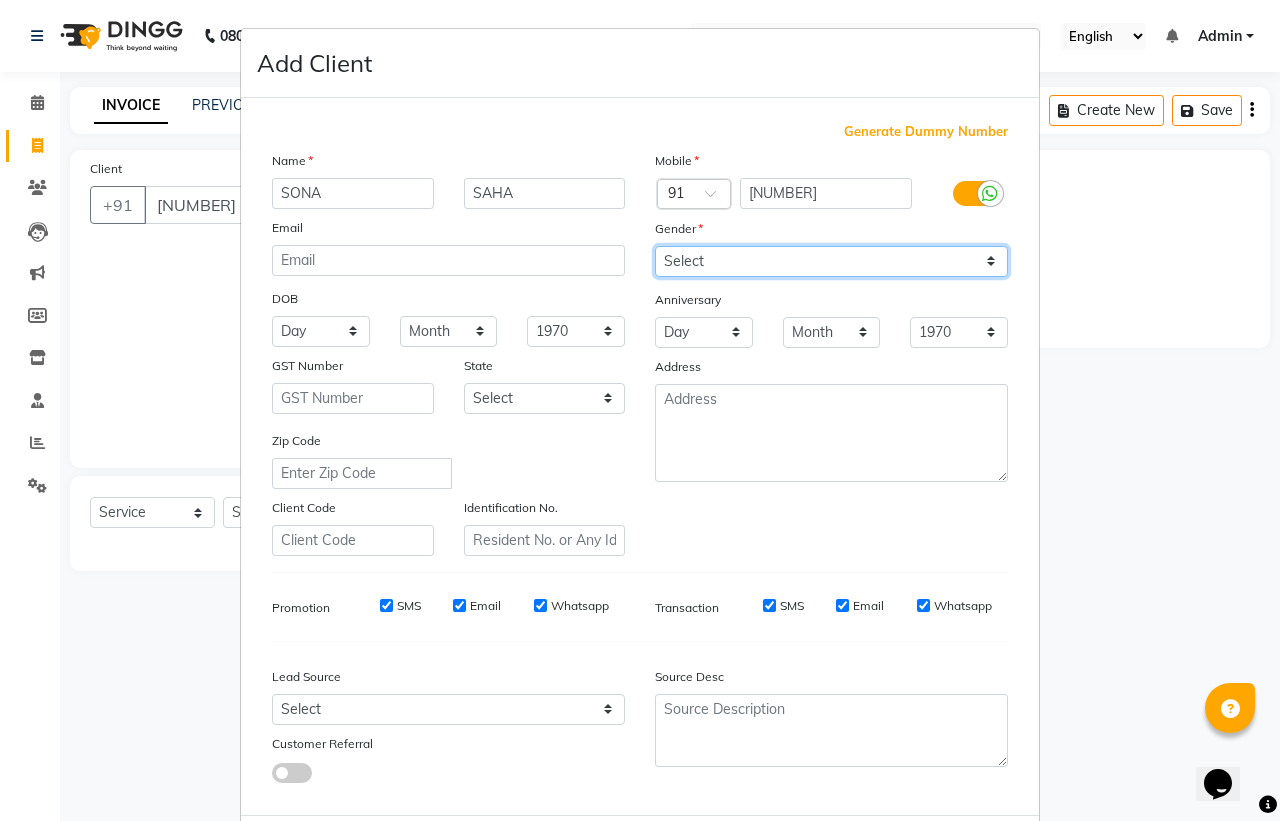 select on "female" 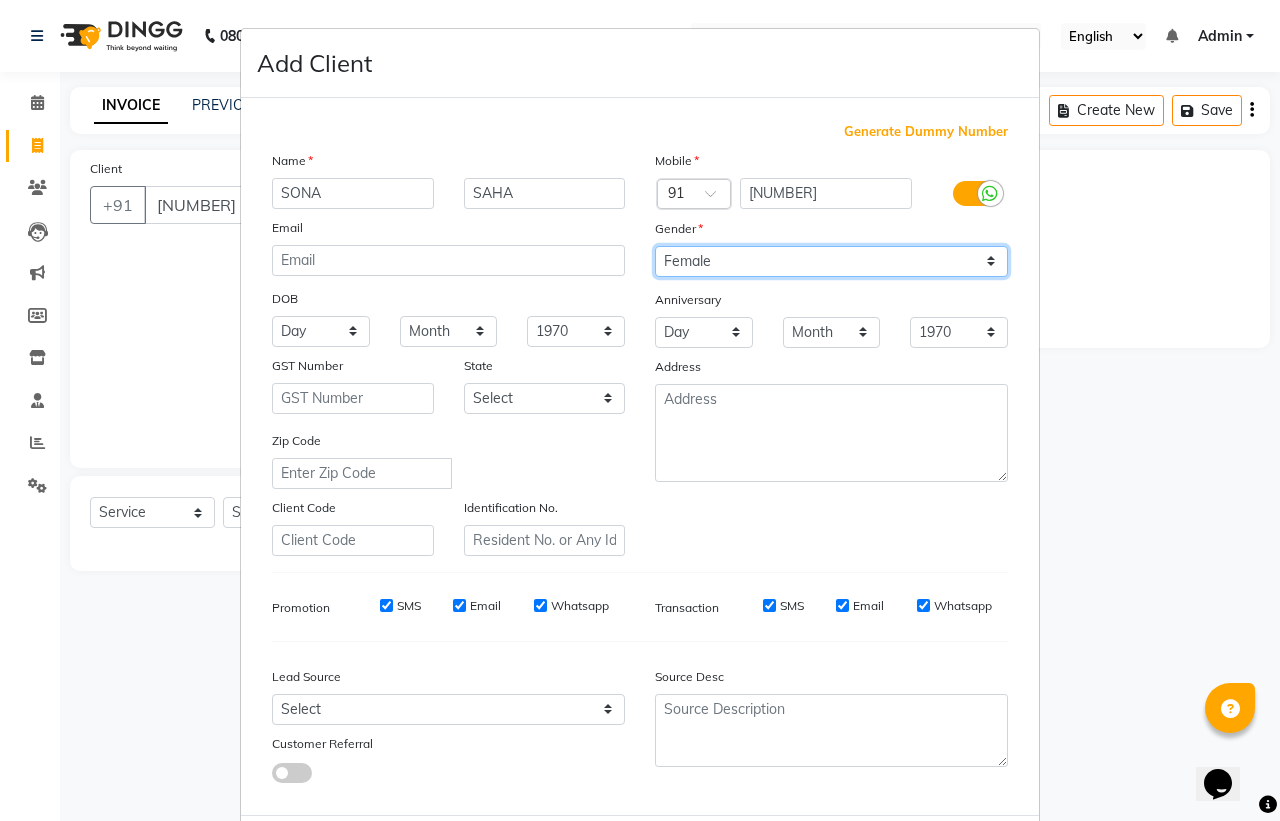 click on "Select Male Female Other Prefer Not To Say" at bounding box center [831, 261] 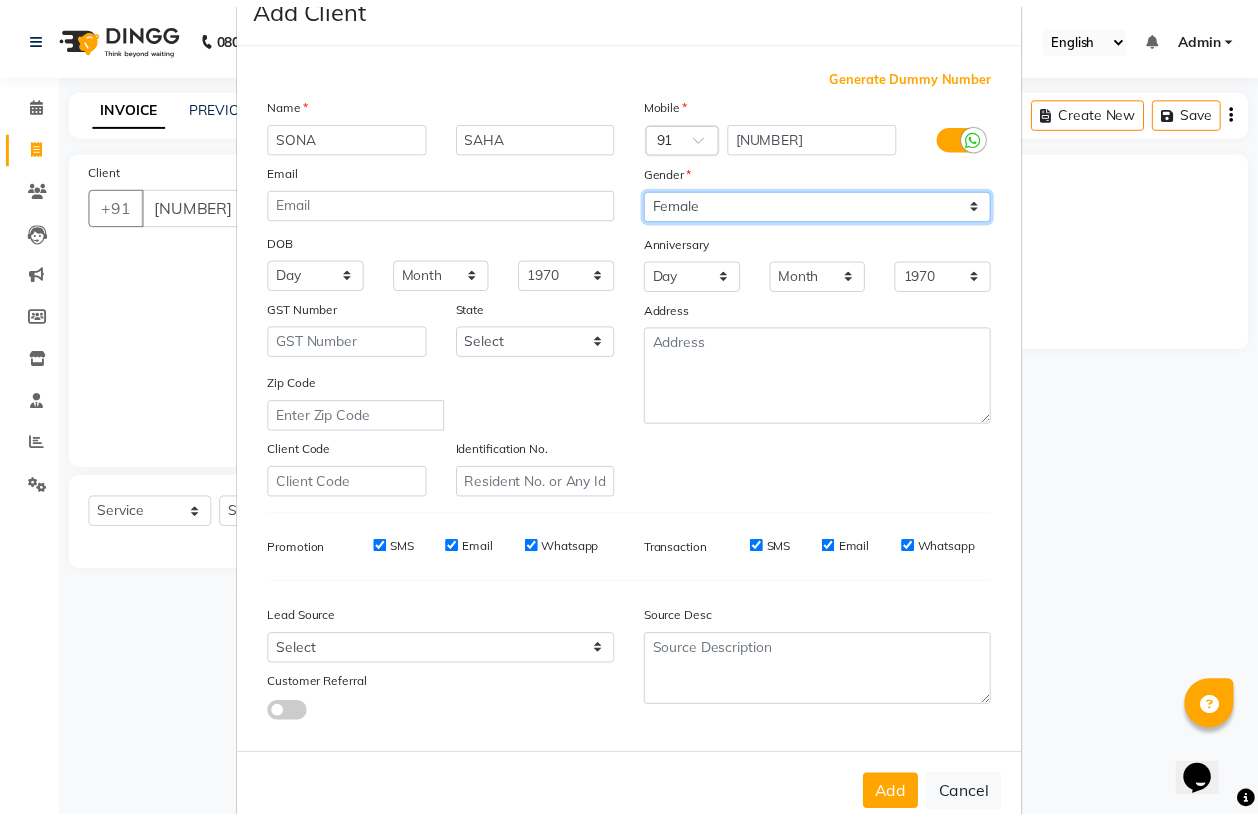 scroll, scrollTop: 95, scrollLeft: 0, axis: vertical 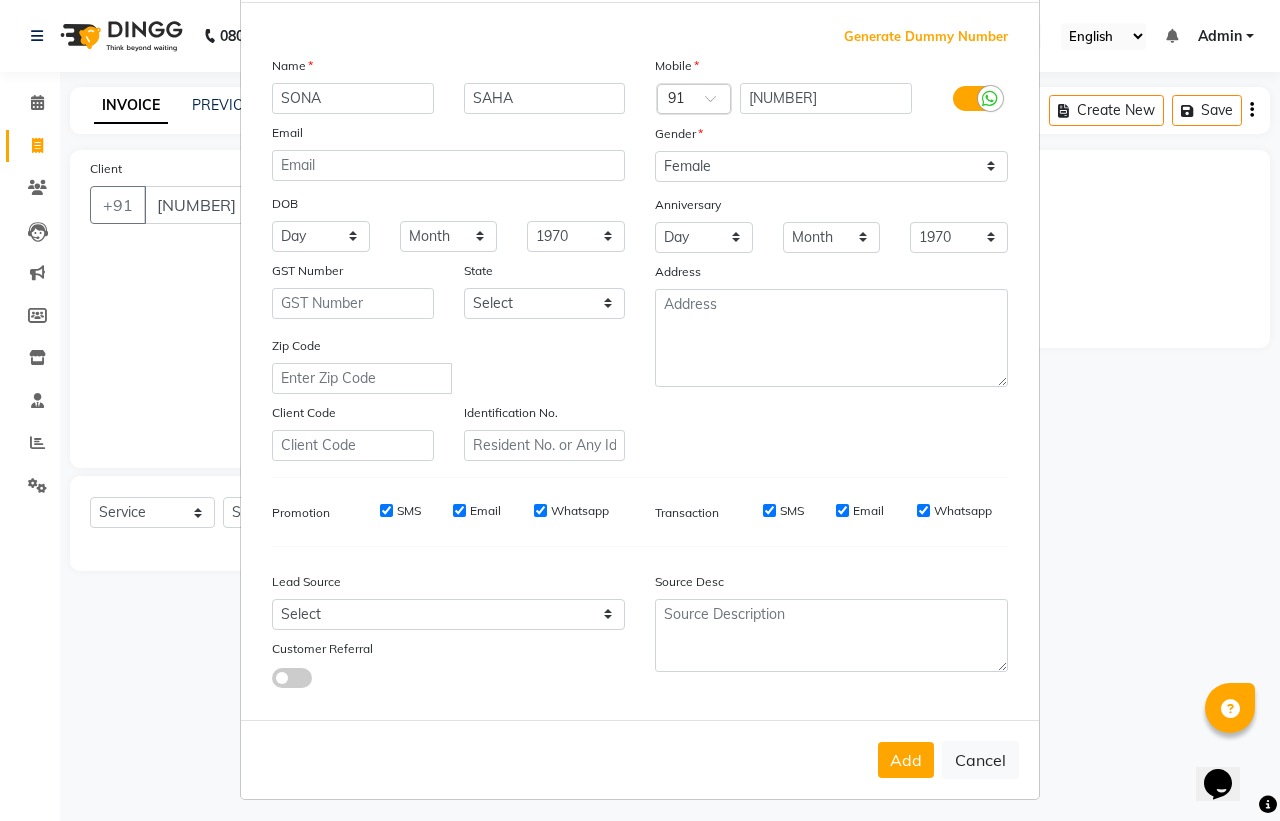 click on "Add" at bounding box center (906, 760) 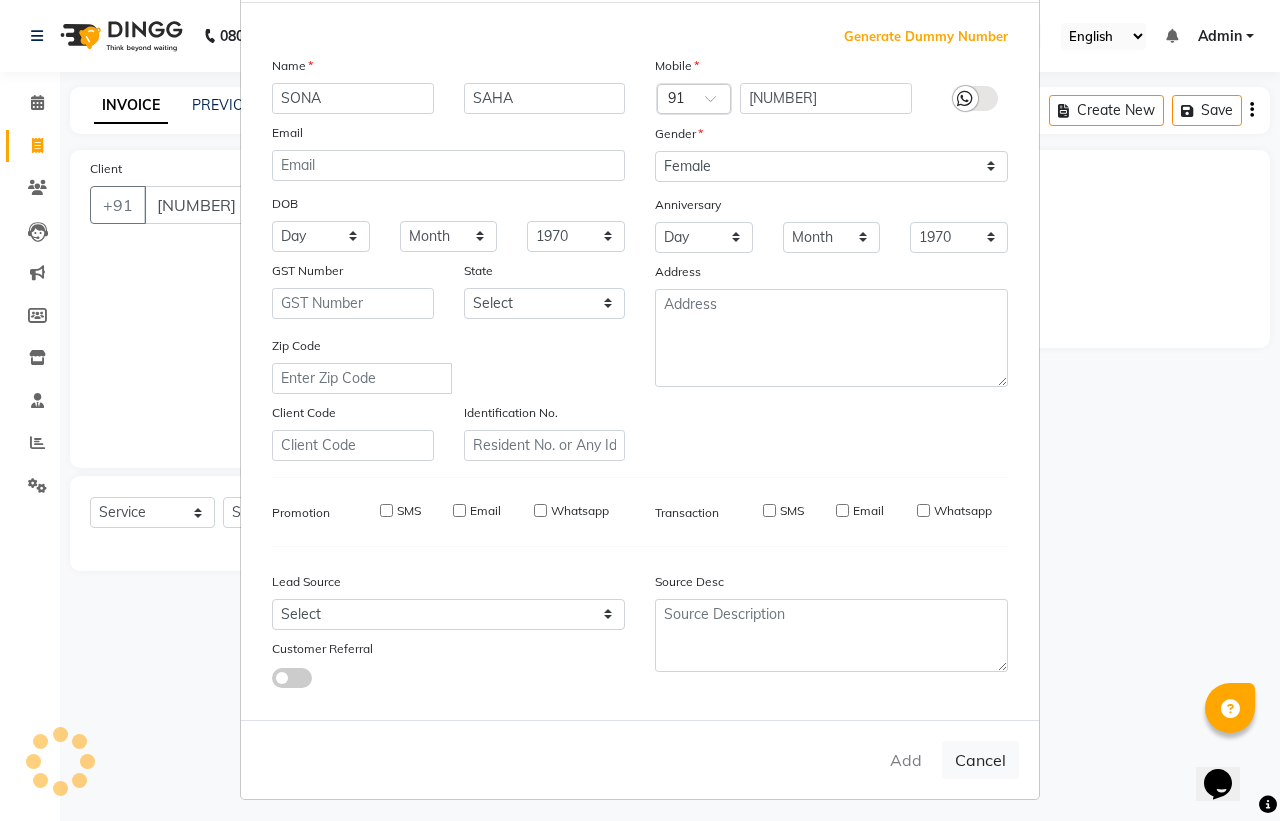 type 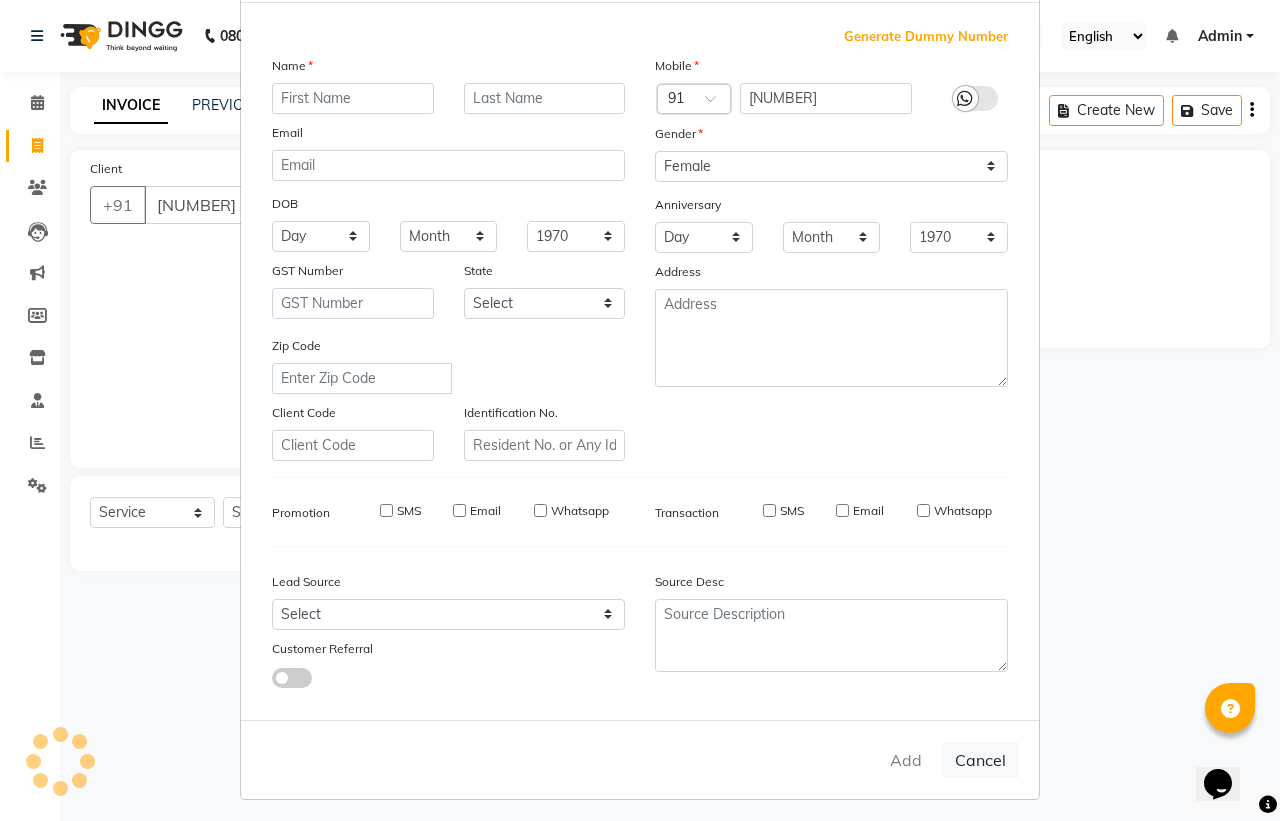 select 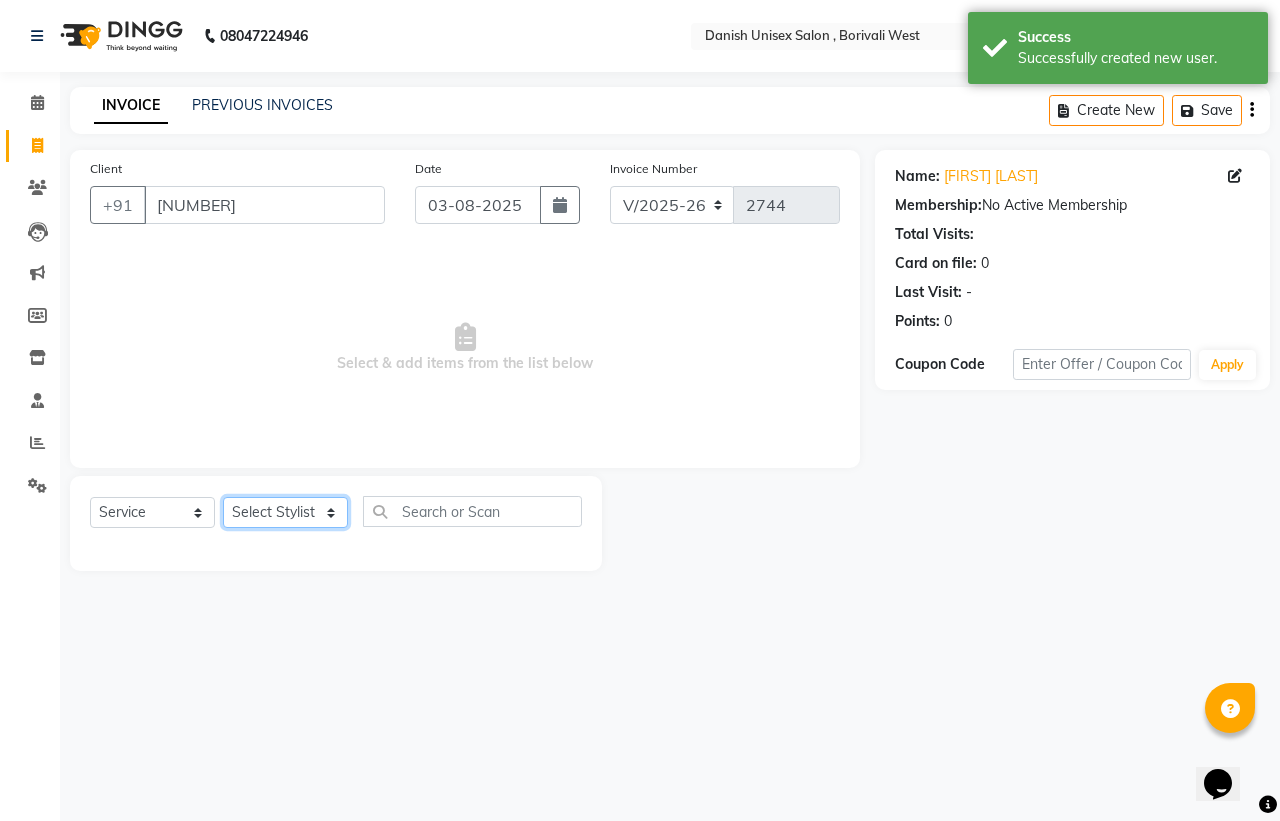 click on "Select Stylist [NAME] [LAST], [NAME], [NAME], [NAME], [NAME], [NAME], [NAME], [NAME], [NAME], [NAME], [NAME], [NAME], [NAME]" 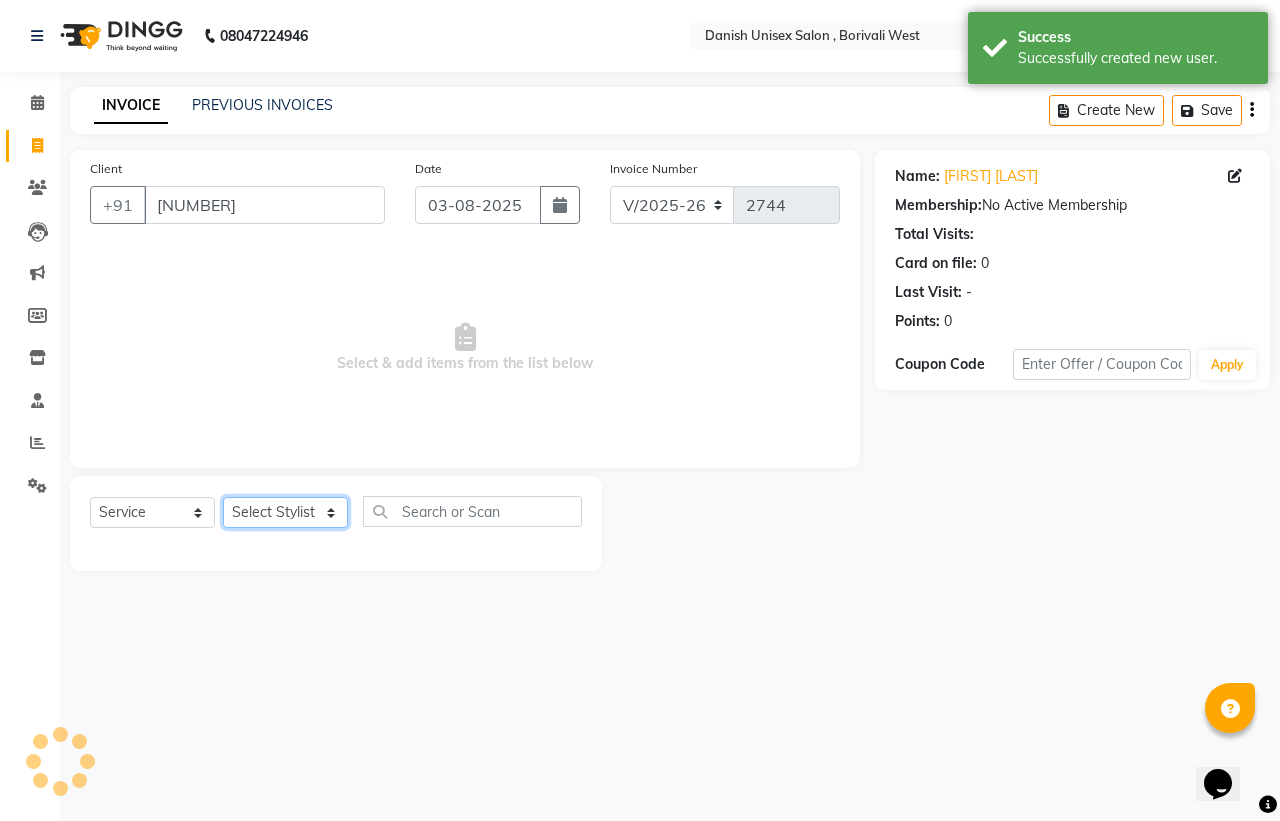 select on "54585" 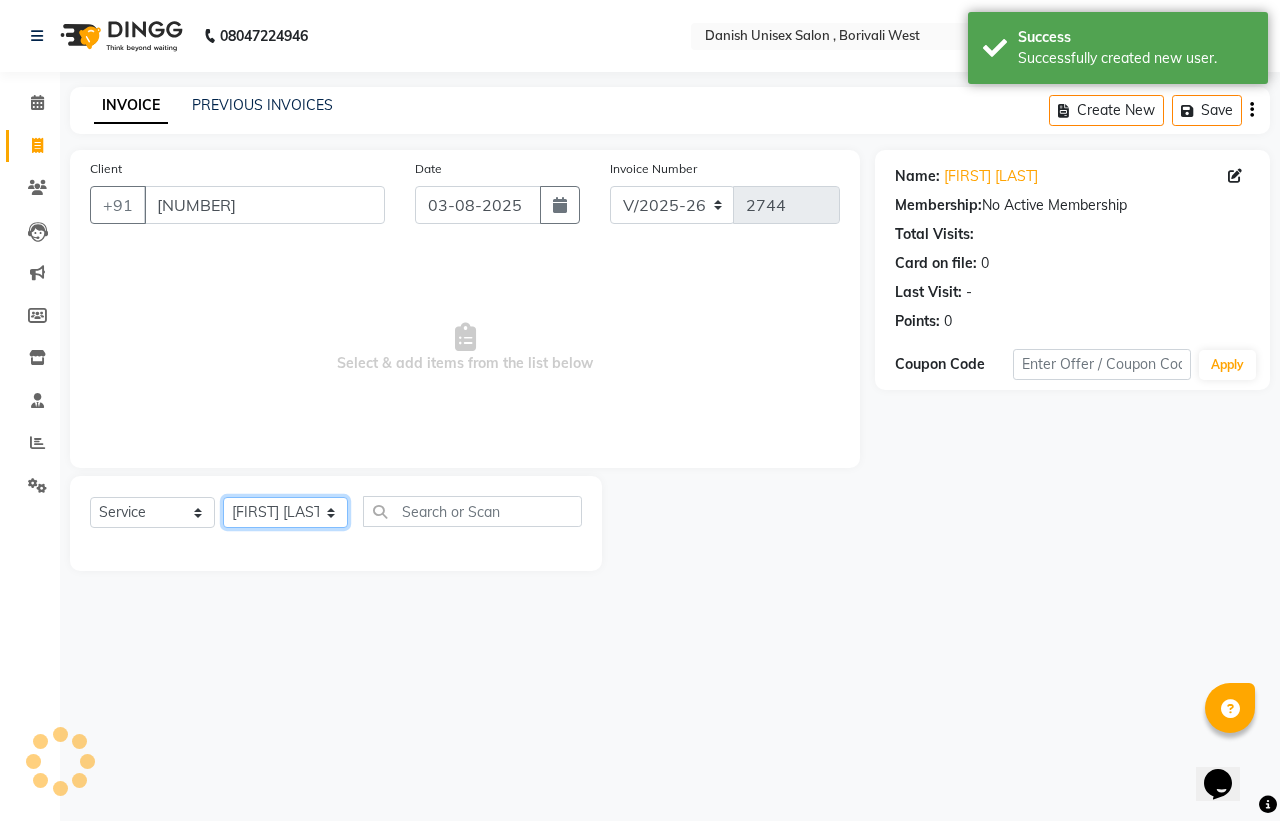 click on "Select Stylist [NAME] [LAST], [NAME], [NAME], [NAME], [NAME], [NAME], [NAME], [NAME], [NAME], [NAME], [NAME], [NAME], [NAME]" 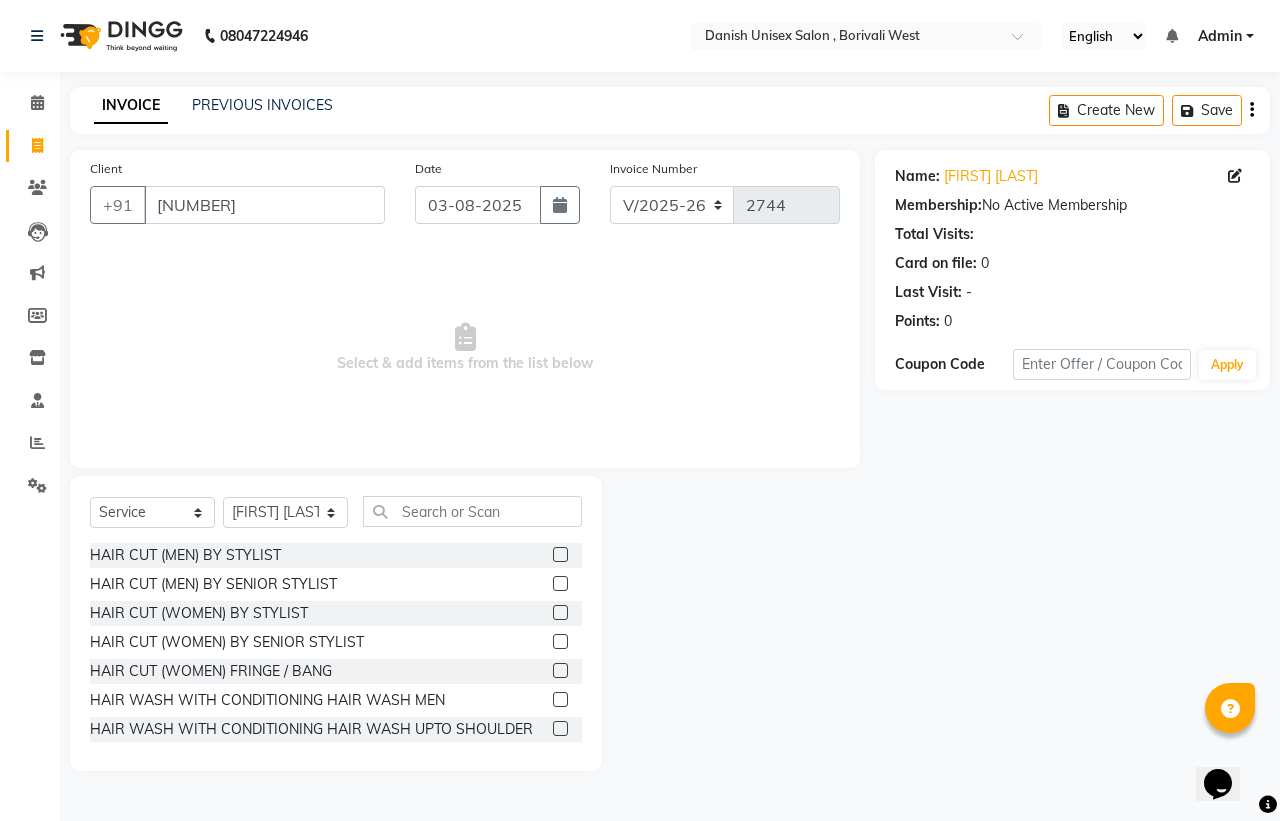 click 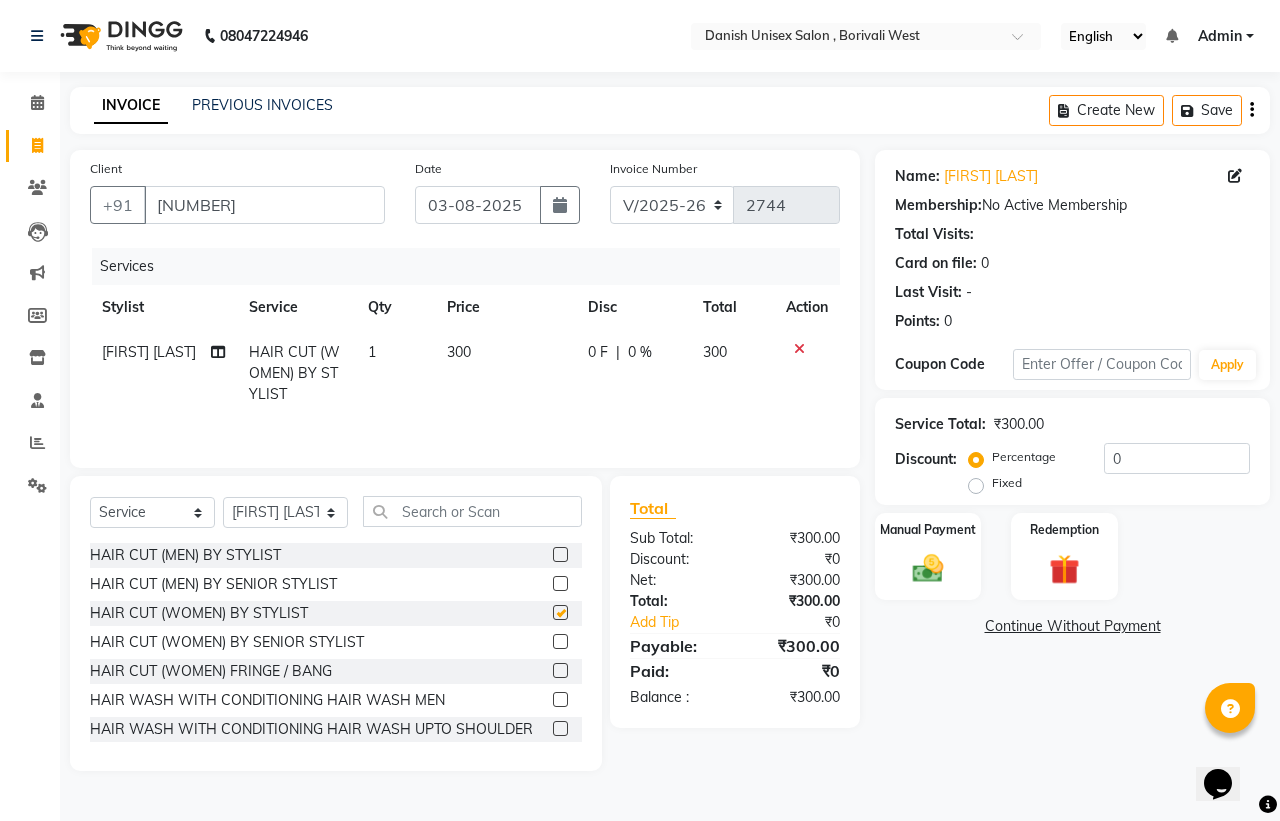 checkbox on "false" 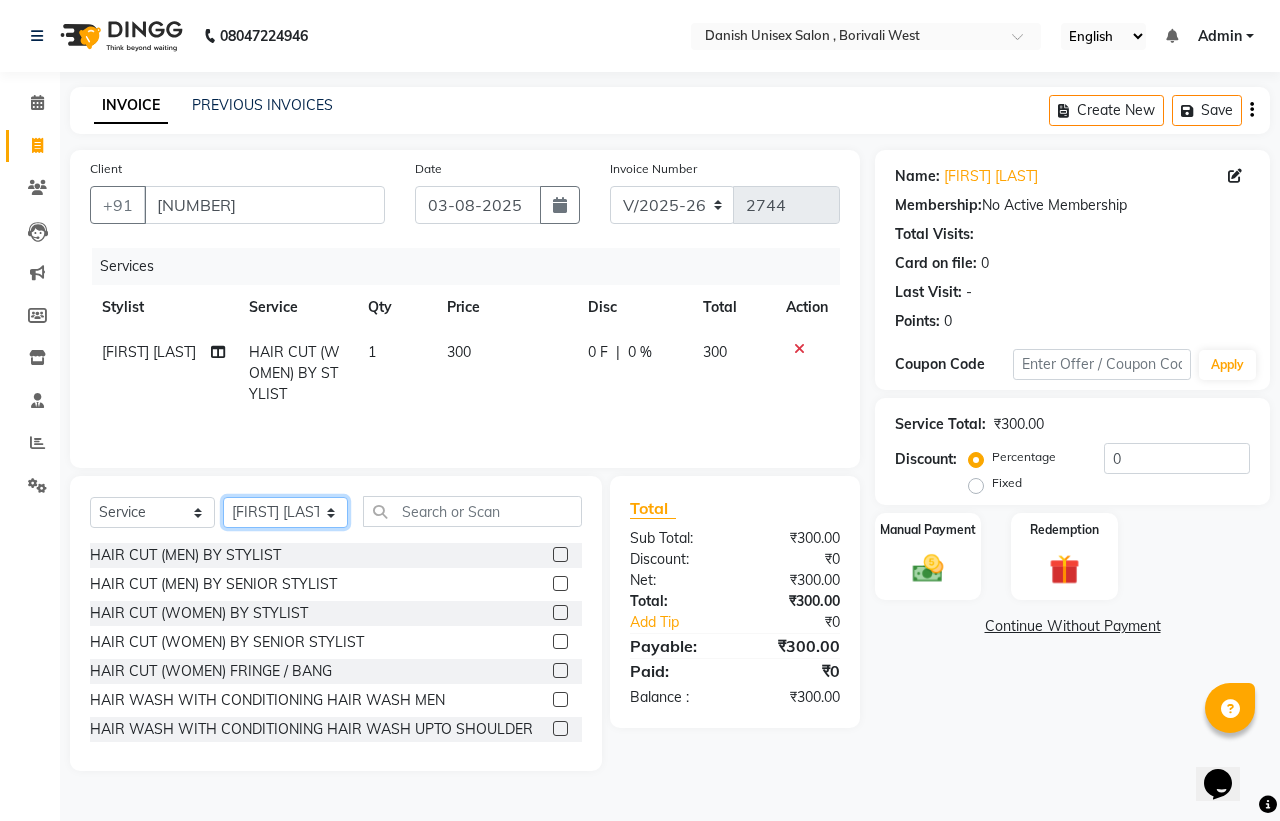 click on "Select Stylist [NAME] [LAST], [NAME], [NAME], [NAME], [NAME], [NAME], [NAME], [NAME], [NAME], [NAME], [NAME], [NAME], [NAME]" 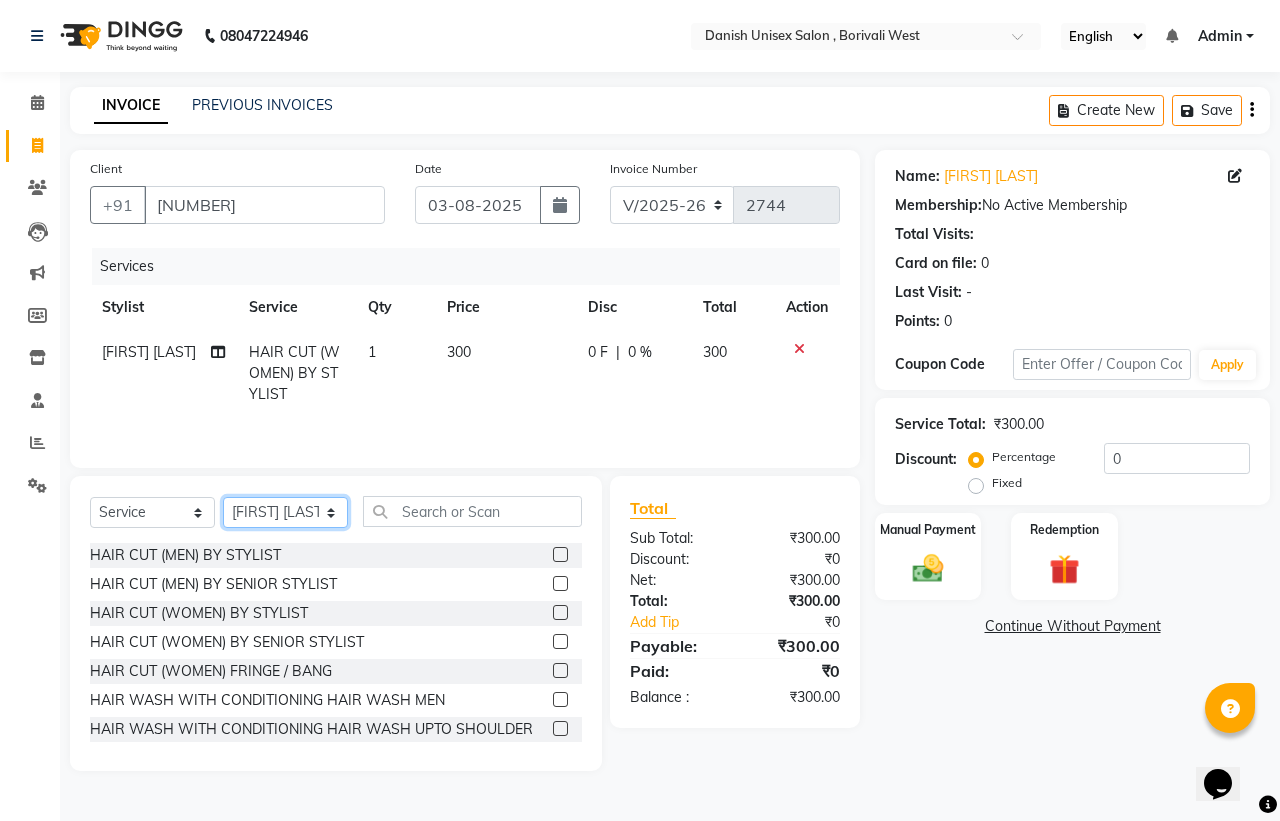 select on "54584" 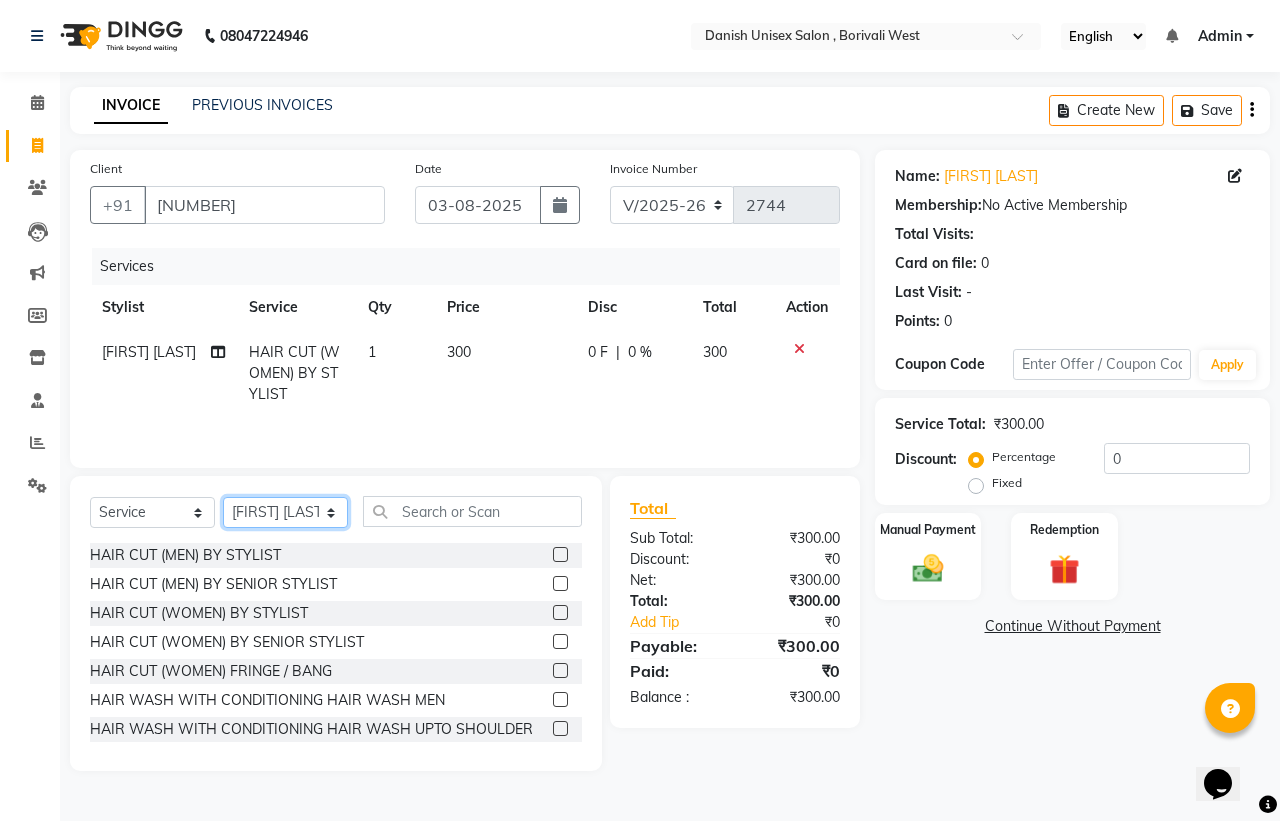 click on "Select Stylist [NAME] [LAST], [NAME], [NAME], [NAME], [NAME], [NAME], [NAME], [NAME], [NAME], [NAME], [NAME], [NAME], [NAME]" 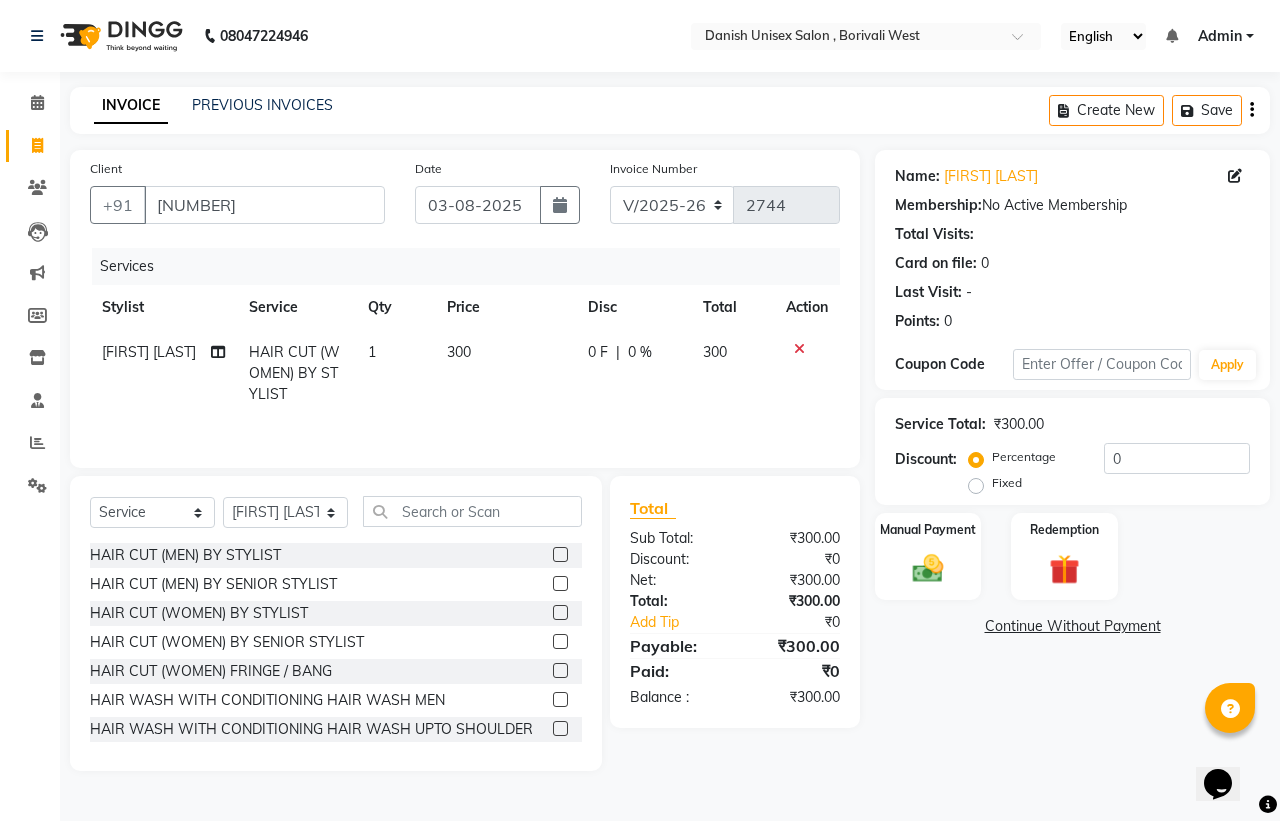 click 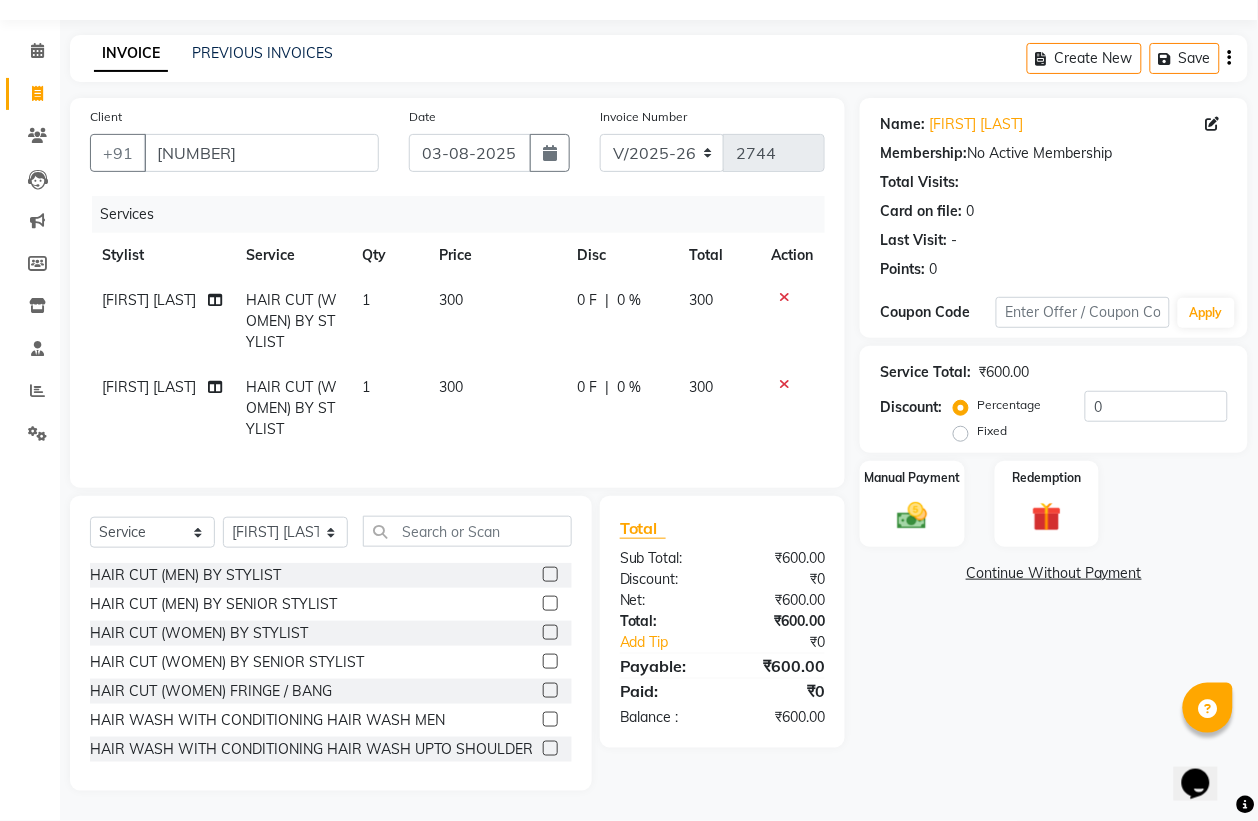 scroll, scrollTop: 72, scrollLeft: 0, axis: vertical 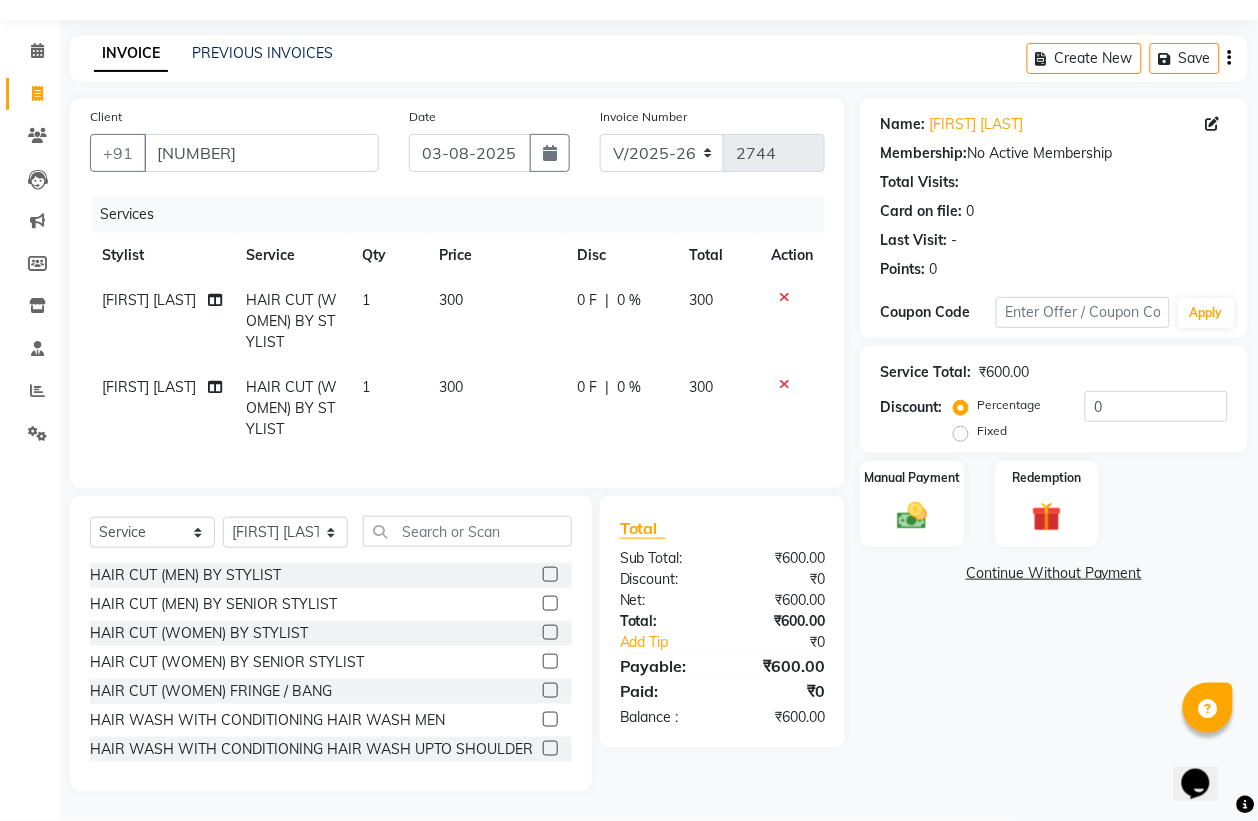 click 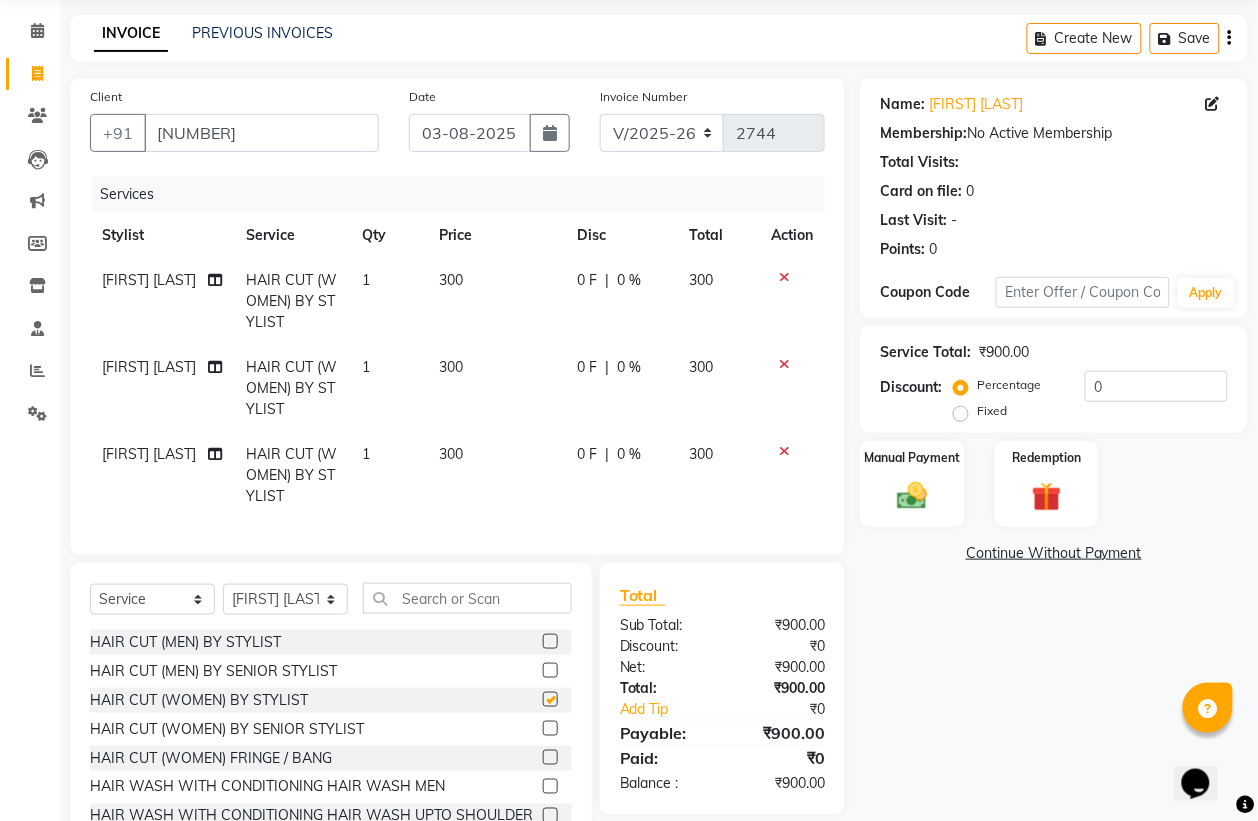 checkbox on "false" 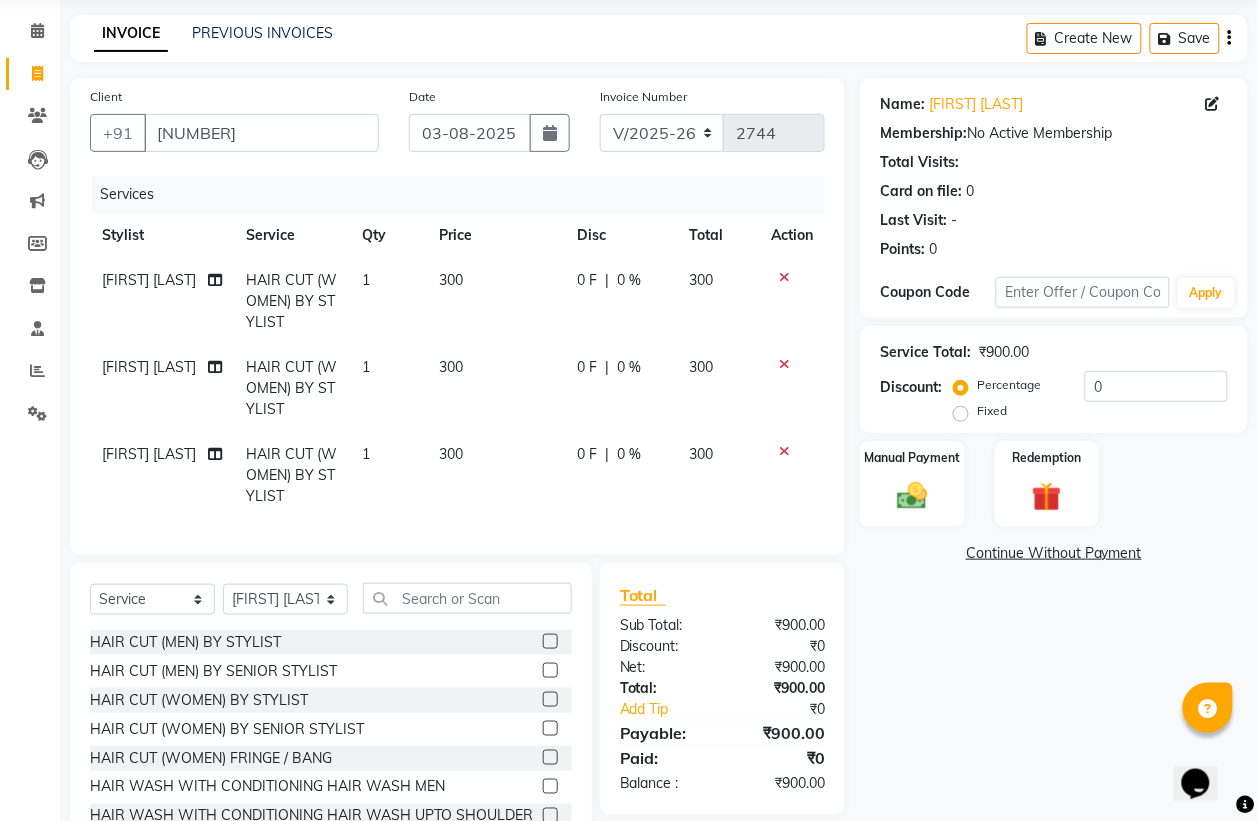 click on "0 F" 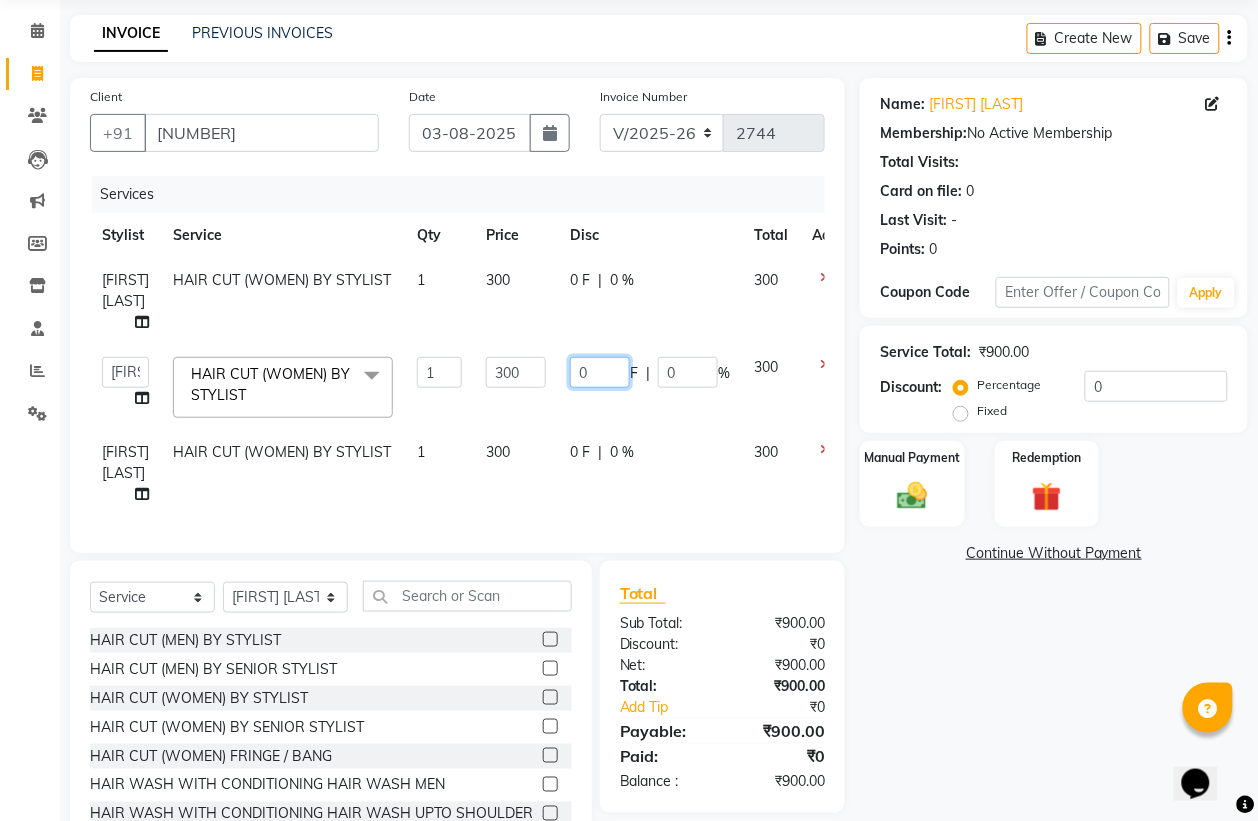 click on "0" 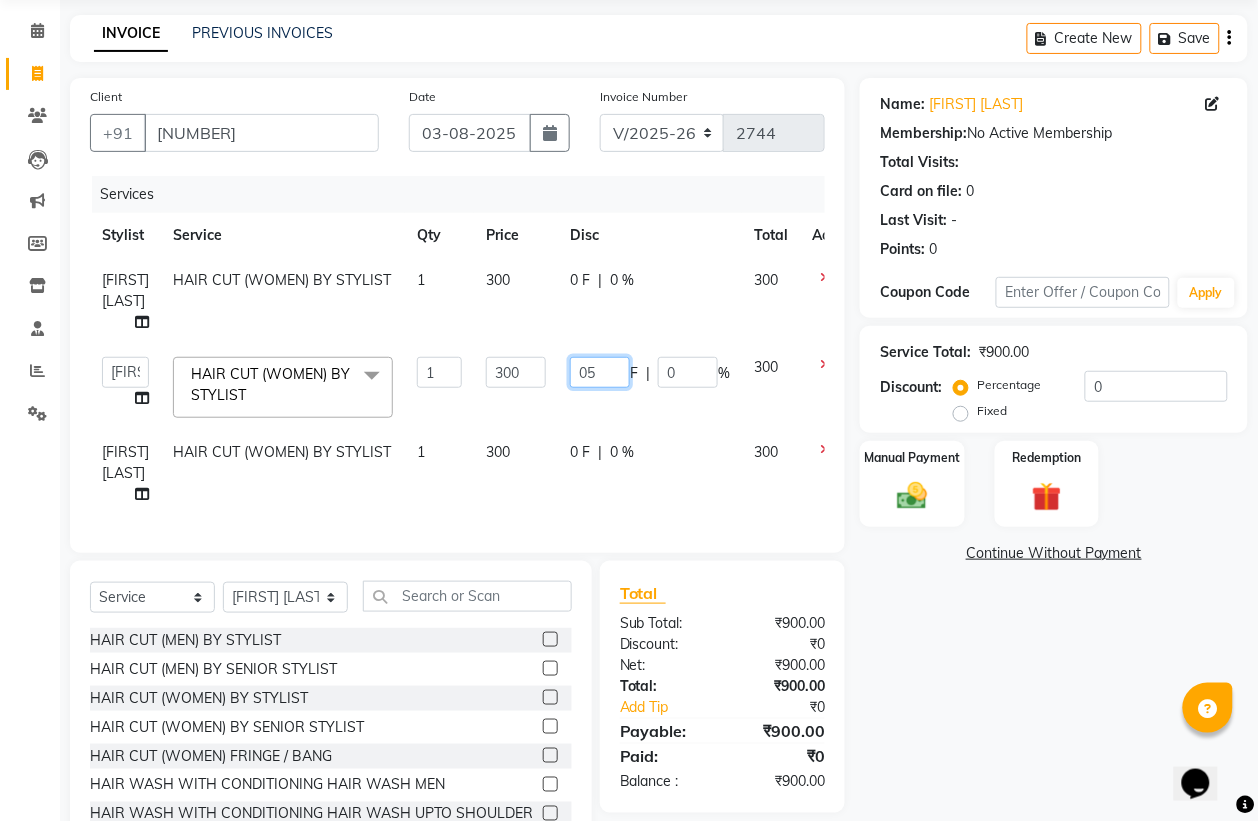 type on "050" 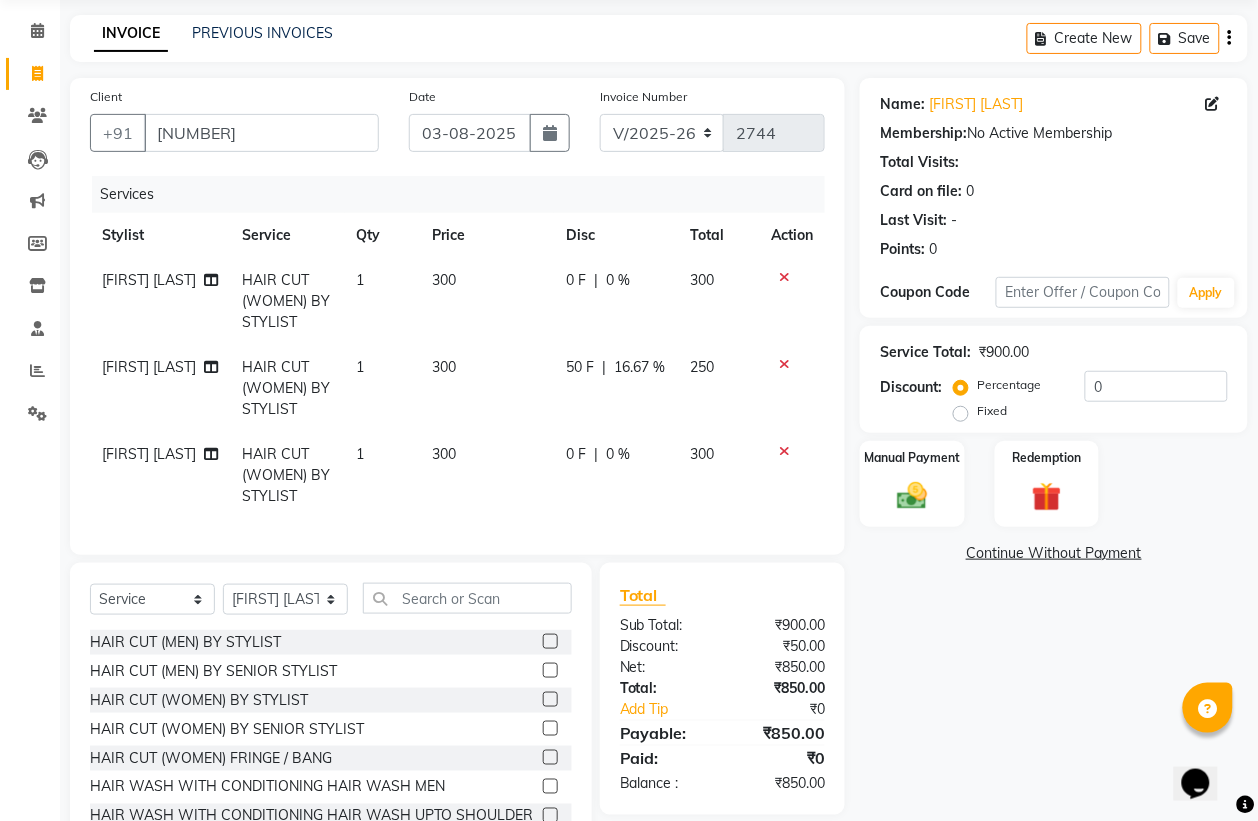 click on "50 F | 16.67 %" 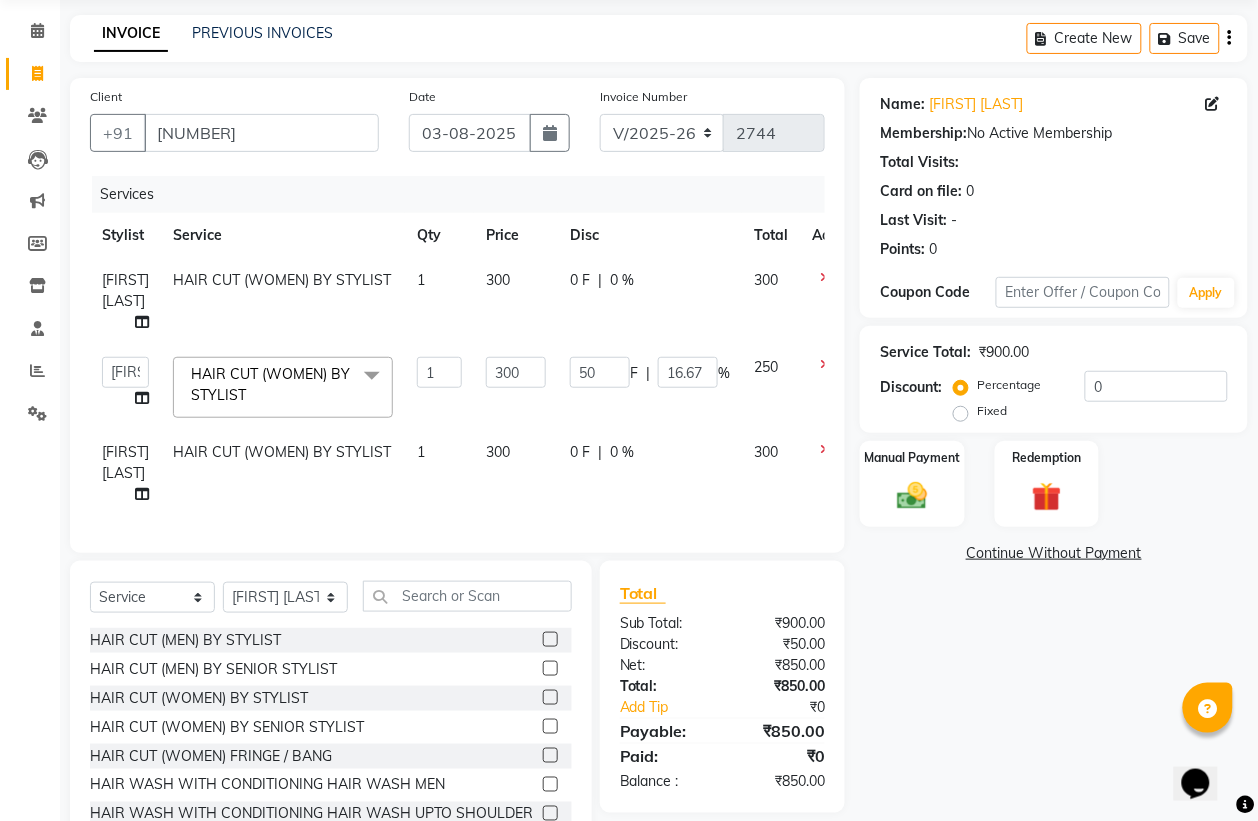 click on "0 F" 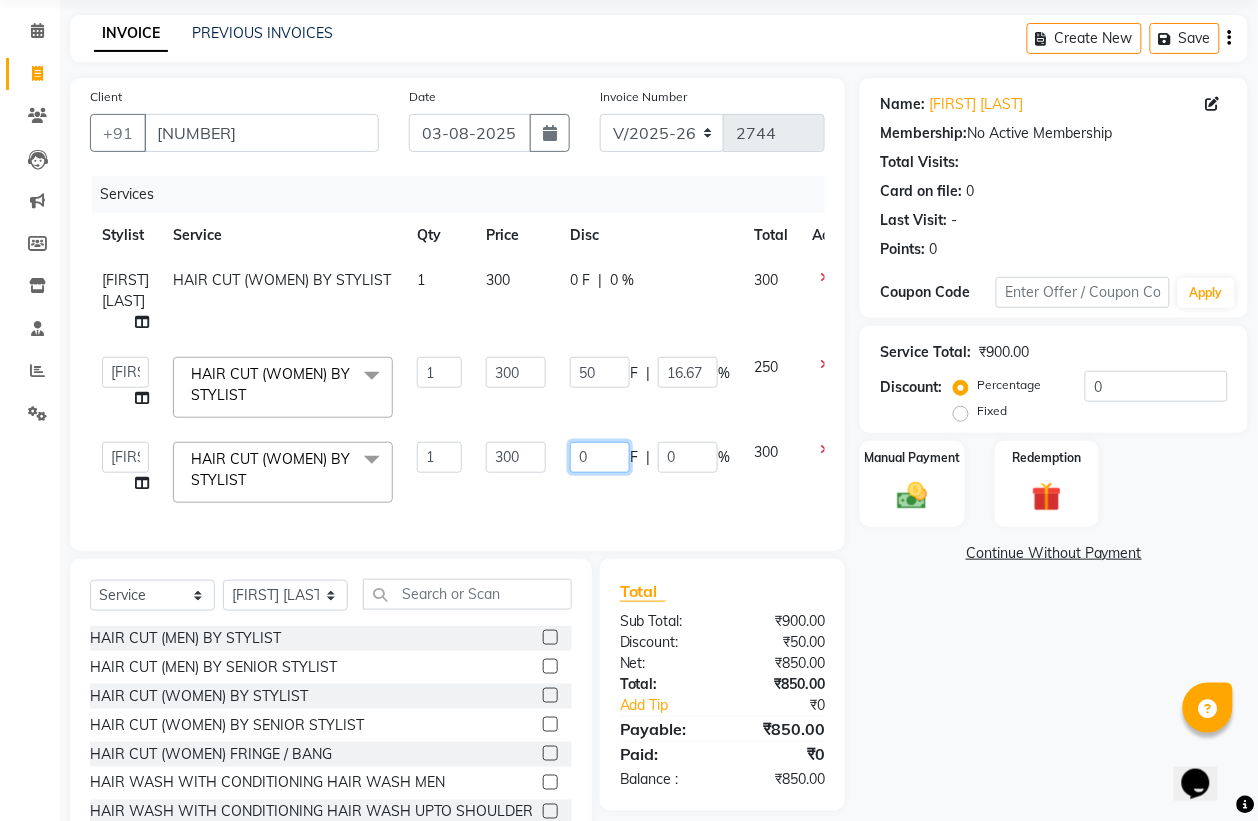 click on "0" 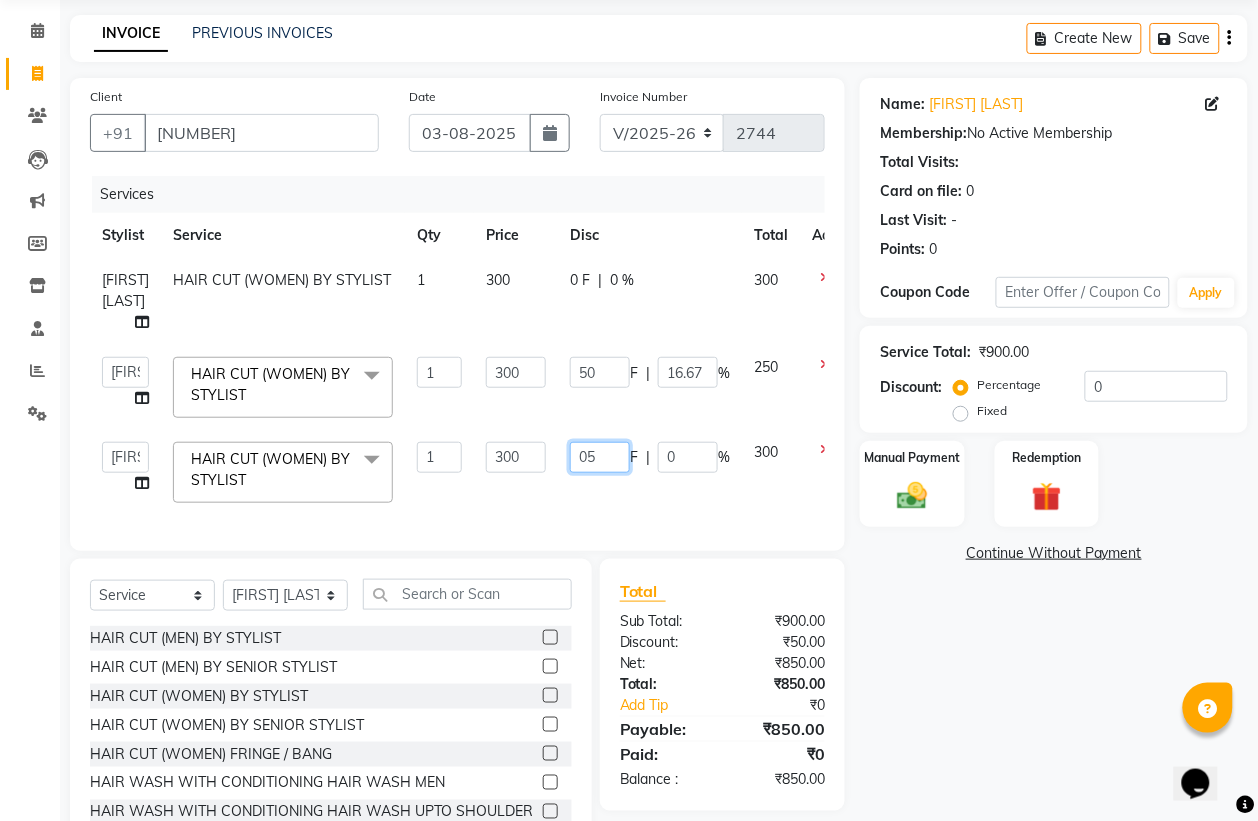 type on "050" 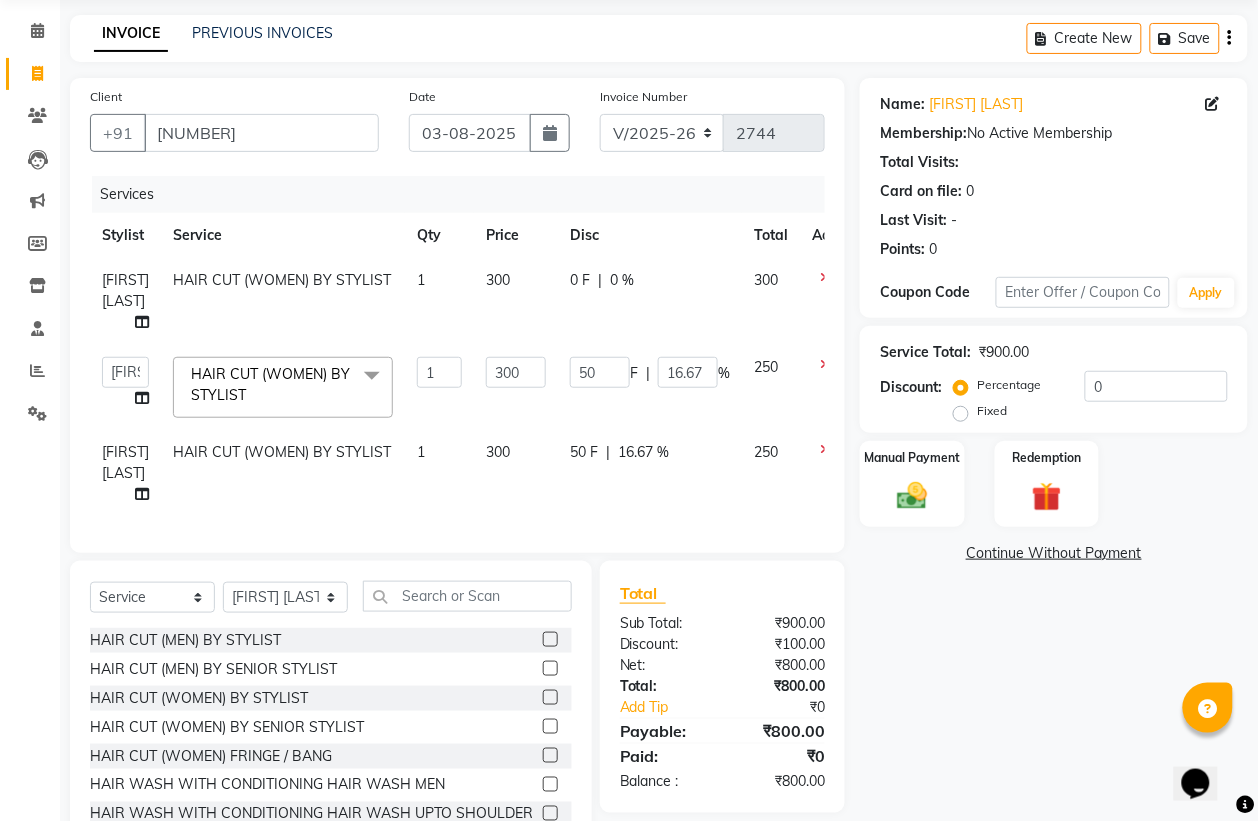 click on "50 F | 16.67 %" 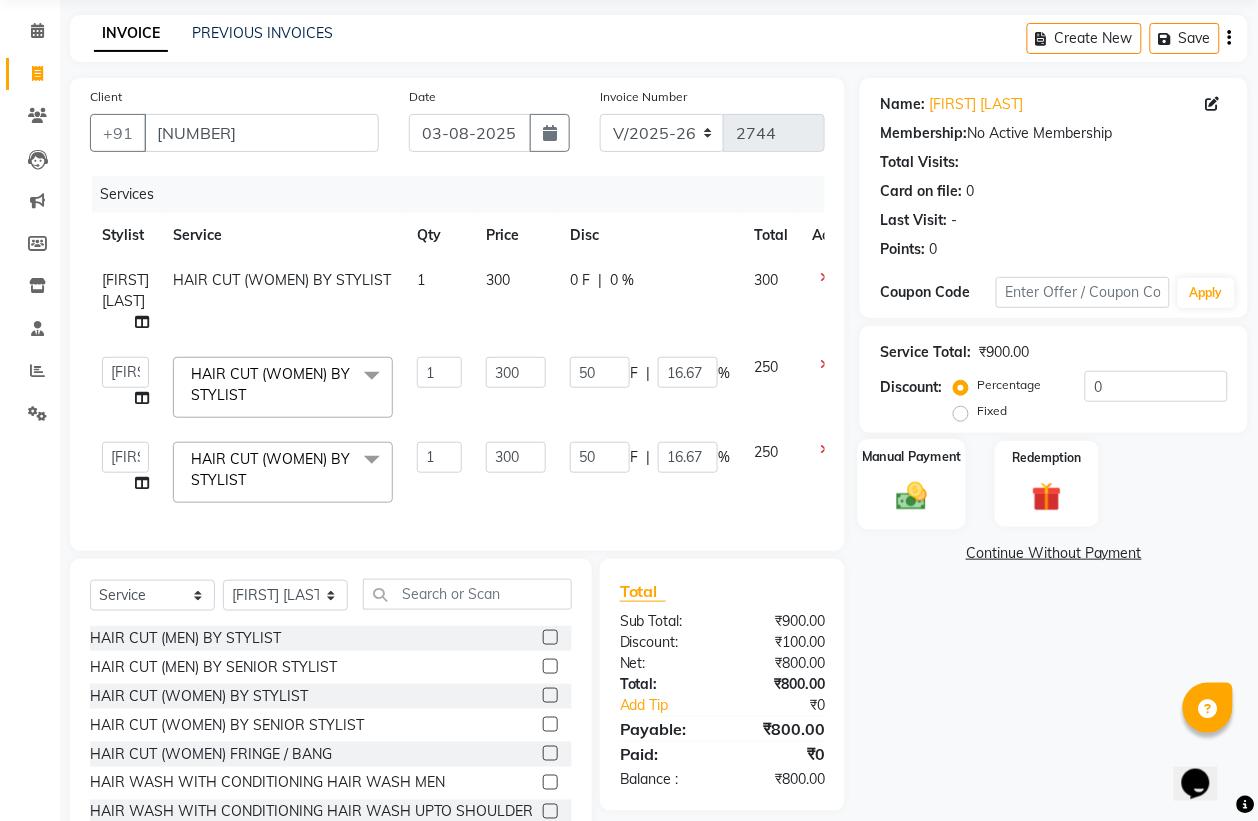 click on "Manual Payment" 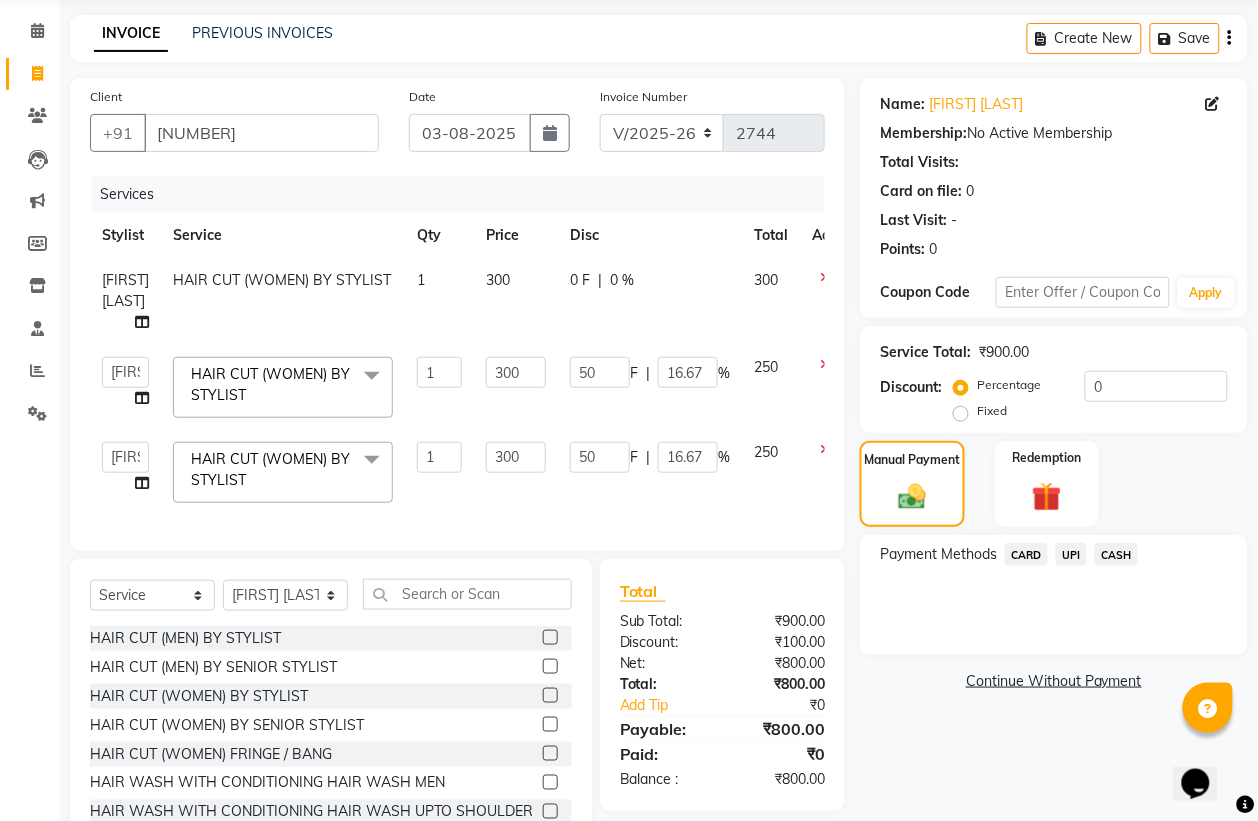 click on "UPI" 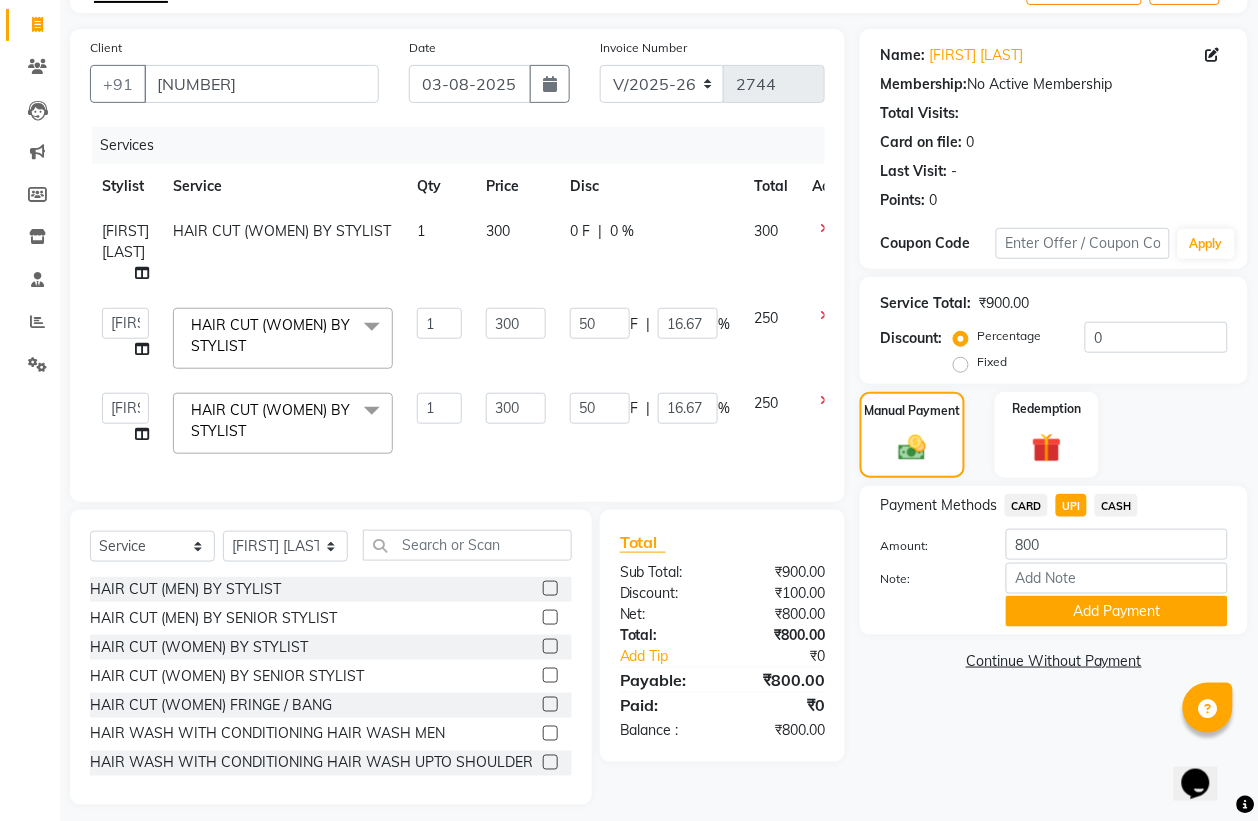 scroll, scrollTop: 156, scrollLeft: 0, axis: vertical 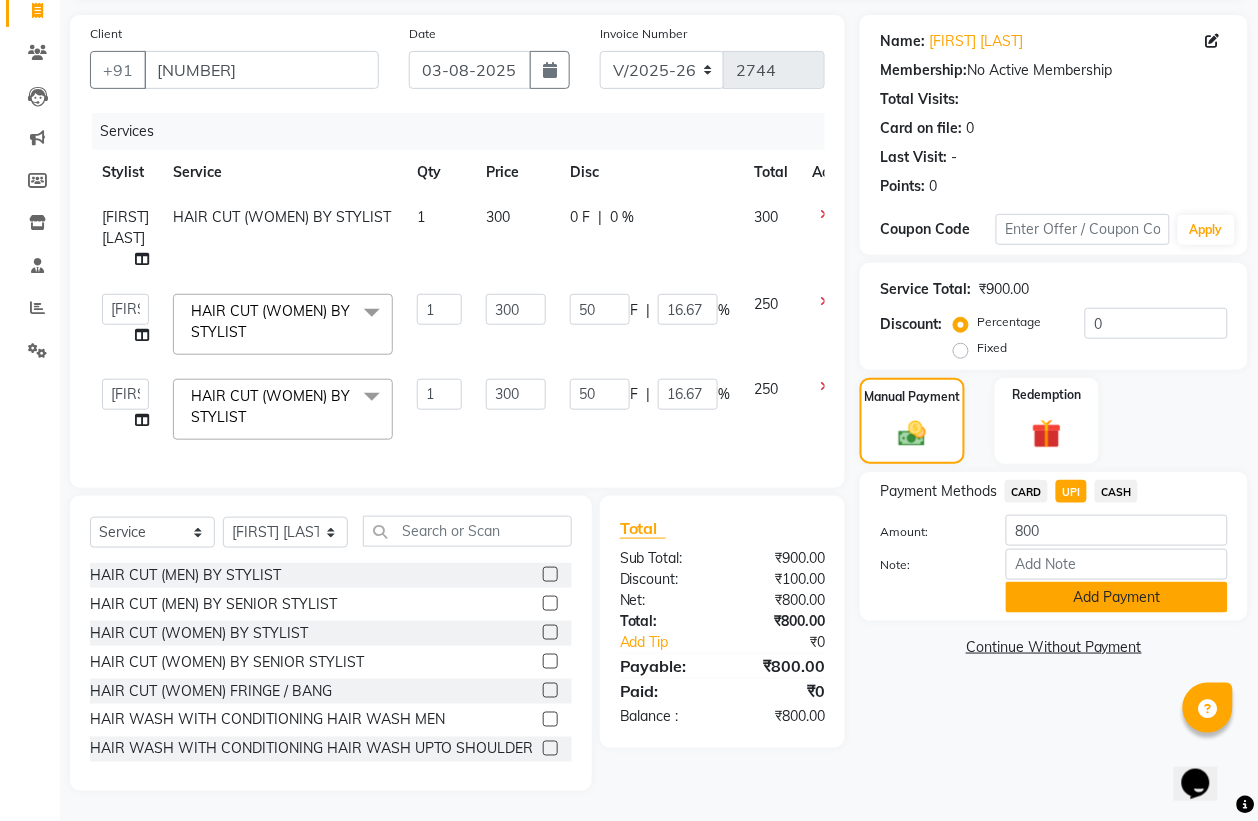 click on "Add Payment" 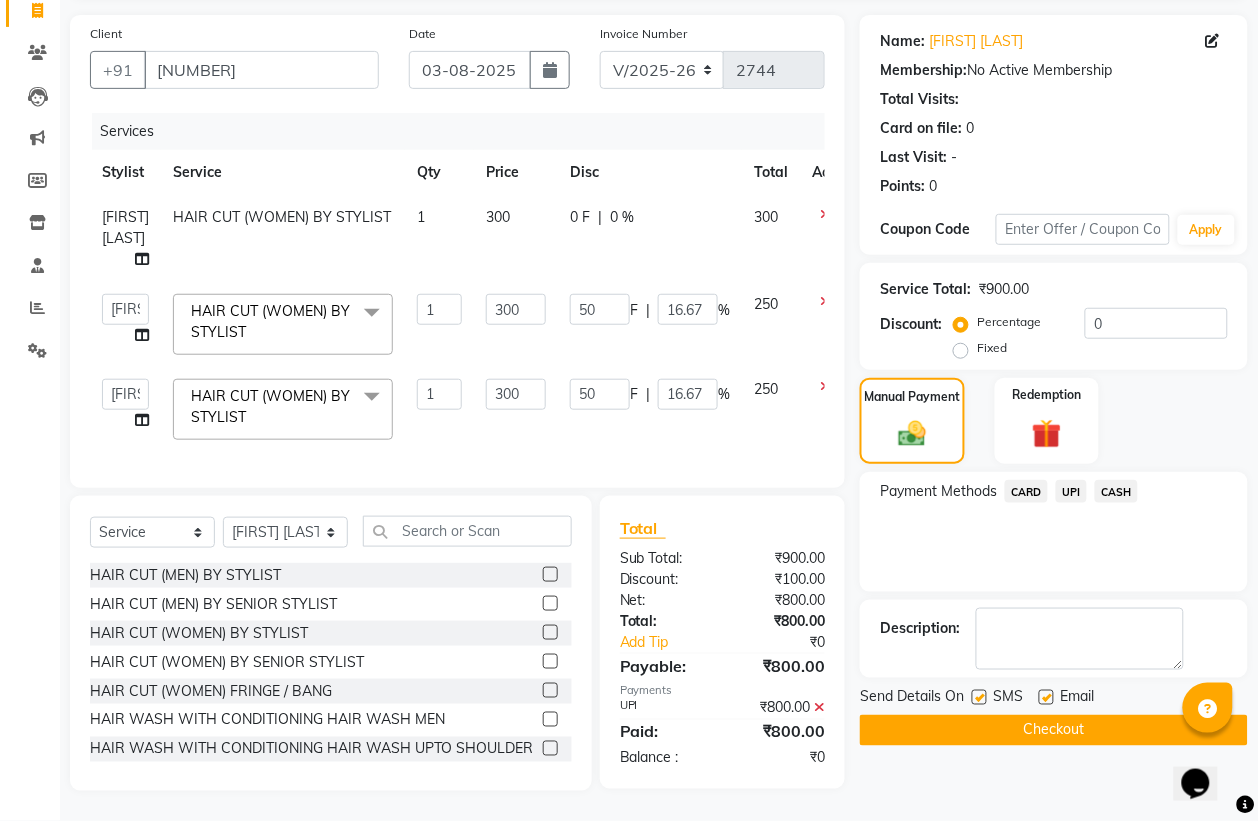 click on "Checkout" 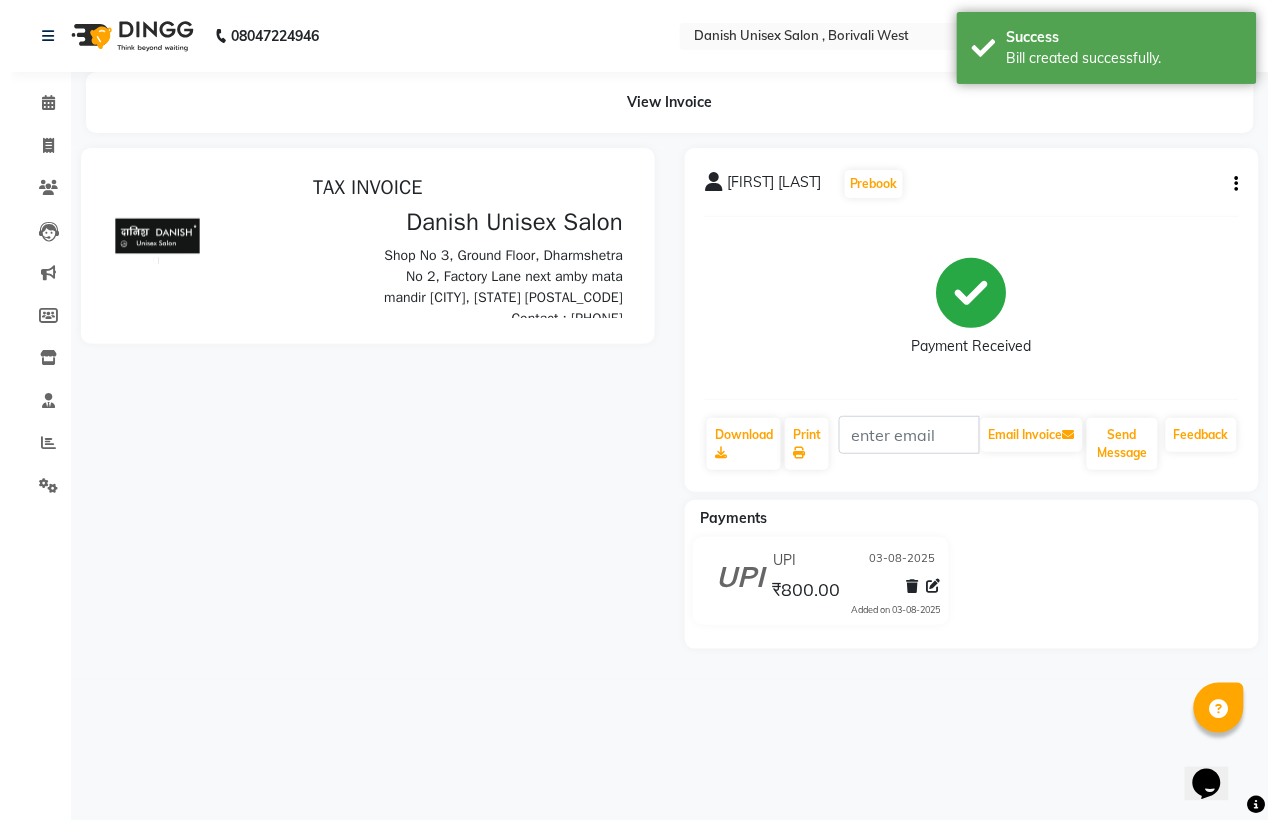 scroll, scrollTop: 0, scrollLeft: 0, axis: both 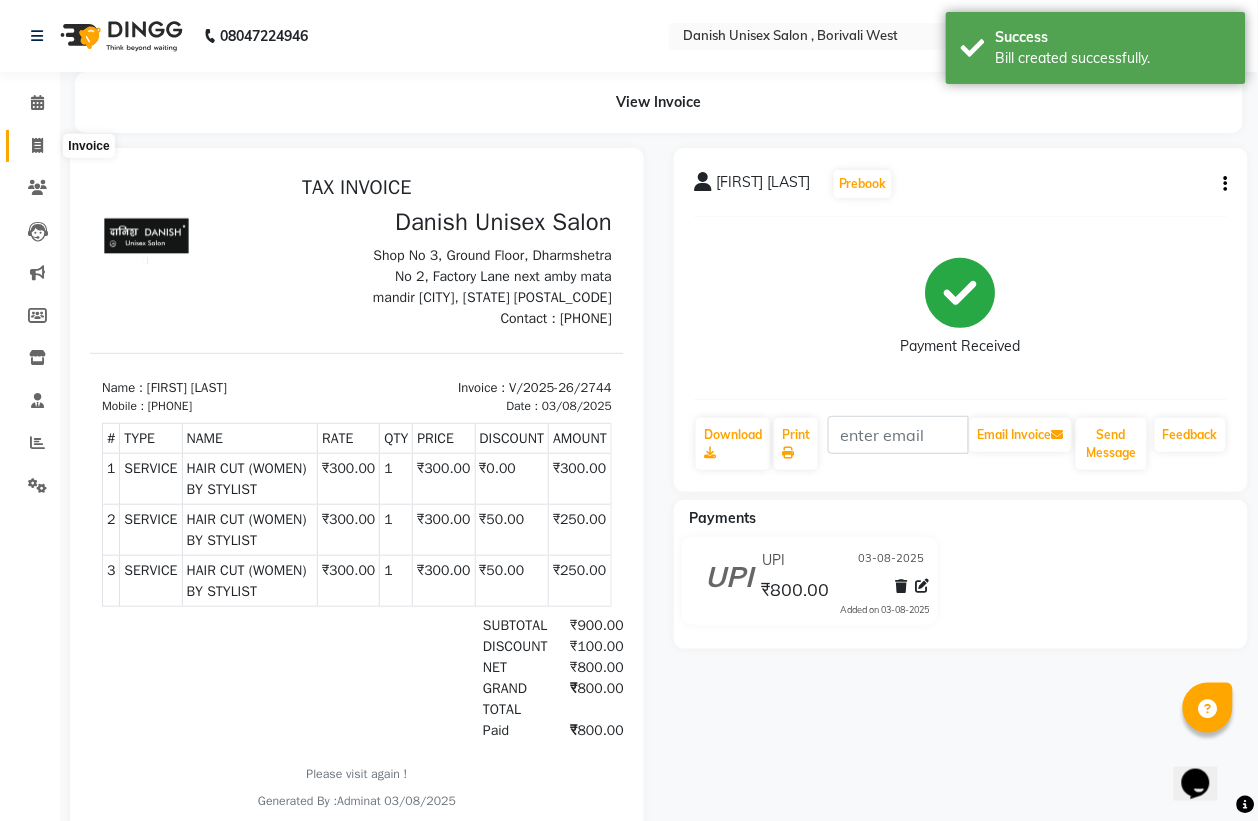 click 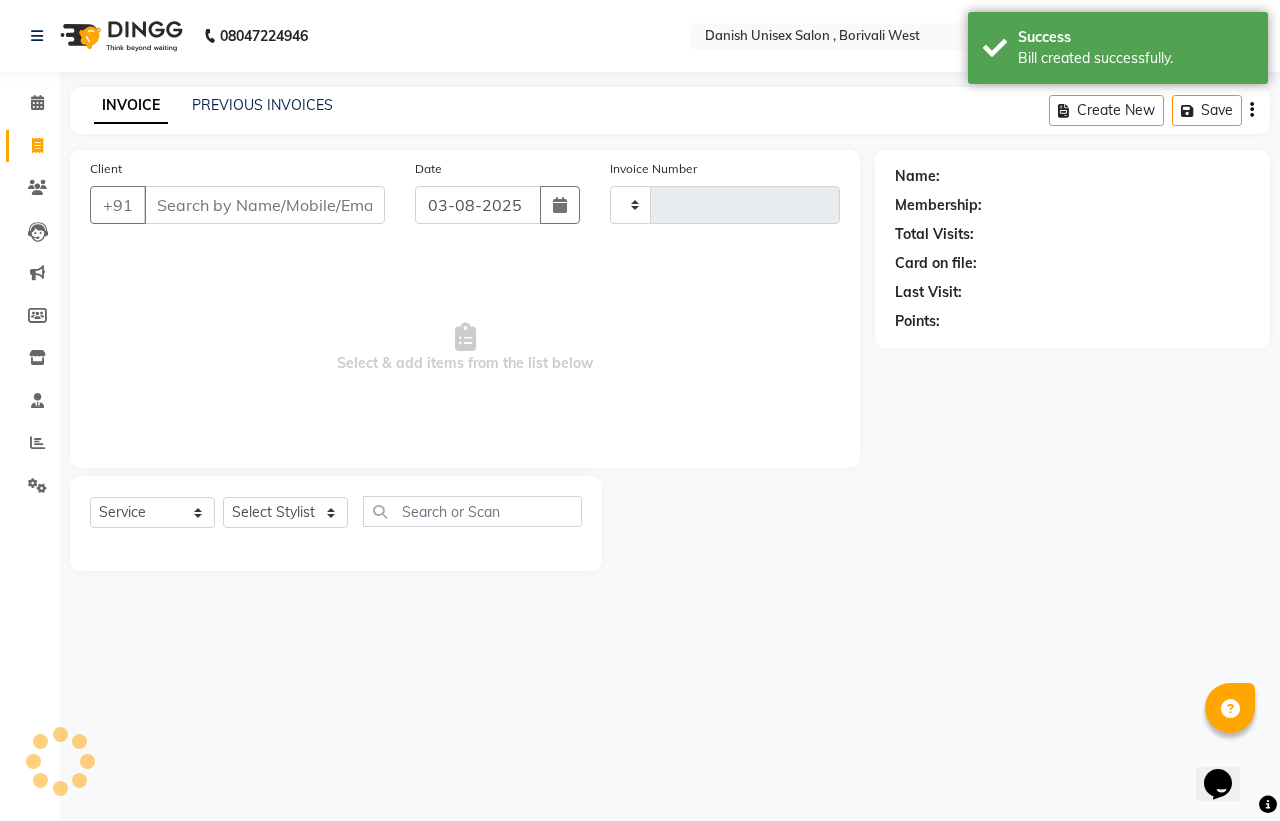 type on "2745" 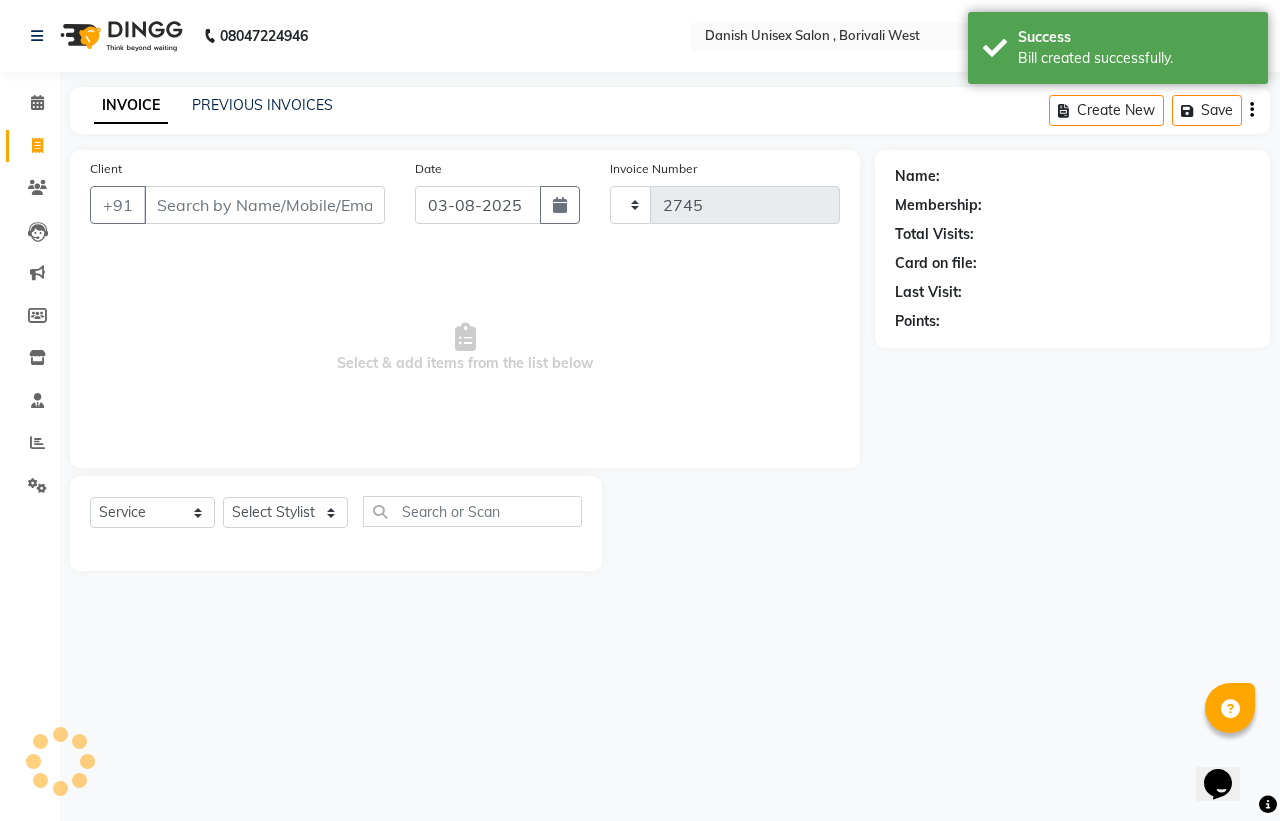 select on "6929" 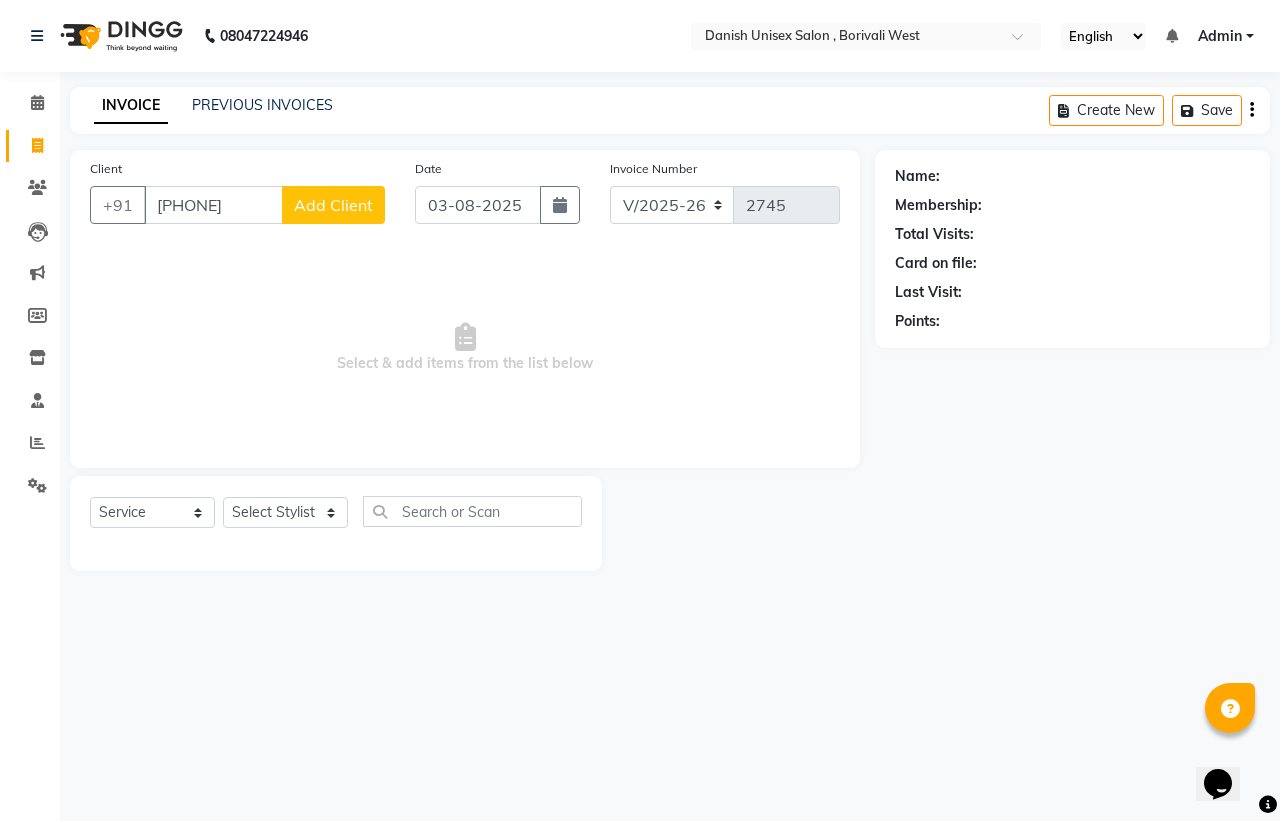 type on "9987090437" 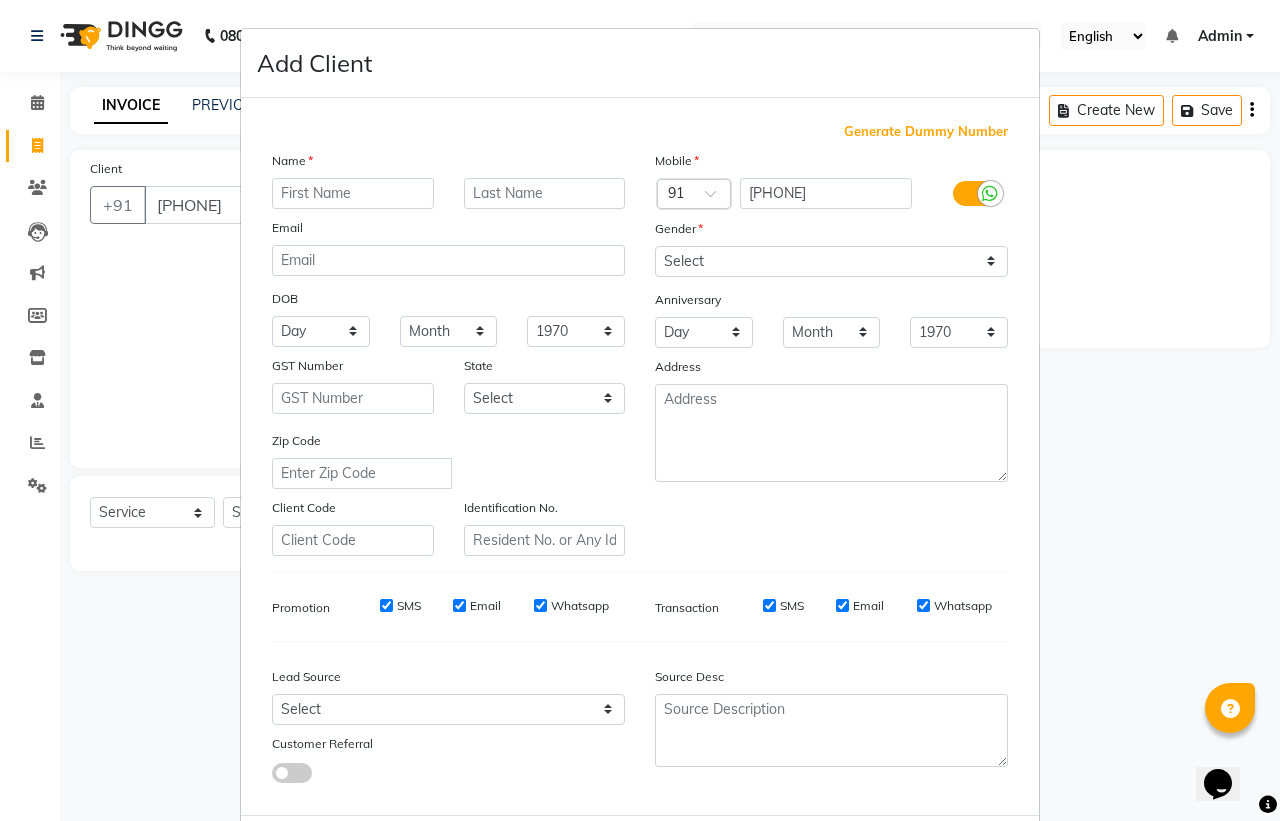 type on "m" 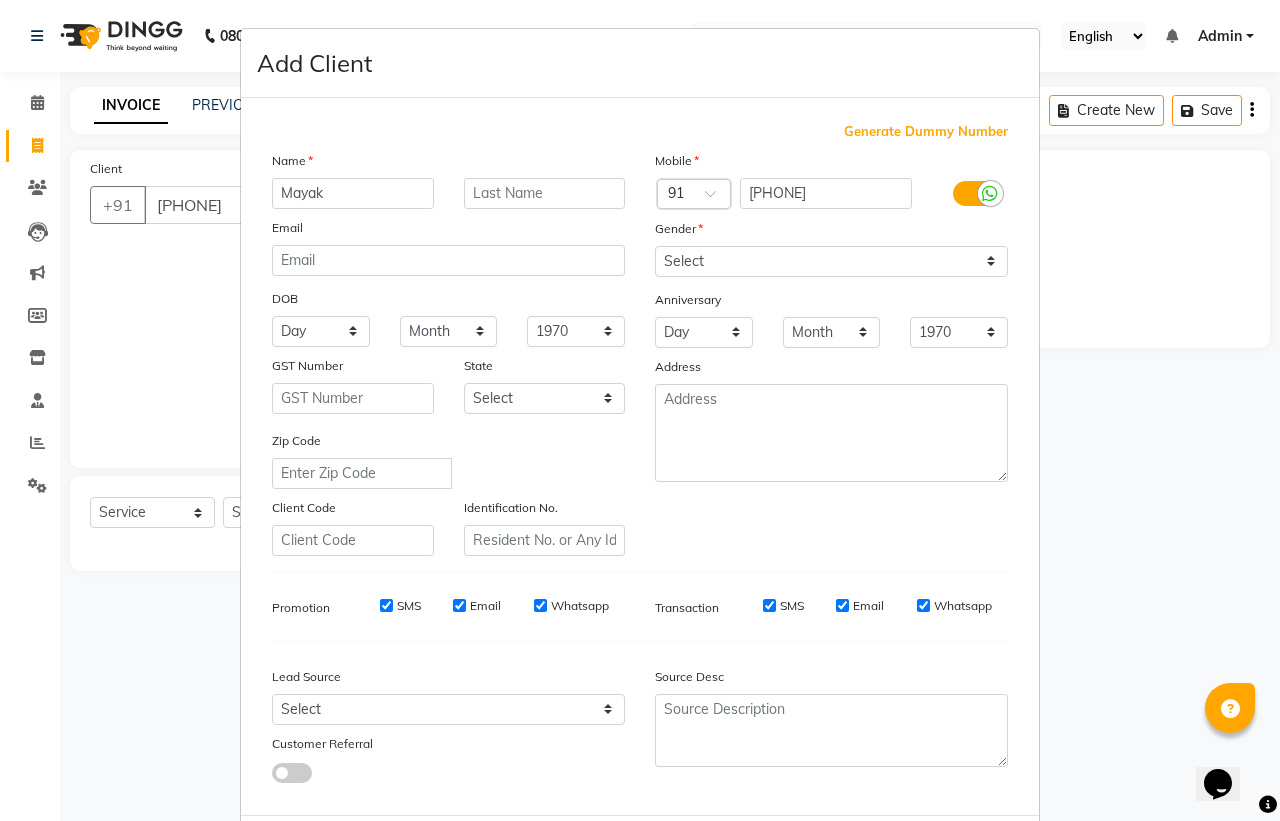 type on "Mayak" 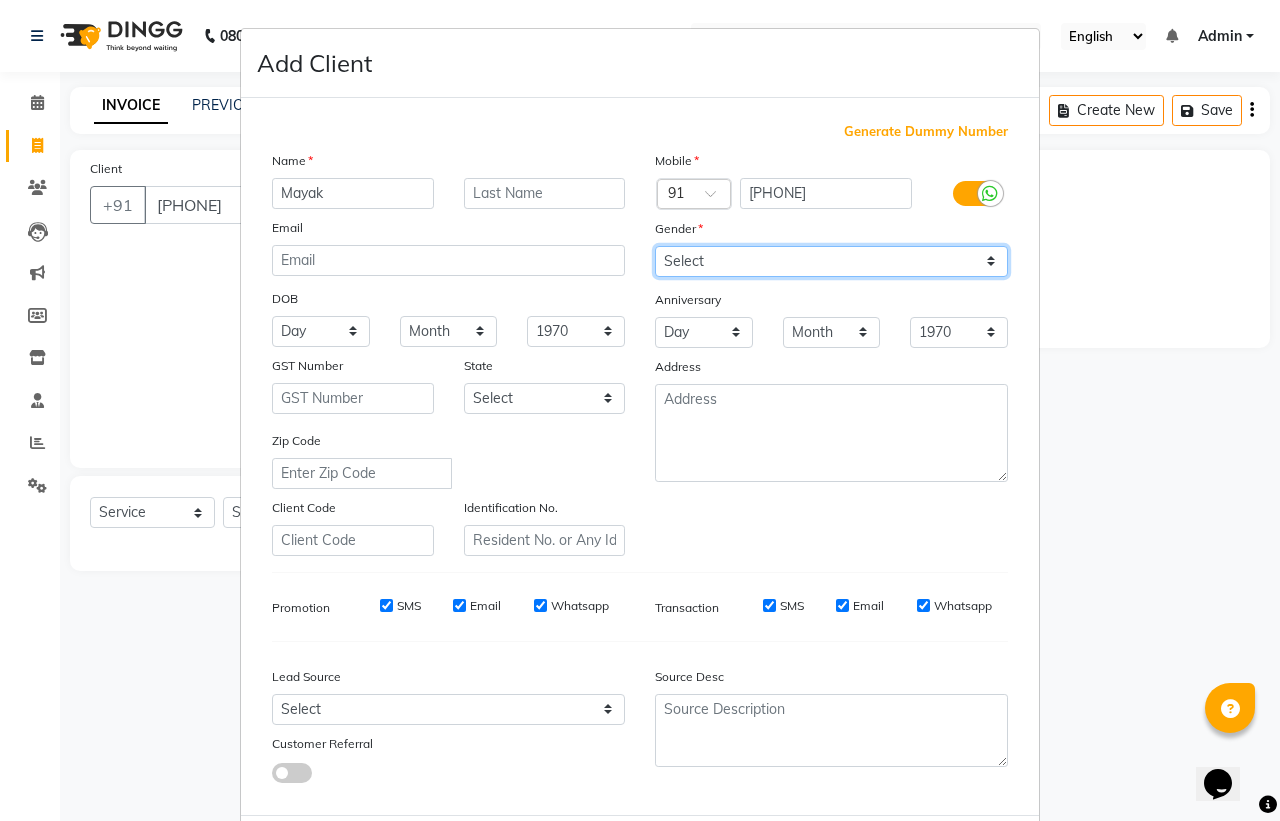 click on "Select Male Female Other Prefer Not To Say" at bounding box center (831, 261) 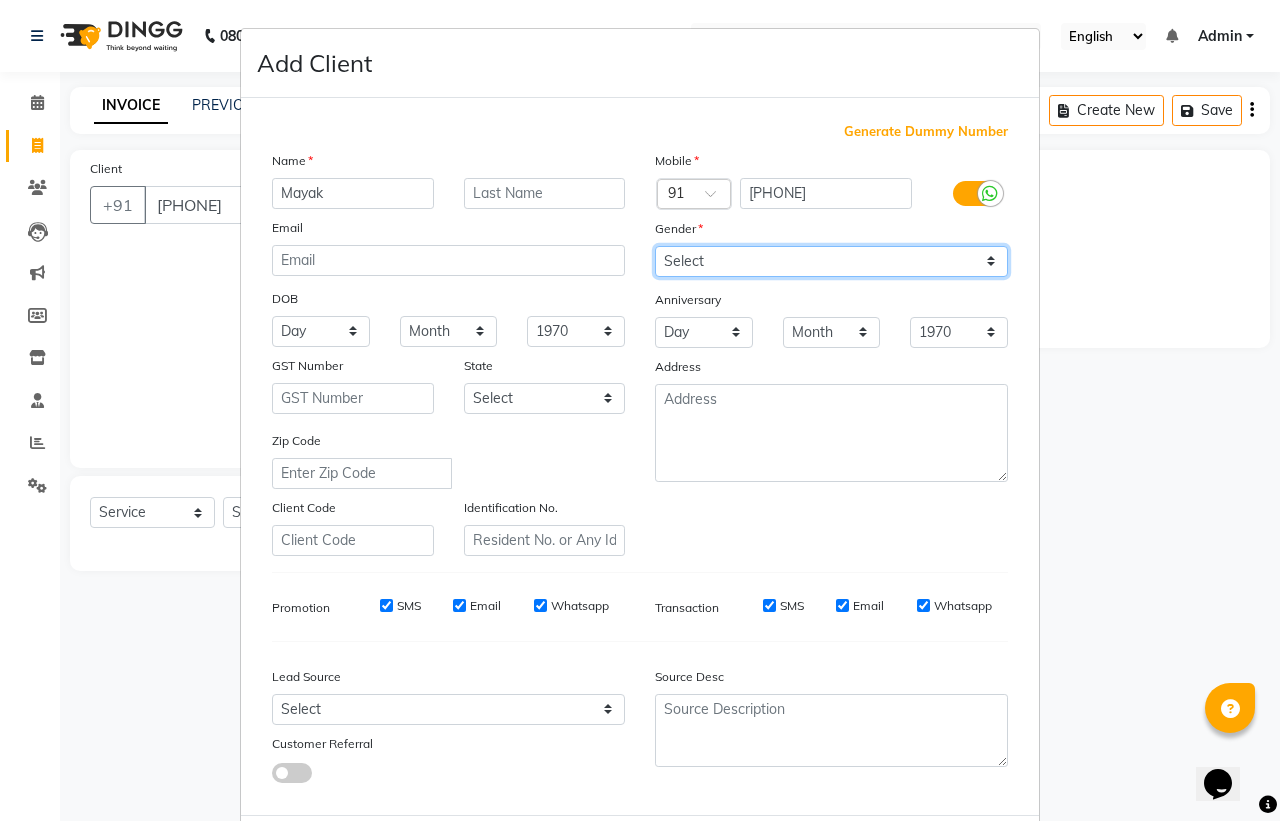 select on "male" 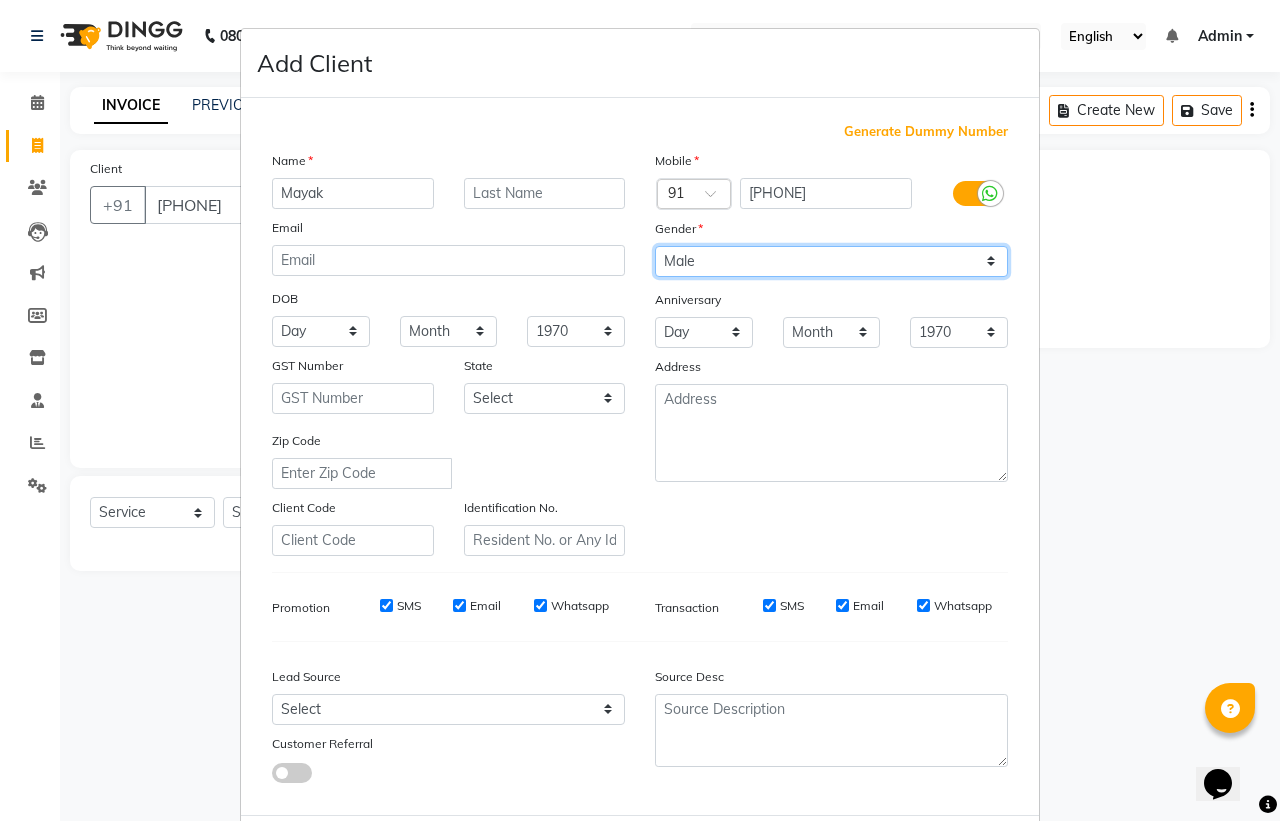 click on "Select Male Female Other Prefer Not To Say" at bounding box center [831, 261] 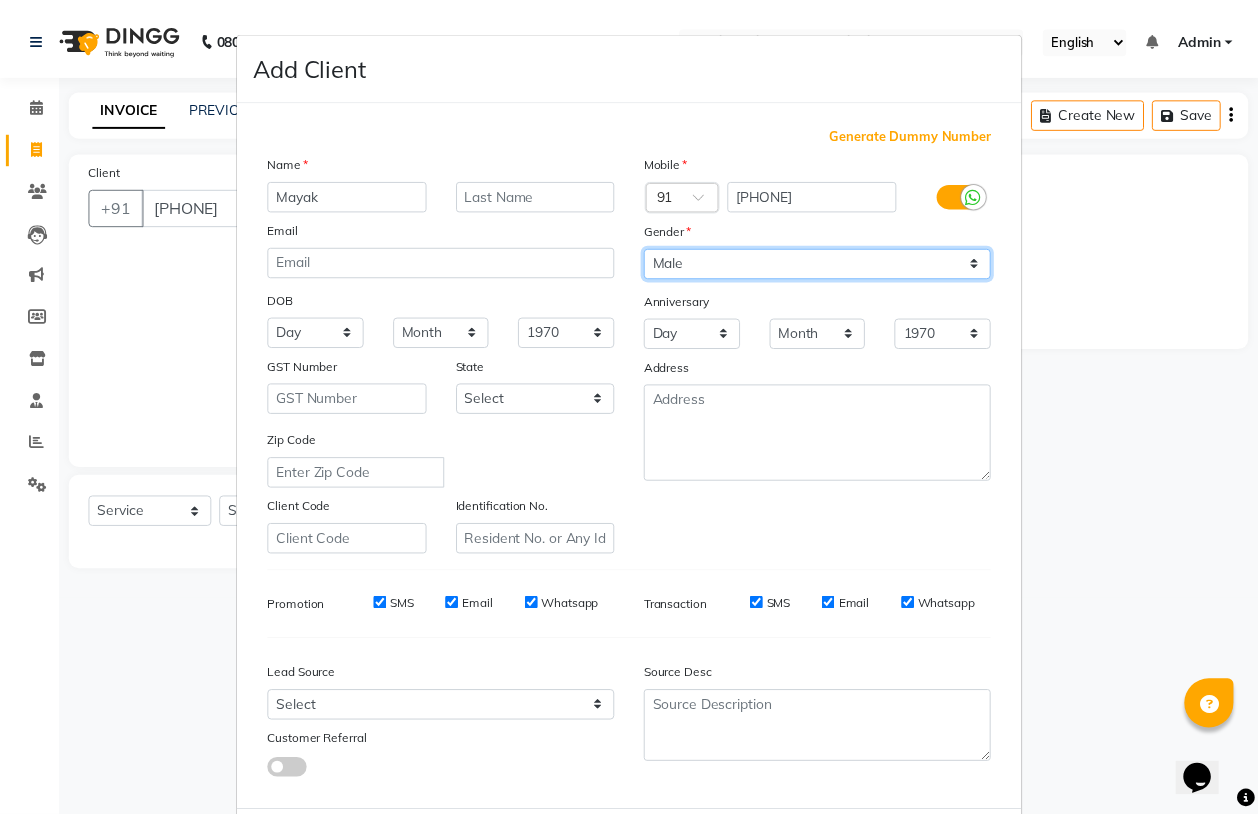 scroll, scrollTop: 95, scrollLeft: 0, axis: vertical 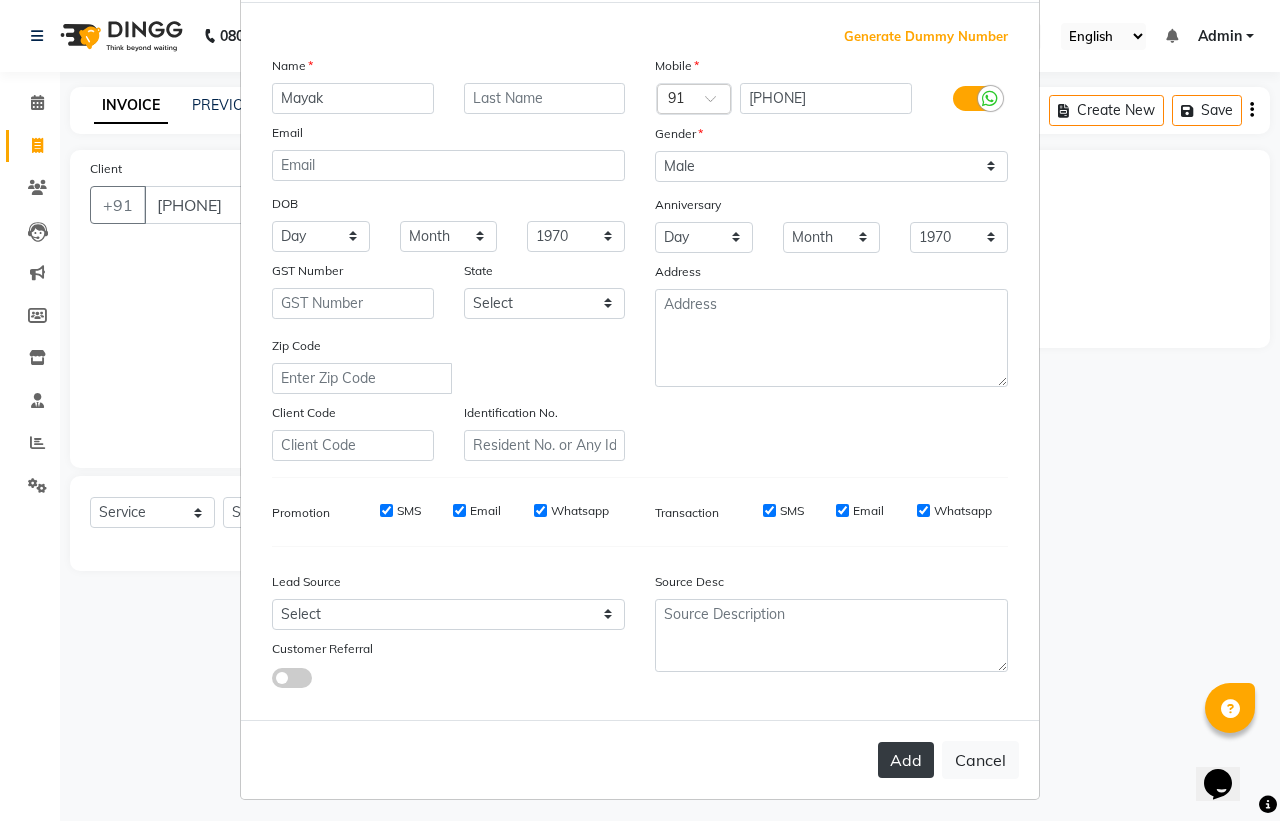 click on "Add" at bounding box center [906, 760] 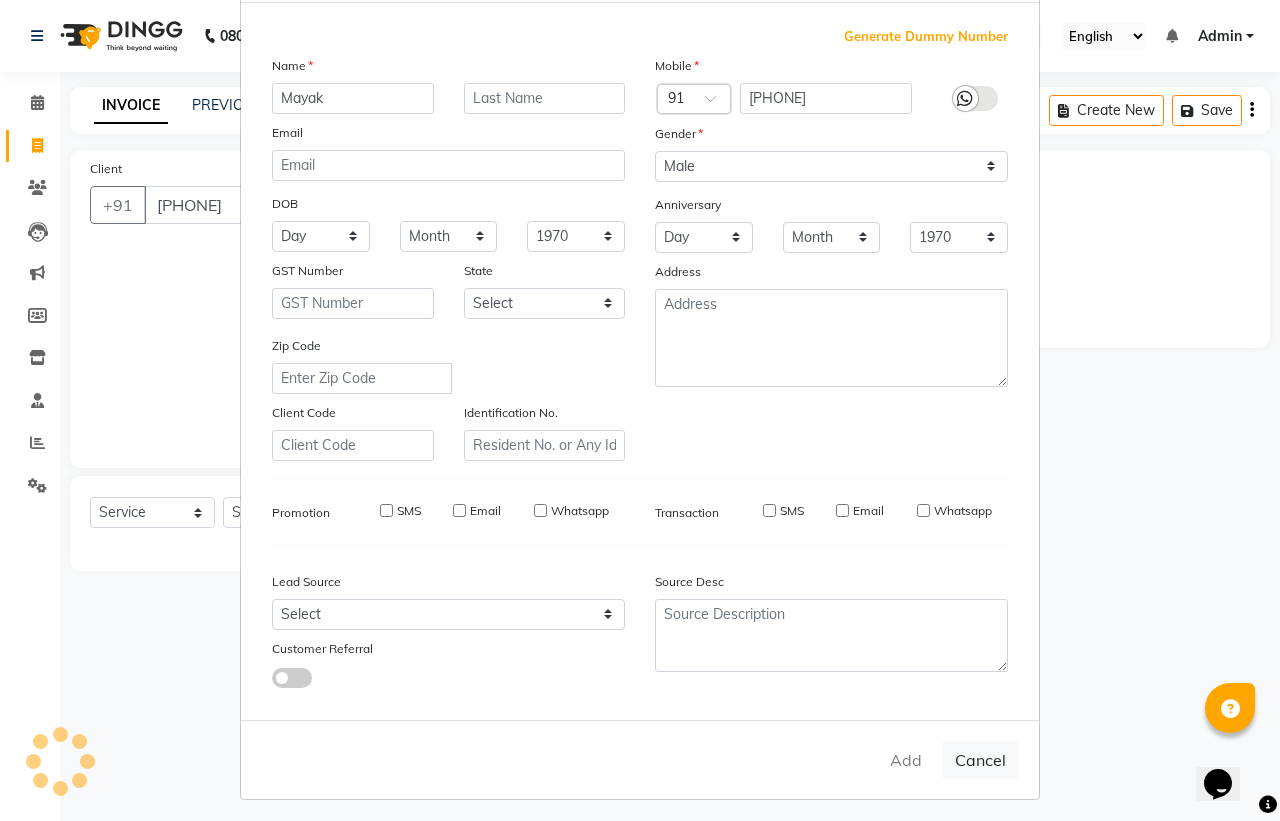 type 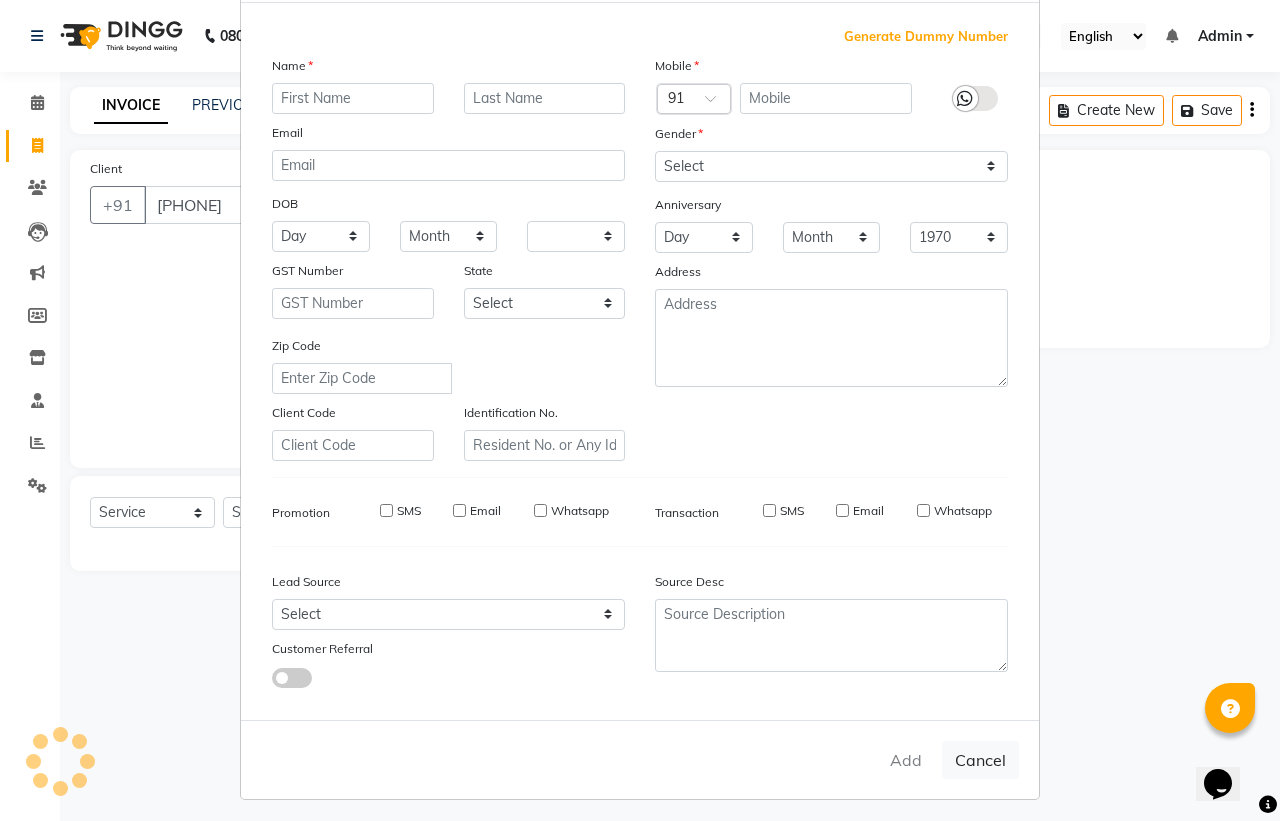 select 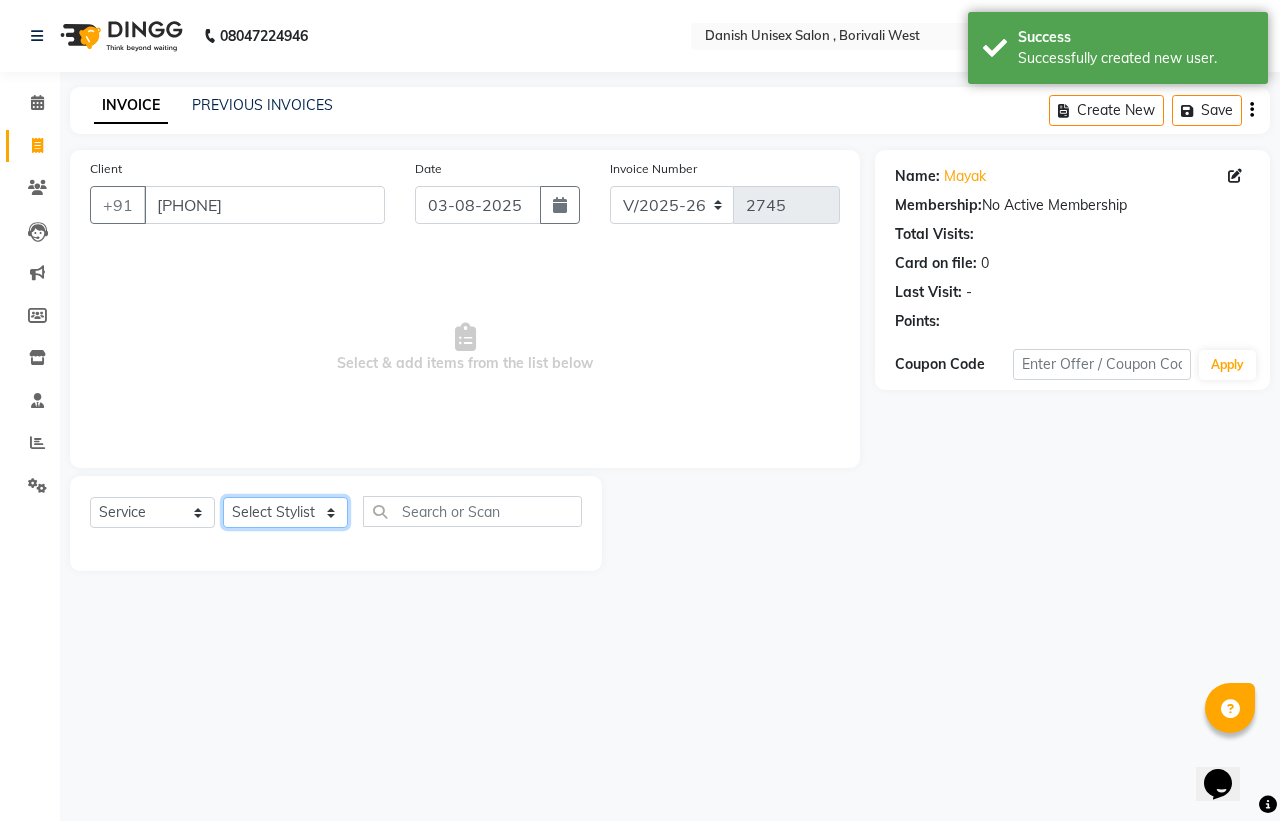 click on "Select Stylist [NAME] [LAST], [NAME], [NAME], [NAME], [NAME], [NAME], [NAME], [NAME], [NAME], [NAME], [NAME], [NAME], [NAME]" 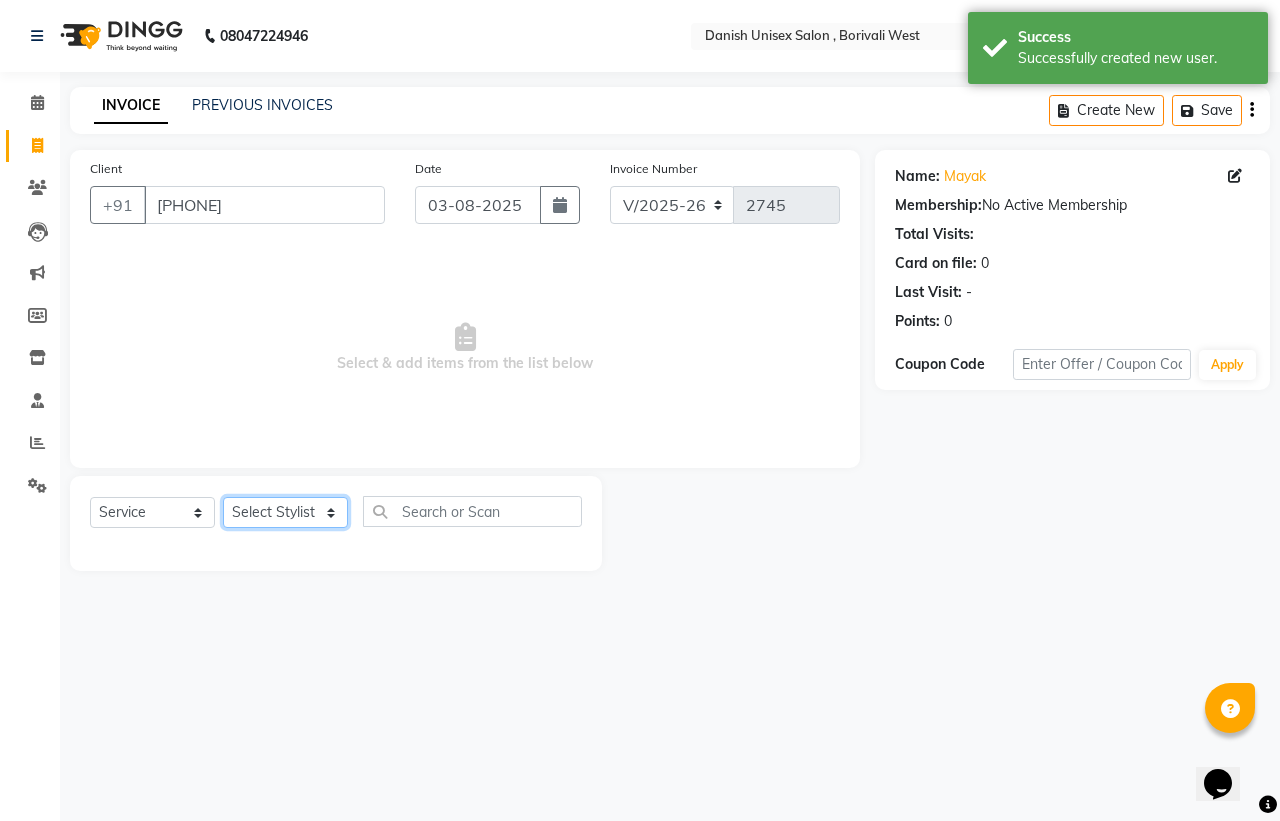 select on "57771" 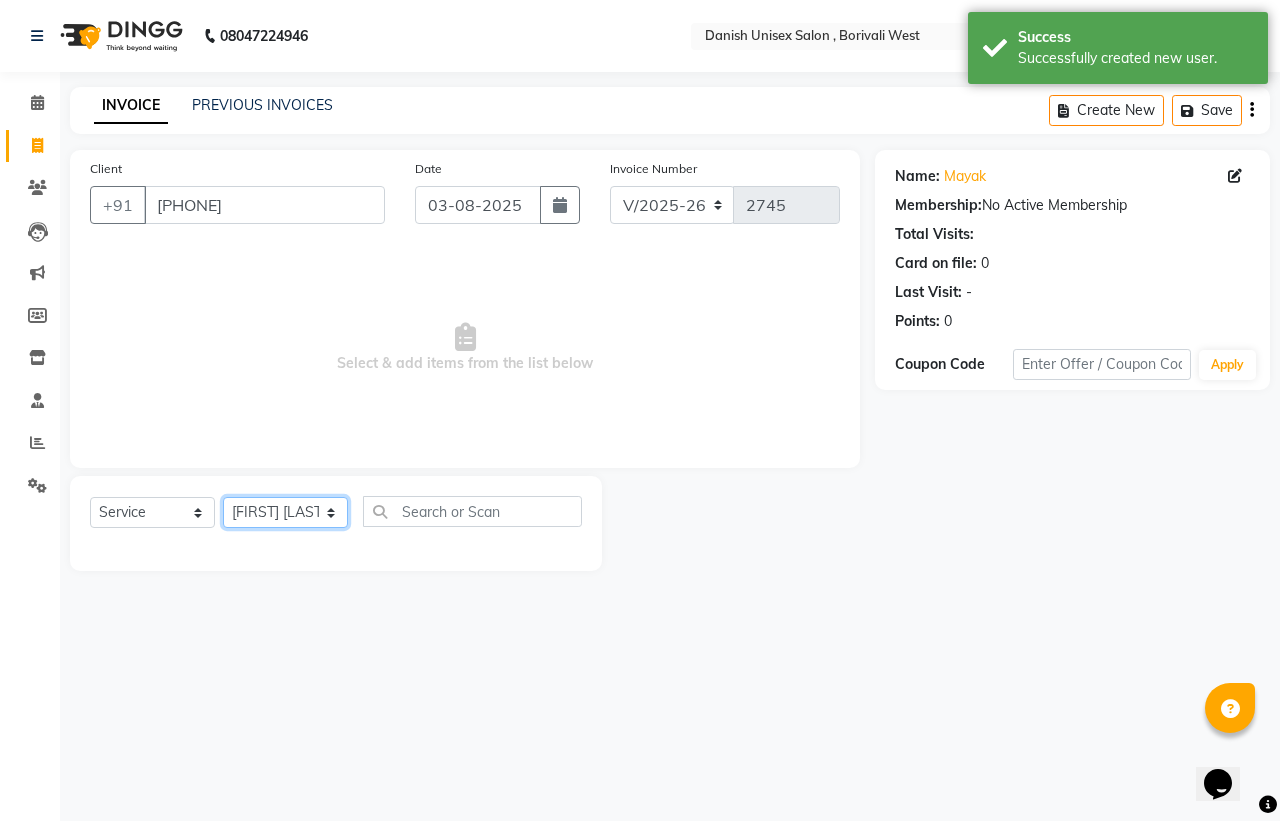 click on "Select Stylist [NAME] [LAST], [NAME], [NAME], [NAME], [NAME], [NAME], [NAME], [NAME], [NAME], [NAME], [NAME], [NAME], [NAME]" 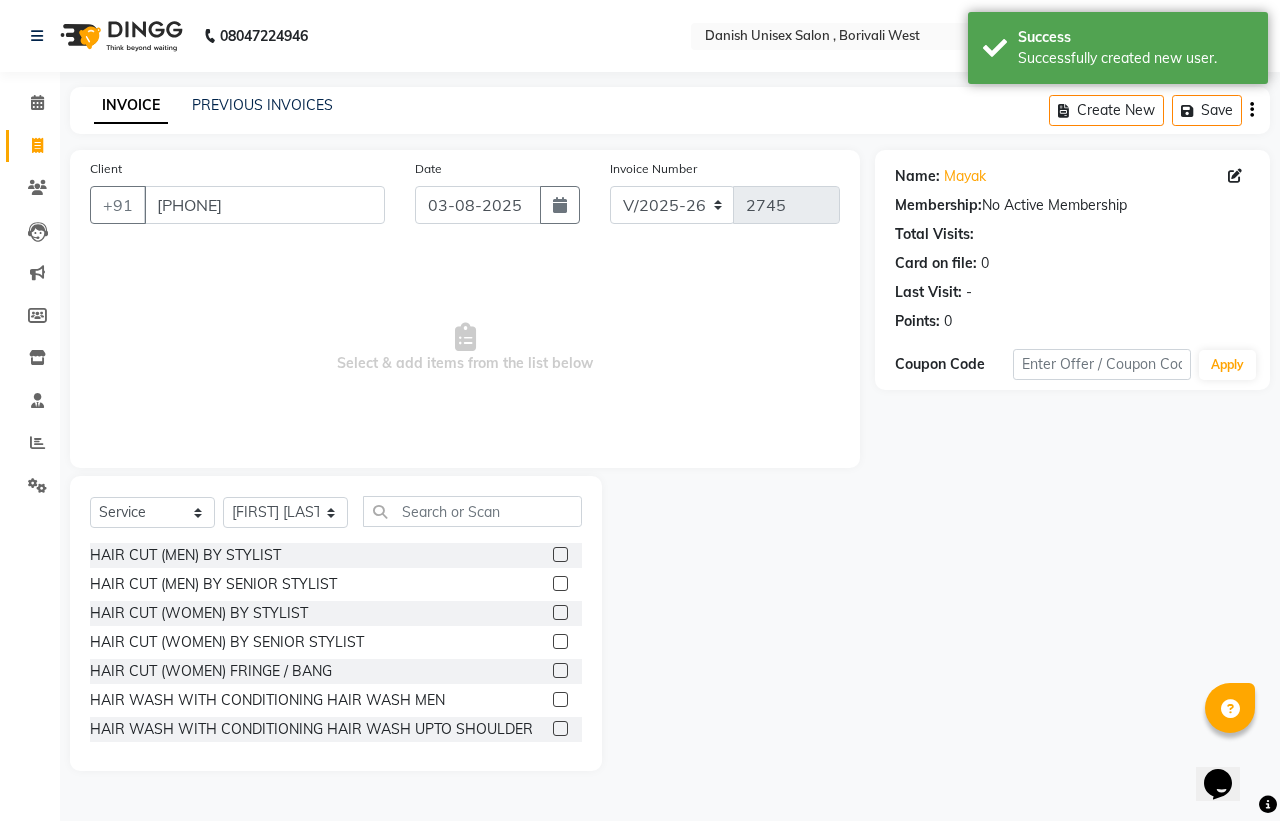 click 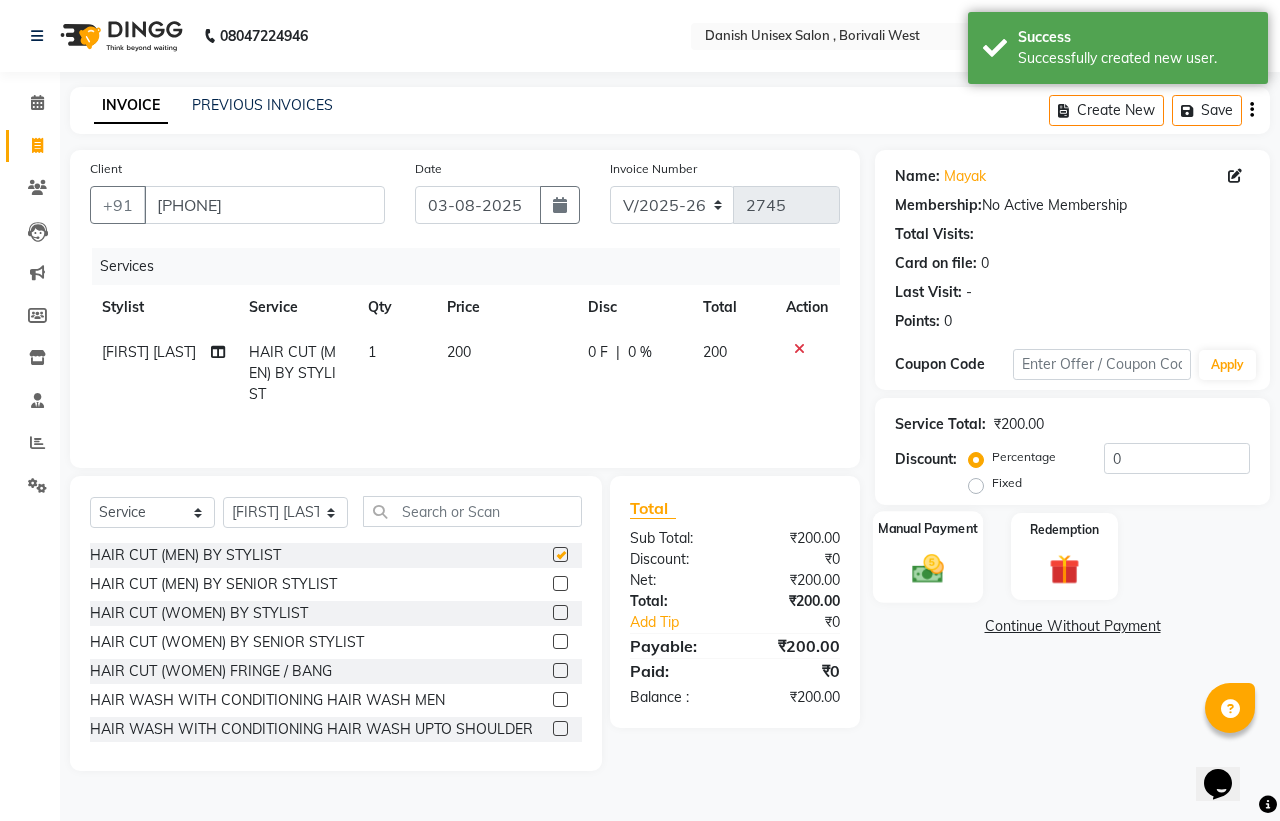 checkbox on "false" 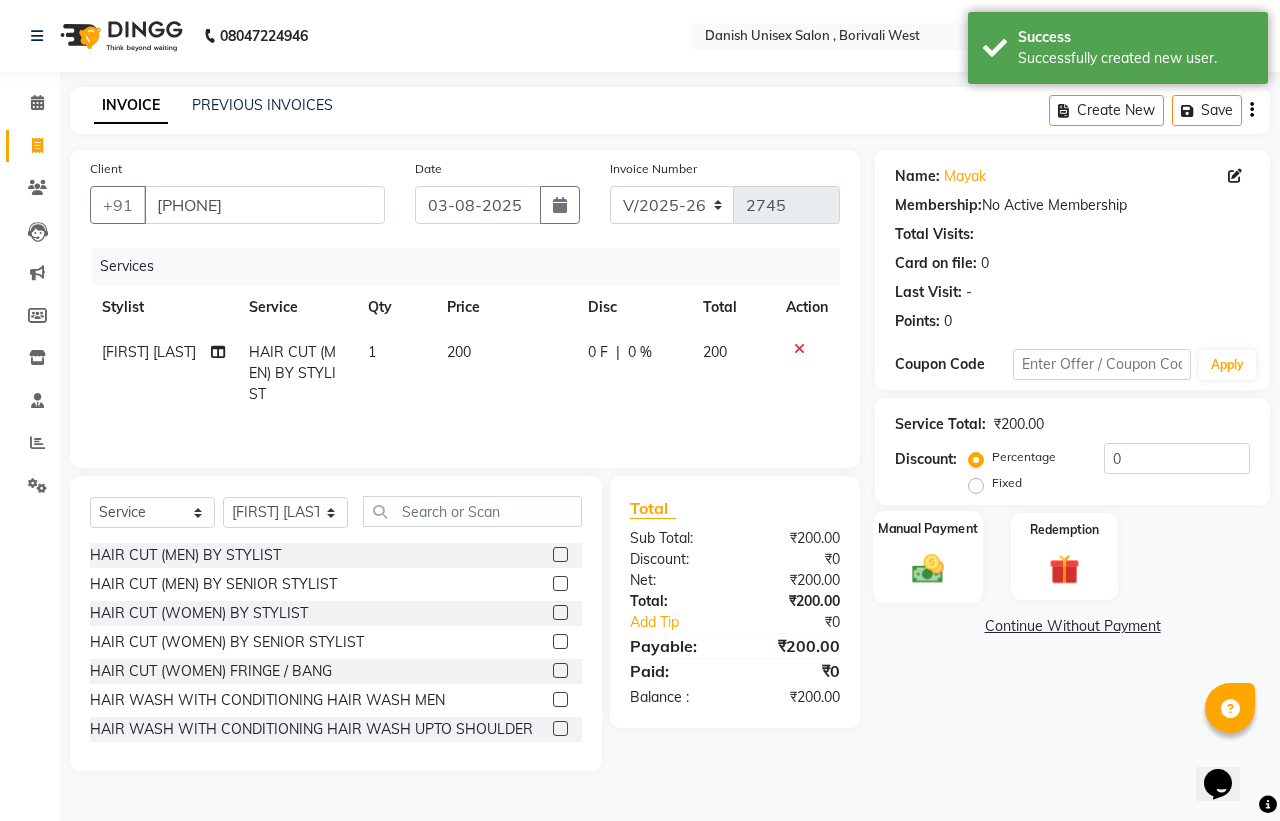click 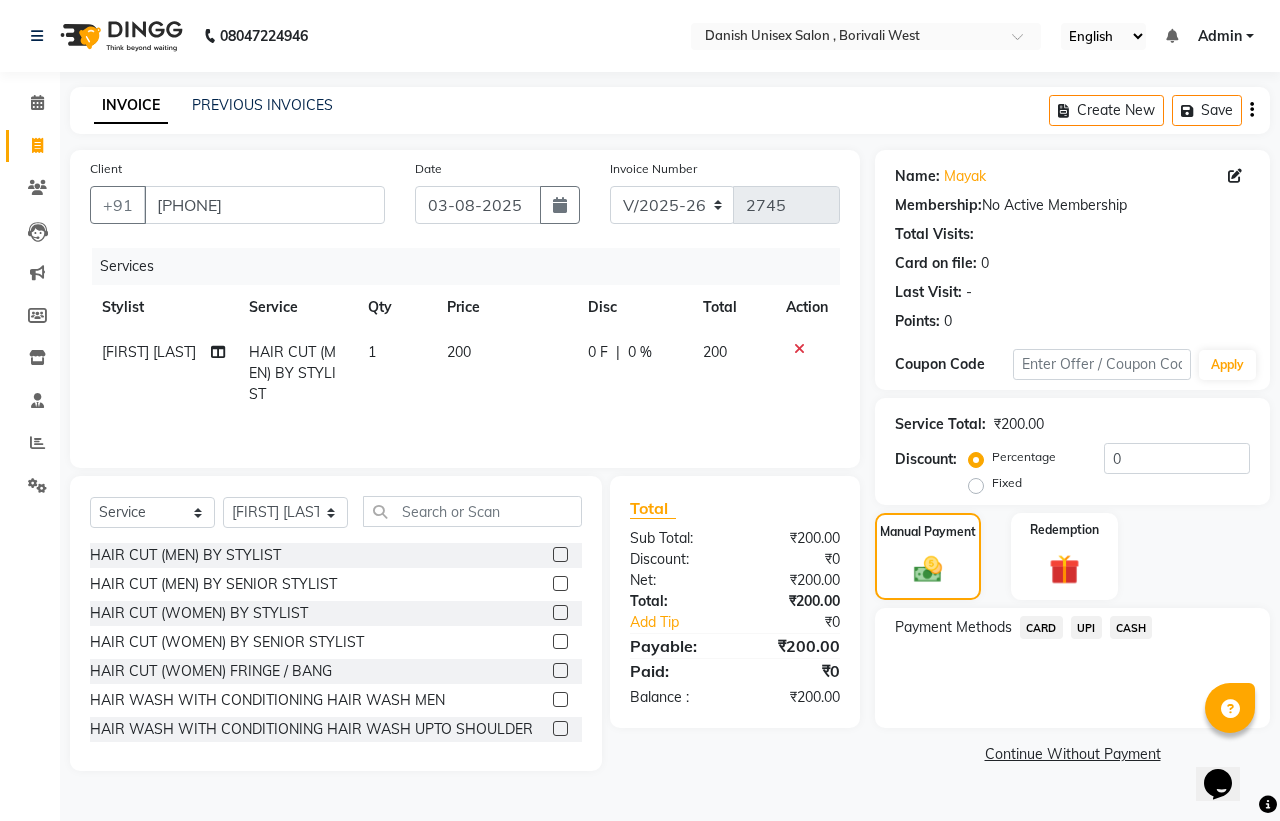 click on "CASH" 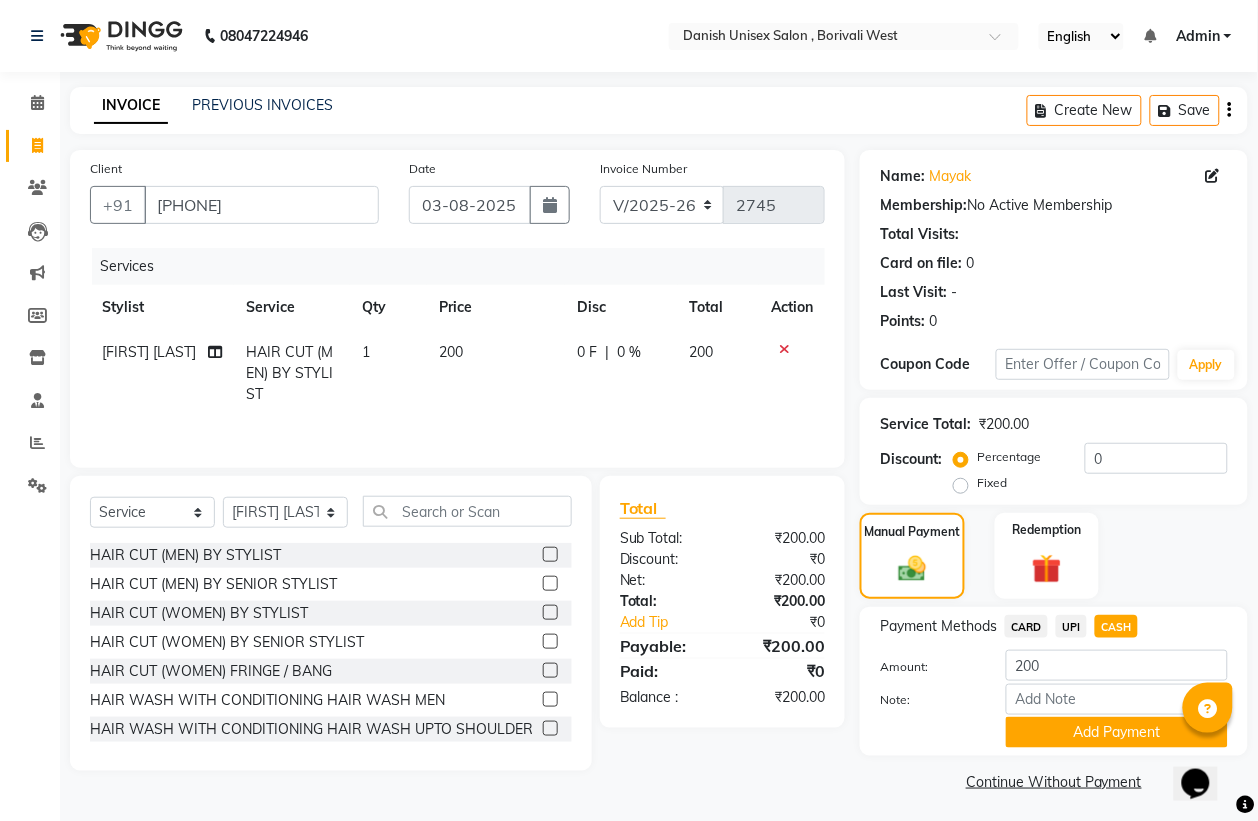 scroll, scrollTop: 5, scrollLeft: 0, axis: vertical 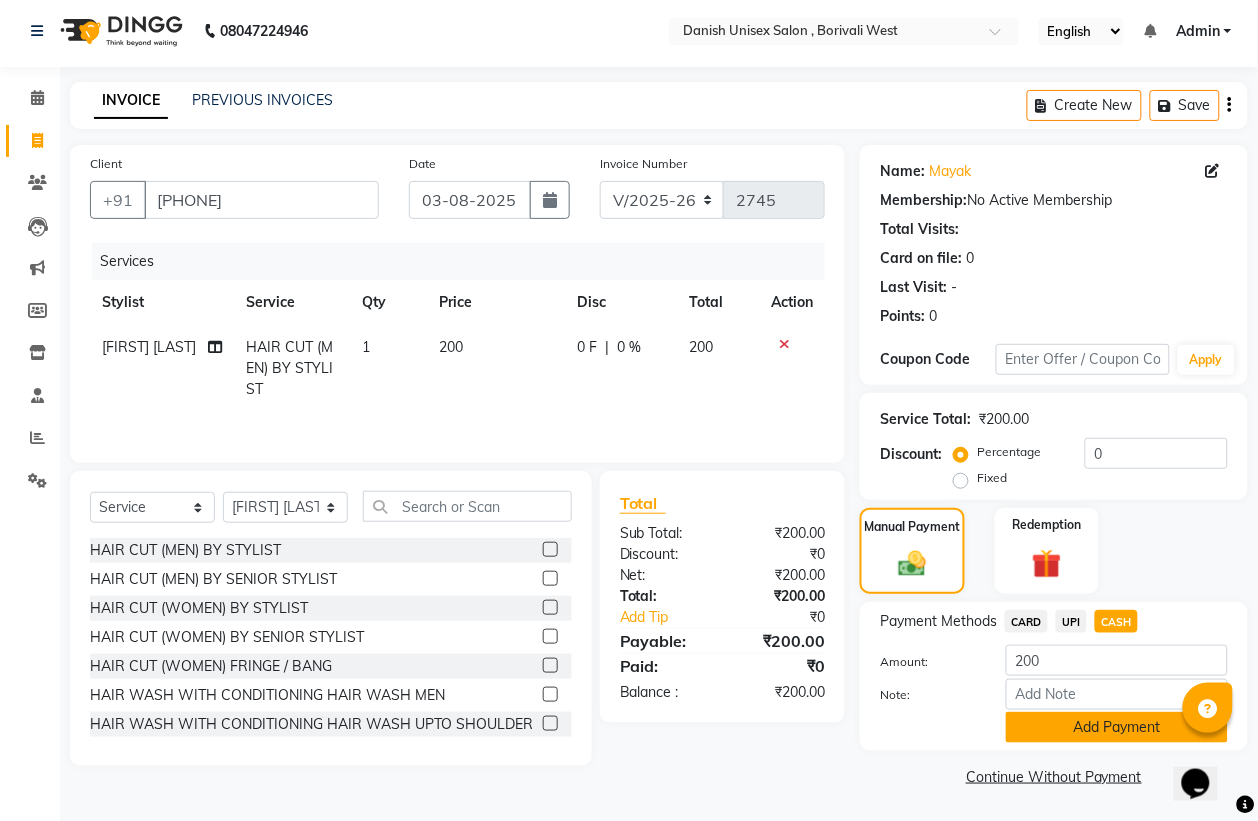 click on "Add Payment" 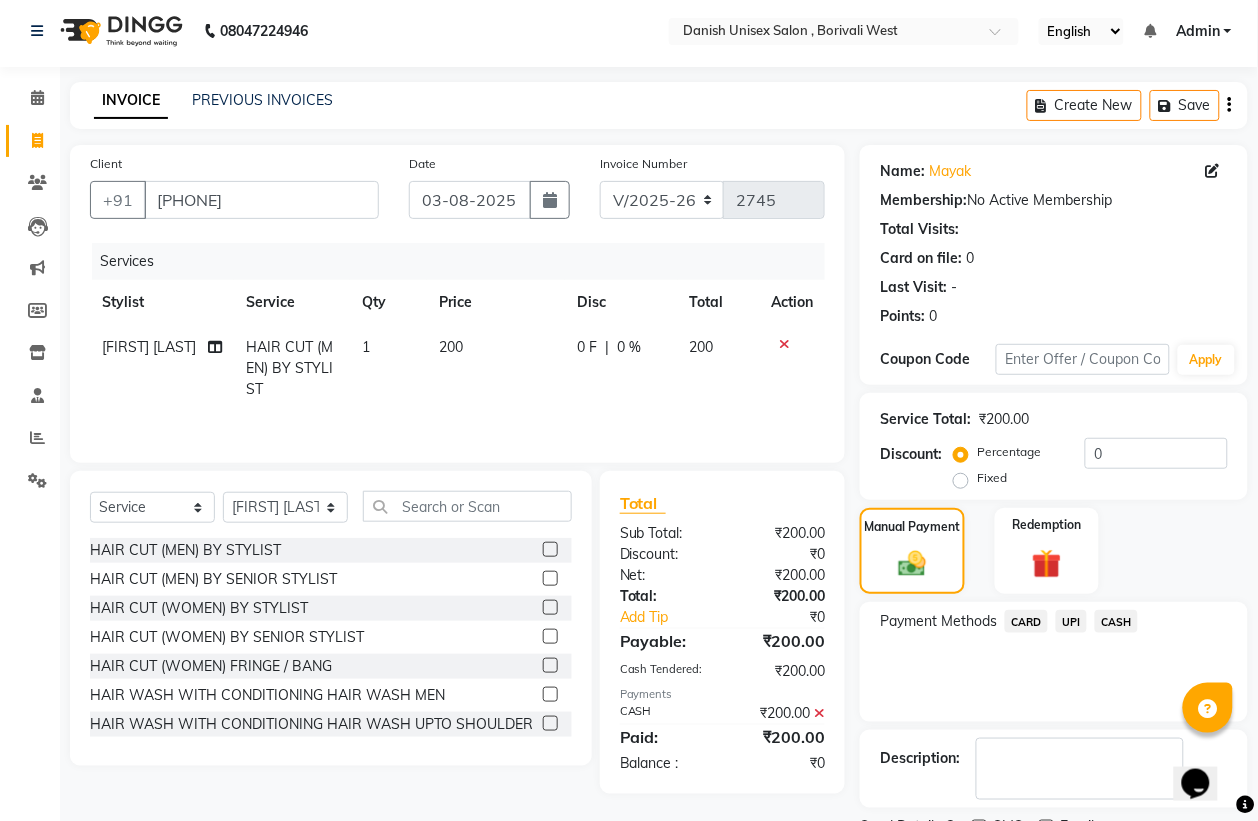 scroll, scrollTop: 91, scrollLeft: 0, axis: vertical 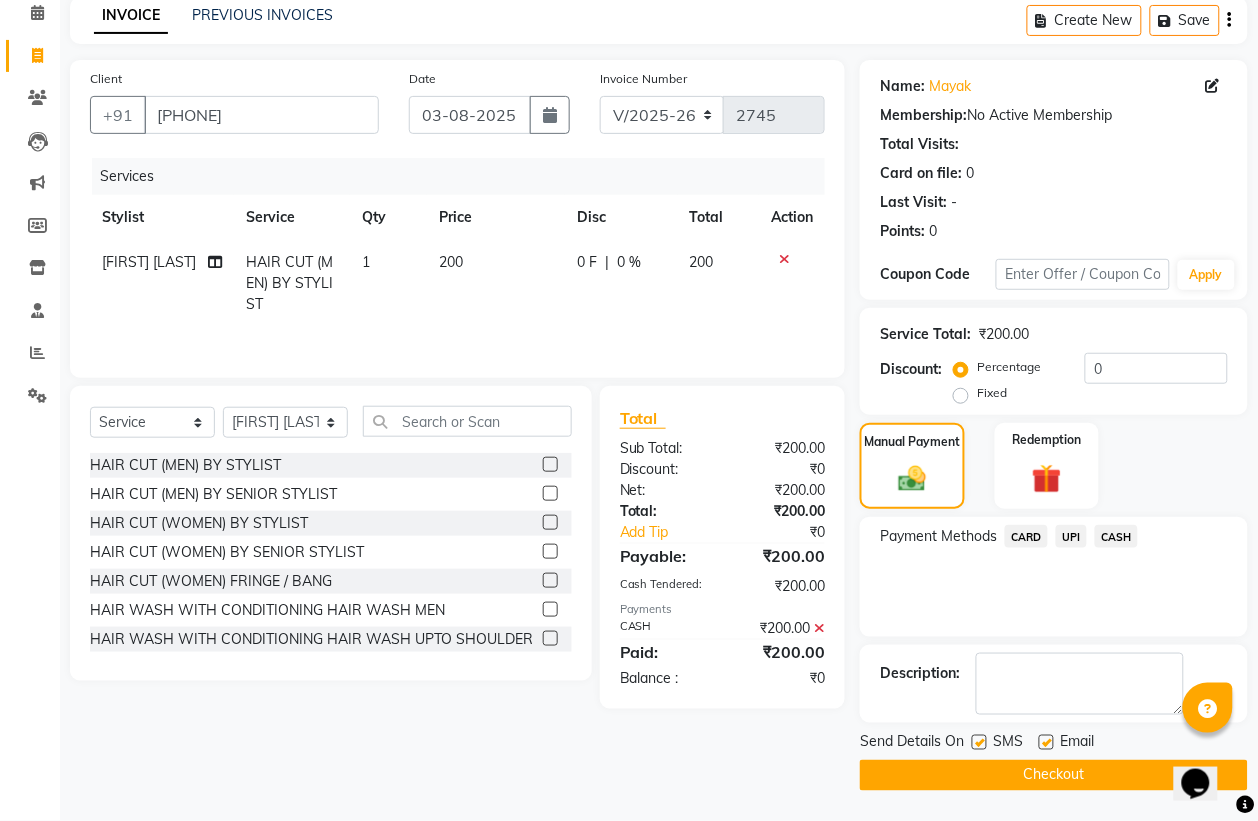 click on "Checkout" 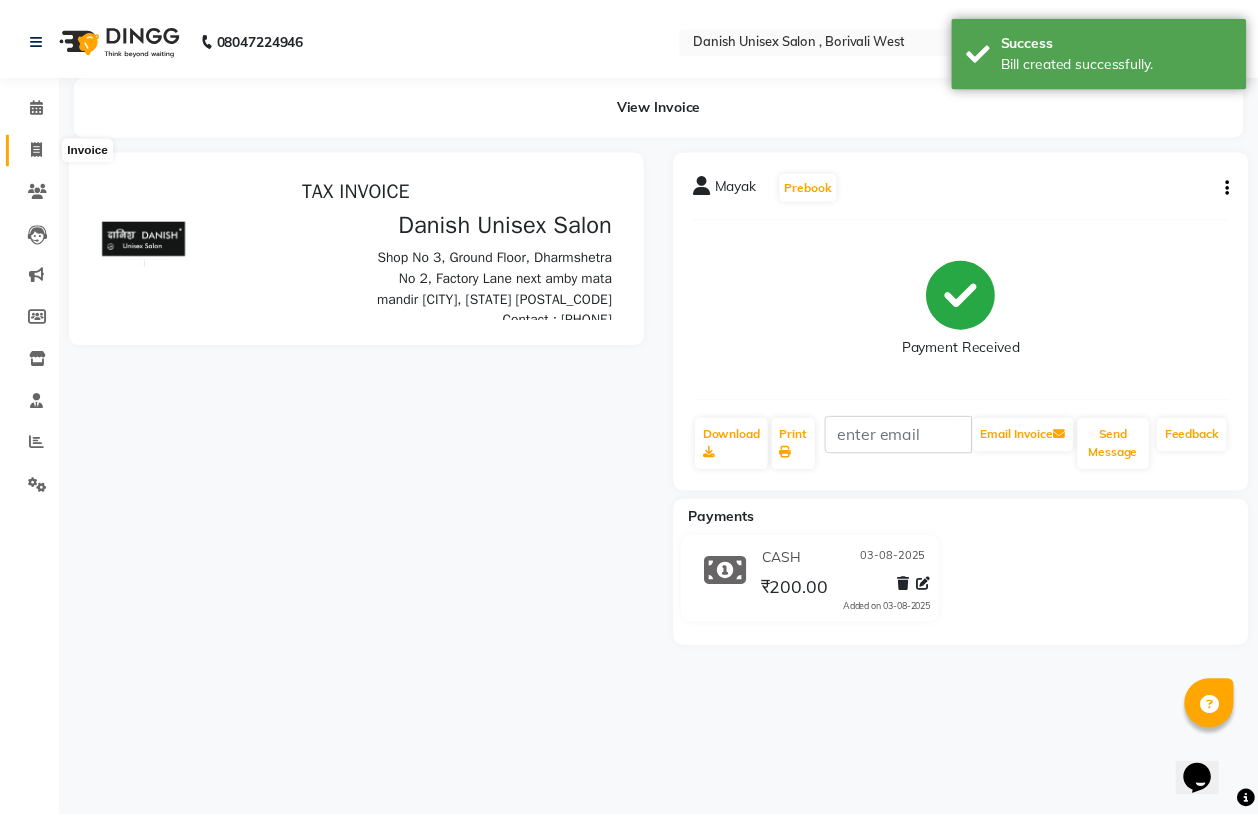 scroll, scrollTop: 0, scrollLeft: 0, axis: both 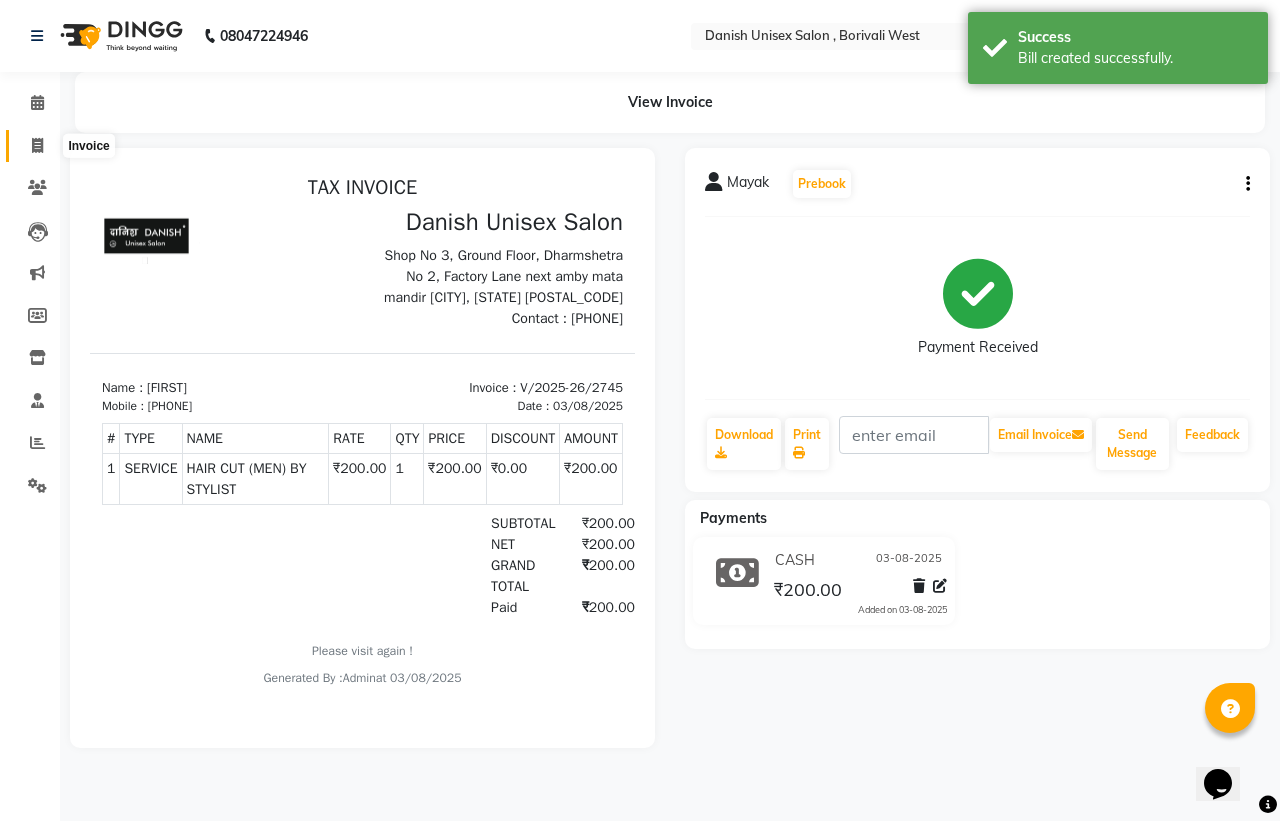 click 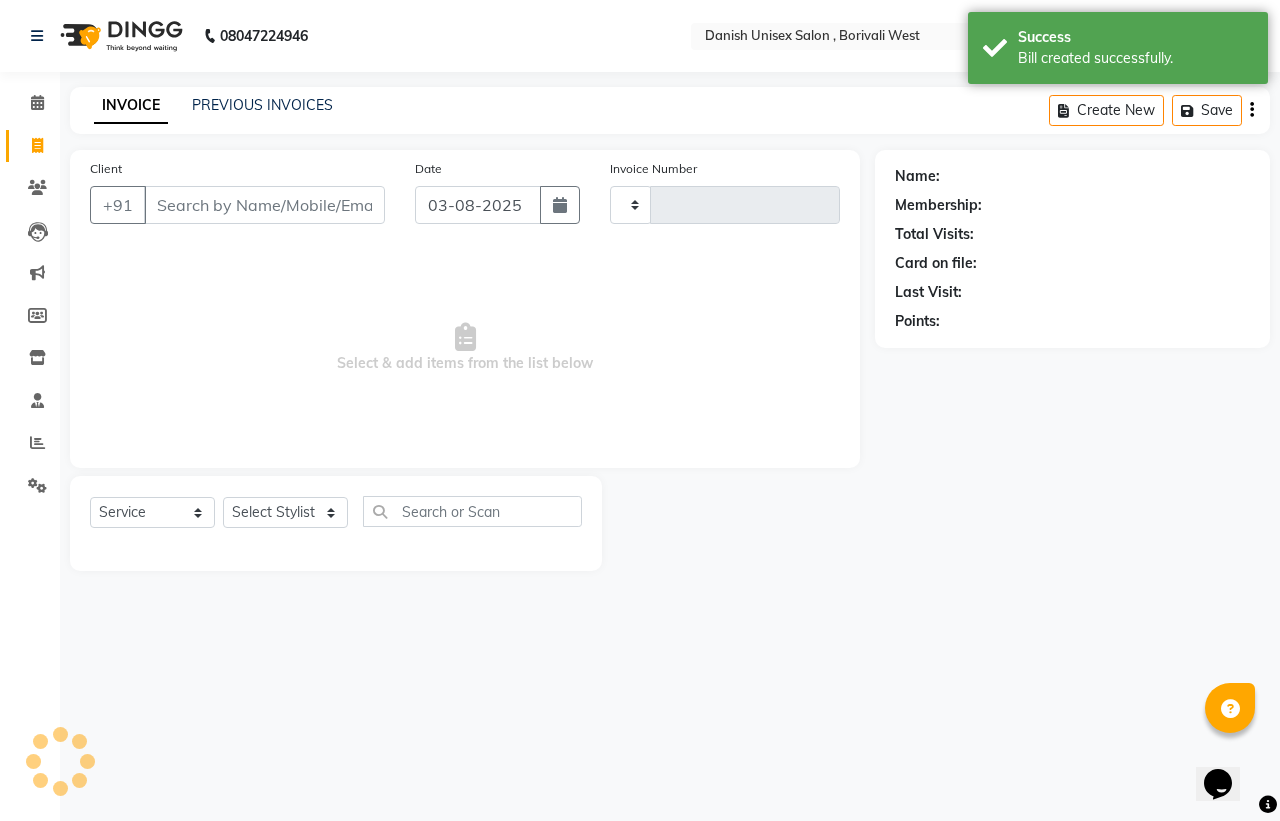 type on "2746" 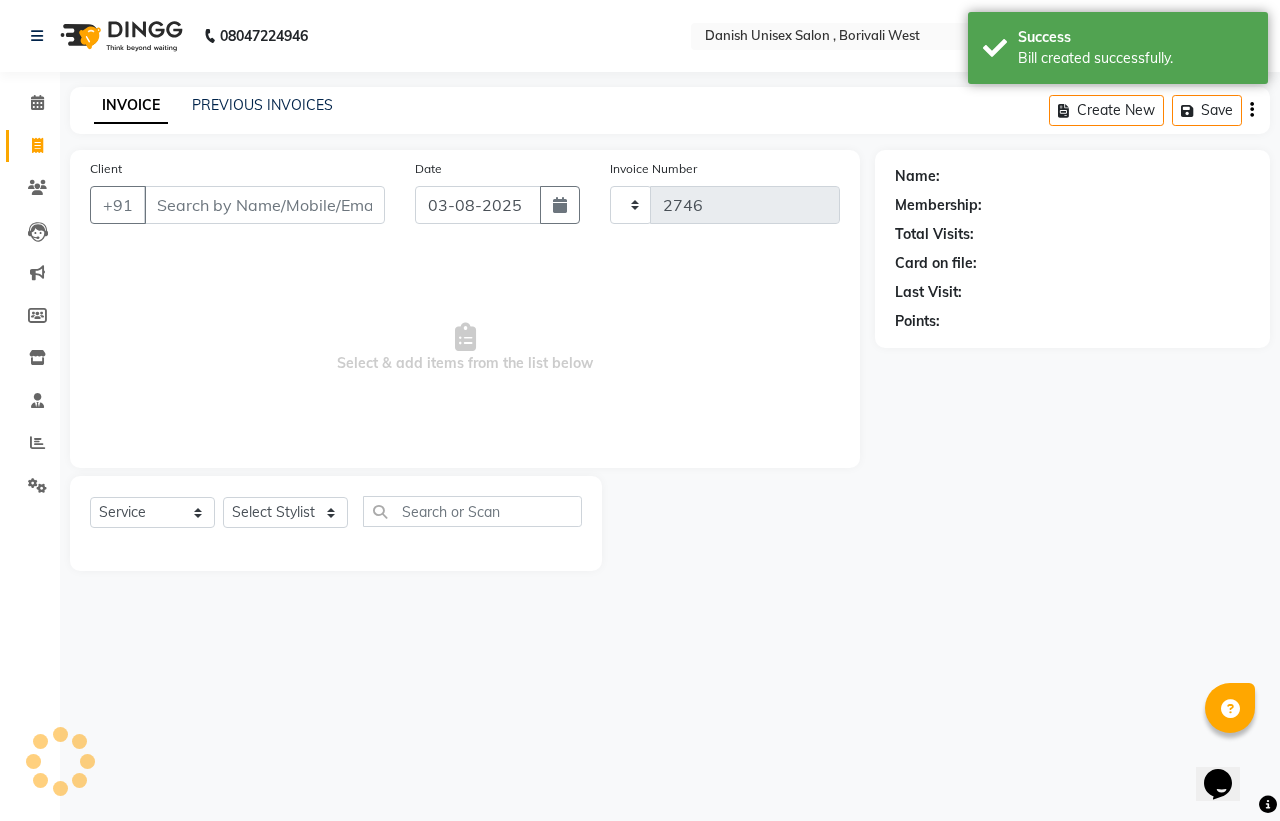 select on "6929" 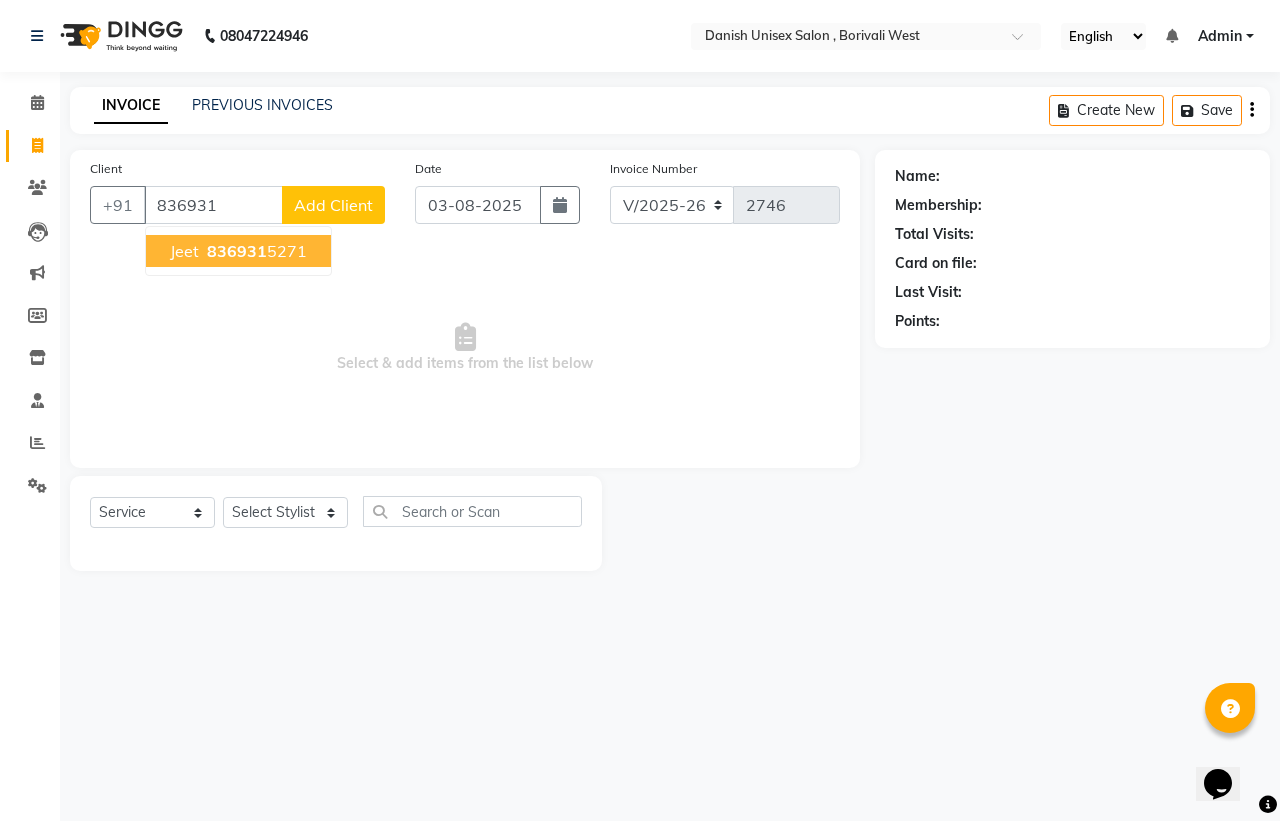 type on "836931" 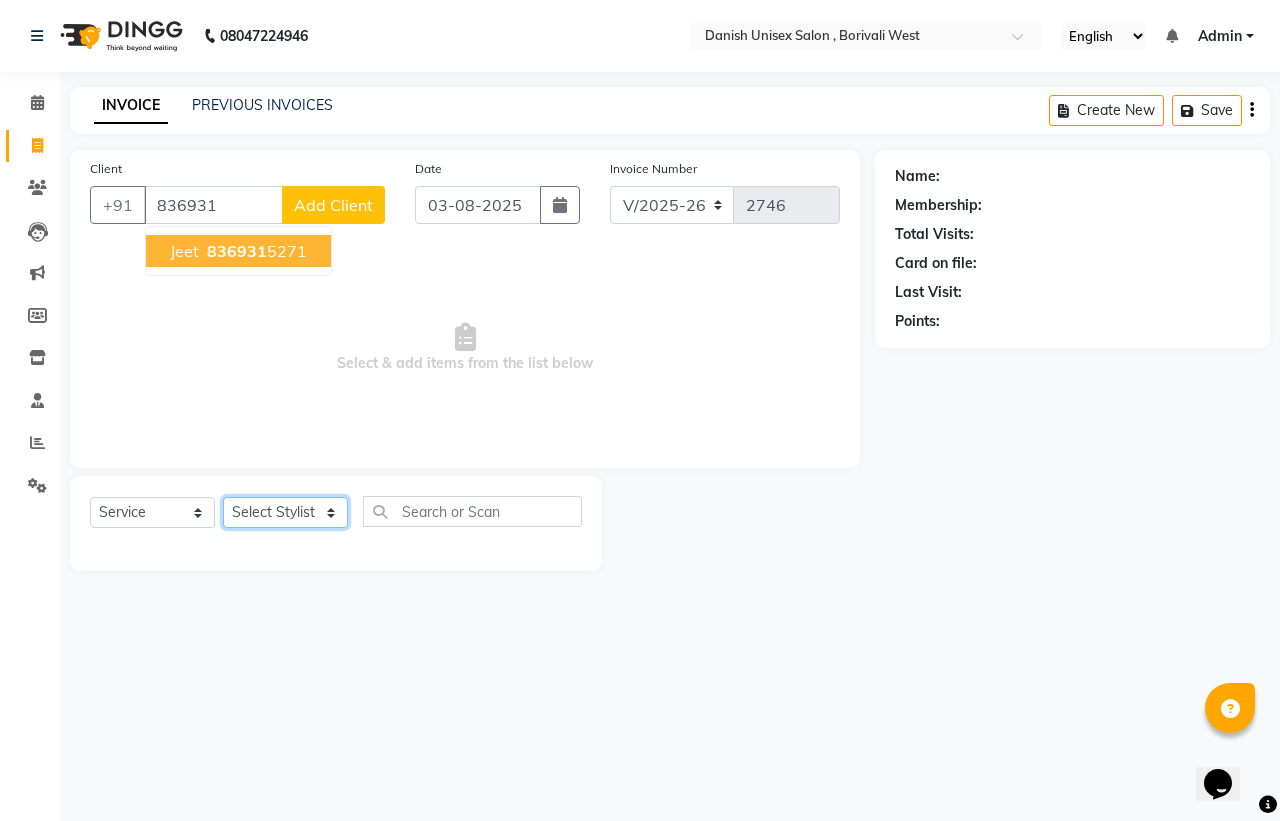 click on "Select Stylist [NAME] [LAST], [NAME], [NAME], [NAME], [NAME], [NAME], [NAME], [NAME], [NAME], [NAME], [NAME], [NAME], [NAME]" 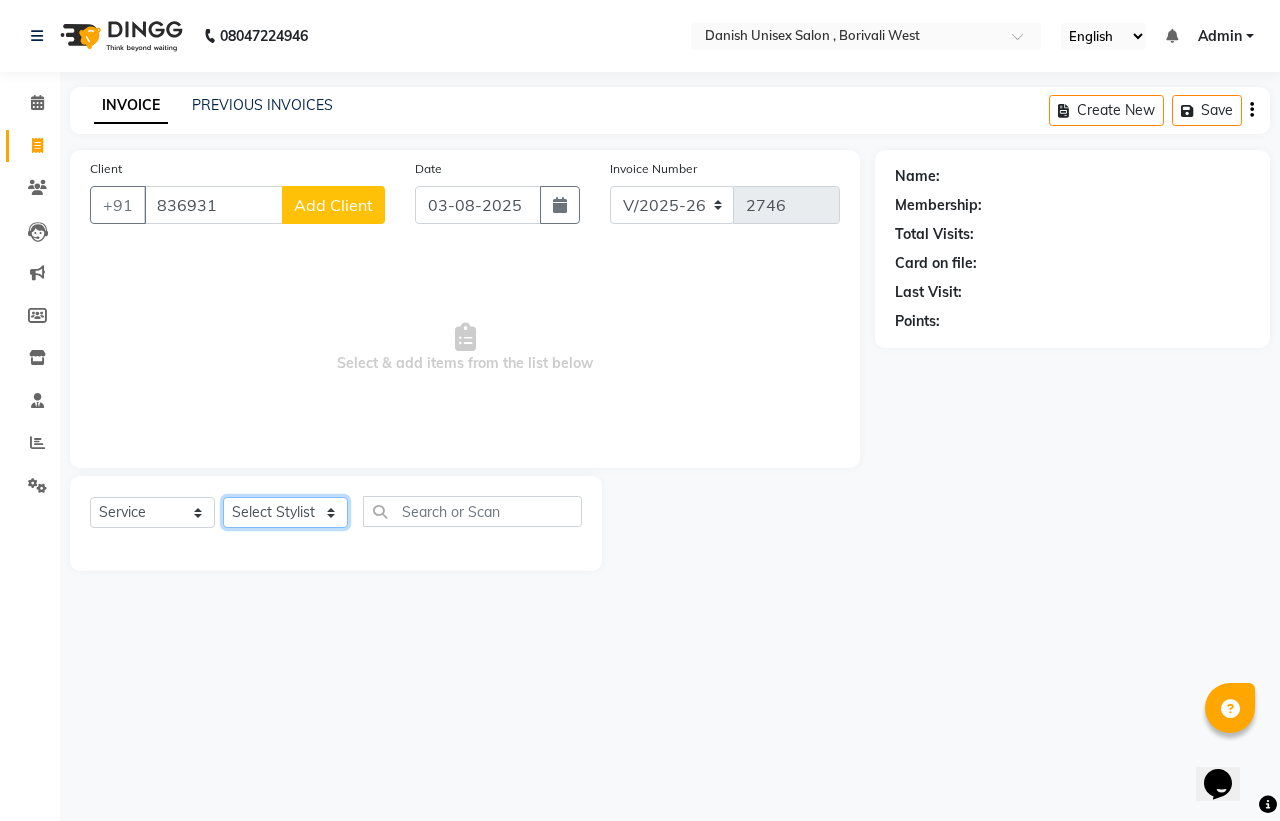 select on "63506" 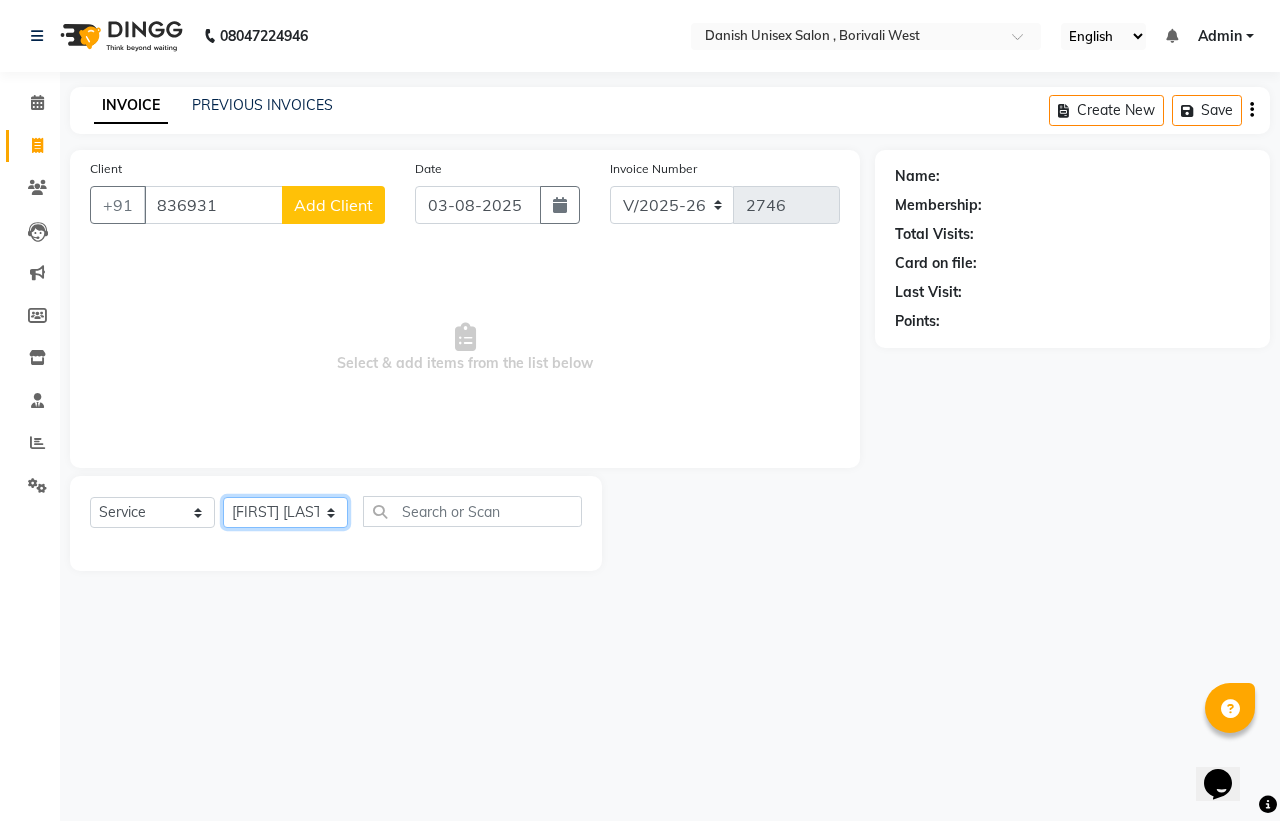 click on "Select Stylist [NAME] [LAST], [NAME], [NAME], [NAME], [NAME], [NAME], [NAME], [NAME], [NAME], [NAME], [NAME], [NAME], [NAME]" 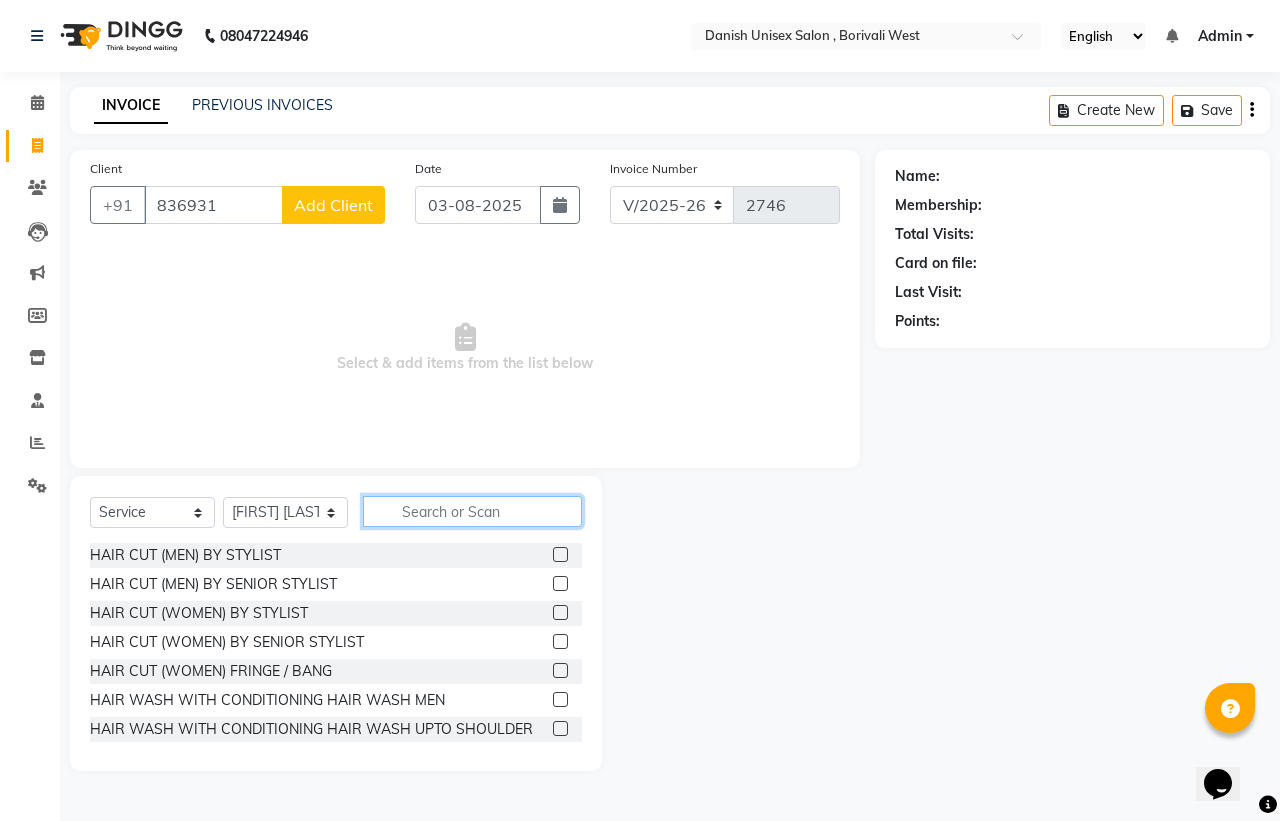 click 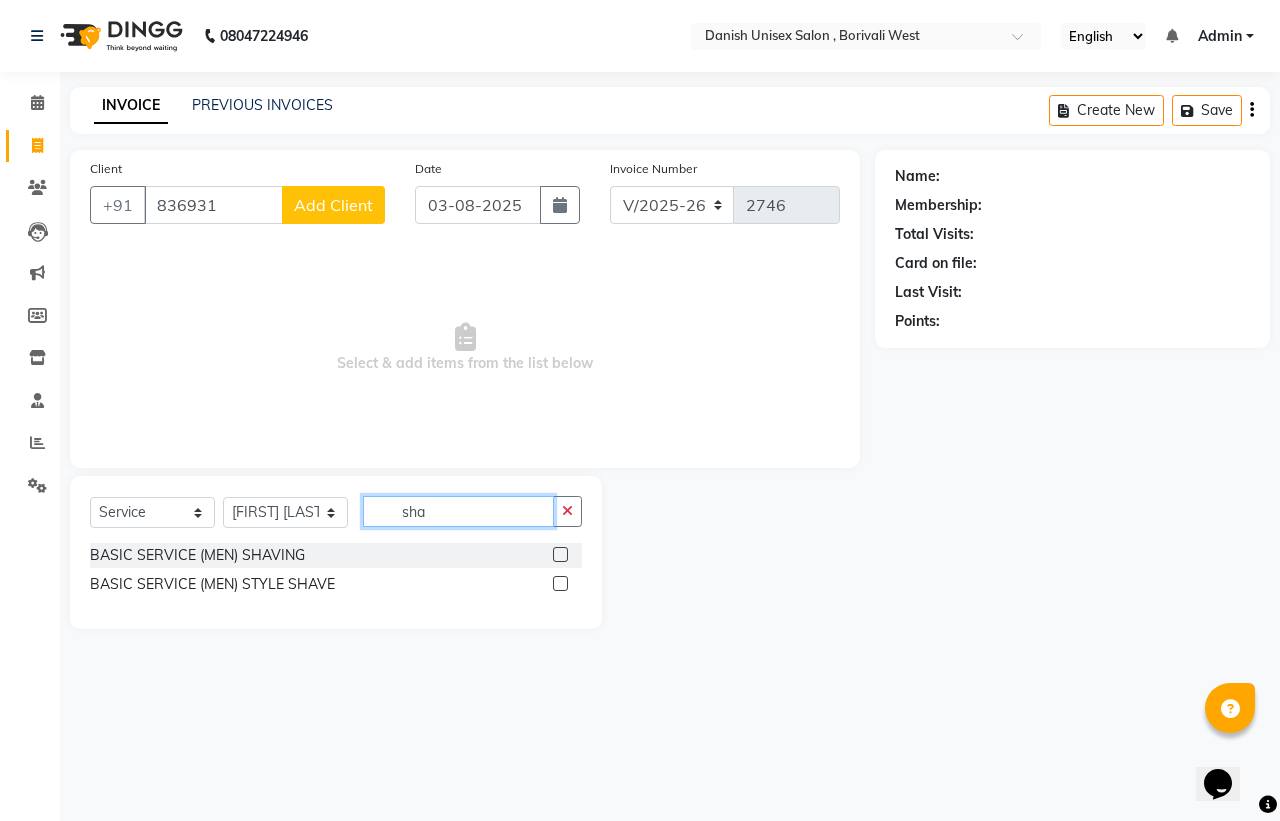 type on "sha" 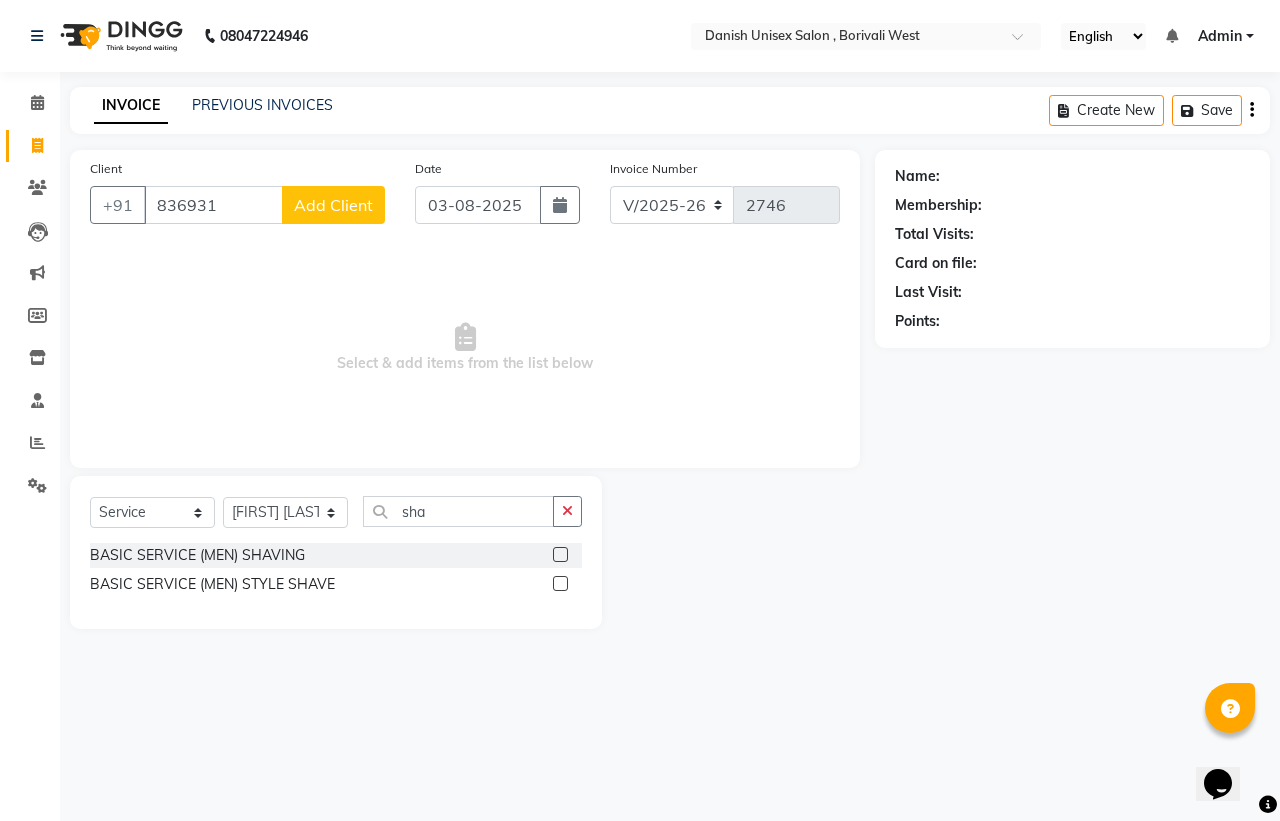 click 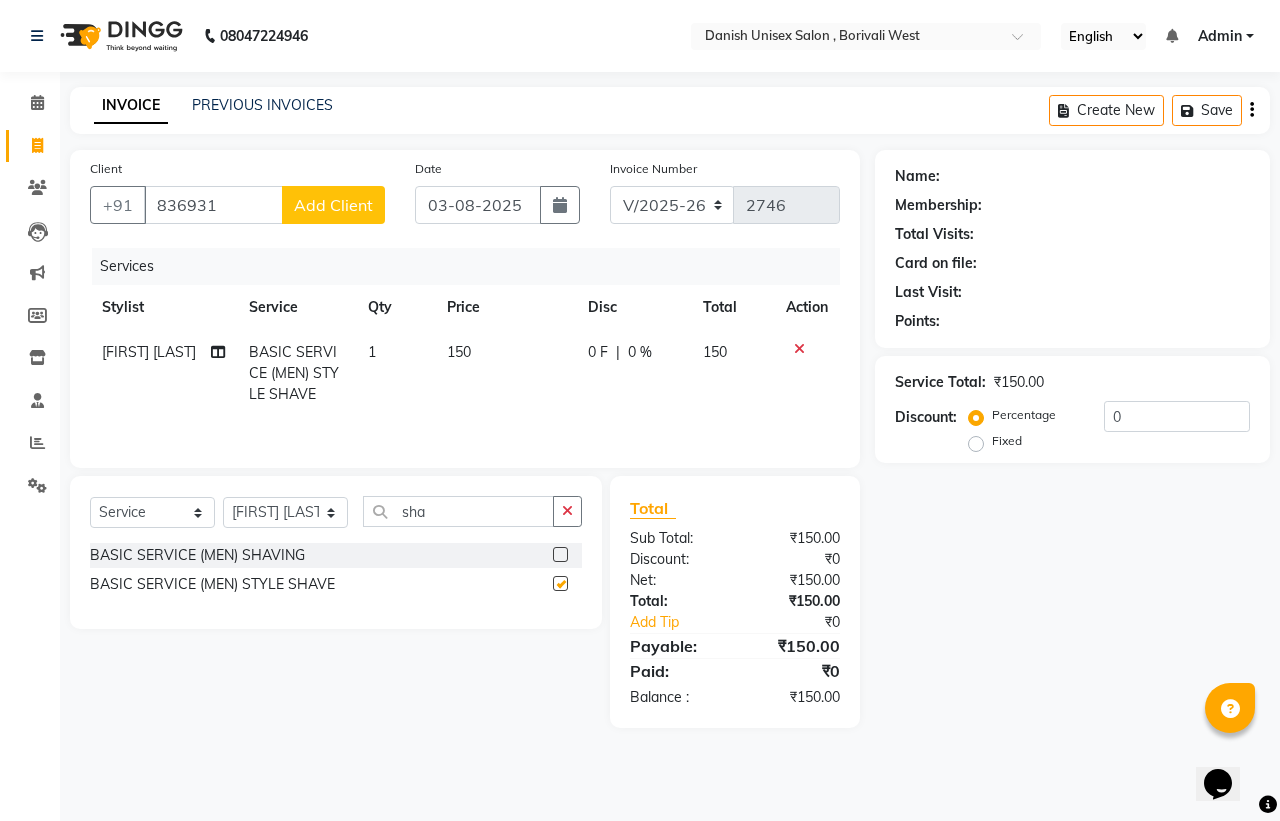 checkbox on "false" 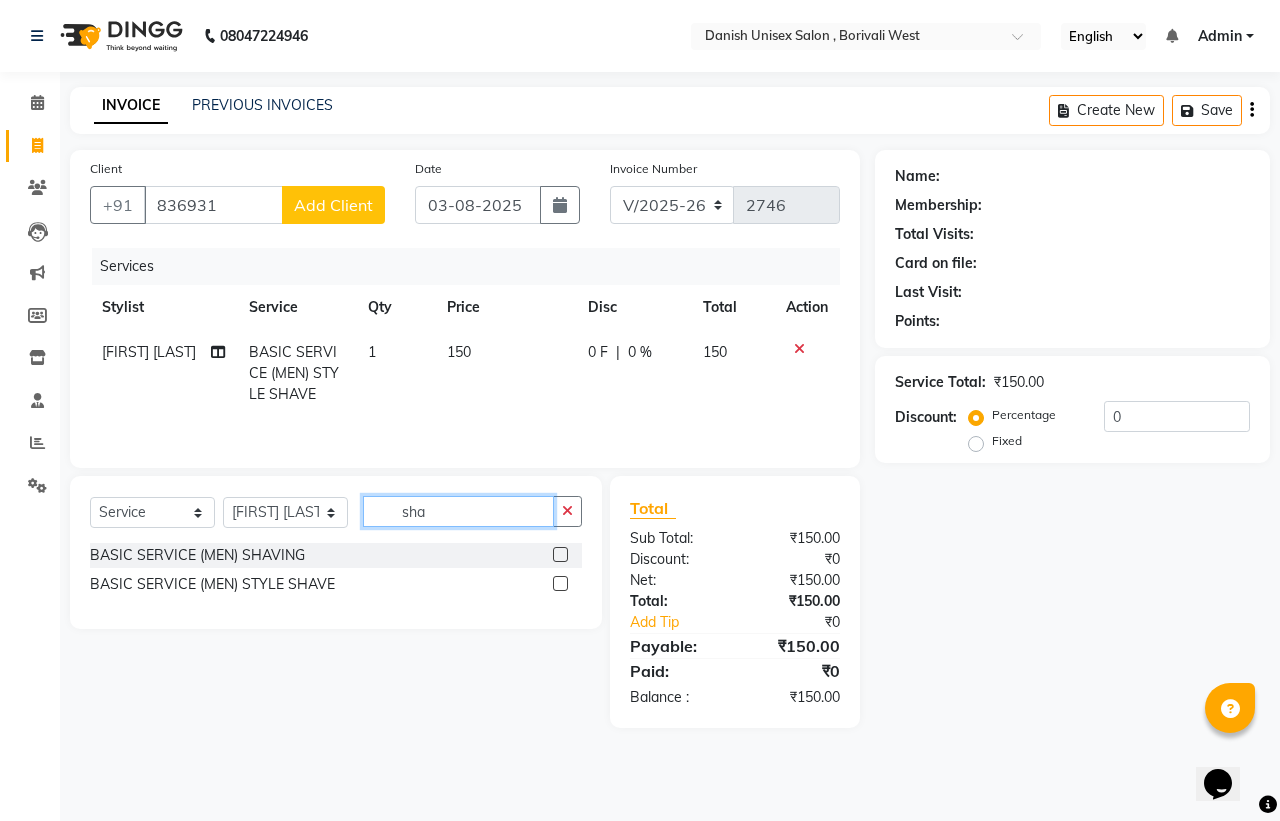 click on "sha" 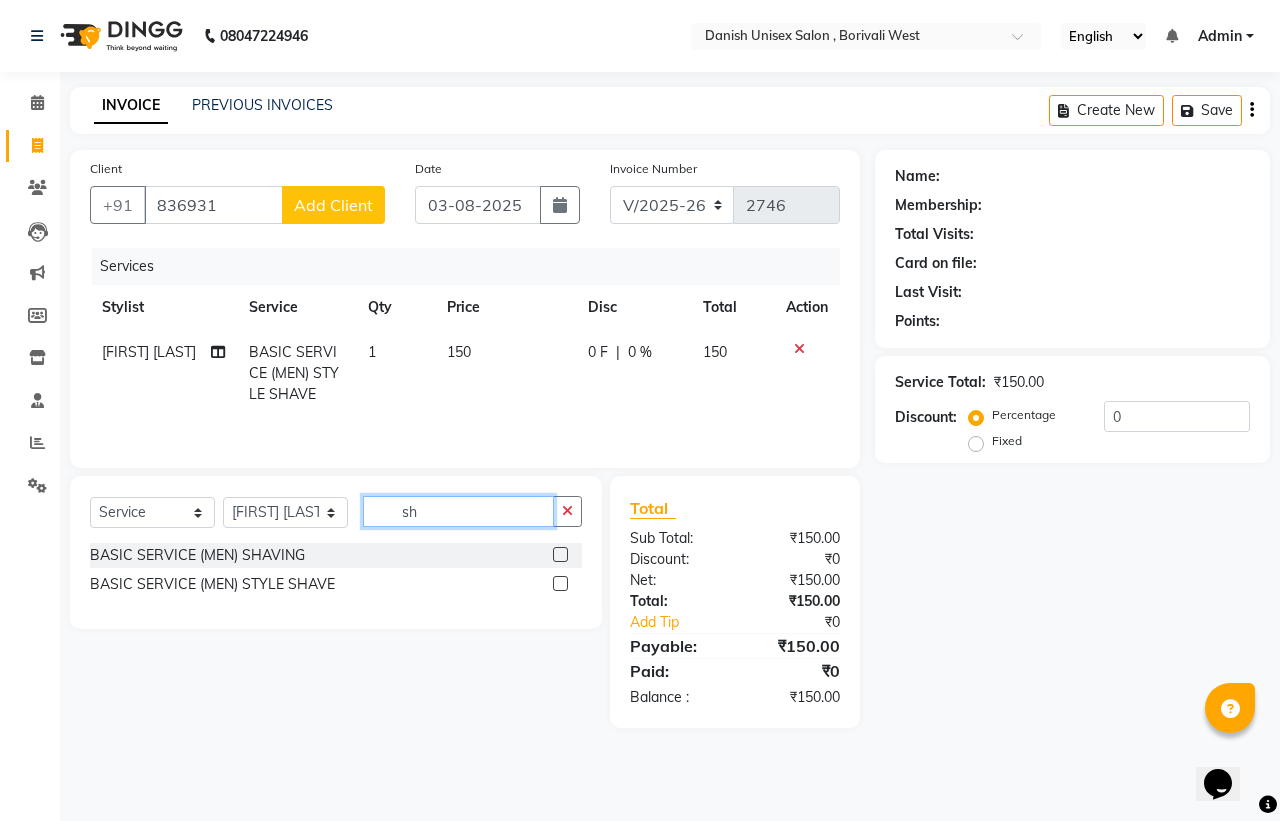 type on "s" 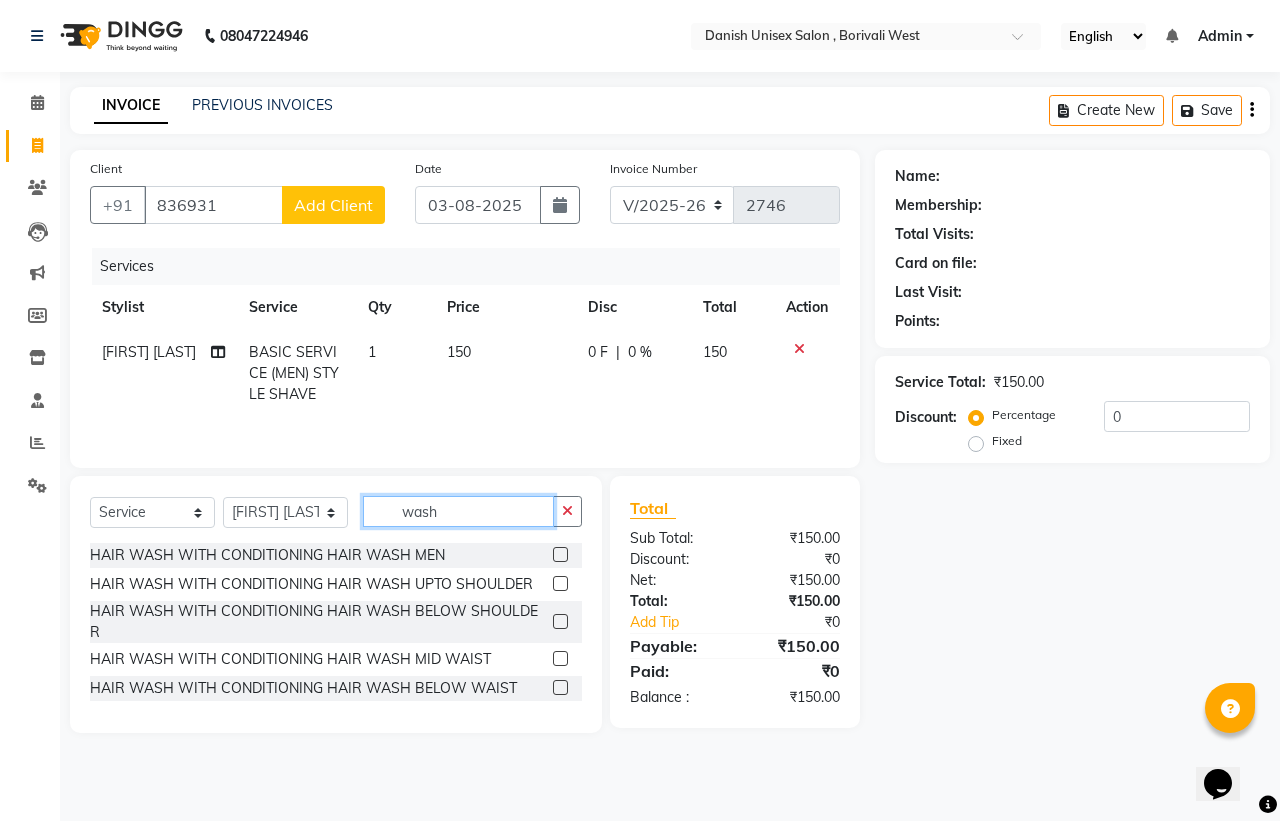 type on "wash" 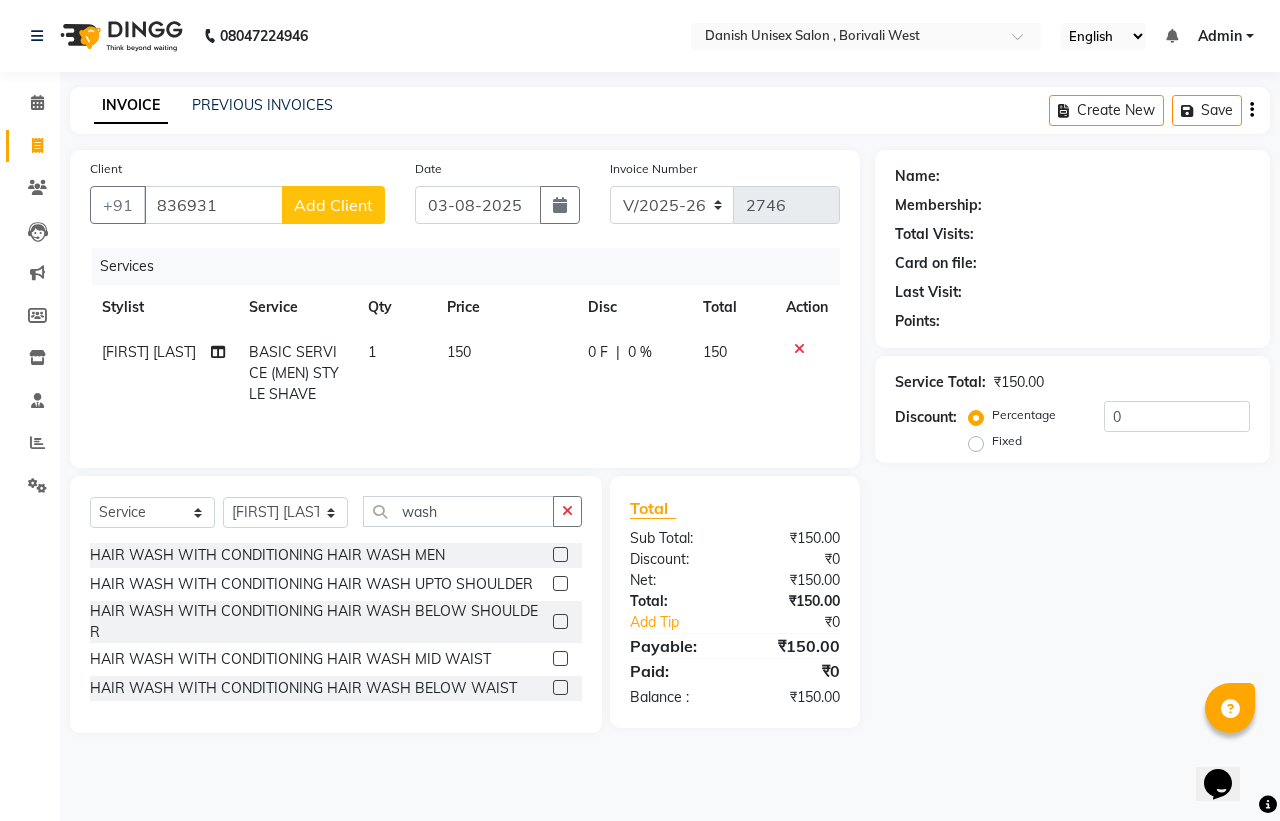 click 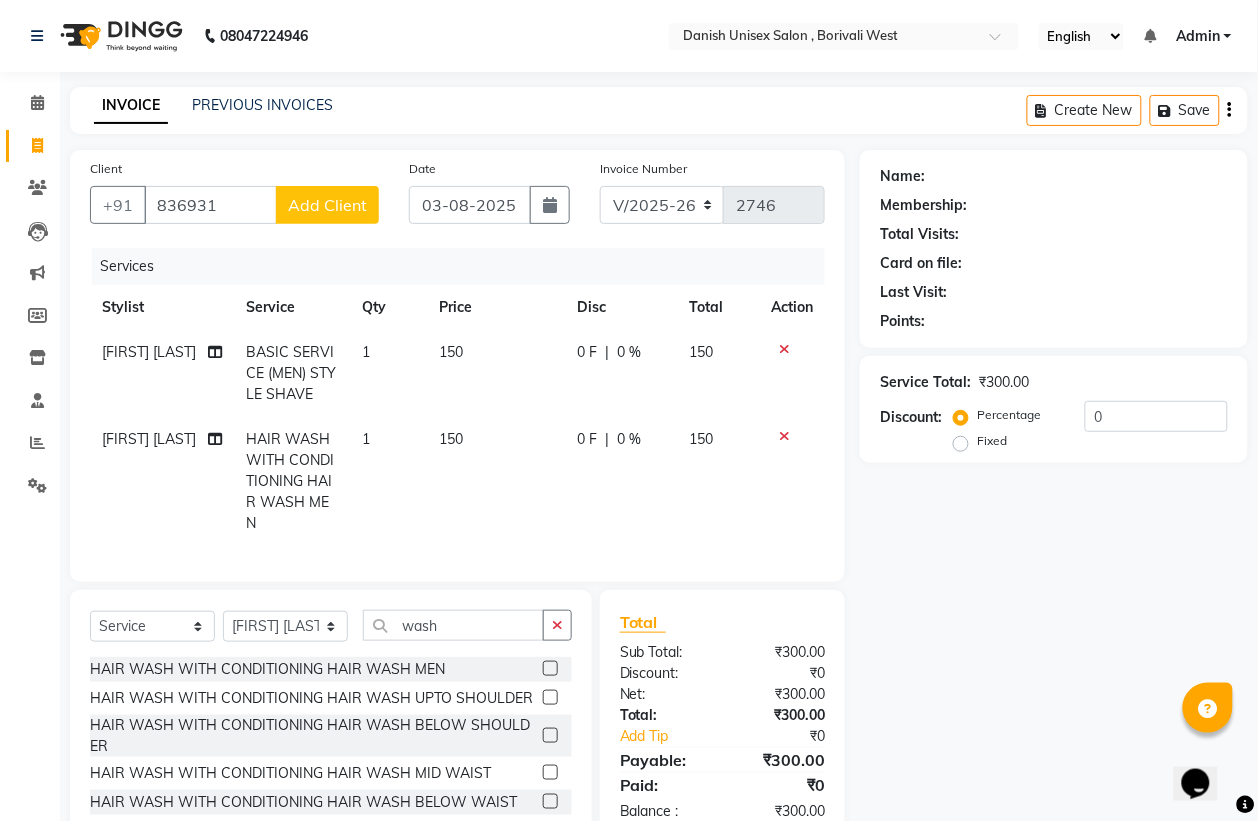 click 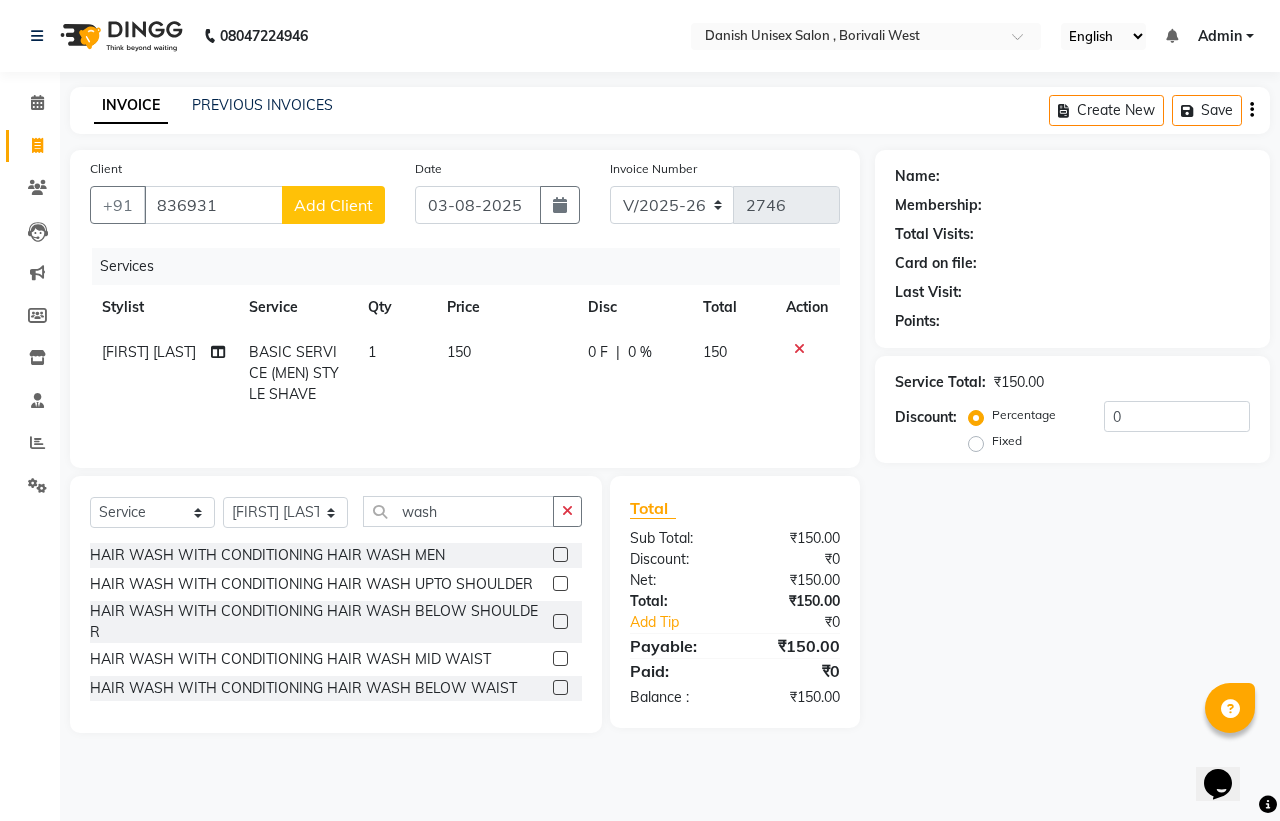 click 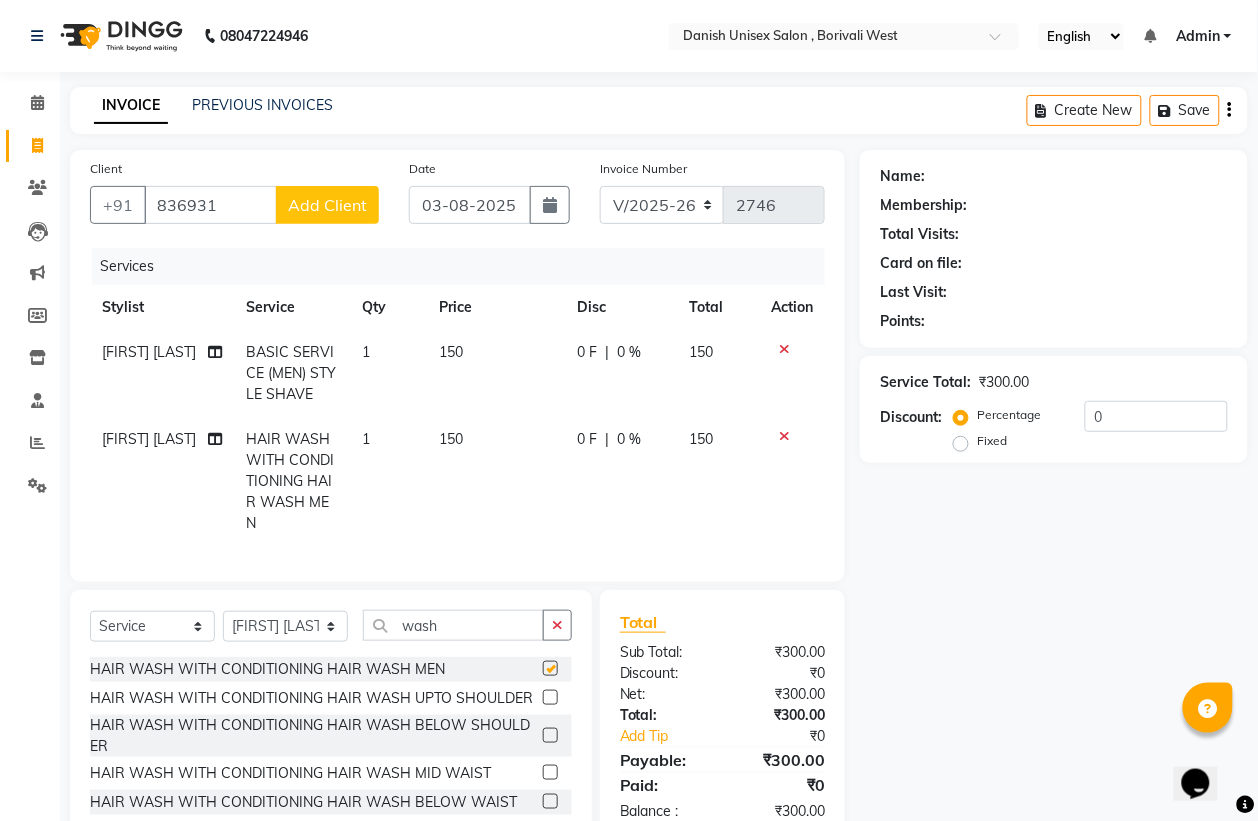checkbox on "false" 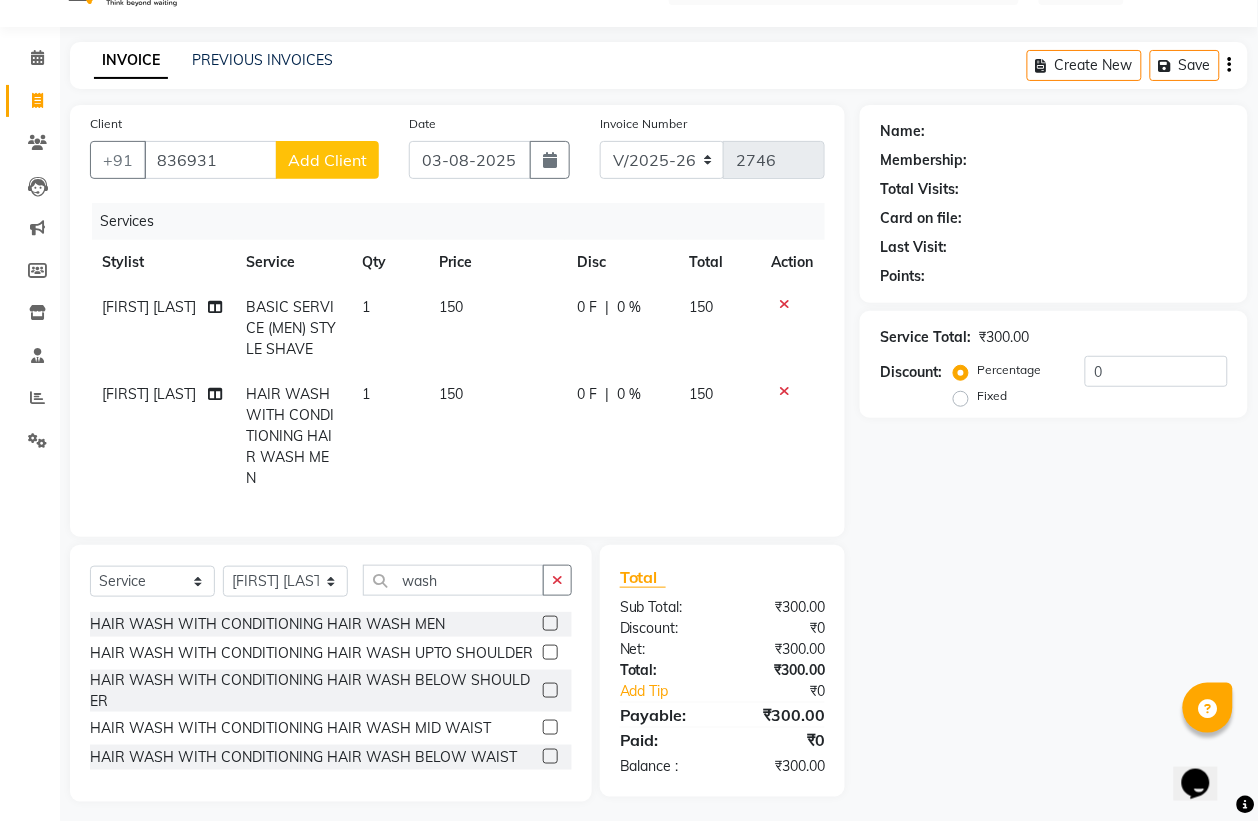 scroll, scrollTop: 76, scrollLeft: 0, axis: vertical 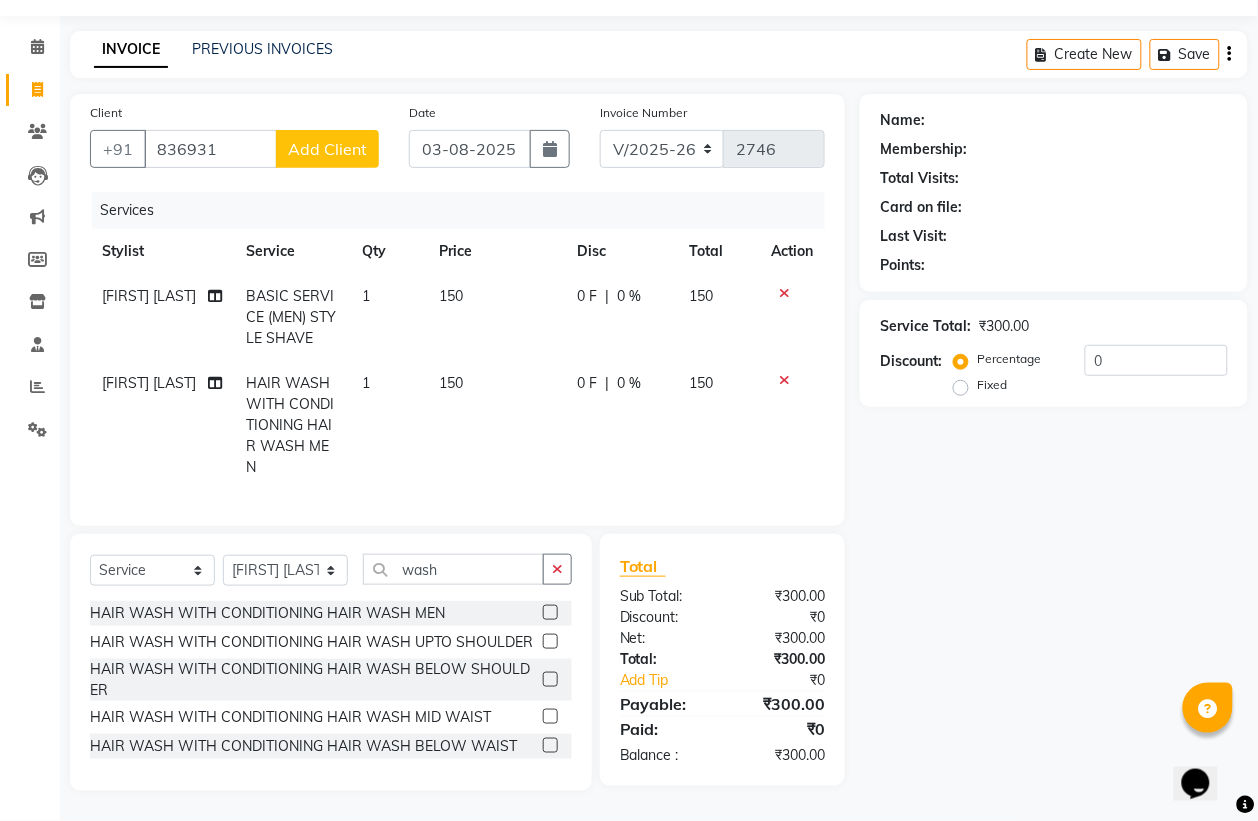 click 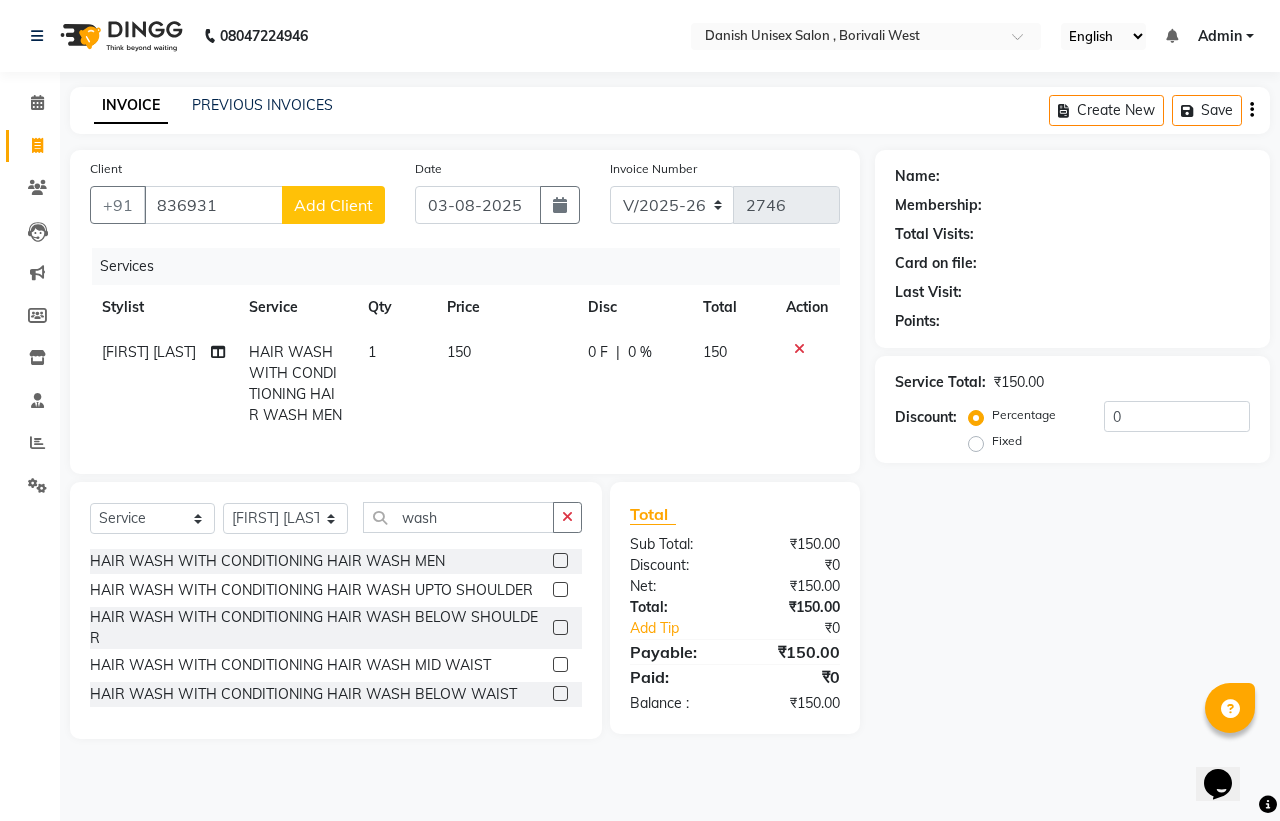 click 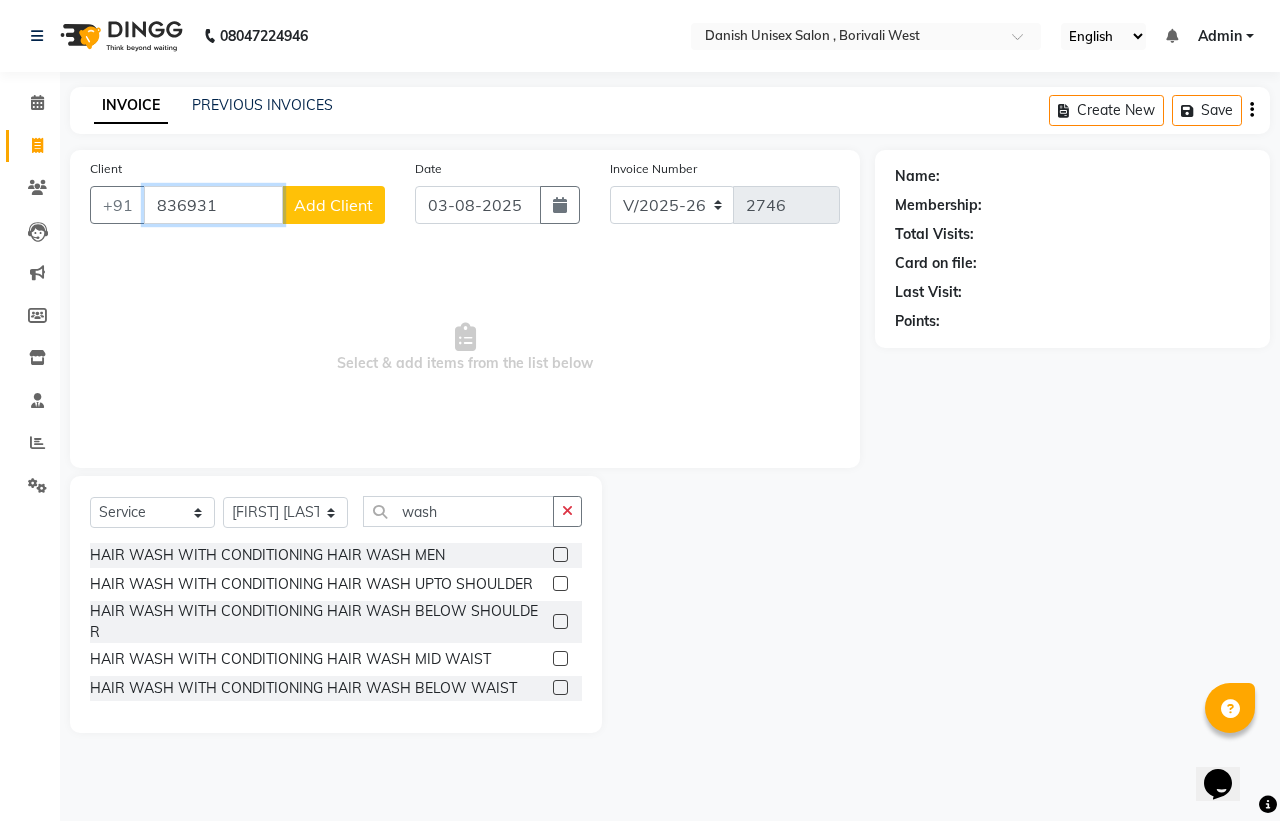 click on "836931" at bounding box center [213, 205] 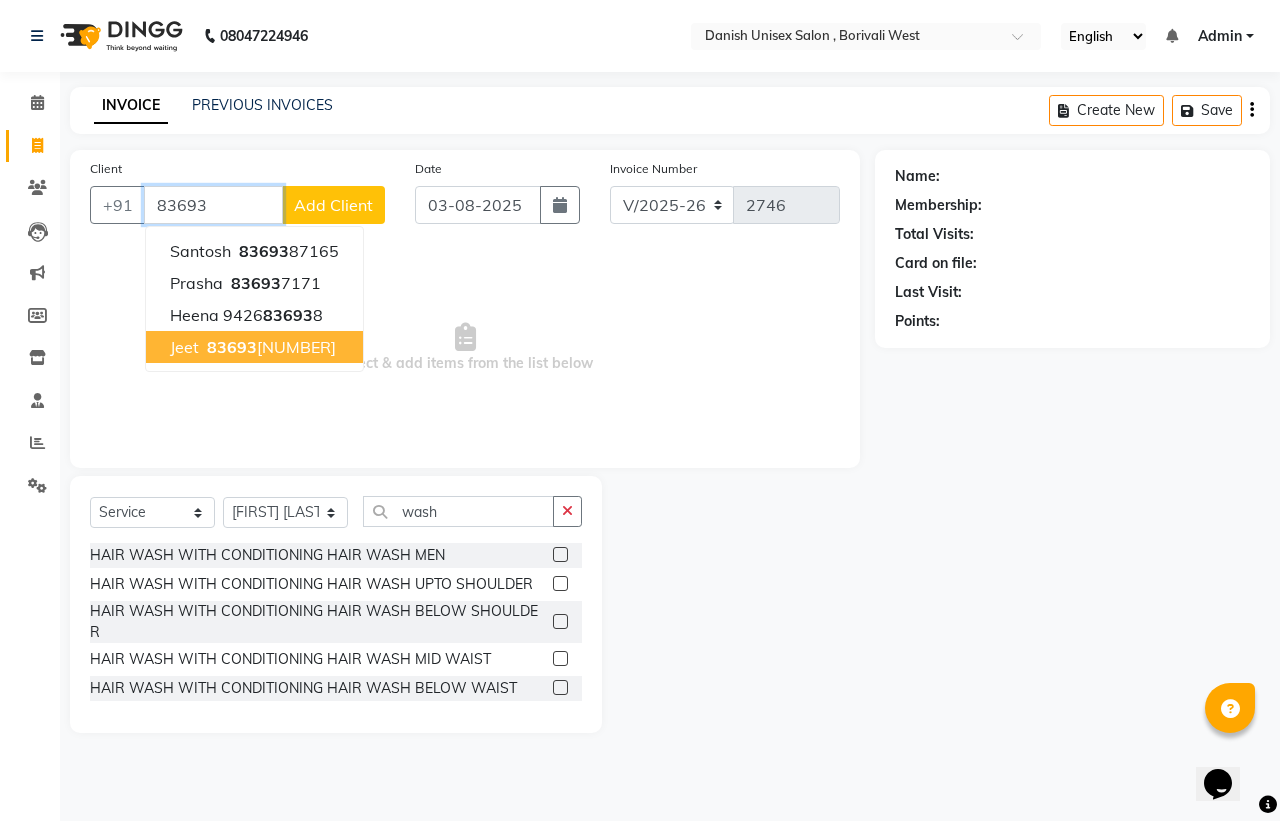 click on "83693" at bounding box center (232, 347) 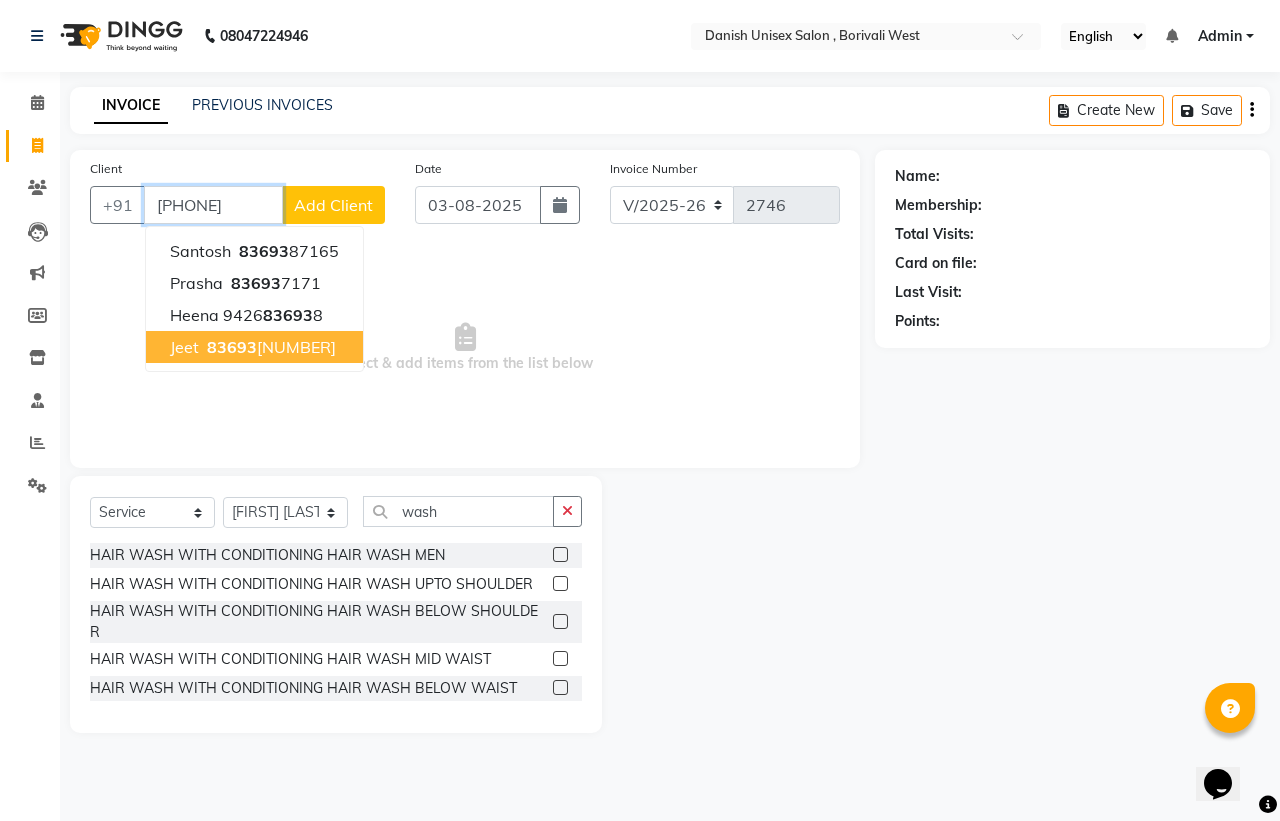 type on "8369315271" 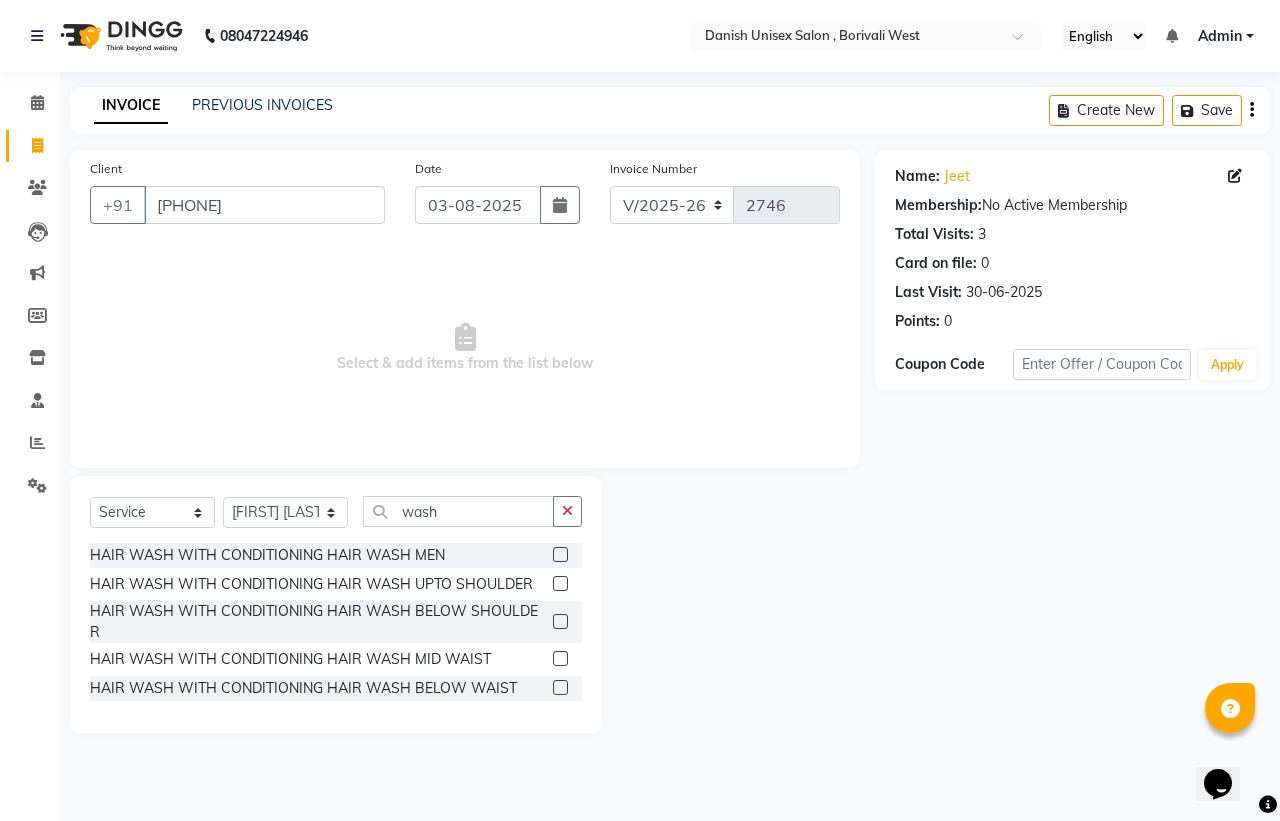 click 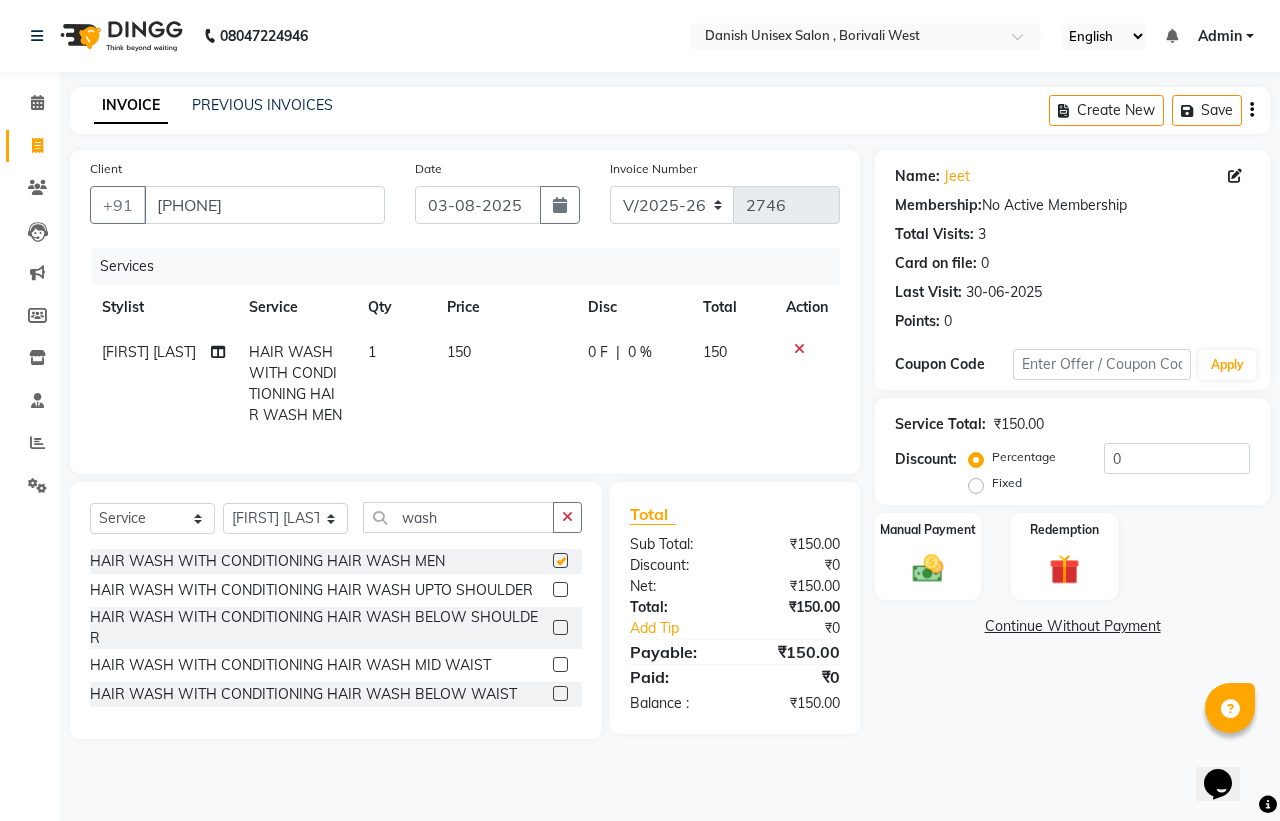 checkbox on "false" 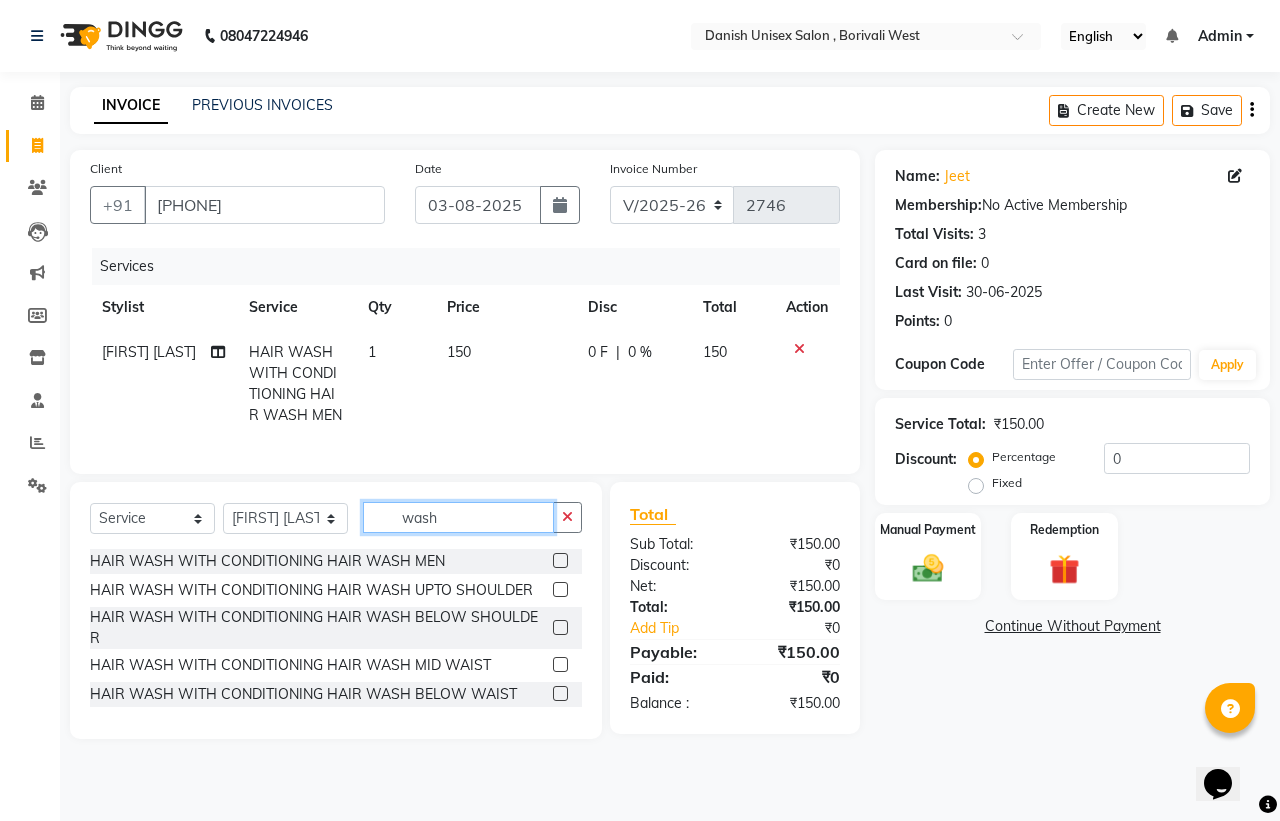 click on "wash" 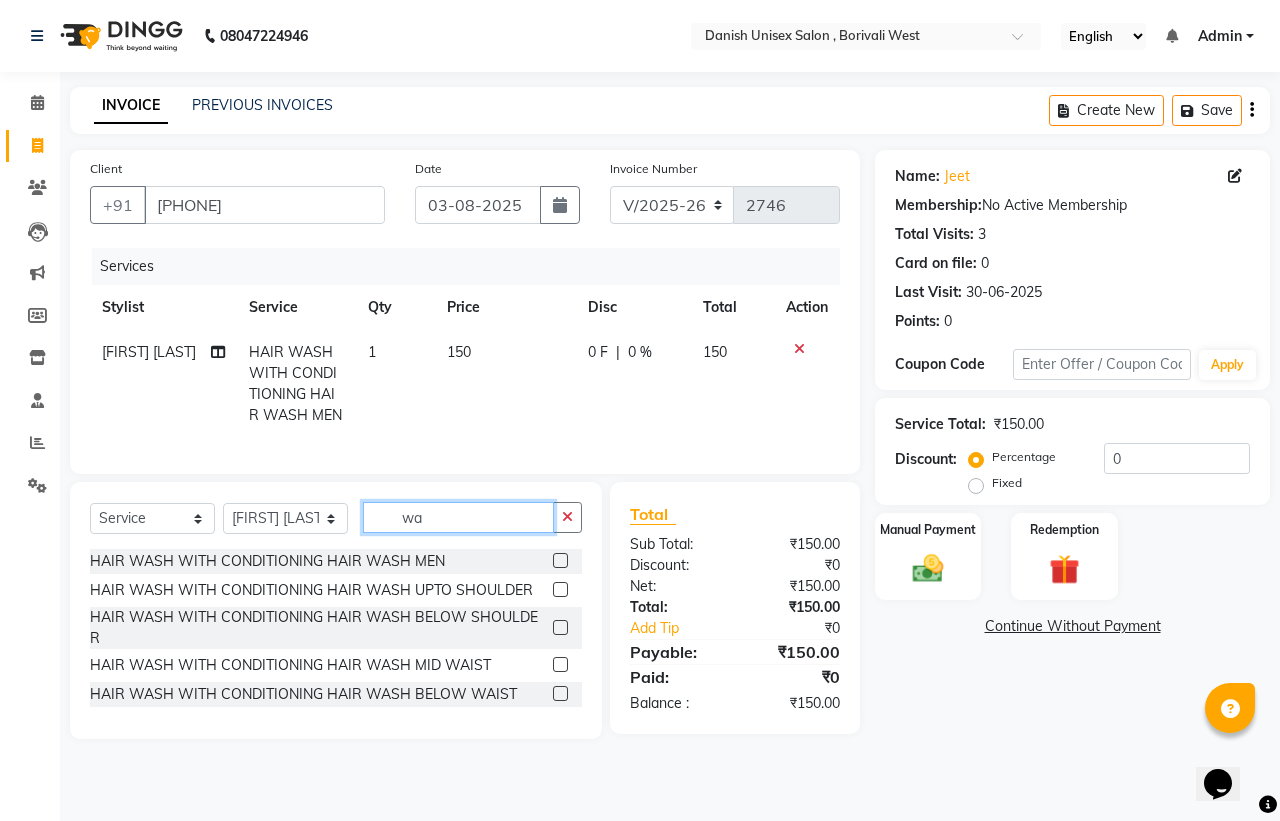 type on "w" 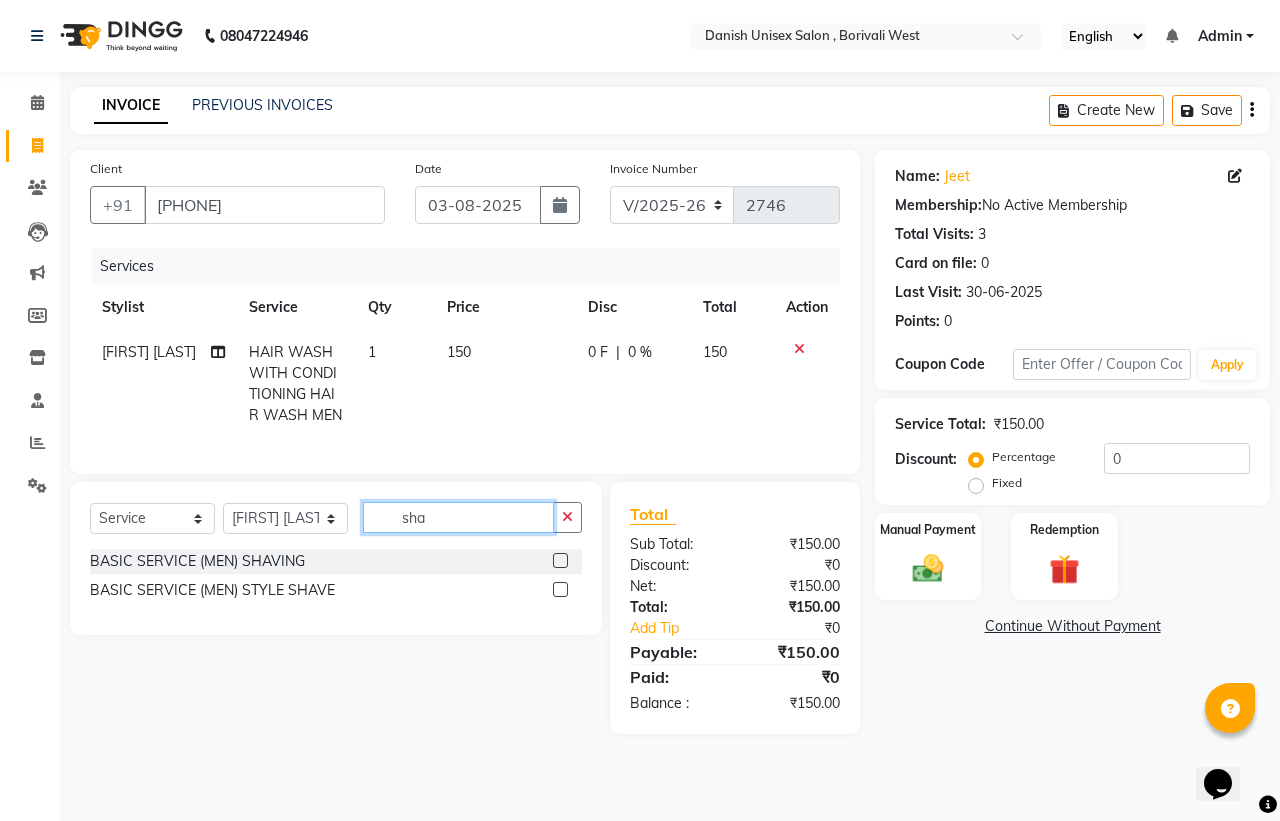 type on "sha" 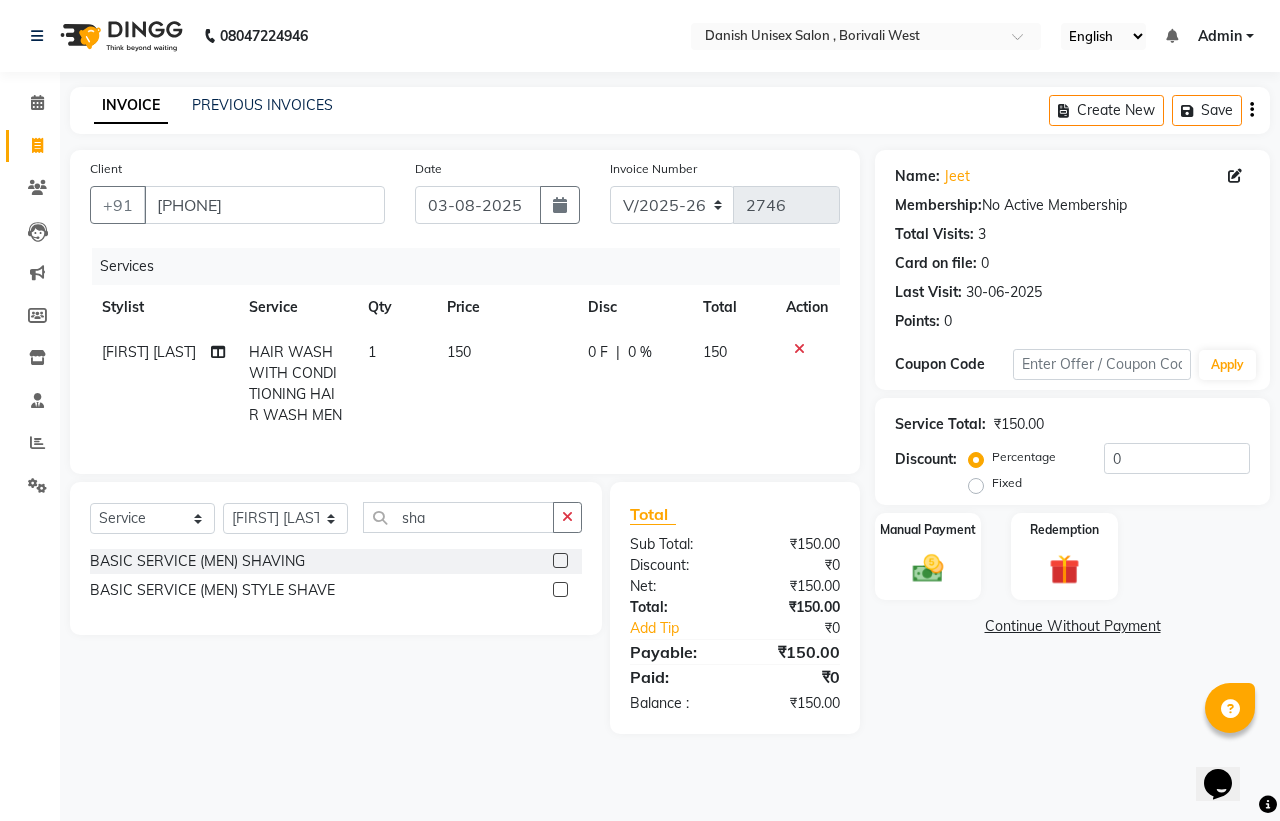 click 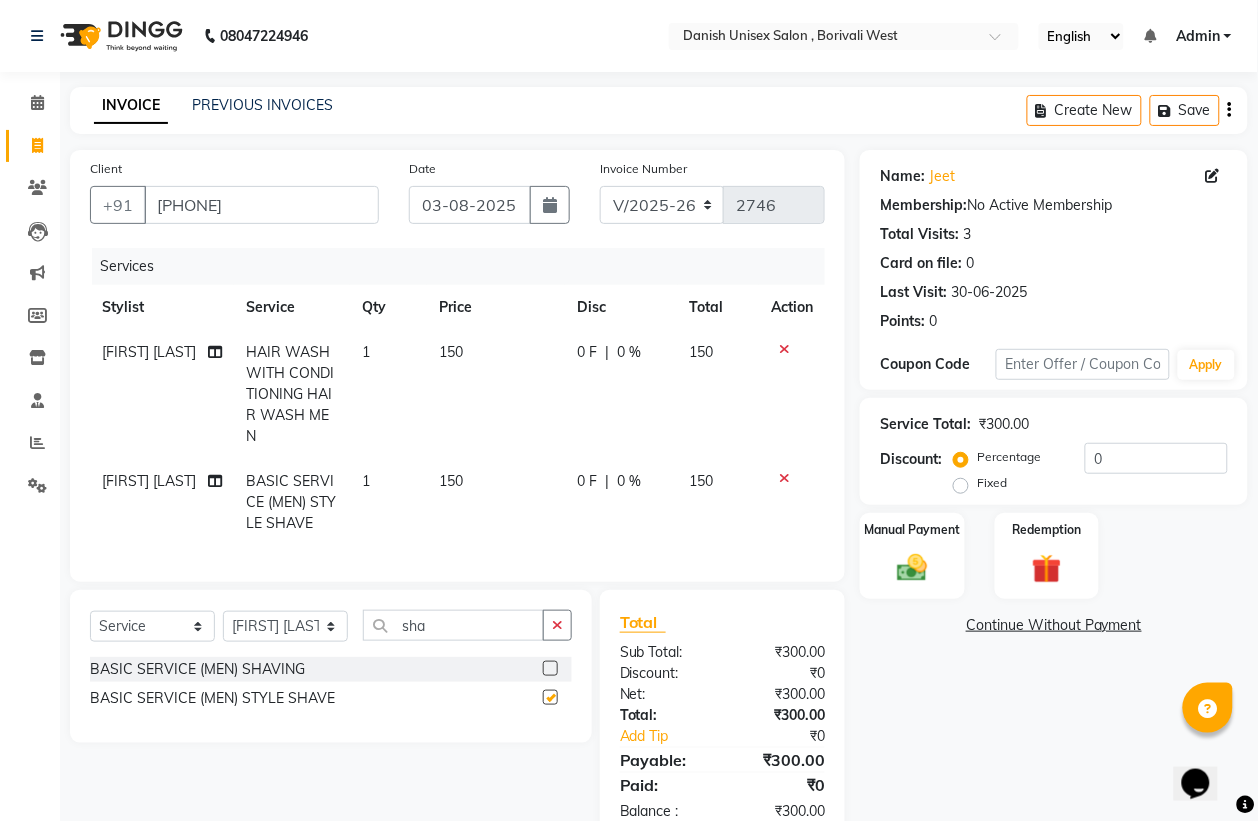 checkbox on "false" 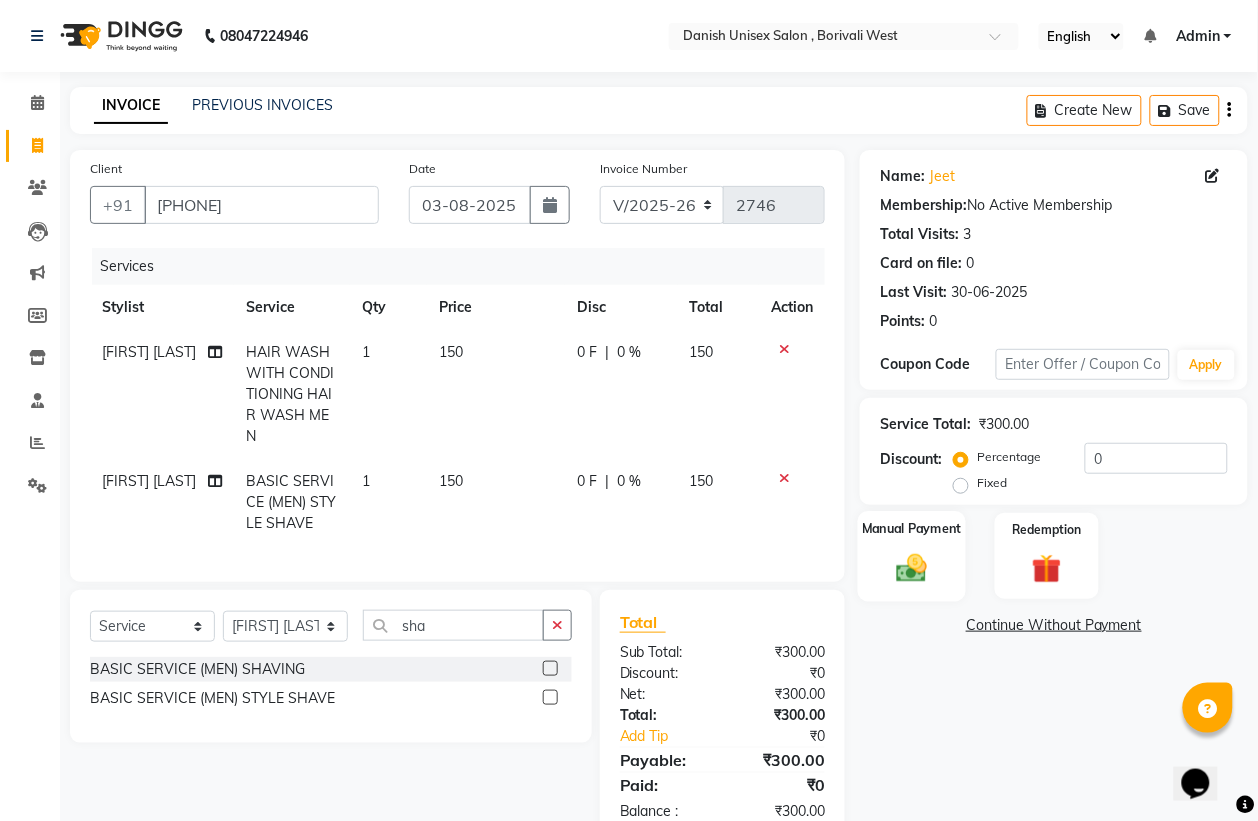 click on "Manual Payment" 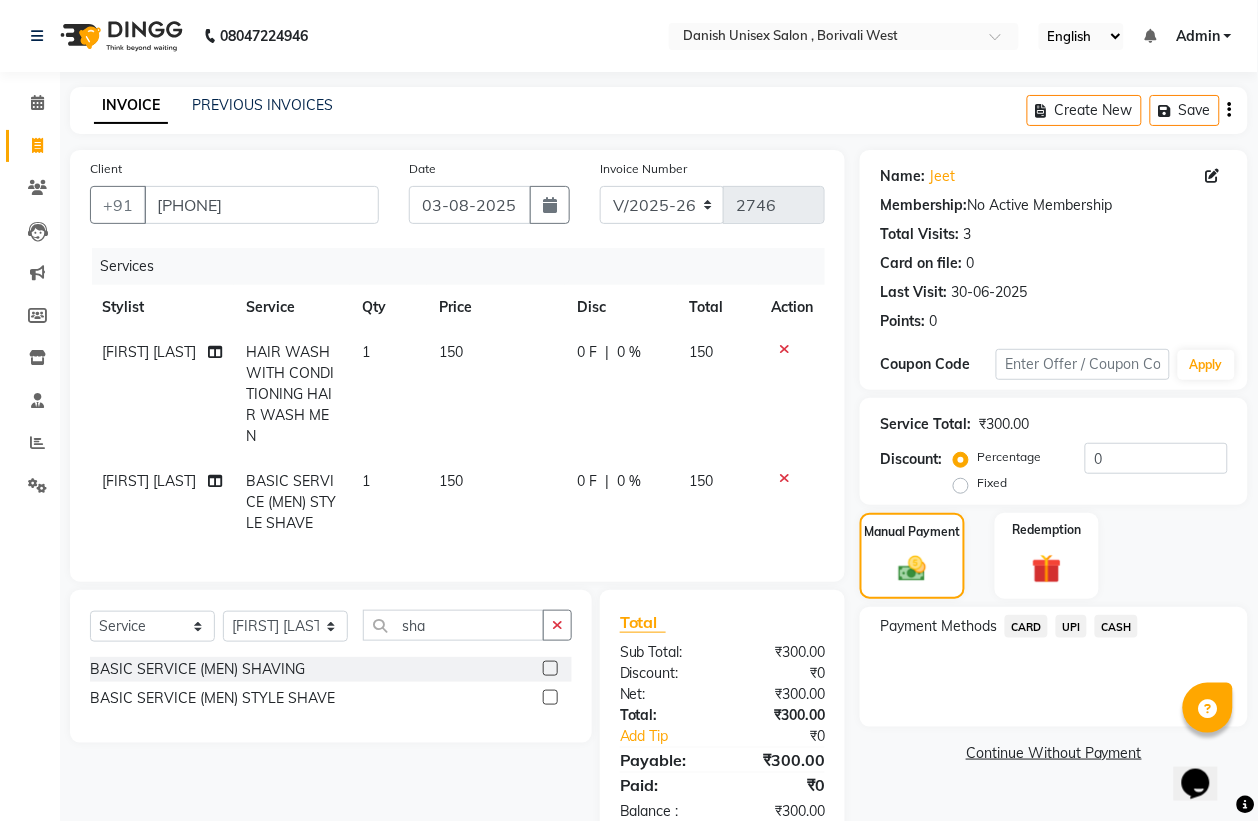 click on "CASH" 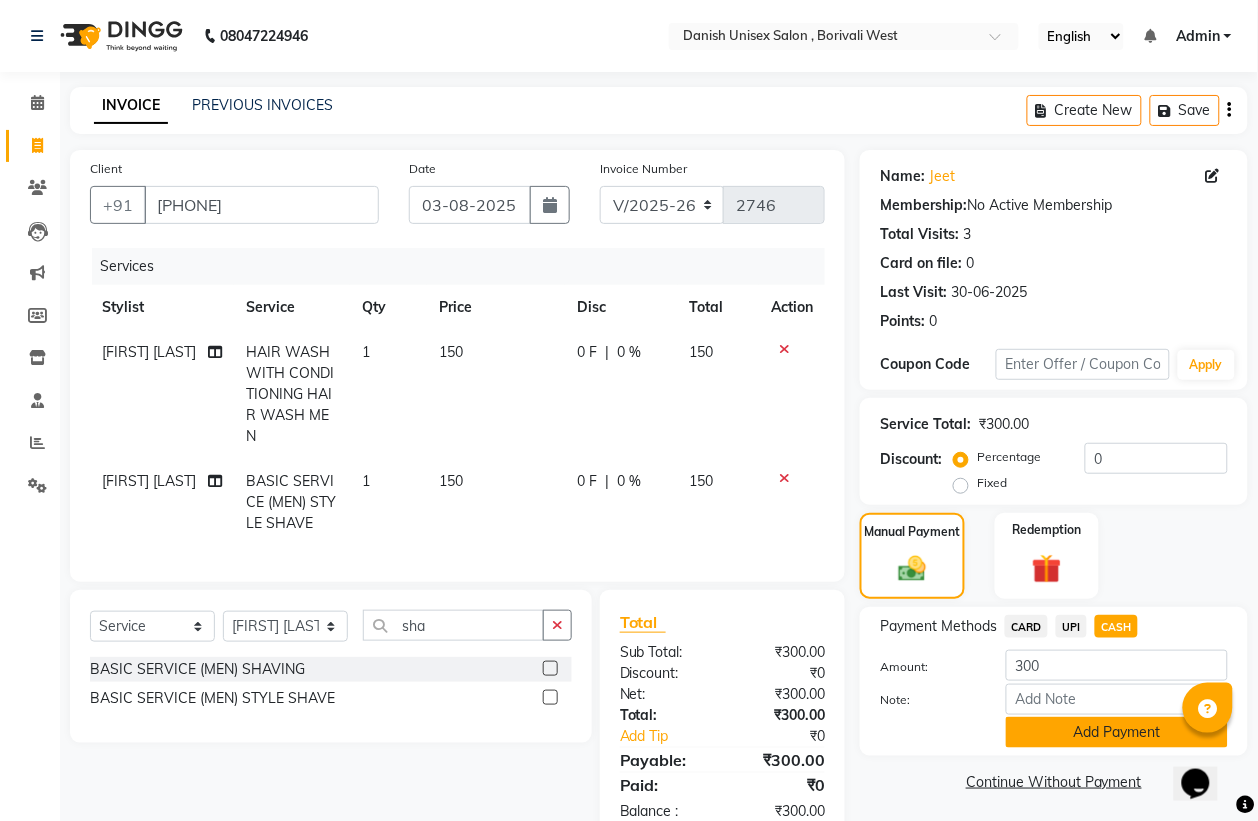 click on "Add Payment" 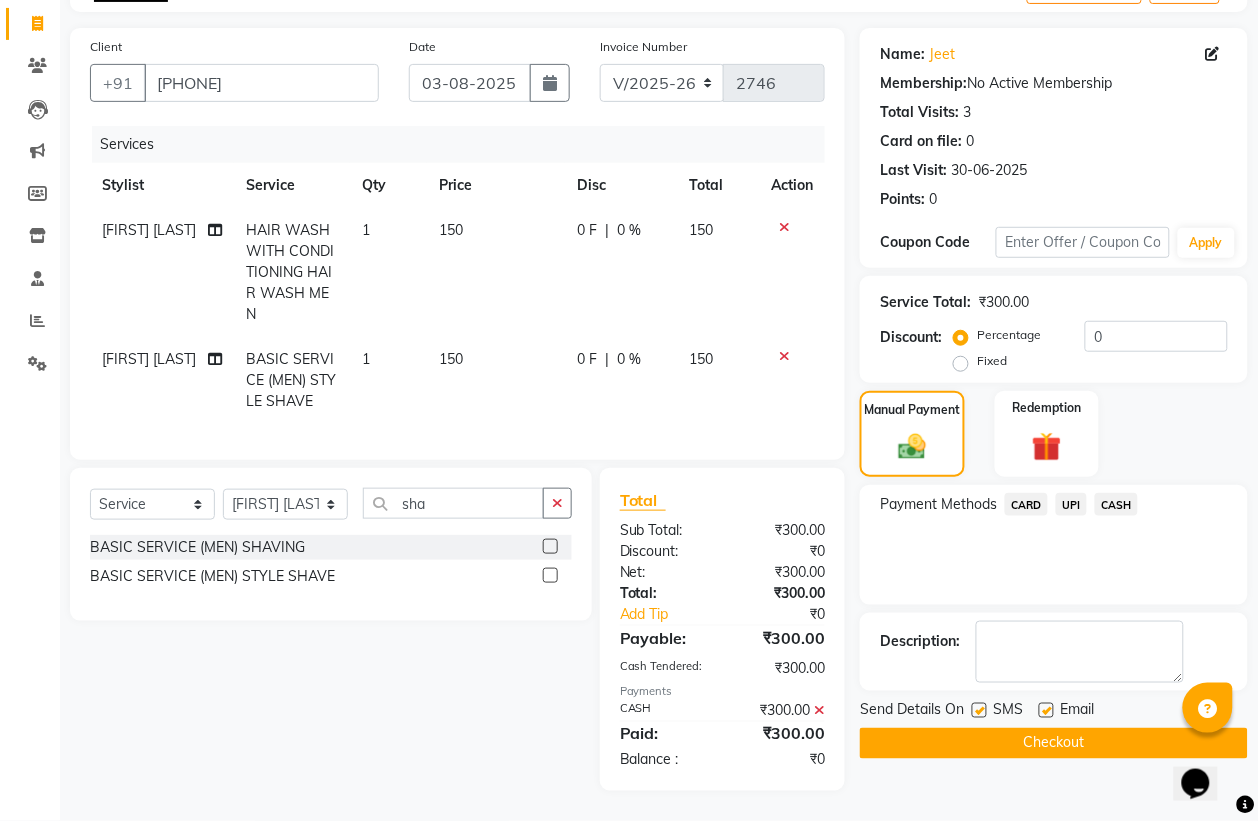 scroll, scrollTop: 142, scrollLeft: 0, axis: vertical 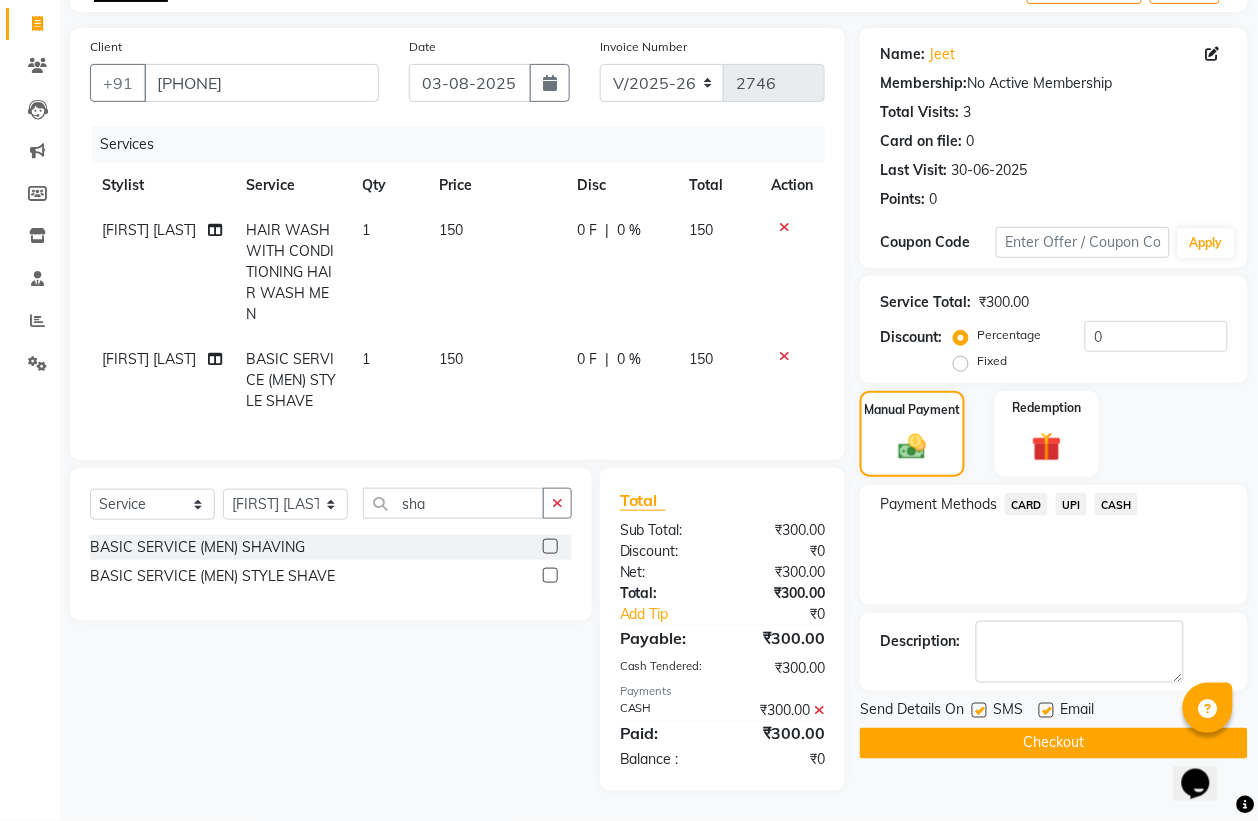 click on "Checkout" 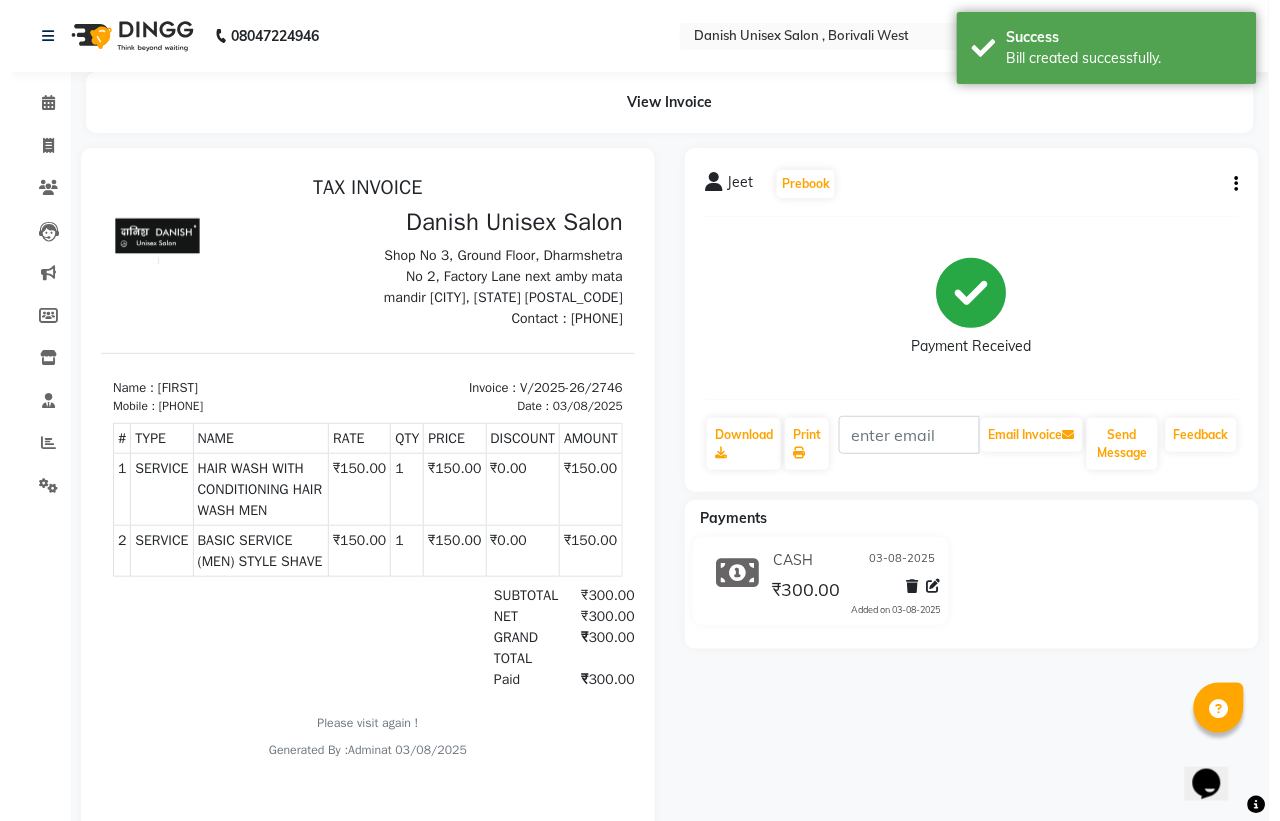 scroll, scrollTop: 0, scrollLeft: 0, axis: both 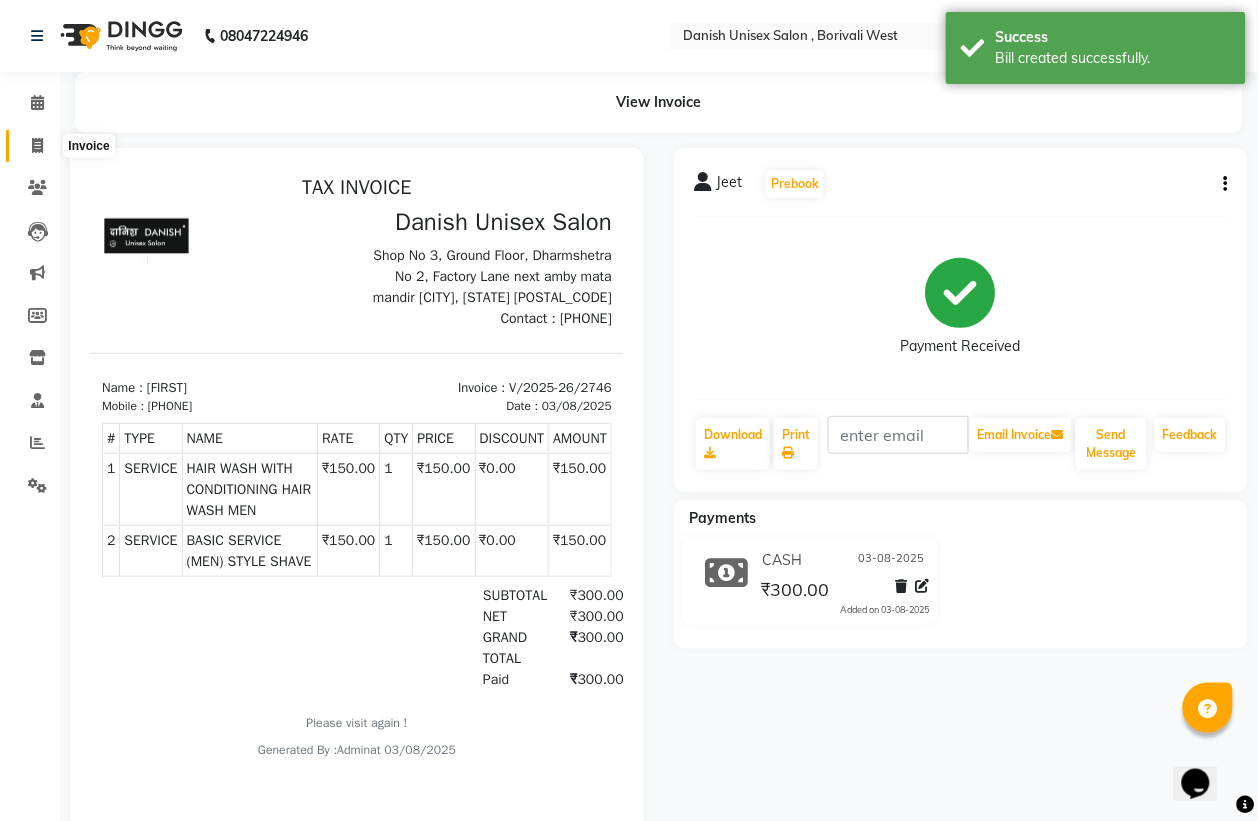 click 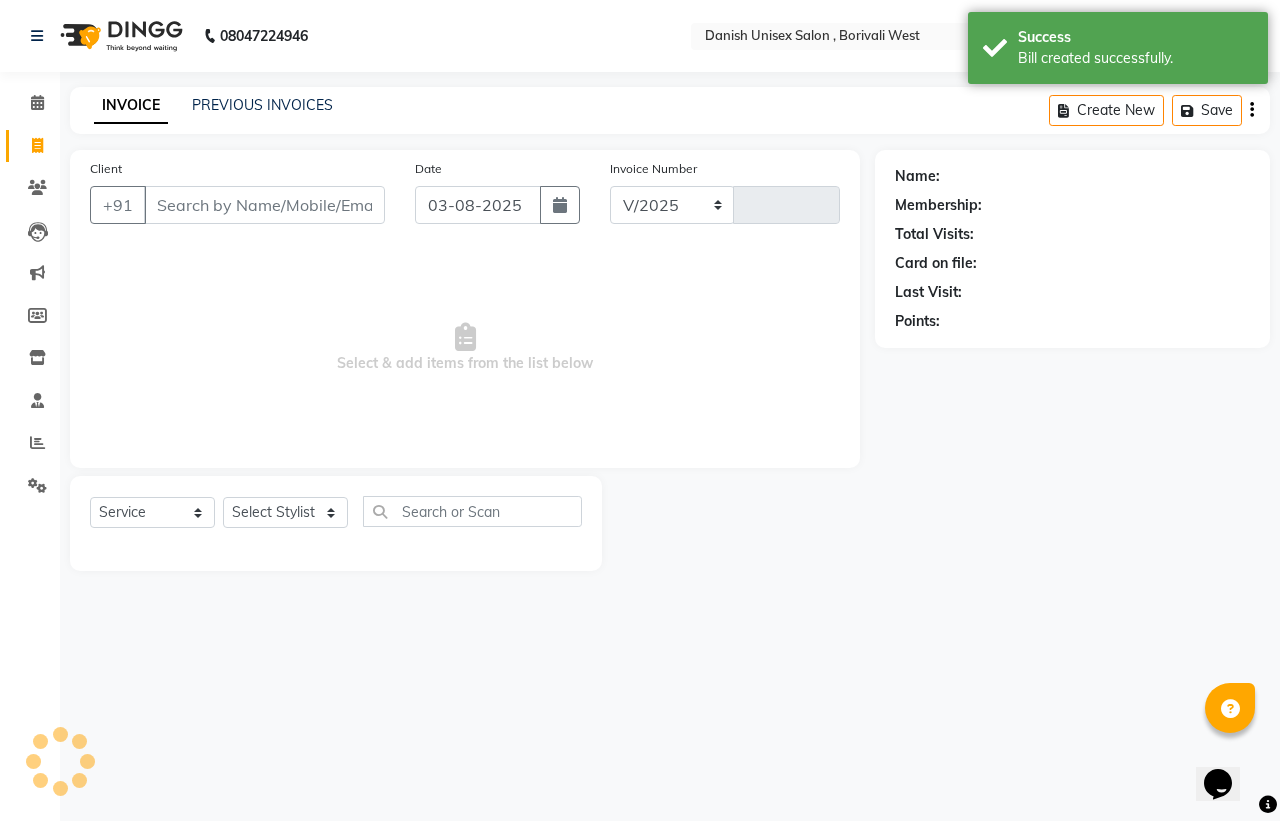 select on "6929" 